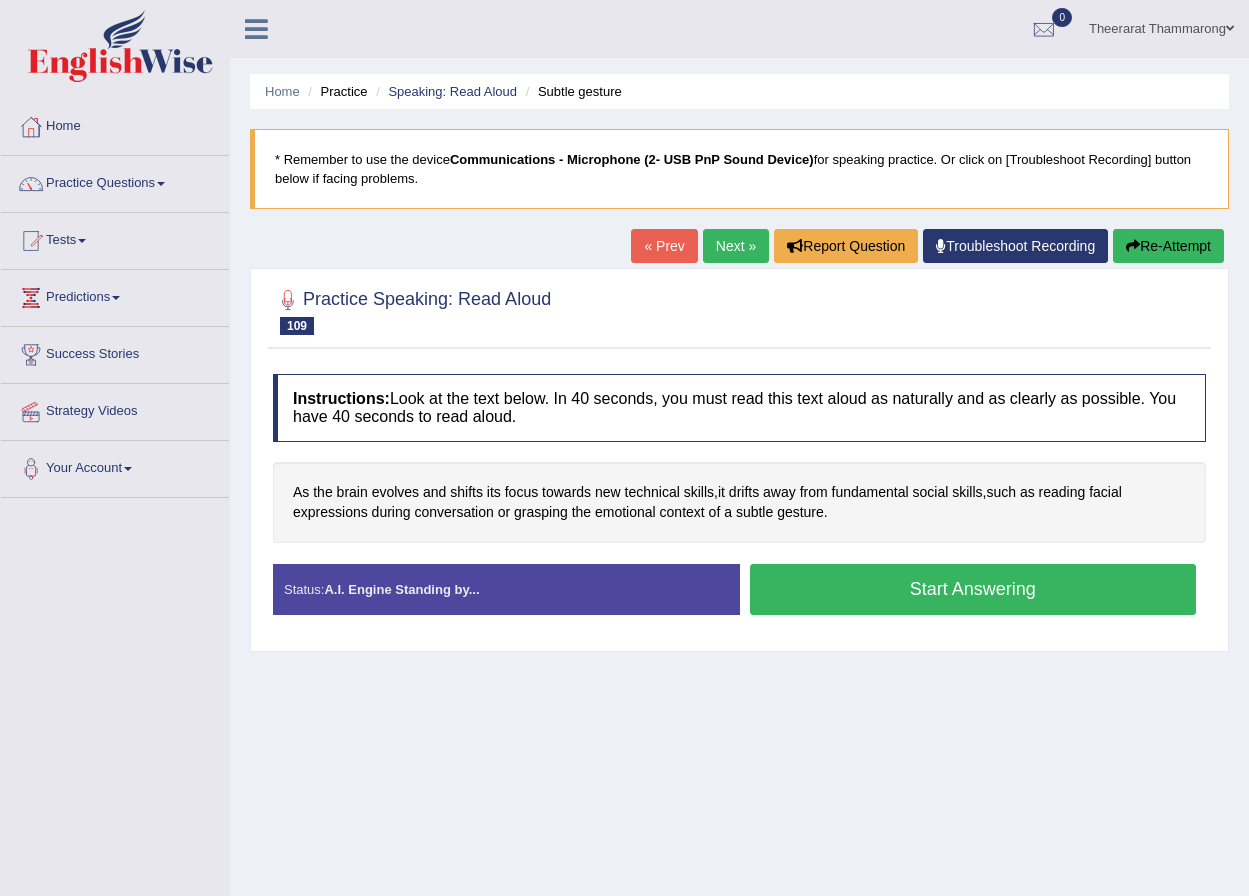 scroll, scrollTop: 0, scrollLeft: 0, axis: both 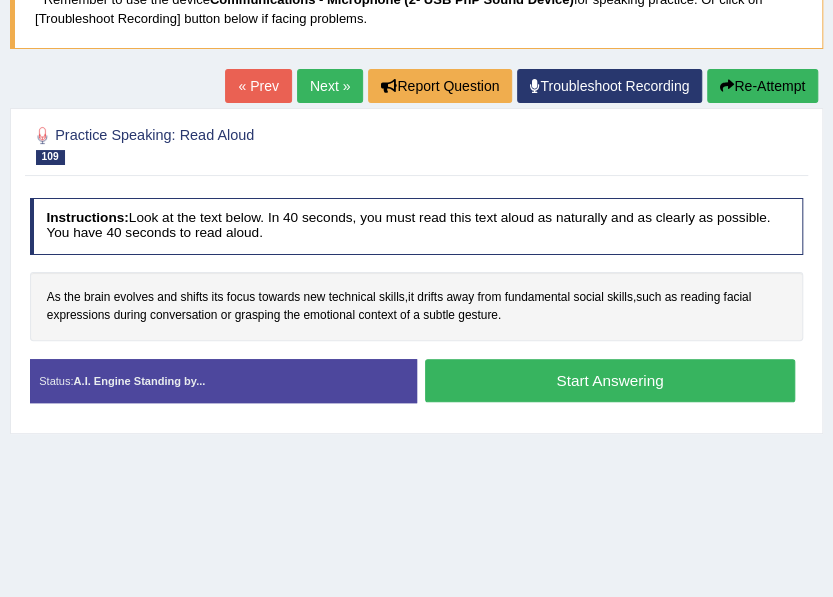 click on "Start Answering" at bounding box center [610, 380] 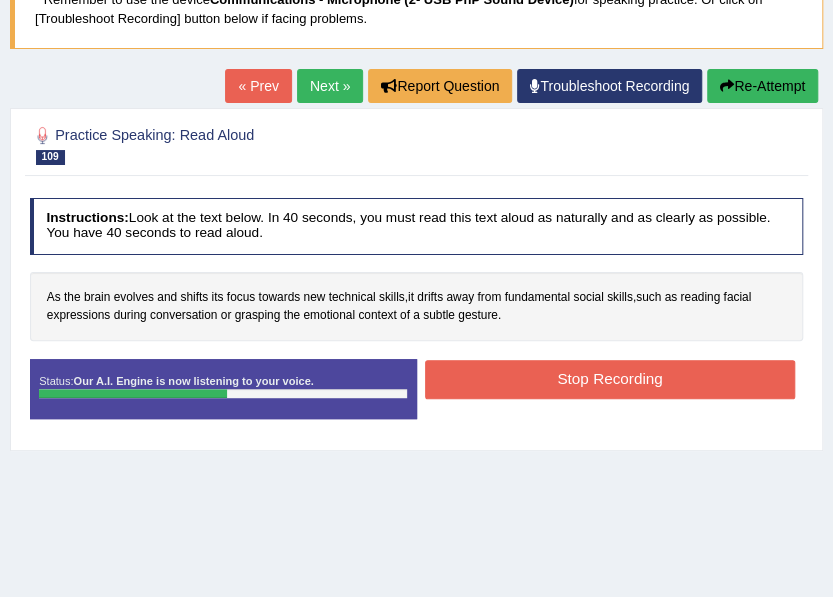 click on "Stop Recording" at bounding box center [610, 379] 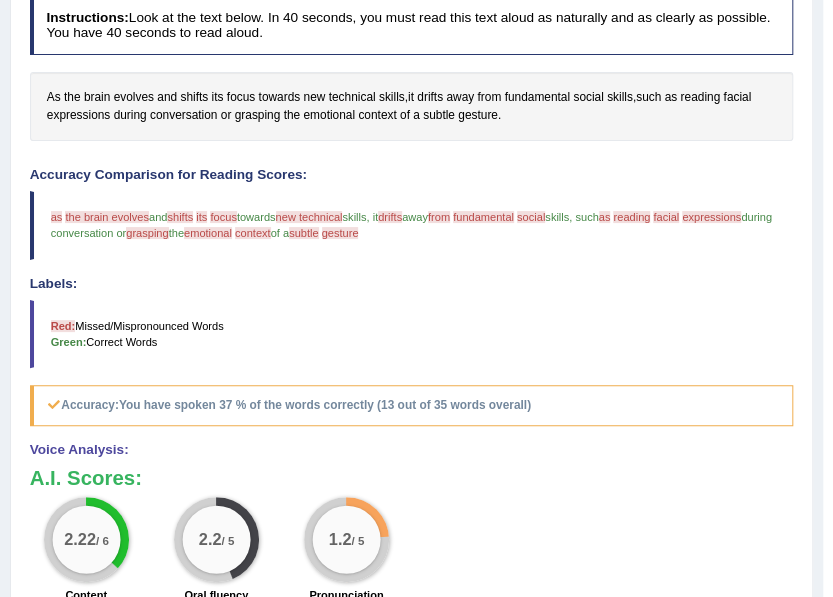 scroll, scrollTop: 93, scrollLeft: 0, axis: vertical 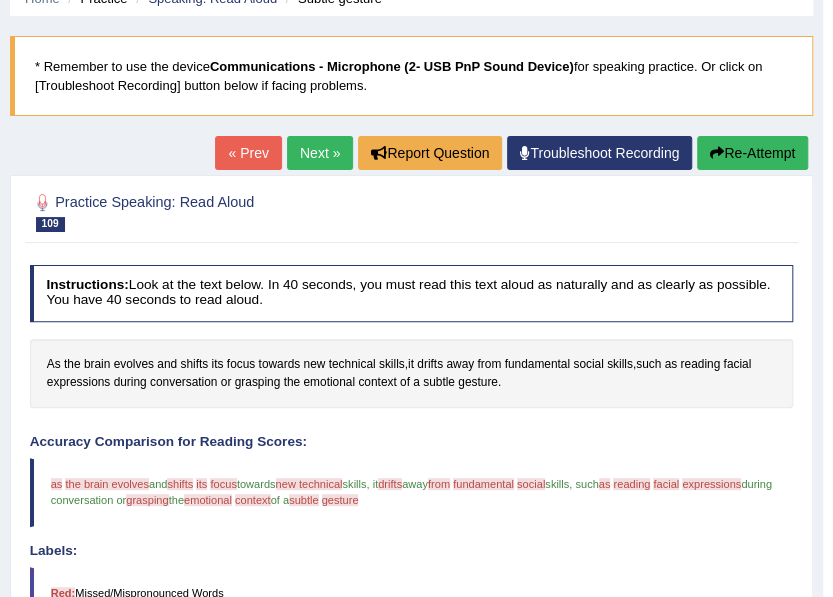 click on "Re-Attempt" at bounding box center [752, 153] 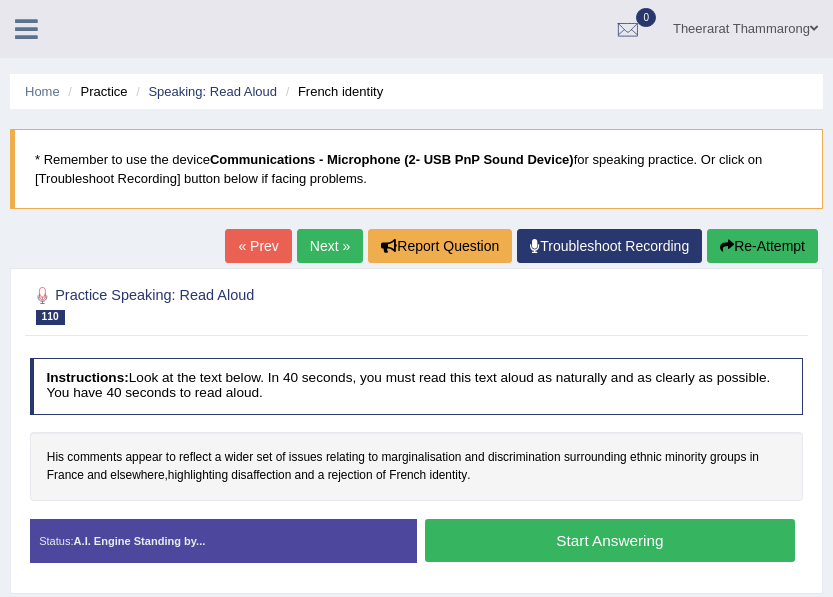scroll, scrollTop: 0, scrollLeft: 0, axis: both 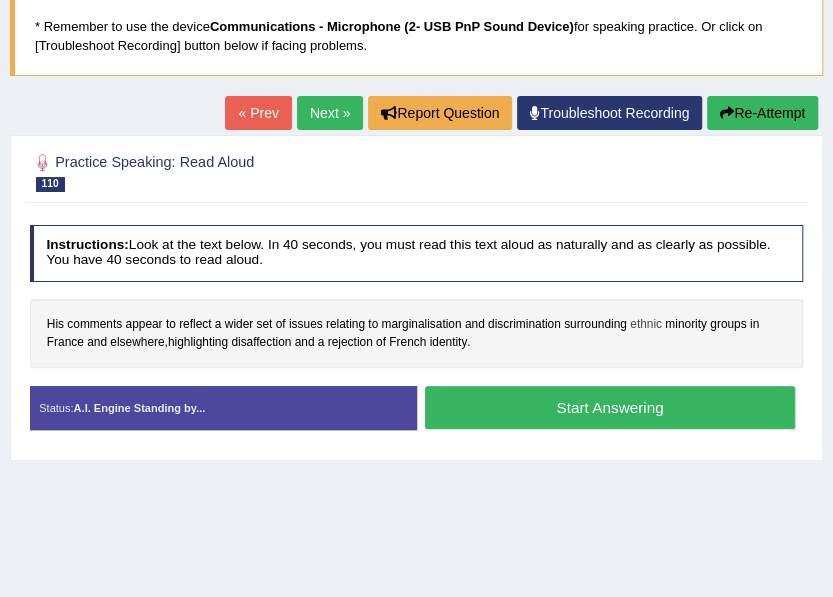 click on "ethnic" at bounding box center (646, 325) 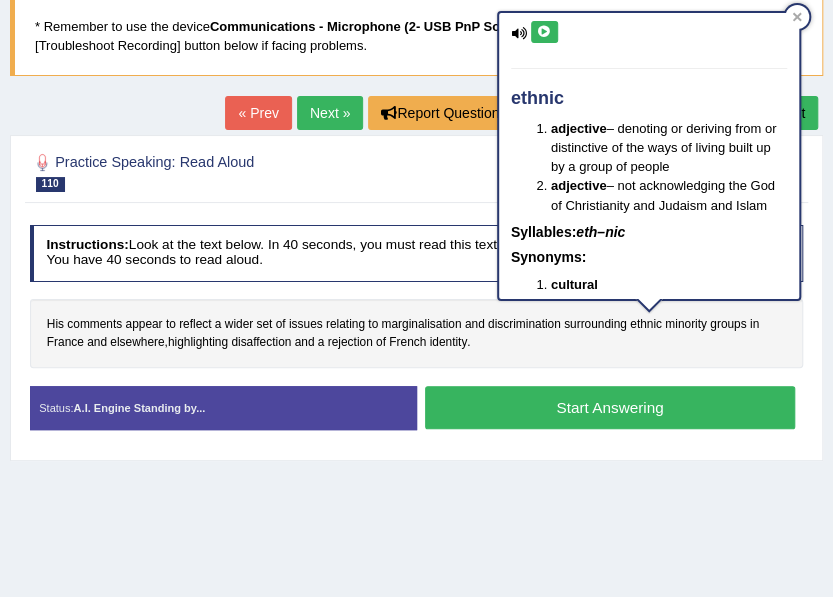 click at bounding box center (544, 32) 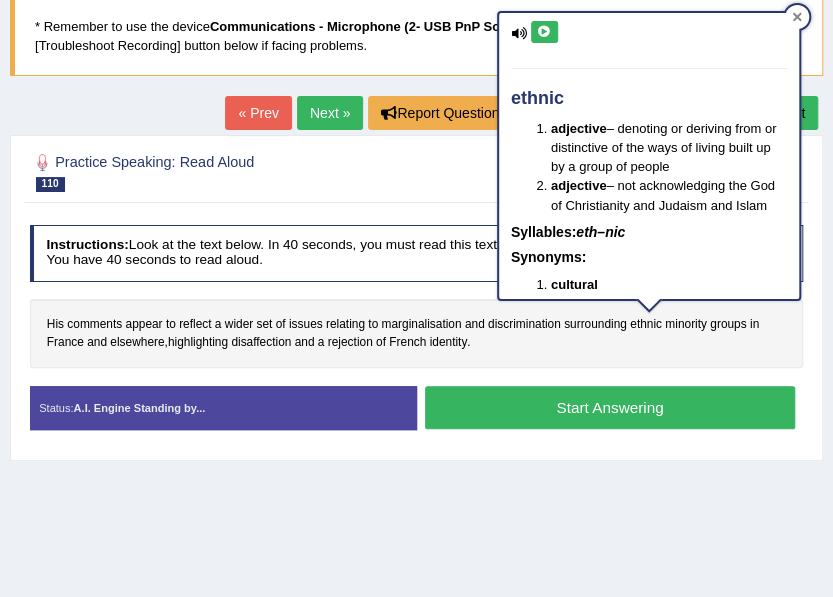 click at bounding box center [797, 17] 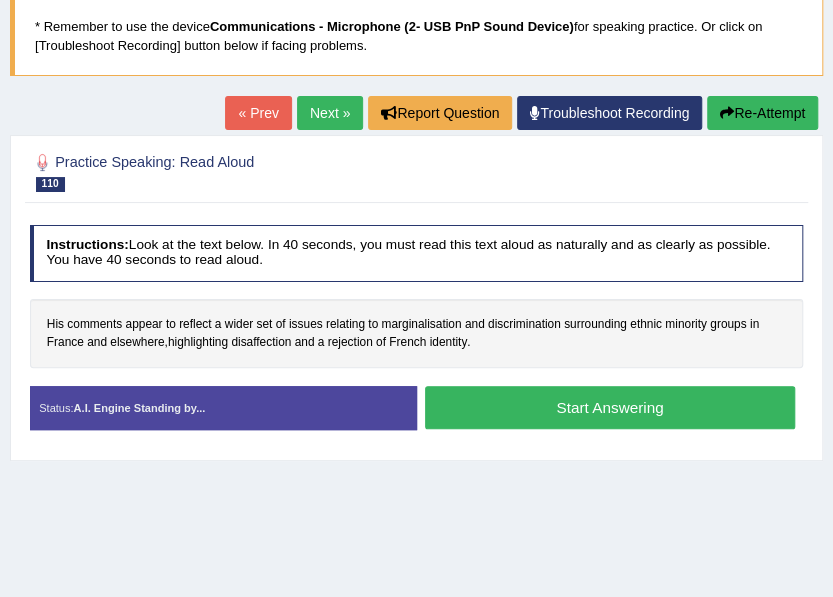 click on "Start Answering" at bounding box center [610, 407] 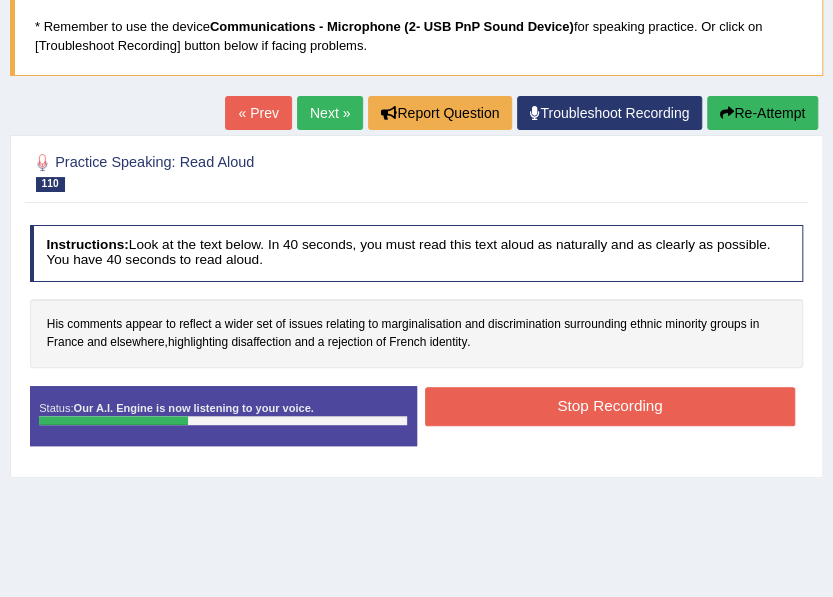click on "Stop Recording" at bounding box center (610, 406) 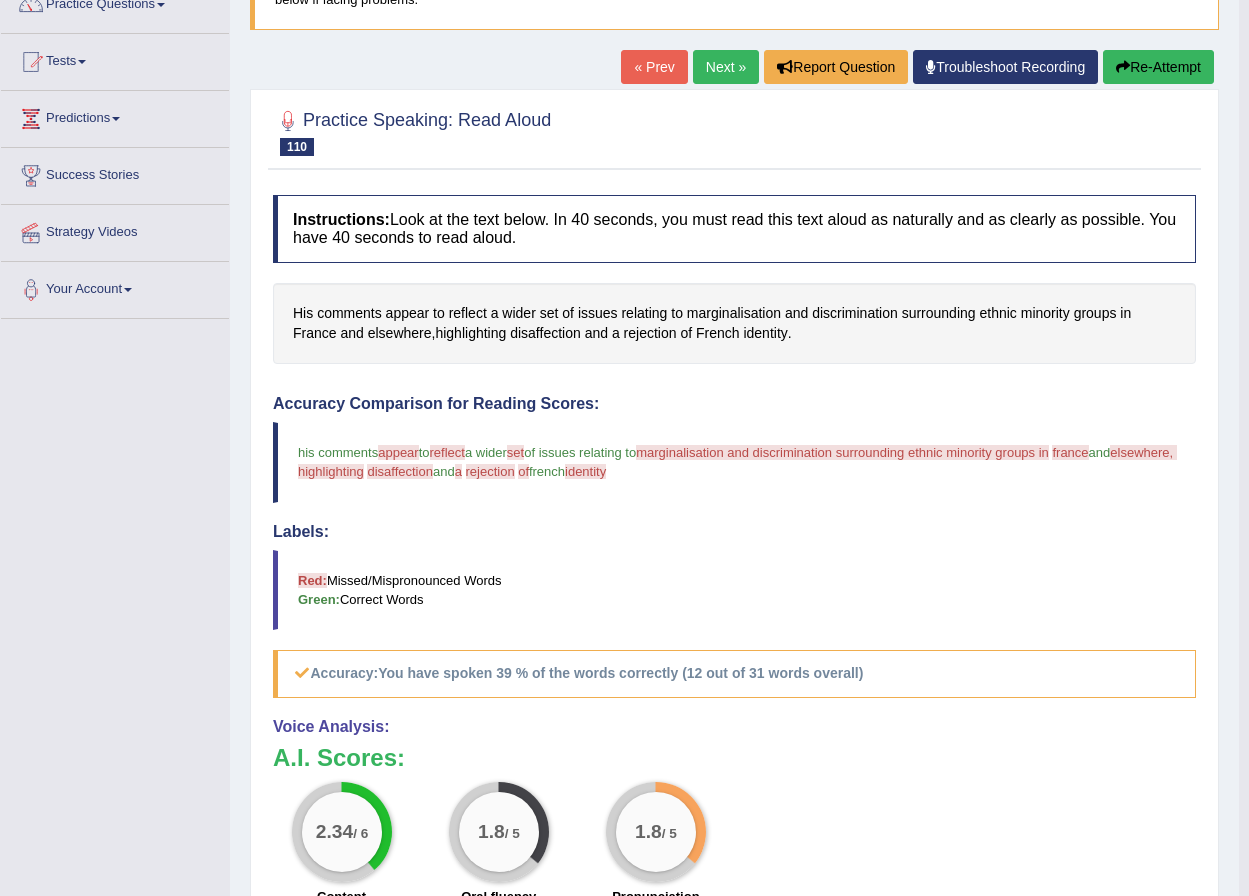 scroll, scrollTop: 79, scrollLeft: 0, axis: vertical 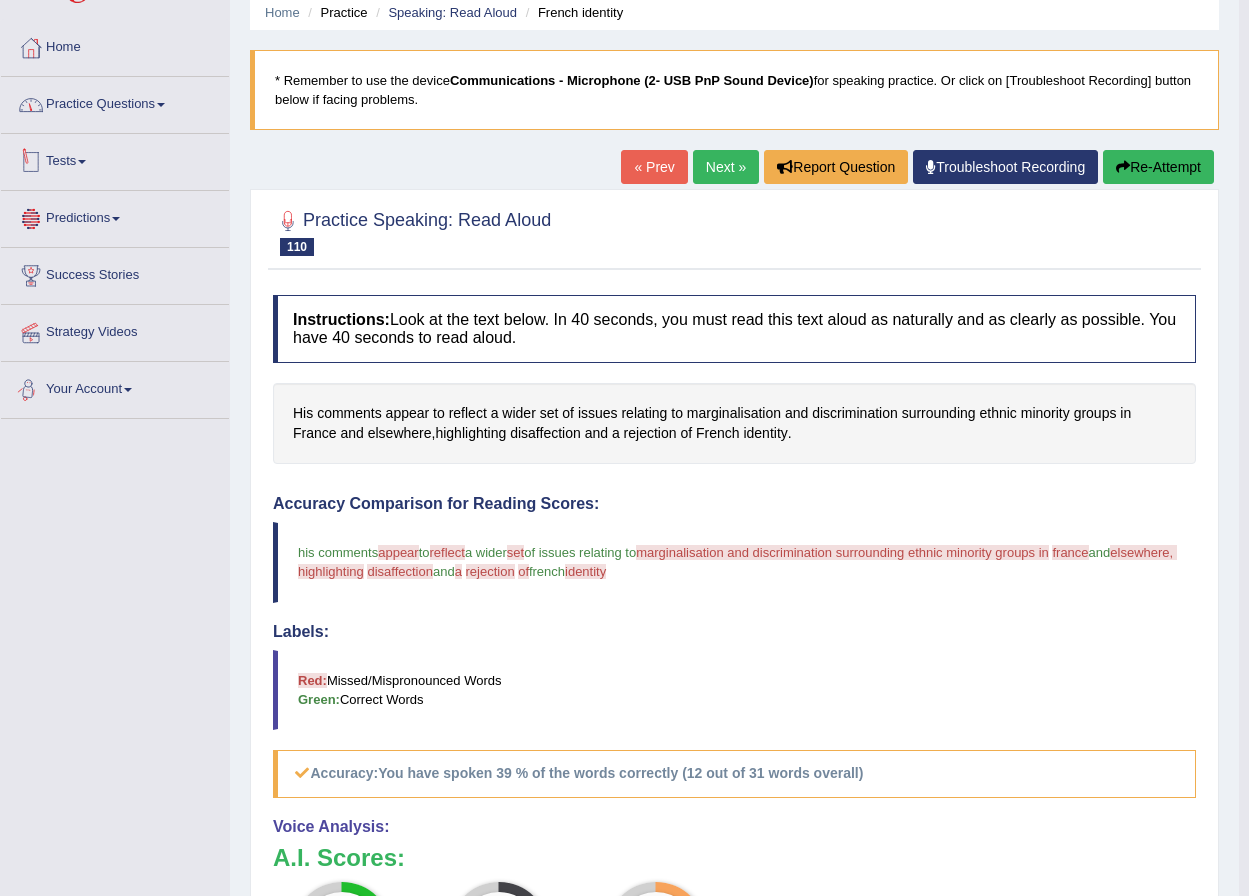 click on "Practice Questions" at bounding box center [115, 102] 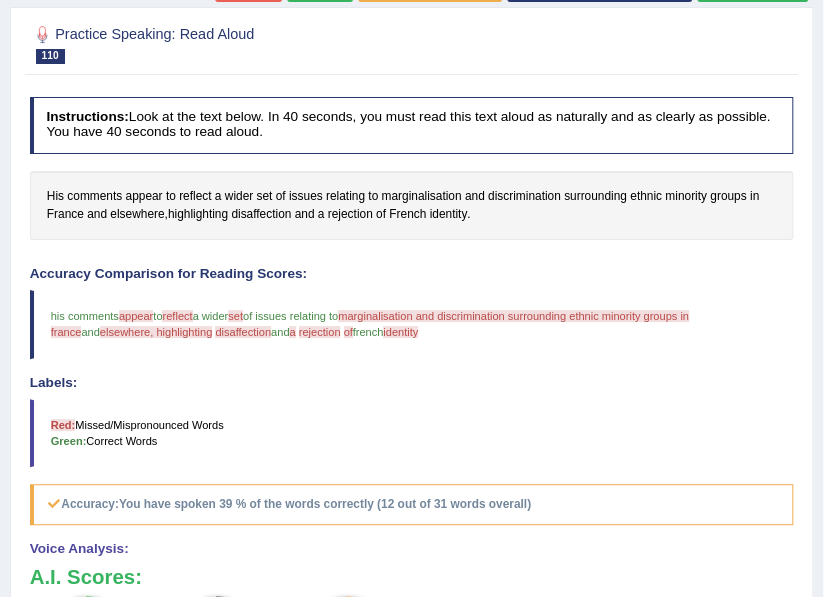 scroll, scrollTop: 194, scrollLeft: 0, axis: vertical 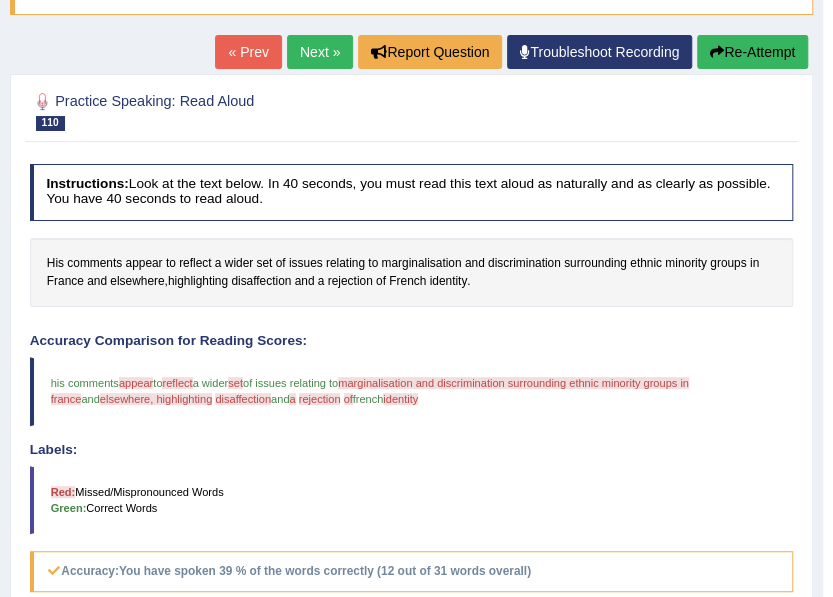 click on "Re-Attempt" at bounding box center (752, 52) 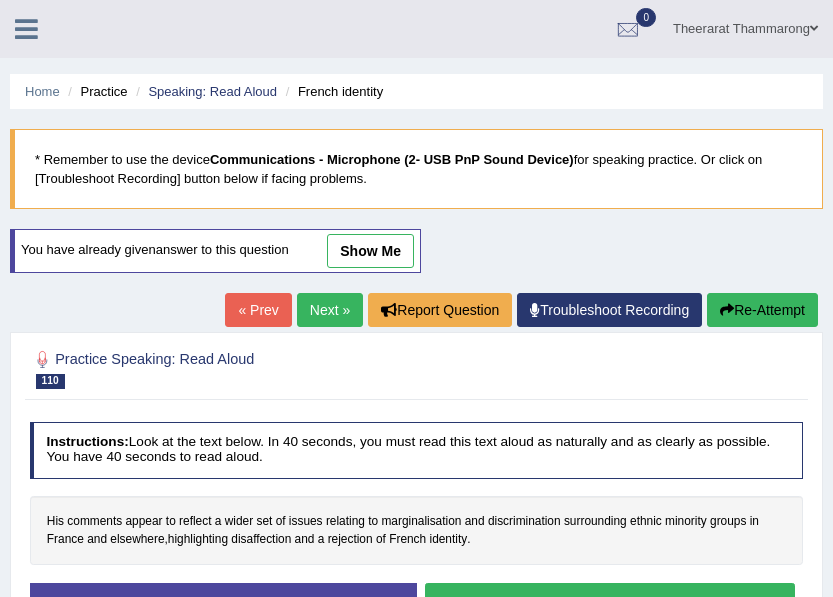 scroll, scrollTop: 194, scrollLeft: 0, axis: vertical 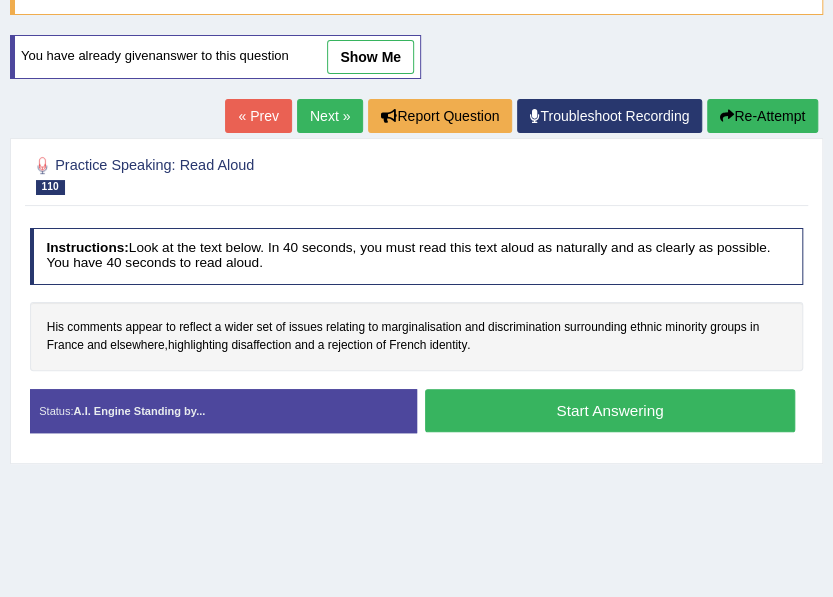 click on "Start Answering" at bounding box center [610, 410] 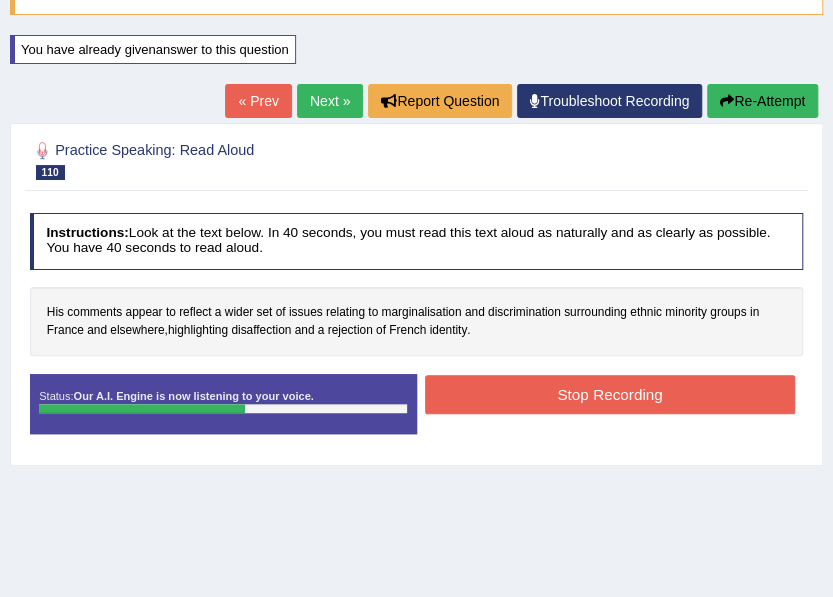 click on "Stop Recording" at bounding box center (610, 394) 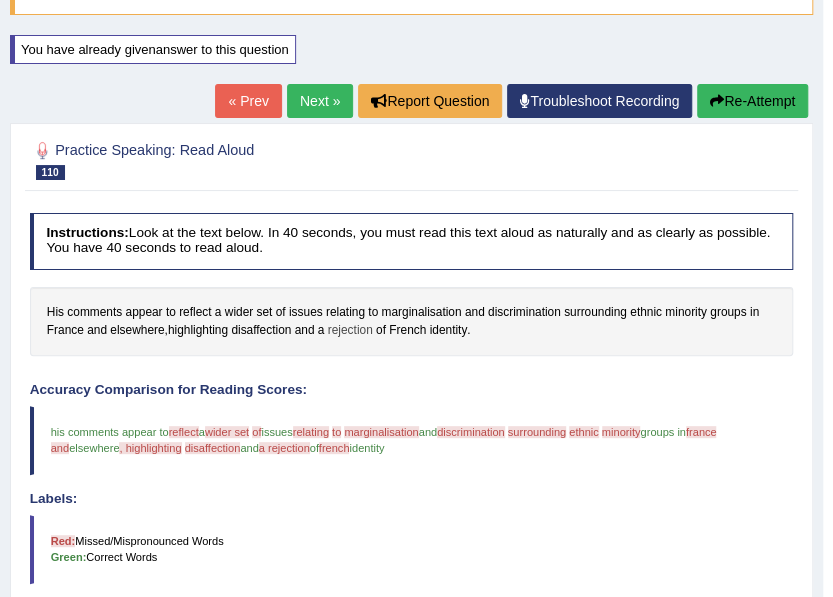 scroll, scrollTop: 128, scrollLeft: 0, axis: vertical 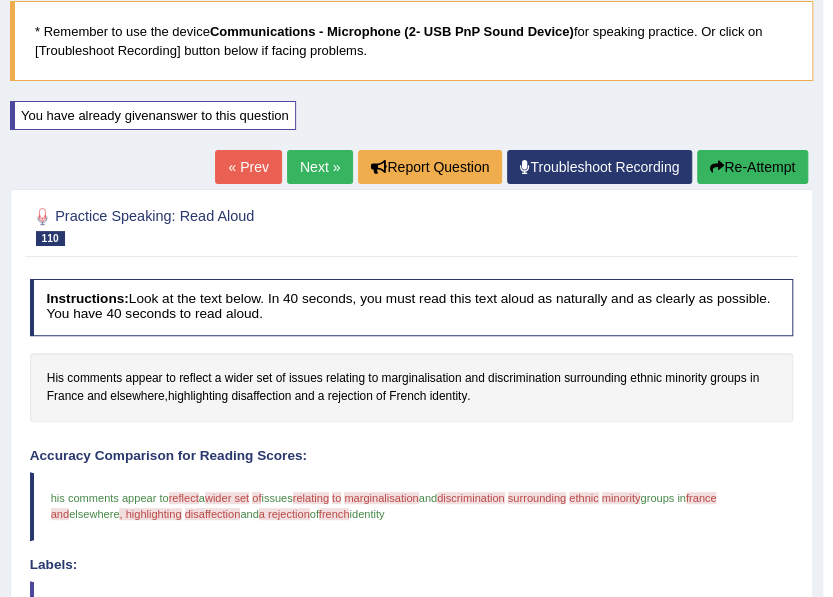 click on "Next »" at bounding box center [320, 167] 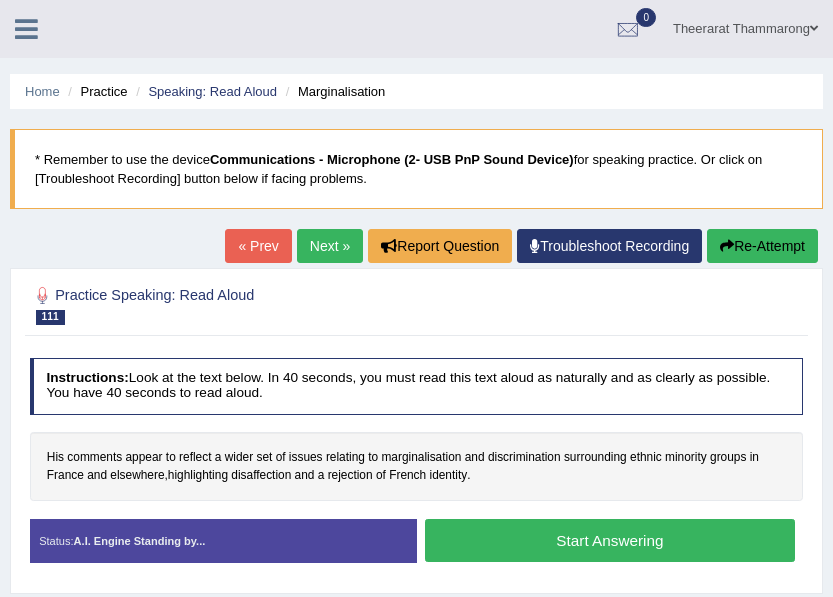 scroll, scrollTop: 0, scrollLeft: 0, axis: both 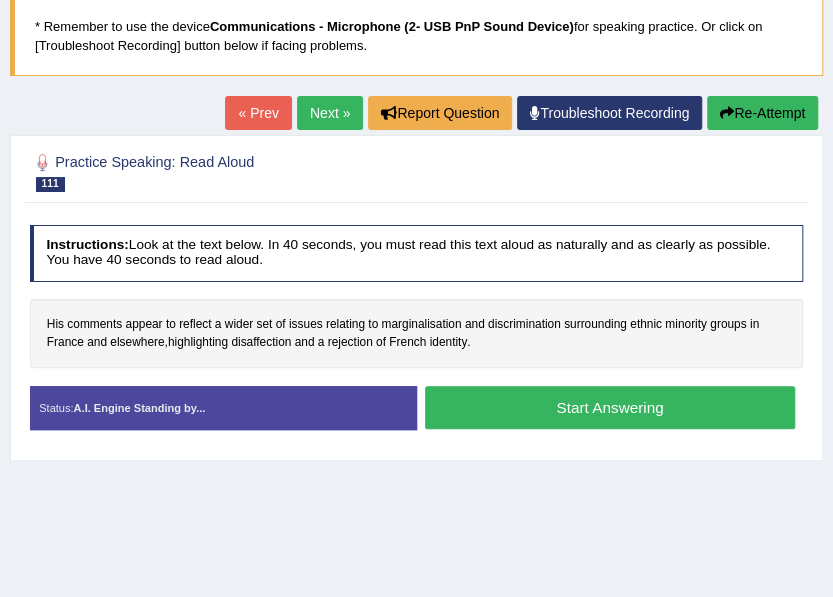 click on "Next »" at bounding box center (330, 113) 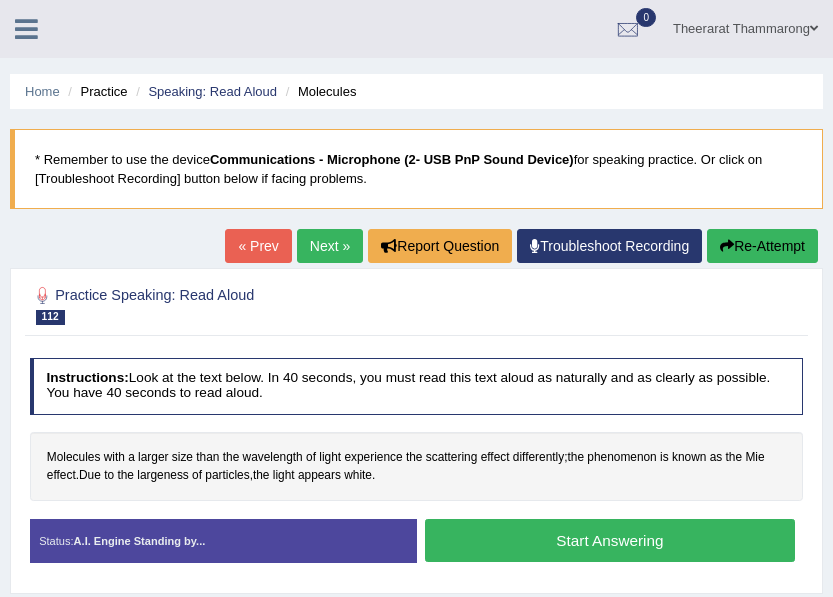 scroll, scrollTop: 0, scrollLeft: 0, axis: both 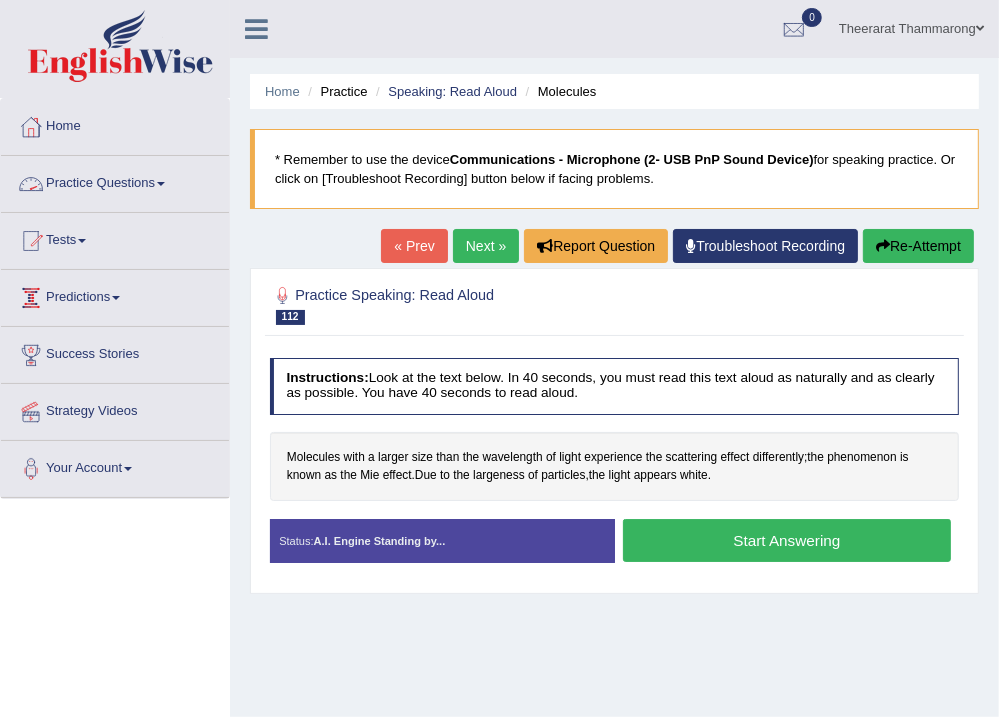 click on "Practice Questions" at bounding box center [115, 181] 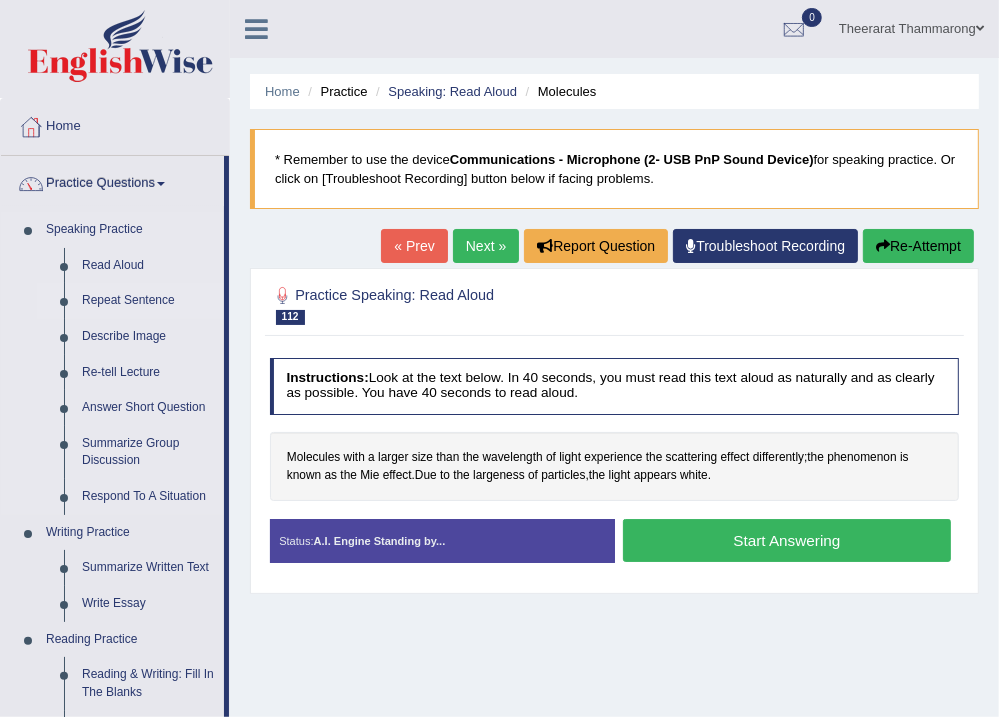 click on "Repeat Sentence" at bounding box center (148, 301) 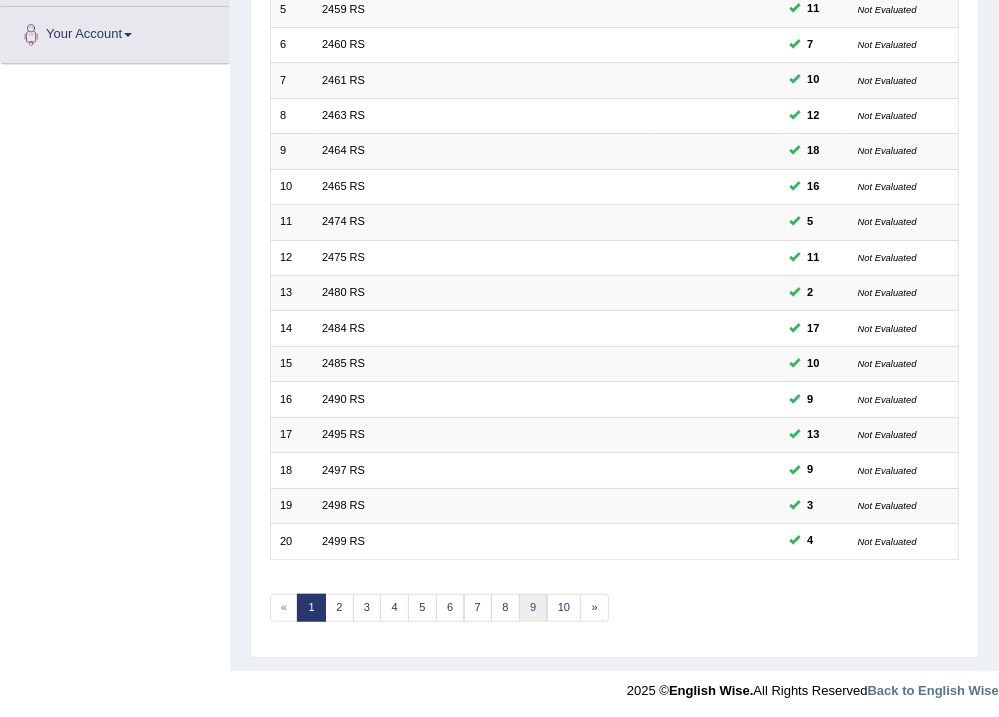 scroll, scrollTop: 0, scrollLeft: 0, axis: both 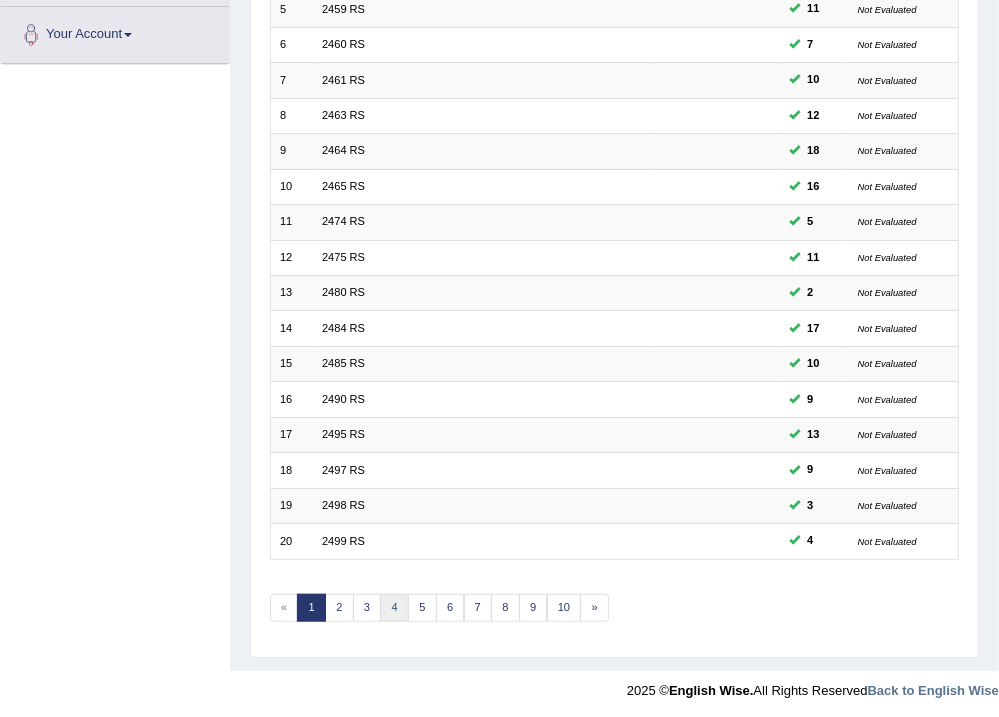 click on "4" at bounding box center [394, 608] 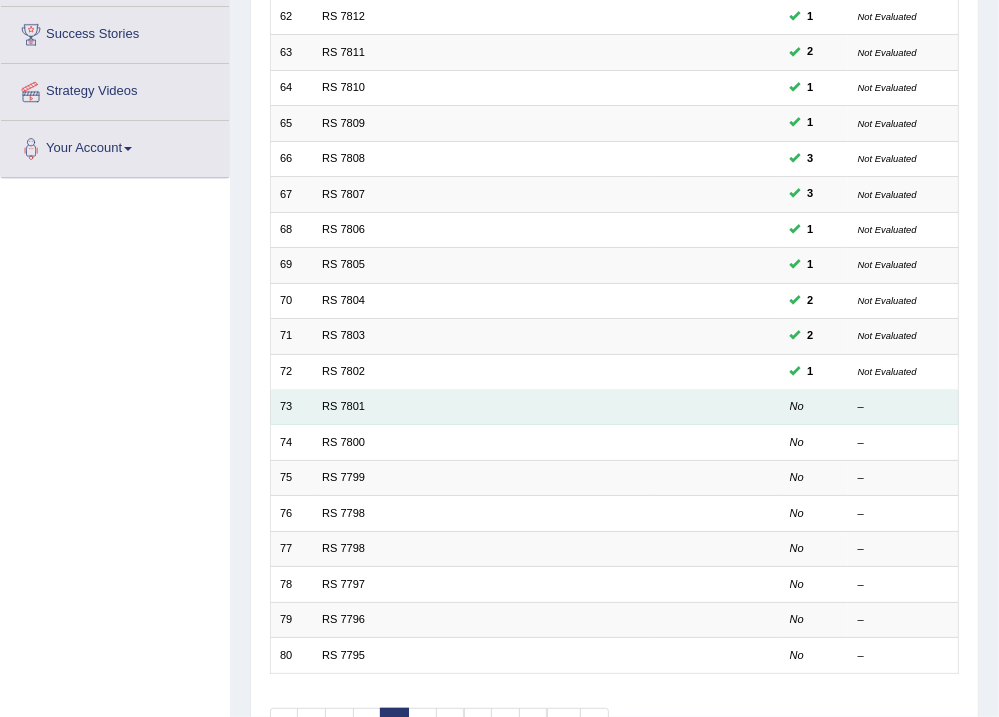 scroll, scrollTop: 320, scrollLeft: 0, axis: vertical 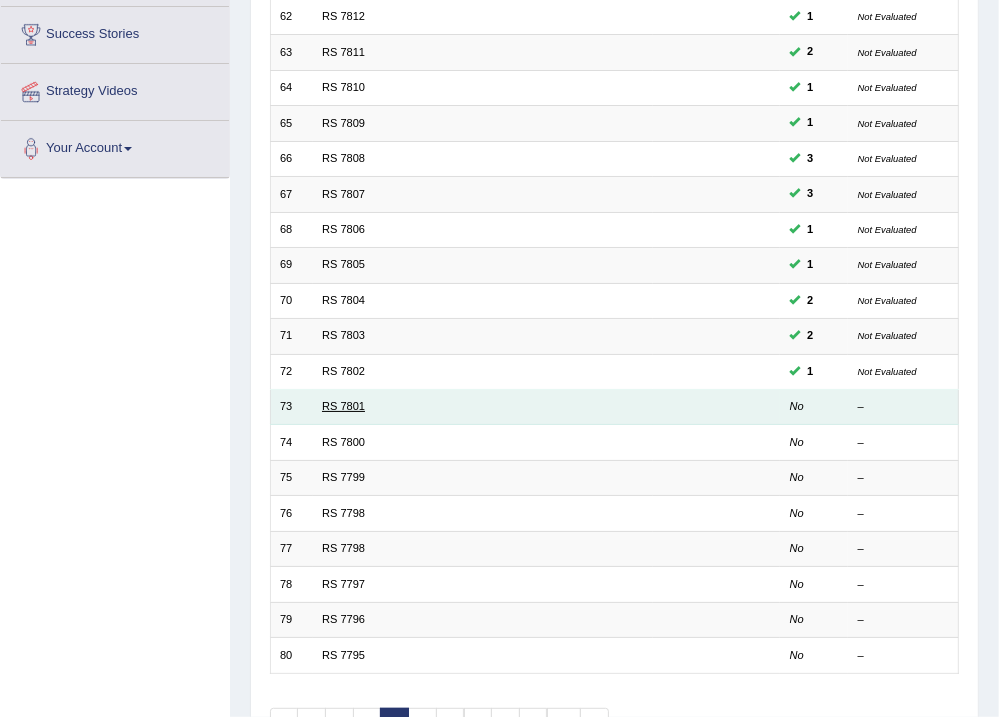 click on "RS 7801" at bounding box center (343, 406) 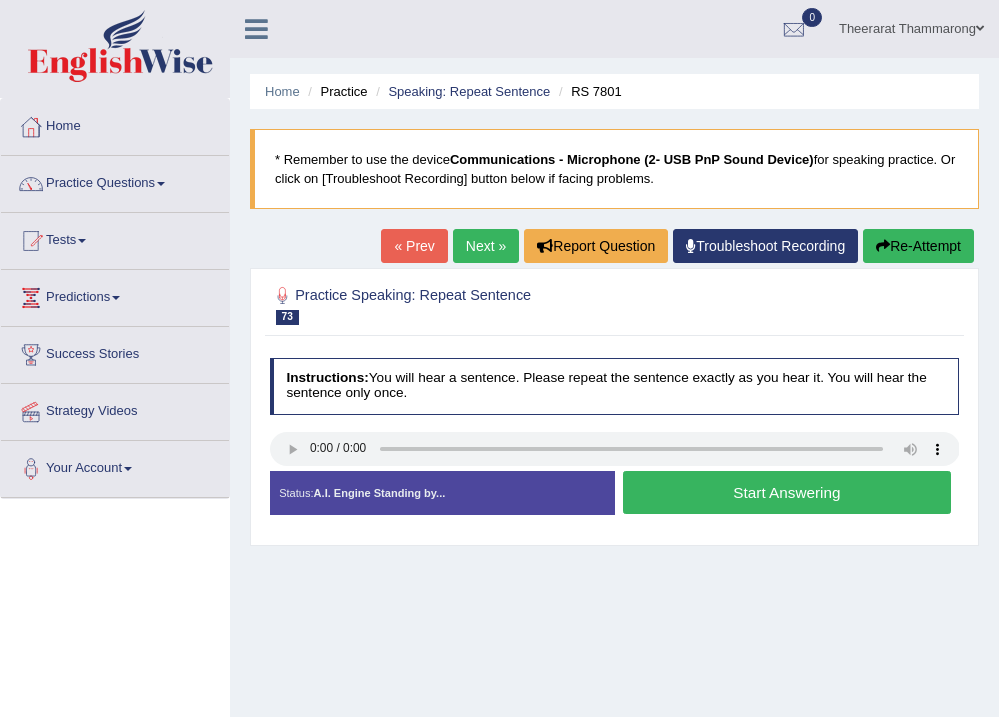 scroll, scrollTop: 0, scrollLeft: 0, axis: both 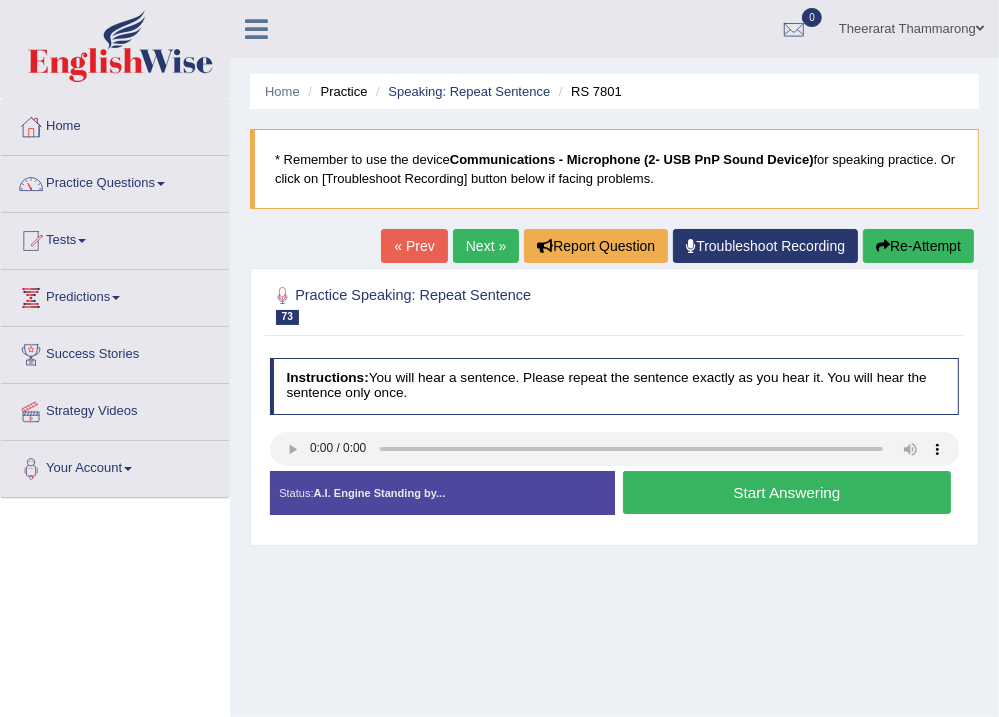 click on "Next »" at bounding box center (486, 246) 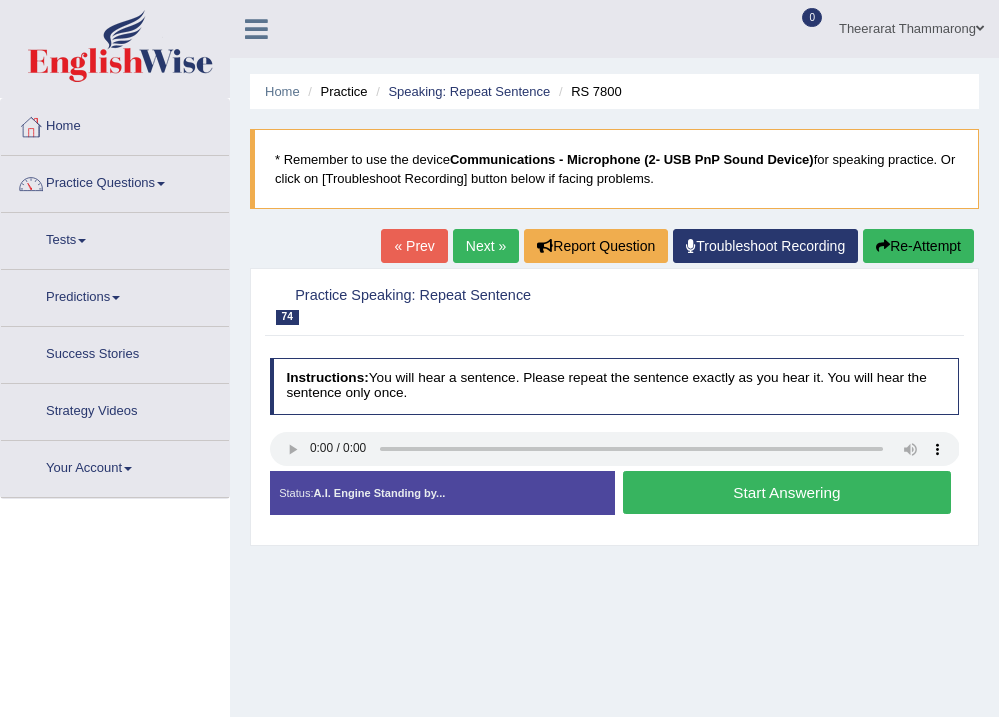 scroll, scrollTop: 0, scrollLeft: 0, axis: both 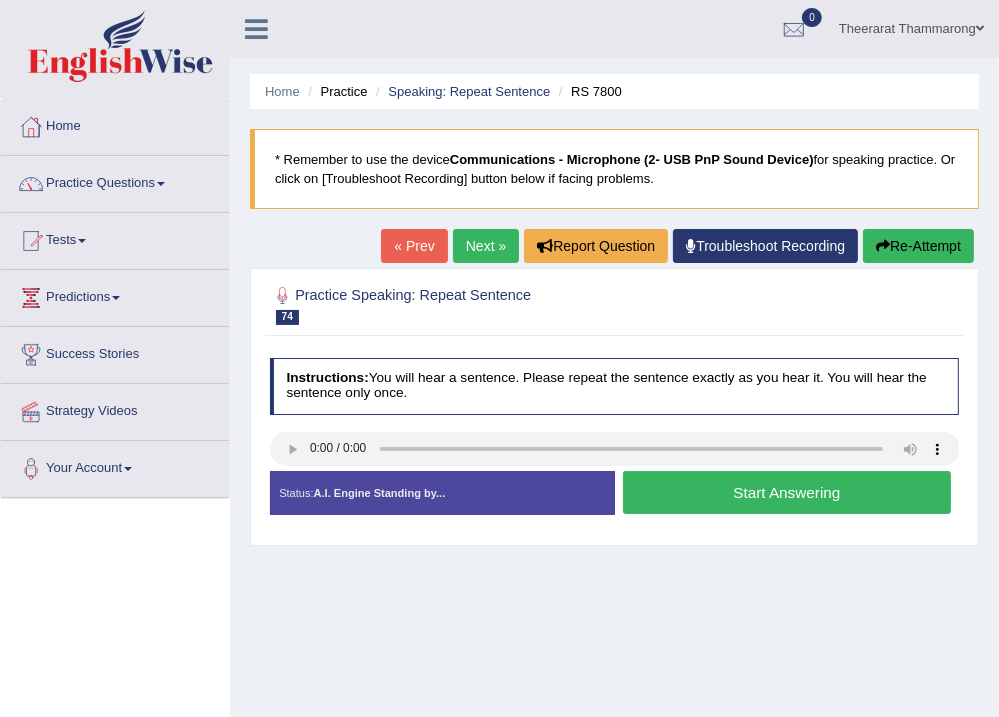 click on "Next »" at bounding box center [486, 246] 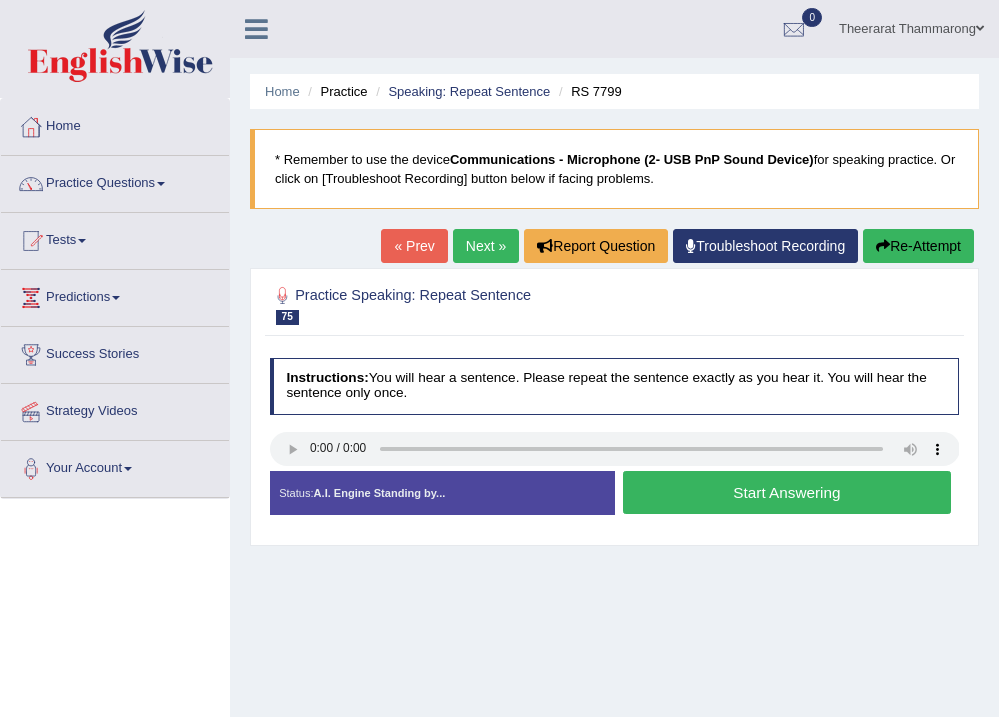 scroll, scrollTop: 0, scrollLeft: 0, axis: both 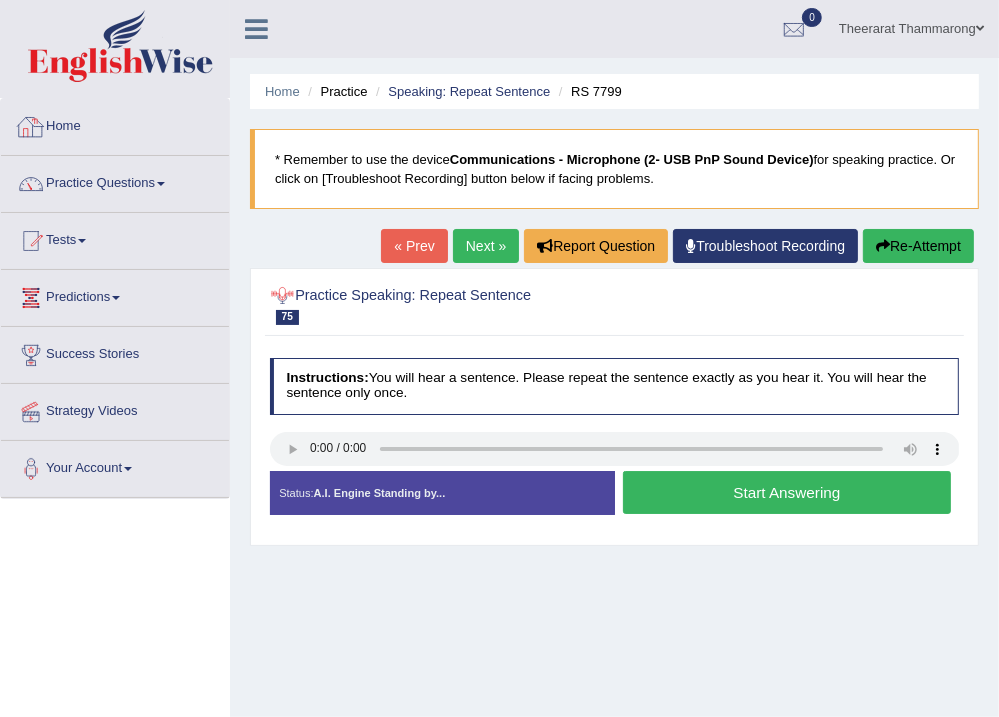 click on "Practice Questions" at bounding box center [115, 181] 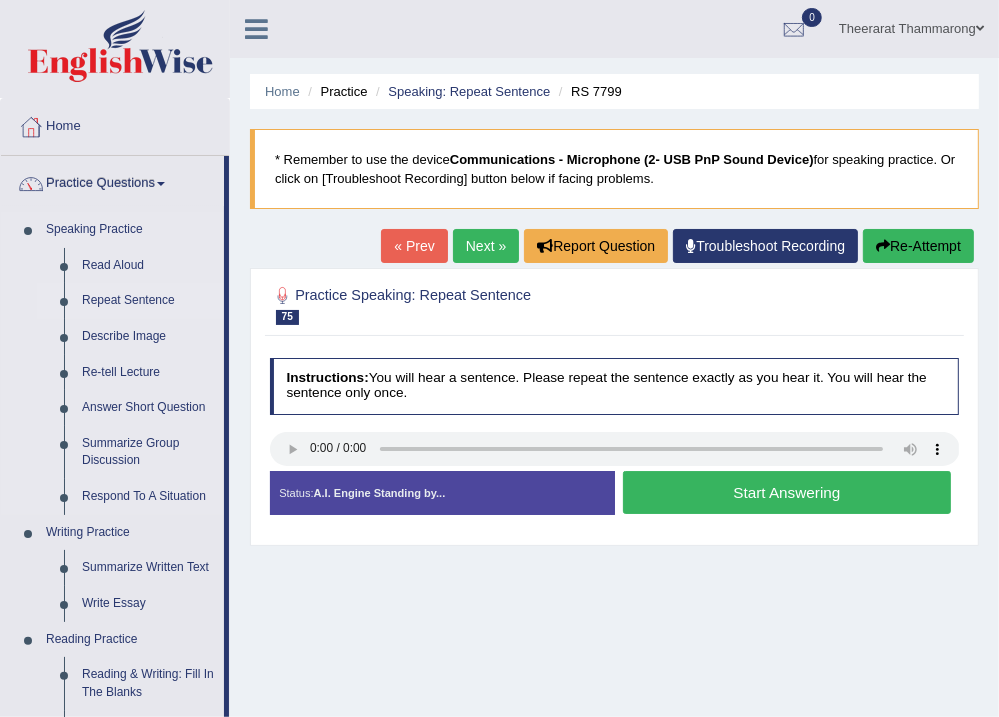 click on "Repeat Sentence" at bounding box center (148, 301) 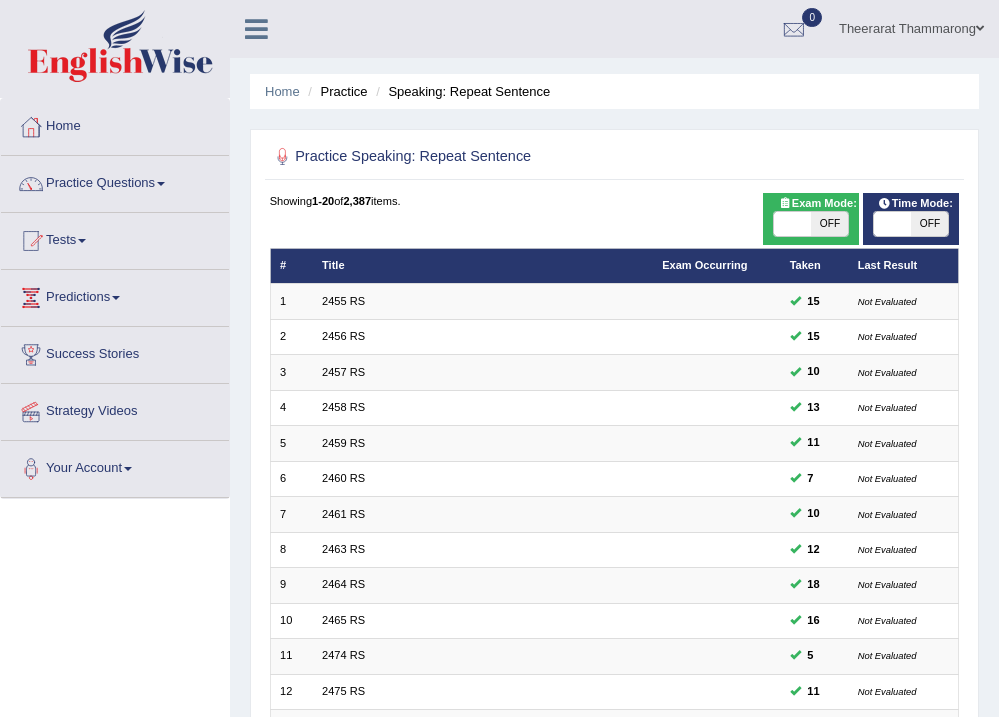 scroll, scrollTop: 434, scrollLeft: 0, axis: vertical 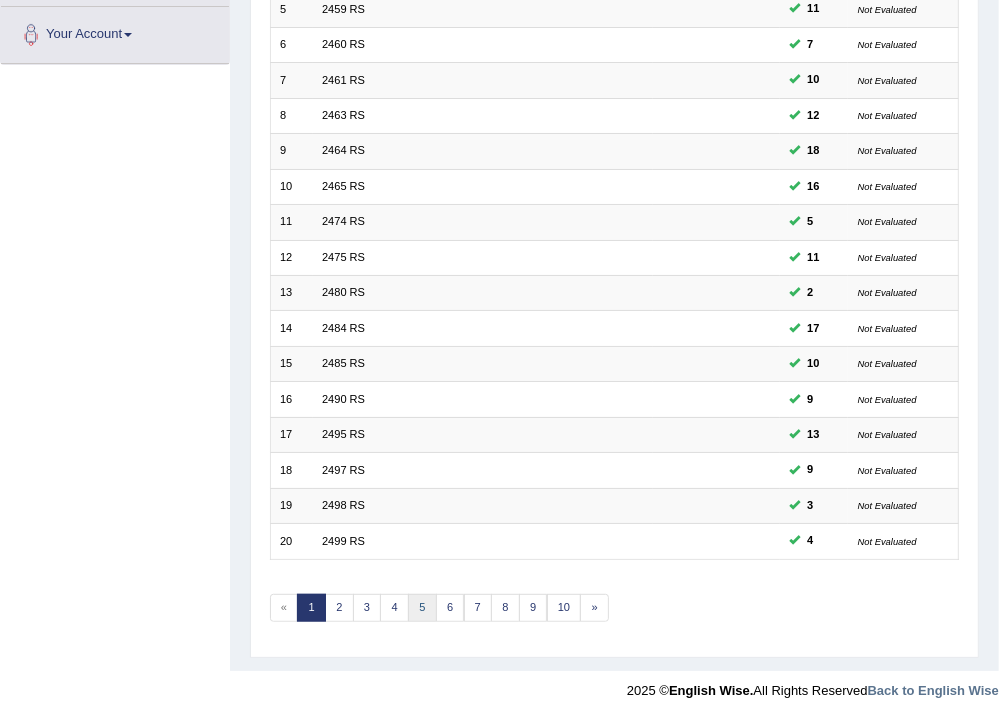 click on "5" at bounding box center [422, 608] 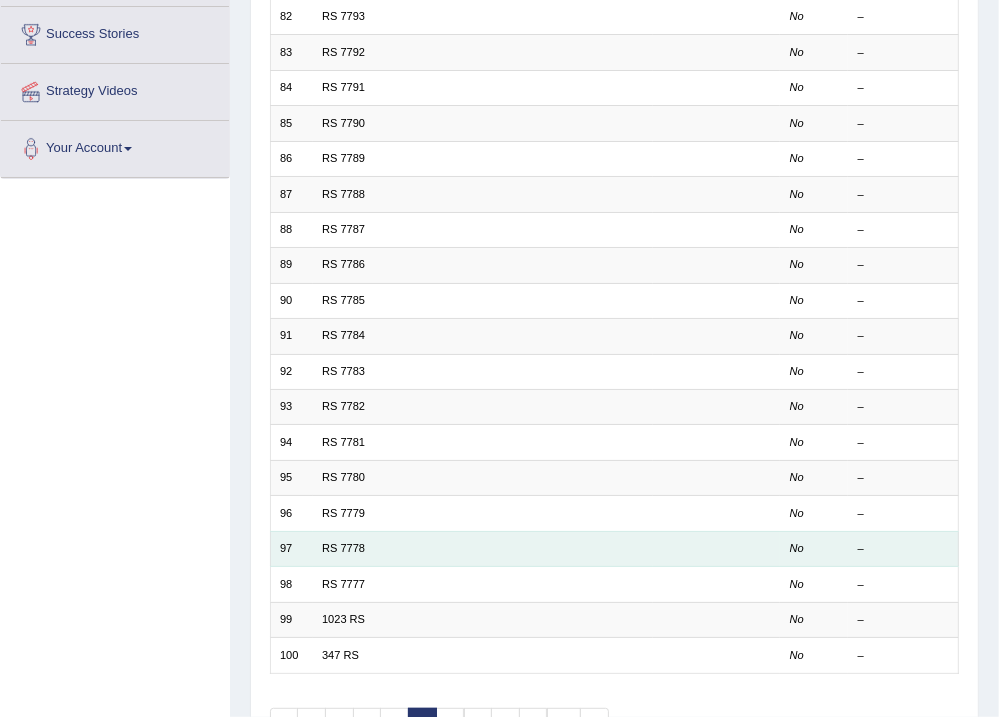 scroll, scrollTop: 320, scrollLeft: 0, axis: vertical 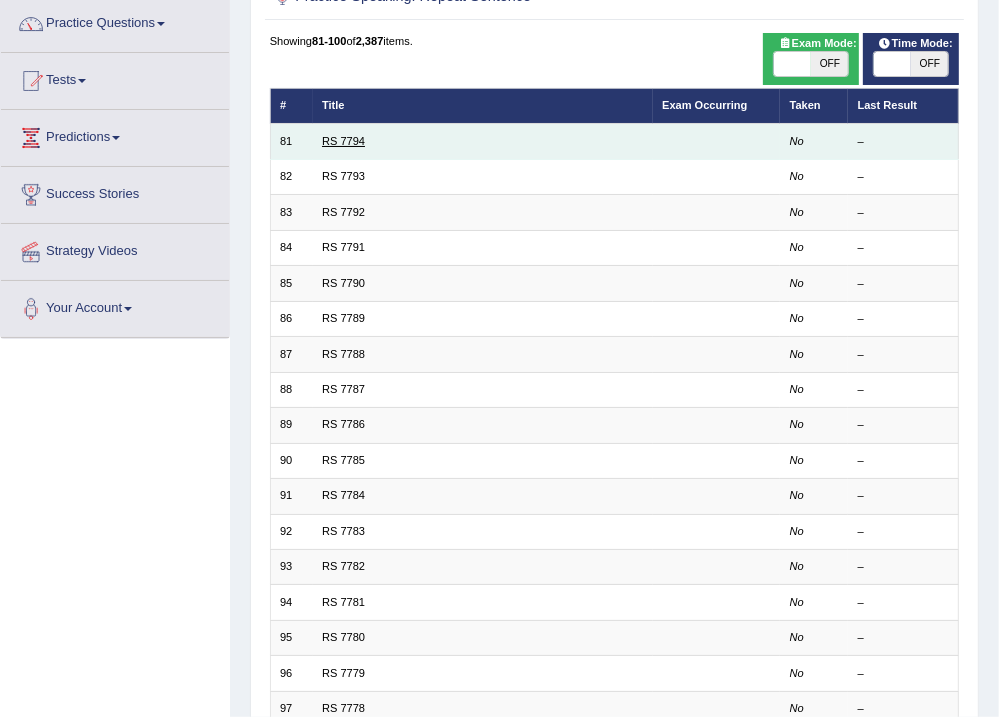 click on "RS 7794" at bounding box center [343, 141] 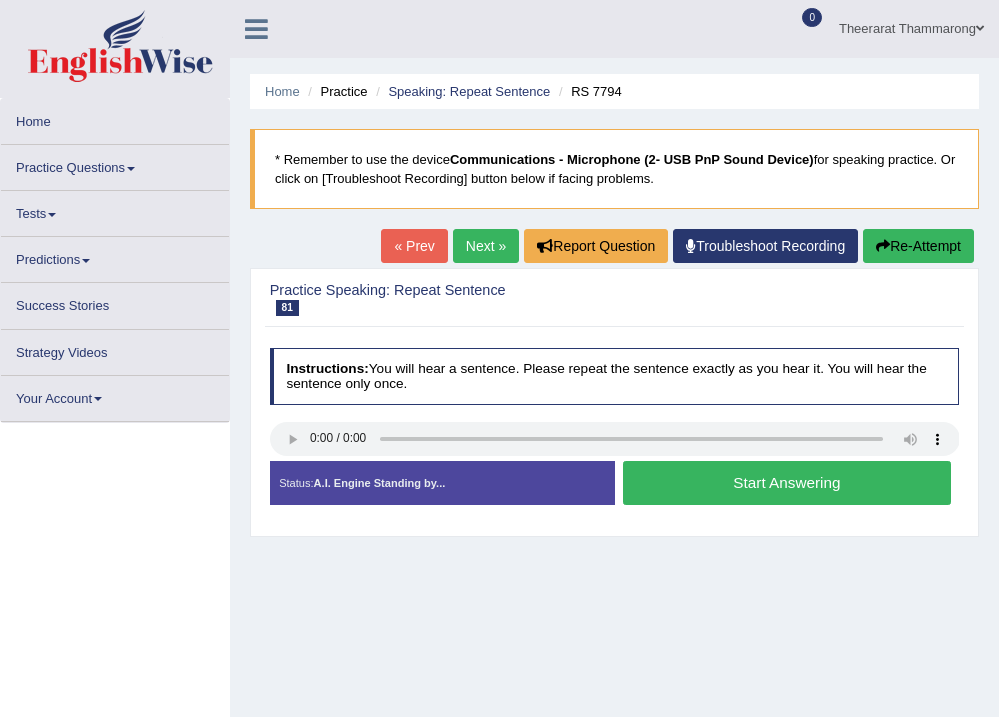 scroll, scrollTop: 0, scrollLeft: 0, axis: both 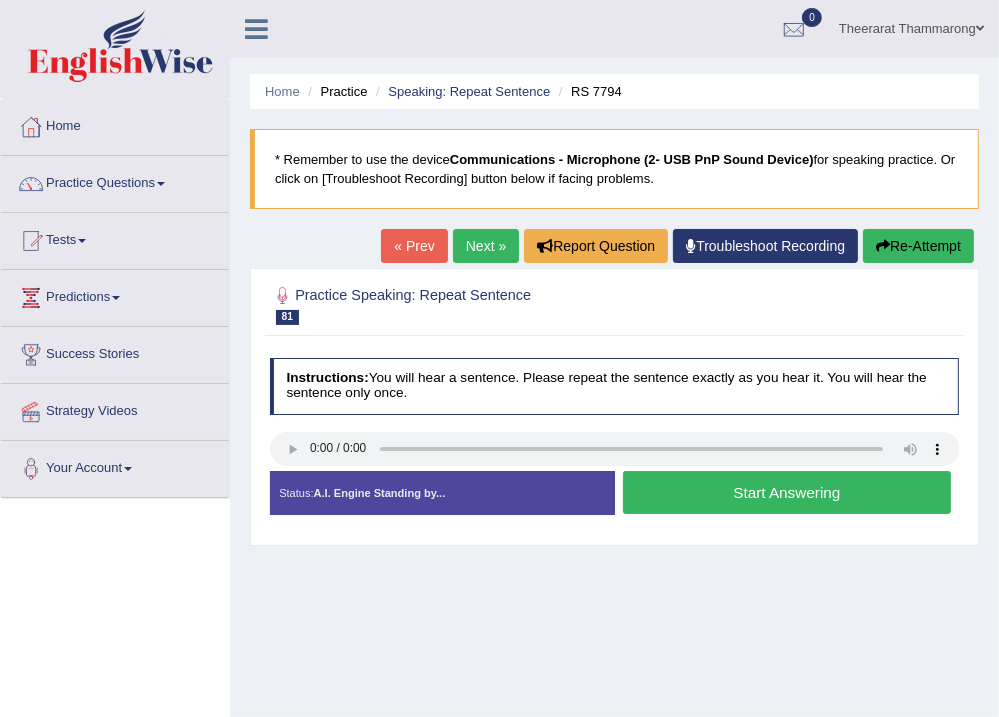 click on "Next »" at bounding box center [486, 246] 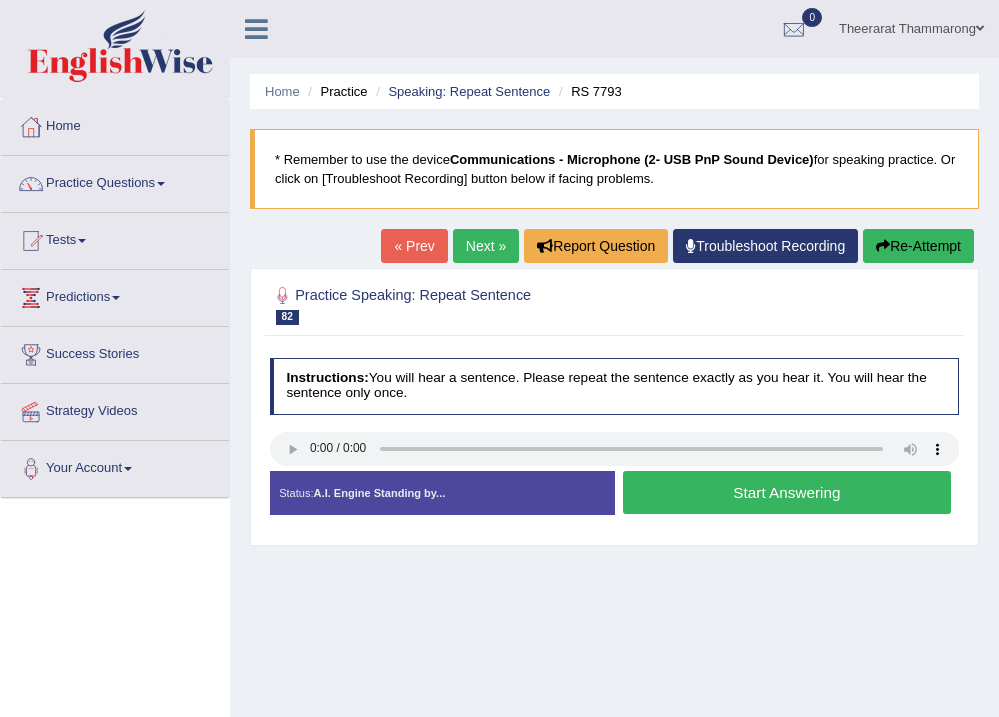 scroll, scrollTop: 0, scrollLeft: 0, axis: both 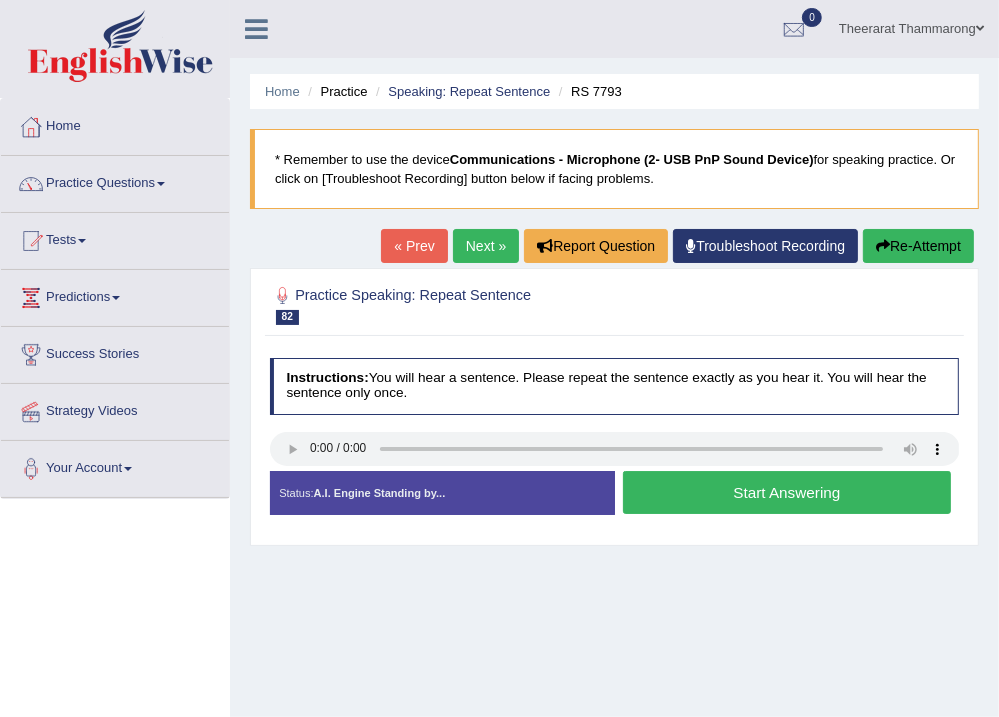 click on "Next »" at bounding box center (486, 246) 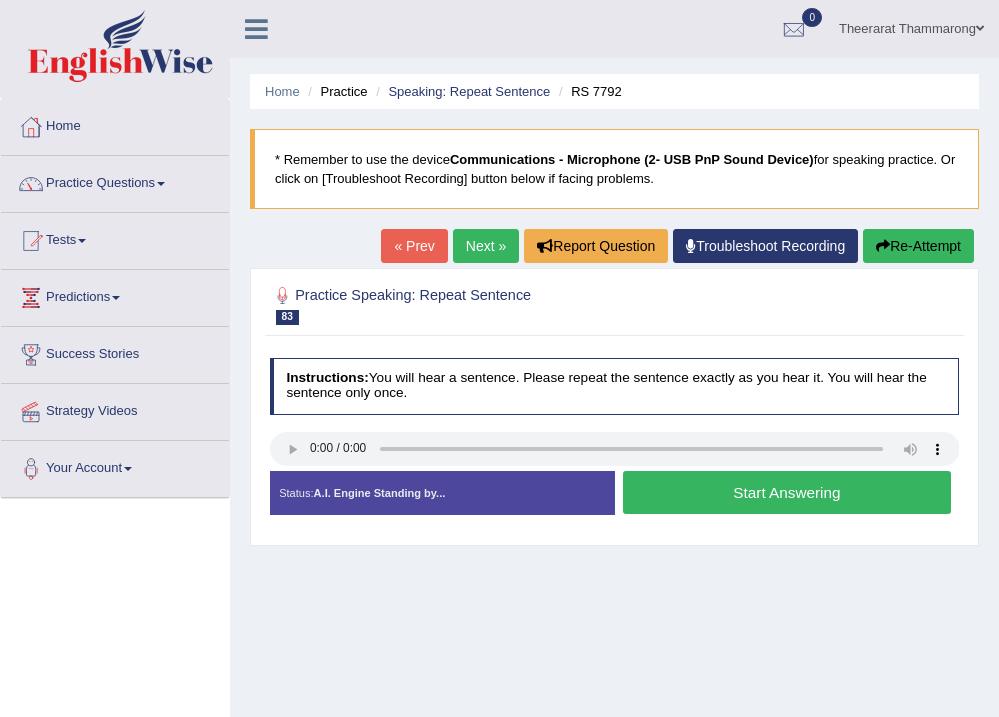 scroll, scrollTop: 0, scrollLeft: 0, axis: both 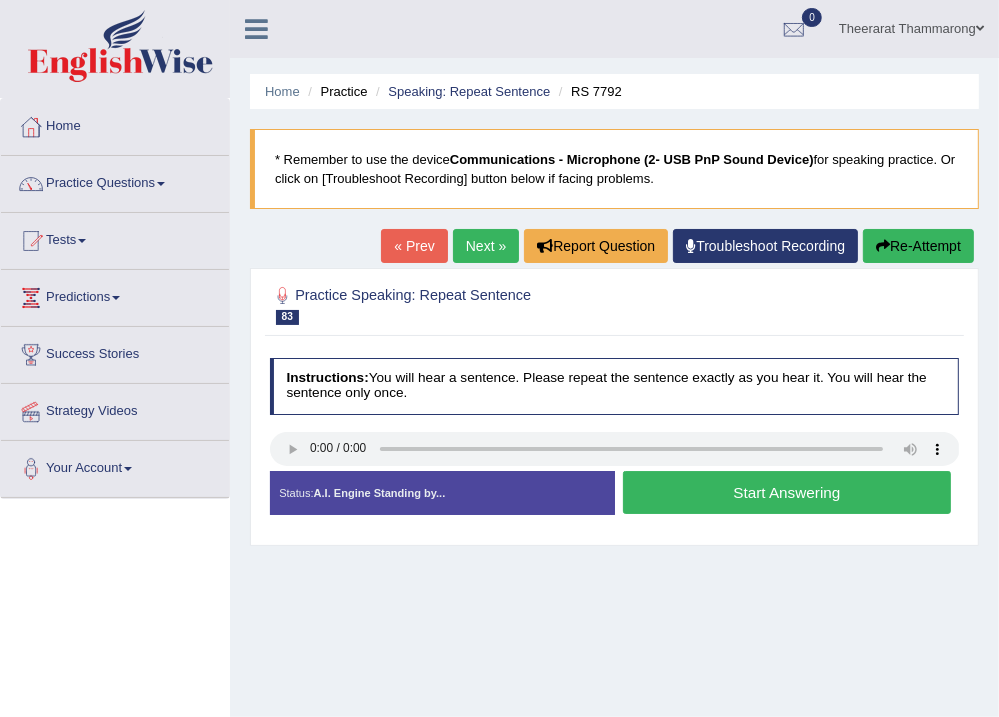 click on "Next »" at bounding box center [486, 246] 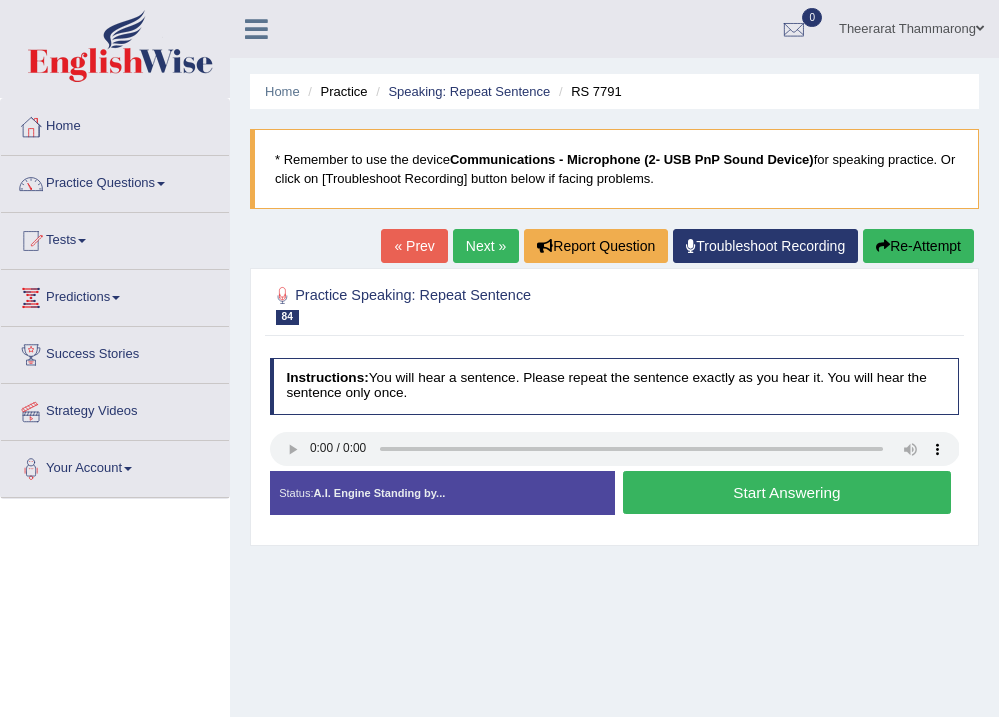 scroll, scrollTop: 0, scrollLeft: 0, axis: both 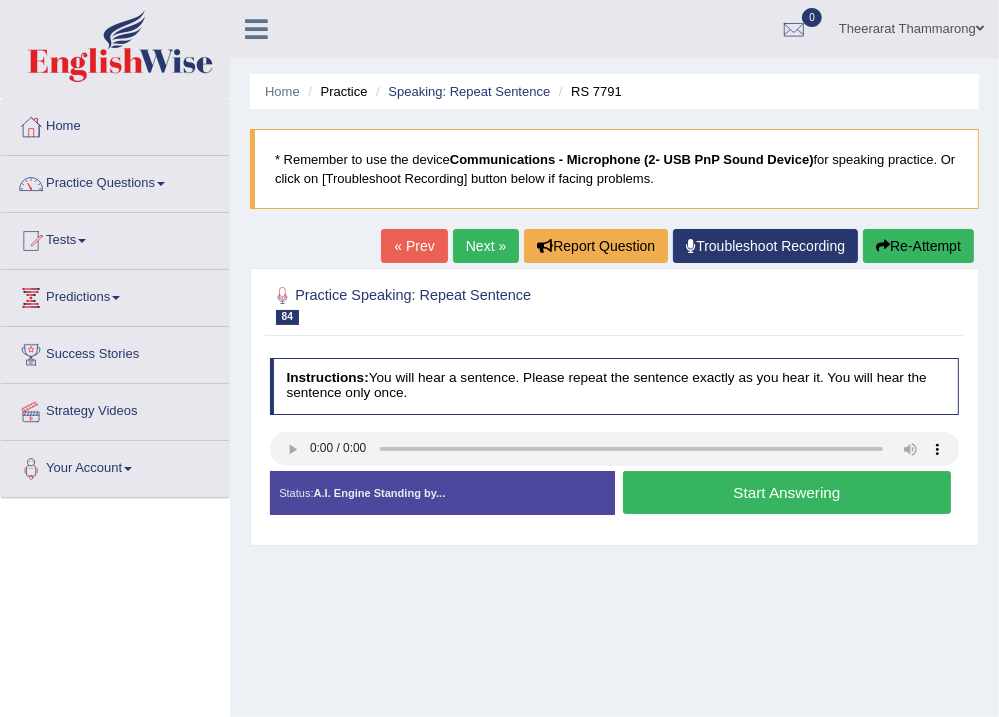 click on "Next »" at bounding box center (486, 246) 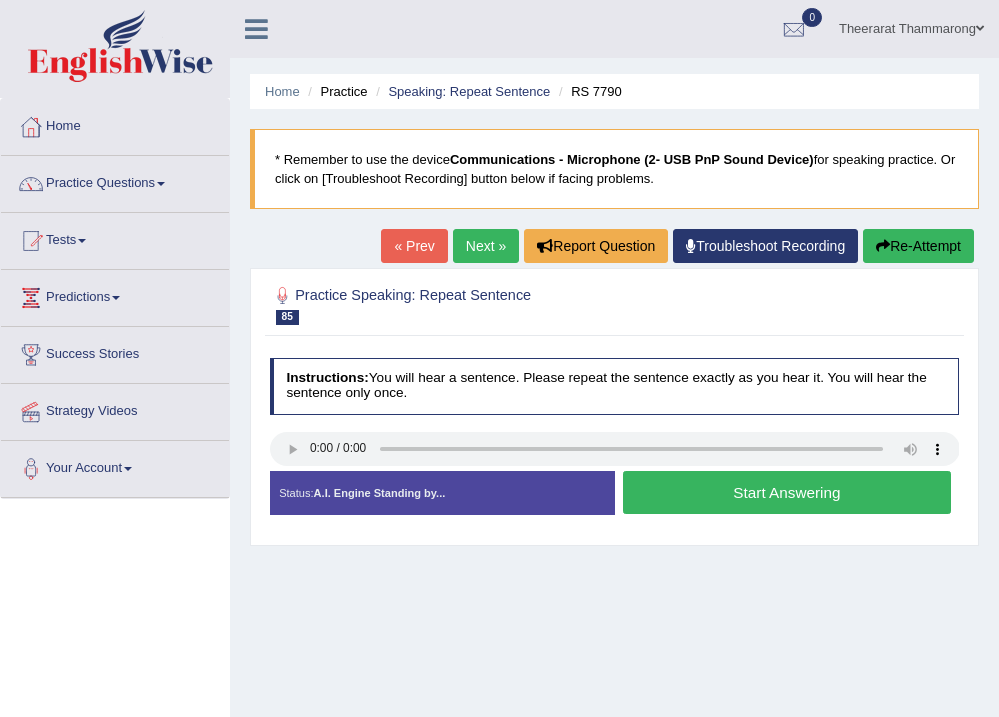 scroll, scrollTop: 0, scrollLeft: 0, axis: both 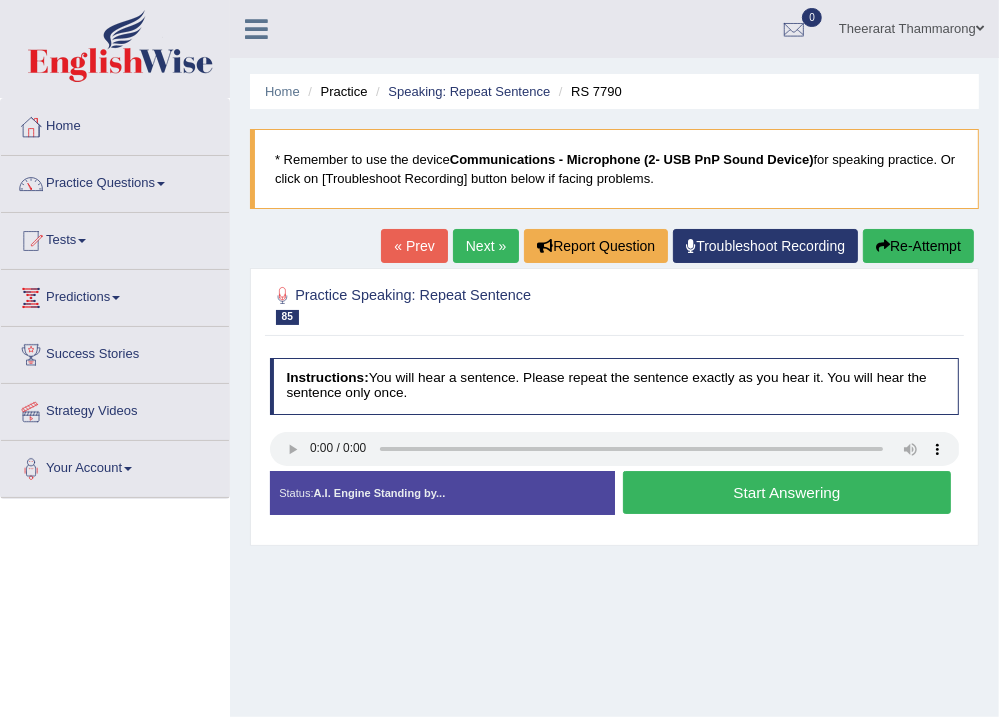 click on "Next »" at bounding box center [486, 246] 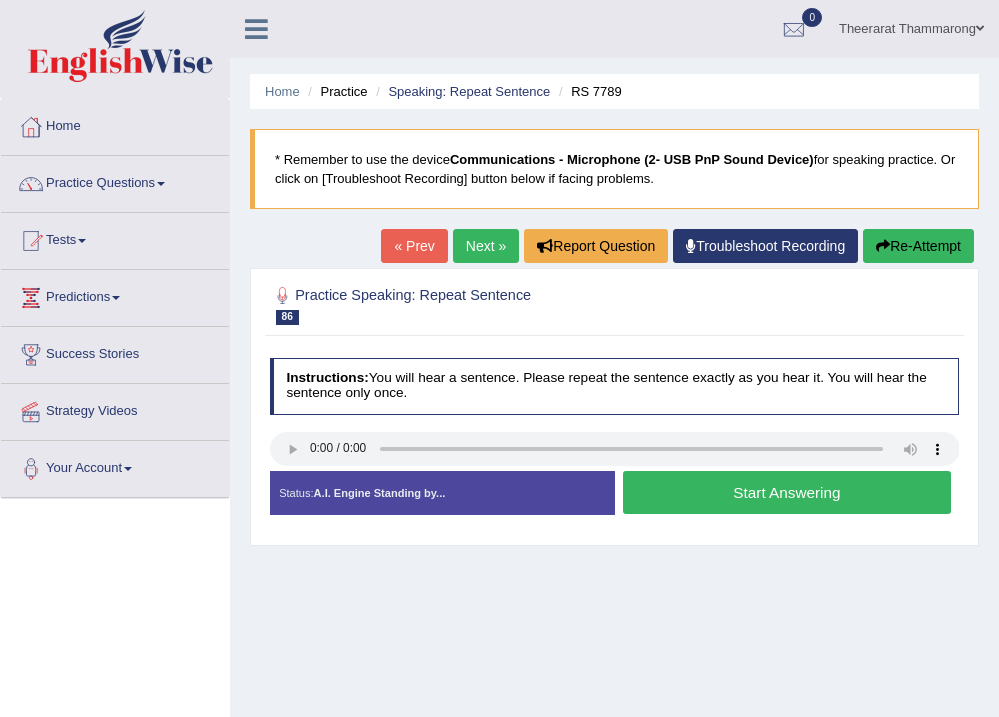 scroll, scrollTop: 0, scrollLeft: 0, axis: both 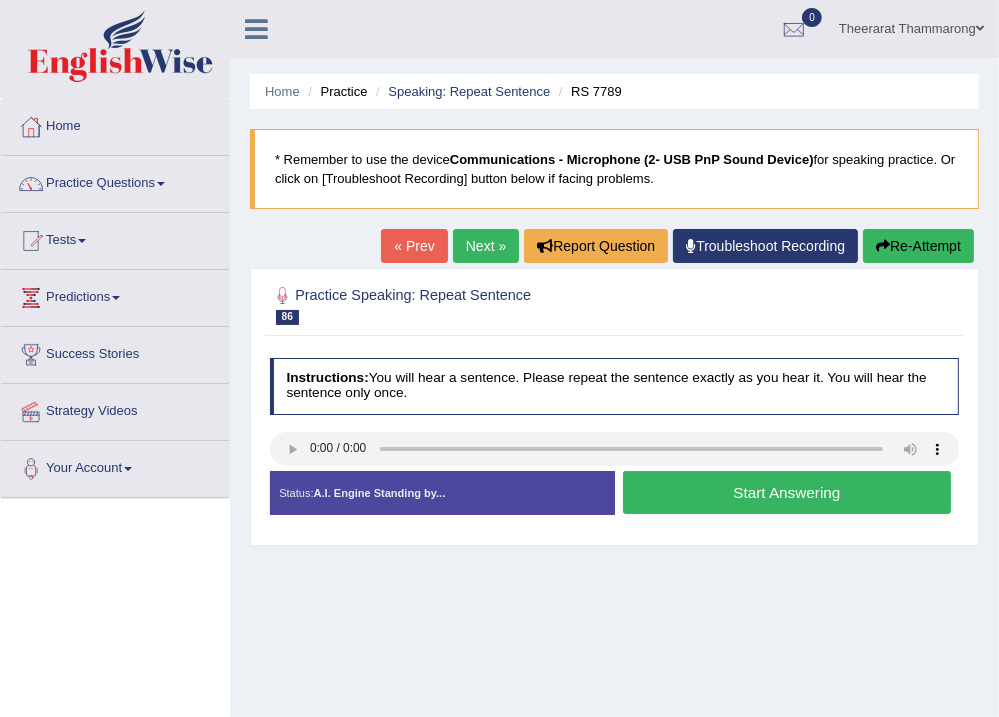 click on "Next »" at bounding box center (486, 246) 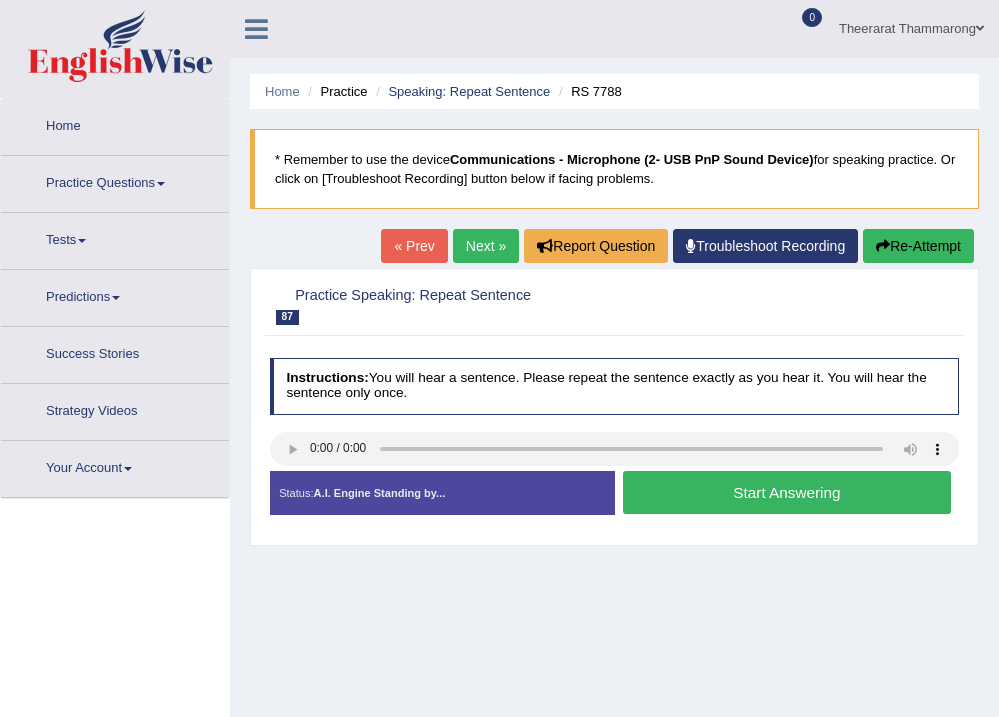 scroll, scrollTop: 0, scrollLeft: 0, axis: both 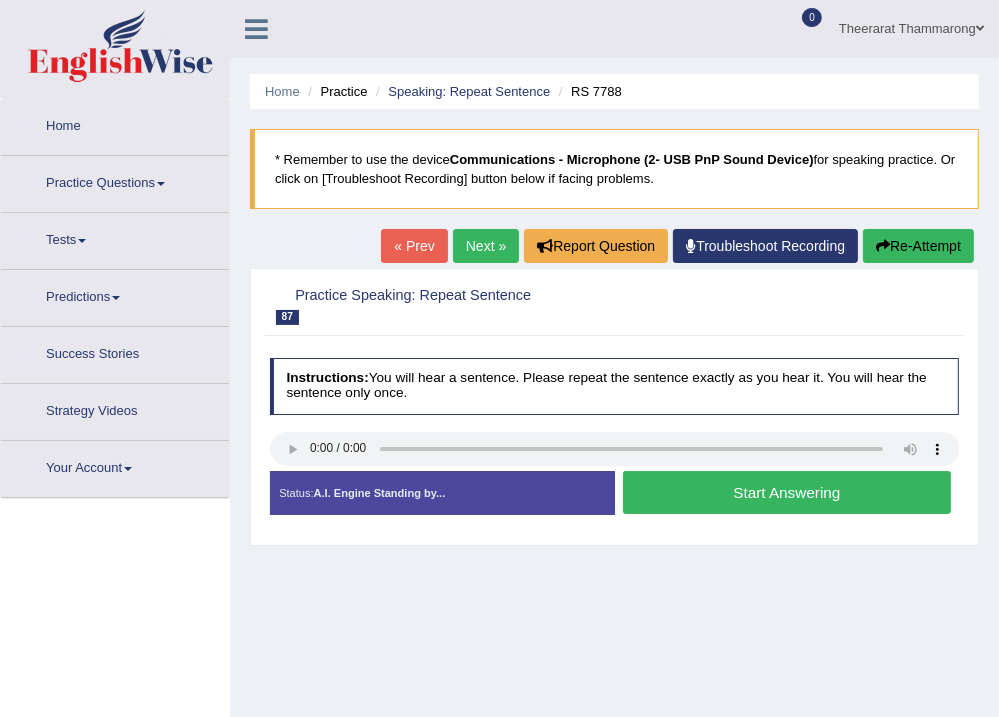 click on "Next »" at bounding box center (486, 246) 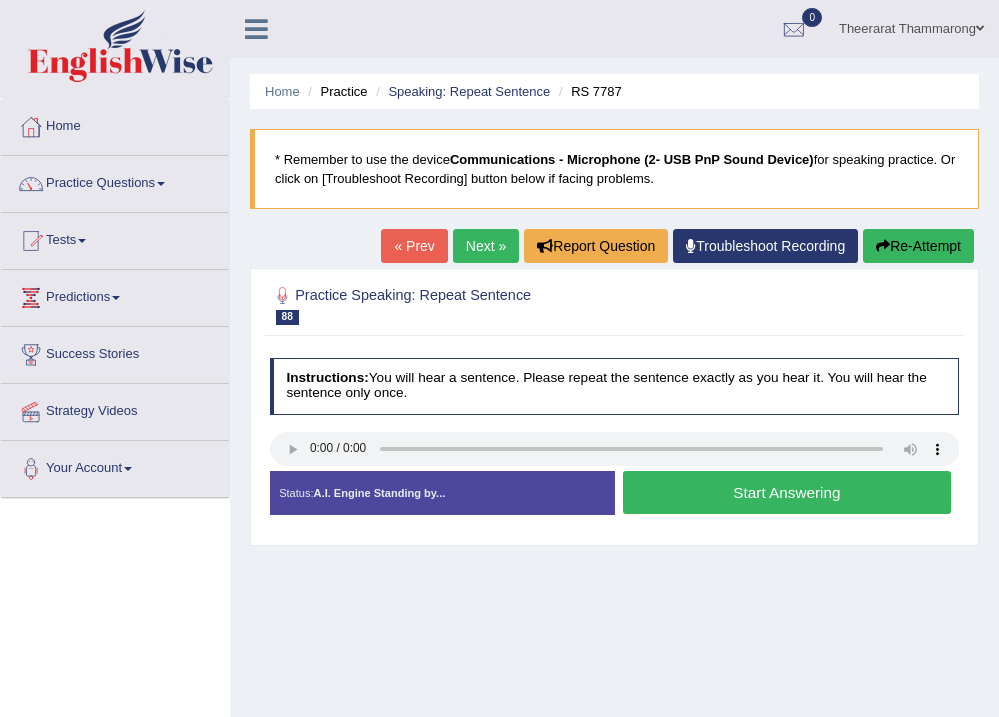 scroll, scrollTop: 0, scrollLeft: 0, axis: both 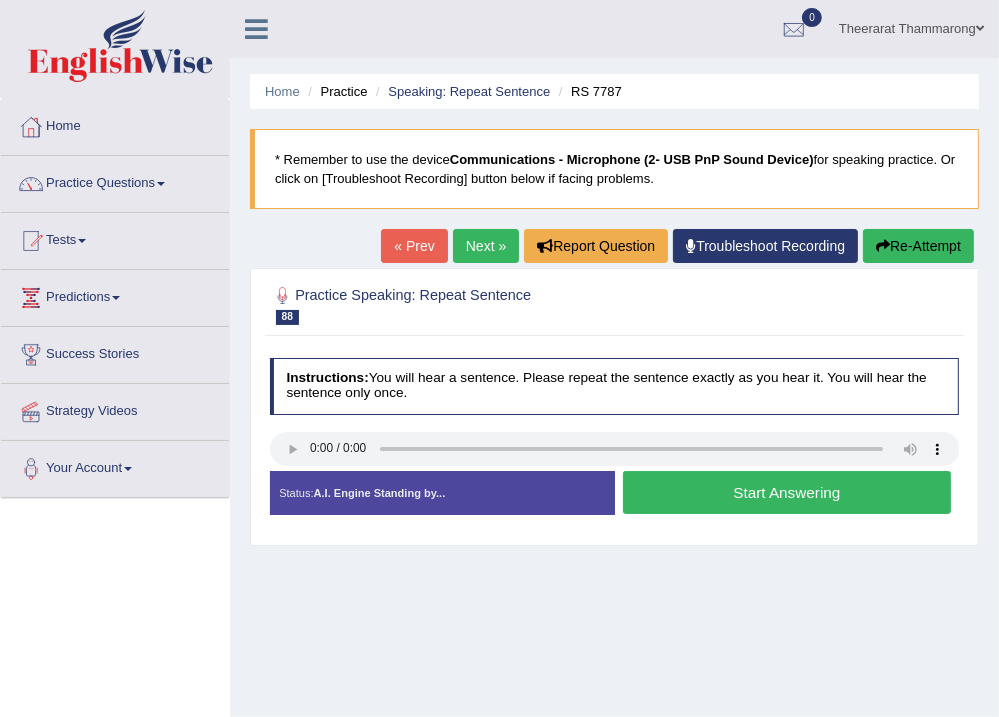 click on "Next »" at bounding box center (486, 246) 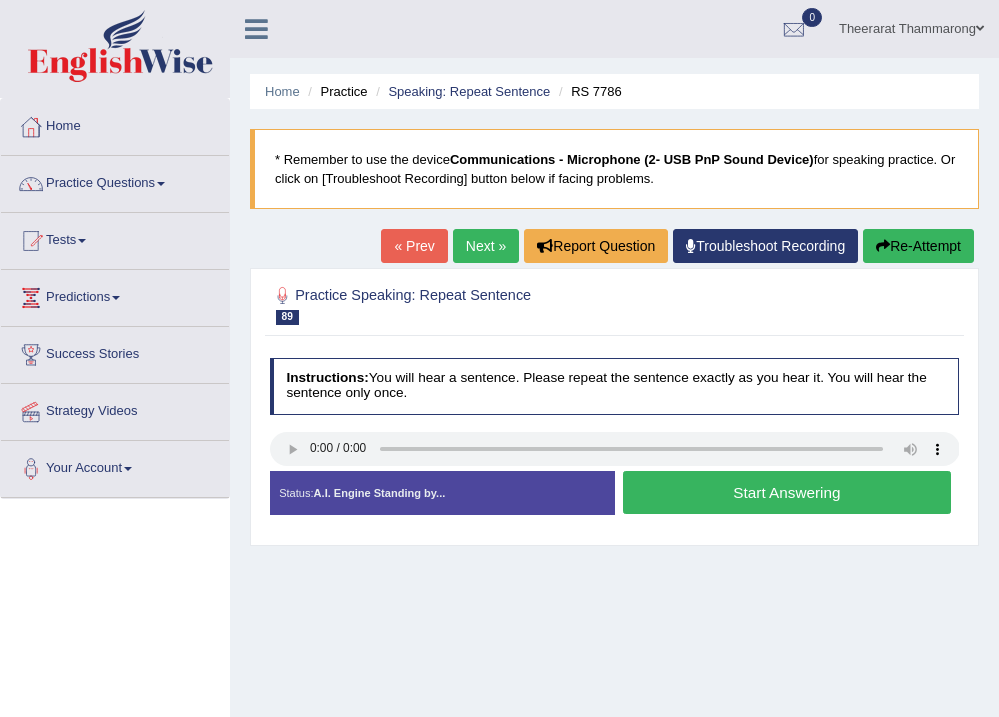 scroll, scrollTop: 0, scrollLeft: 0, axis: both 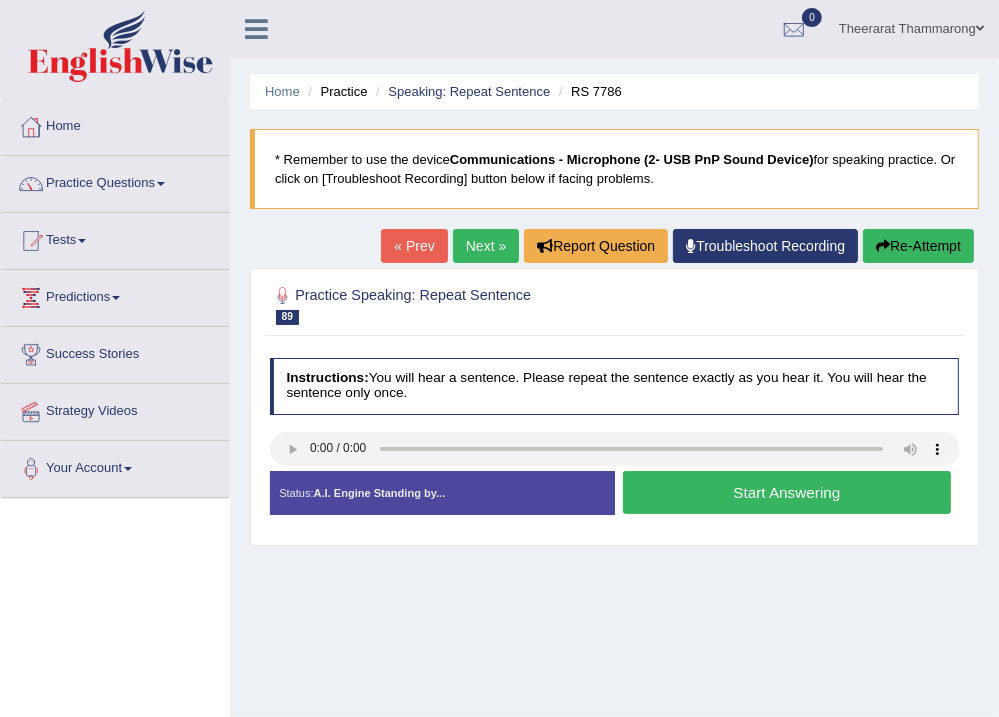 click on "Next »" at bounding box center (486, 246) 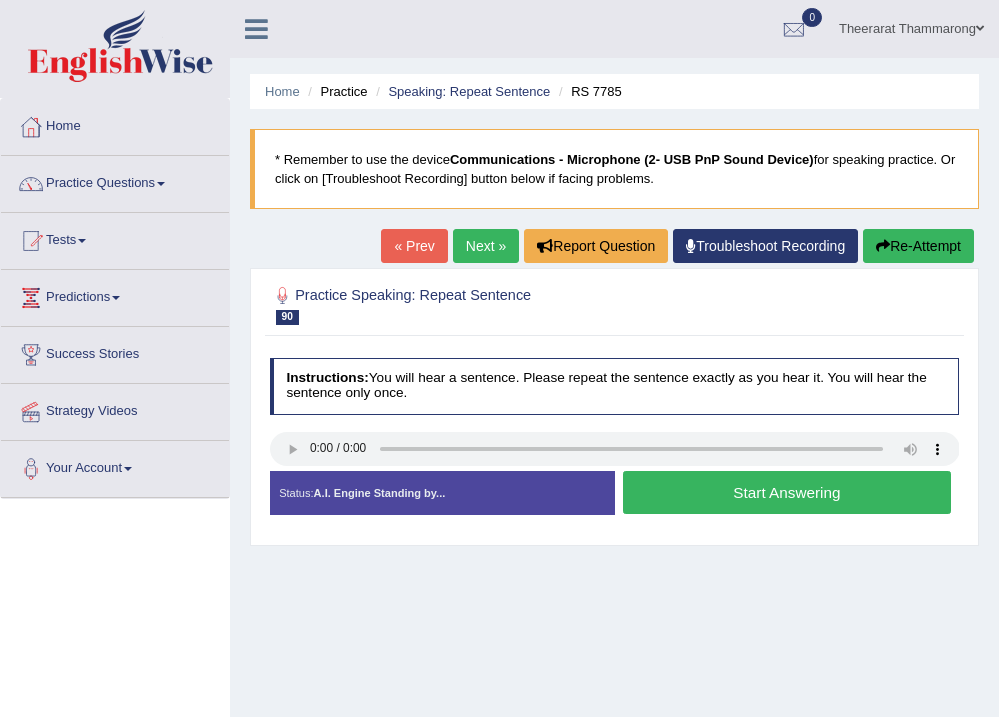scroll, scrollTop: 0, scrollLeft: 0, axis: both 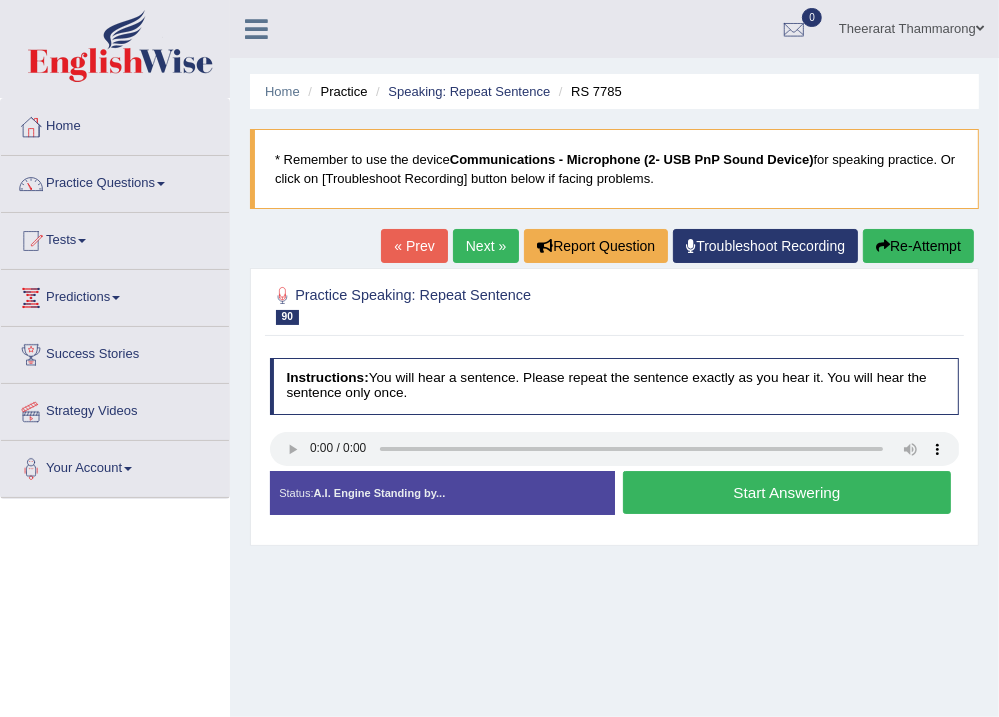 click on "Next »" at bounding box center [486, 246] 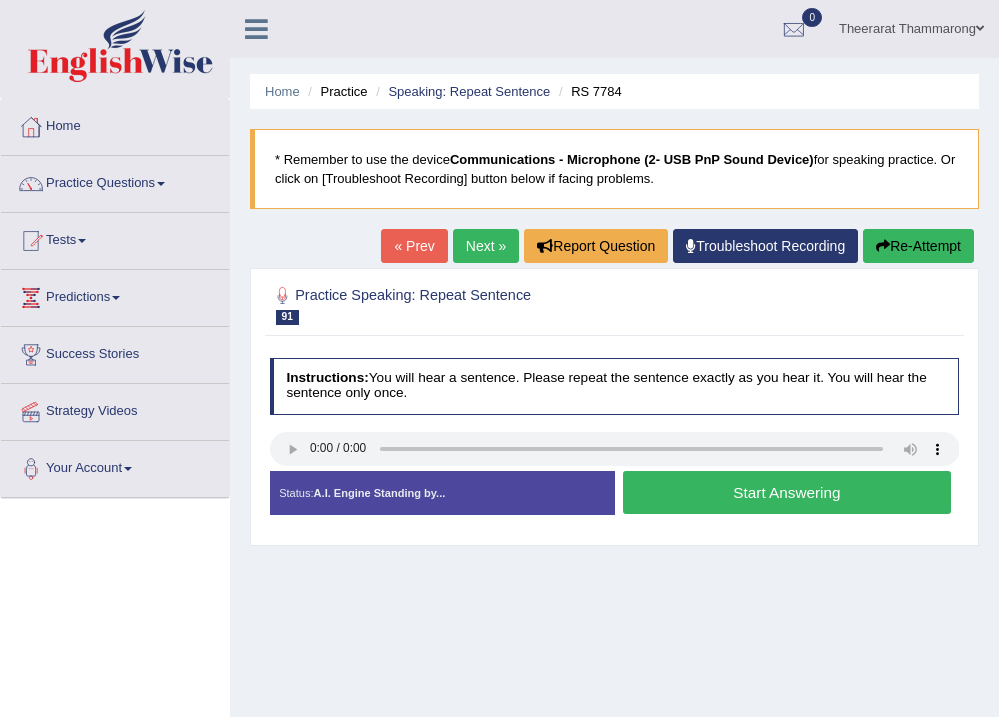 scroll, scrollTop: 0, scrollLeft: 0, axis: both 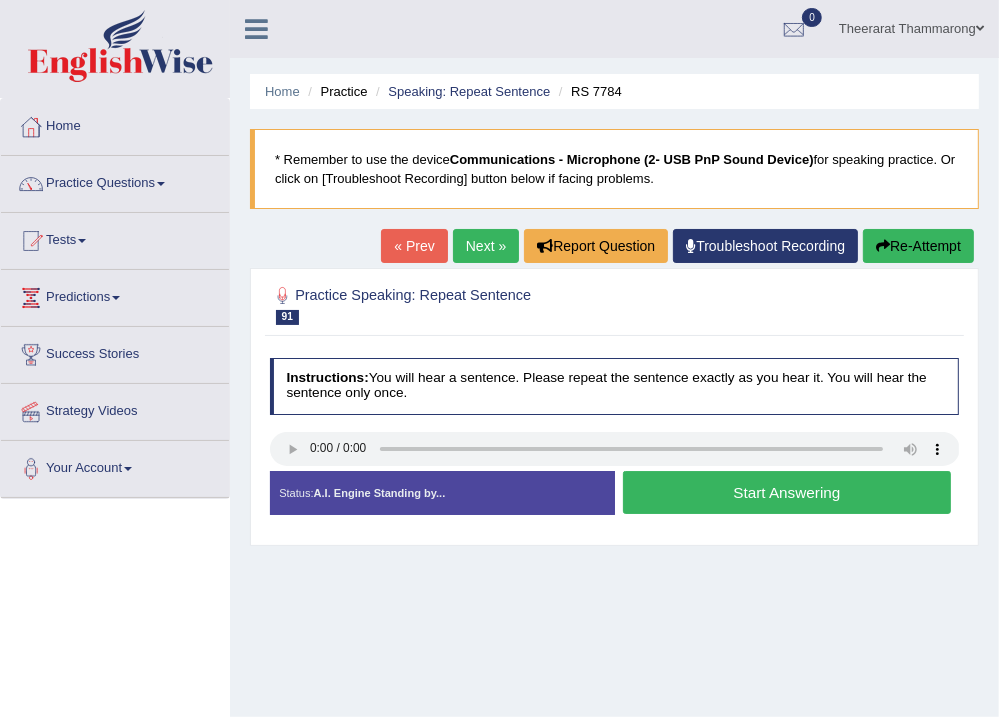 click on "Next »" at bounding box center [486, 246] 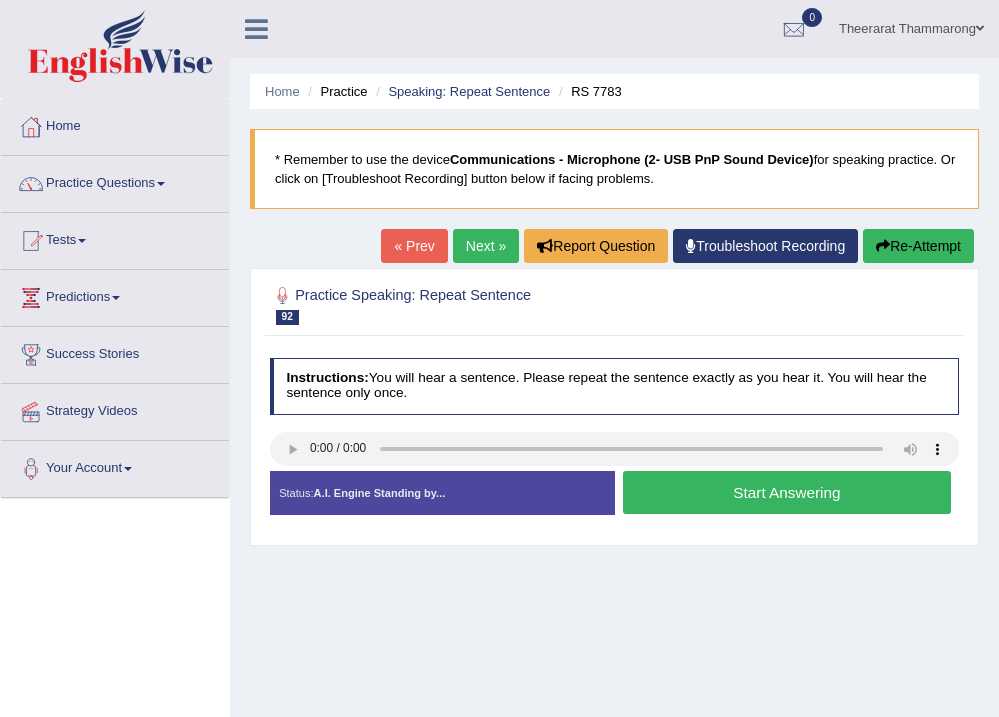 scroll, scrollTop: 0, scrollLeft: 0, axis: both 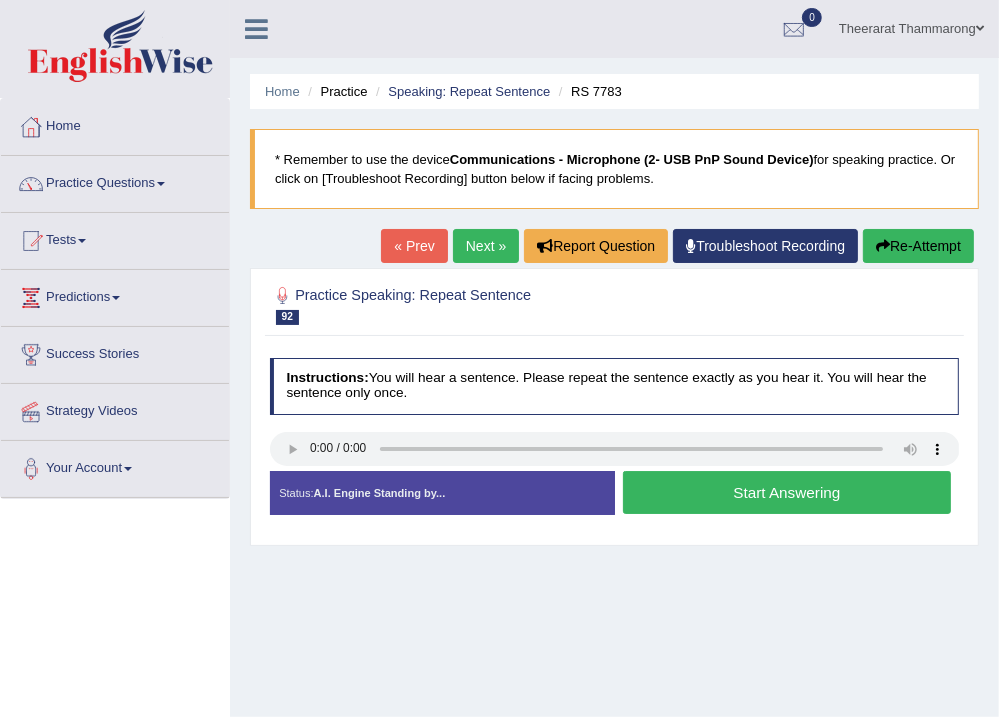 click on "« Prev" at bounding box center [414, 246] 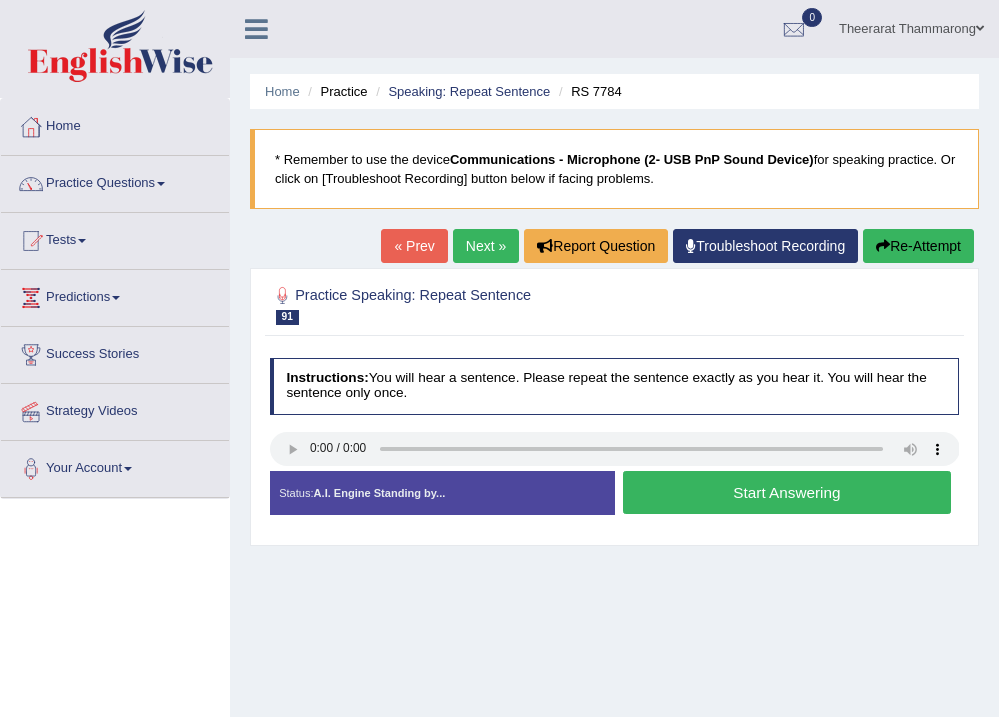 scroll, scrollTop: 0, scrollLeft: 0, axis: both 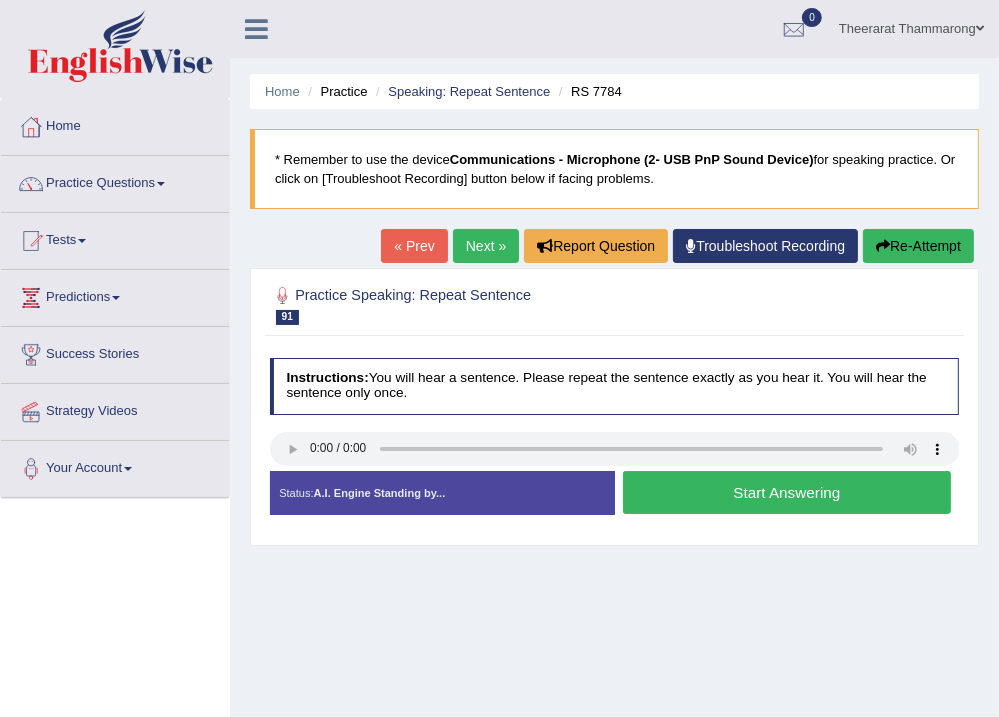 click on "Start Answering" at bounding box center [787, 492] 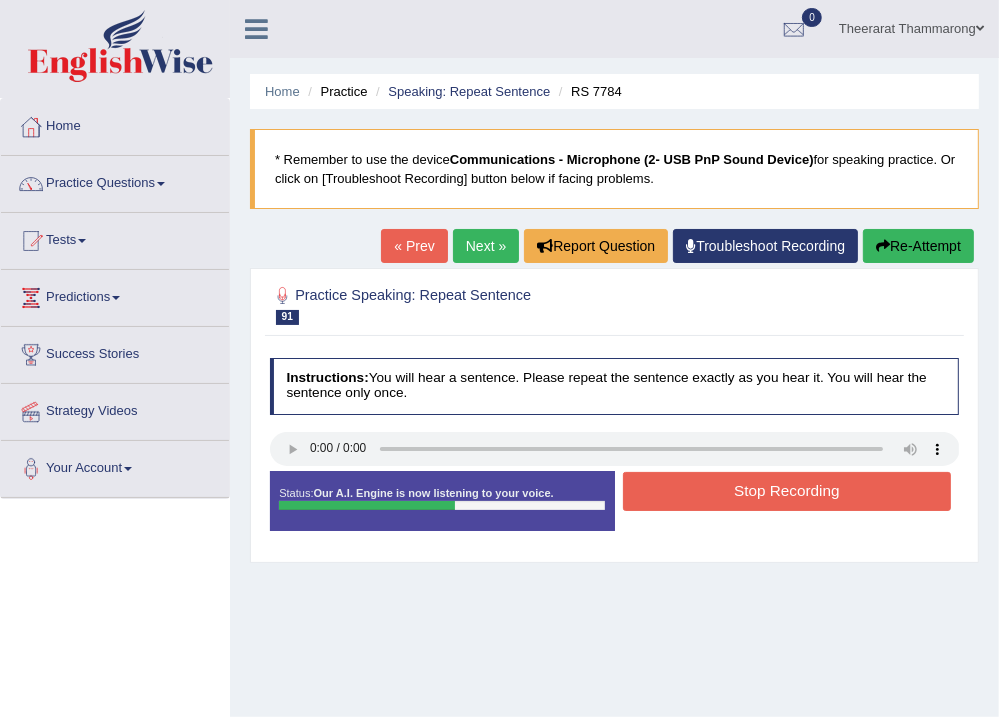 click on "Stop Recording" at bounding box center (787, 491) 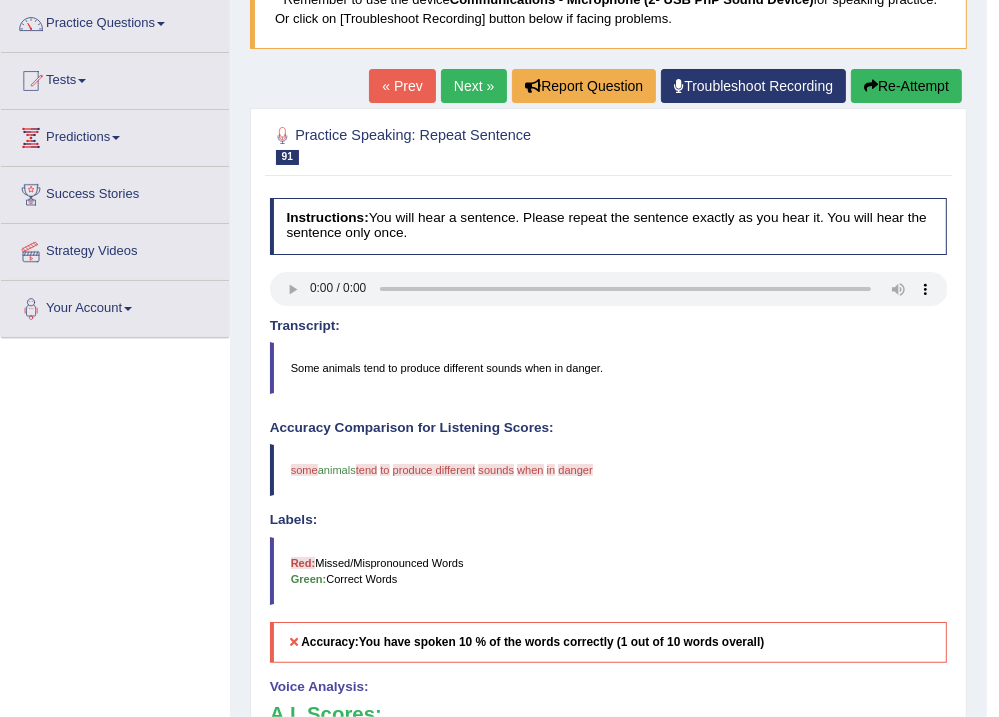 scroll, scrollTop: 0, scrollLeft: 0, axis: both 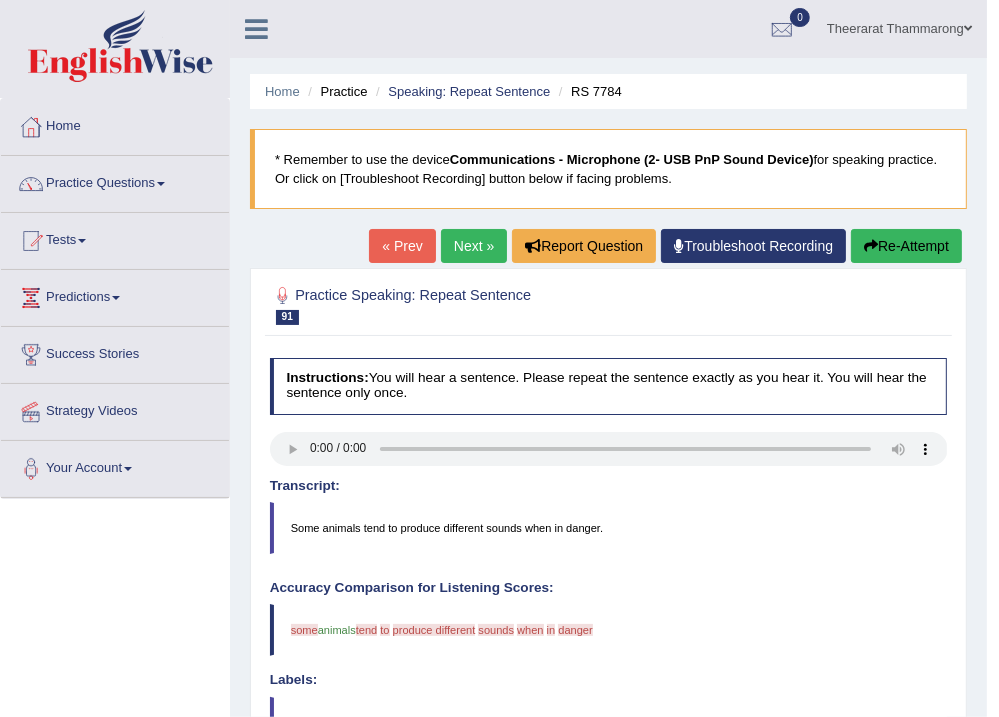click on "Re-Attempt" at bounding box center [906, 246] 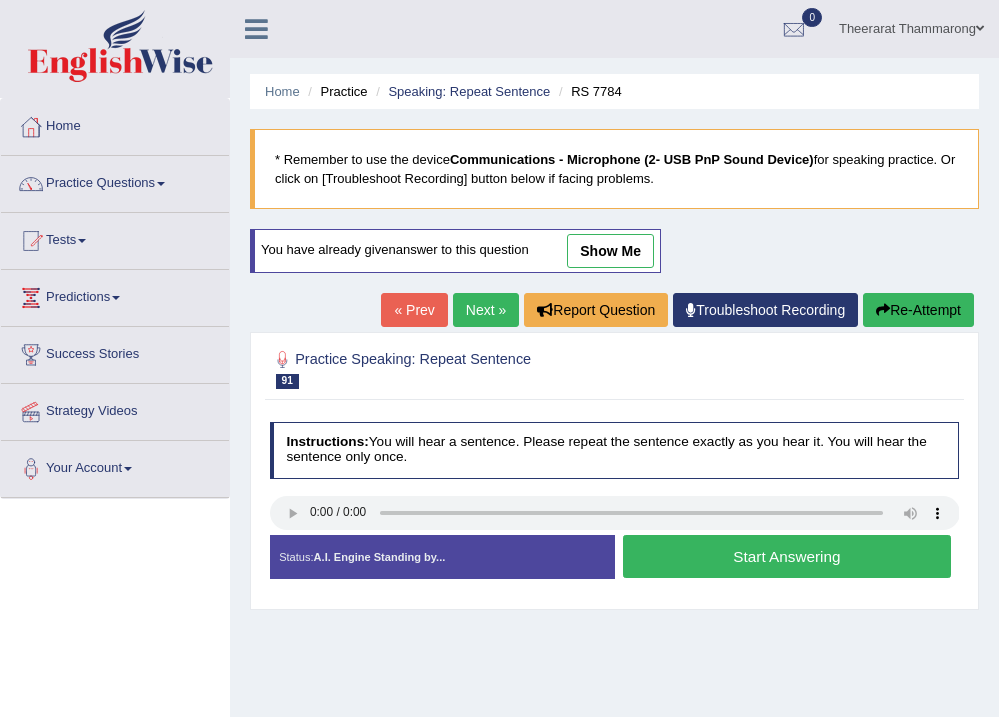scroll, scrollTop: 0, scrollLeft: 0, axis: both 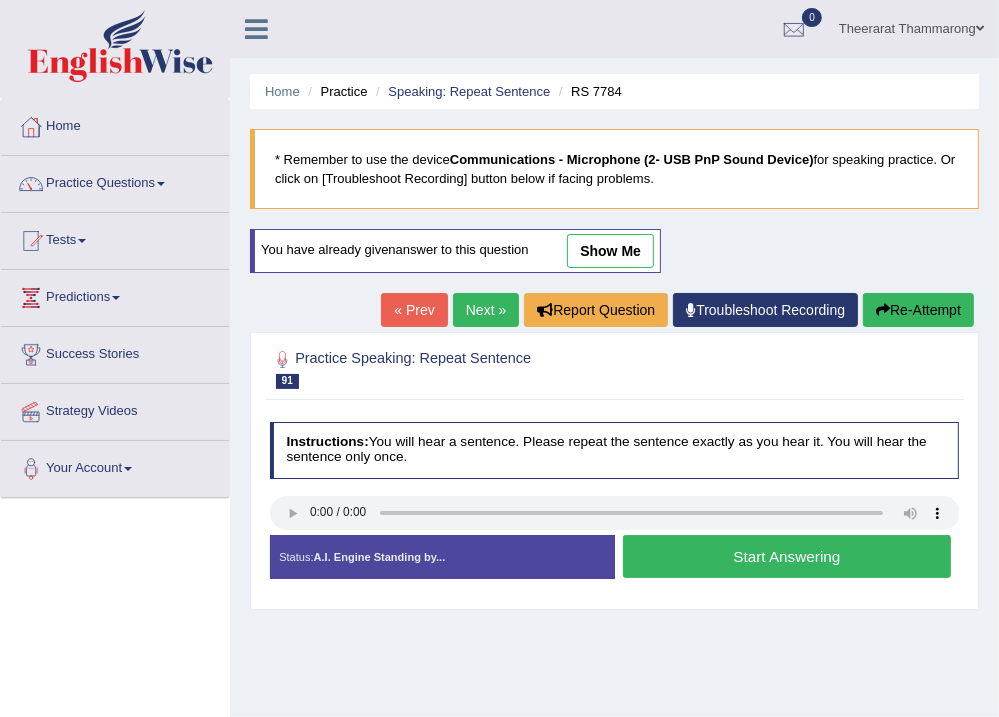 click on "Start Answering" at bounding box center (787, 556) 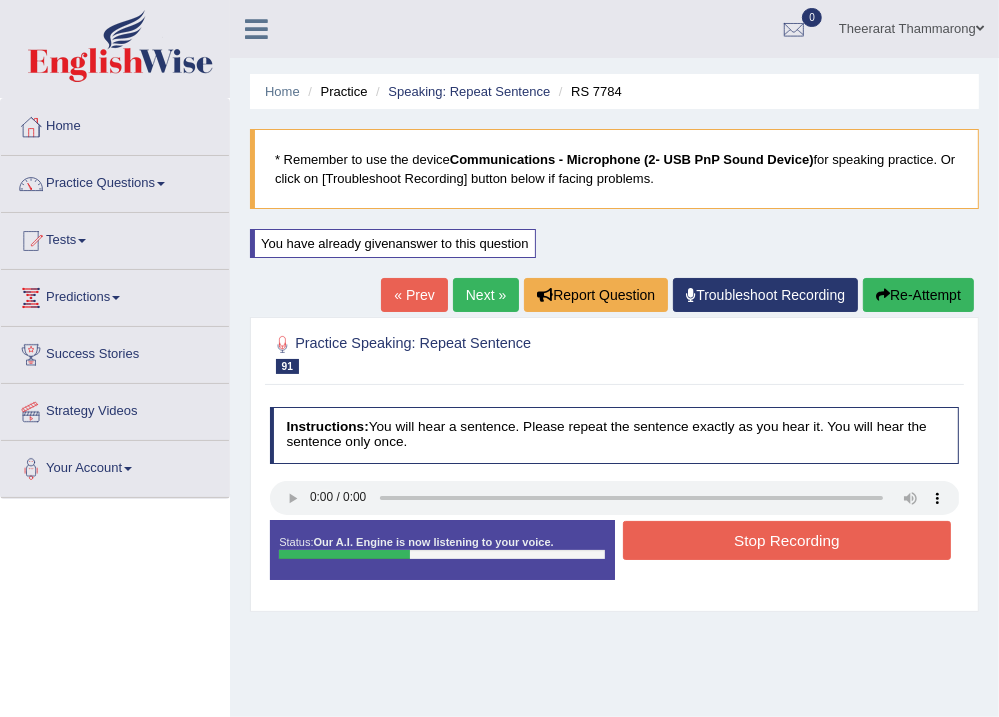 click on "Stop Recording" at bounding box center [787, 540] 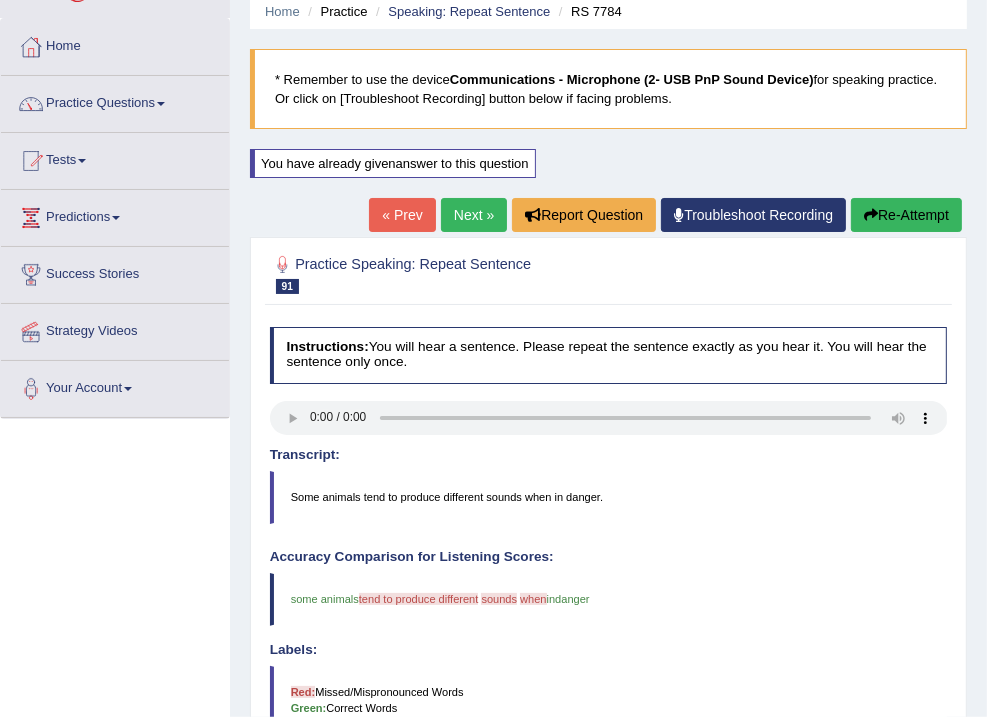 scroll, scrollTop: 0, scrollLeft: 0, axis: both 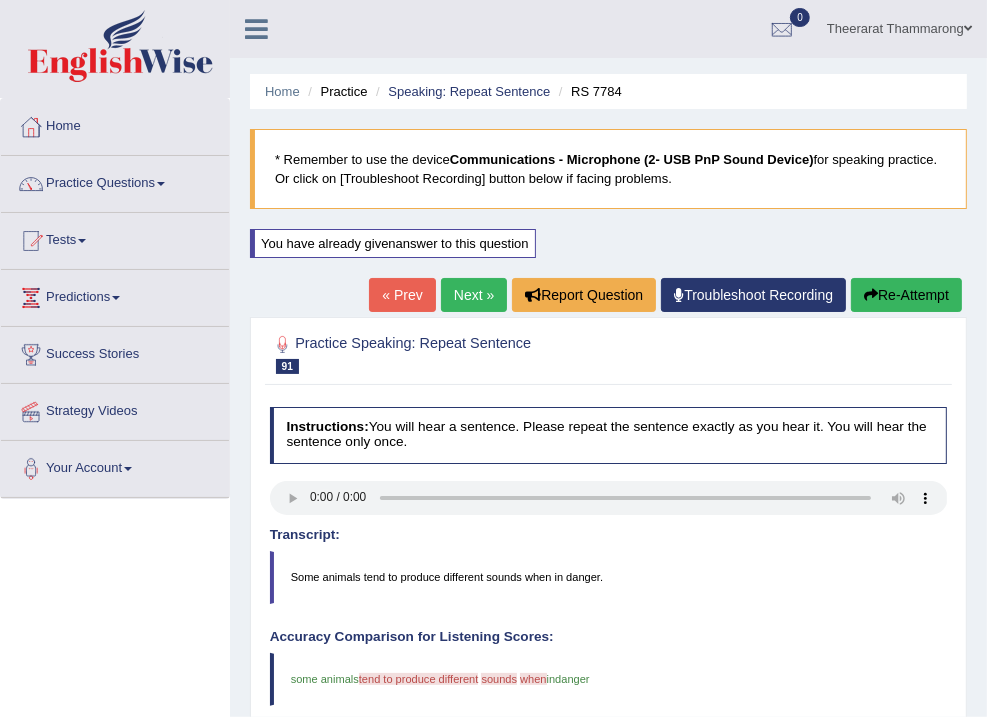 click on "Next »" at bounding box center [474, 295] 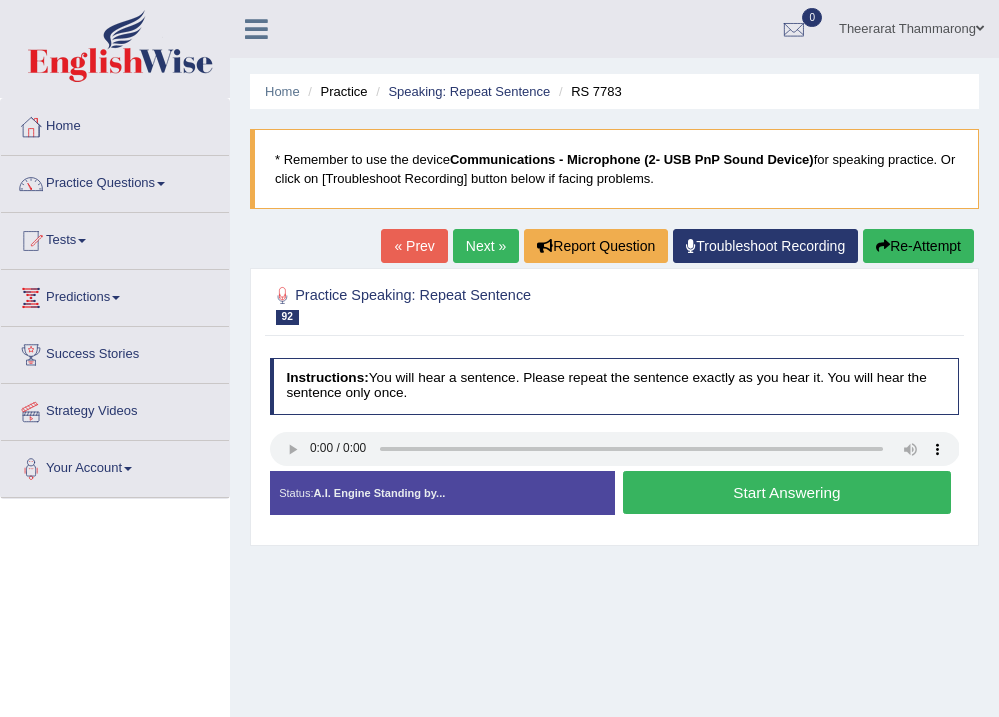 scroll, scrollTop: 0, scrollLeft: 0, axis: both 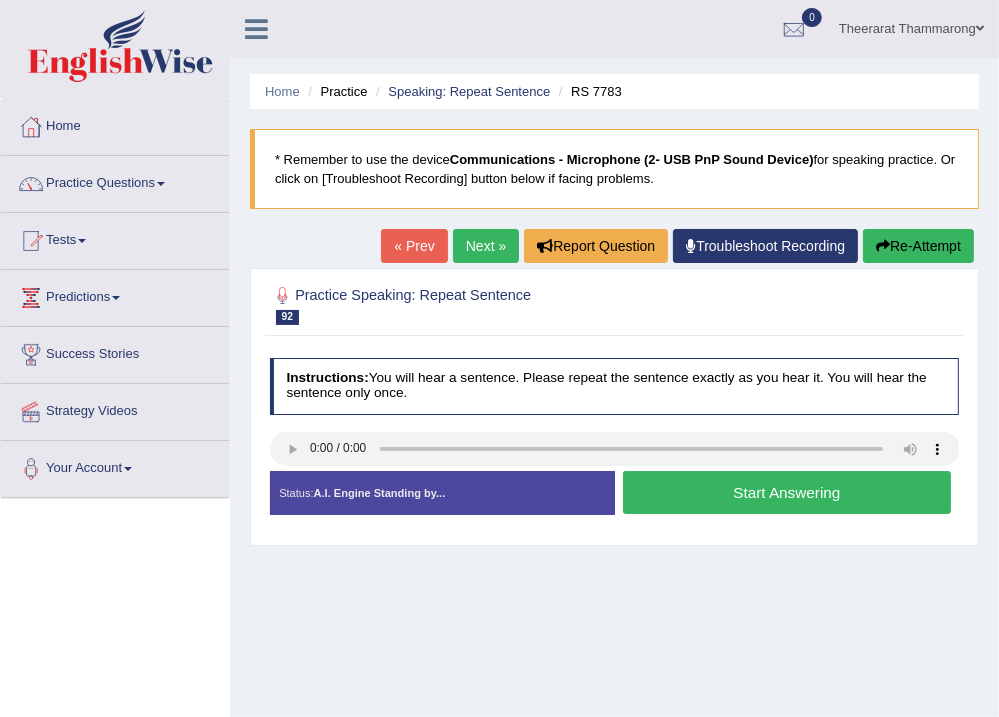 click on "Start Answering" at bounding box center (787, 492) 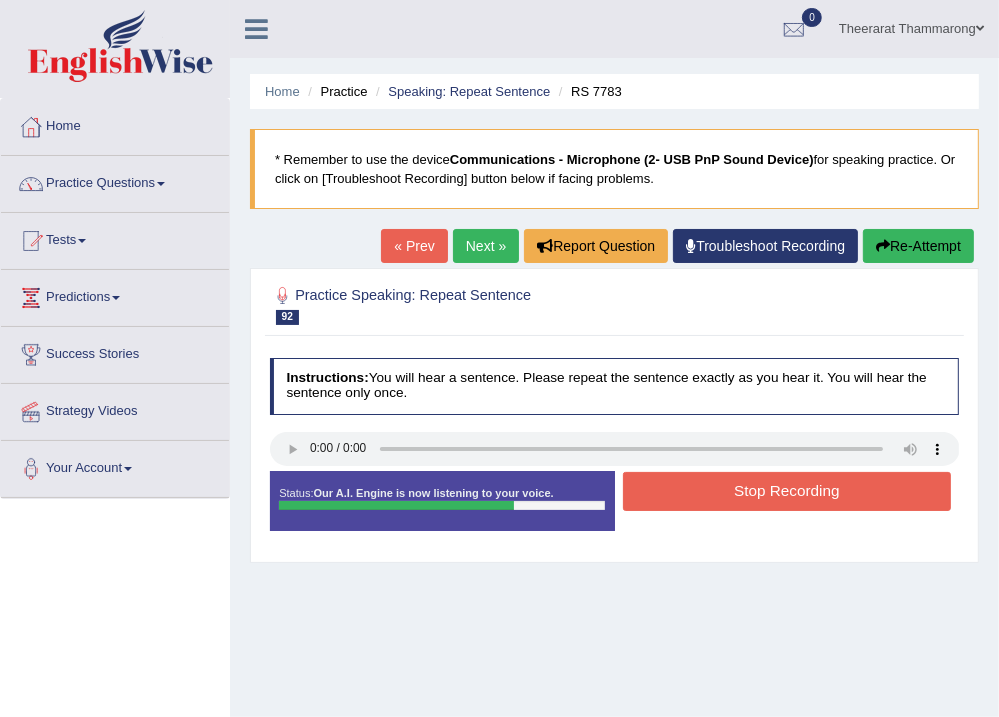 click on "Stop Recording" at bounding box center [787, 491] 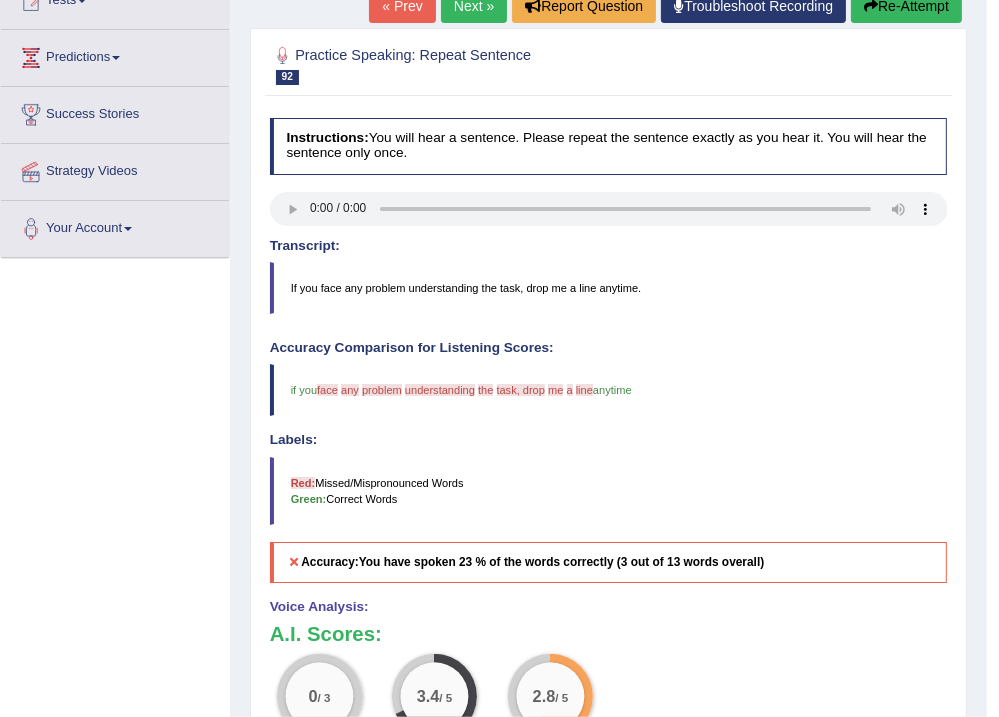 scroll, scrollTop: 80, scrollLeft: 0, axis: vertical 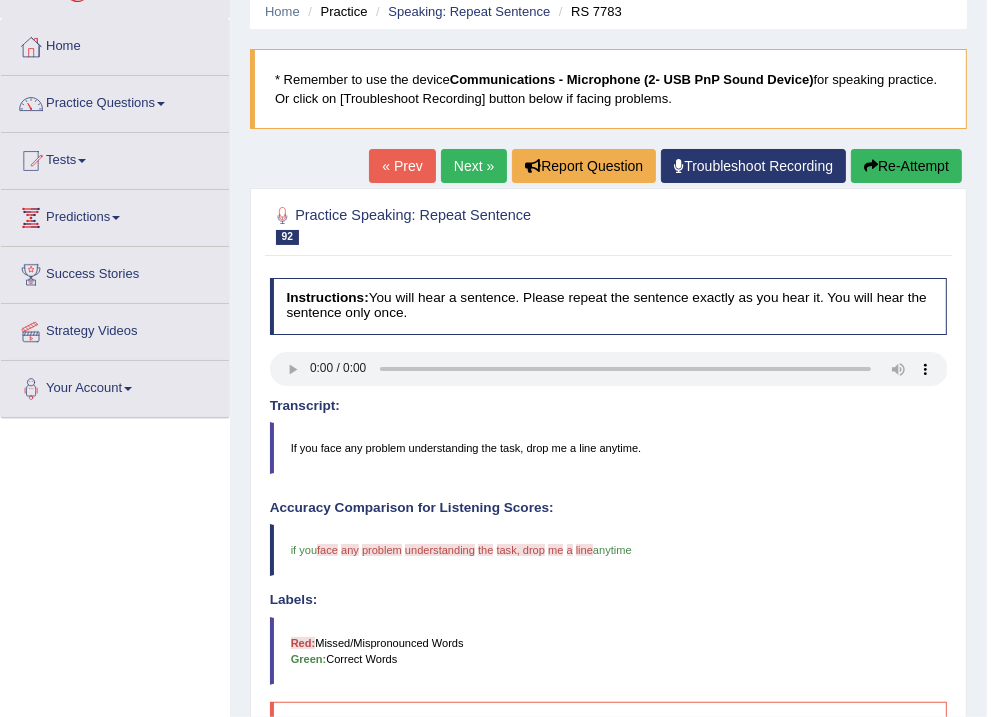 click on "Next »" at bounding box center [474, 166] 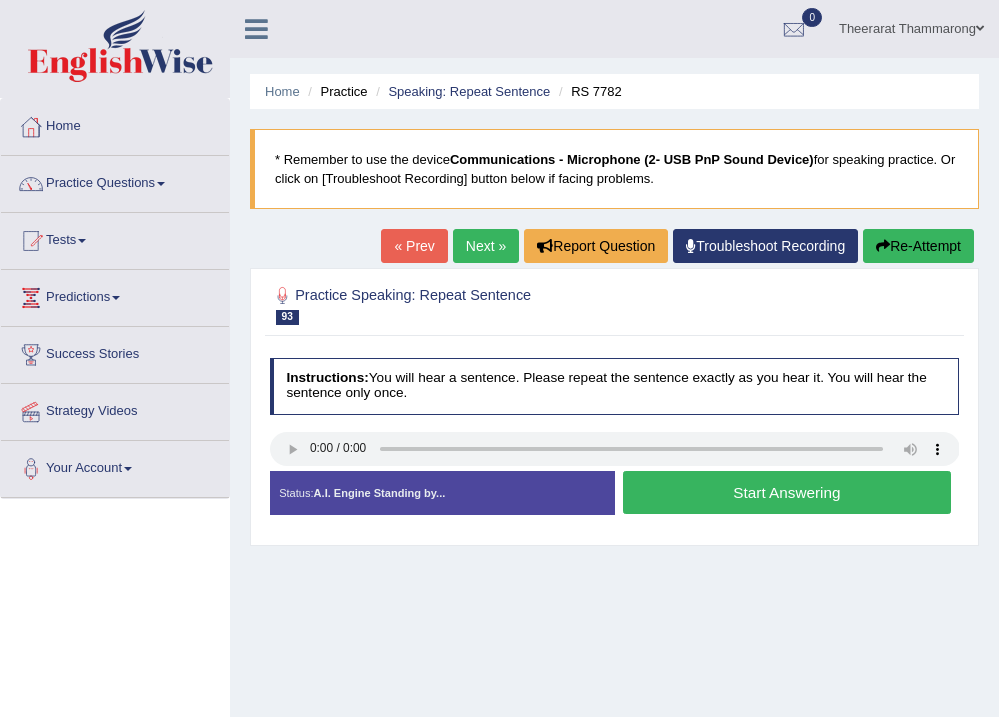 scroll, scrollTop: 0, scrollLeft: 0, axis: both 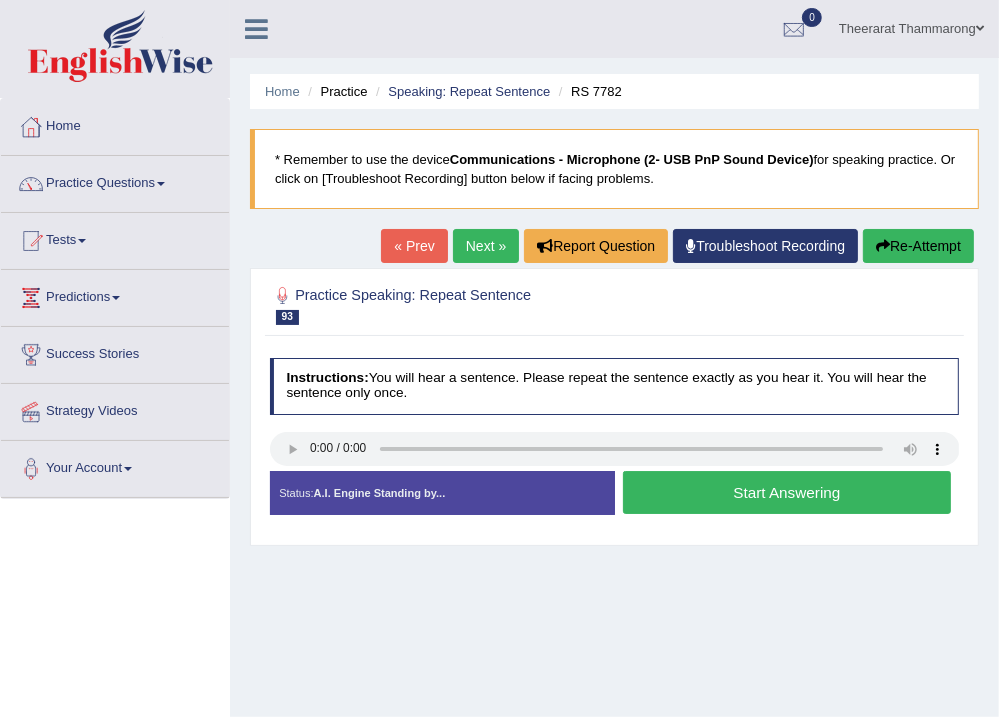 click on "Next »" at bounding box center (486, 246) 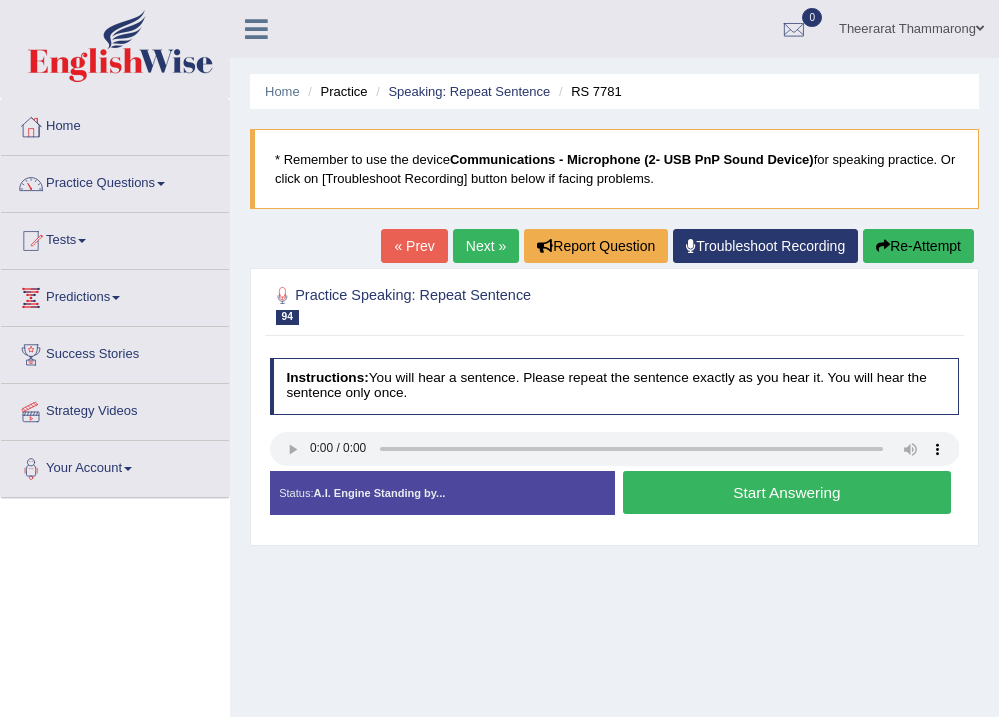 scroll, scrollTop: 0, scrollLeft: 0, axis: both 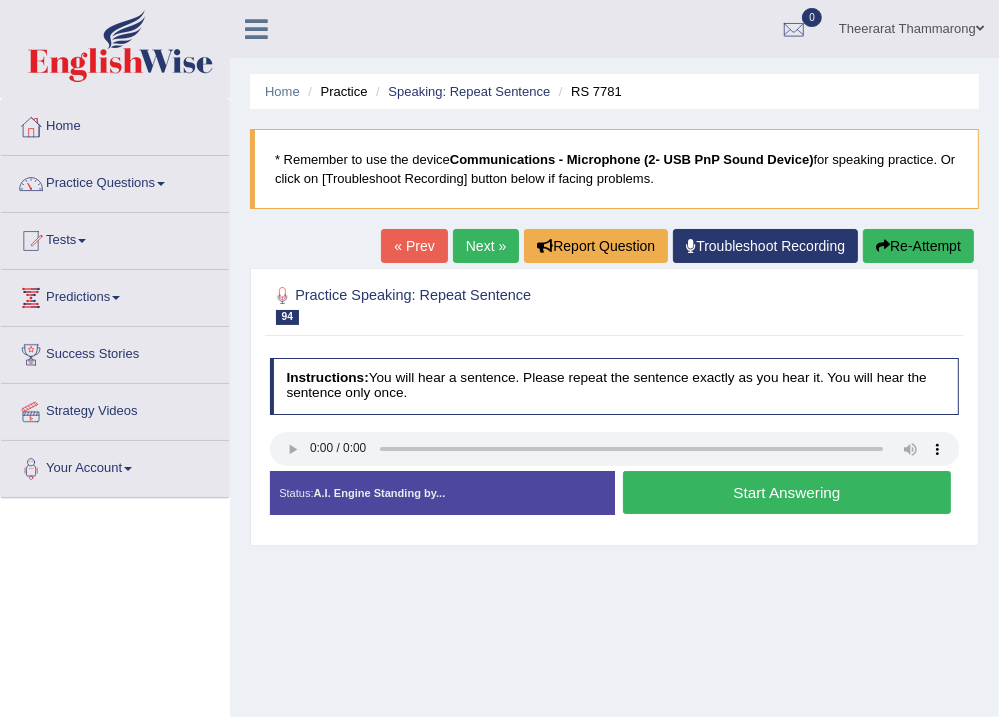 click on "Next »" at bounding box center (486, 246) 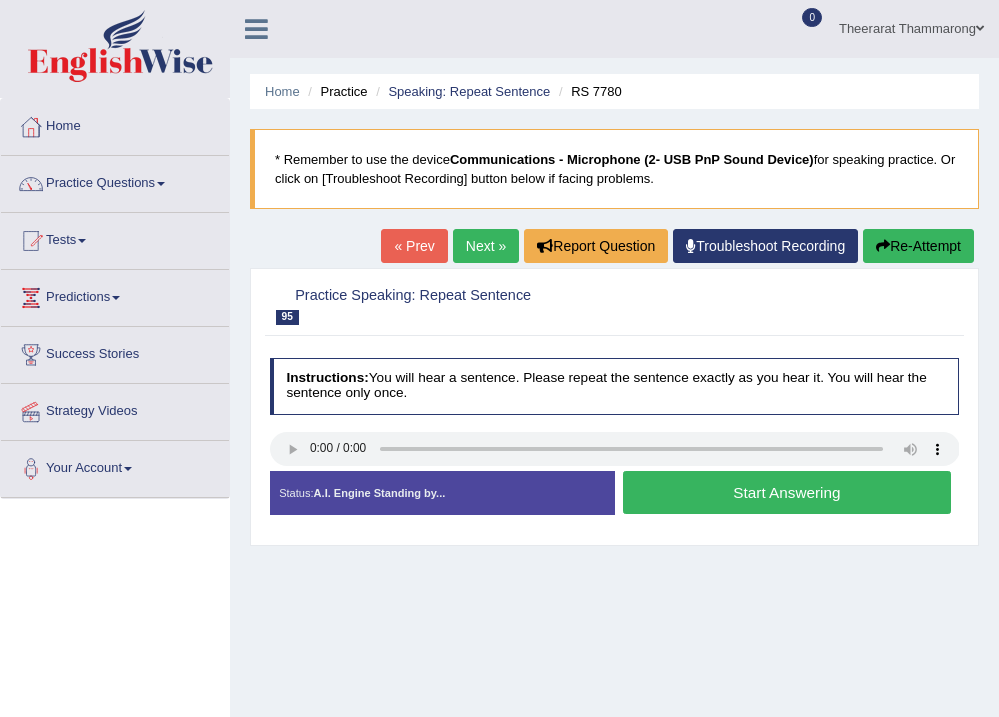 scroll, scrollTop: 0, scrollLeft: 0, axis: both 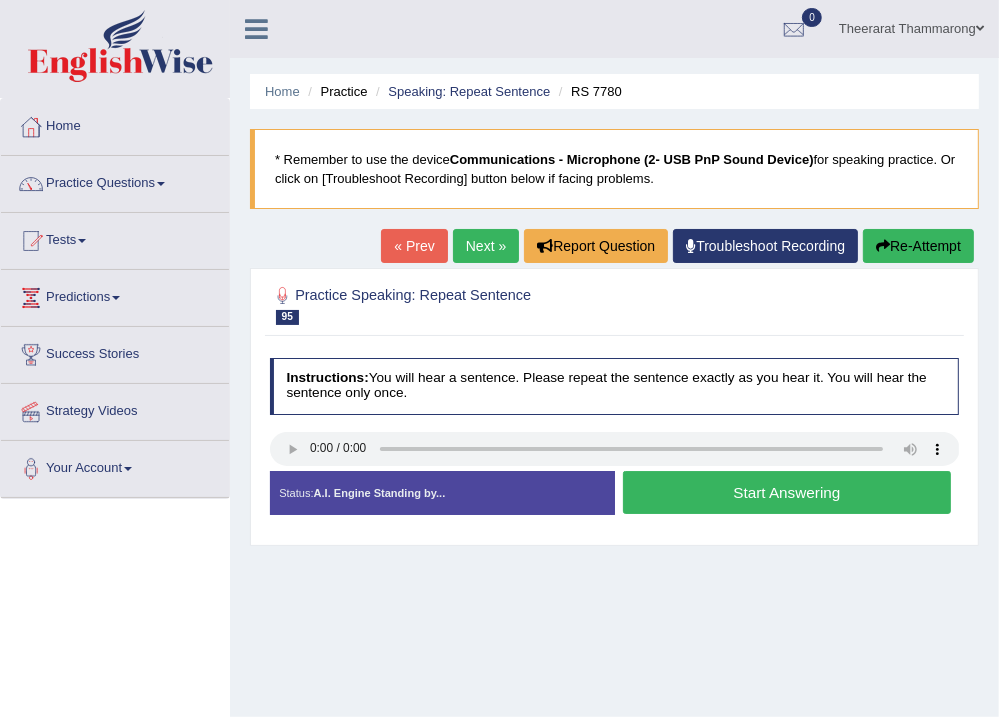 click on "Start Answering" at bounding box center [787, 492] 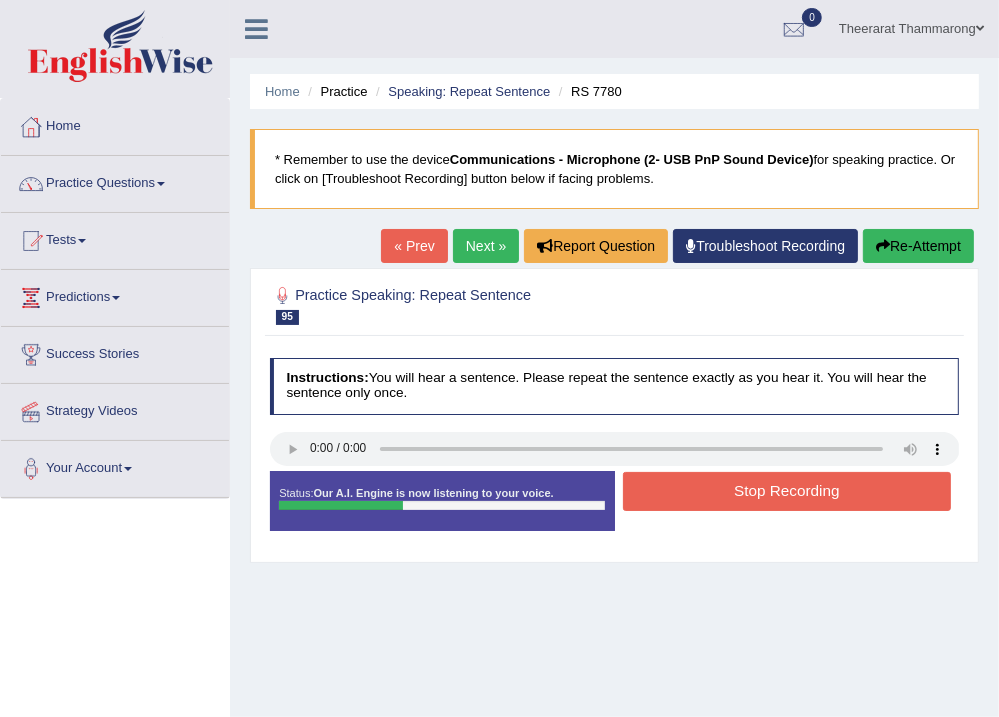 click on "Stop Recording" at bounding box center (787, 491) 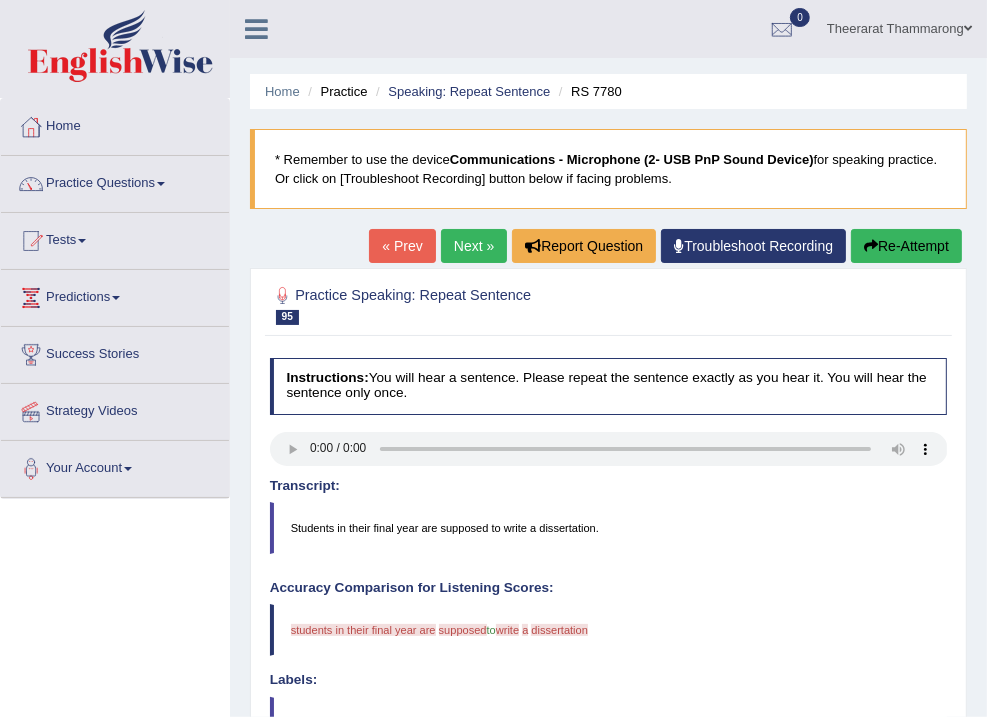 click on "Re-Attempt" at bounding box center (906, 246) 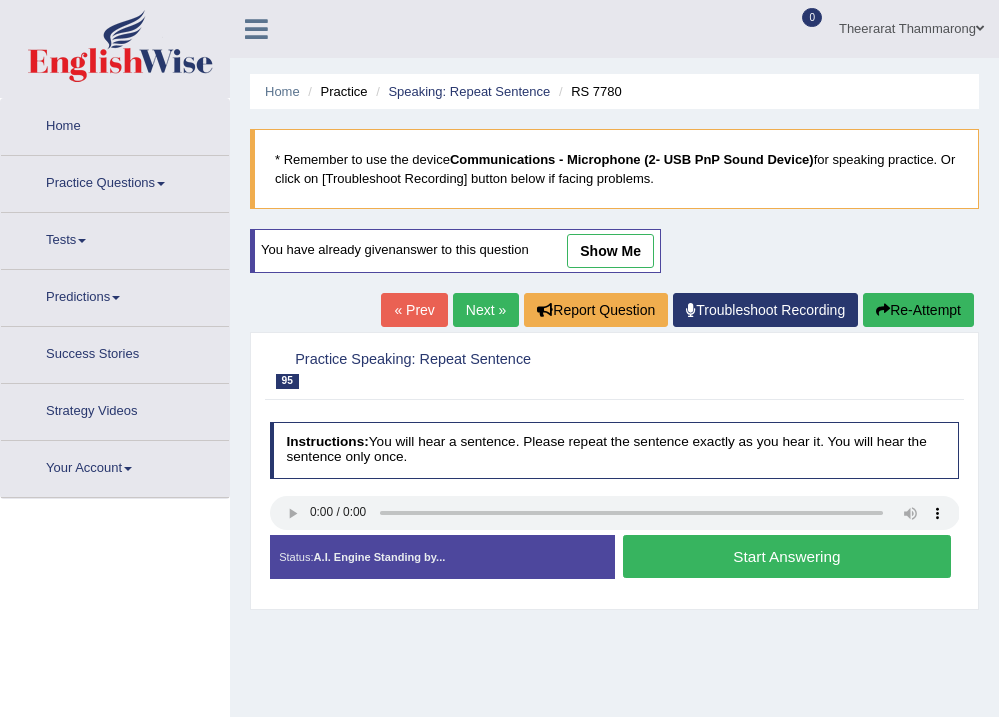 scroll, scrollTop: 0, scrollLeft: 0, axis: both 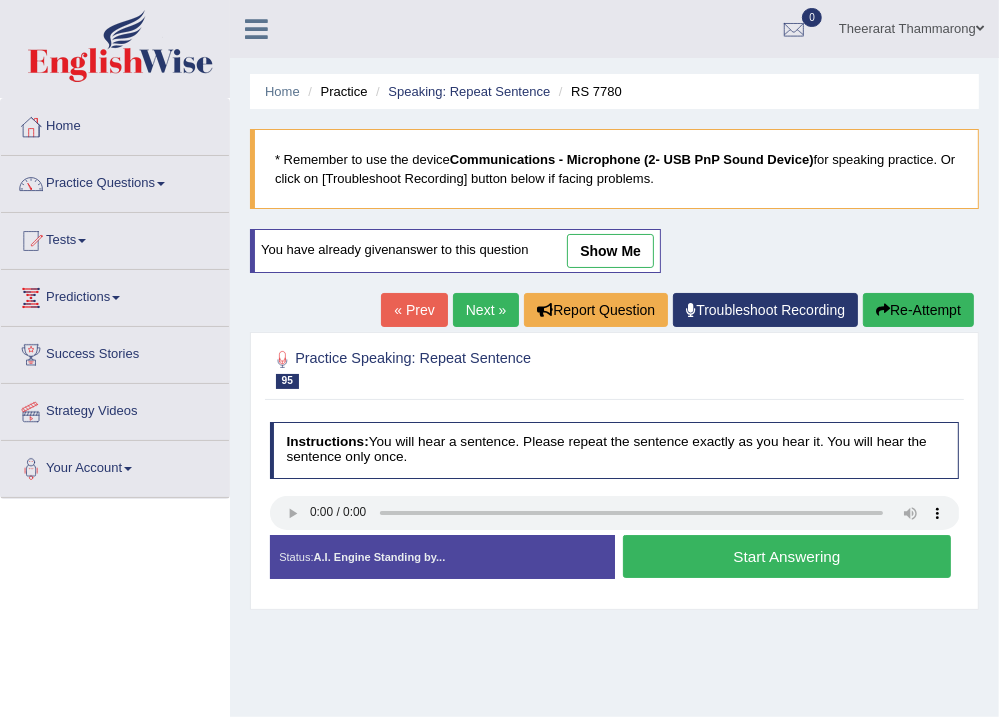 click on "Start Answering" at bounding box center [787, 556] 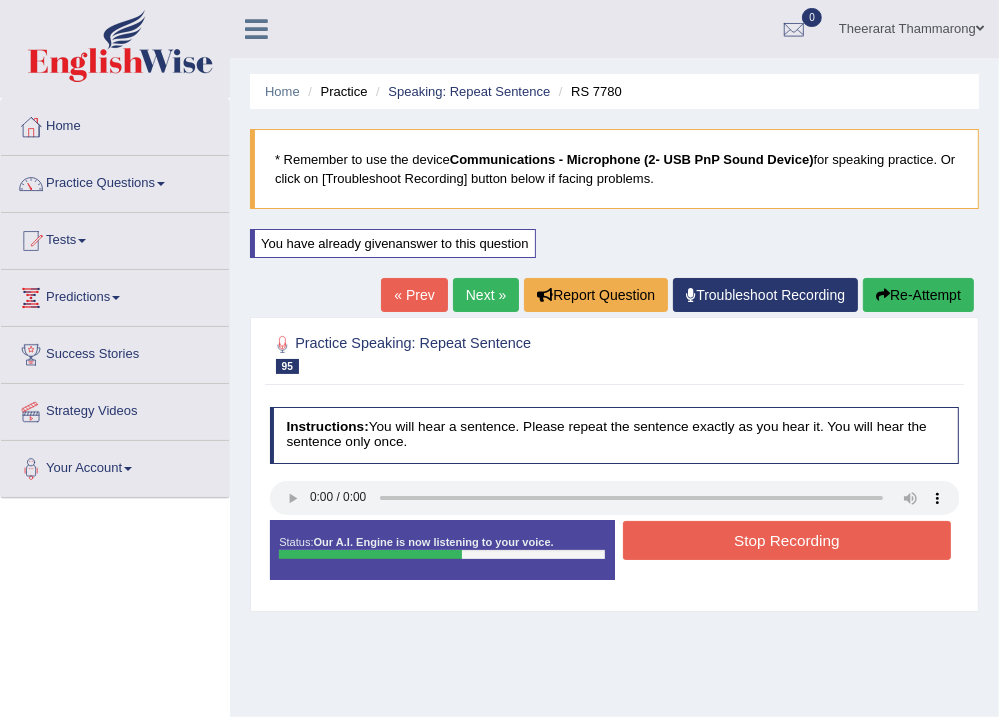 click on "Stop Recording" 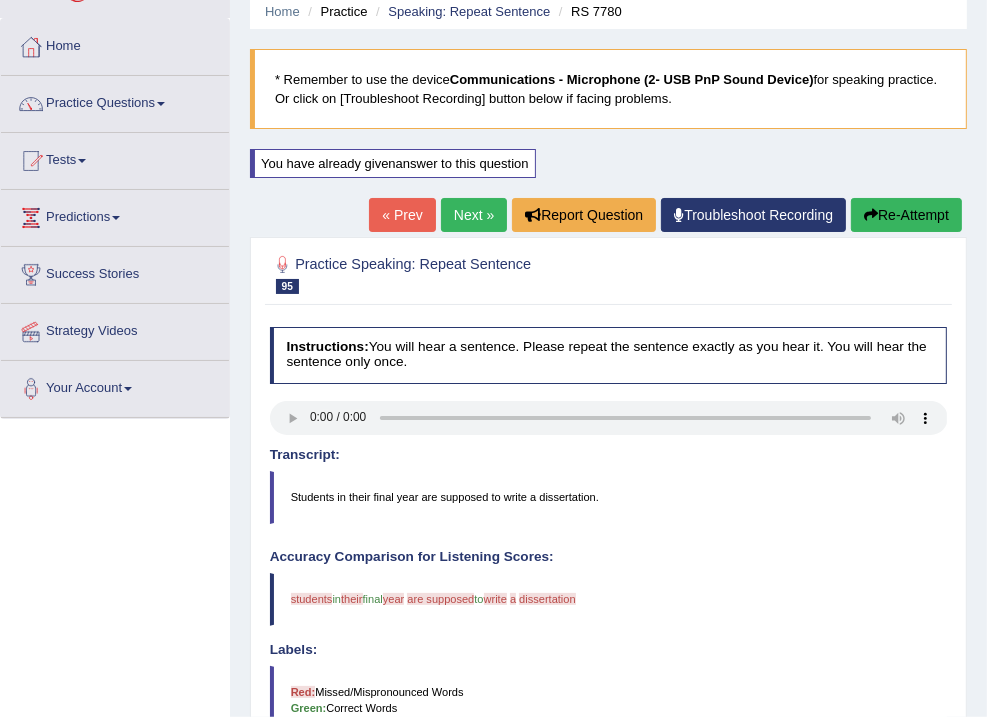 scroll, scrollTop: 160, scrollLeft: 0, axis: vertical 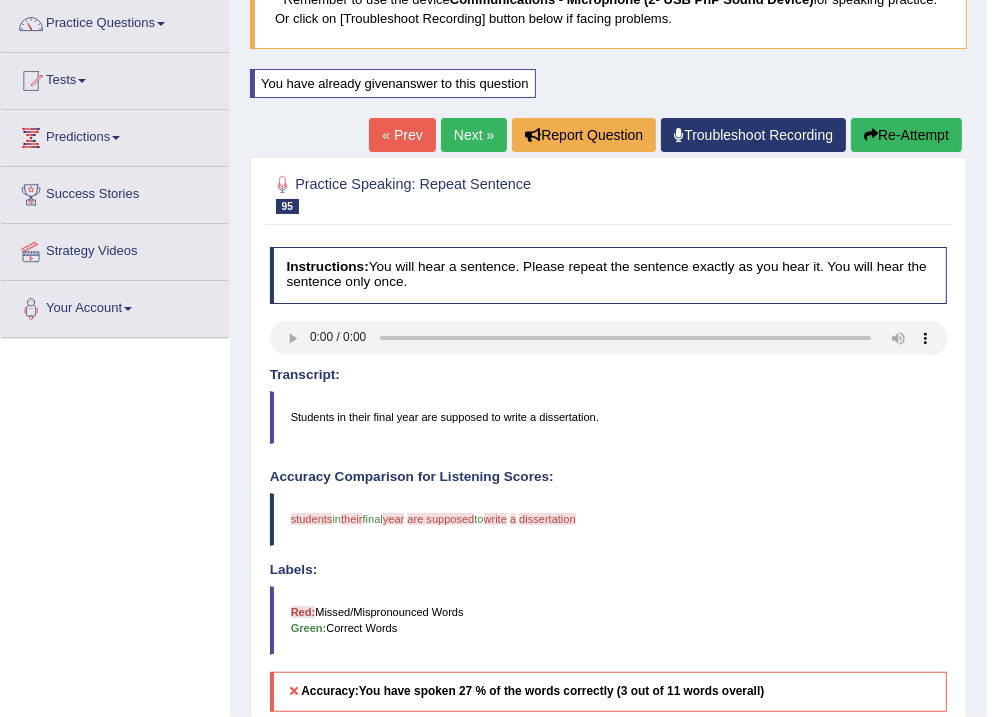 click on "Next »" 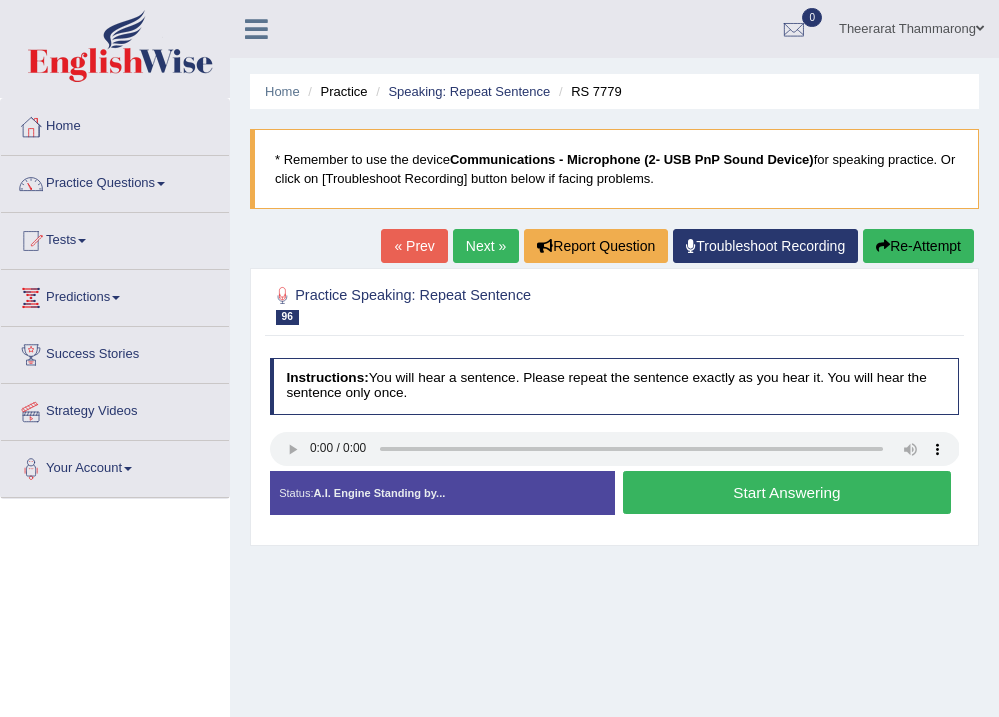 scroll, scrollTop: 0, scrollLeft: 0, axis: both 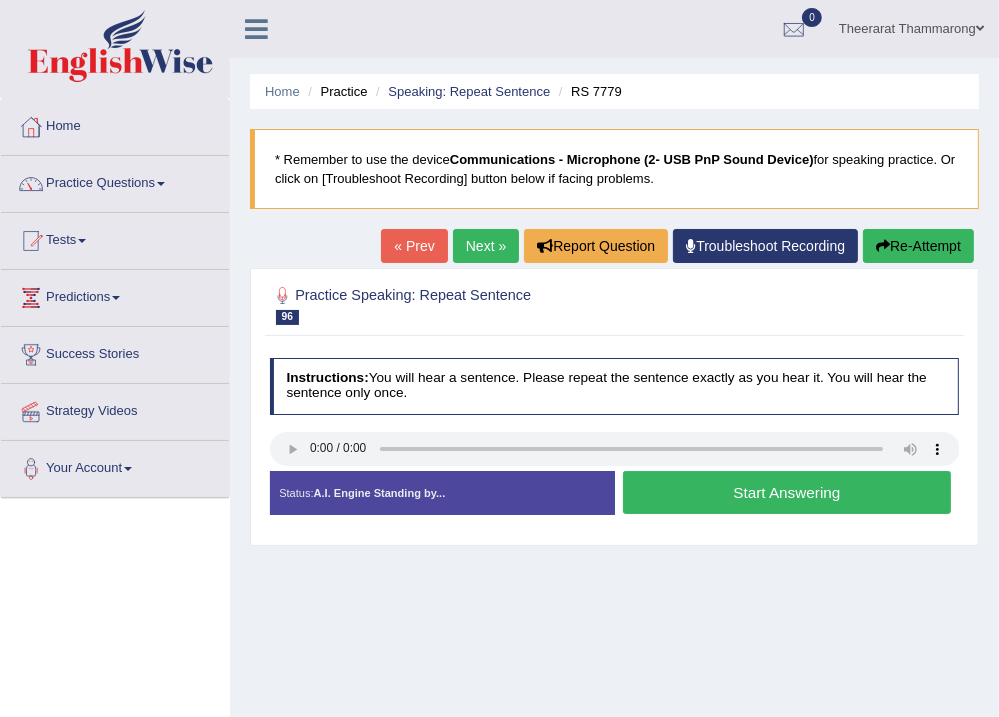 click on "Next »" at bounding box center [486, 246] 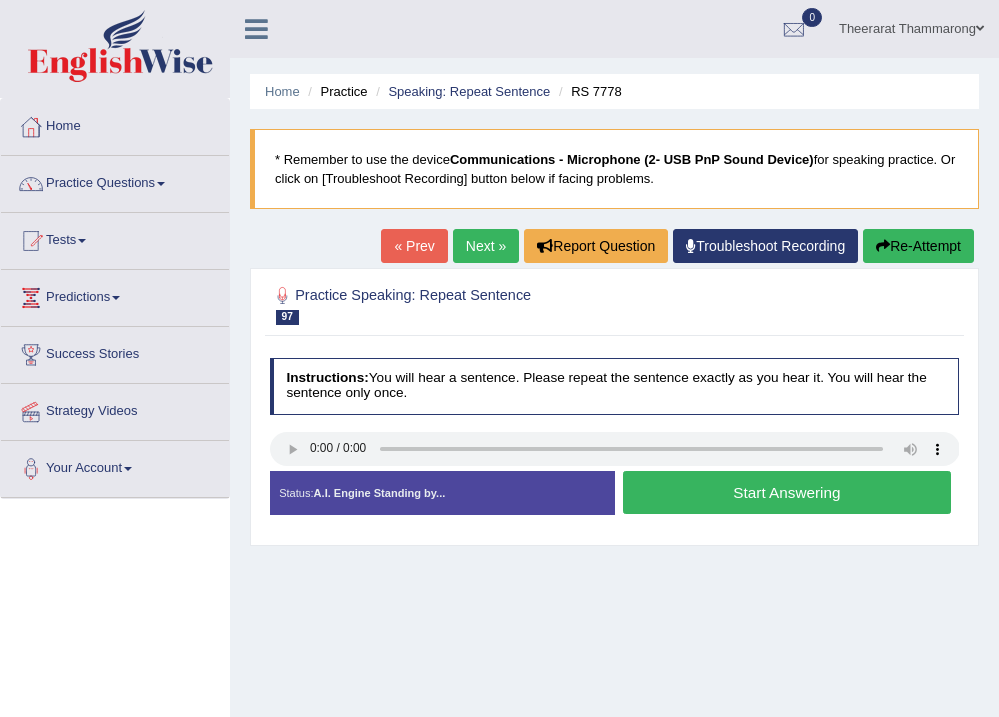 scroll, scrollTop: 0, scrollLeft: 0, axis: both 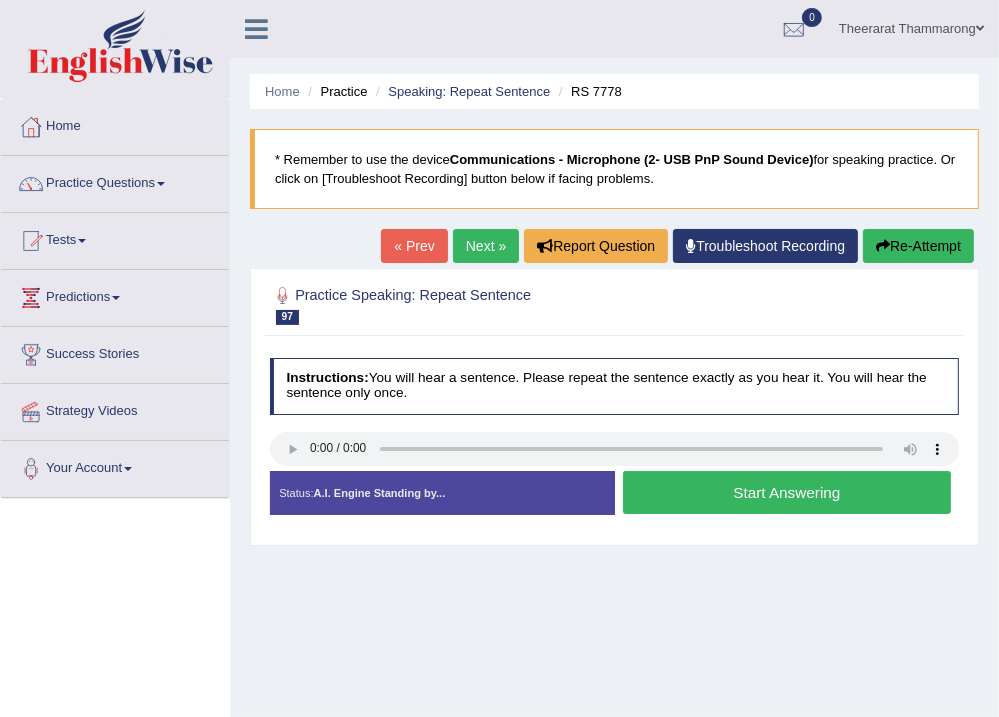 click on "Start Answering" at bounding box center (787, 492) 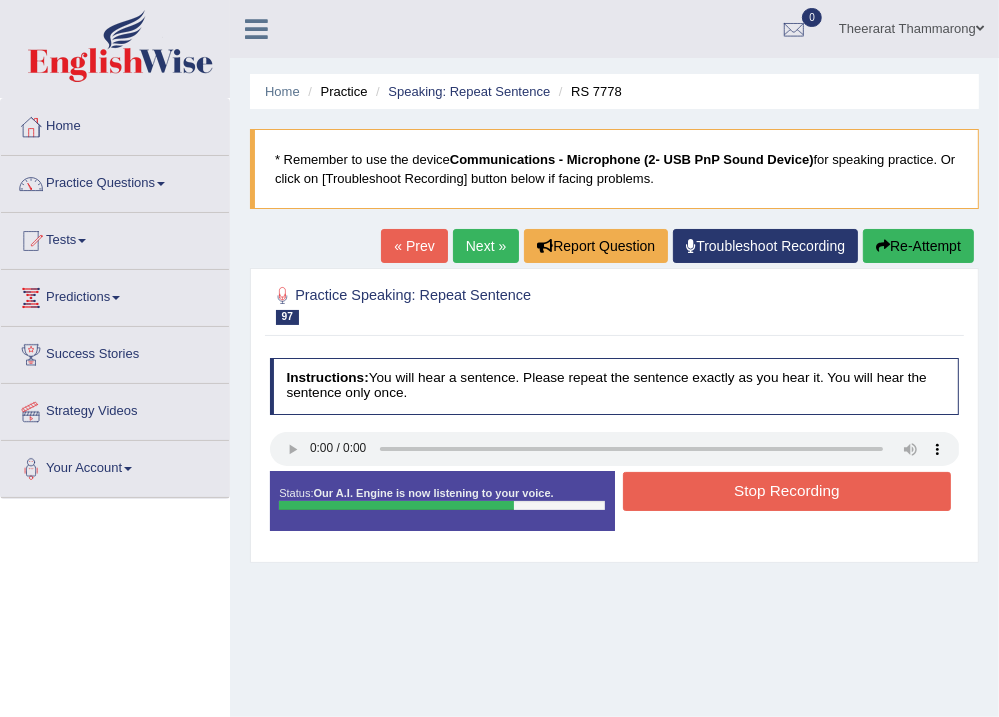click on "Stop Recording" at bounding box center (787, 491) 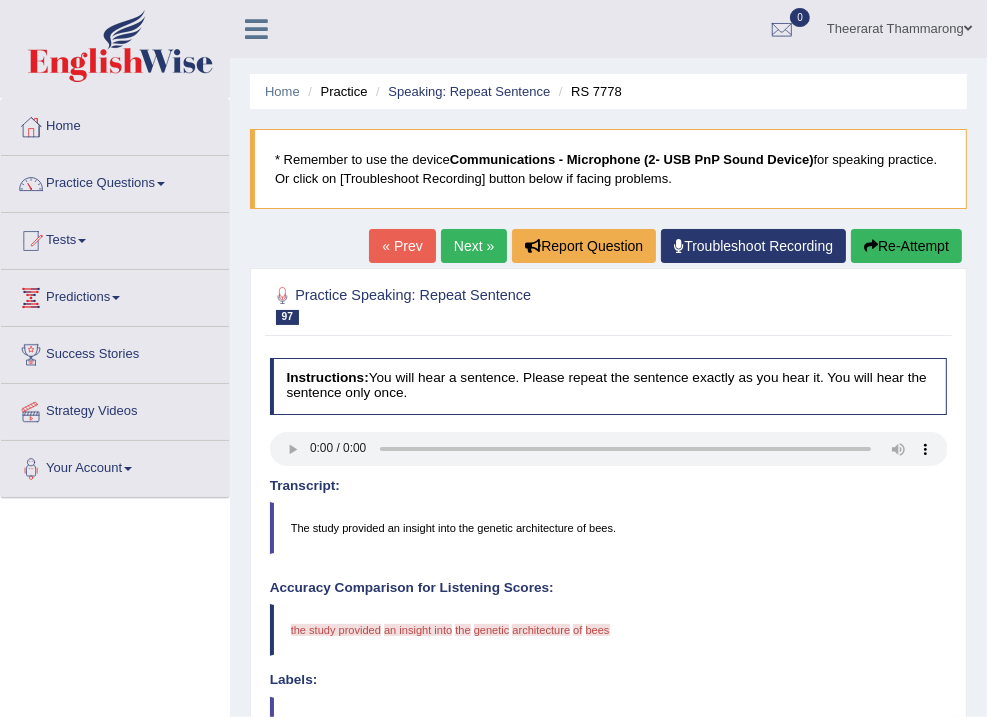 click on "Next »" at bounding box center (474, 246) 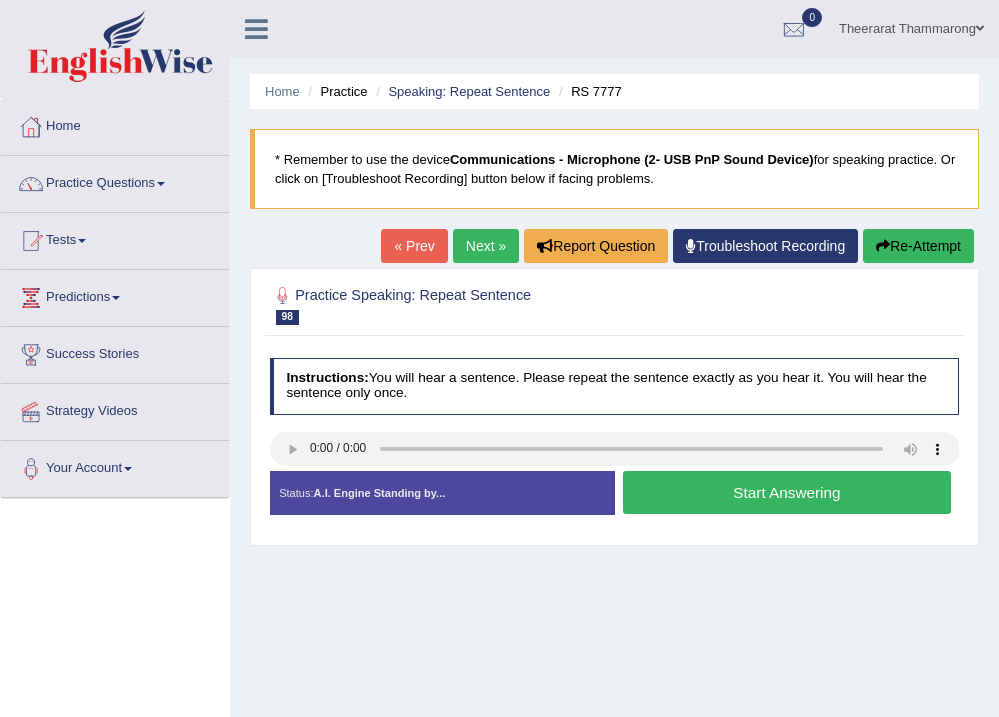 scroll, scrollTop: 0, scrollLeft: 0, axis: both 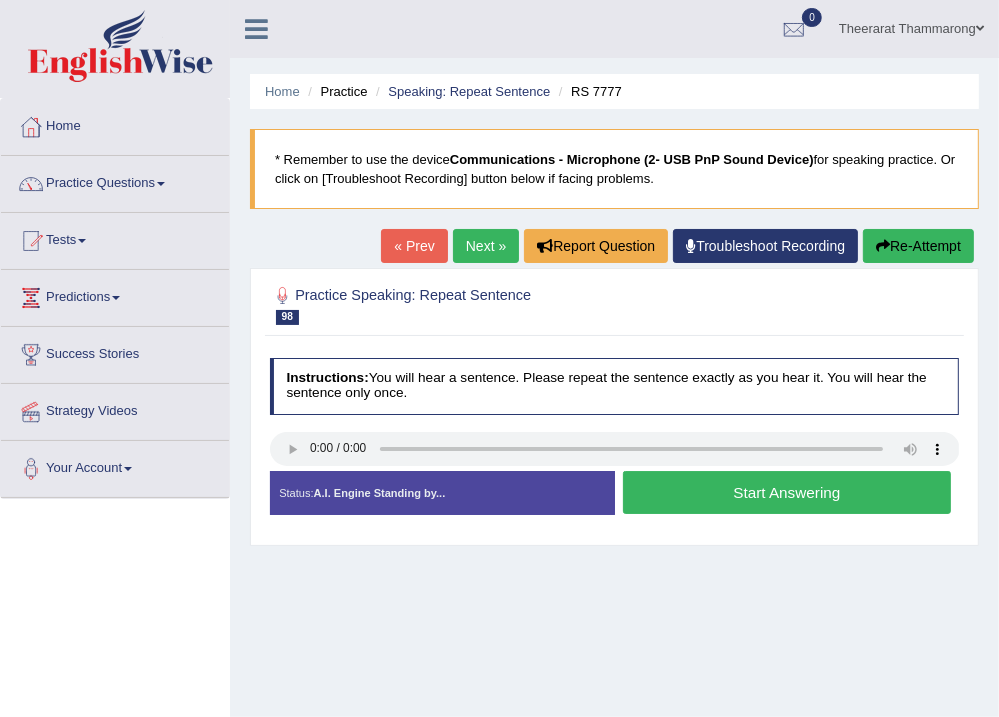 click on "Next »" at bounding box center [486, 246] 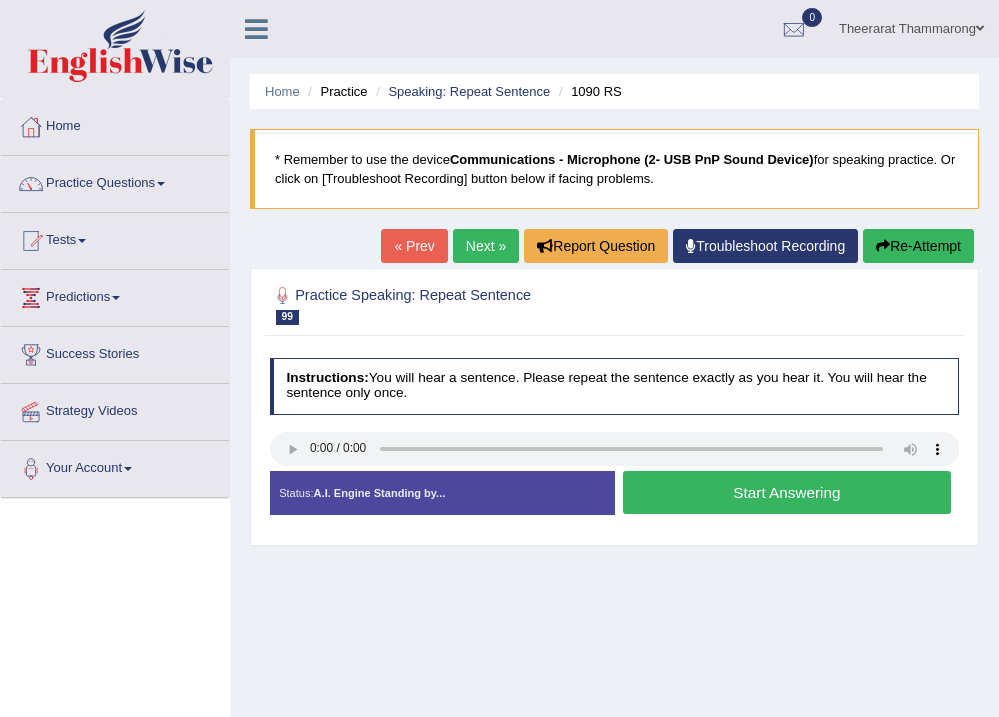 scroll, scrollTop: 0, scrollLeft: 0, axis: both 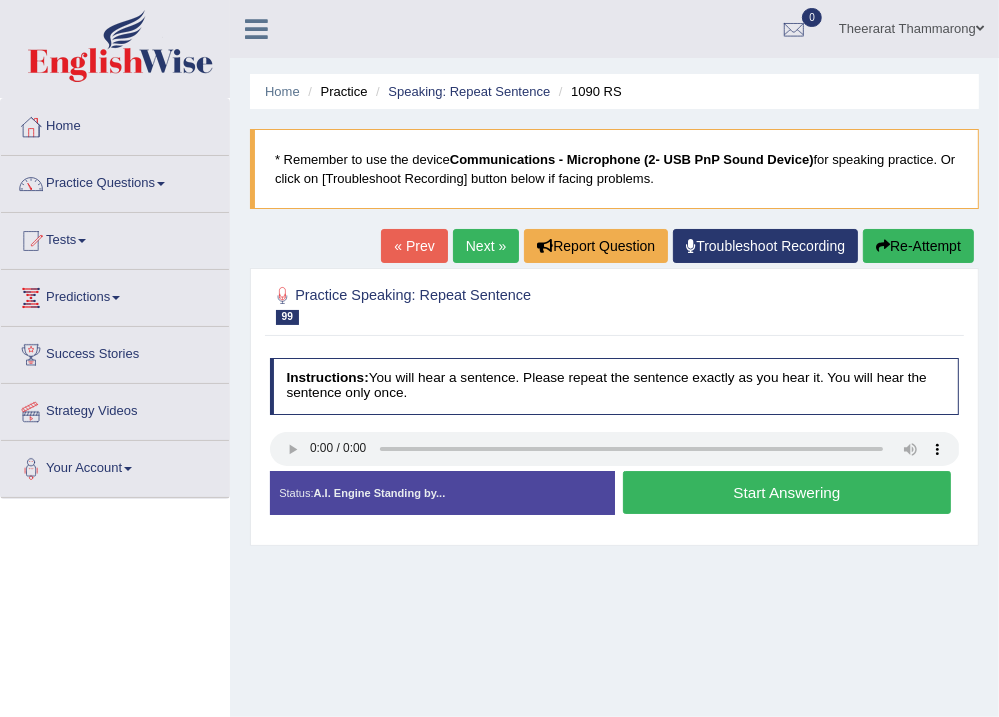 click on "Start Answering" at bounding box center (787, 492) 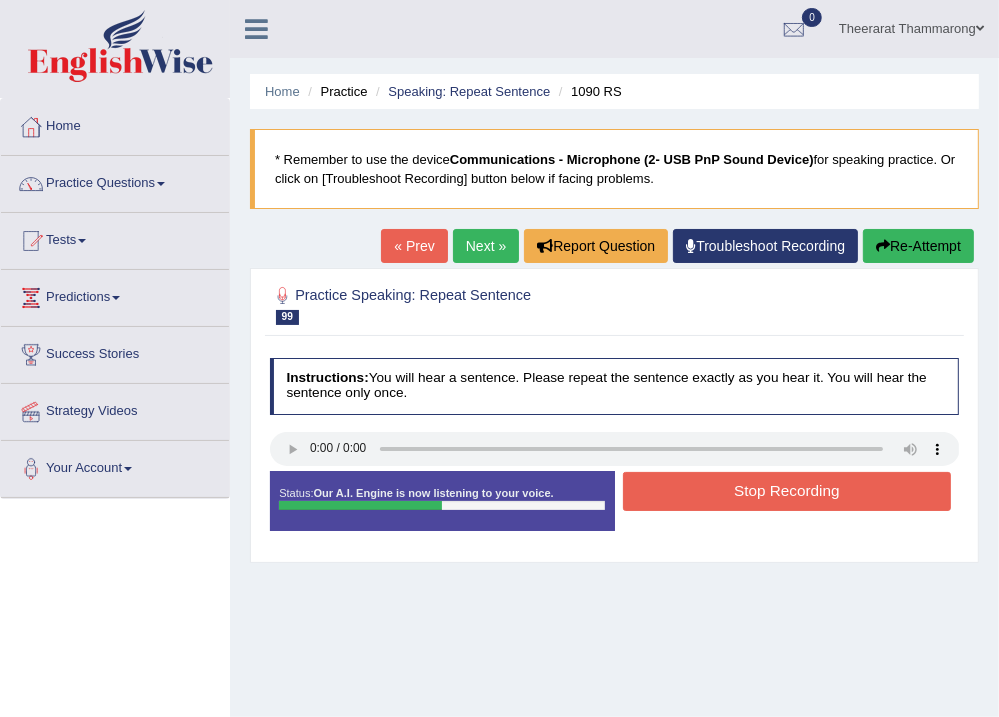 click on "Stop Recording" at bounding box center (787, 491) 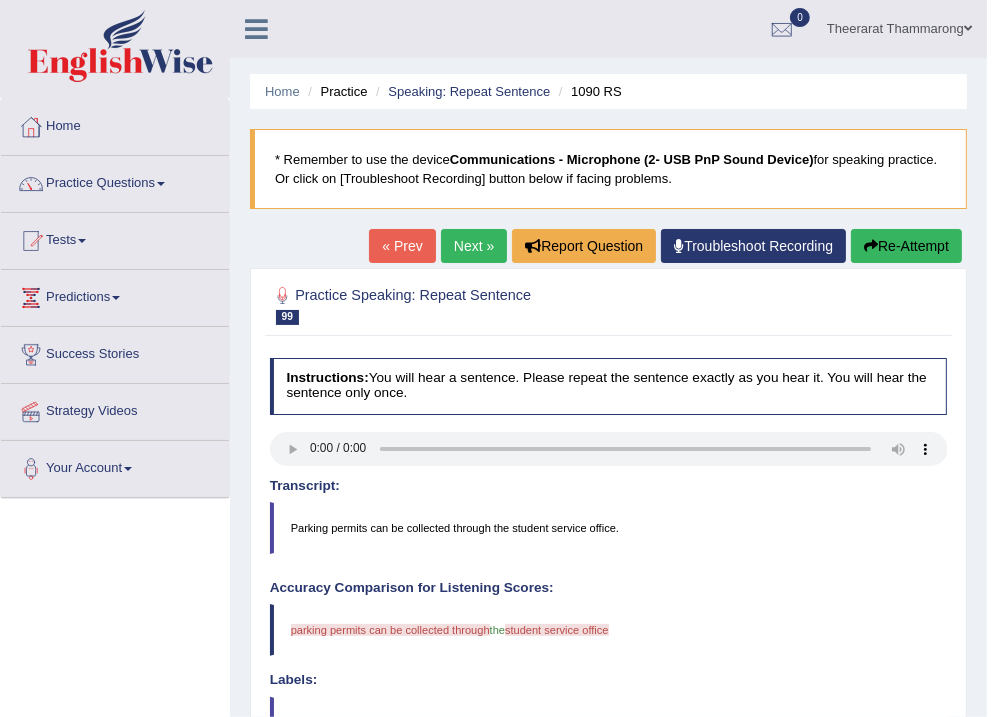 click on "Next »" at bounding box center [474, 246] 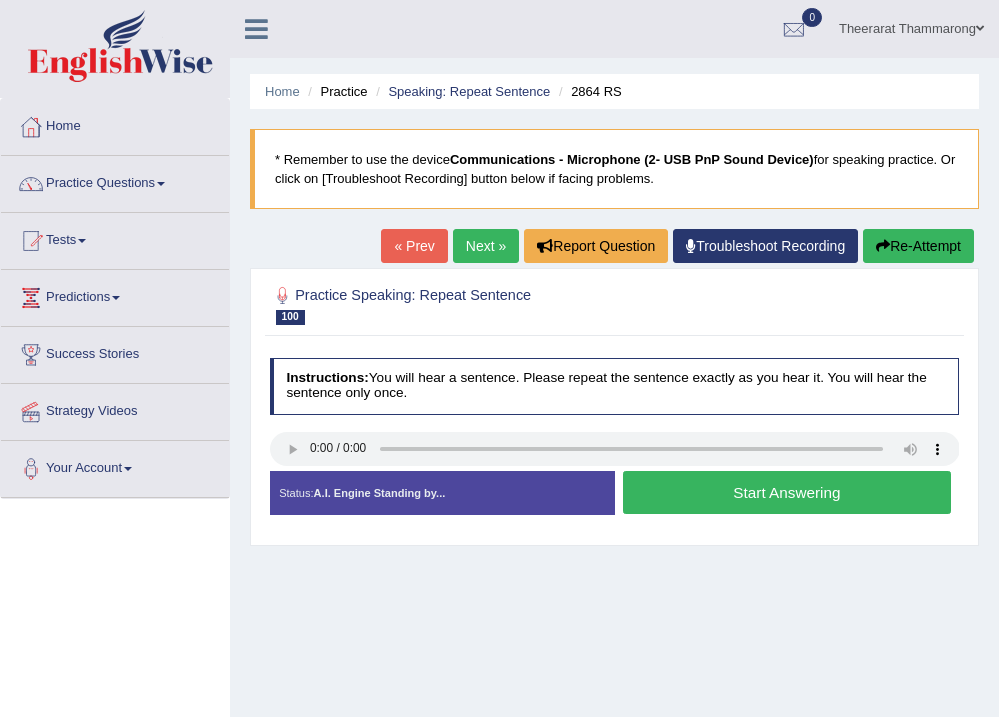 scroll, scrollTop: 0, scrollLeft: 0, axis: both 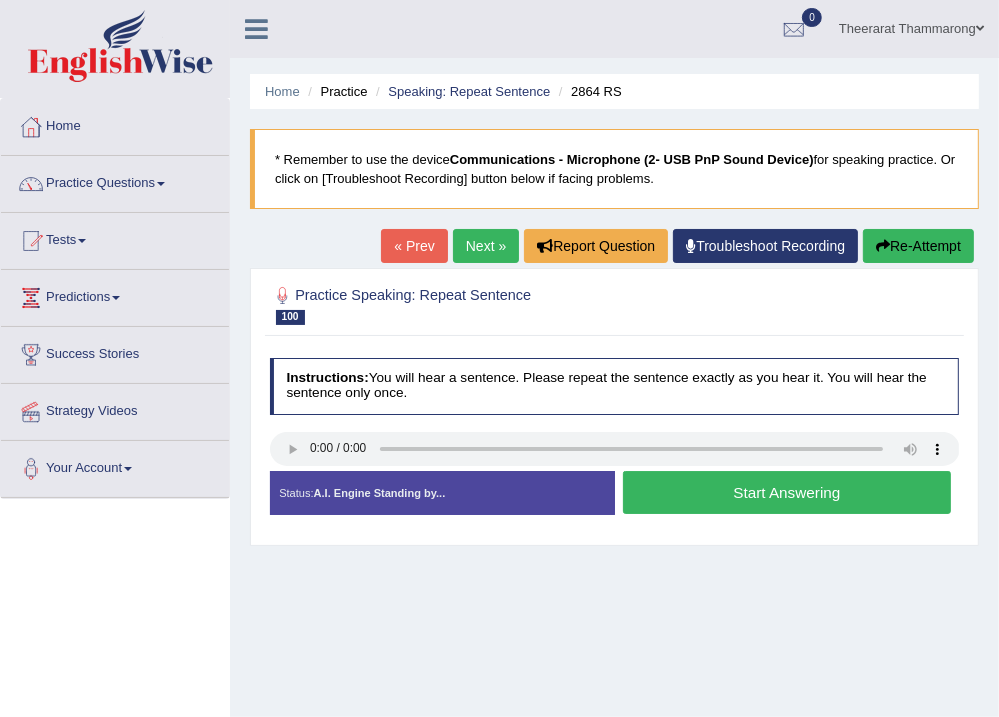 click on "Start Answering" at bounding box center (787, 492) 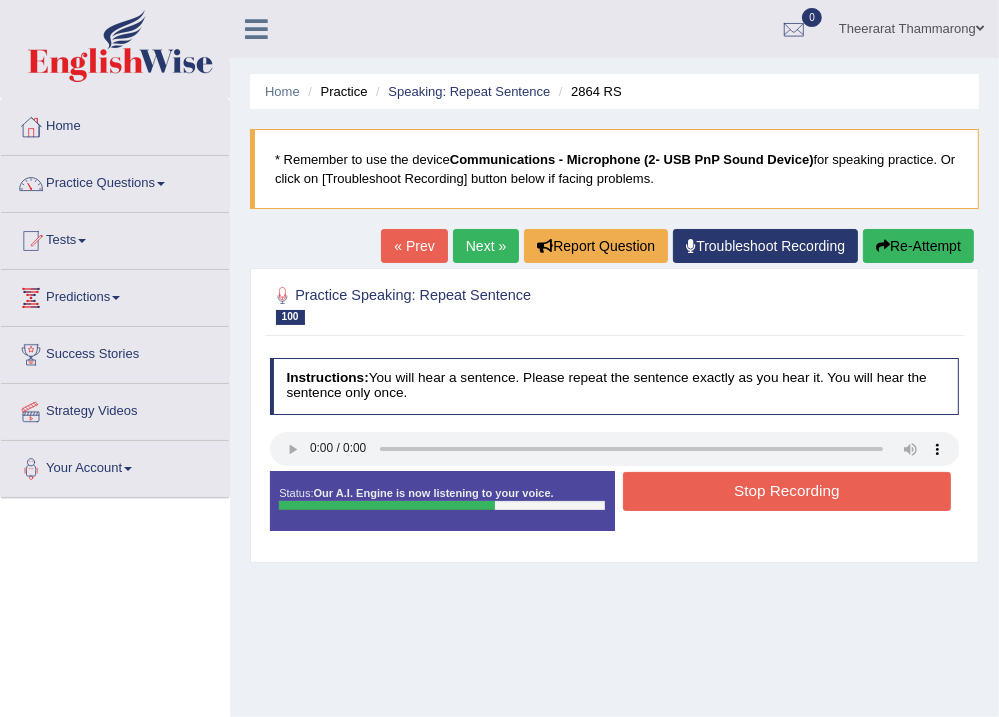 click on "Stop Recording" at bounding box center [787, 491] 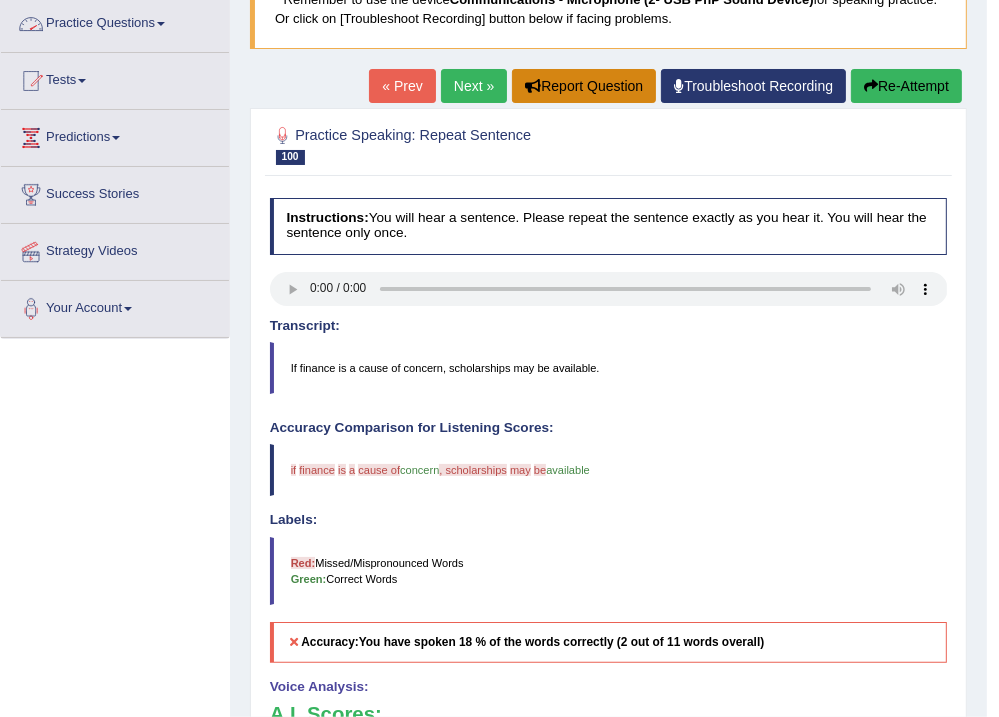 scroll, scrollTop: 0, scrollLeft: 0, axis: both 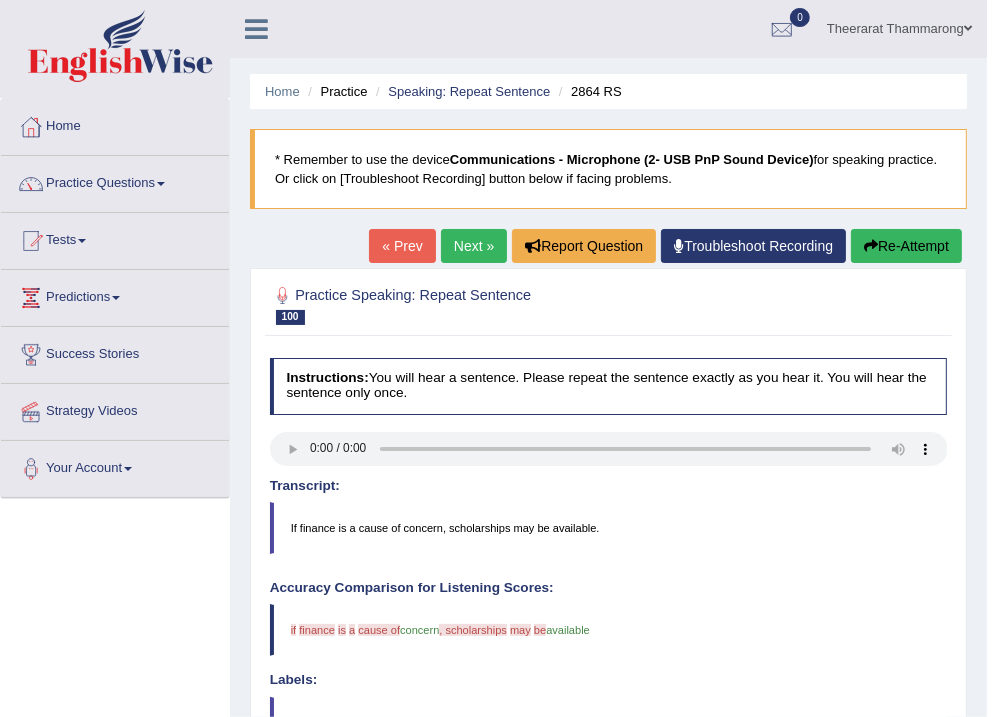 click on "Next »" at bounding box center [474, 246] 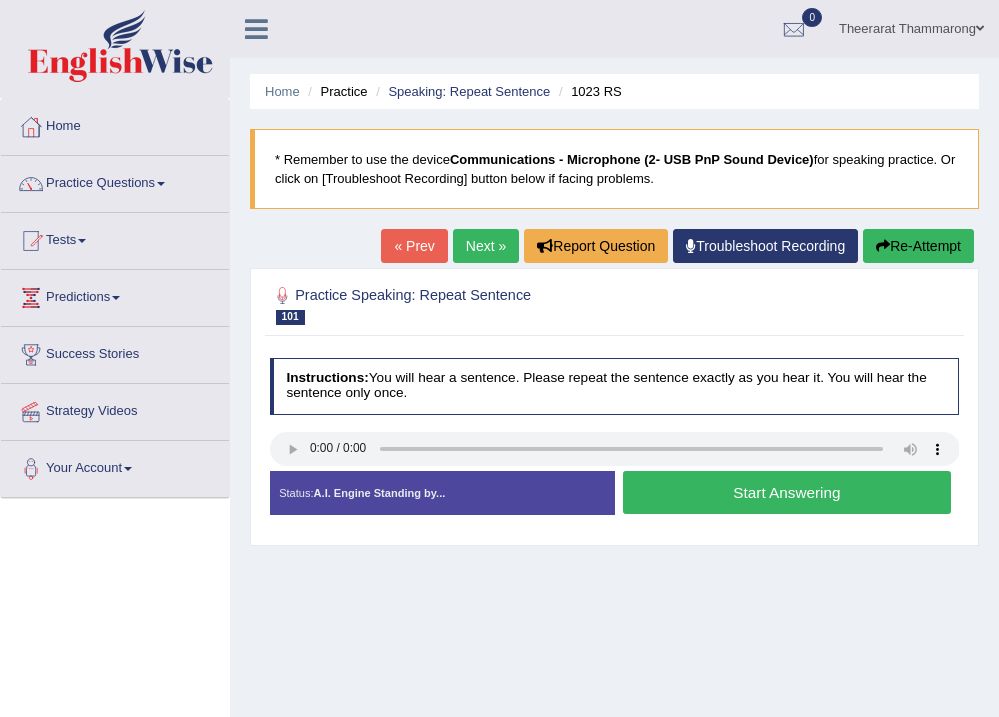 scroll, scrollTop: 0, scrollLeft: 0, axis: both 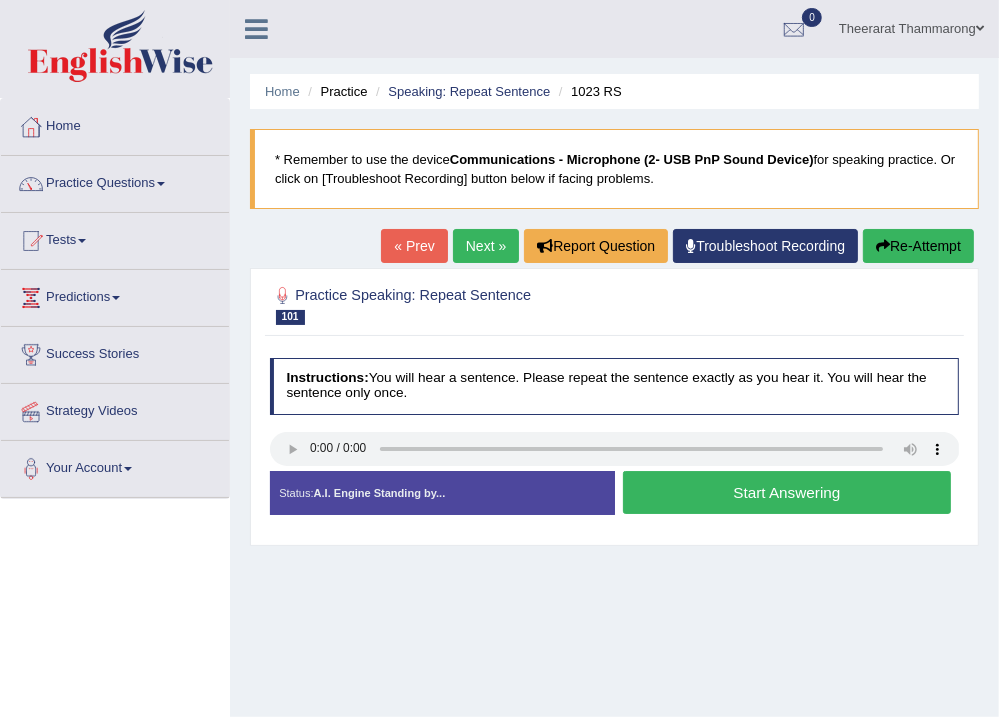 click on "Start Answering" at bounding box center [787, 492] 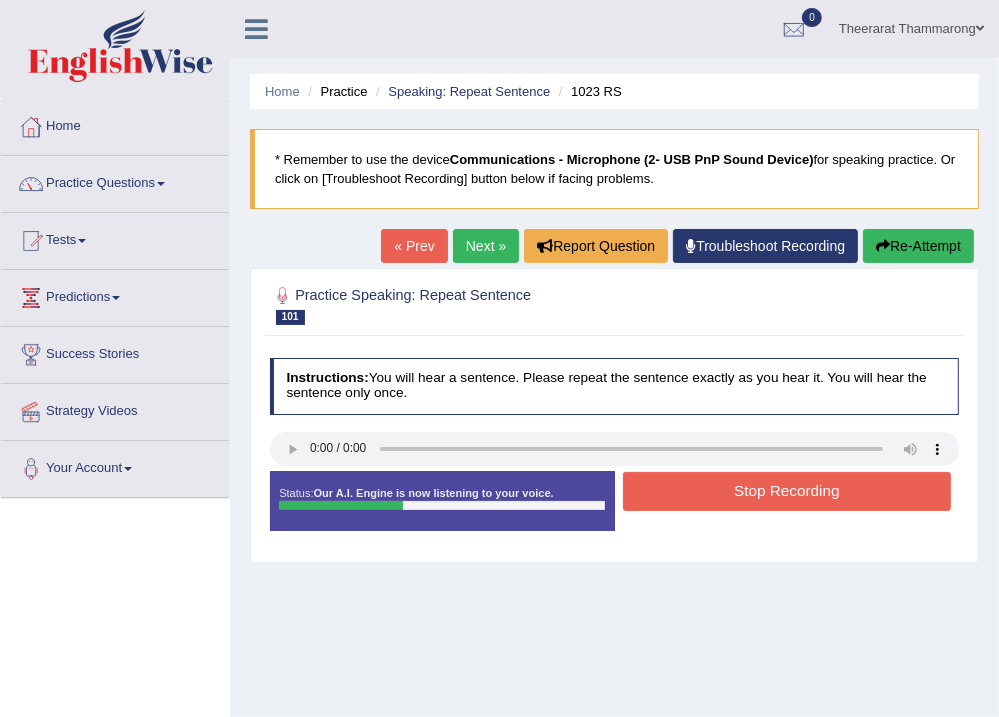 click on "Stop Recording" at bounding box center (787, 491) 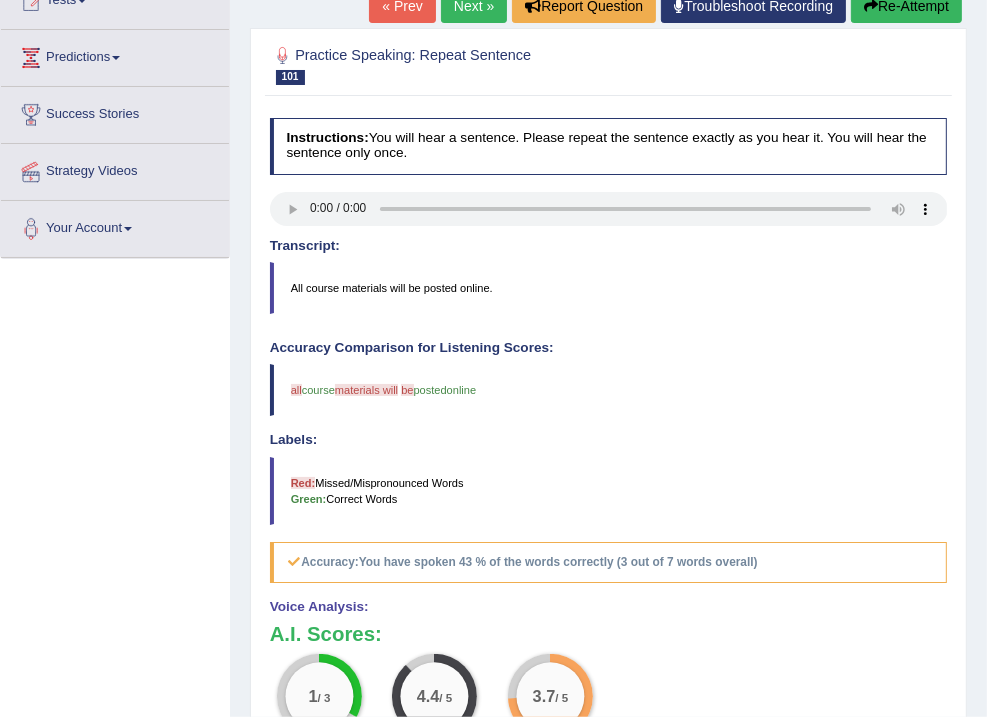 scroll, scrollTop: 0, scrollLeft: 0, axis: both 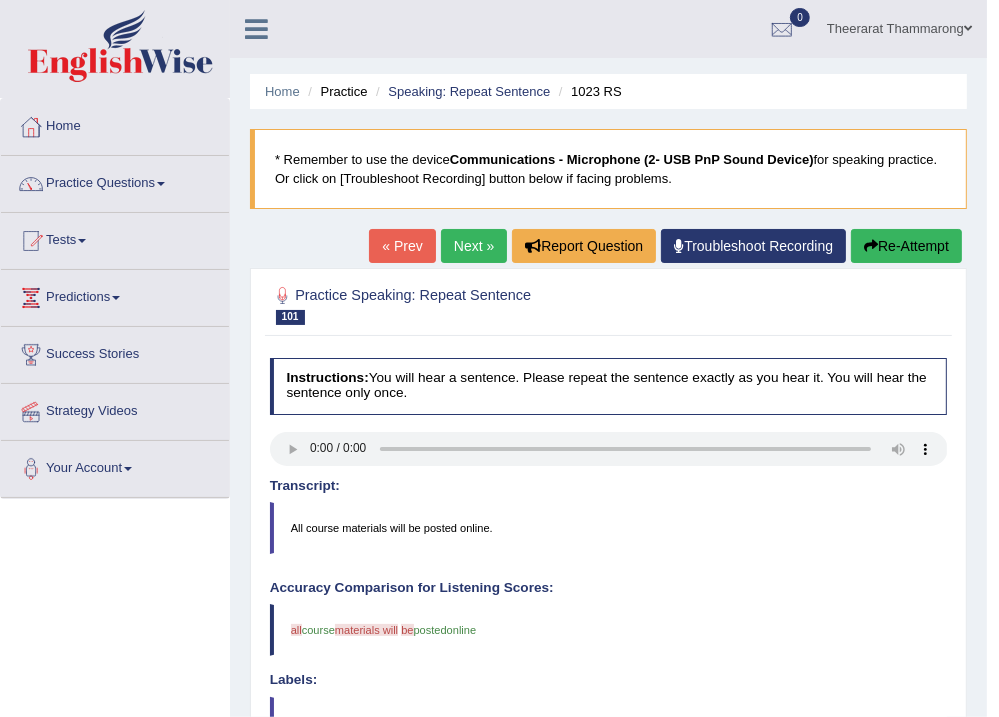 click on "Next »" at bounding box center [474, 246] 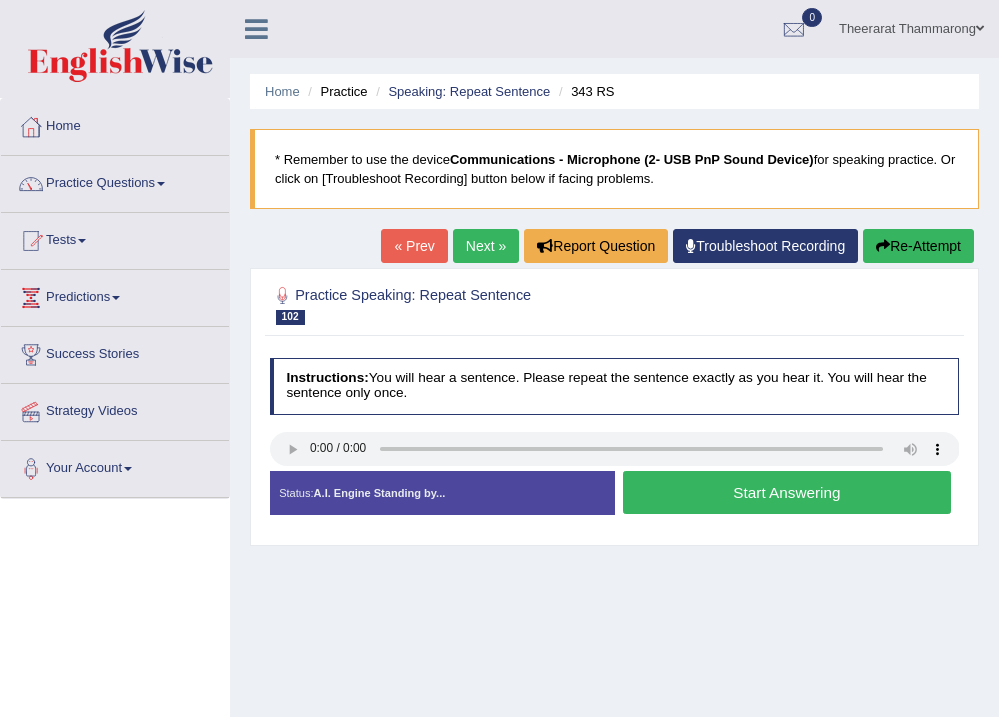 scroll, scrollTop: 0, scrollLeft: 0, axis: both 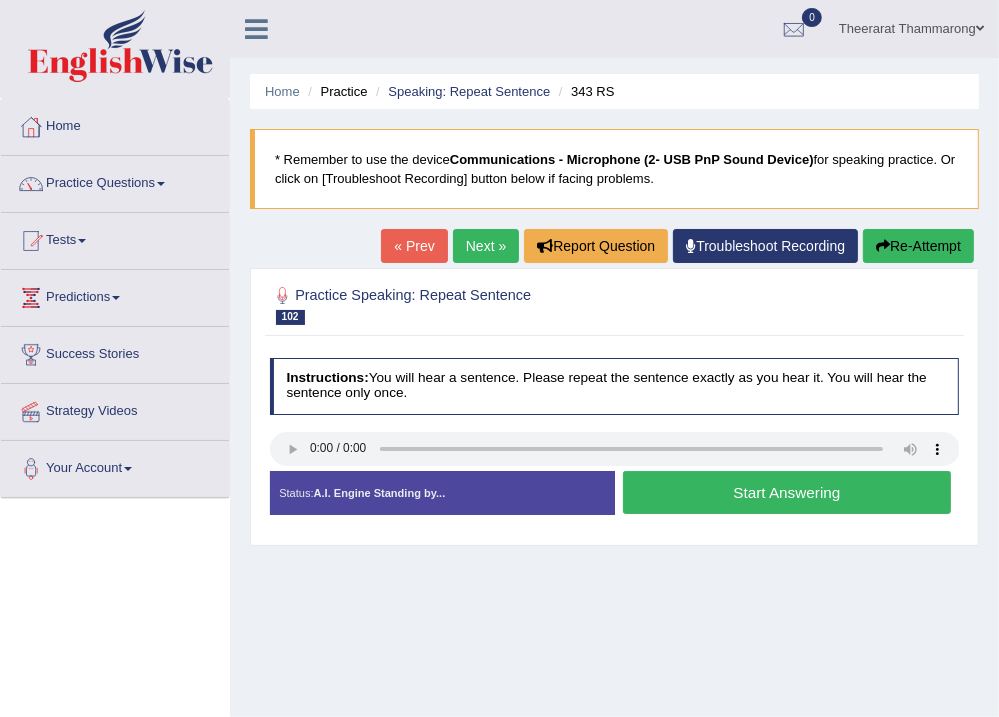 drag, startPoint x: 673, startPoint y: 498, endPoint x: 620, endPoint y: 566, distance: 86.21485 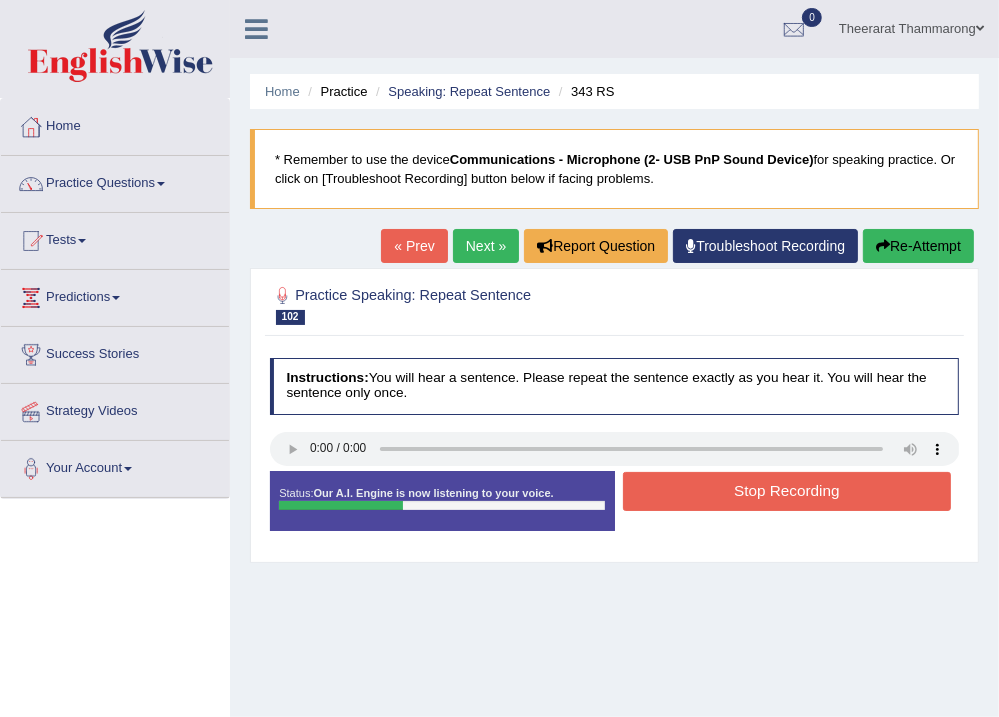 click on "Stop Recording" at bounding box center [787, 491] 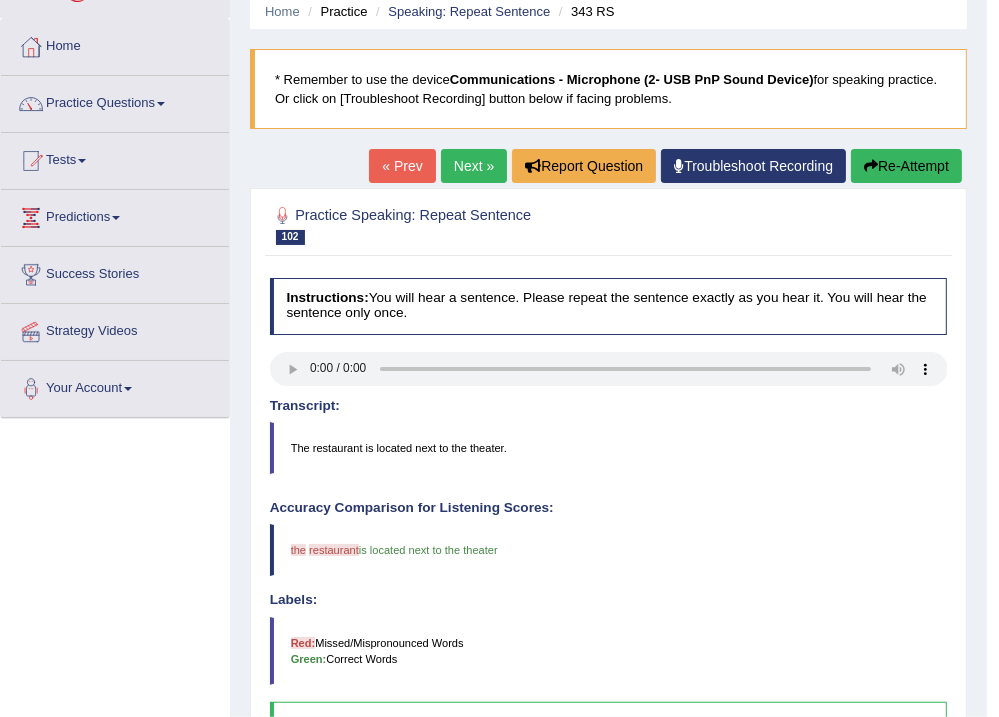 scroll, scrollTop: 0, scrollLeft: 0, axis: both 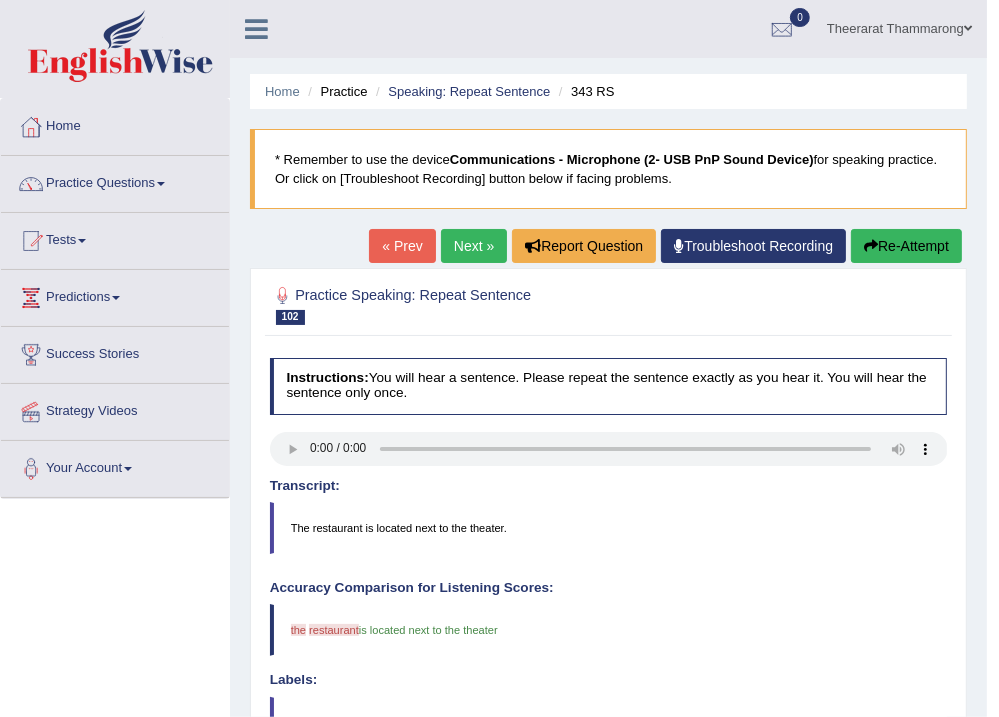 drag, startPoint x: 242, startPoint y: 687, endPoint x: 276, endPoint y: 679, distance: 34.928497 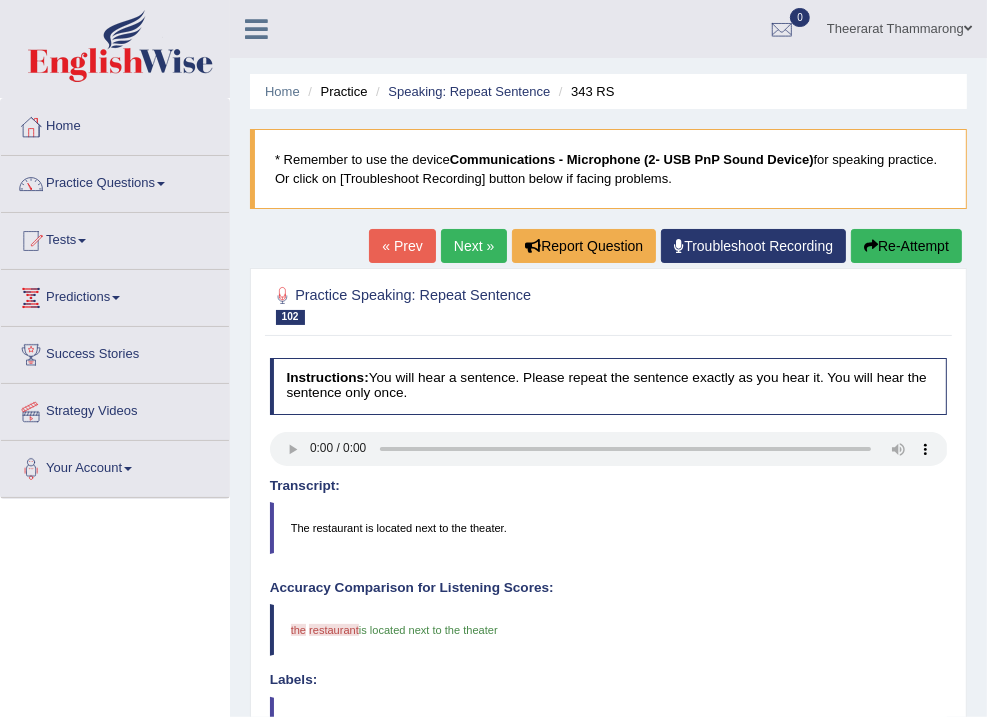 click on "Re-Attempt" at bounding box center [906, 246] 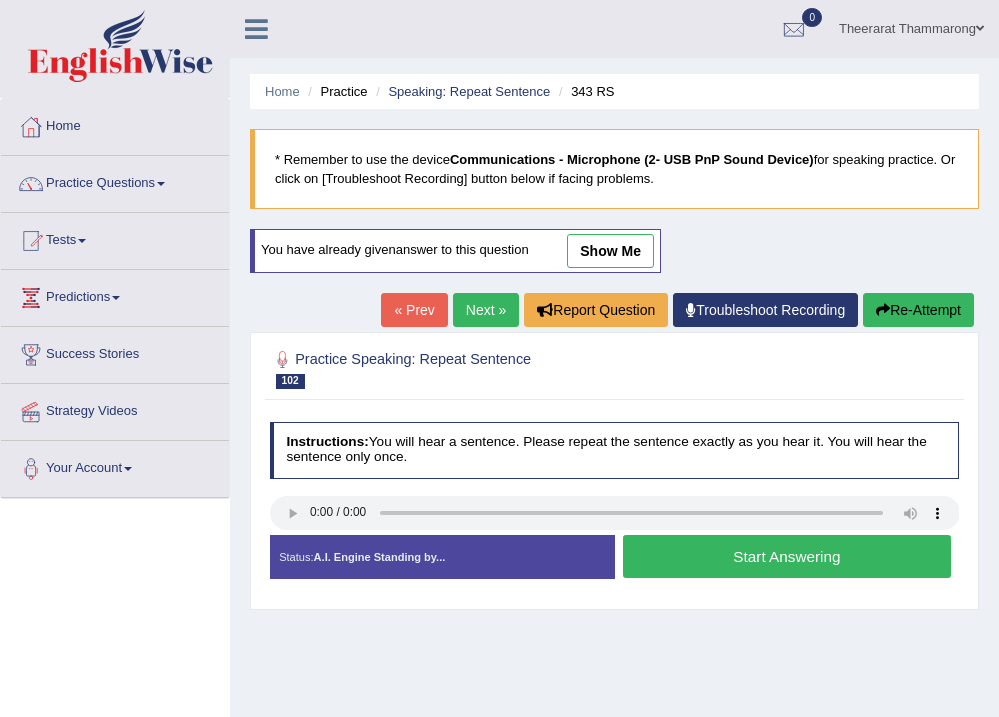 scroll, scrollTop: 0, scrollLeft: 0, axis: both 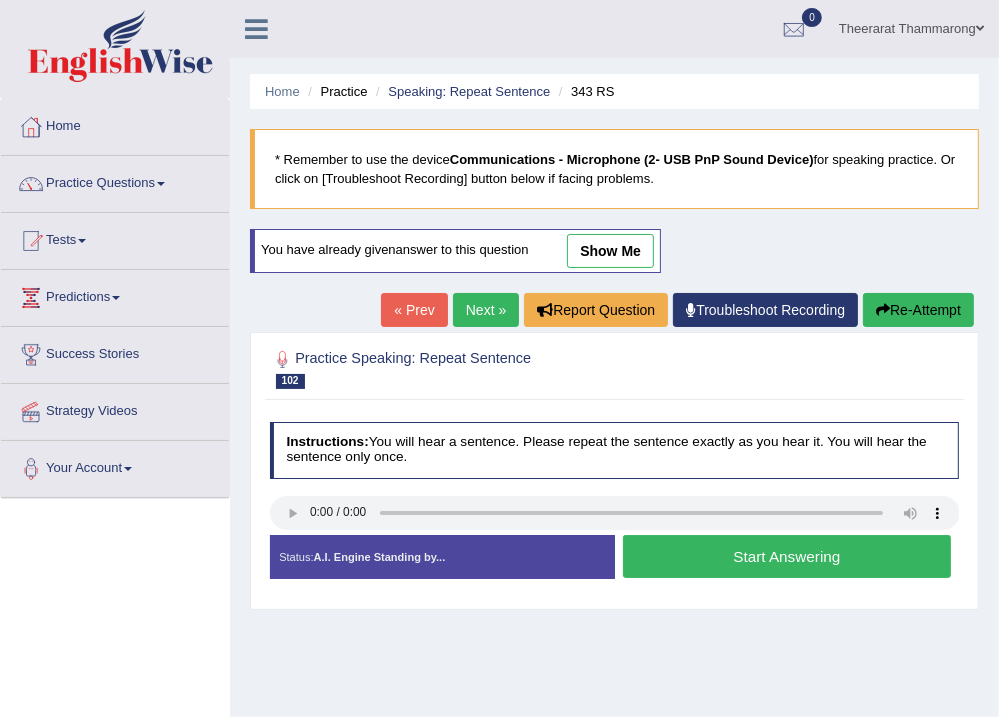 drag, startPoint x: 715, startPoint y: 551, endPoint x: 624, endPoint y: 698, distance: 172.88725 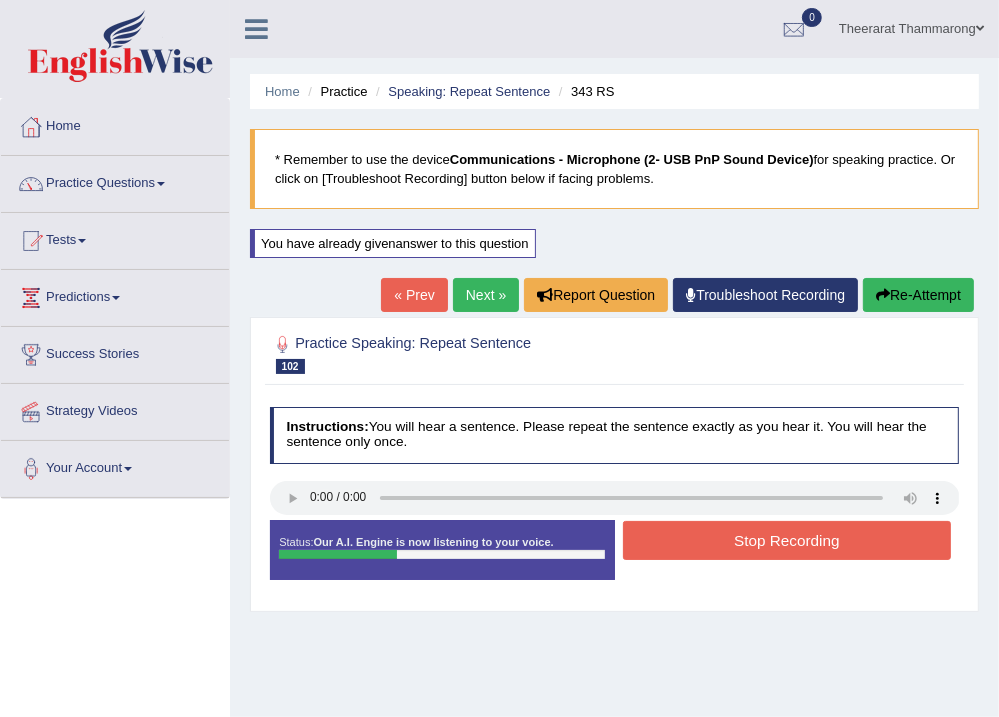 click on "Stop Recording" at bounding box center (787, 540) 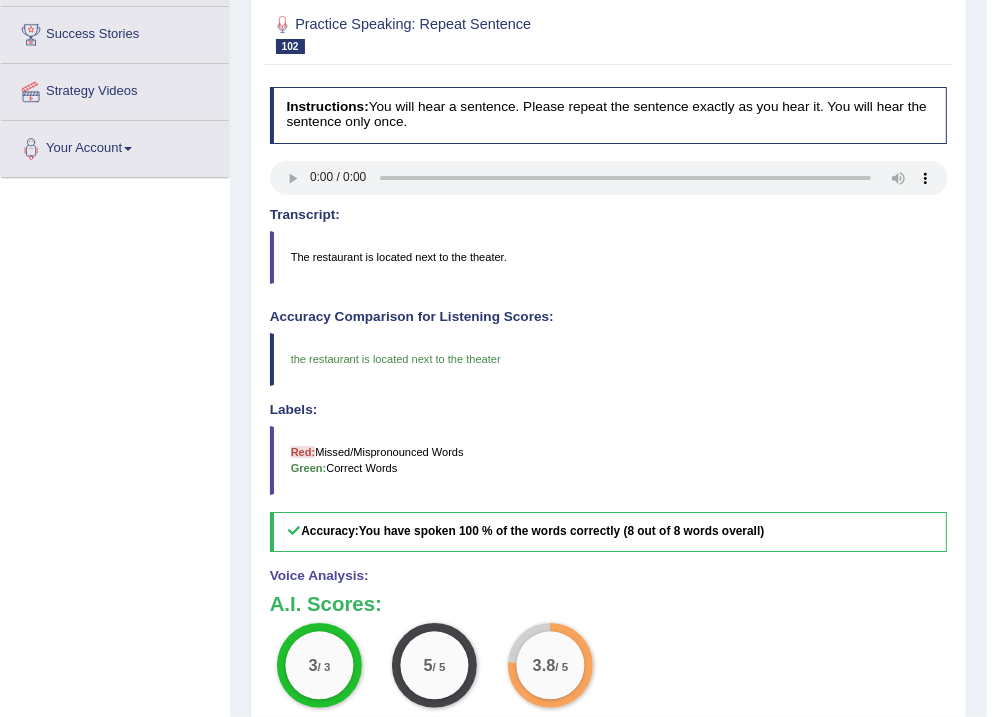 scroll, scrollTop: 160, scrollLeft: 0, axis: vertical 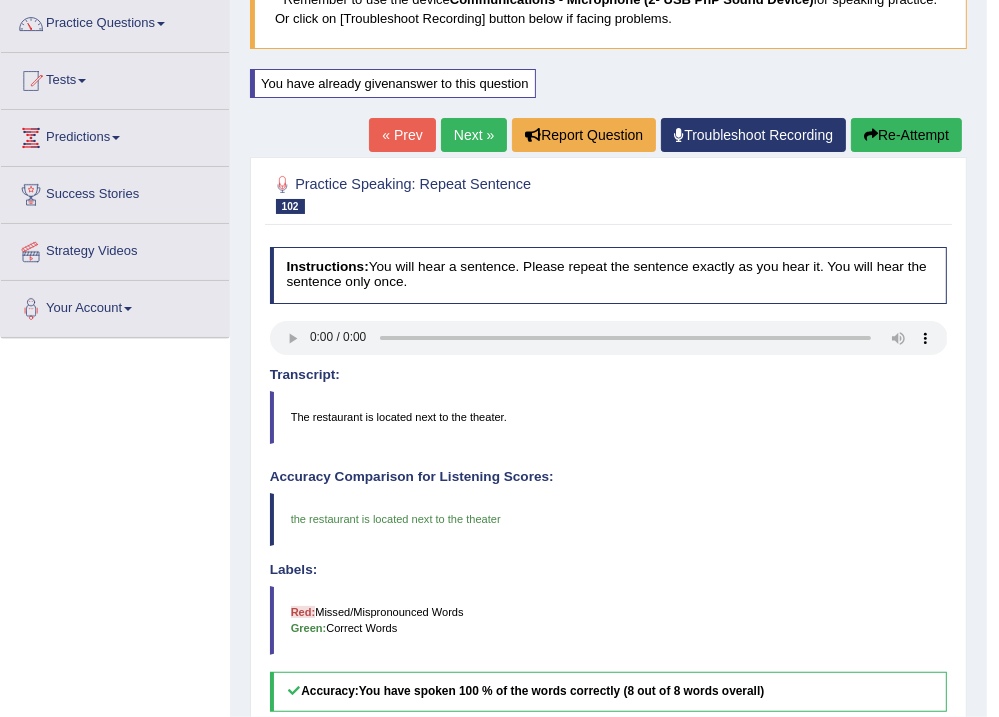 click on "Next »" at bounding box center [474, 135] 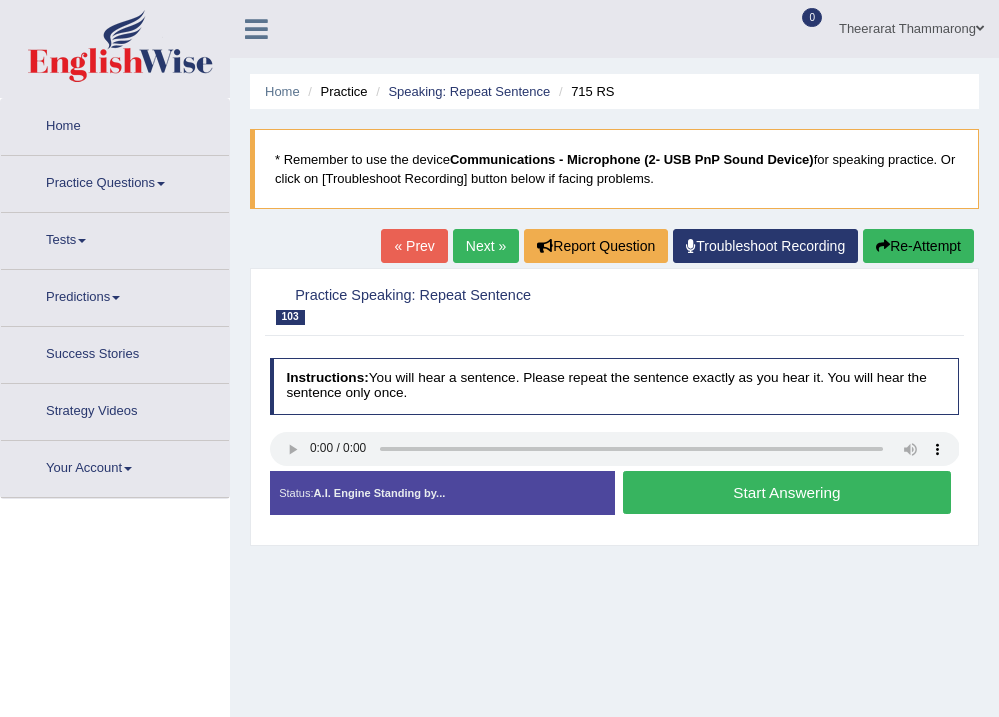 scroll, scrollTop: 0, scrollLeft: 0, axis: both 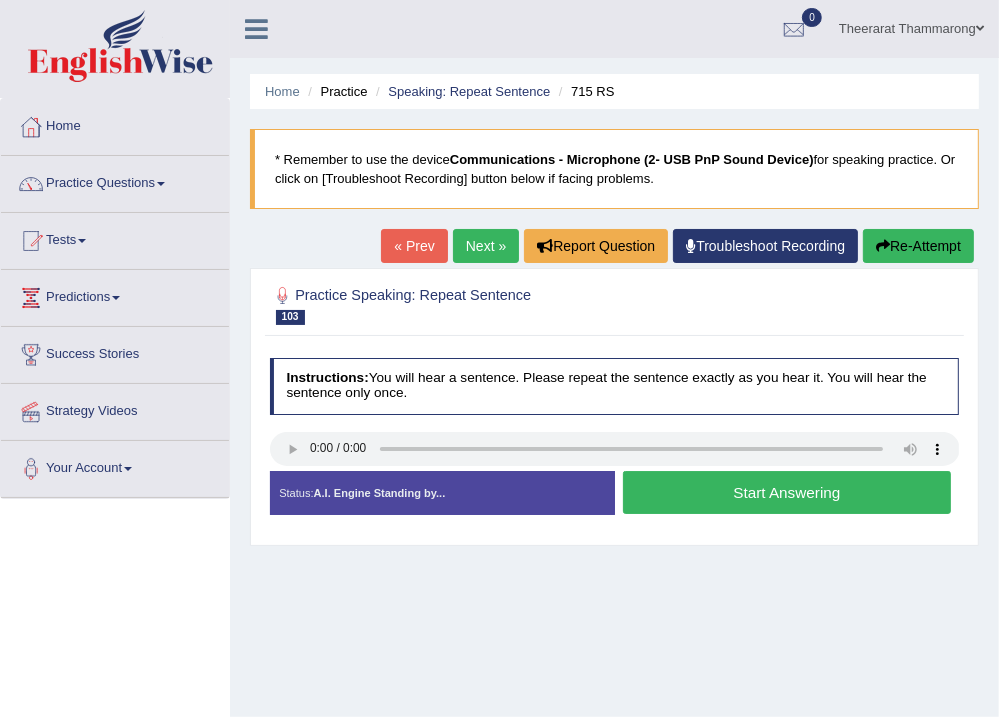 click on "Start Answering" at bounding box center (787, 492) 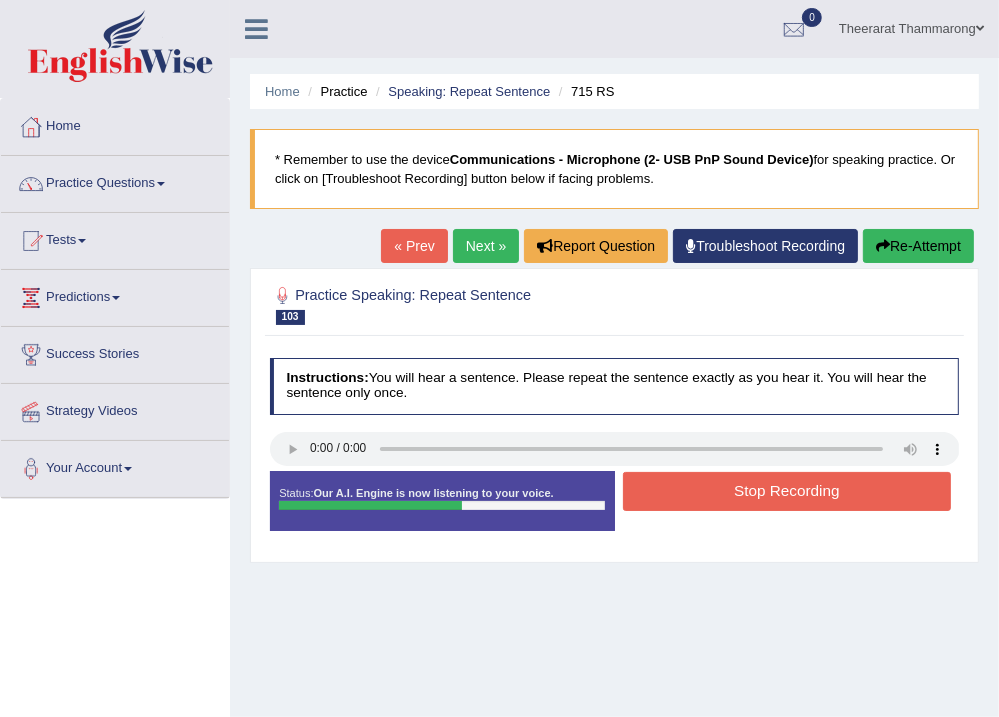 click on "Stop Recording" at bounding box center (787, 491) 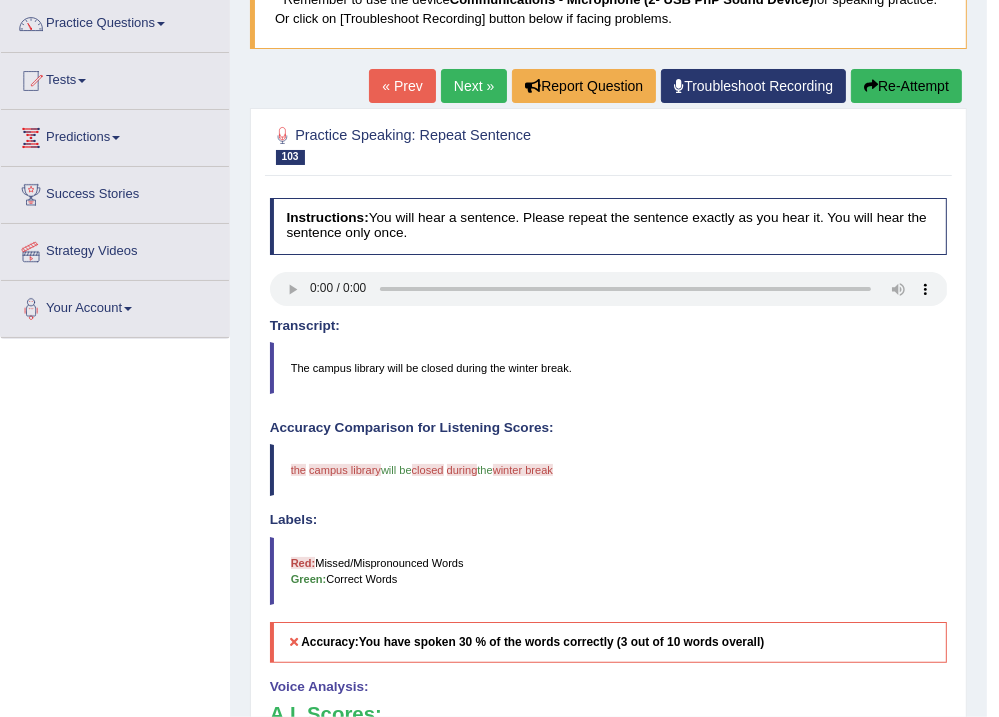 scroll, scrollTop: 0, scrollLeft: 0, axis: both 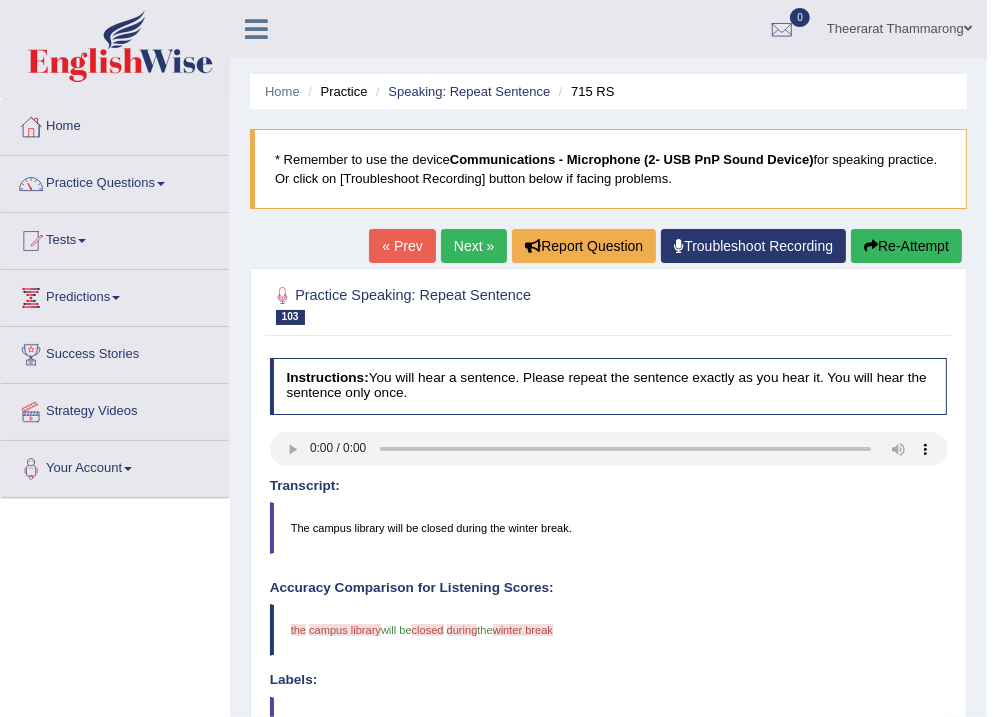 click on "Re-Attempt" at bounding box center [906, 246] 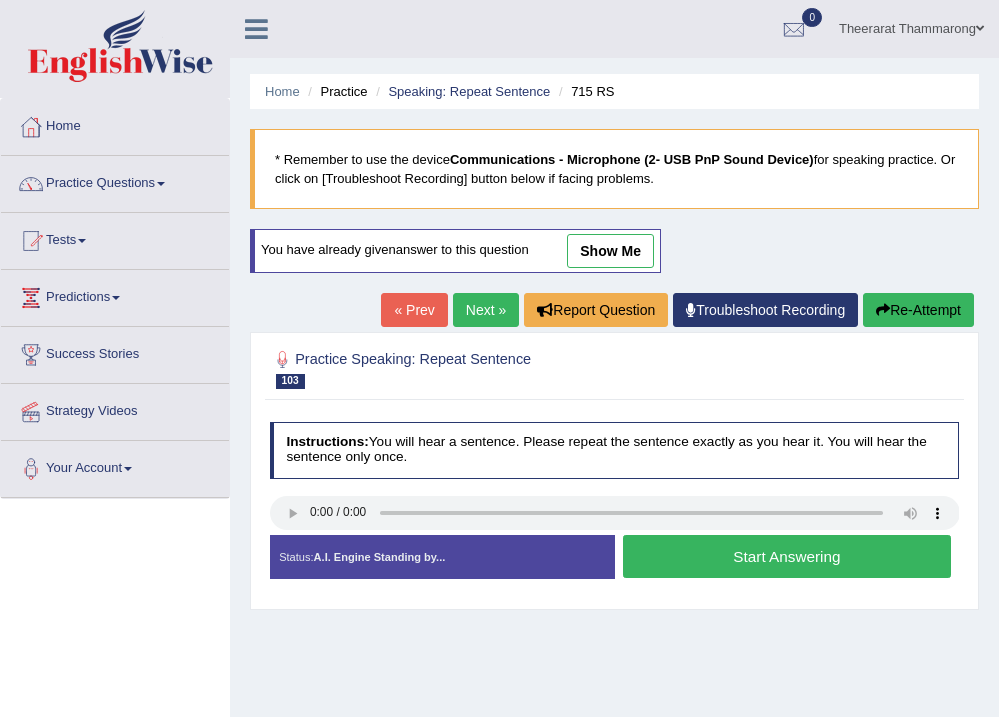 scroll, scrollTop: 0, scrollLeft: 0, axis: both 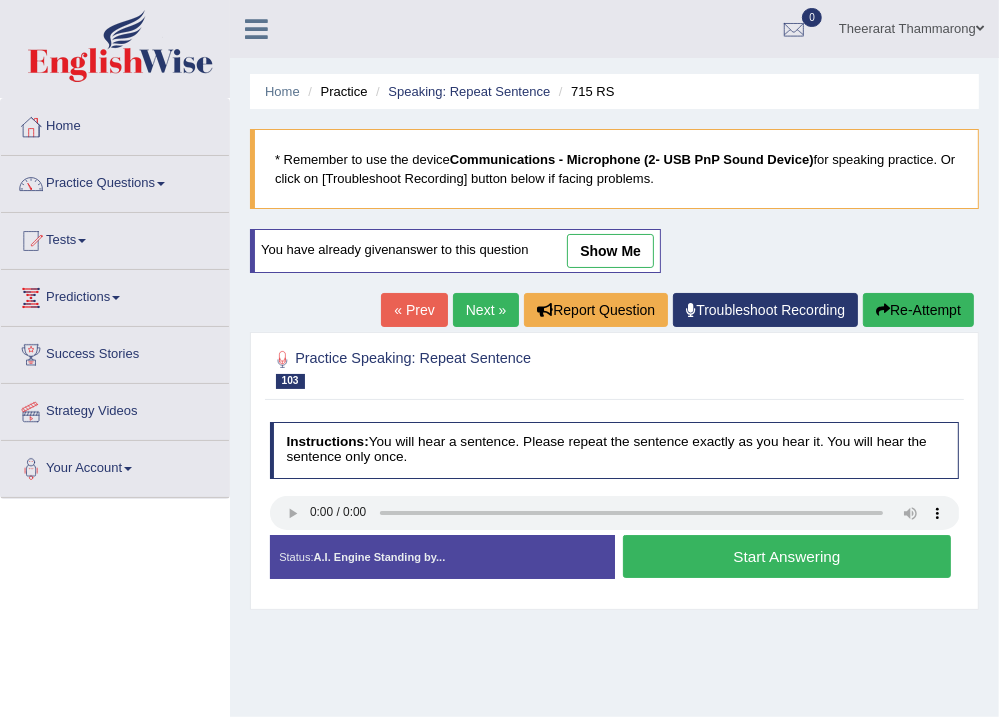 click on "Start Answering" at bounding box center [787, 556] 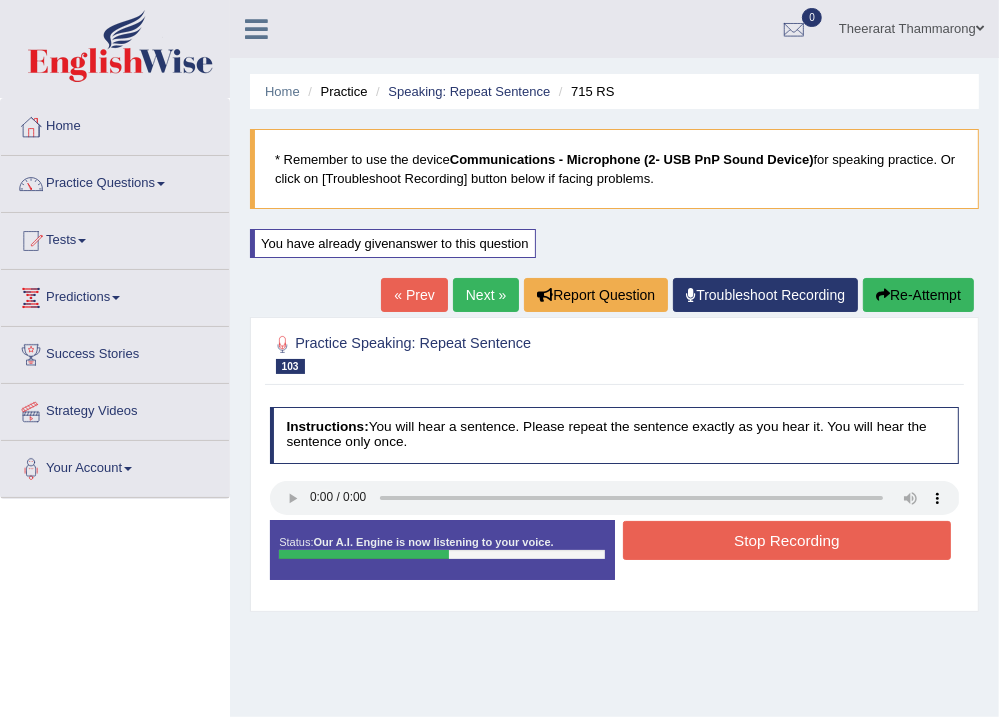 click on "Stop Recording" at bounding box center (787, 540) 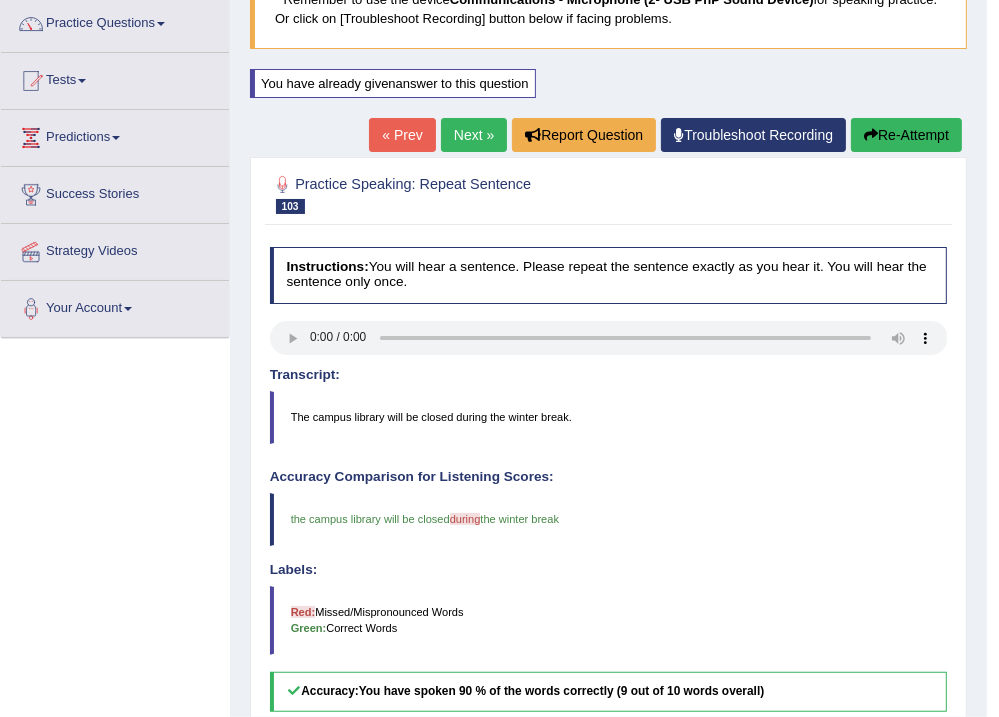 scroll, scrollTop: 80, scrollLeft: 0, axis: vertical 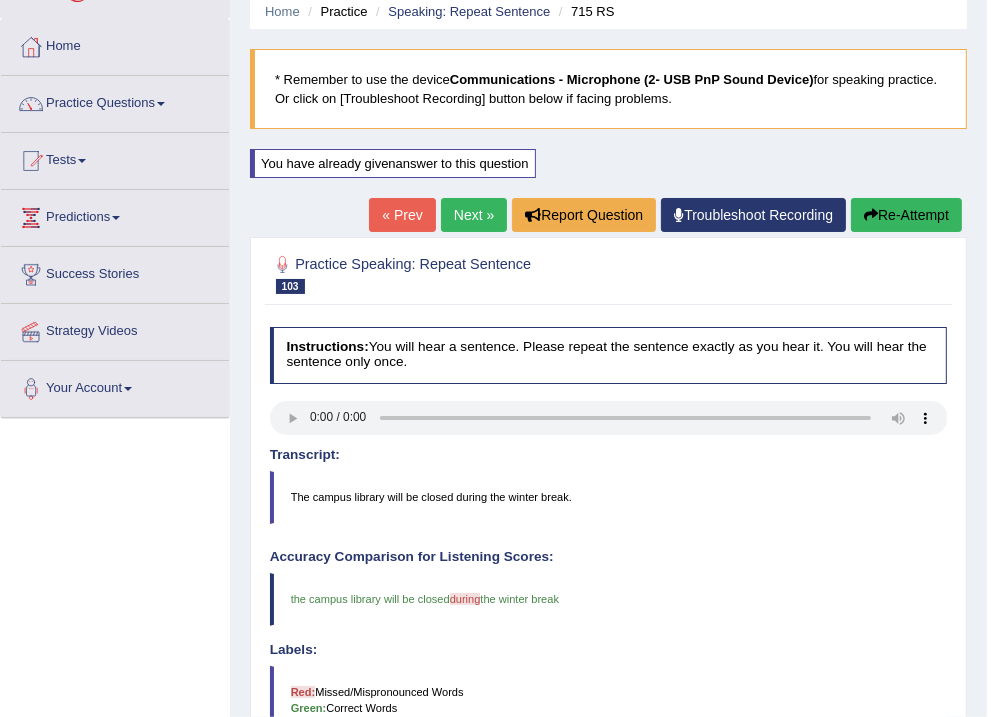 click on "Next »" at bounding box center [474, 215] 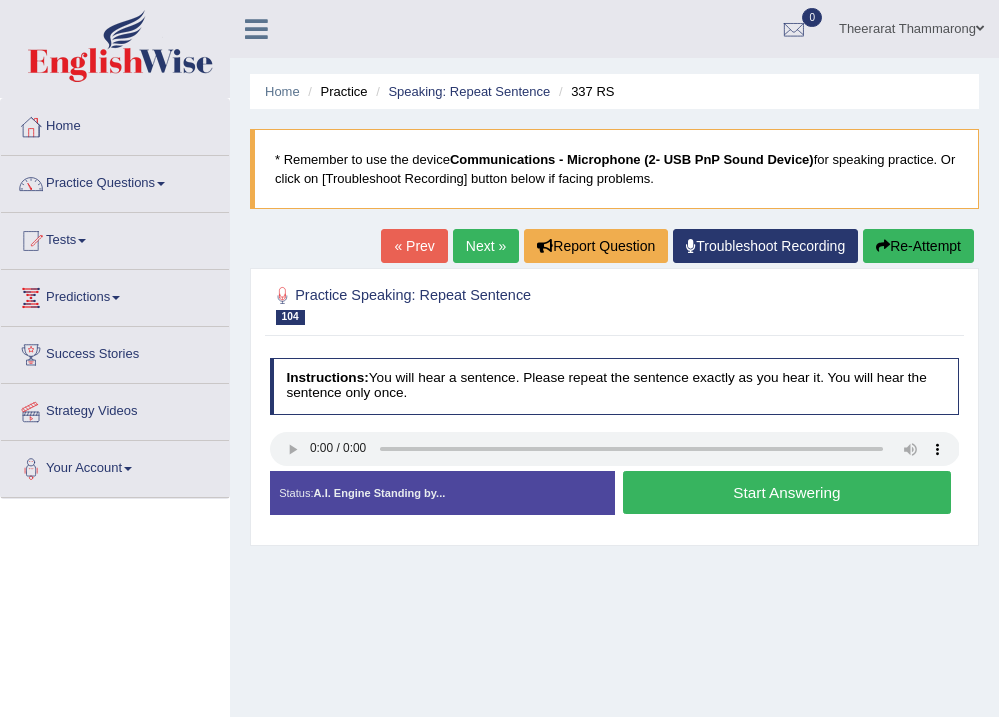 scroll, scrollTop: 0, scrollLeft: 0, axis: both 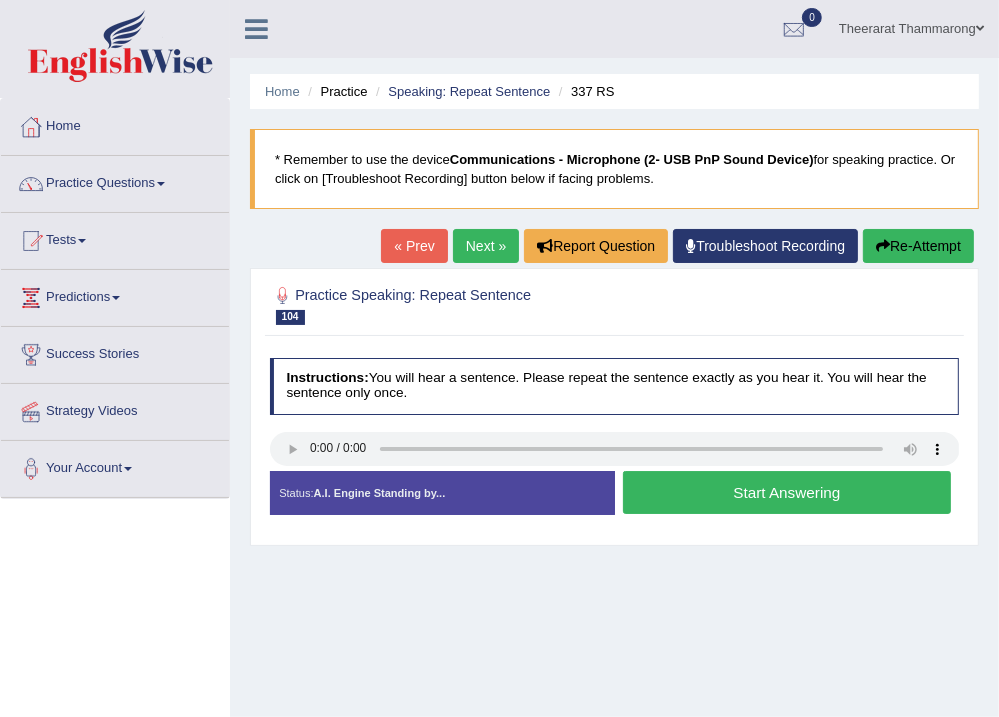 click on "Start Answering" at bounding box center (787, 492) 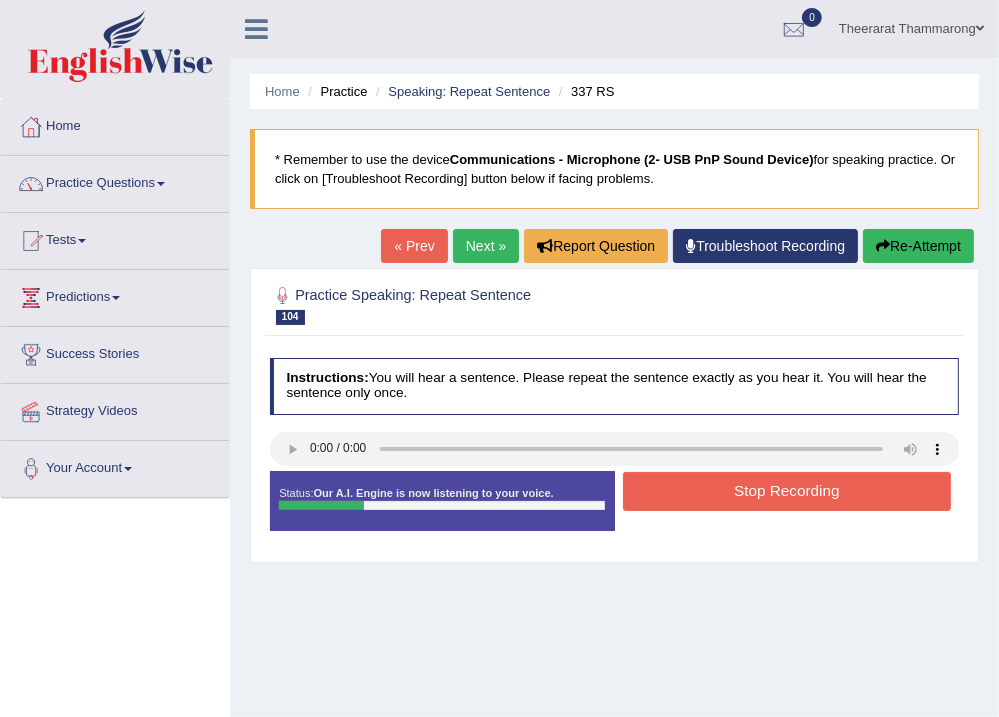 click on "Stop Recording" at bounding box center (787, 491) 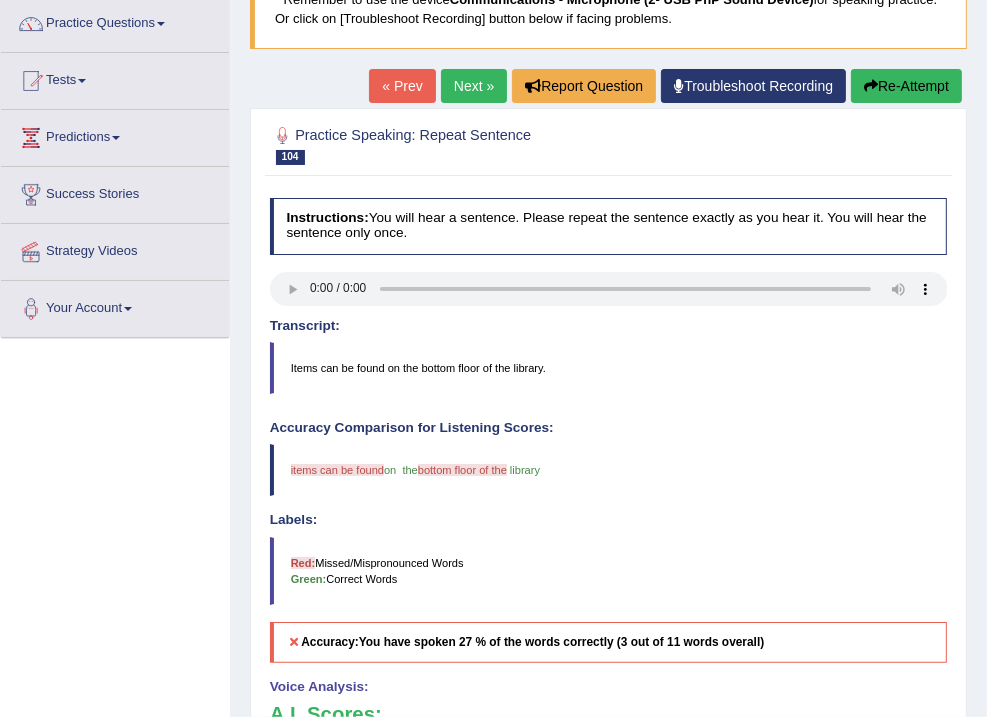 scroll, scrollTop: 0, scrollLeft: 0, axis: both 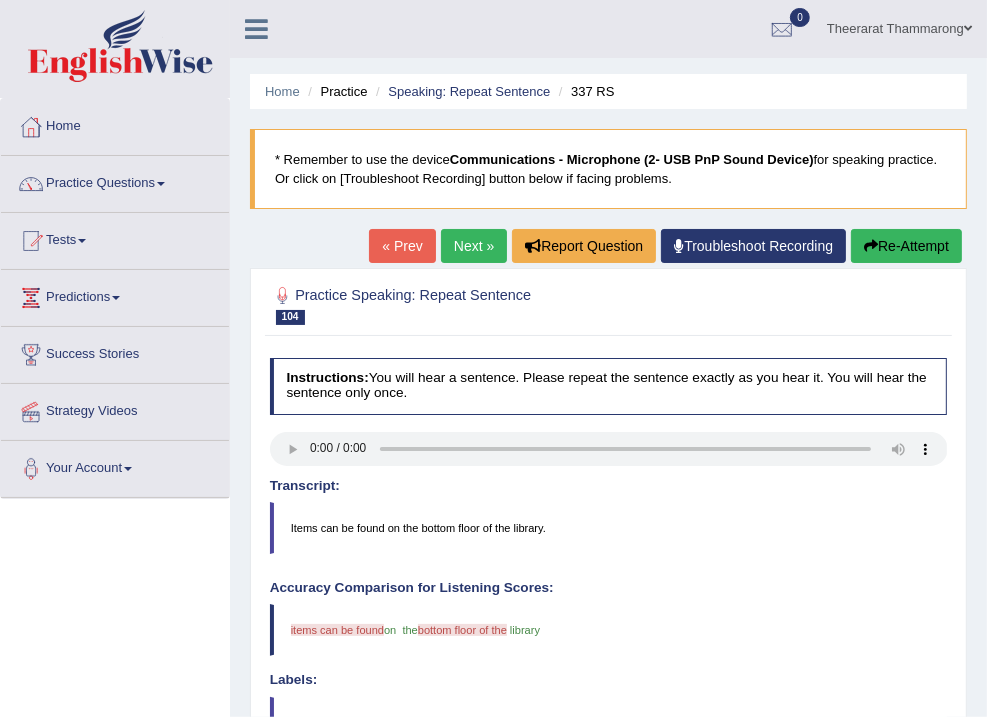 click on "Re-Attempt" at bounding box center (906, 246) 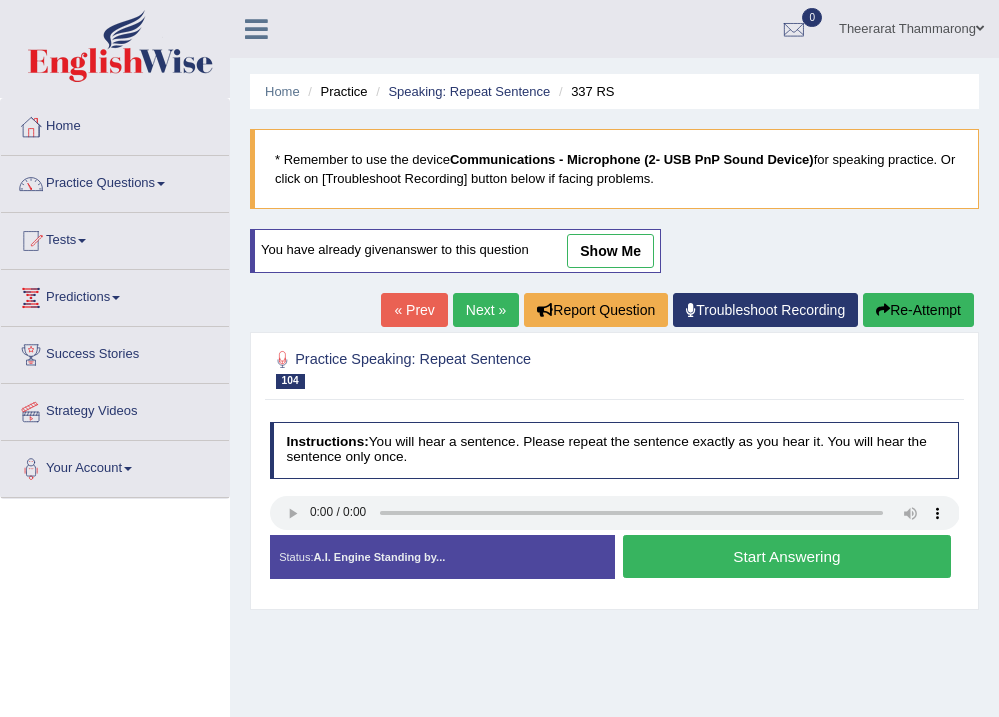 scroll, scrollTop: 0, scrollLeft: 0, axis: both 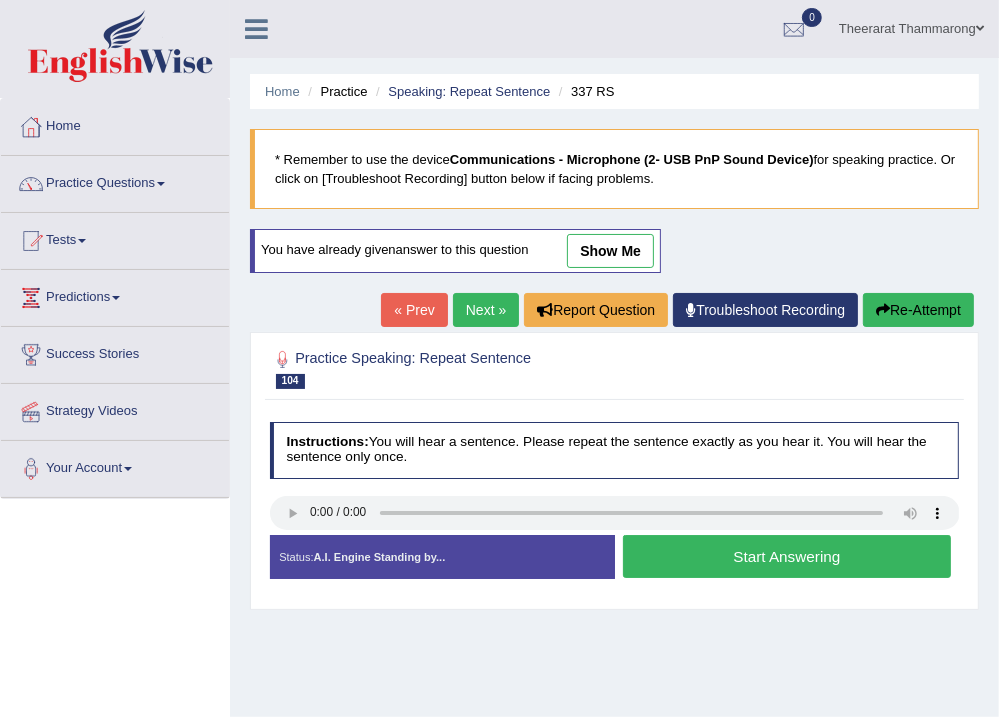 click on "Start Answering" at bounding box center (787, 556) 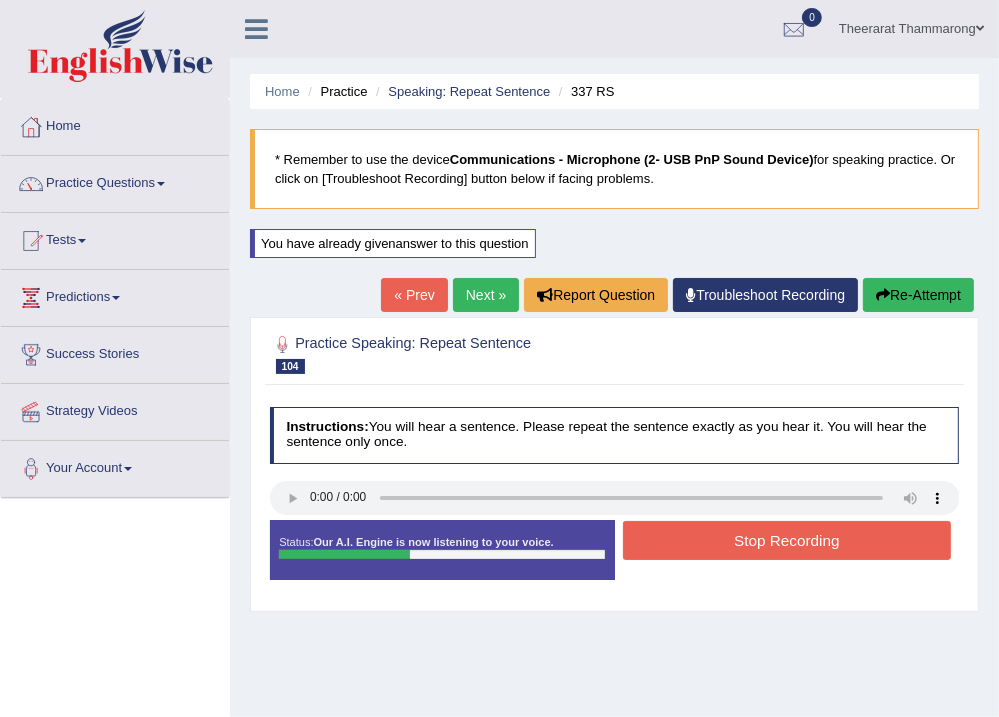 click on "Stop Recording" at bounding box center [787, 540] 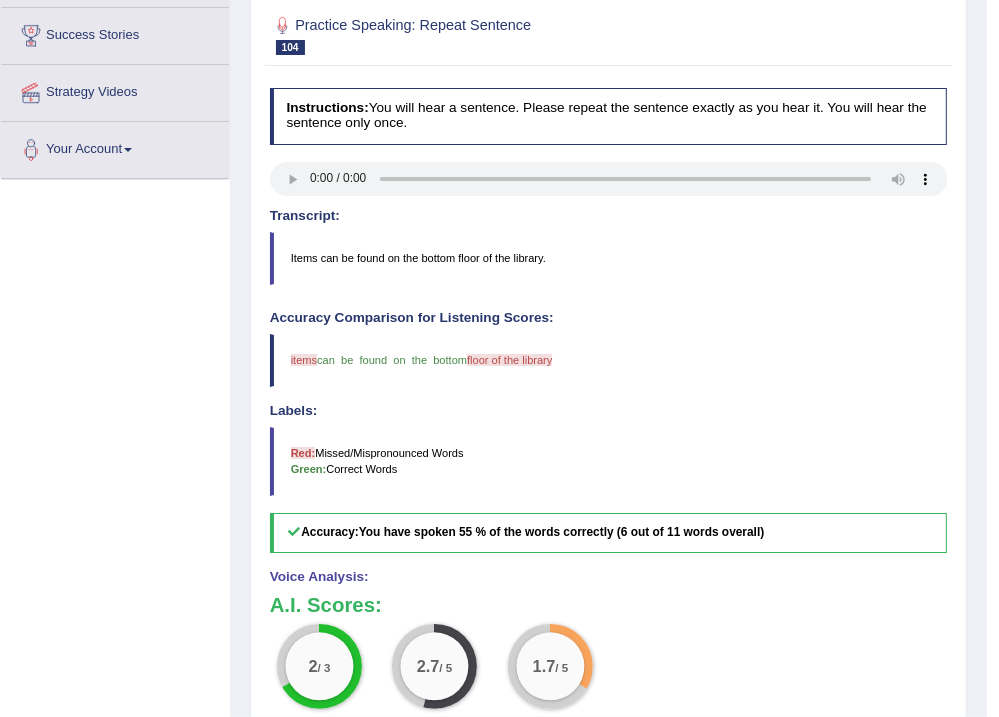 scroll, scrollTop: 159, scrollLeft: 0, axis: vertical 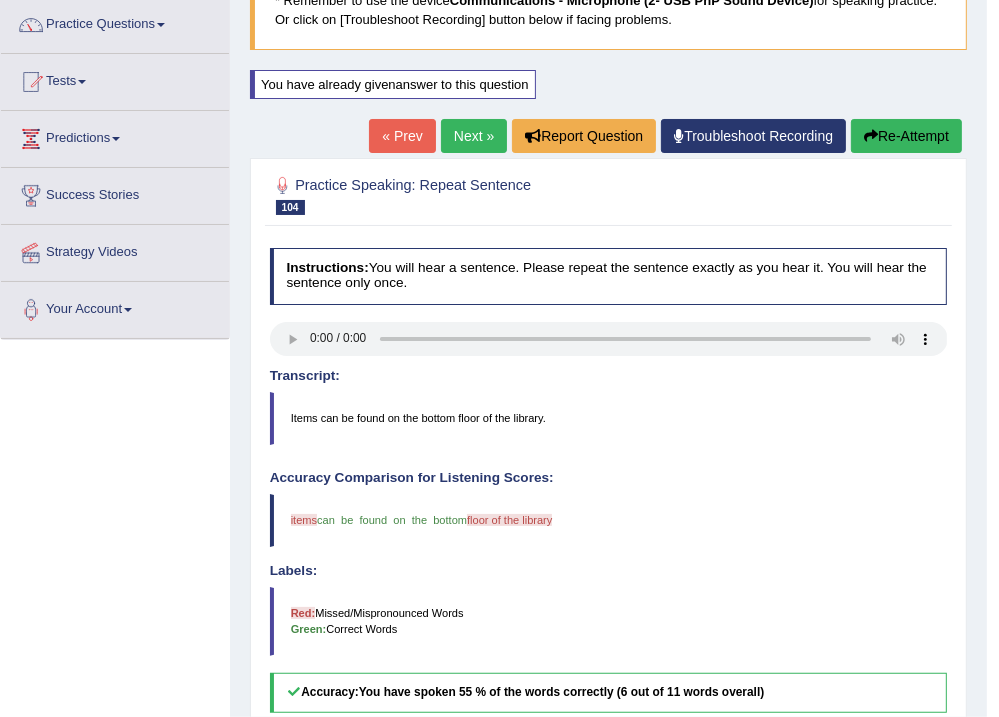 click on "Next »" at bounding box center [474, 136] 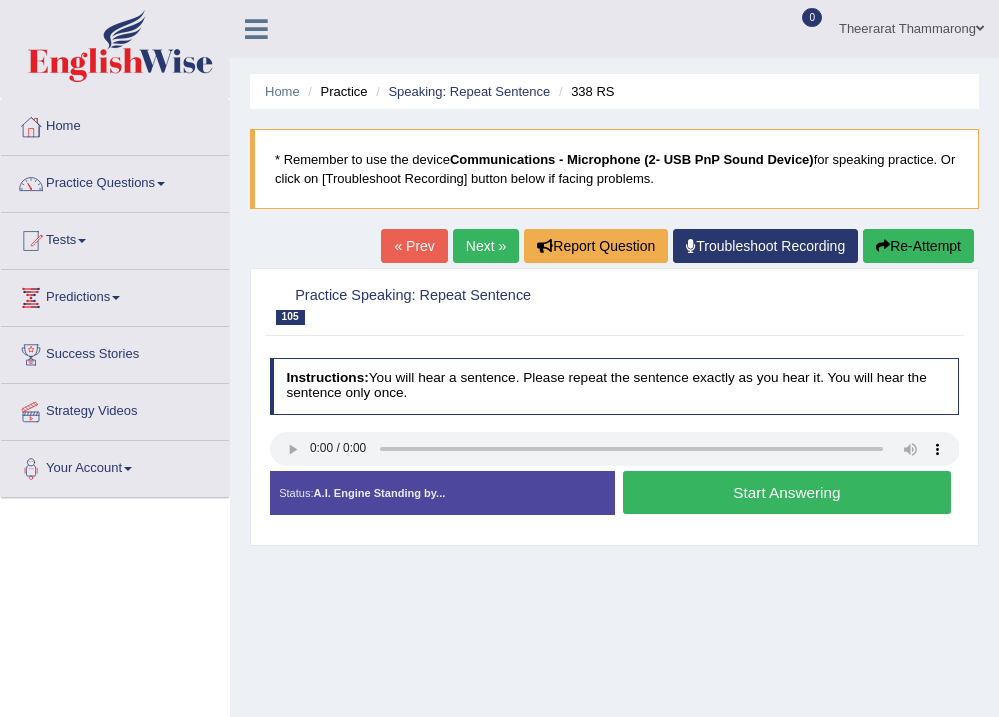 scroll, scrollTop: 0, scrollLeft: 0, axis: both 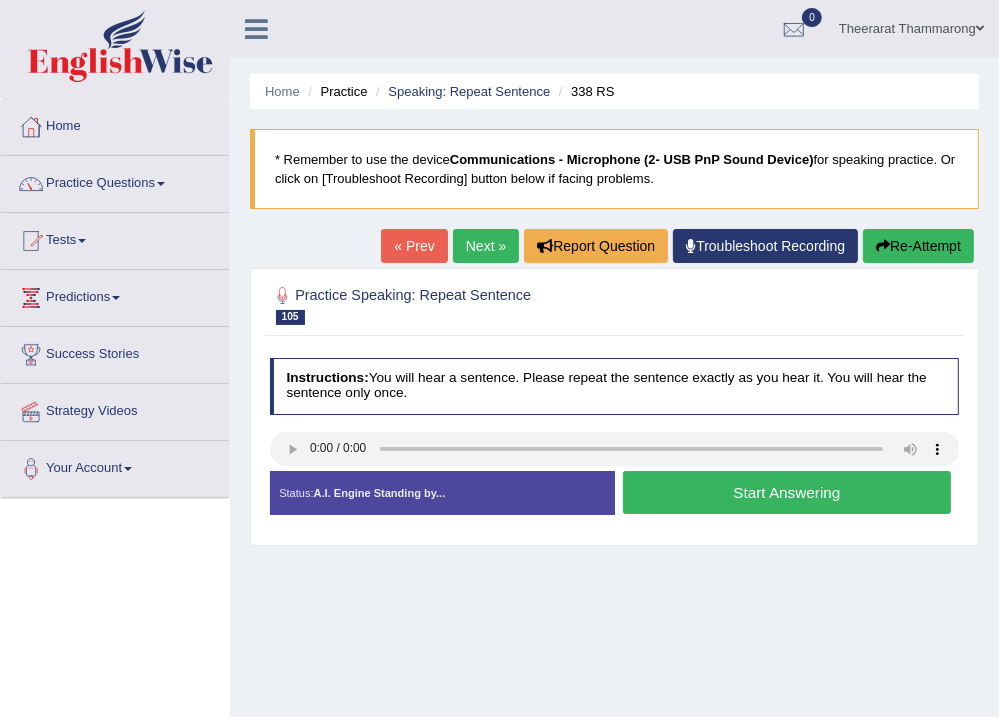 click on "Start Answering" at bounding box center (787, 492) 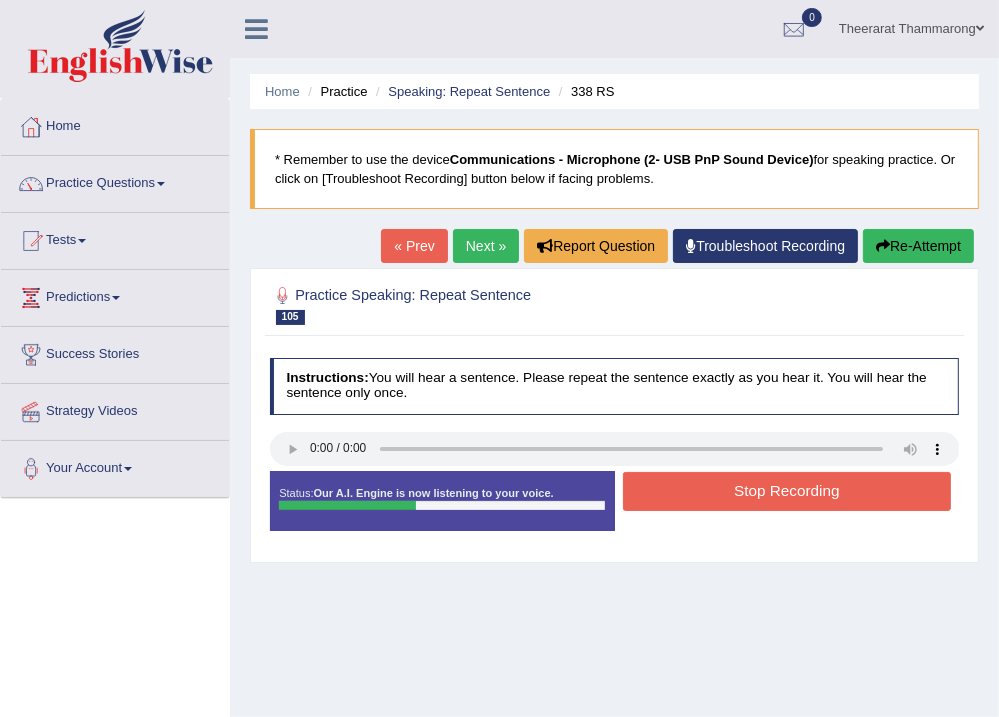 click on "Stop Recording" at bounding box center (787, 491) 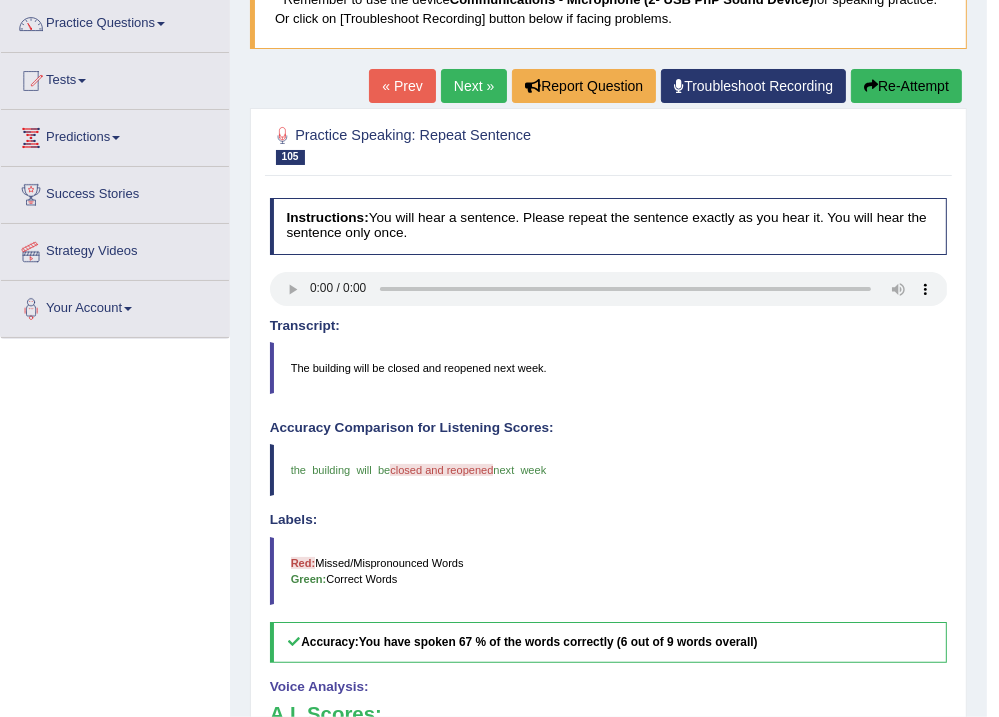 scroll, scrollTop: 80, scrollLeft: 0, axis: vertical 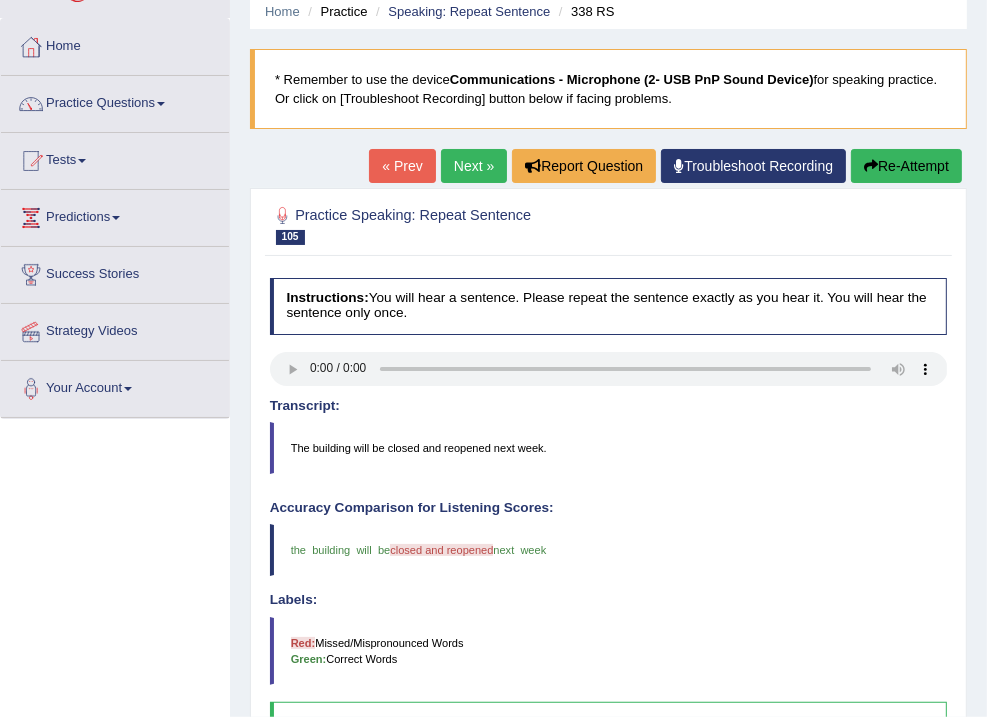 click on "Next »" at bounding box center (474, 166) 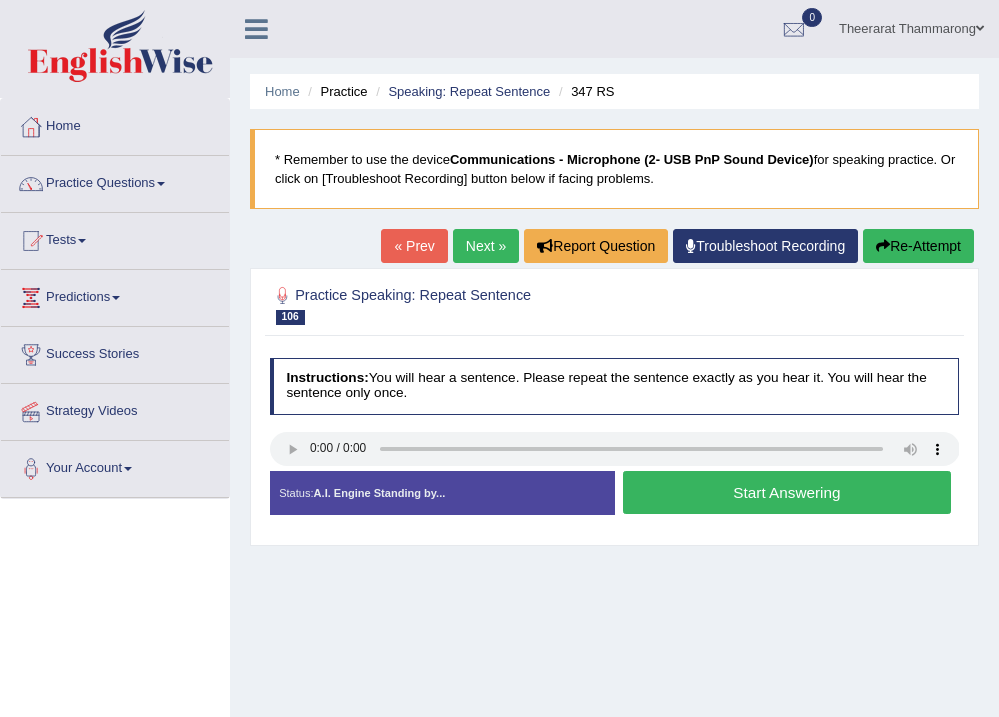 scroll, scrollTop: 0, scrollLeft: 0, axis: both 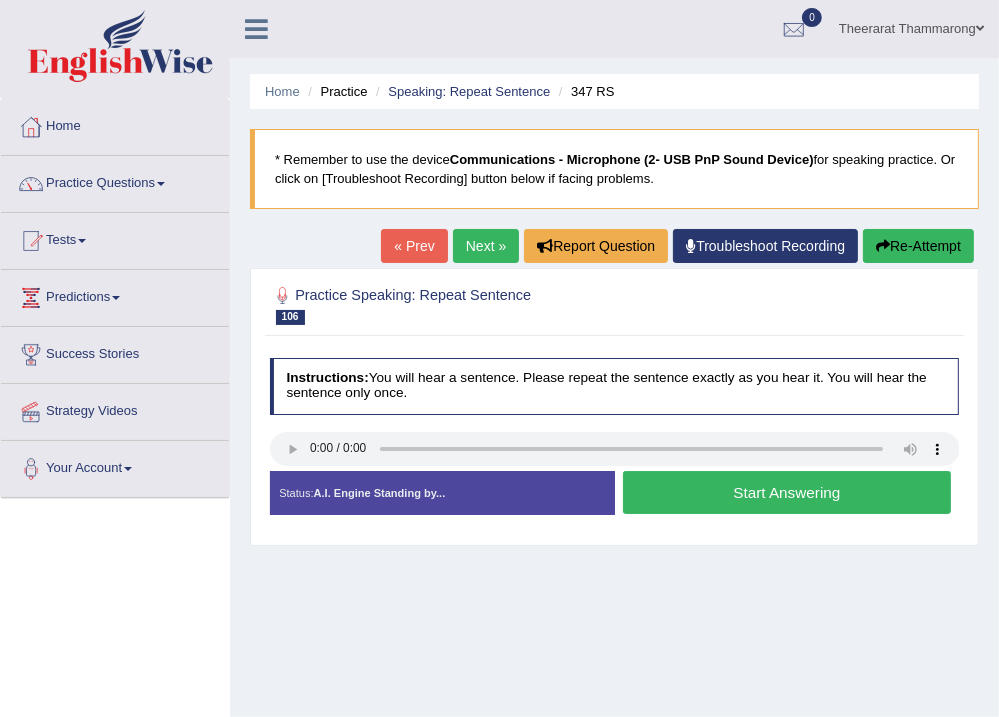 click on "Start Answering" at bounding box center [787, 492] 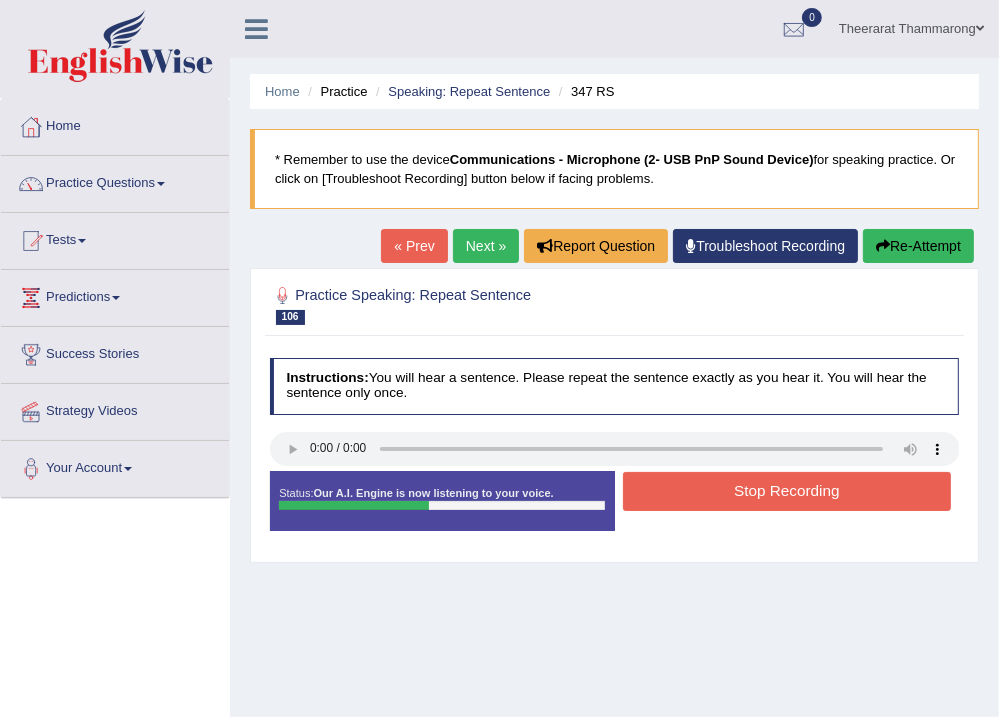 click on "Stop Recording" at bounding box center [787, 491] 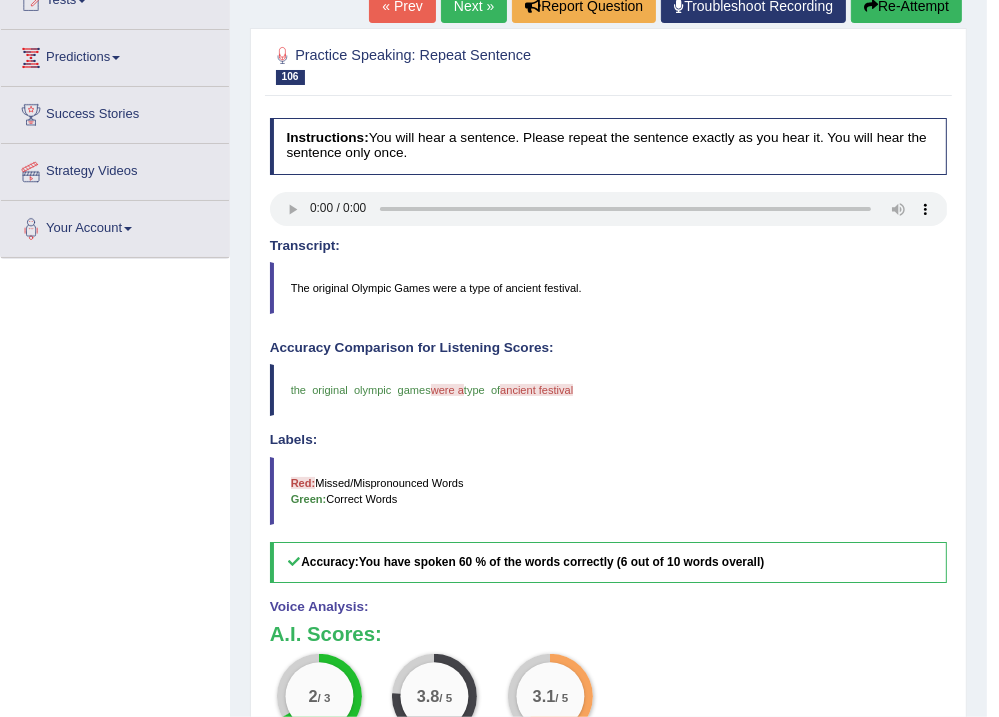 scroll, scrollTop: 0, scrollLeft: 0, axis: both 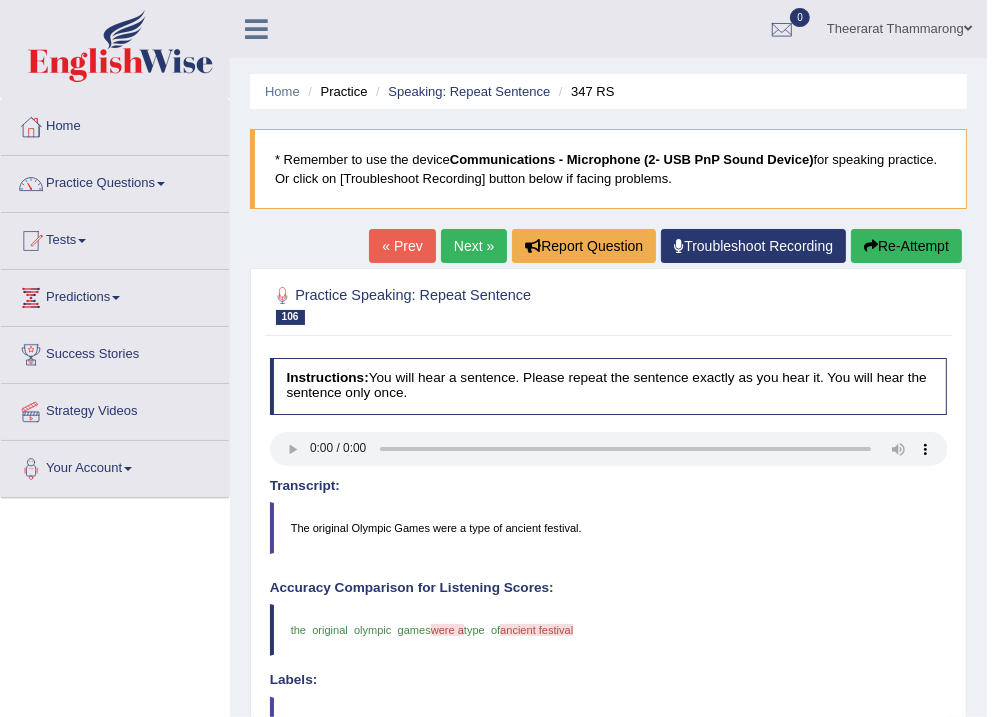 click on "Next »" at bounding box center (474, 246) 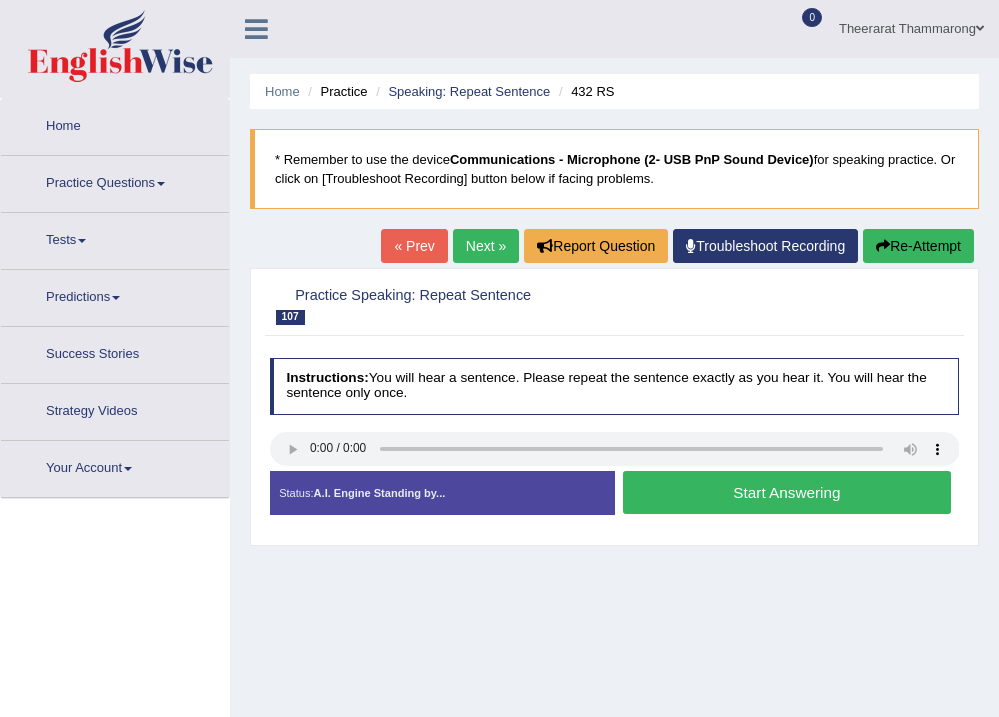 scroll, scrollTop: 0, scrollLeft: 0, axis: both 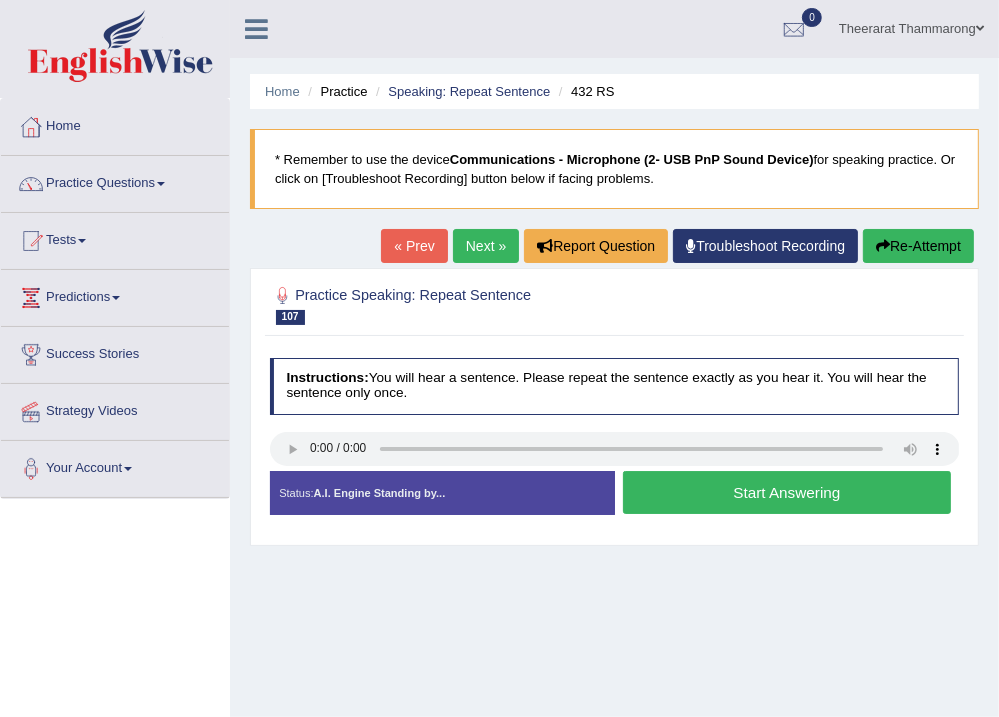 click on "Start Answering" at bounding box center (787, 492) 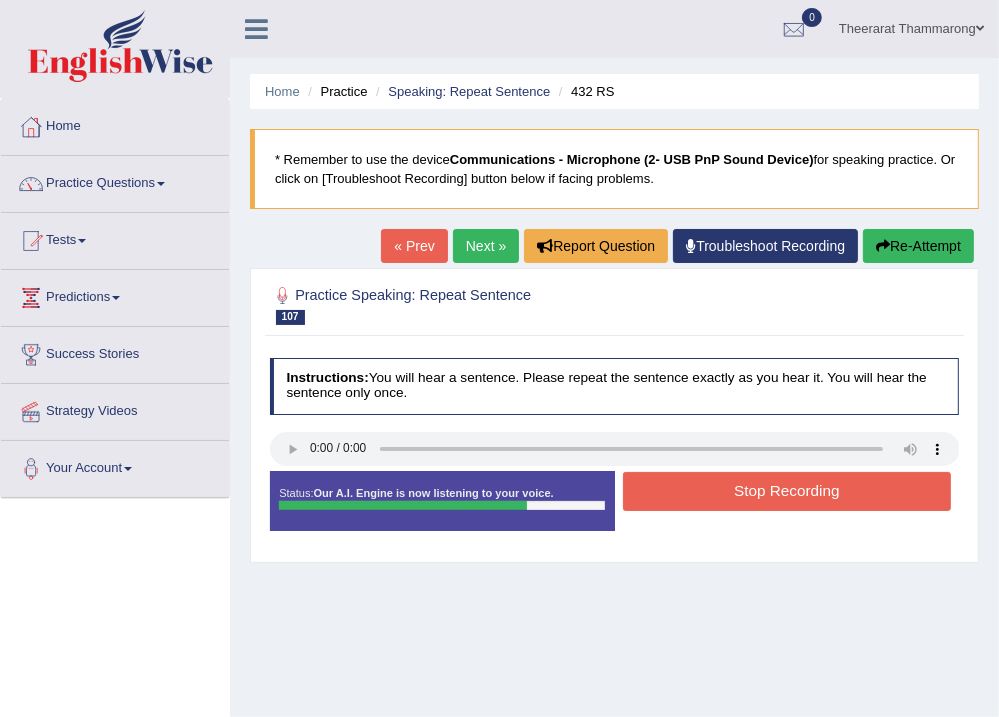 click on "Stop Recording" at bounding box center (787, 491) 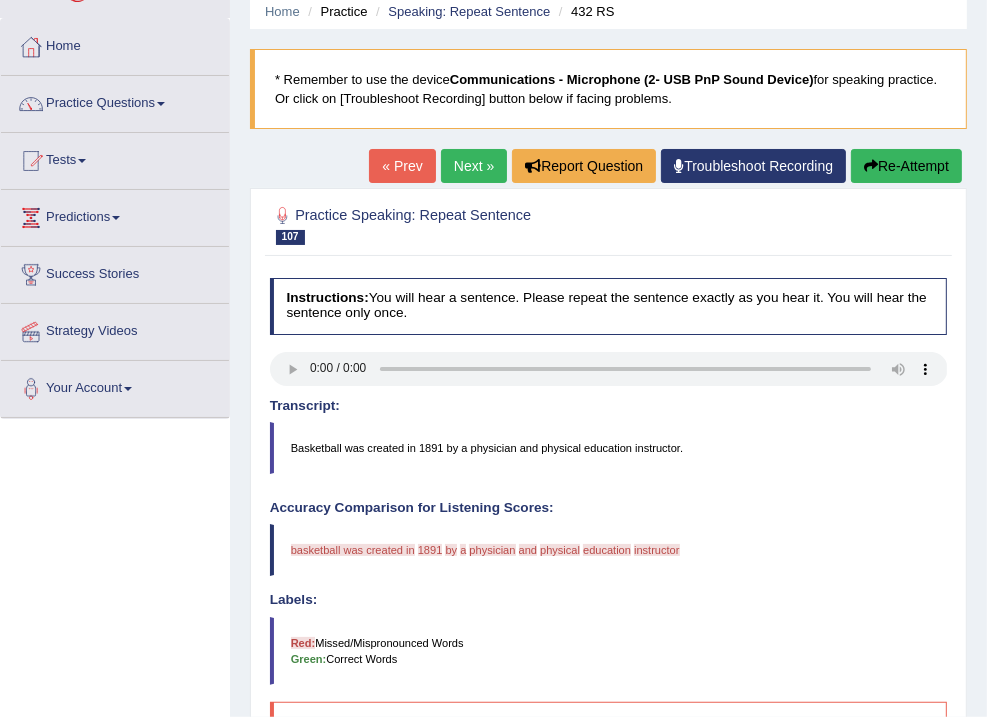 scroll, scrollTop: 0, scrollLeft: 0, axis: both 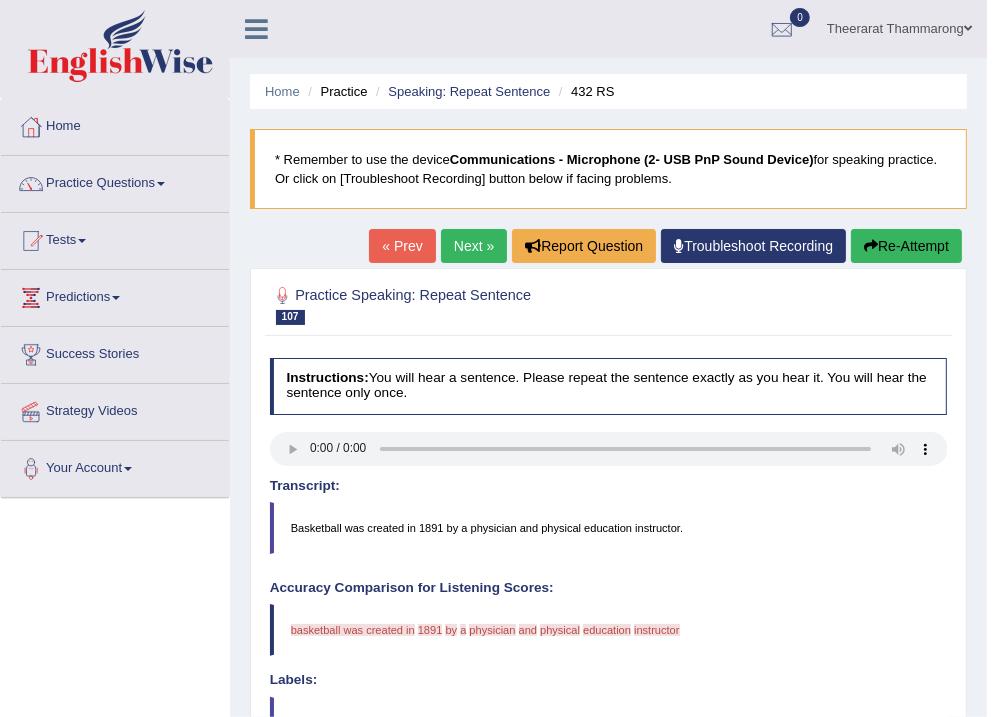 click on "Re-Attempt" at bounding box center [906, 246] 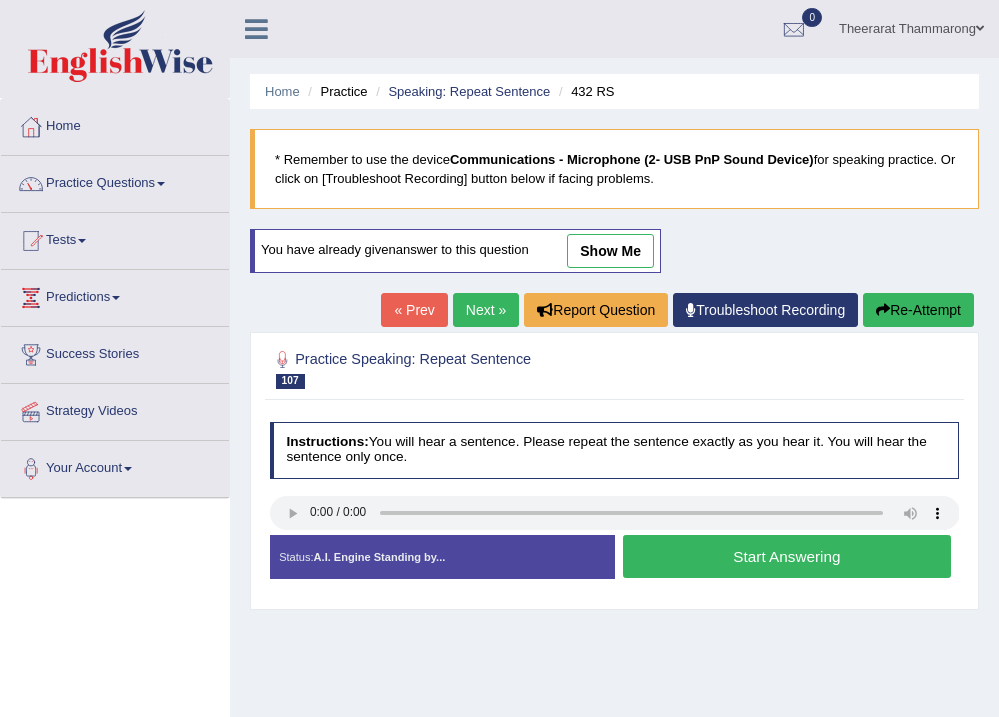 scroll, scrollTop: 0, scrollLeft: 0, axis: both 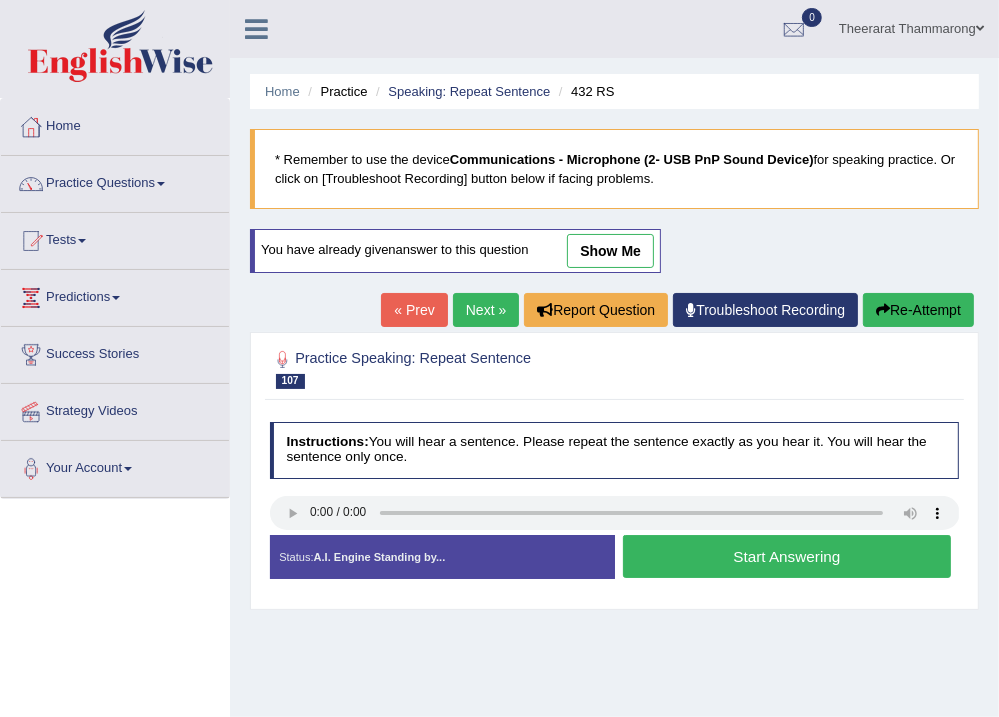 click on "Start Answering" at bounding box center (787, 556) 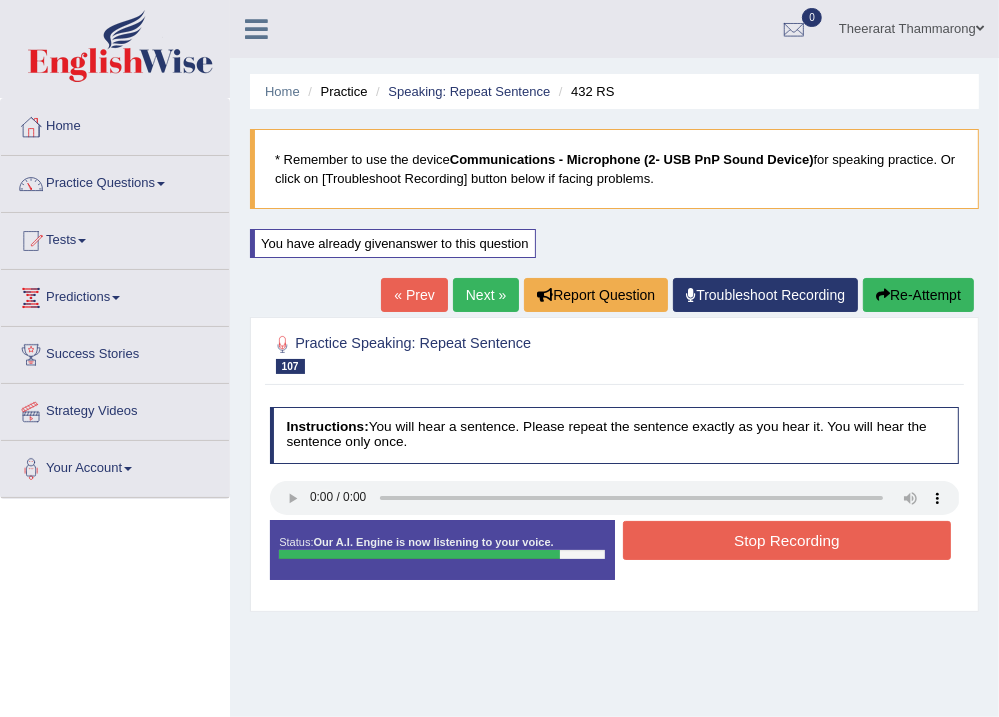 click on "Stop Recording" at bounding box center (787, 540) 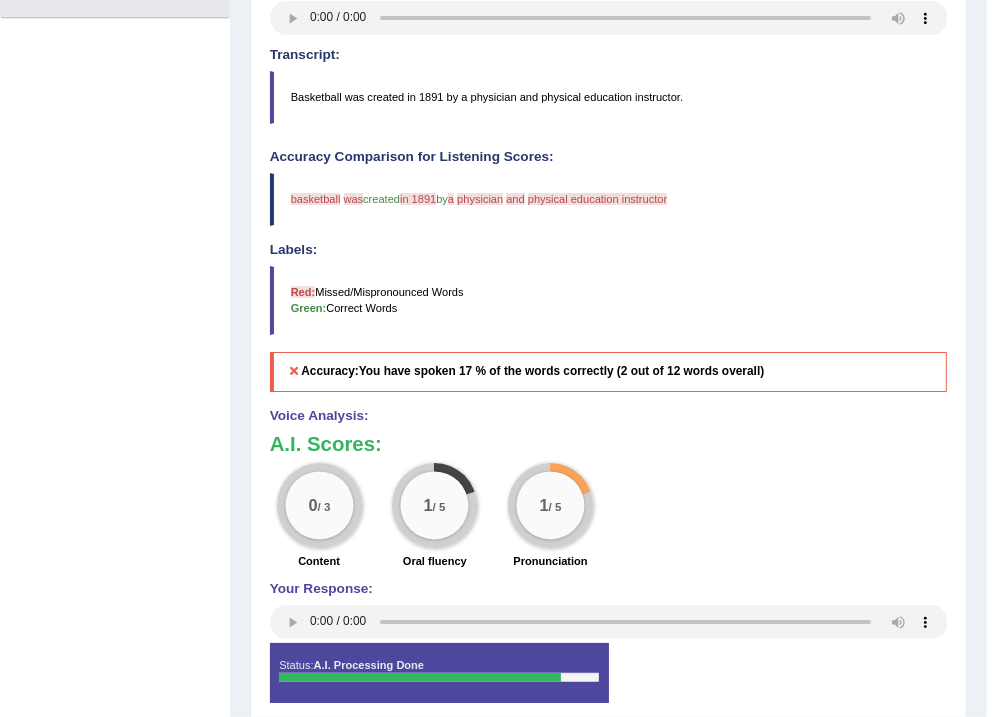 scroll, scrollTop: 160, scrollLeft: 0, axis: vertical 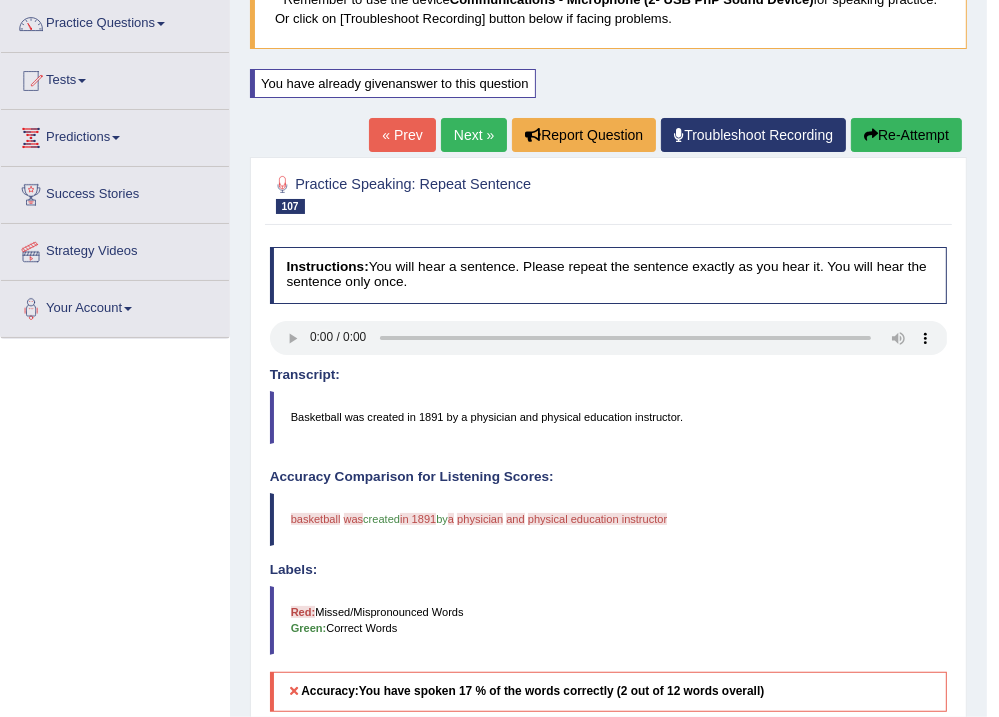 click on "Next »" at bounding box center [474, 135] 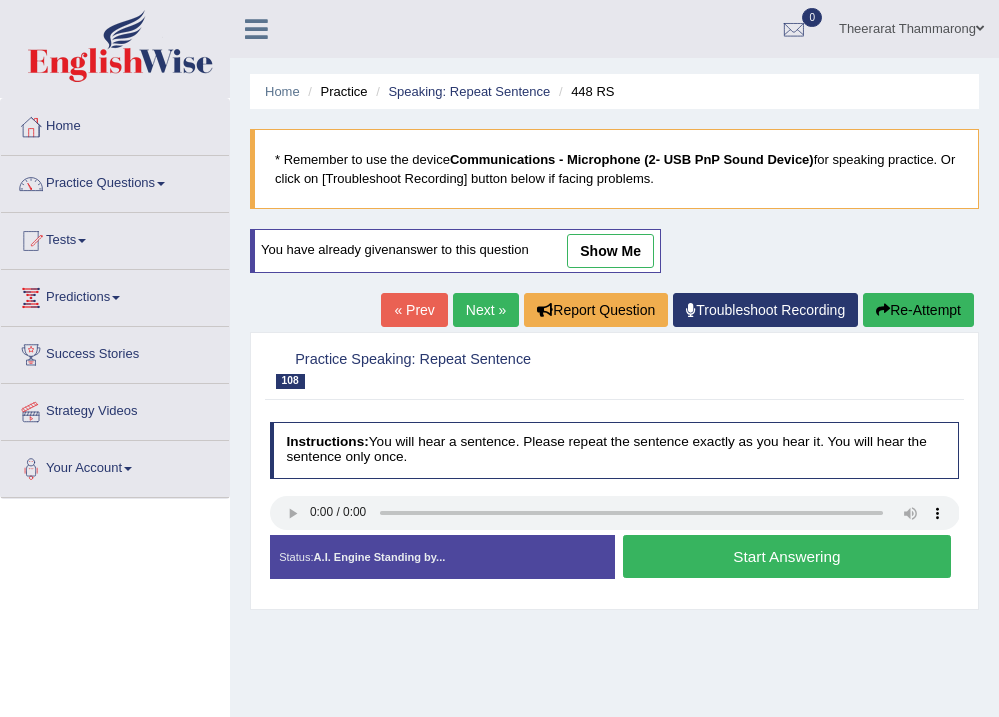 scroll, scrollTop: 0, scrollLeft: 0, axis: both 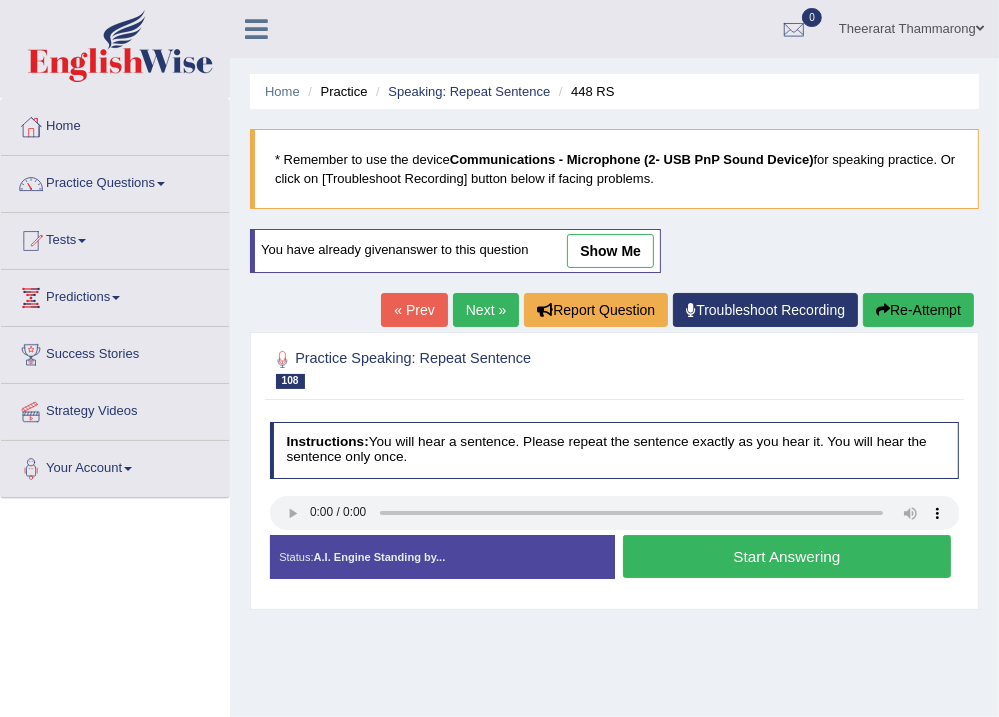 click on "Start Answering" at bounding box center (787, 556) 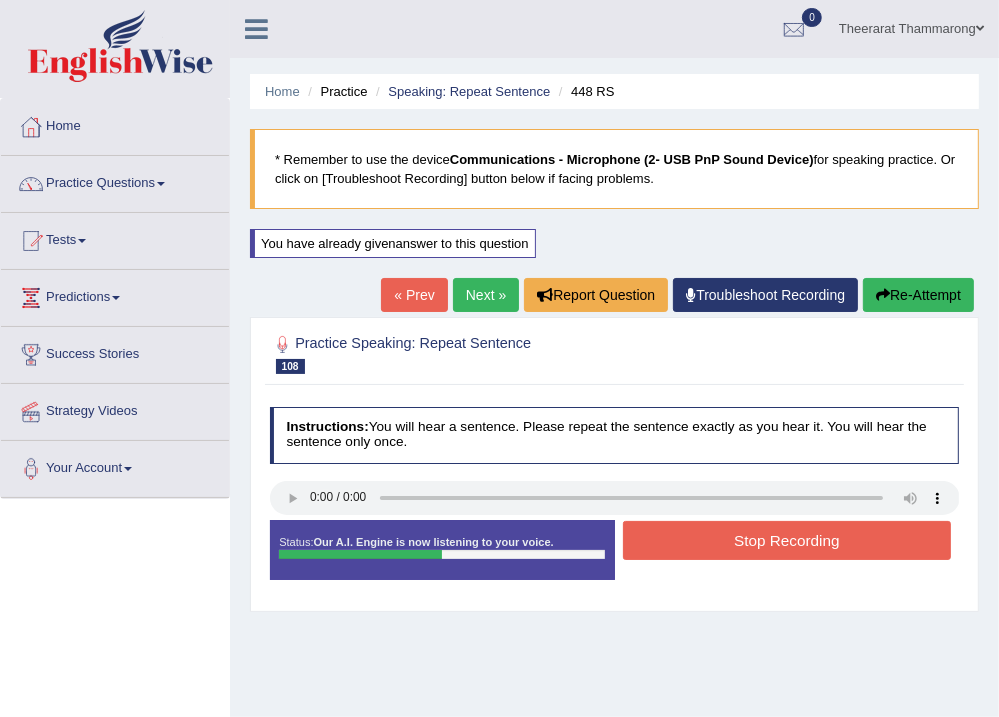 click on "Stop Recording" at bounding box center (787, 540) 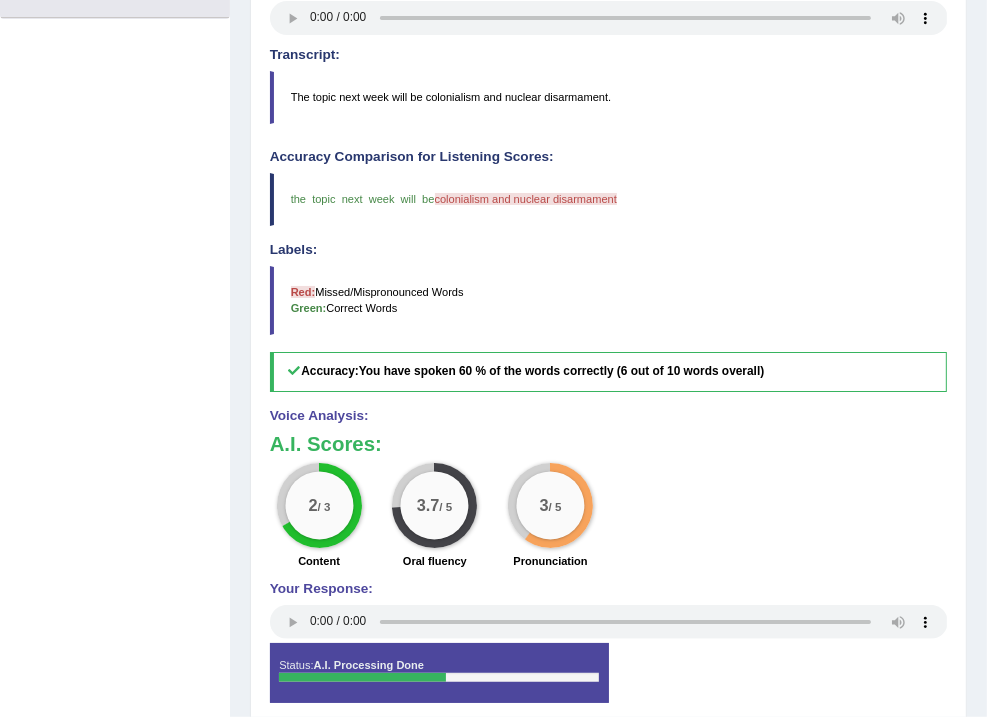 scroll, scrollTop: 160, scrollLeft: 0, axis: vertical 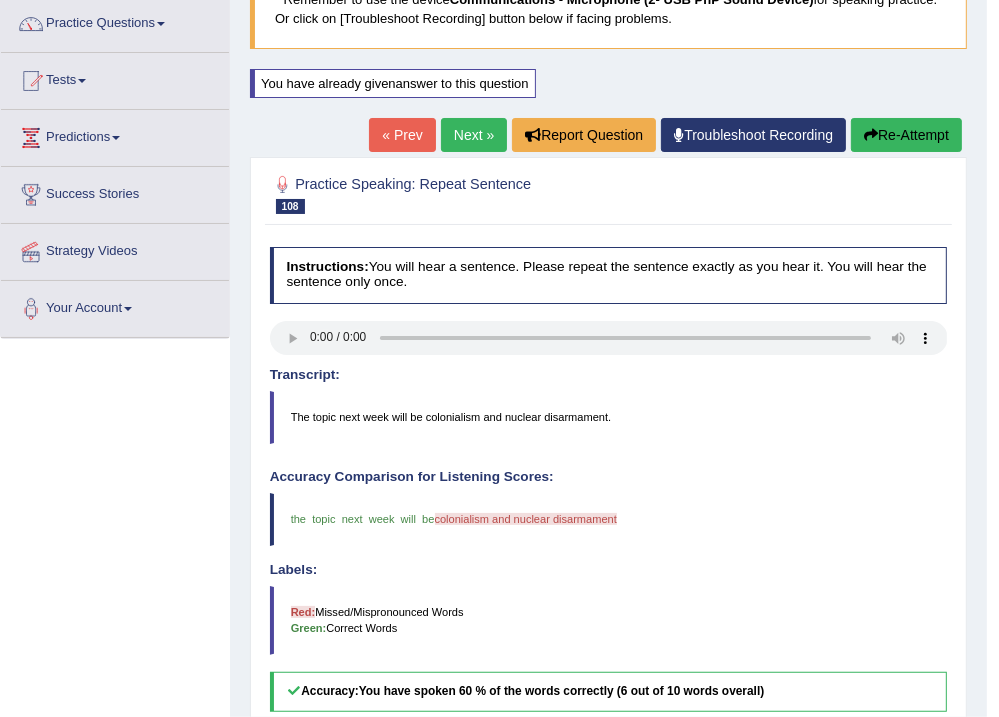click on "Next »" at bounding box center (474, 135) 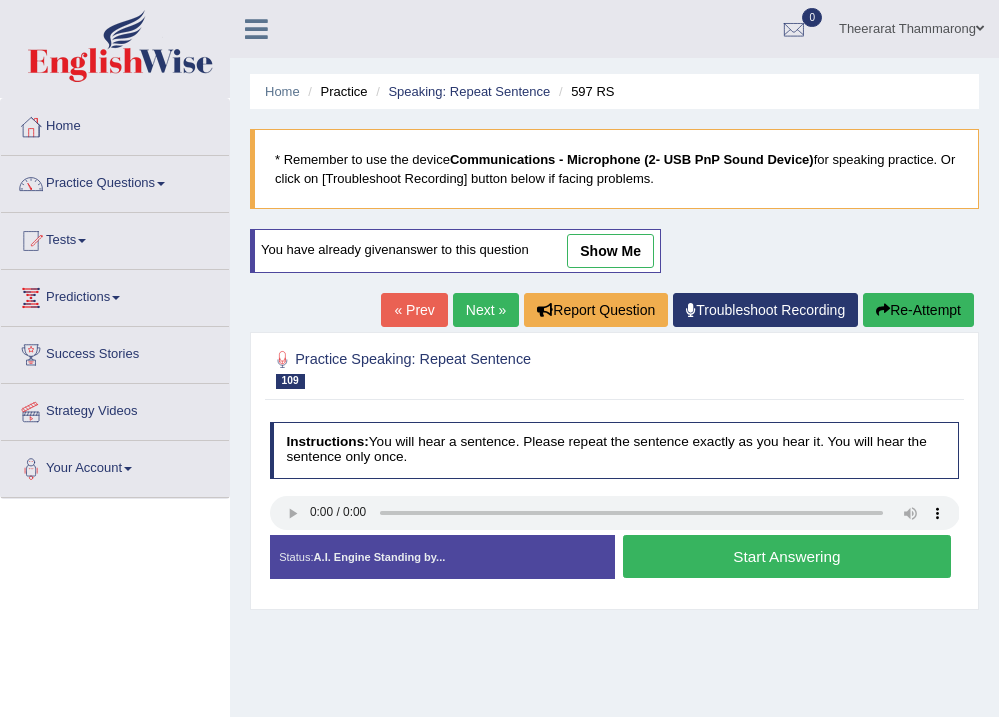 scroll, scrollTop: 0, scrollLeft: 0, axis: both 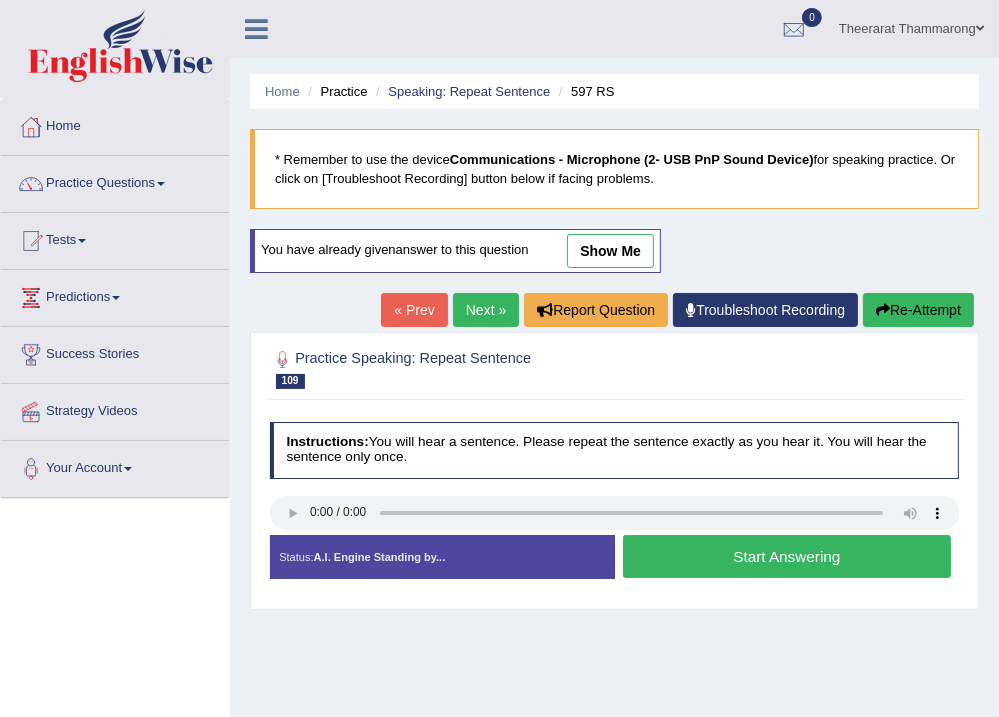 click on "Start Answering" at bounding box center (787, 556) 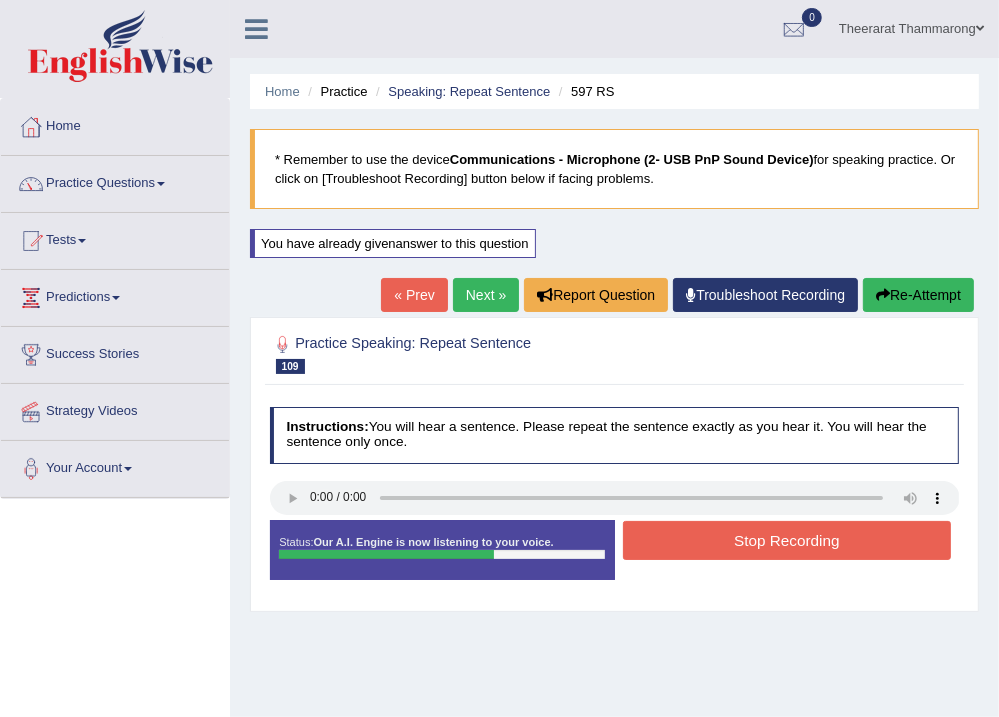 click on "Stop Recording" at bounding box center [787, 540] 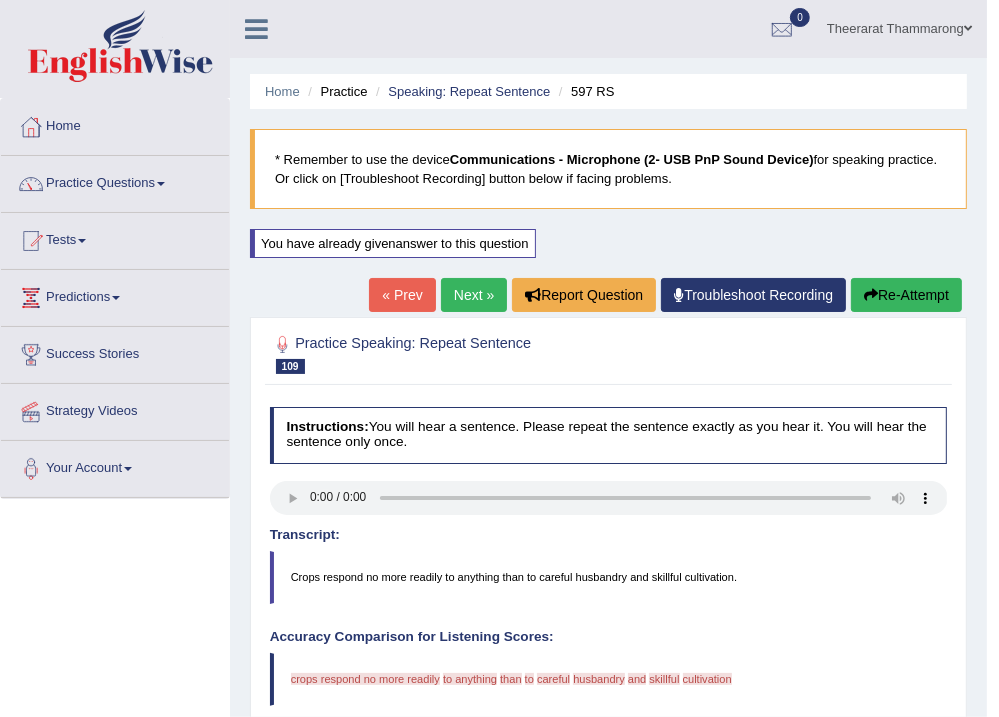 click on "Next »" at bounding box center [474, 295] 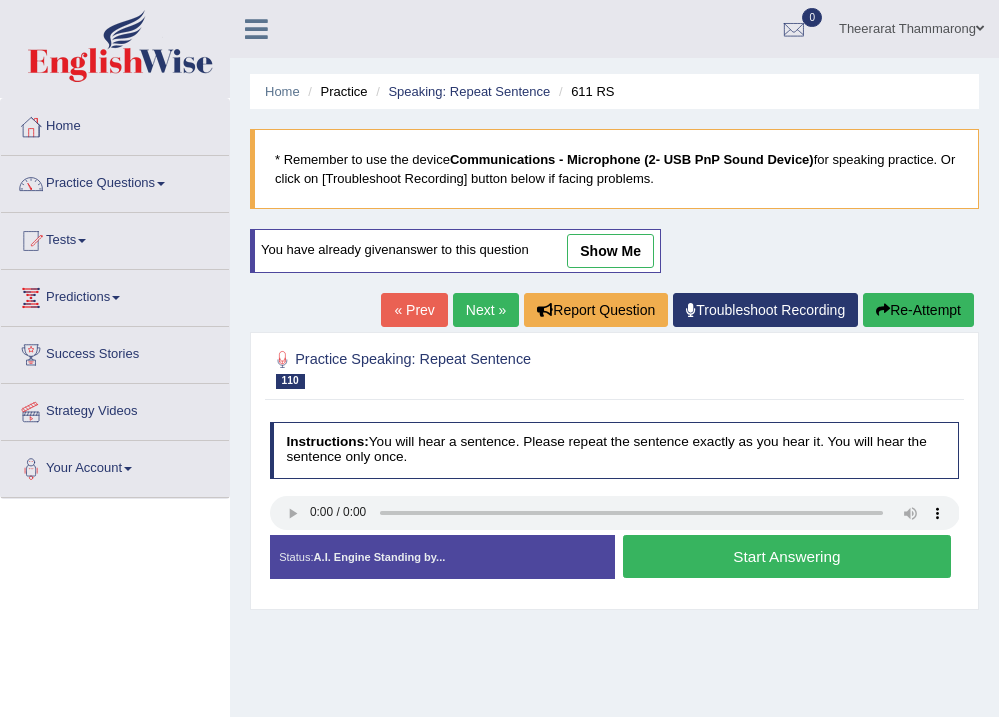 scroll, scrollTop: 0, scrollLeft: 0, axis: both 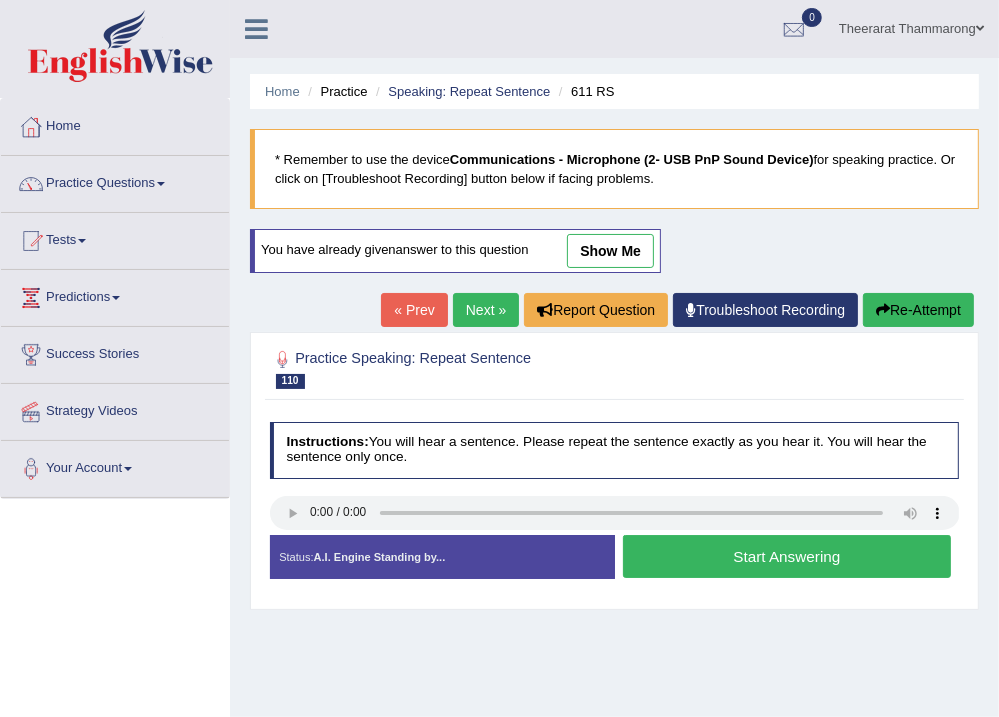 click on "Start Answering" at bounding box center (787, 556) 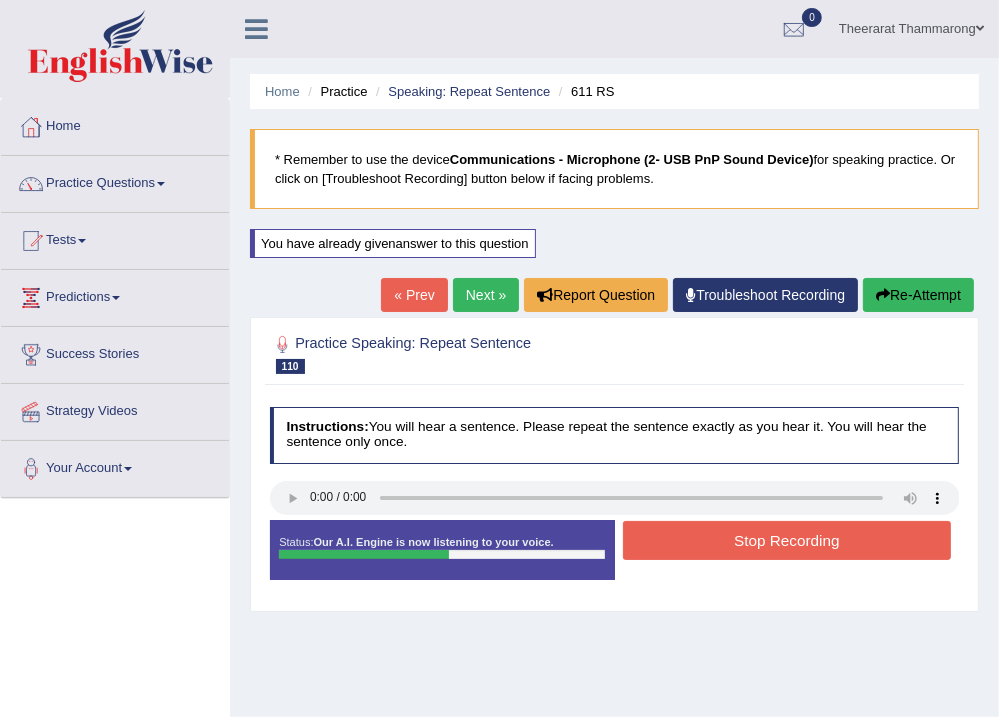 click on "Stop Recording" at bounding box center (787, 540) 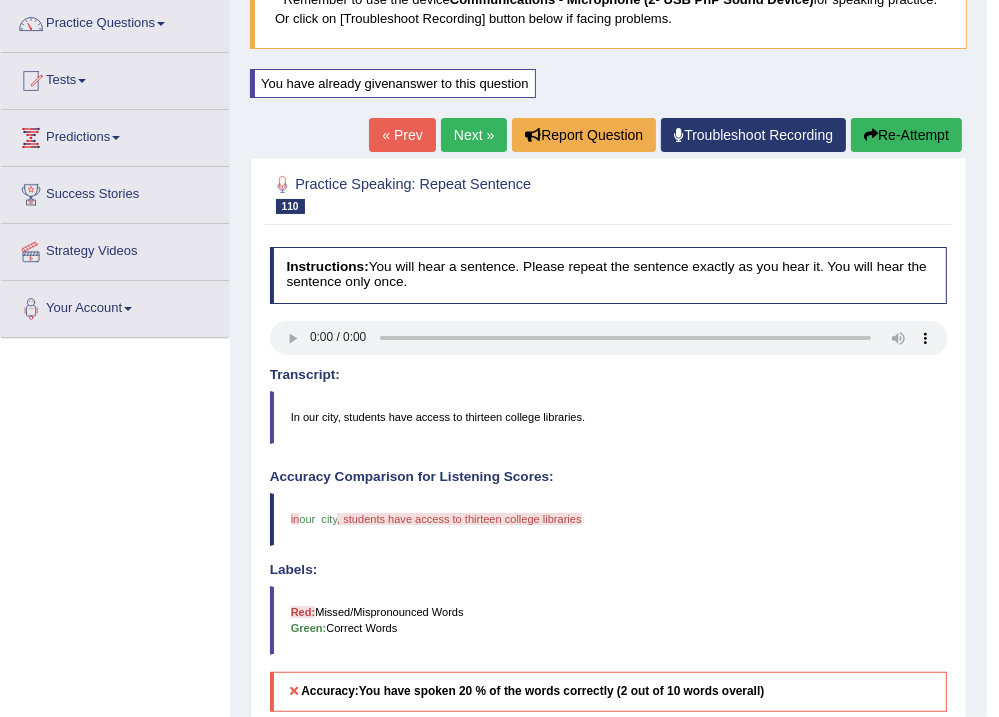 scroll, scrollTop: 0, scrollLeft: 0, axis: both 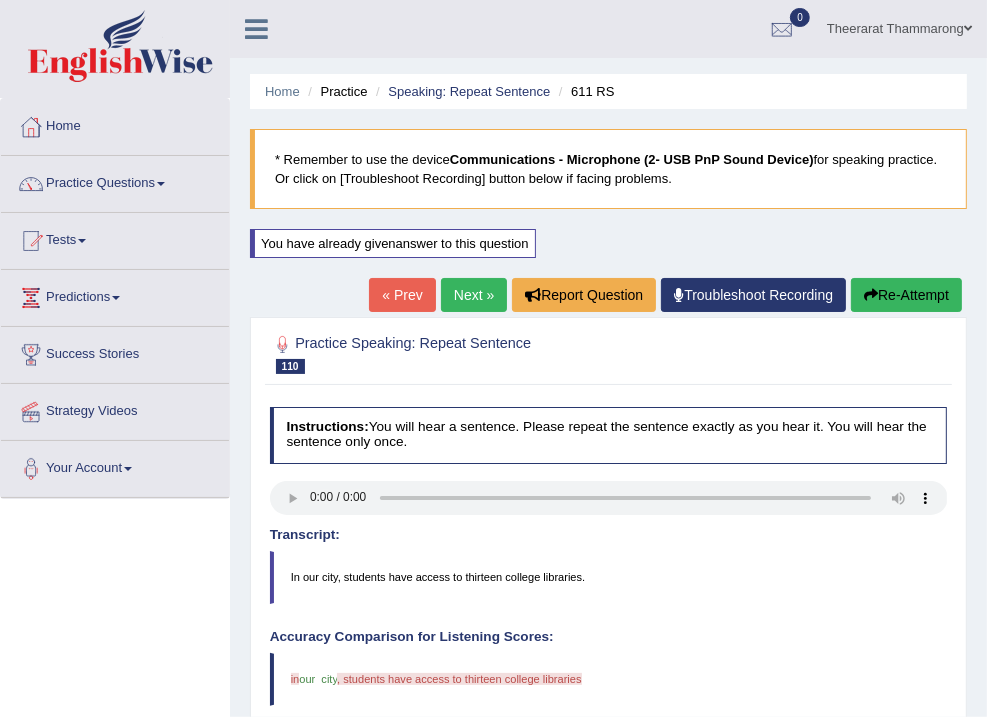 click on "Next »" at bounding box center [474, 295] 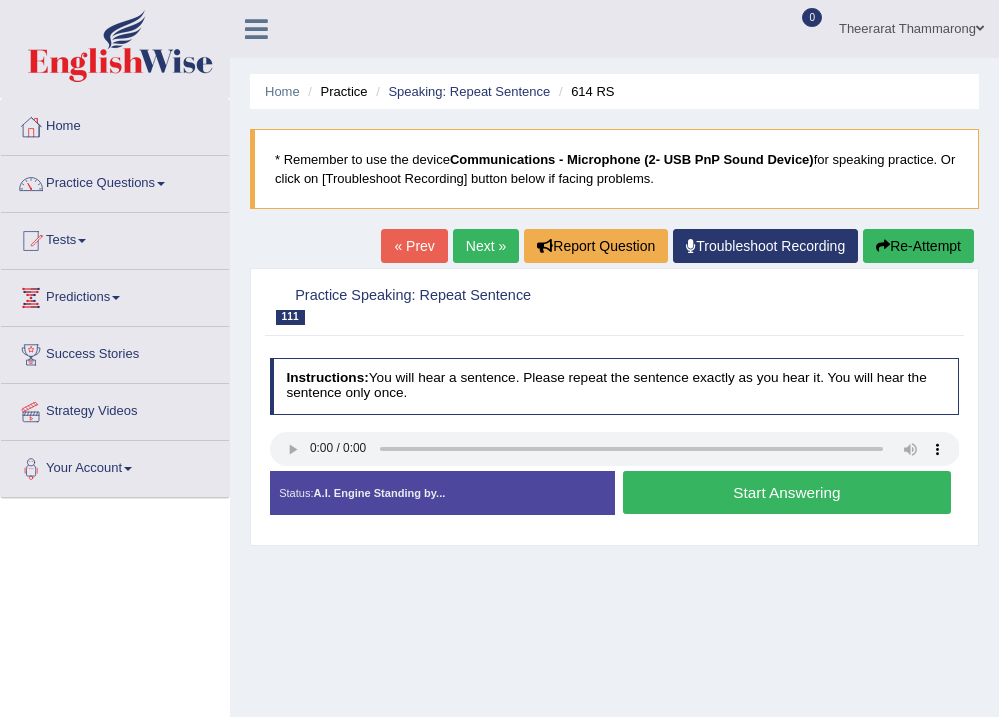 scroll, scrollTop: 0, scrollLeft: 0, axis: both 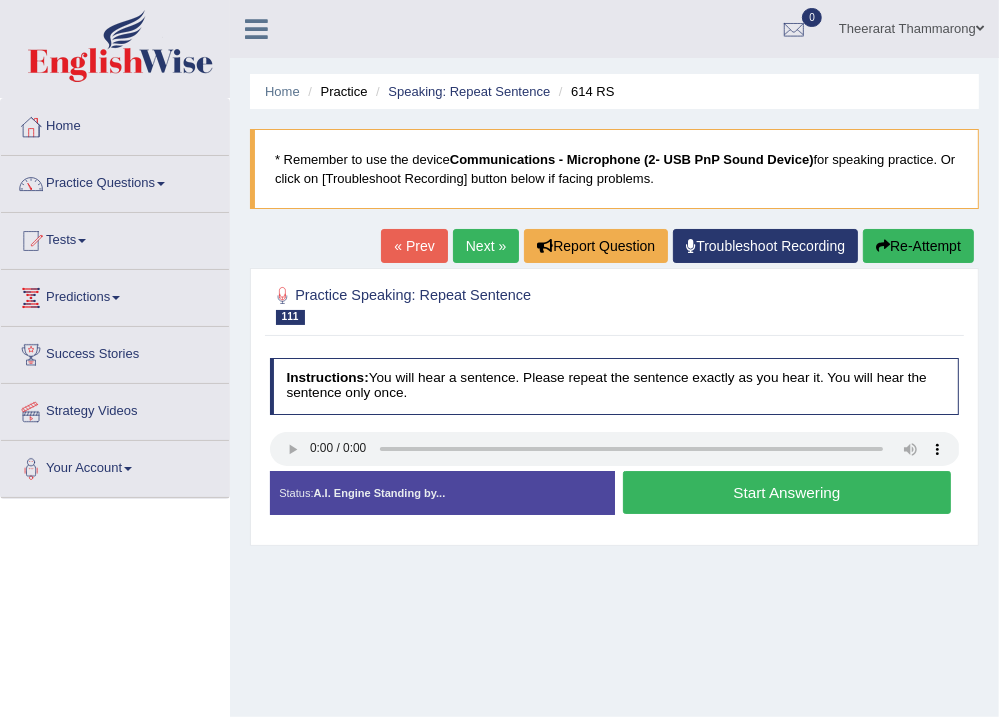 click on "Start Answering" at bounding box center [787, 492] 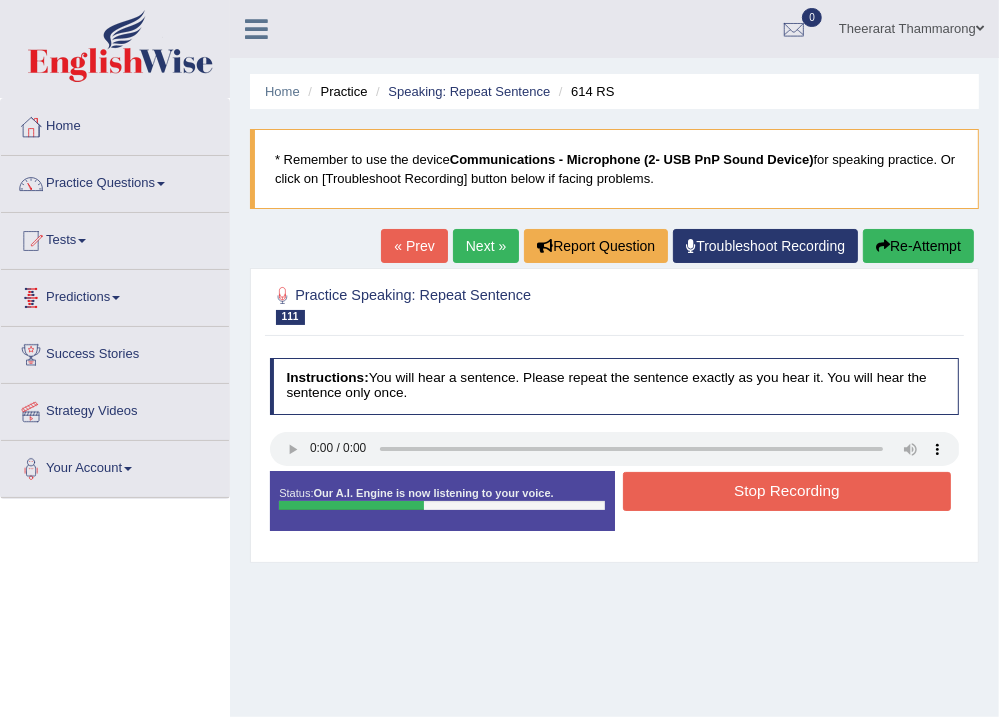 click on "Stop Recording" at bounding box center (787, 491) 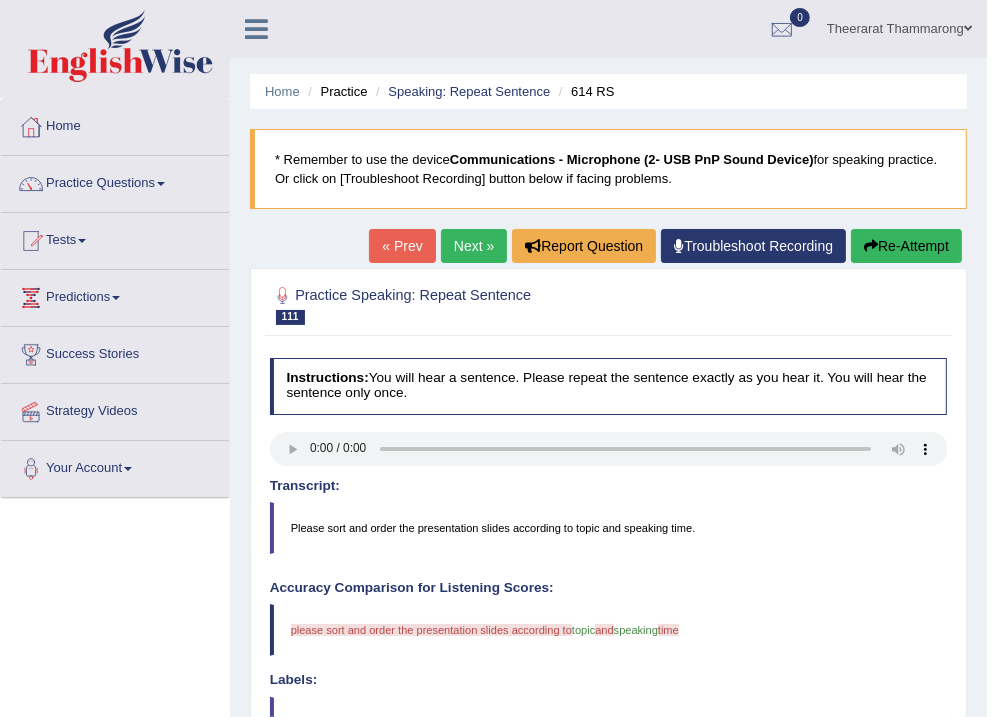 click on "Re-Attempt" at bounding box center (906, 246) 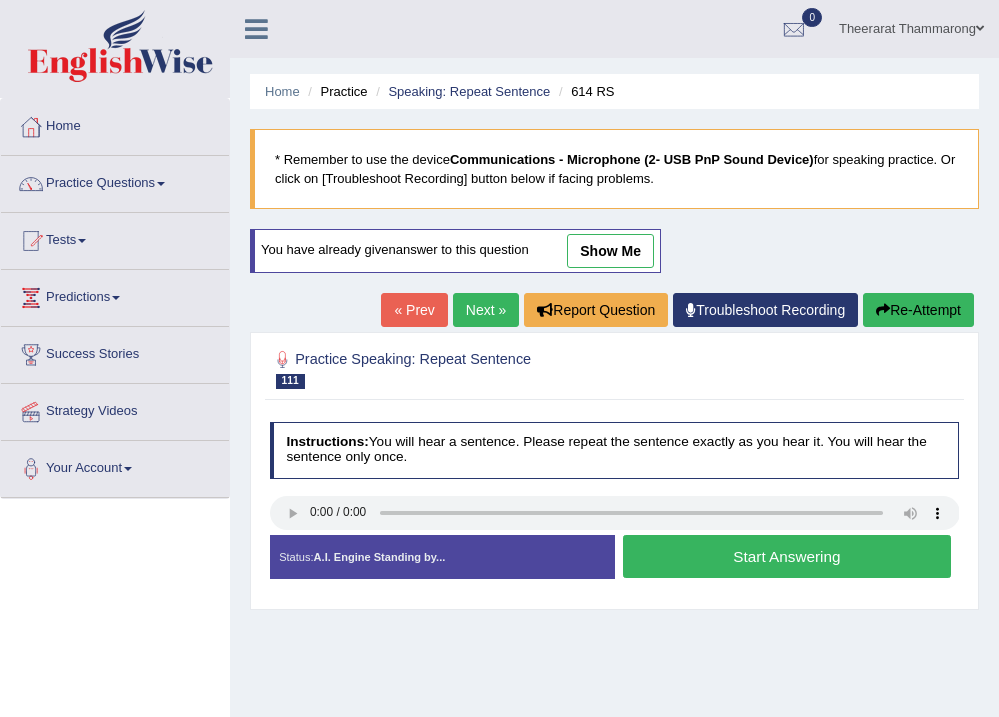 scroll, scrollTop: 0, scrollLeft: 0, axis: both 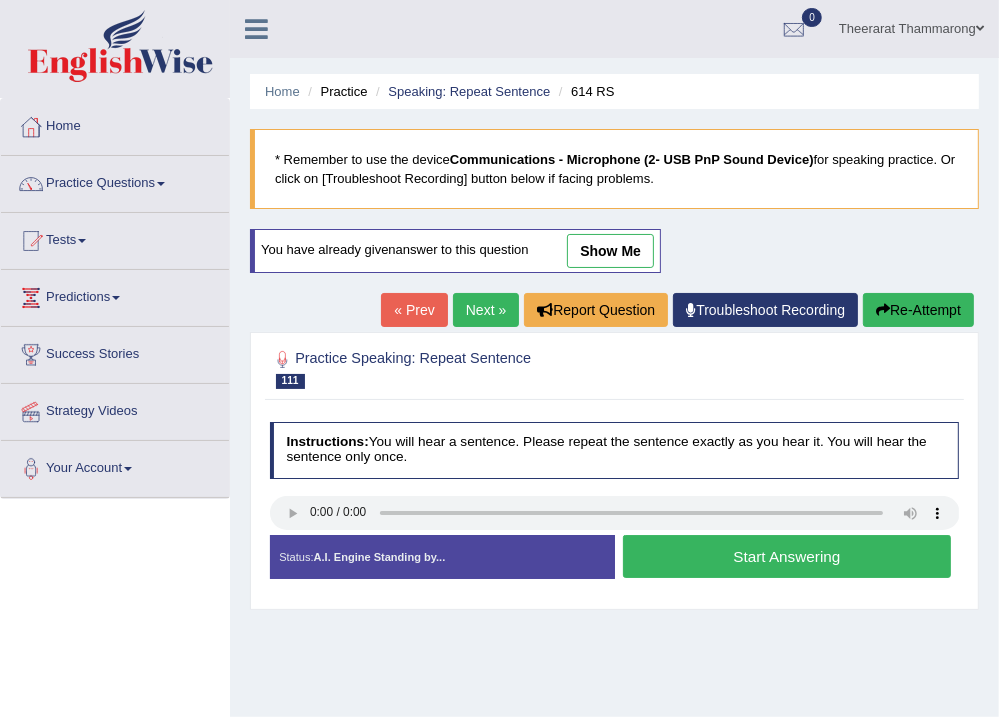 click on "Start Answering" at bounding box center [787, 556] 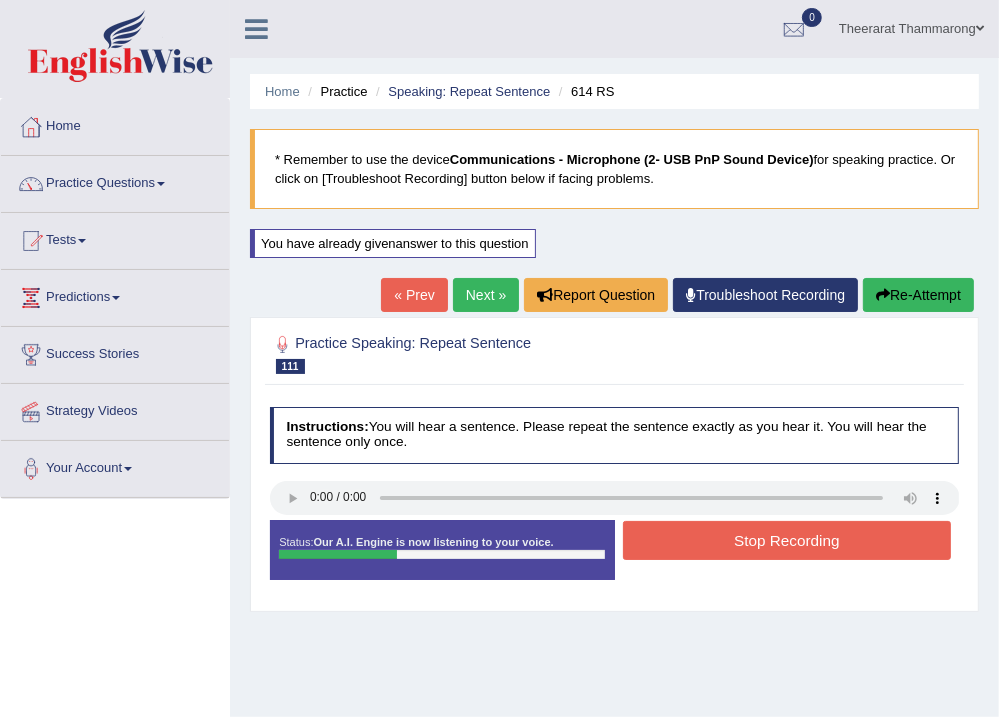 click on "Stop Recording" at bounding box center (787, 540) 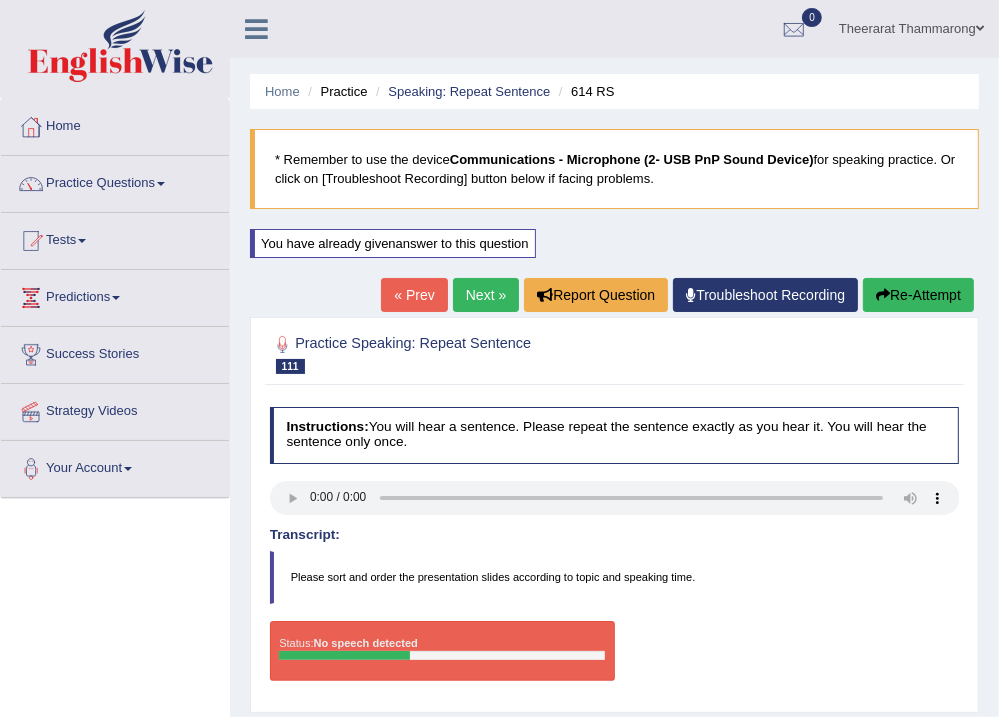 click on "Re-Attempt" at bounding box center (918, 295) 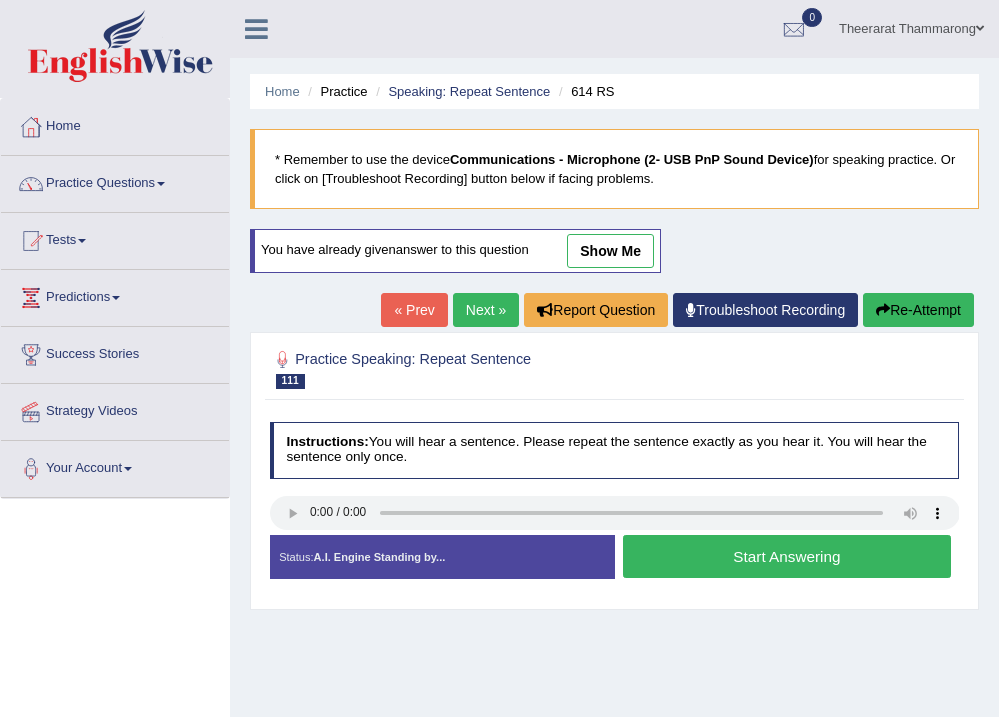 scroll, scrollTop: 0, scrollLeft: 0, axis: both 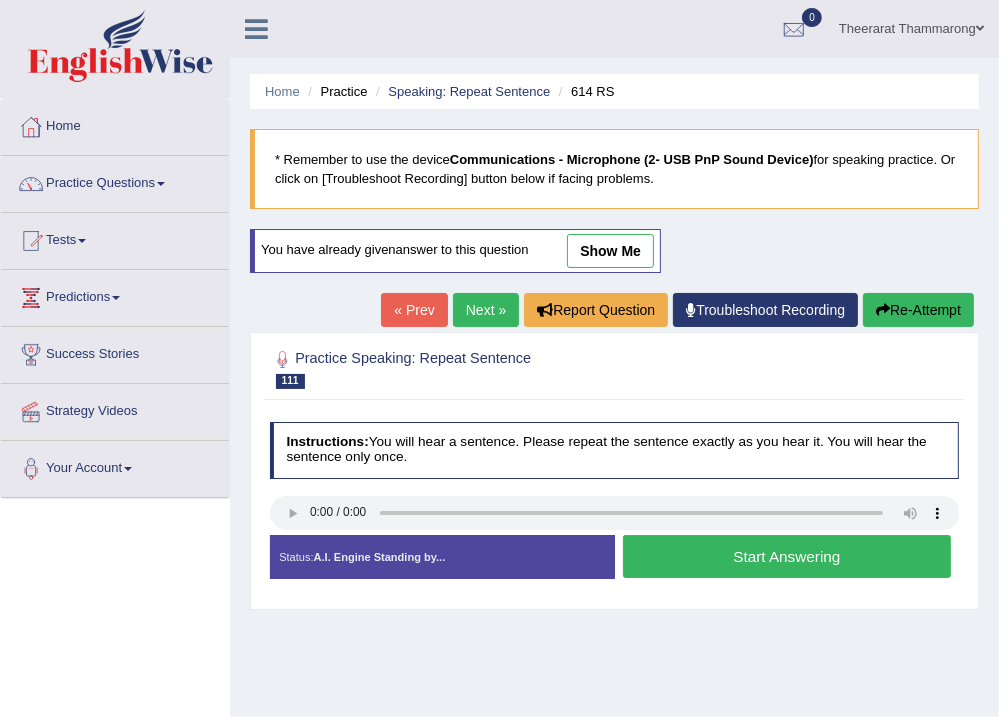 click on "Start Answering" at bounding box center [787, 556] 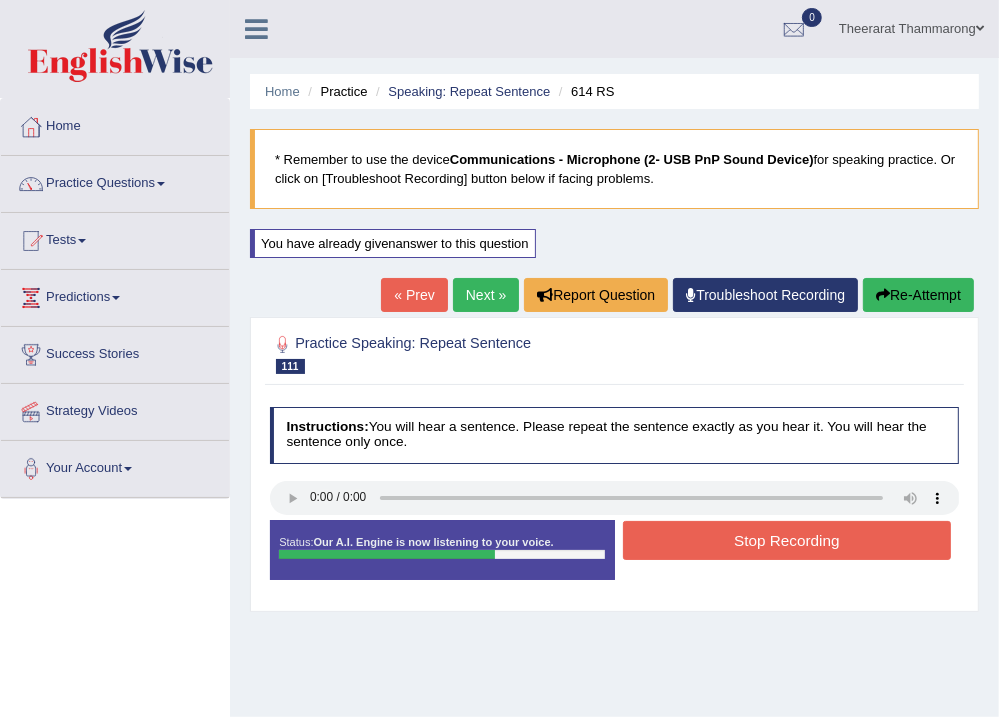 click on "Stop Recording" at bounding box center (787, 540) 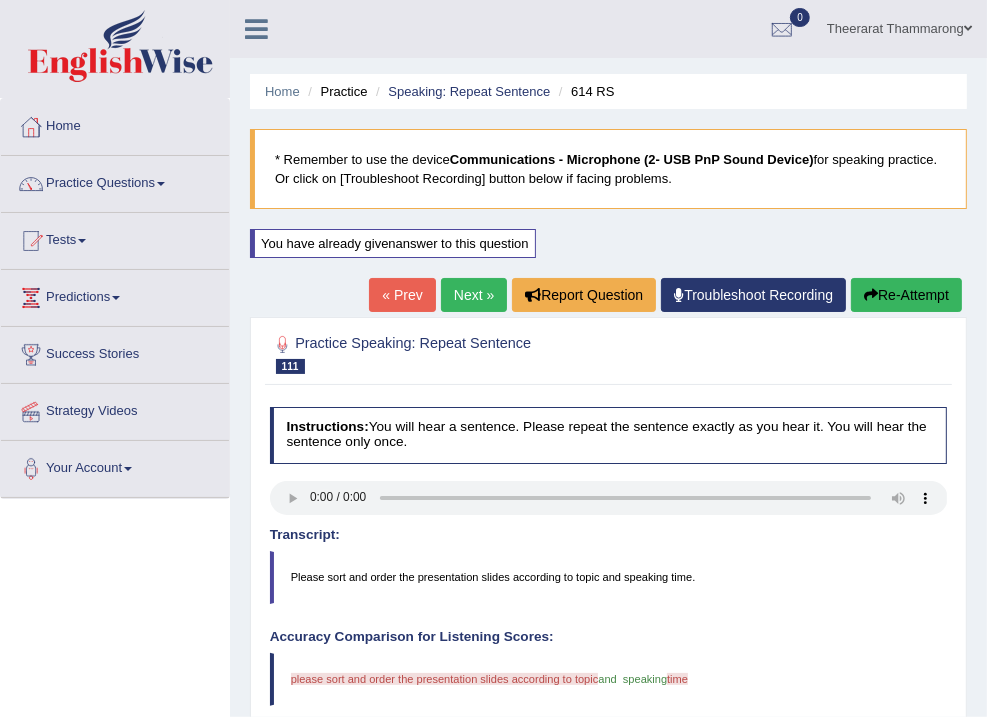click on "Next »" at bounding box center [474, 295] 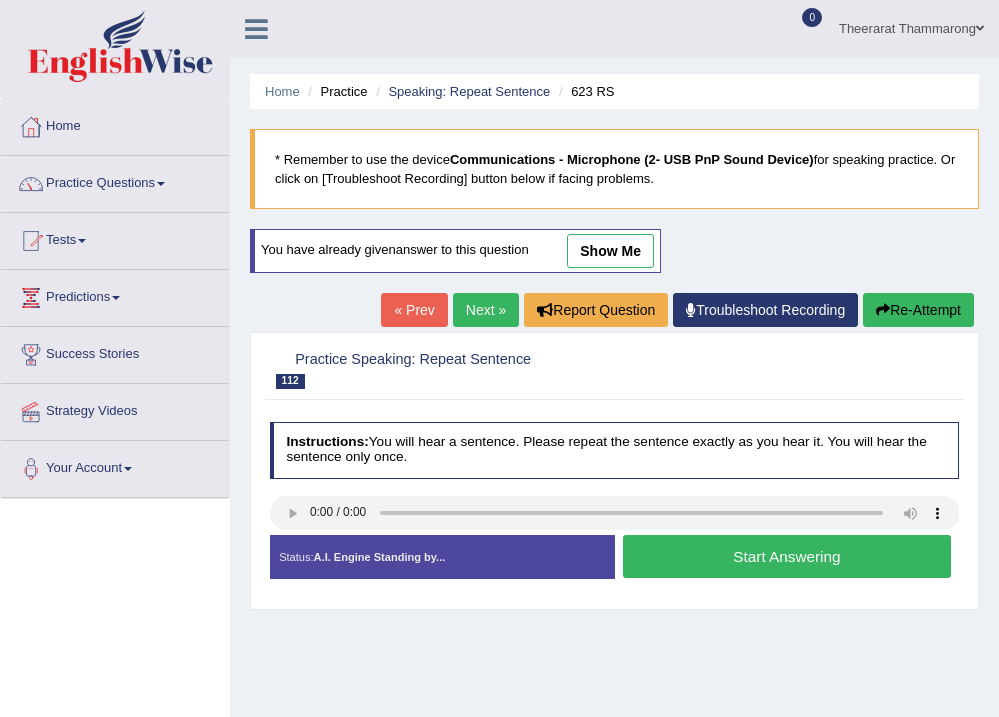 scroll, scrollTop: 0, scrollLeft: 0, axis: both 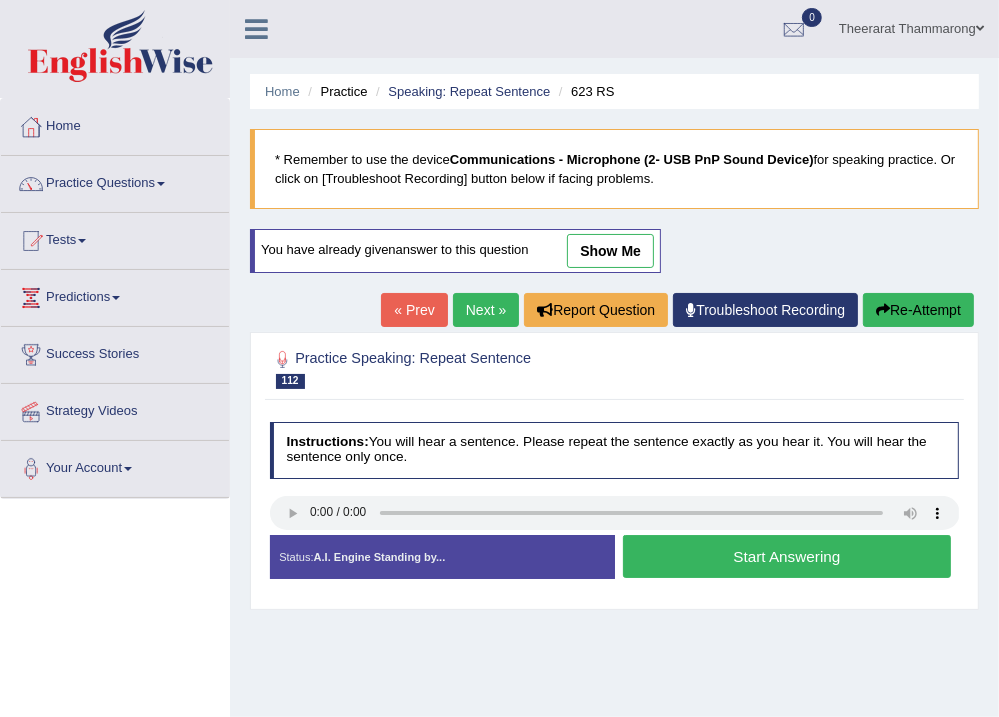 click on "Start Answering" at bounding box center [787, 556] 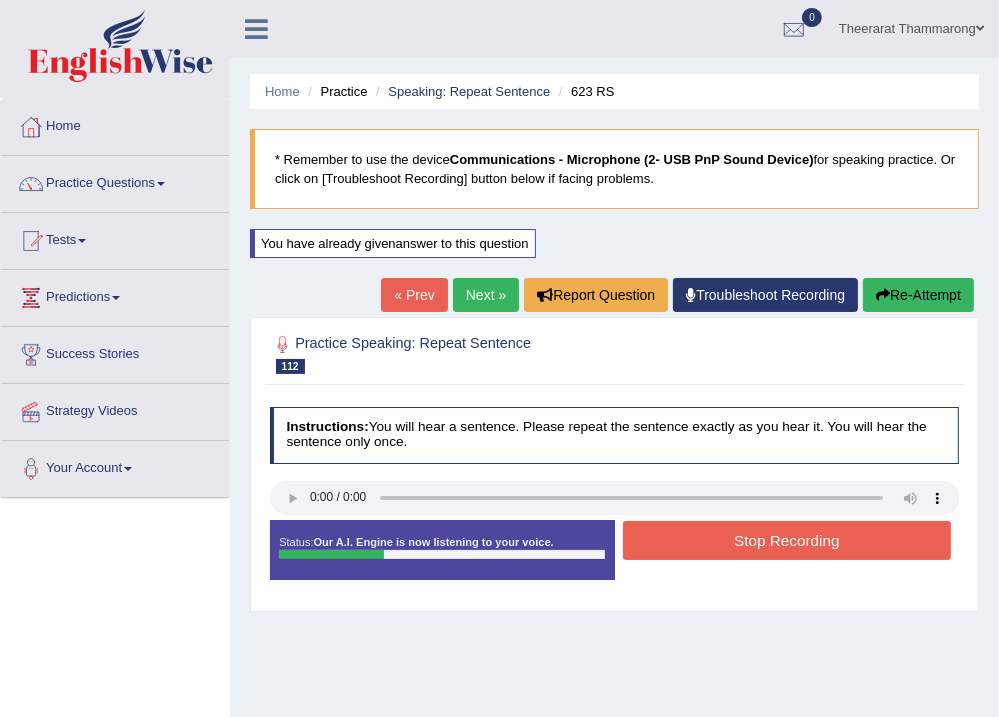 click on "Stop Recording" at bounding box center [787, 540] 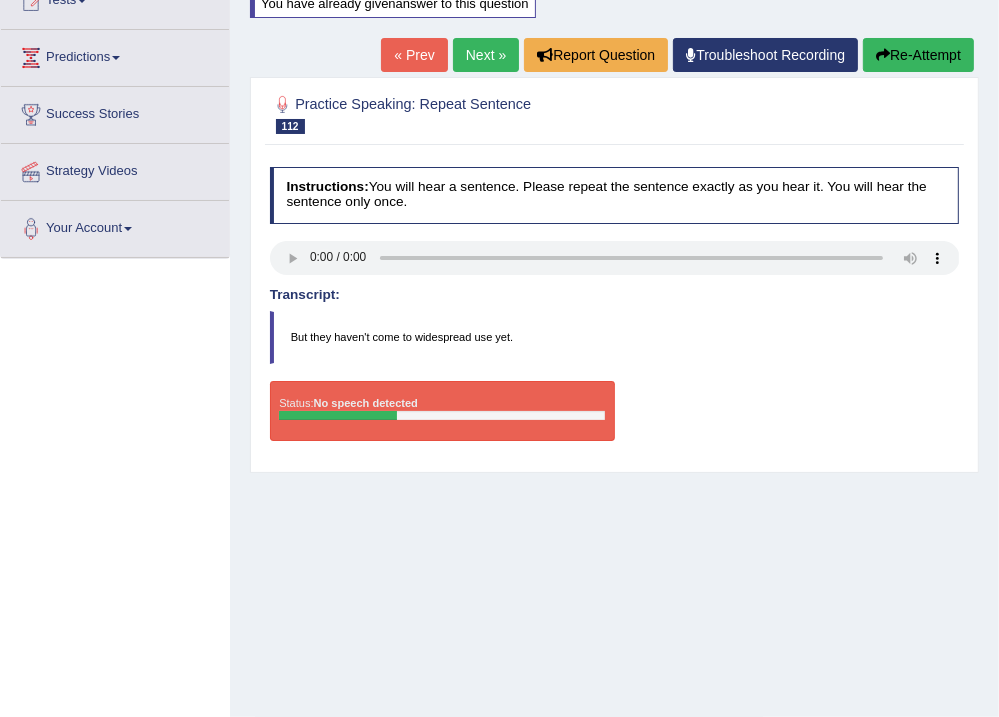 scroll, scrollTop: 80, scrollLeft: 0, axis: vertical 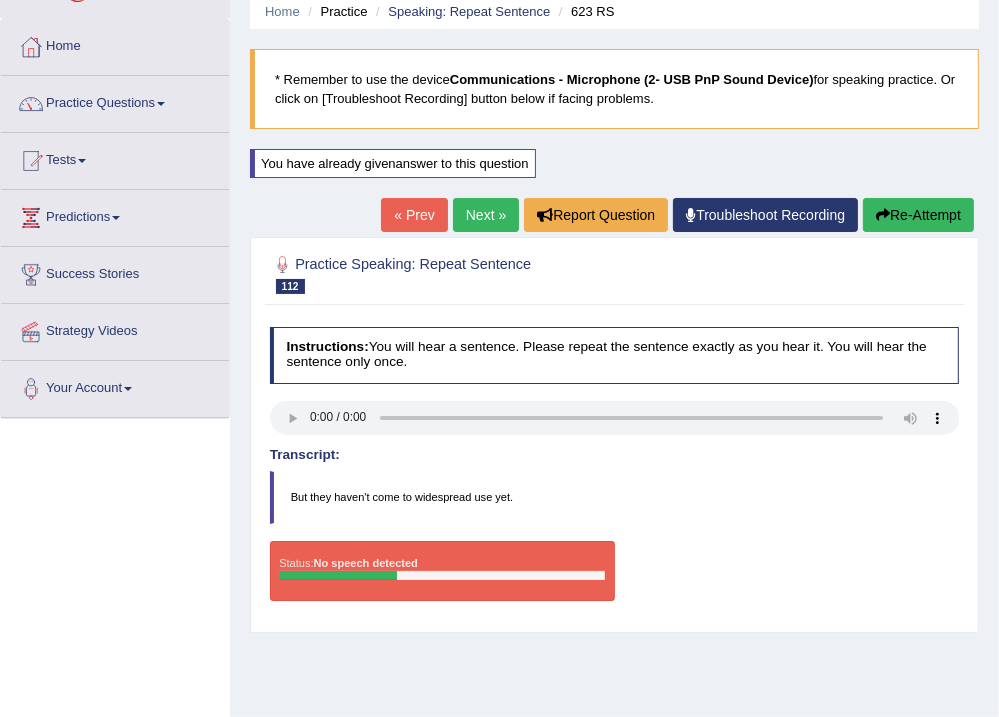 drag, startPoint x: 918, startPoint y: 216, endPoint x: 880, endPoint y: 258, distance: 56.63921 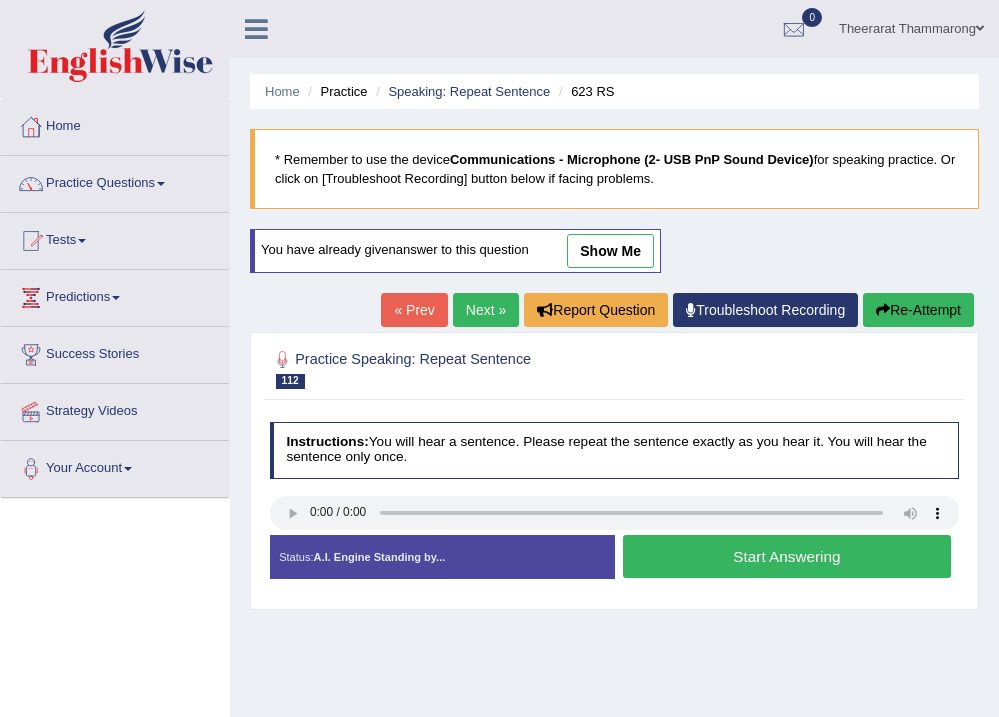 scroll, scrollTop: 80, scrollLeft: 0, axis: vertical 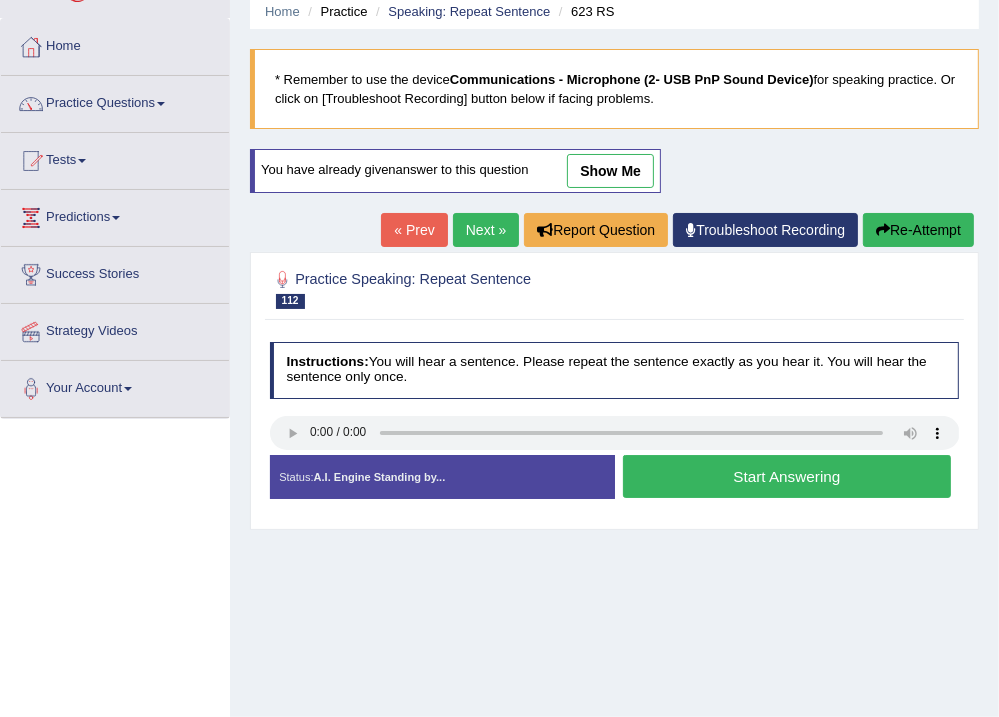 click on "Start Answering" at bounding box center [787, 476] 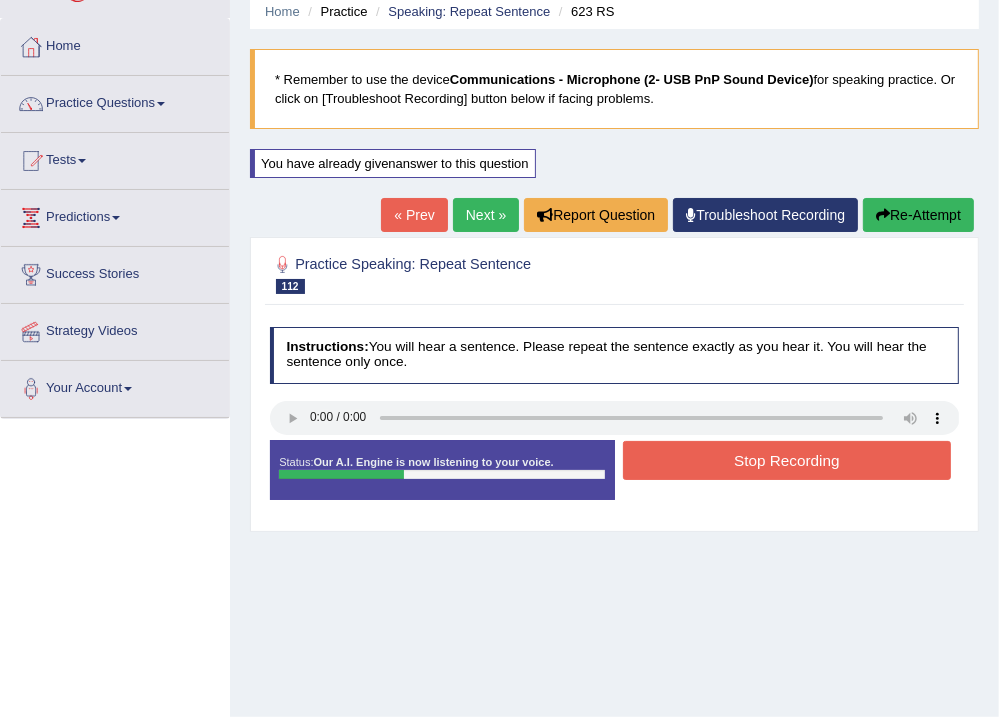 click on "Stop Recording" at bounding box center [787, 460] 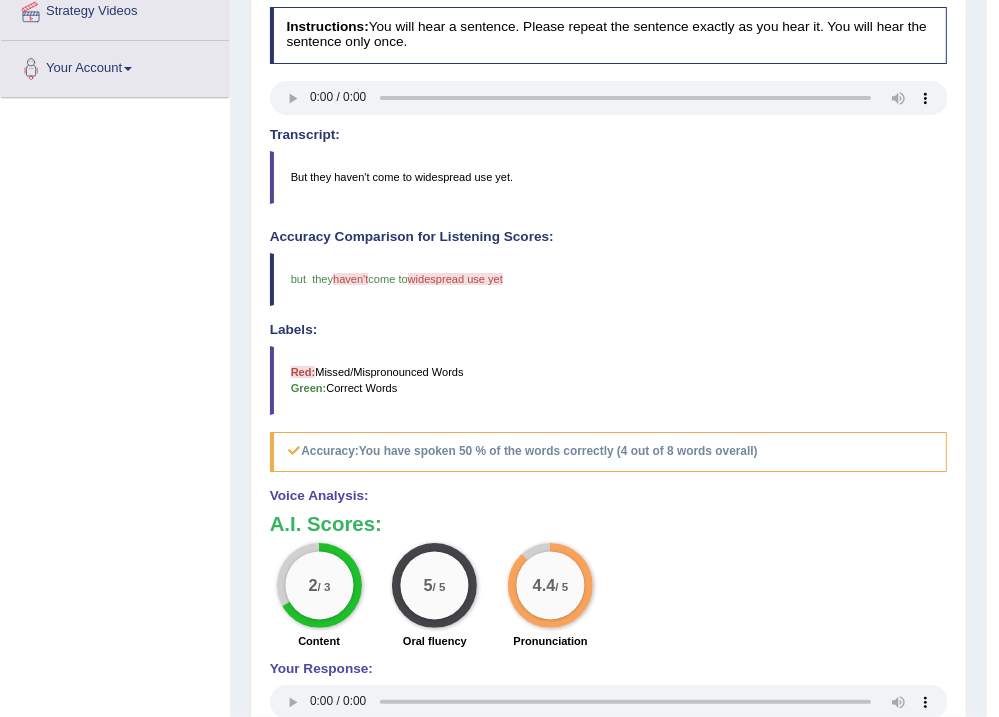 scroll, scrollTop: 240, scrollLeft: 0, axis: vertical 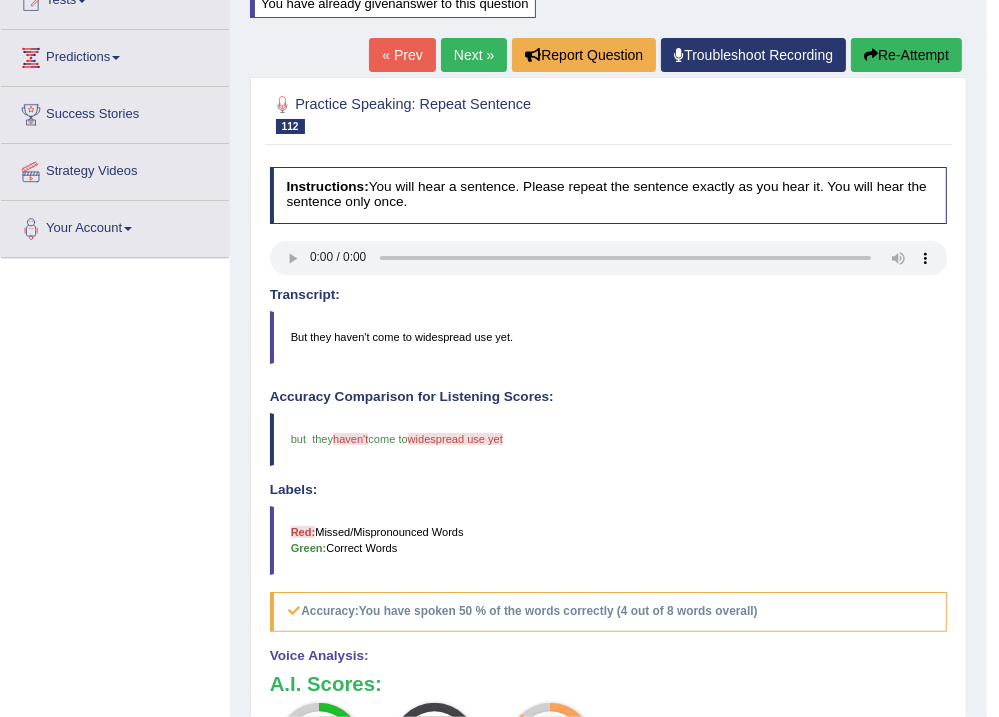 click on "Next »" at bounding box center (474, 55) 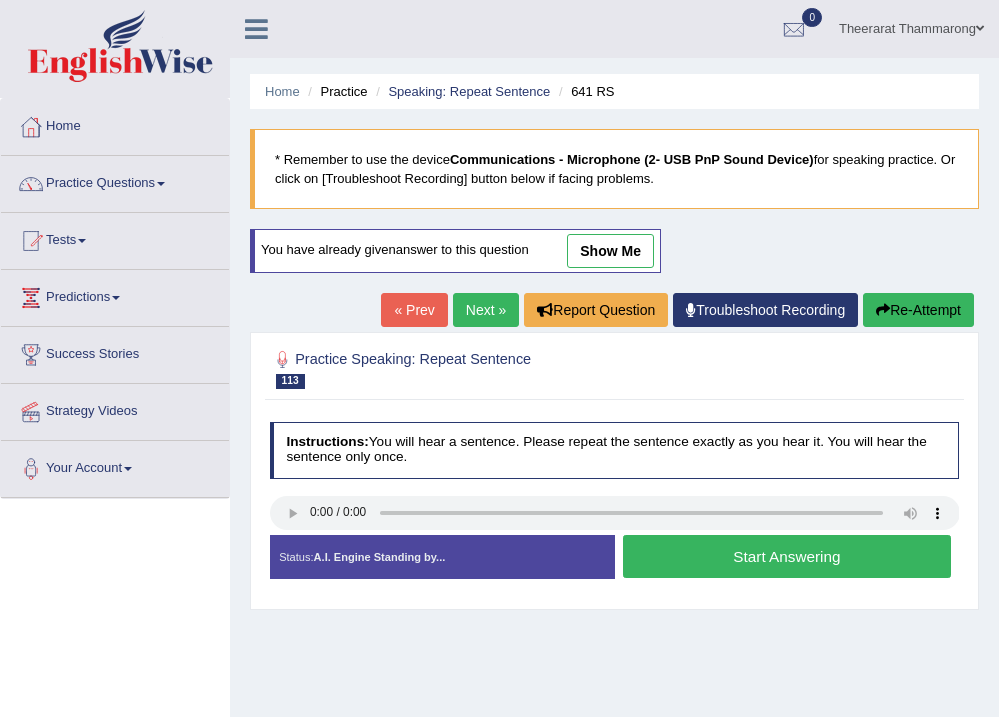 scroll, scrollTop: 0, scrollLeft: 0, axis: both 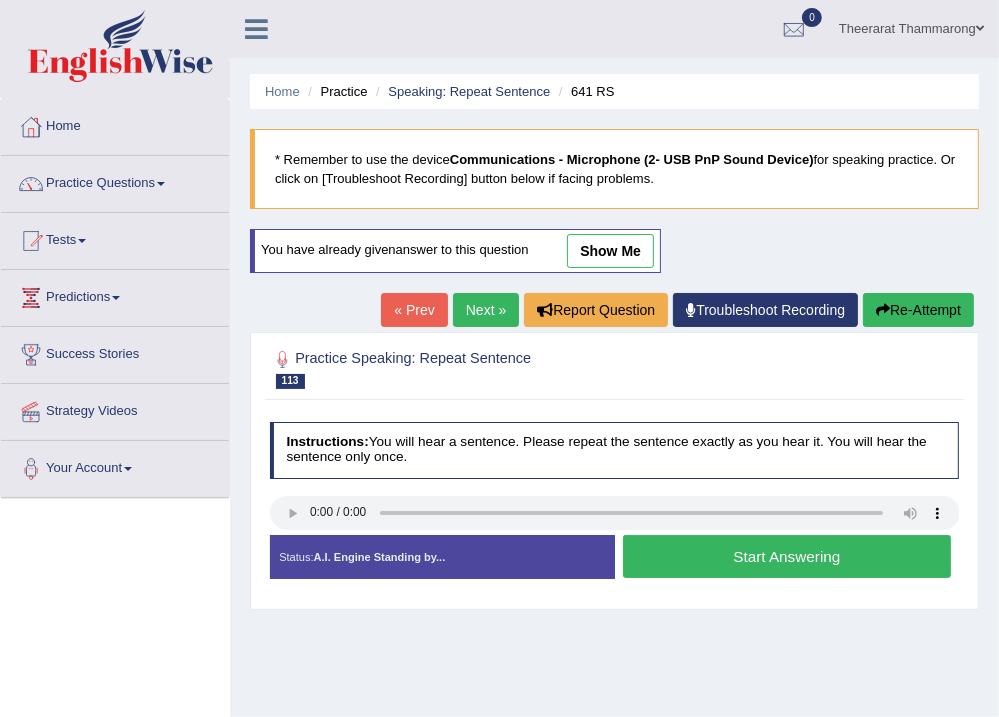 click on "Start Answering" at bounding box center [787, 556] 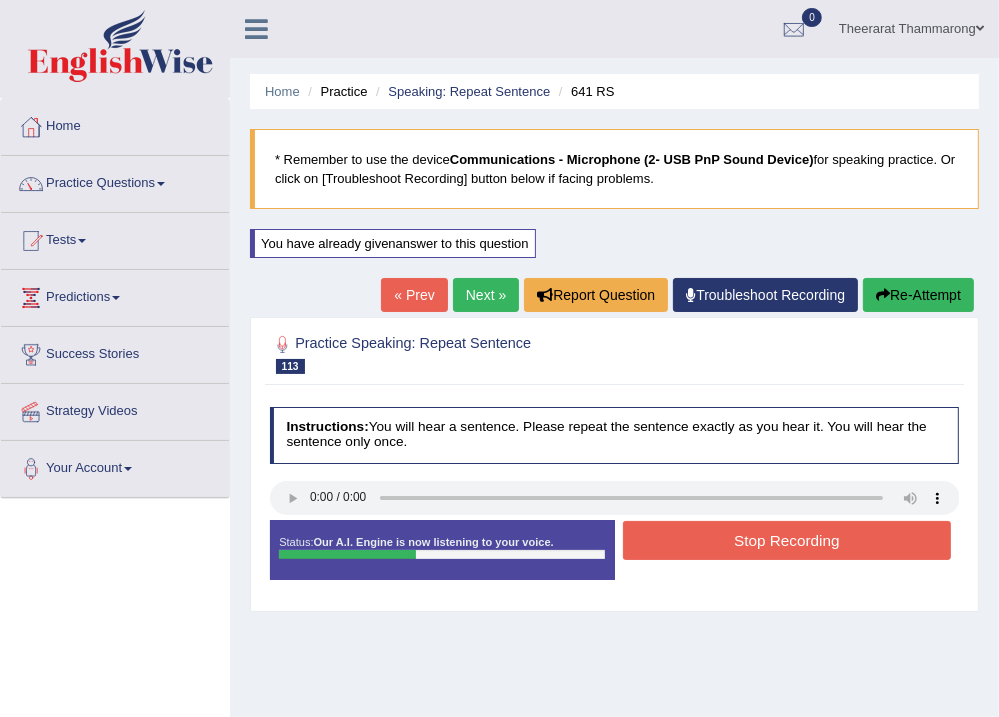 click on "Stop Recording" at bounding box center [787, 540] 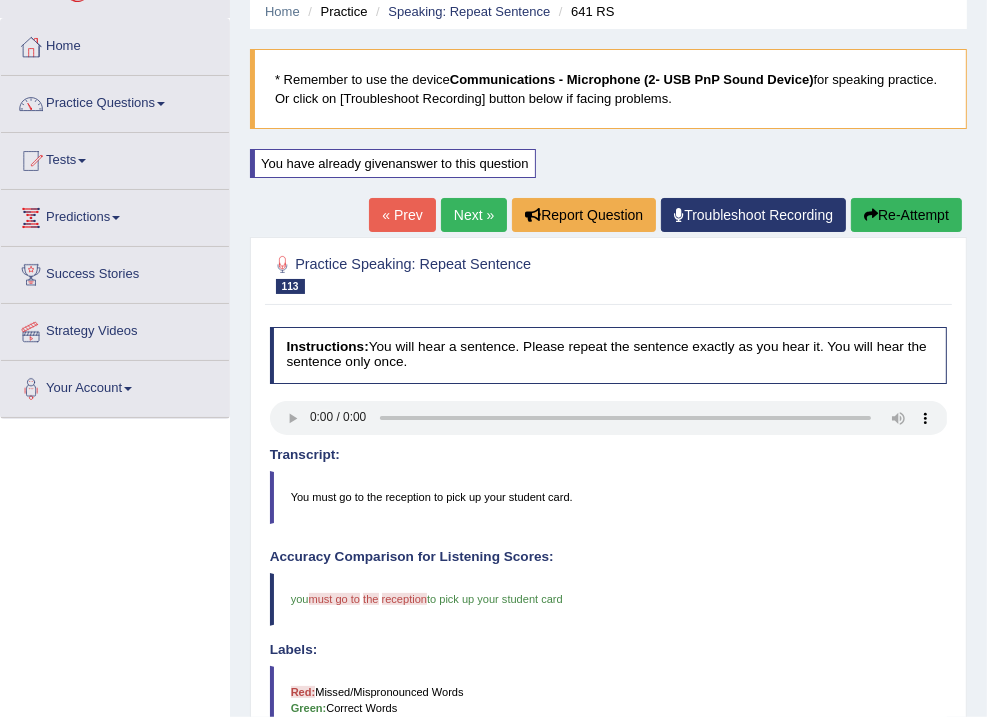 scroll, scrollTop: 160, scrollLeft: 0, axis: vertical 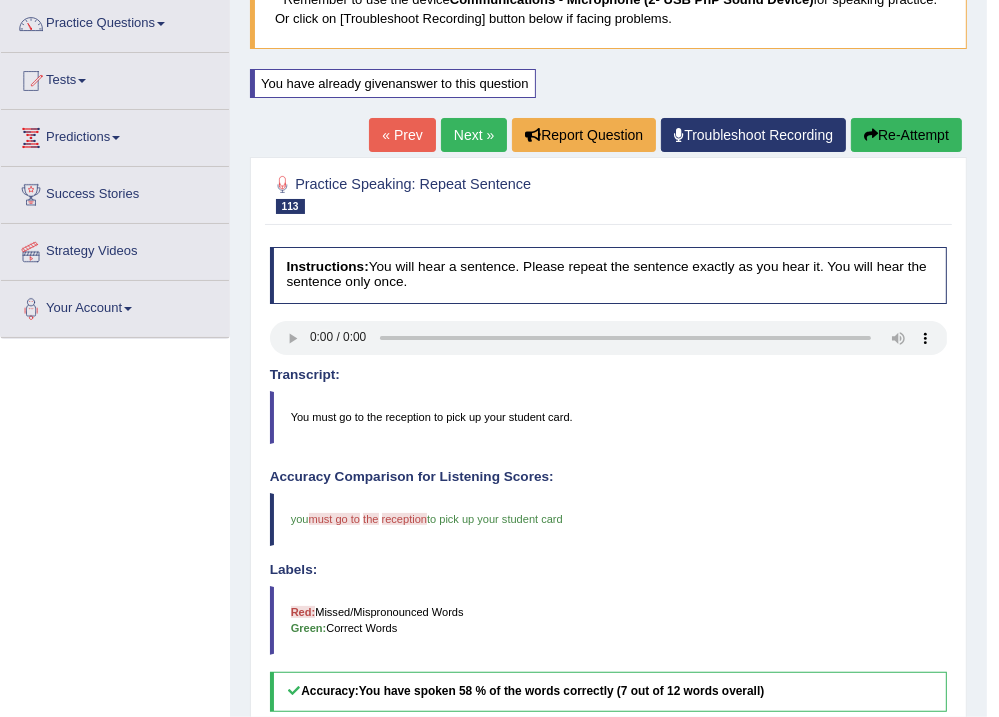 click on "Re-Attempt" at bounding box center [906, 135] 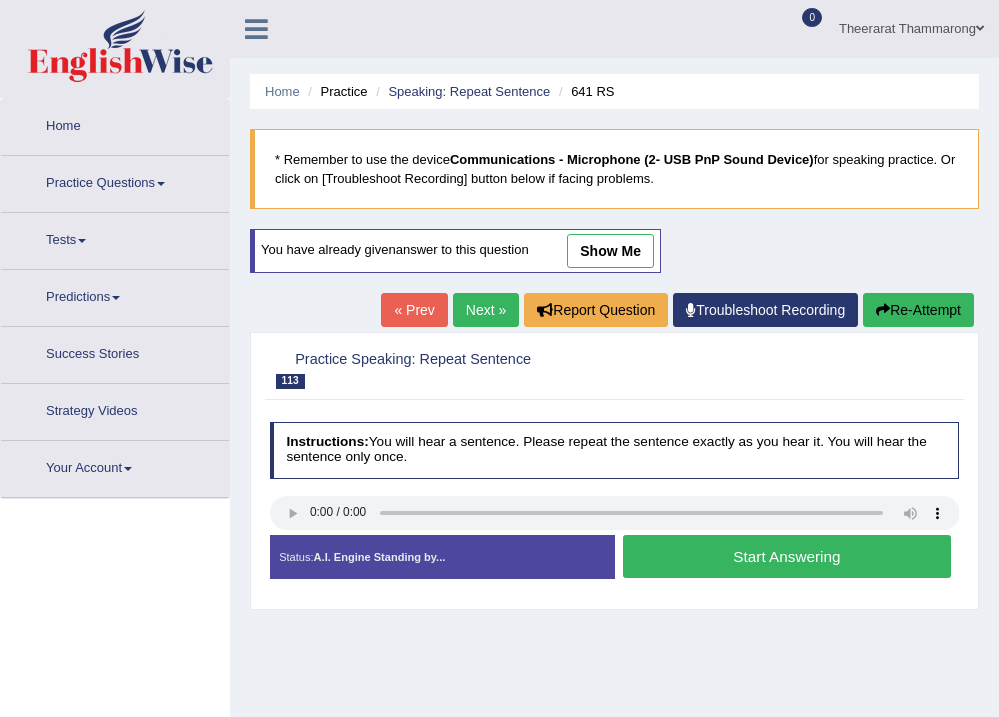 scroll, scrollTop: 166, scrollLeft: 0, axis: vertical 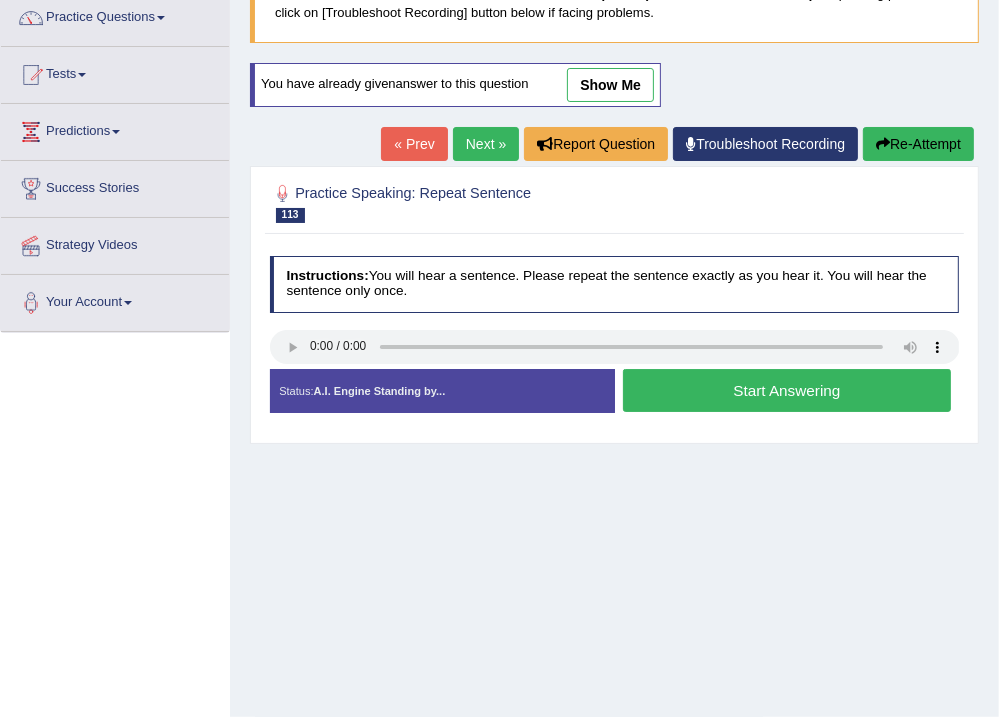 click on "Start Answering" at bounding box center (787, 390) 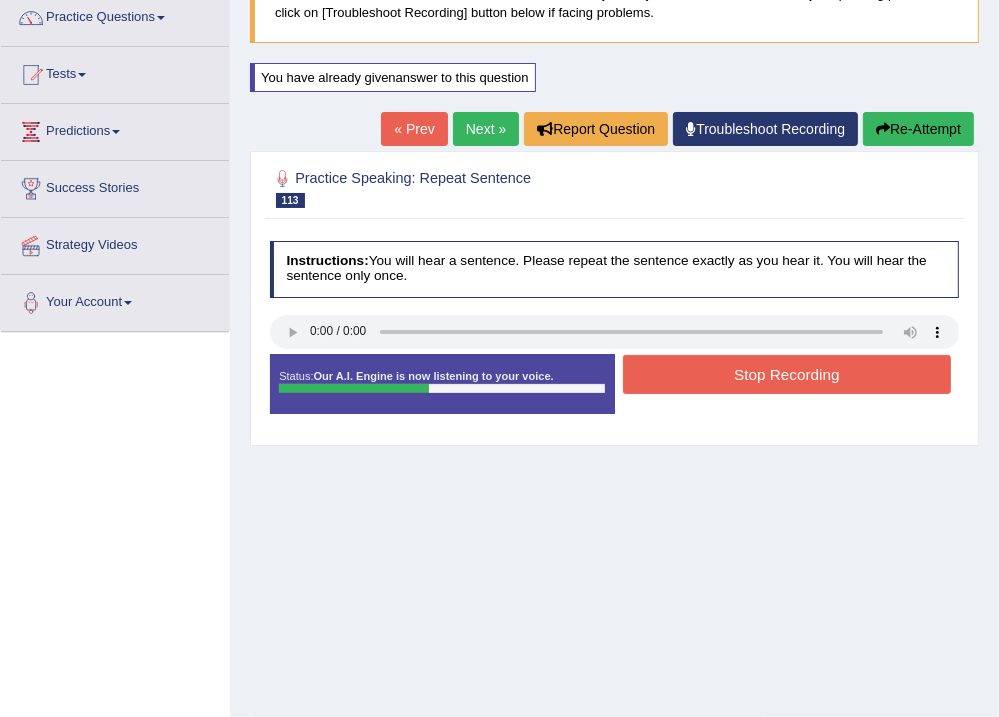 click on "Stop Recording" at bounding box center (787, 374) 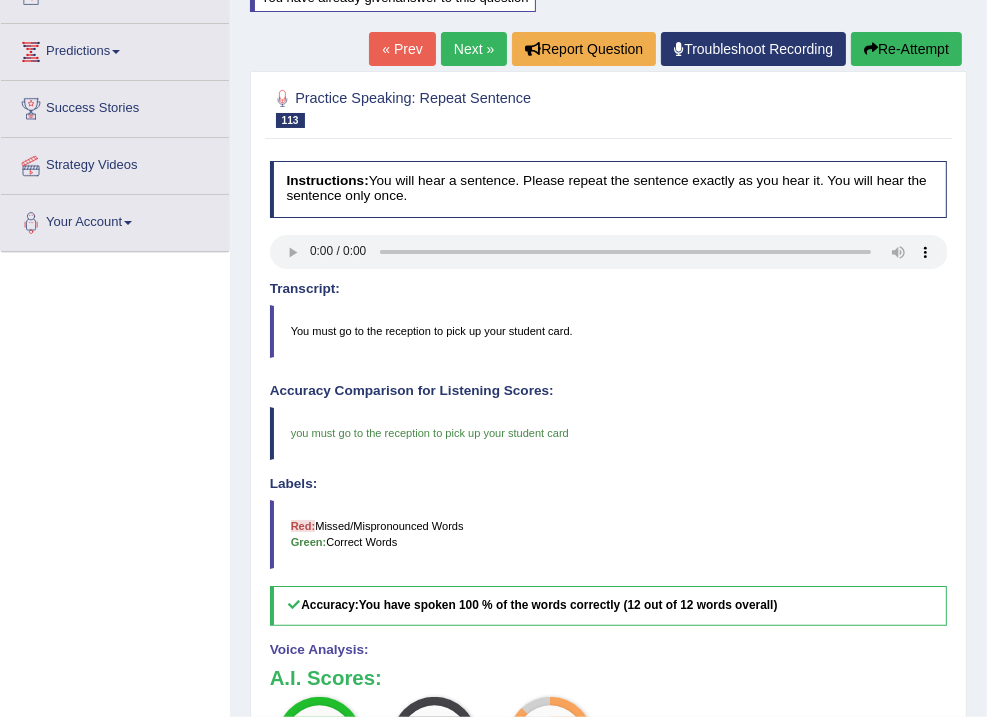 scroll, scrollTop: 166, scrollLeft: 0, axis: vertical 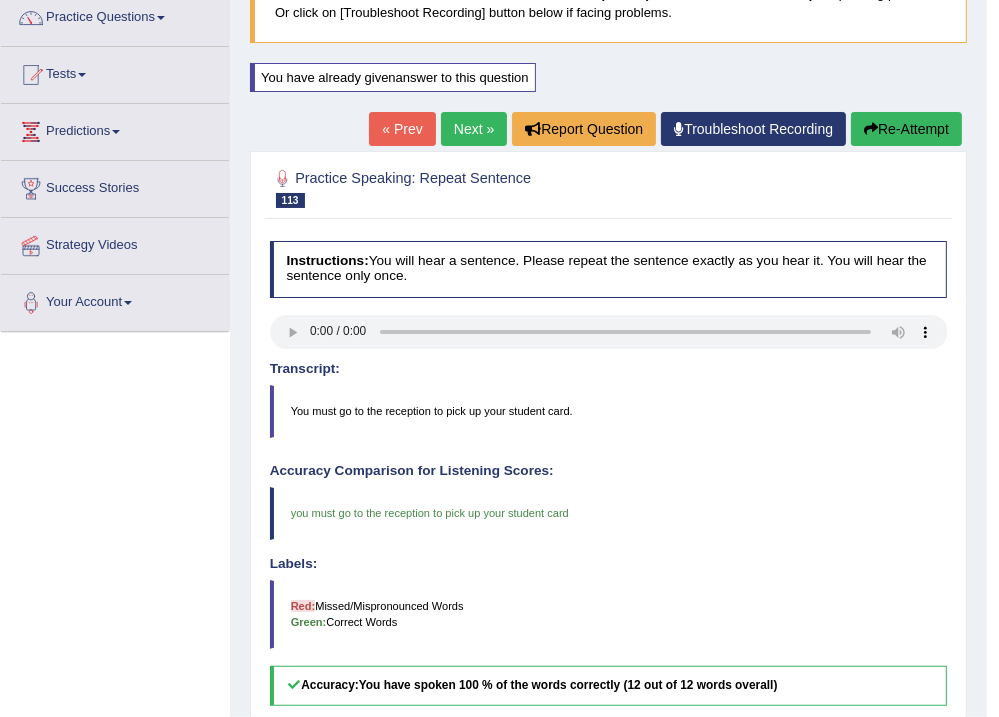 click on "Next »" at bounding box center [474, 129] 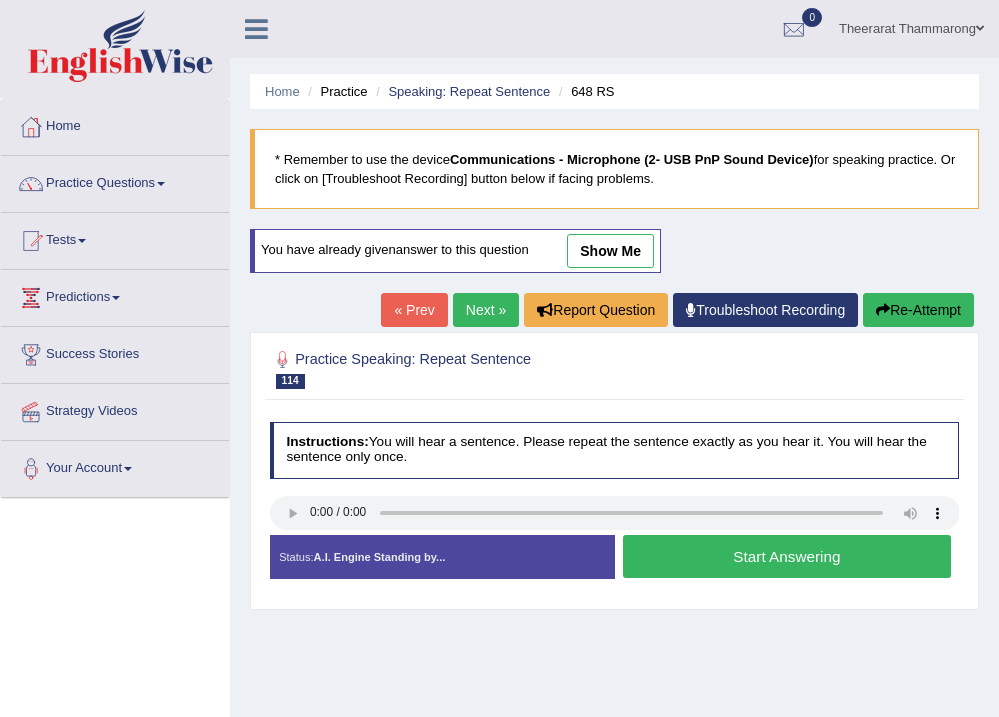 scroll, scrollTop: 0, scrollLeft: 0, axis: both 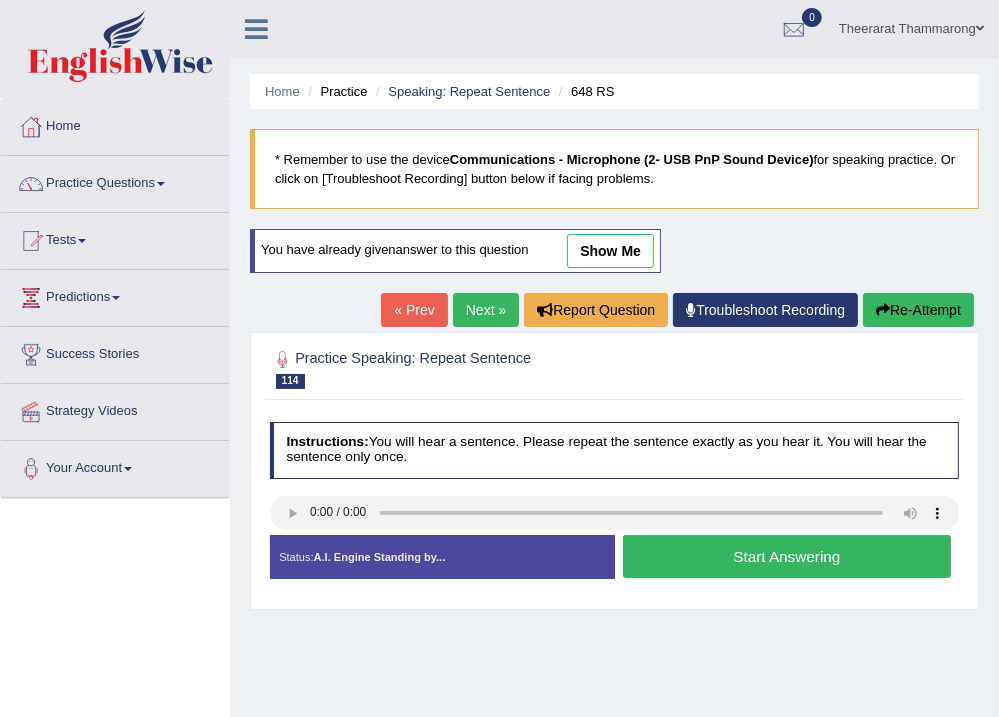 click on "Start Answering" at bounding box center [787, 556] 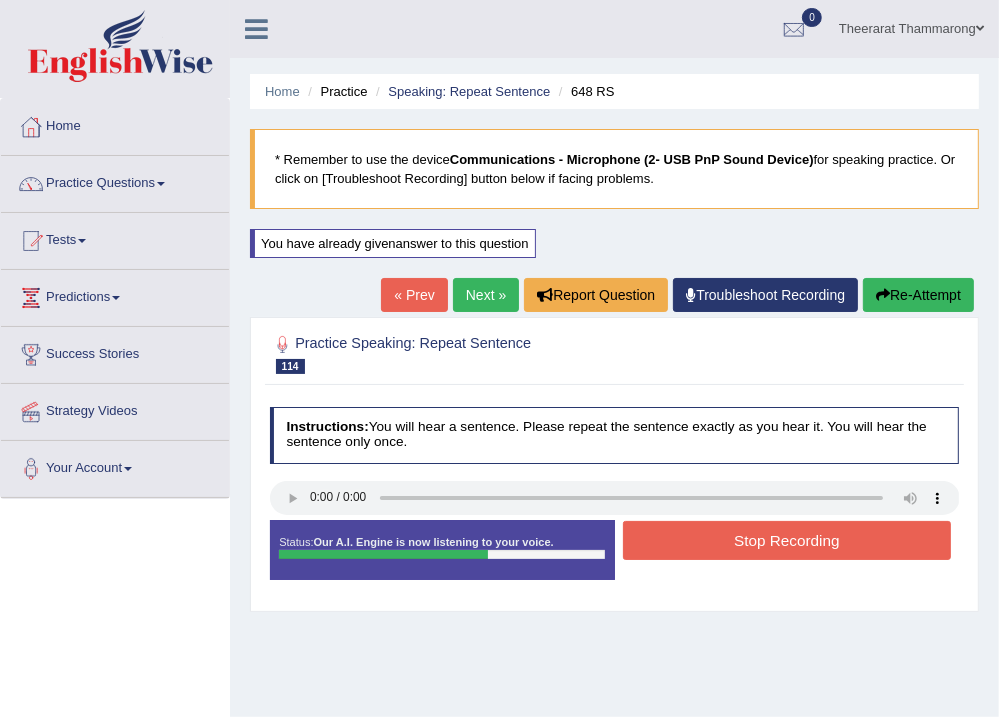 click on "Stop Recording" at bounding box center (787, 540) 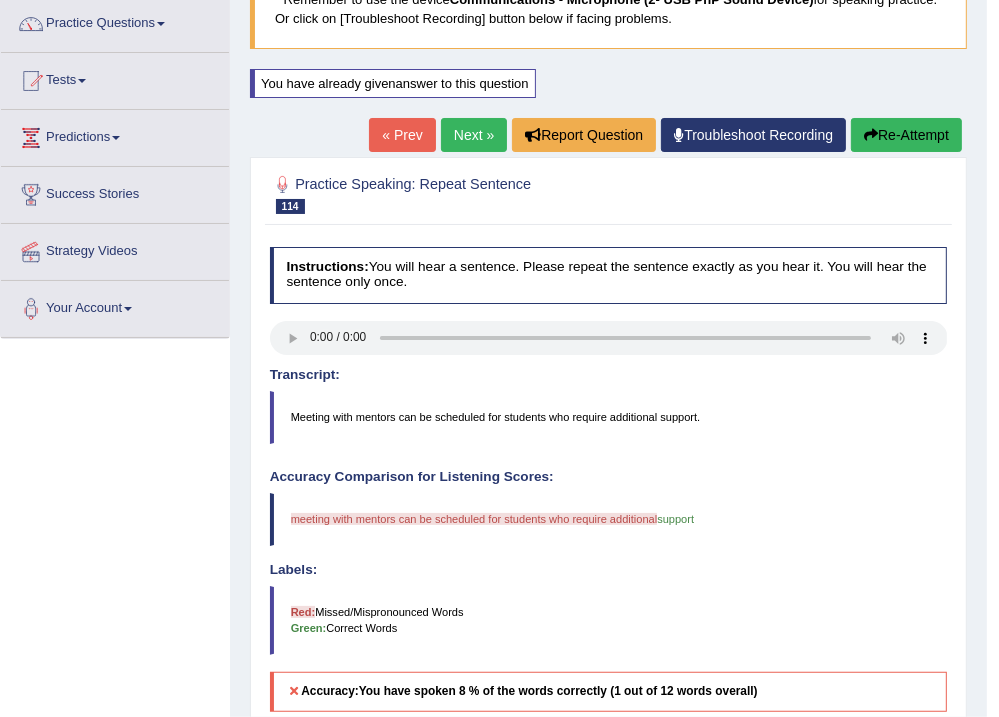 scroll, scrollTop: 0, scrollLeft: 0, axis: both 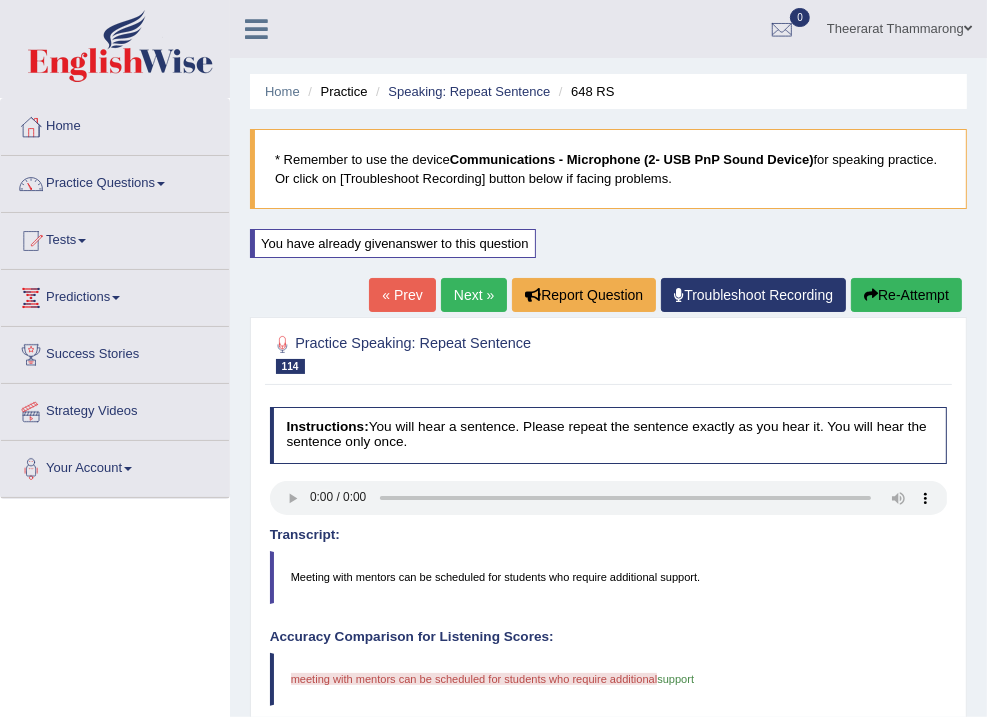 click on "Re-Attempt" at bounding box center (906, 295) 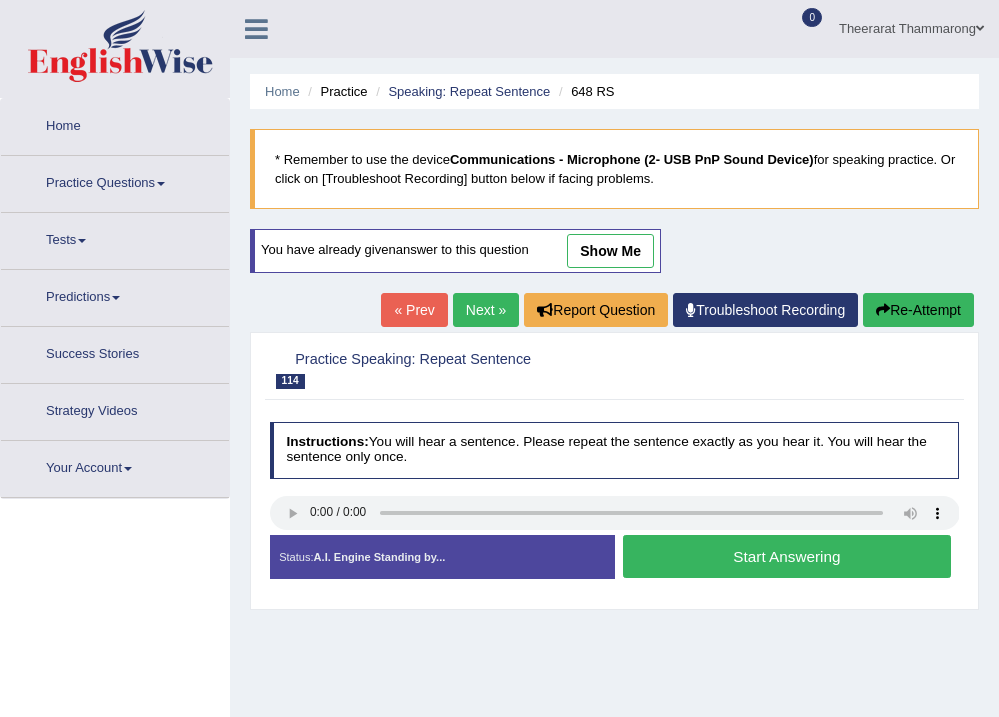 scroll, scrollTop: 0, scrollLeft: 0, axis: both 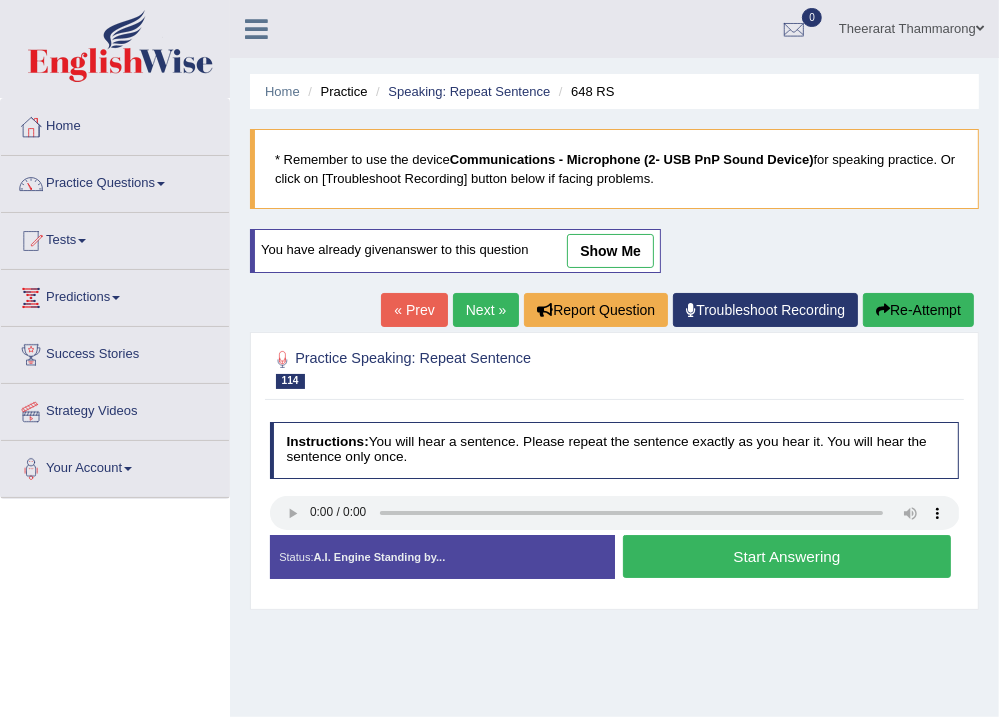 click on "Start Answering" at bounding box center (787, 556) 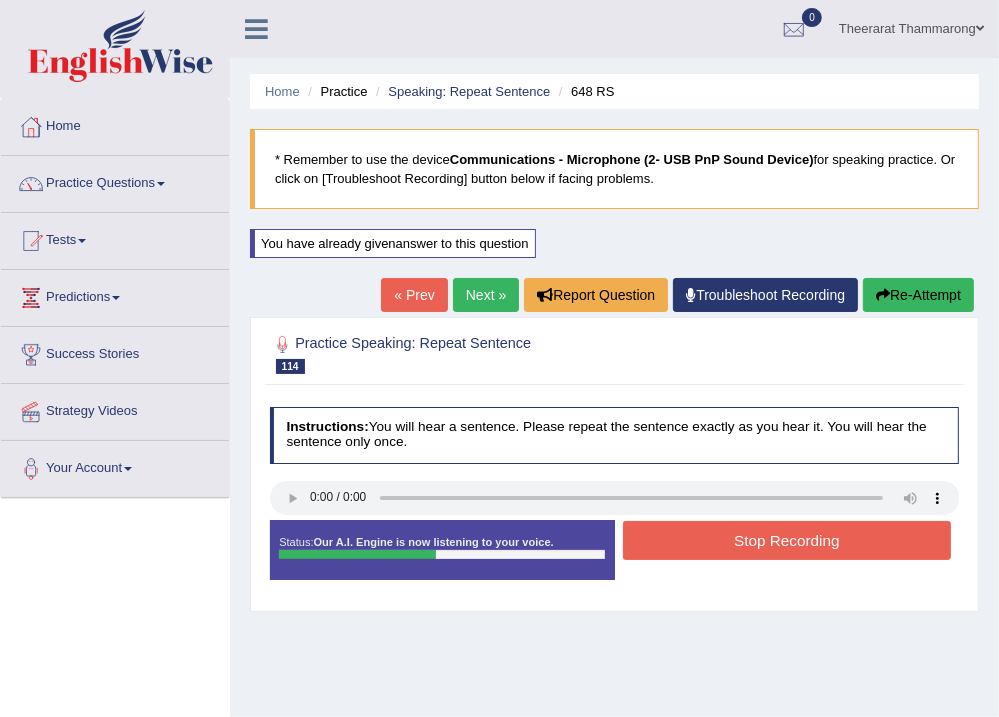 click on "Stop Recording" at bounding box center (787, 540) 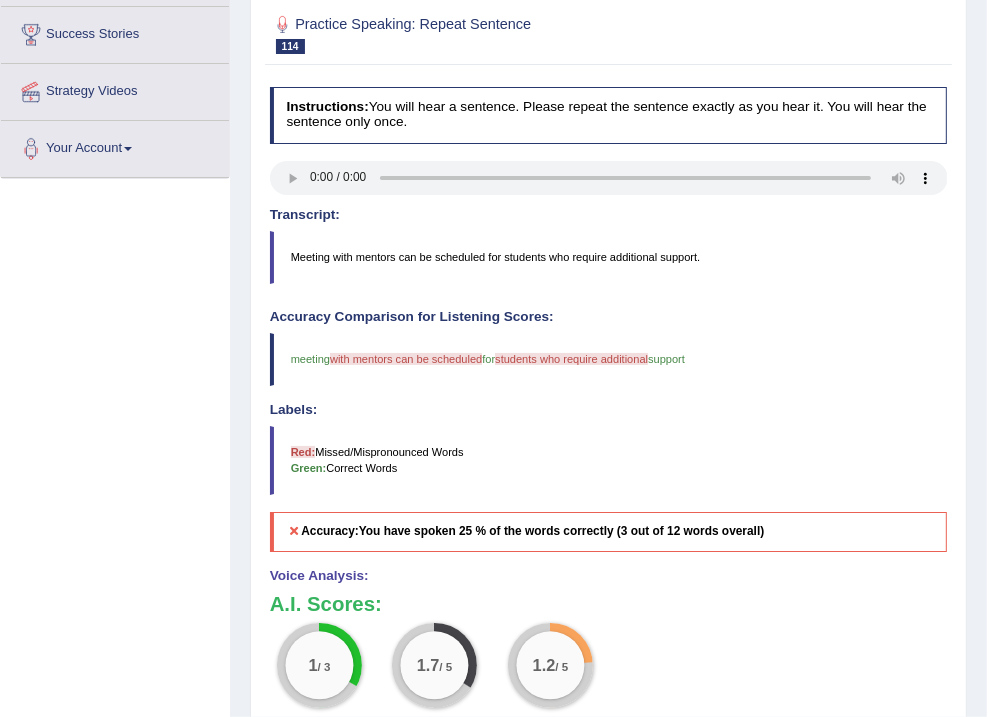 scroll, scrollTop: 0, scrollLeft: 0, axis: both 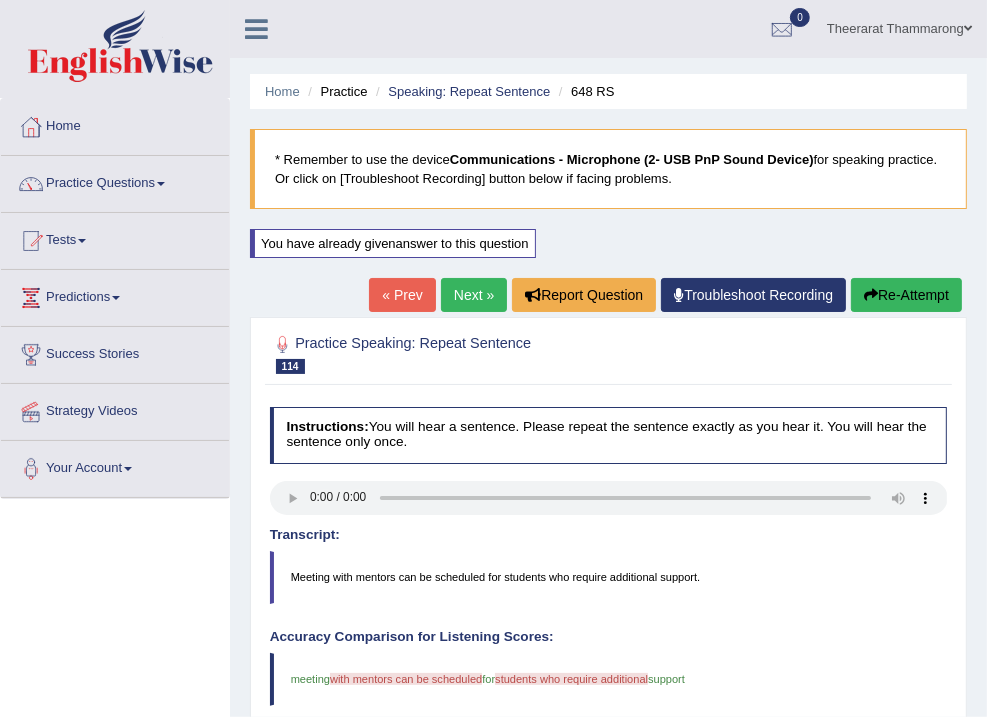 click on "Next »" at bounding box center [474, 295] 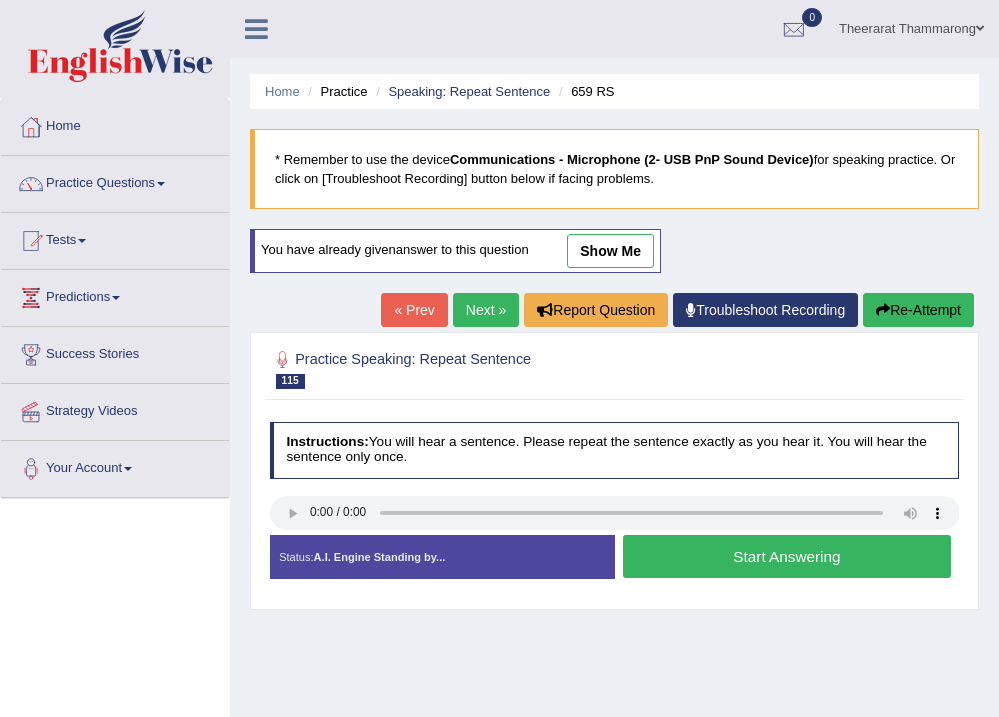 scroll, scrollTop: 0, scrollLeft: 0, axis: both 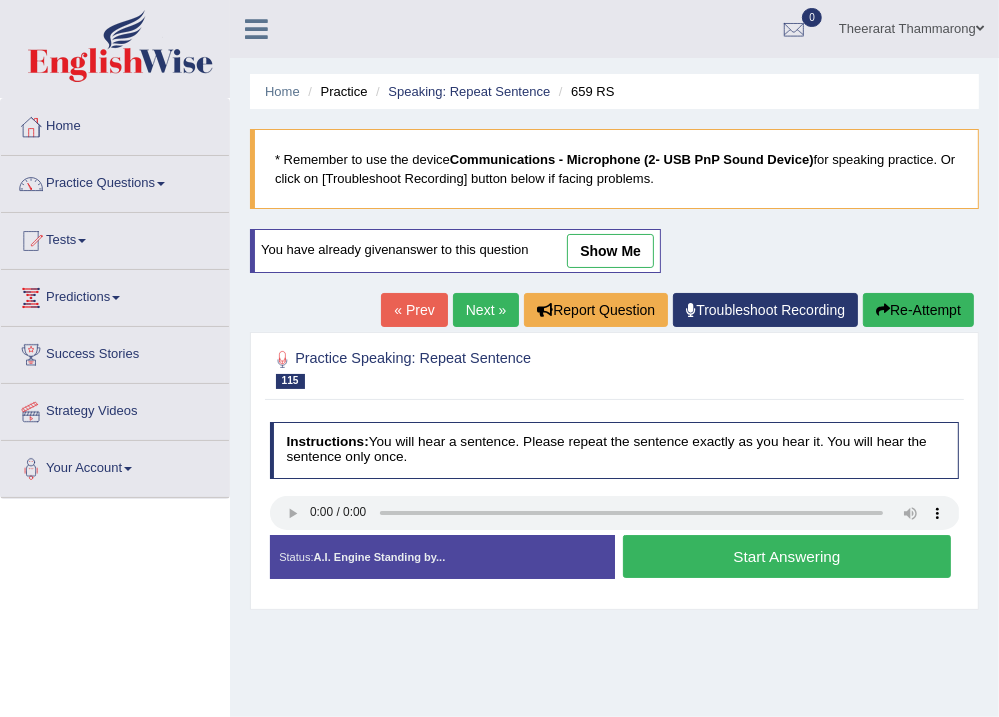 click on "Start Answering" at bounding box center (787, 556) 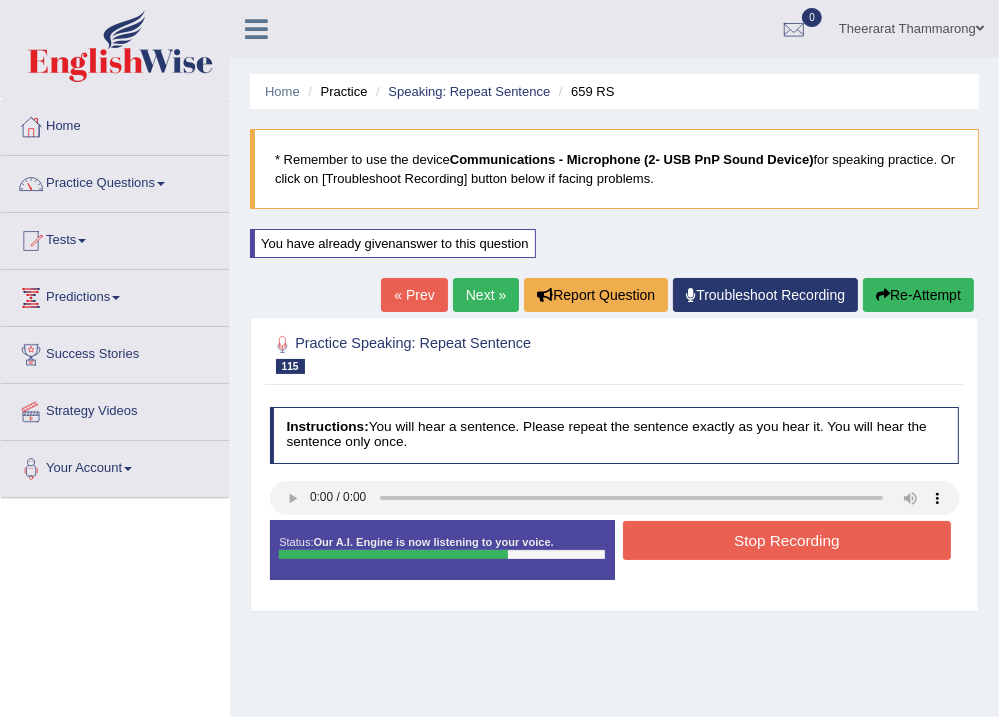 click on "Stop Recording" at bounding box center (787, 540) 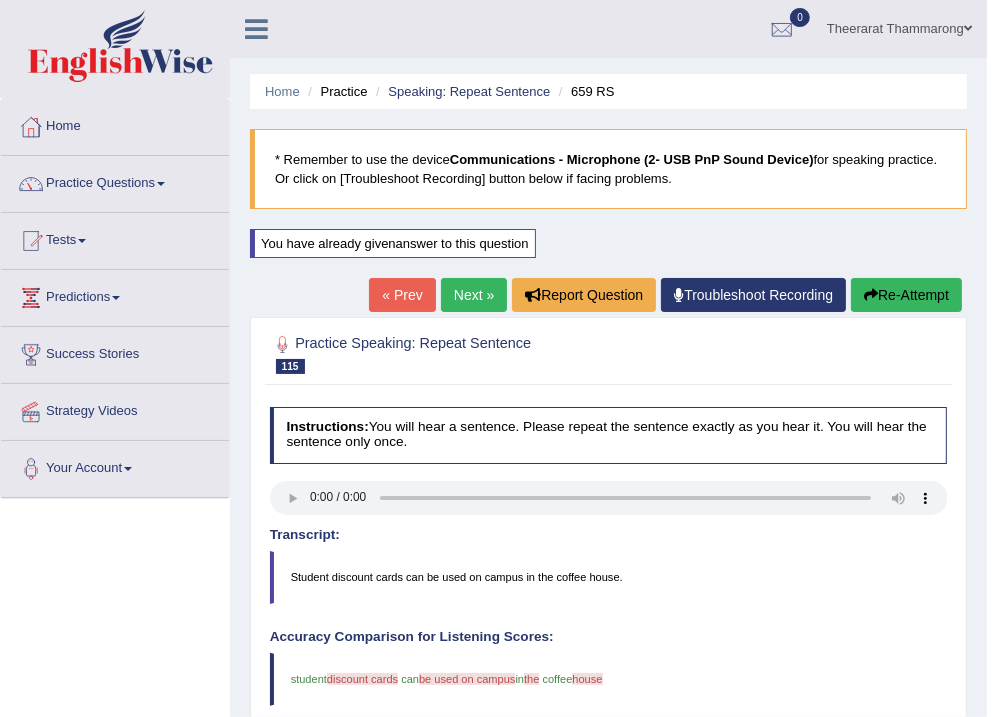 click on "Re-Attempt" at bounding box center [906, 295] 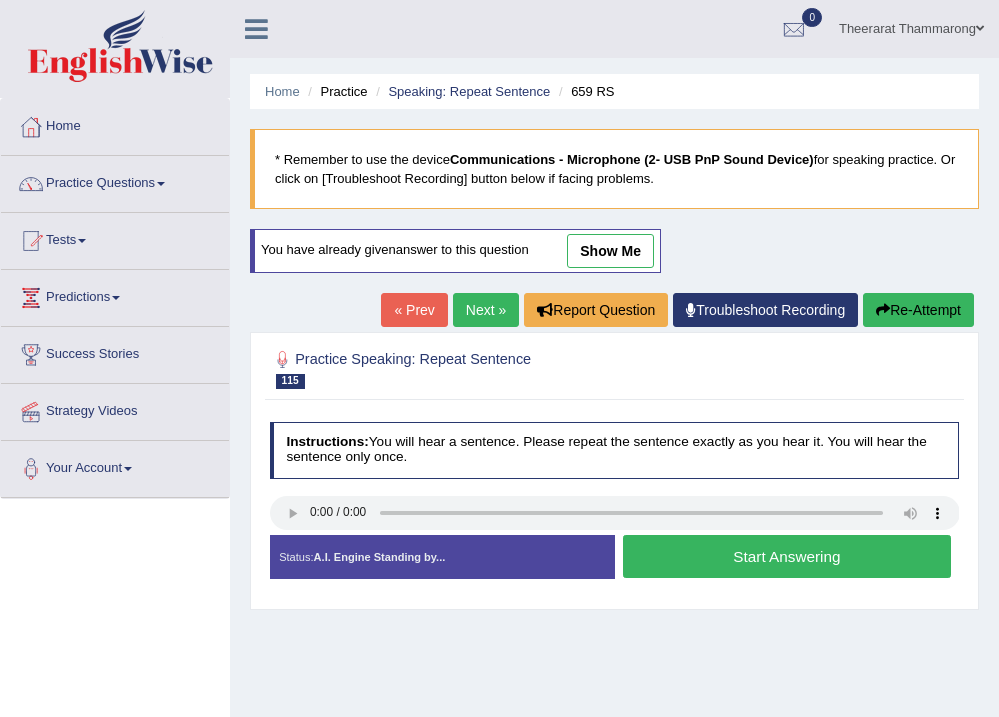 scroll, scrollTop: 0, scrollLeft: 0, axis: both 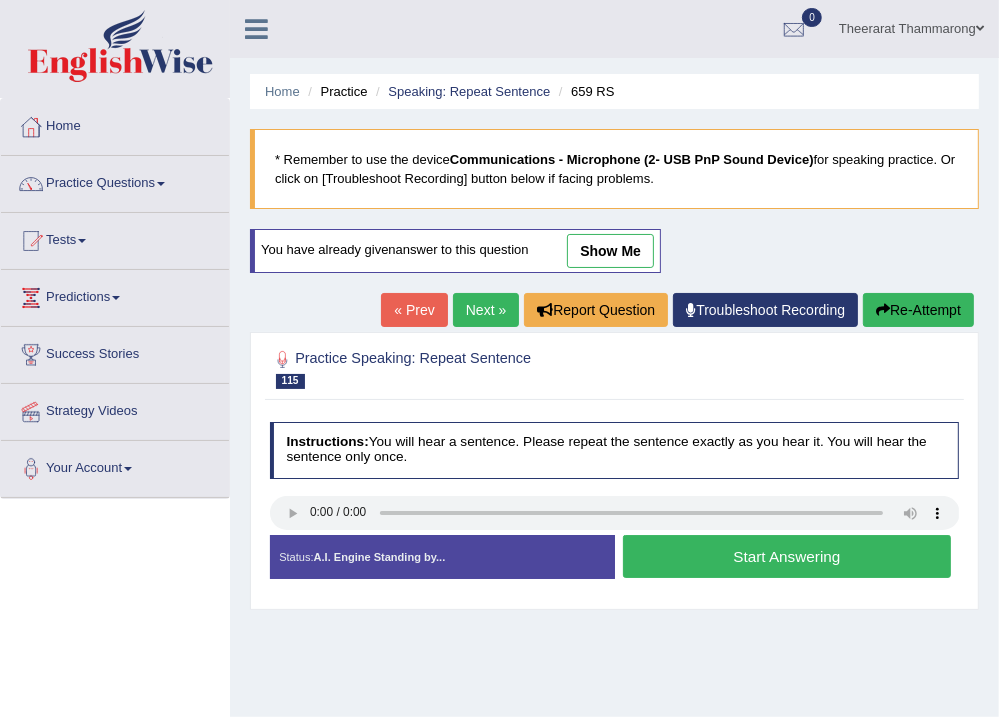 click on "Start Answering" at bounding box center [787, 556] 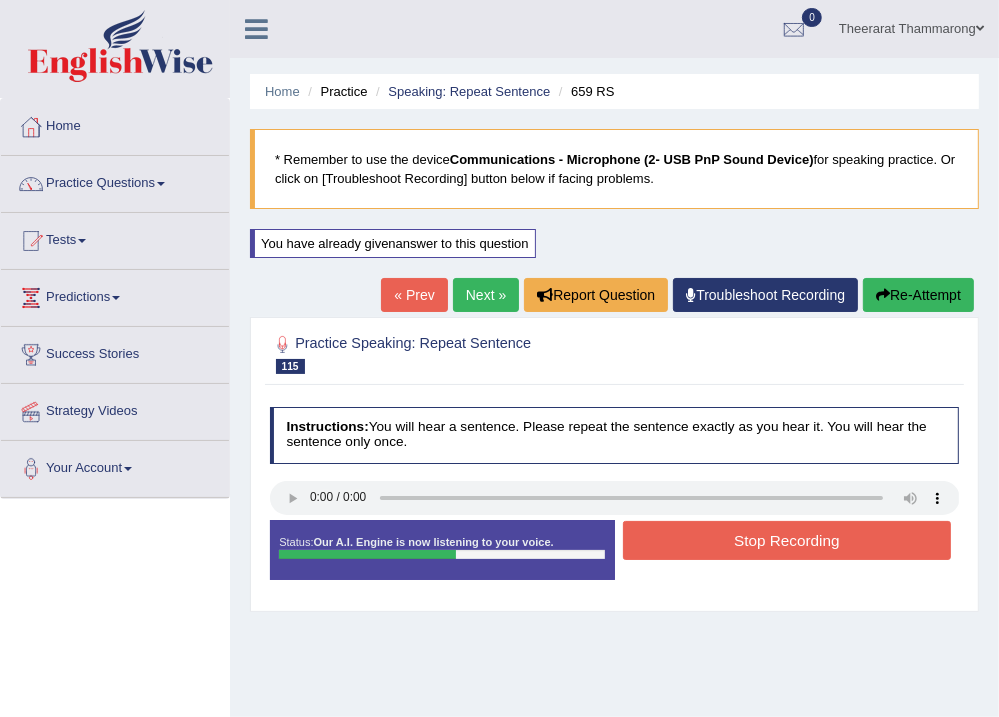 click on "Stop Recording" at bounding box center [787, 540] 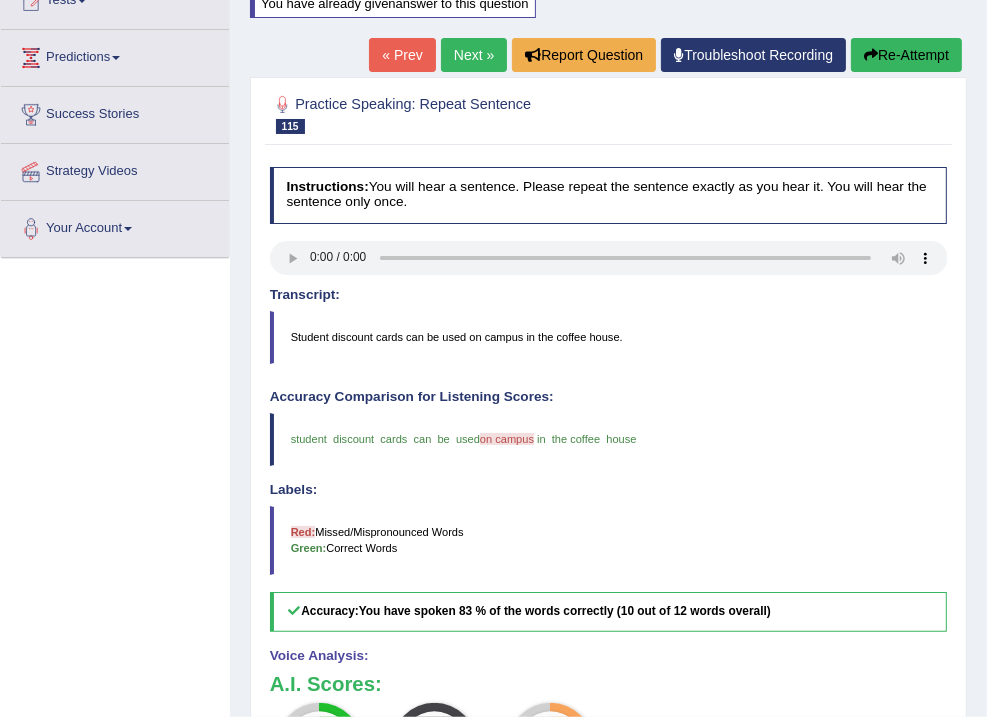 scroll, scrollTop: 80, scrollLeft: 0, axis: vertical 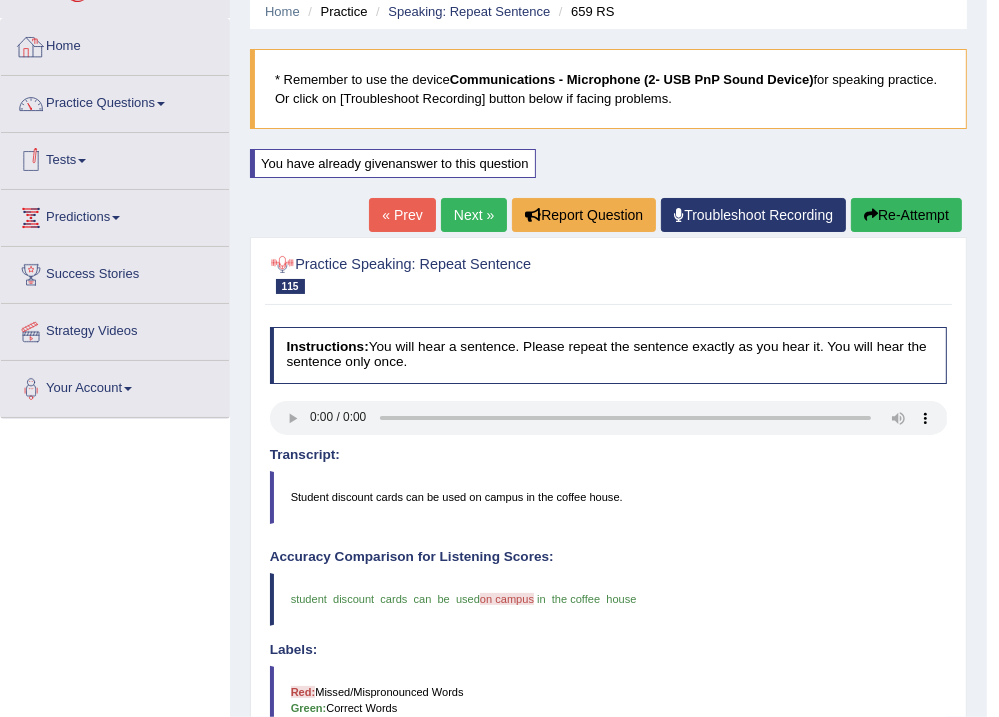 click on "Next »" at bounding box center [474, 215] 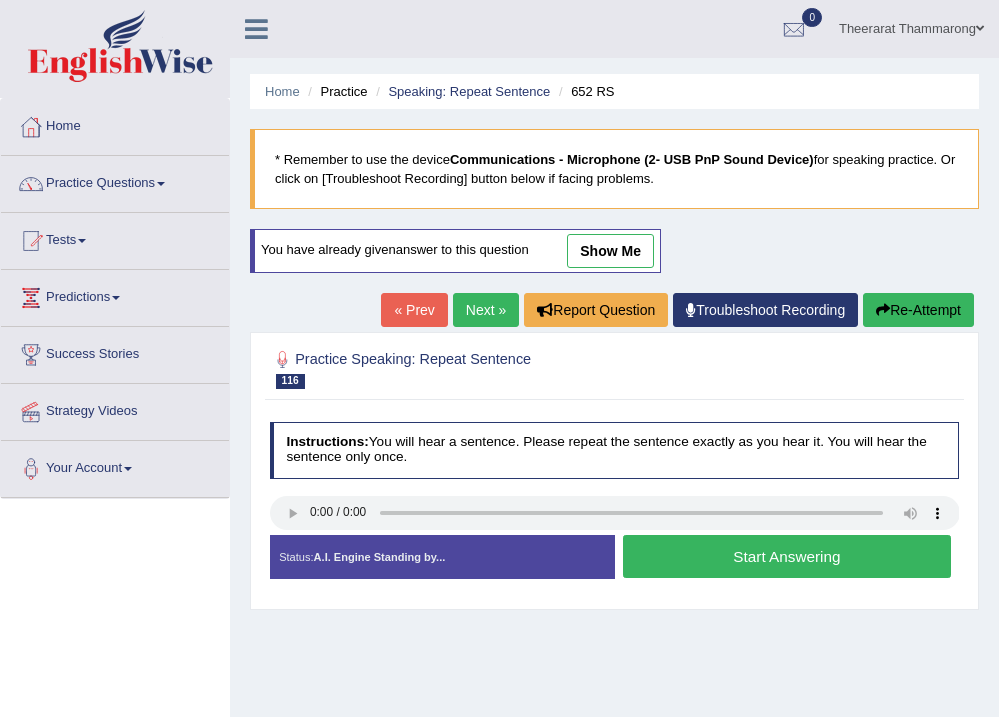 scroll, scrollTop: 0, scrollLeft: 0, axis: both 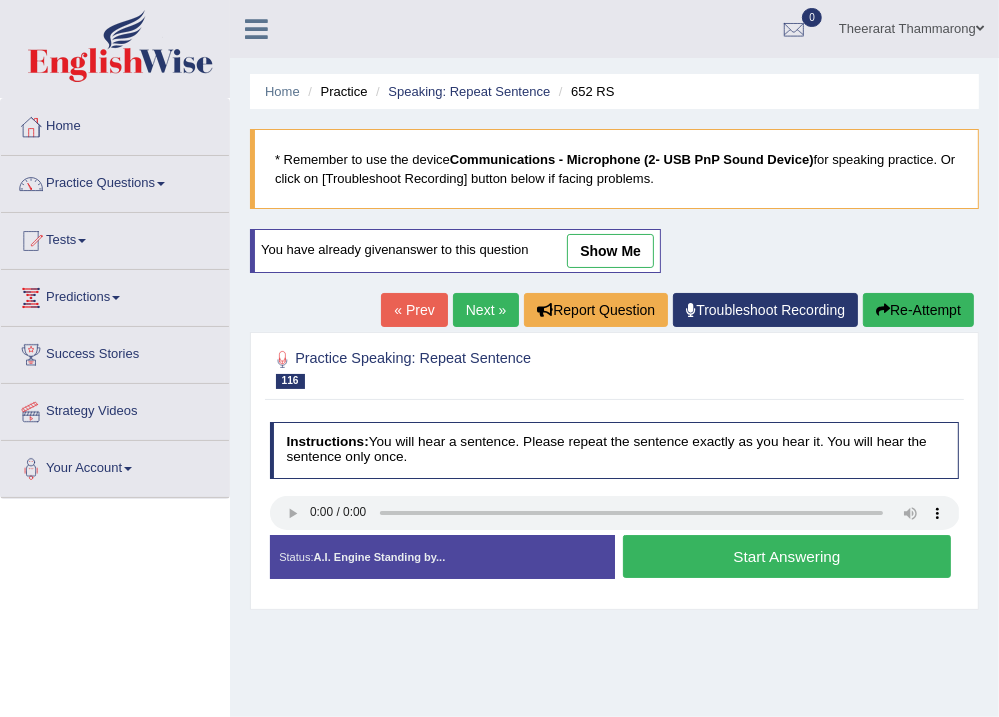 click on "Start Answering" at bounding box center [787, 556] 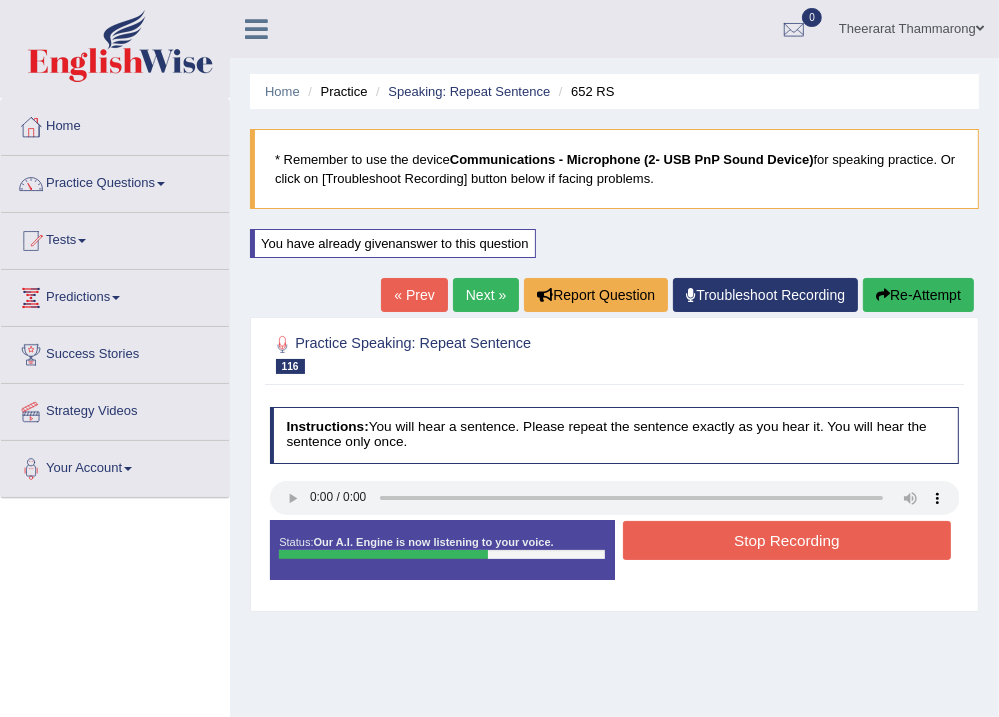 click on "Stop Recording" at bounding box center (787, 540) 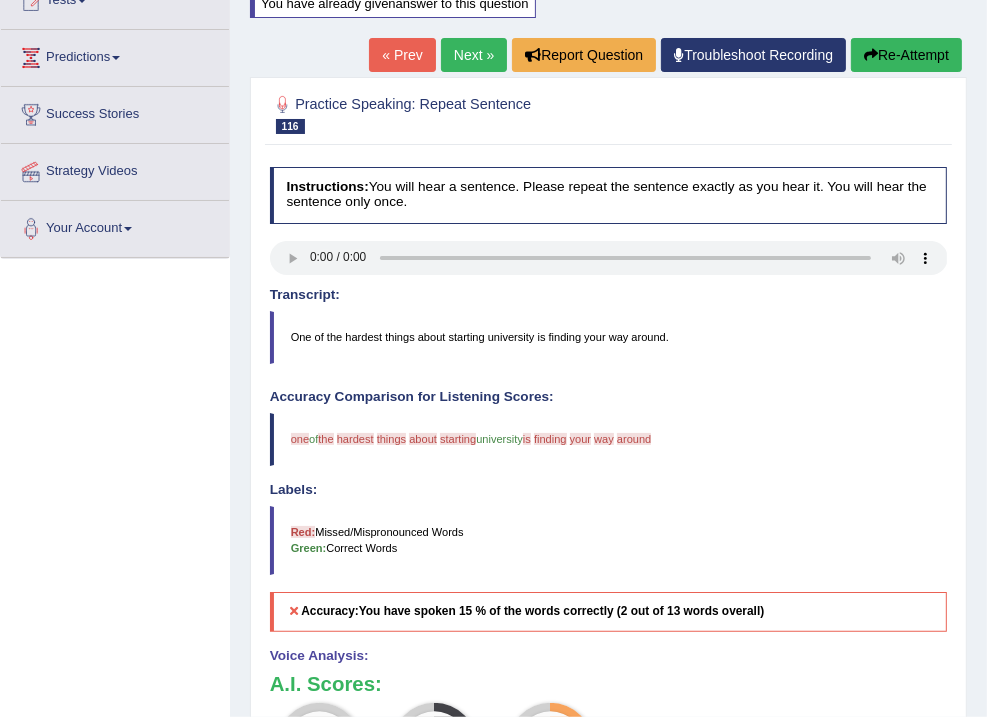 scroll, scrollTop: 0, scrollLeft: 0, axis: both 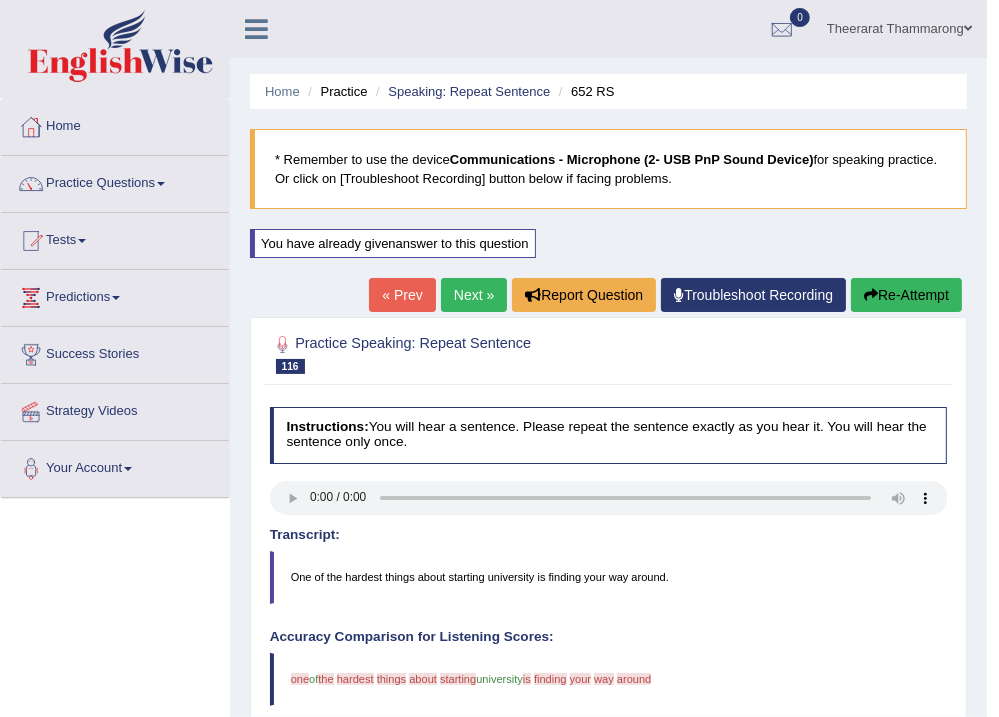 click on "Re-Attempt" at bounding box center [906, 295] 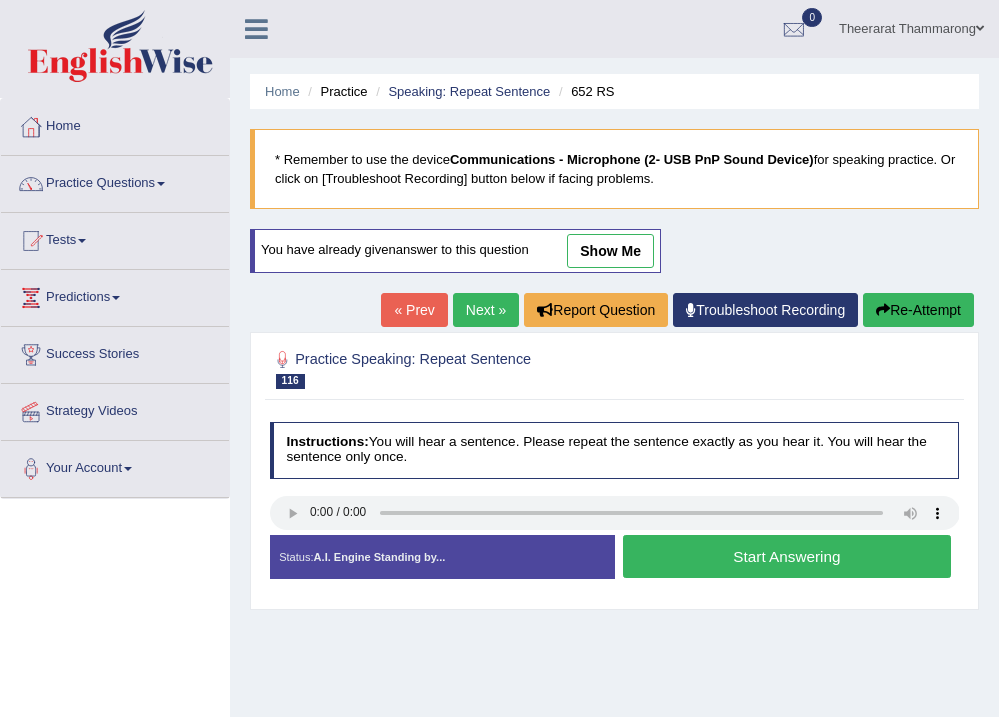 scroll, scrollTop: 0, scrollLeft: 0, axis: both 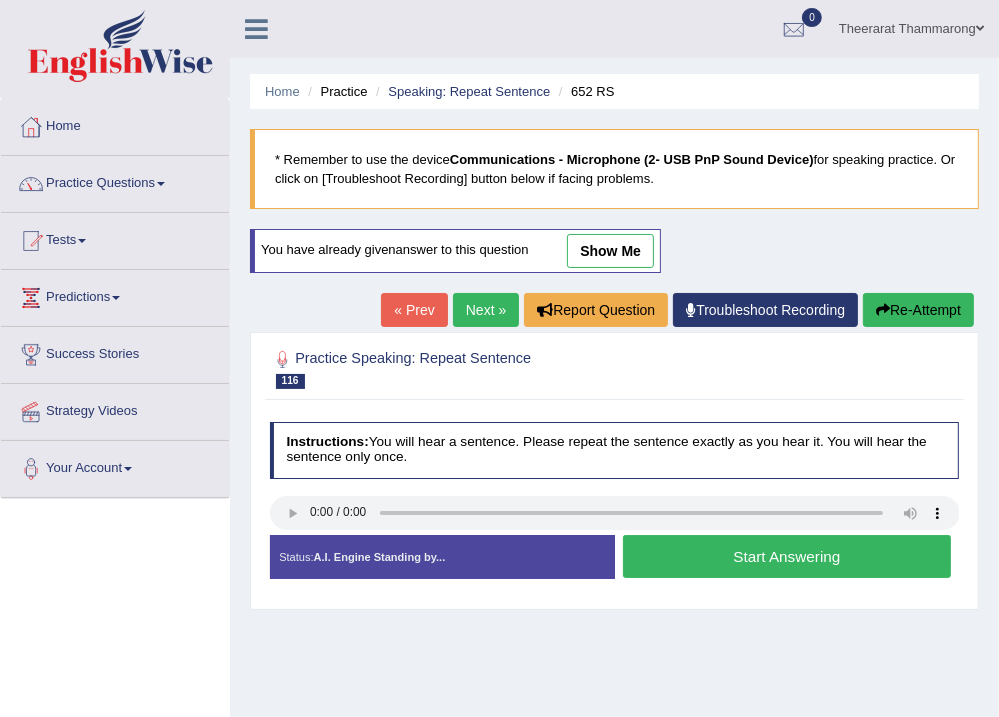 click on "Start Answering" at bounding box center [787, 556] 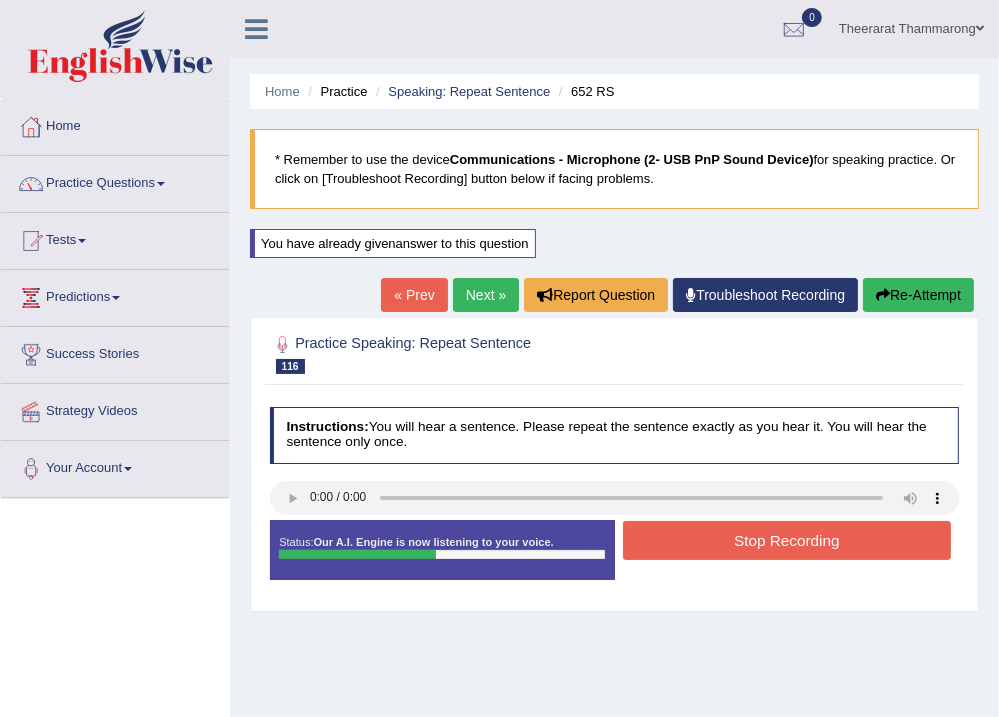 click on "Stop Recording" at bounding box center [787, 540] 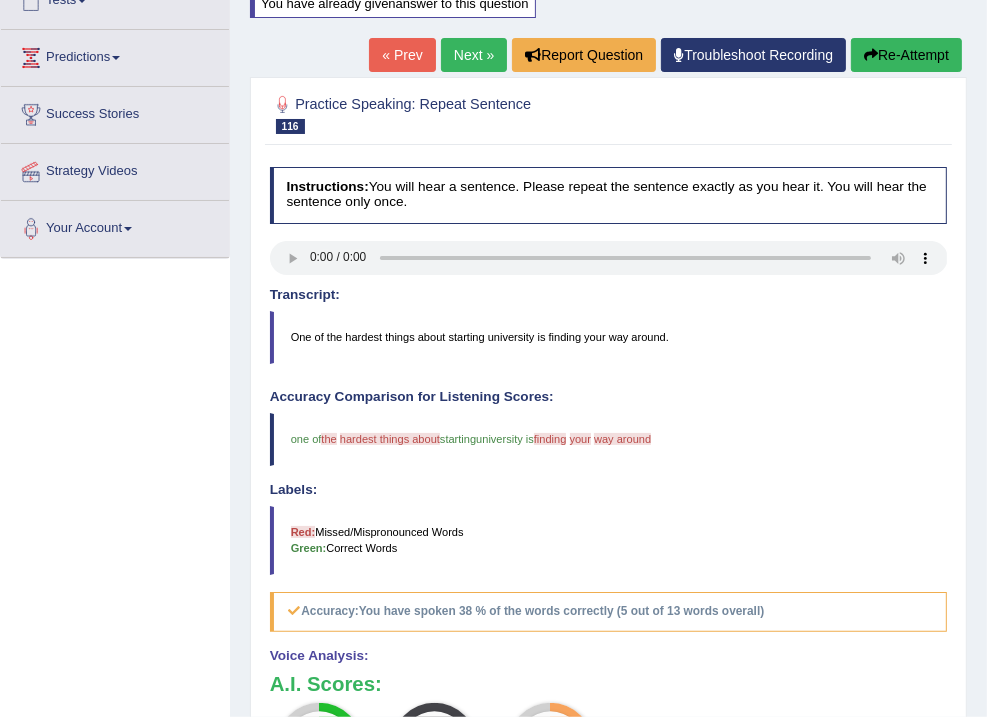 scroll, scrollTop: 80, scrollLeft: 0, axis: vertical 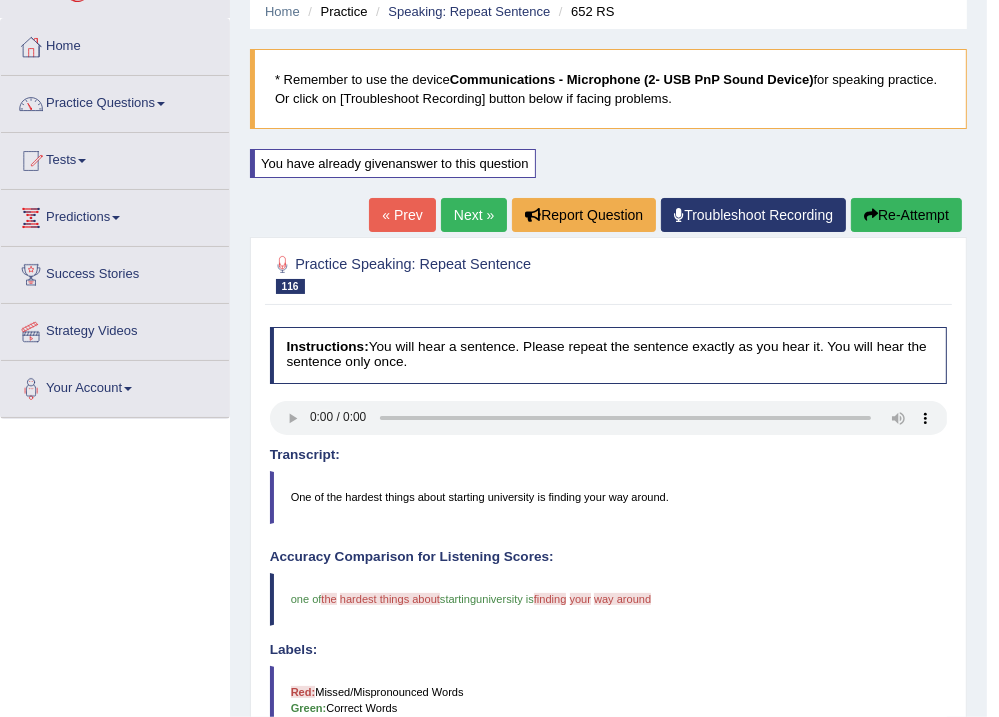click on "Next »" at bounding box center [474, 215] 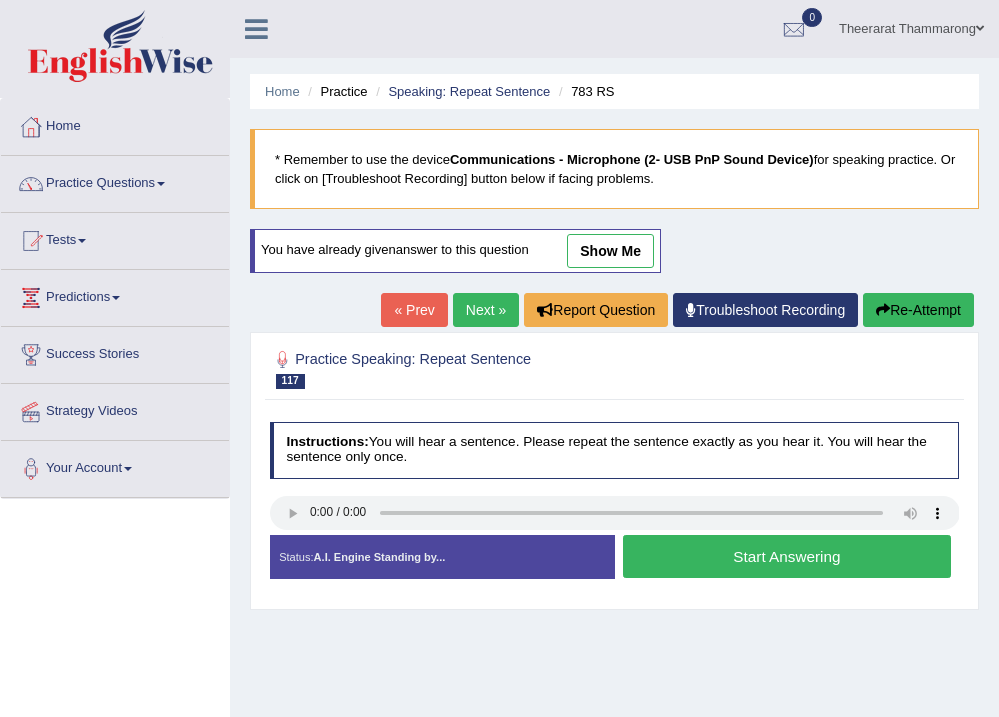 scroll, scrollTop: 0, scrollLeft: 0, axis: both 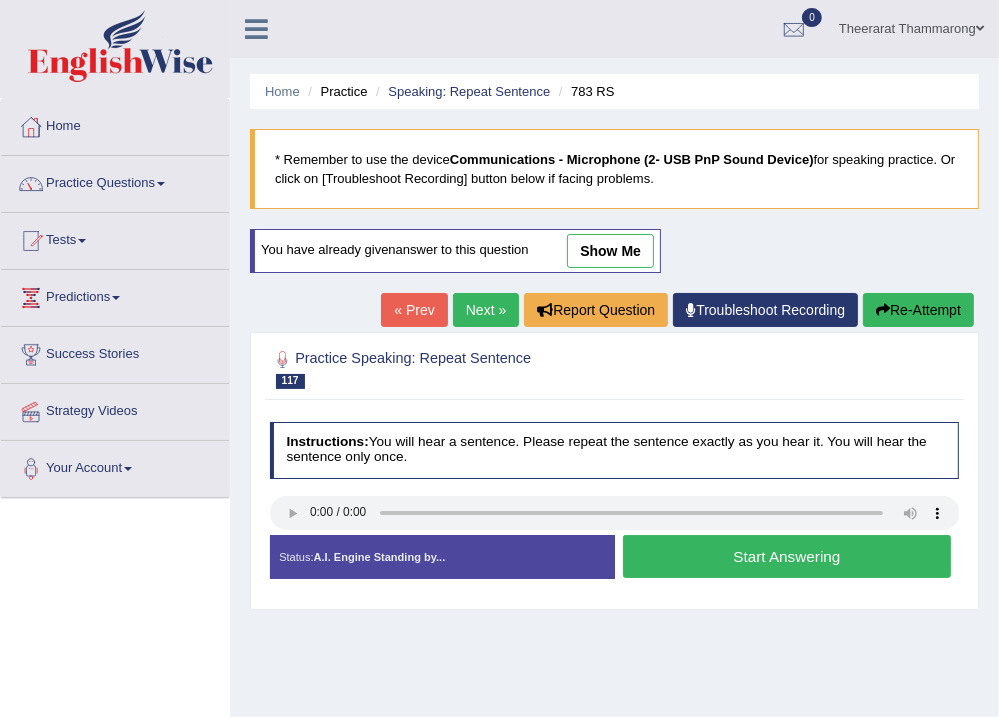 click on "Start Answering" at bounding box center [787, 556] 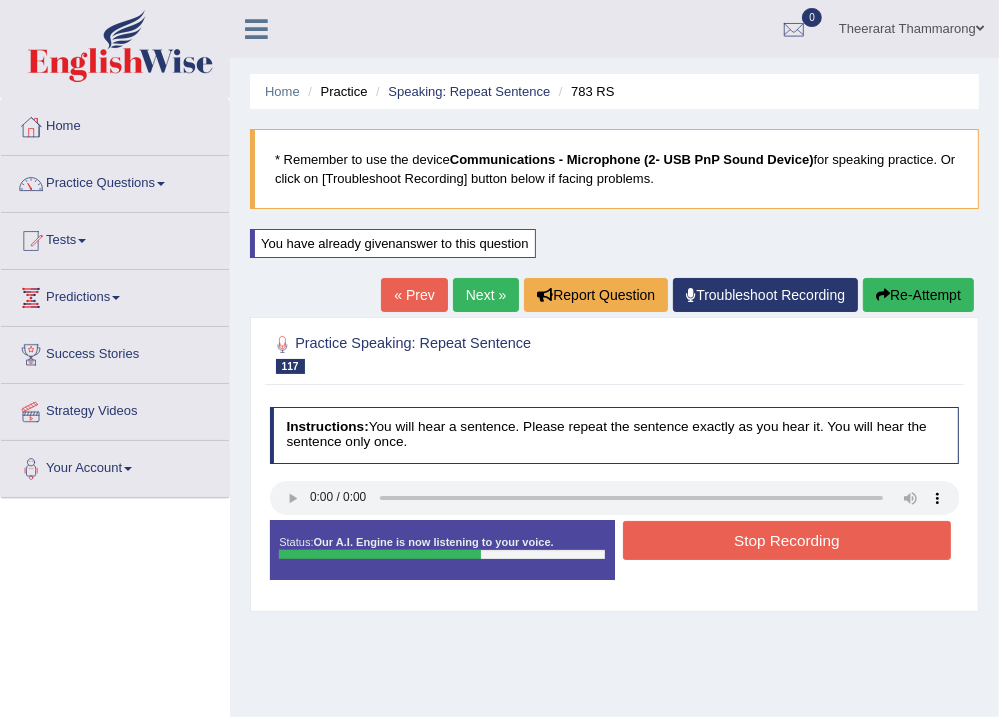 click on "Stop Recording" at bounding box center (787, 540) 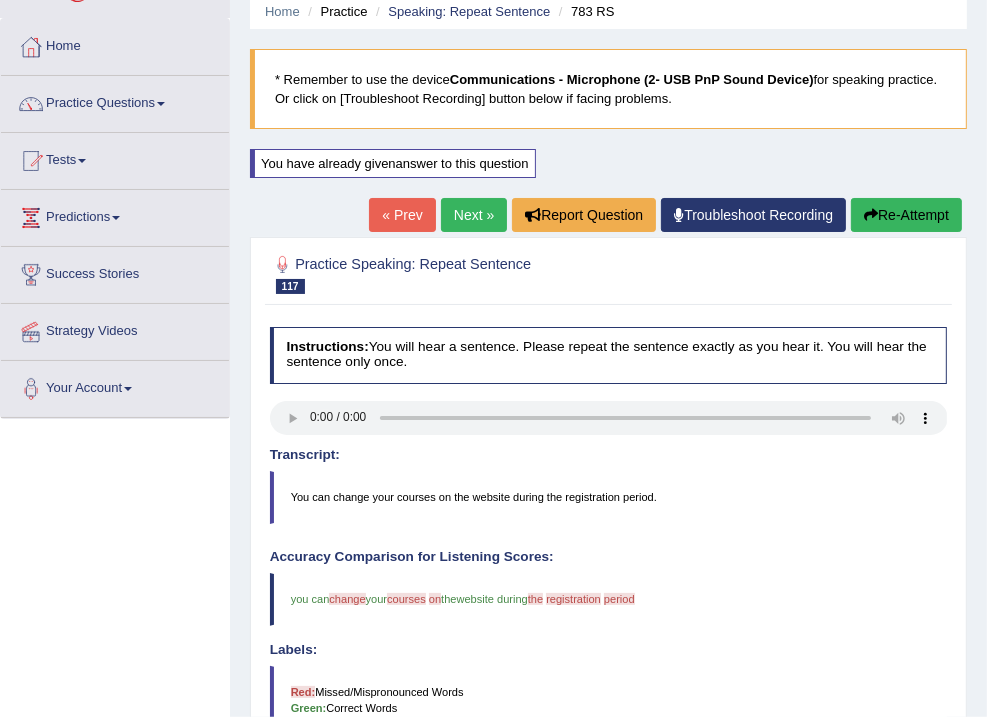 scroll, scrollTop: 0, scrollLeft: 0, axis: both 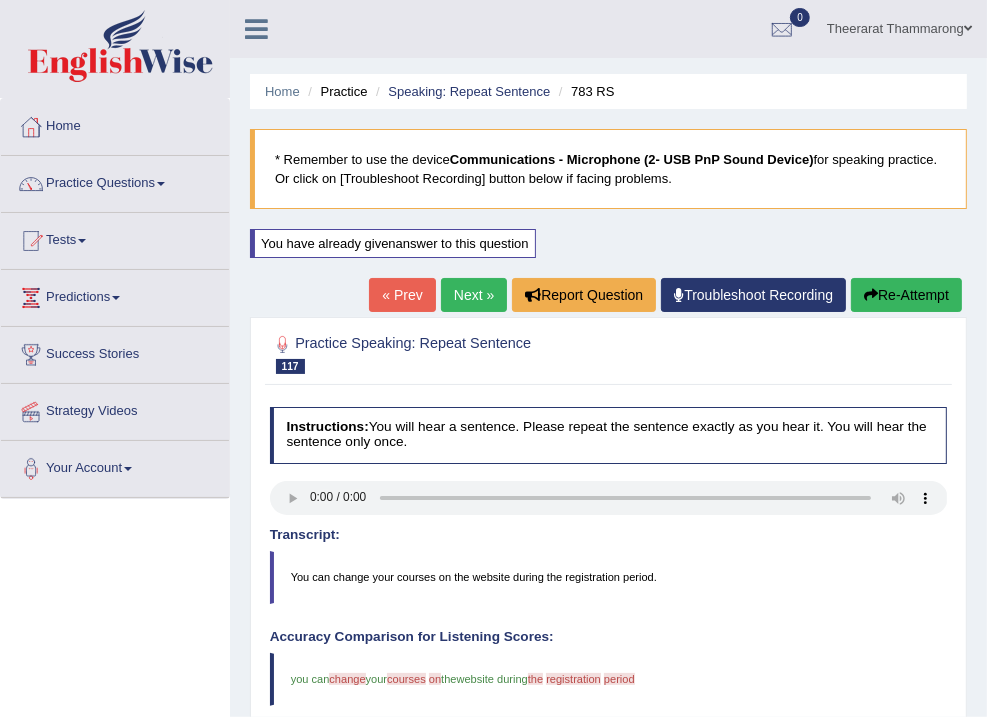 click on "Re-Attempt" at bounding box center [906, 295] 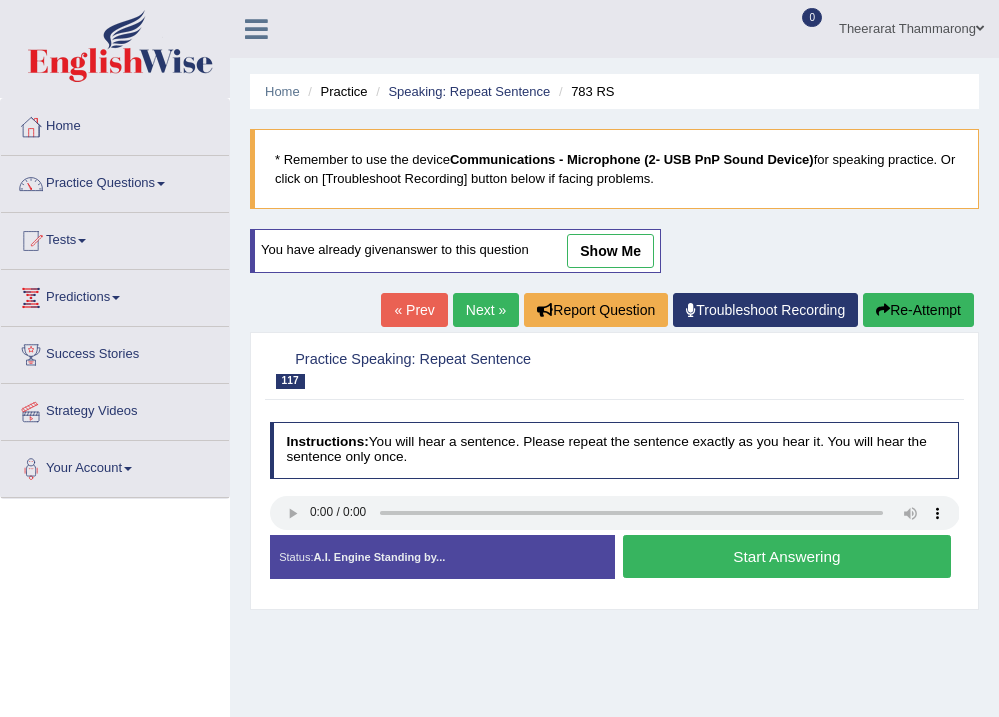 scroll, scrollTop: 0, scrollLeft: 0, axis: both 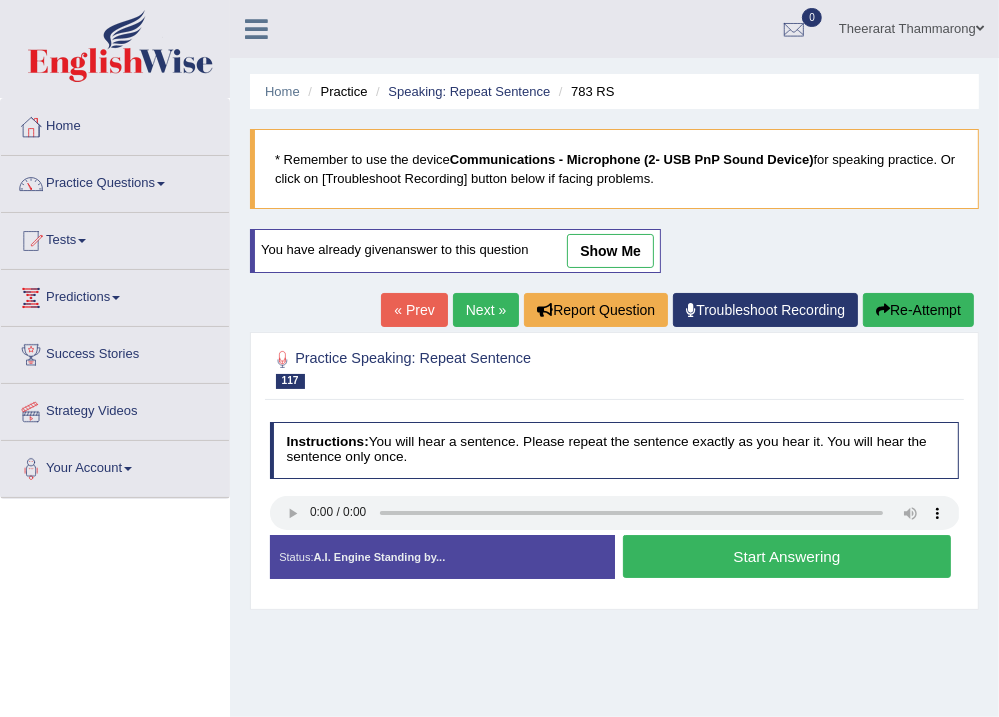 click on "Start Answering" at bounding box center (787, 556) 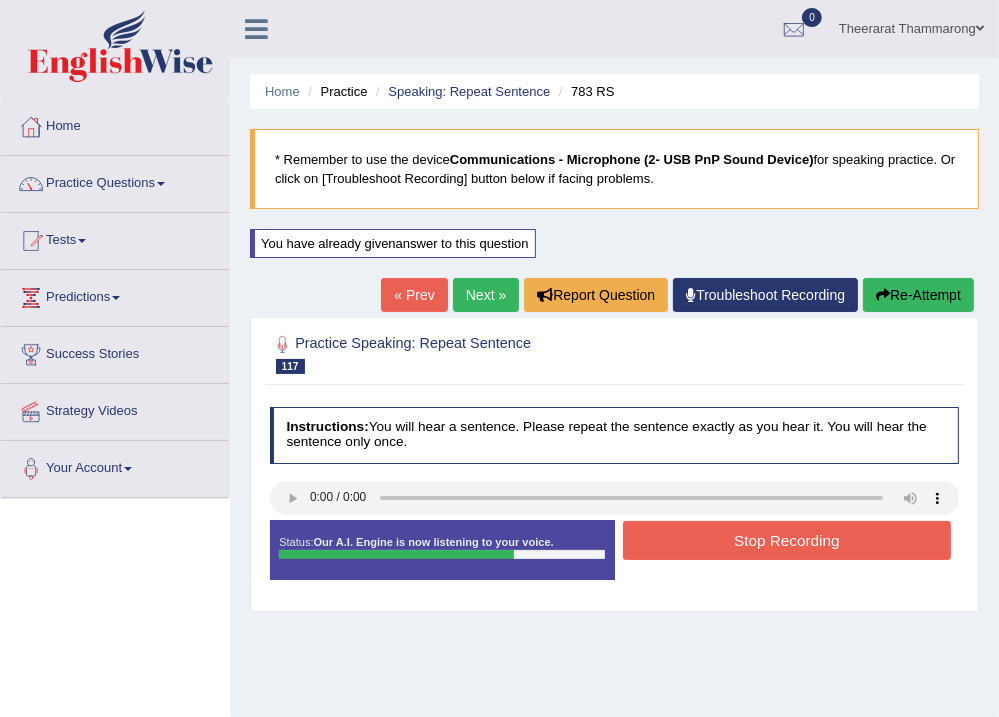 click on "Stop Recording" at bounding box center [787, 540] 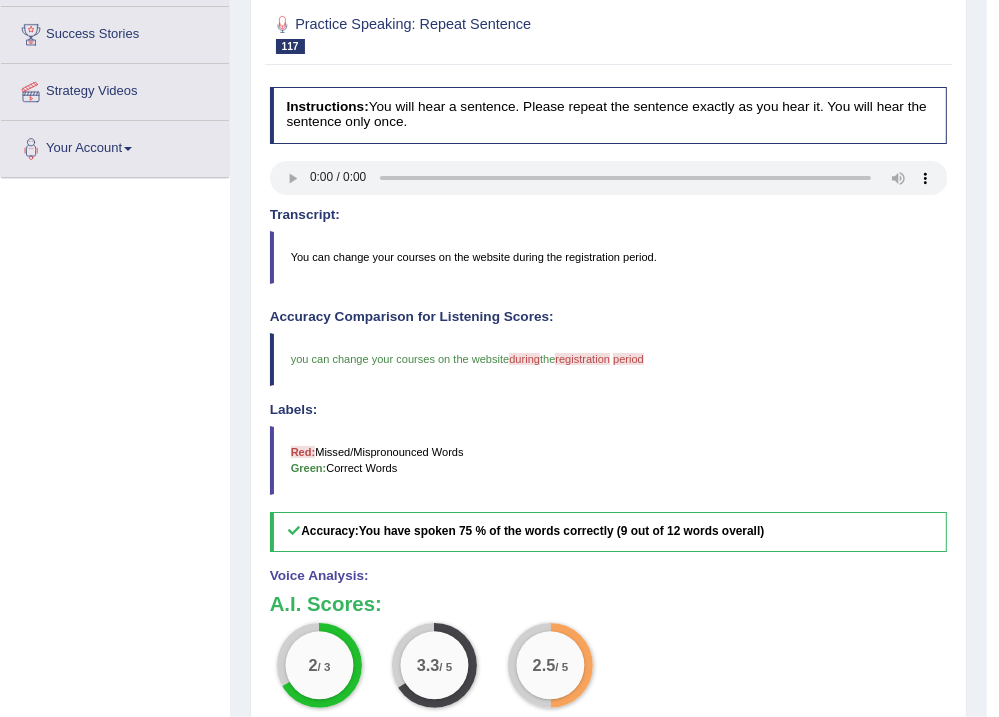 scroll, scrollTop: 240, scrollLeft: 0, axis: vertical 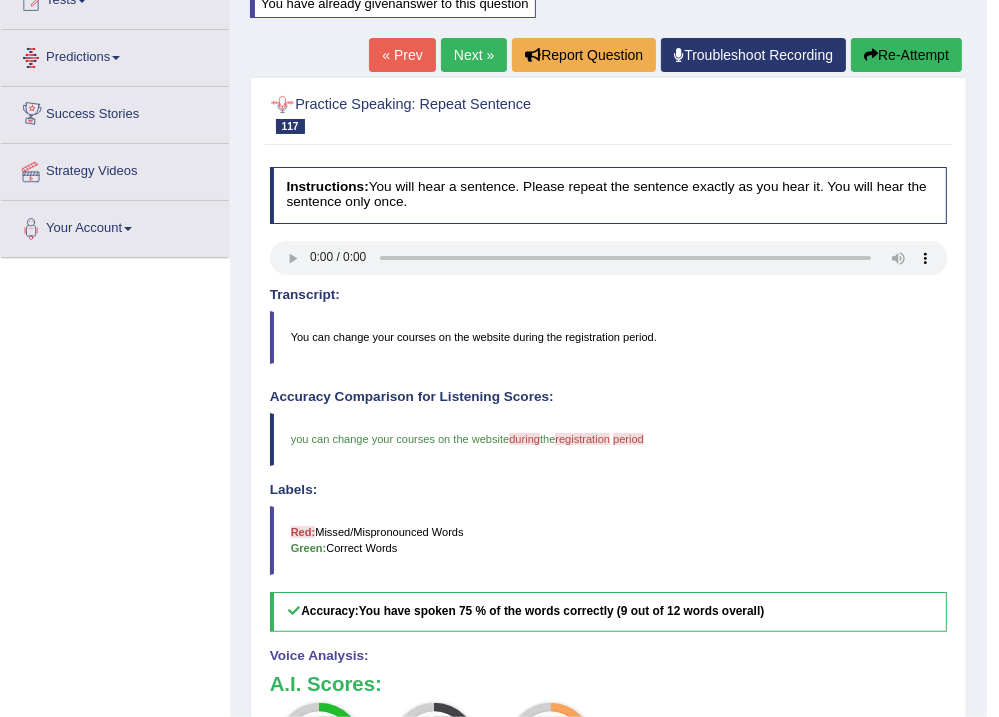 click on "Next »" at bounding box center [474, 55] 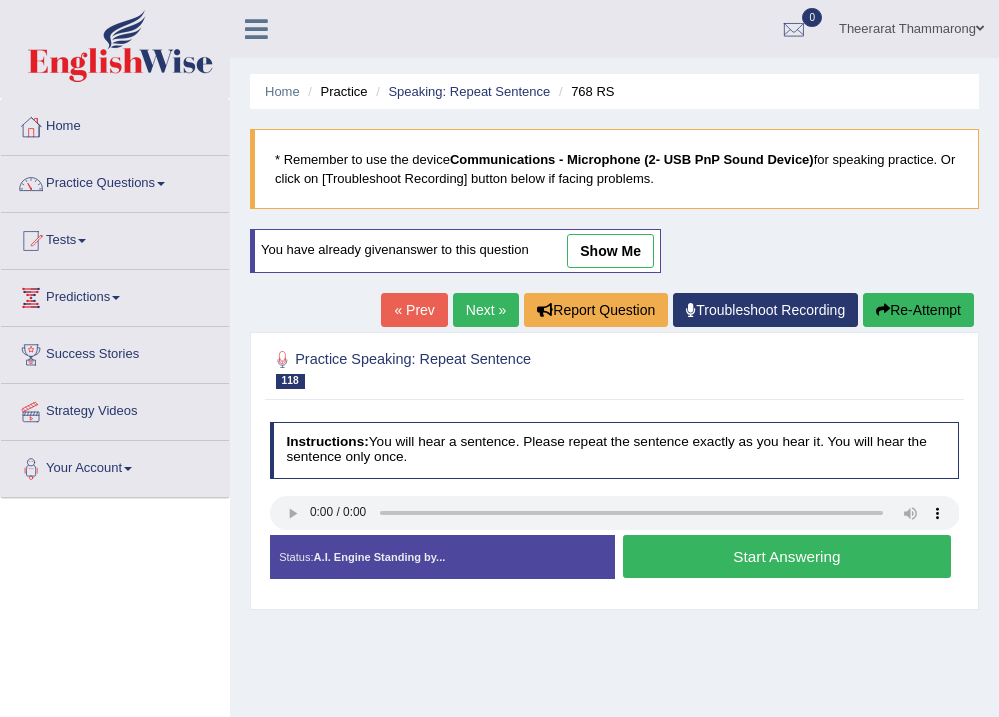 scroll, scrollTop: 0, scrollLeft: 0, axis: both 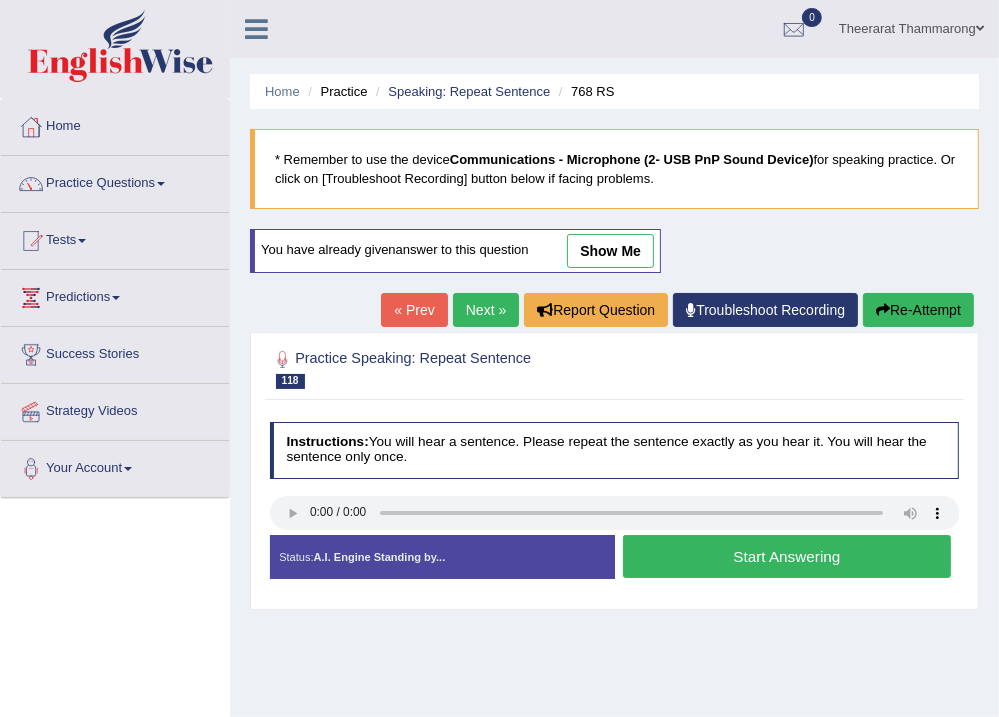click on "Start Answering" at bounding box center [787, 556] 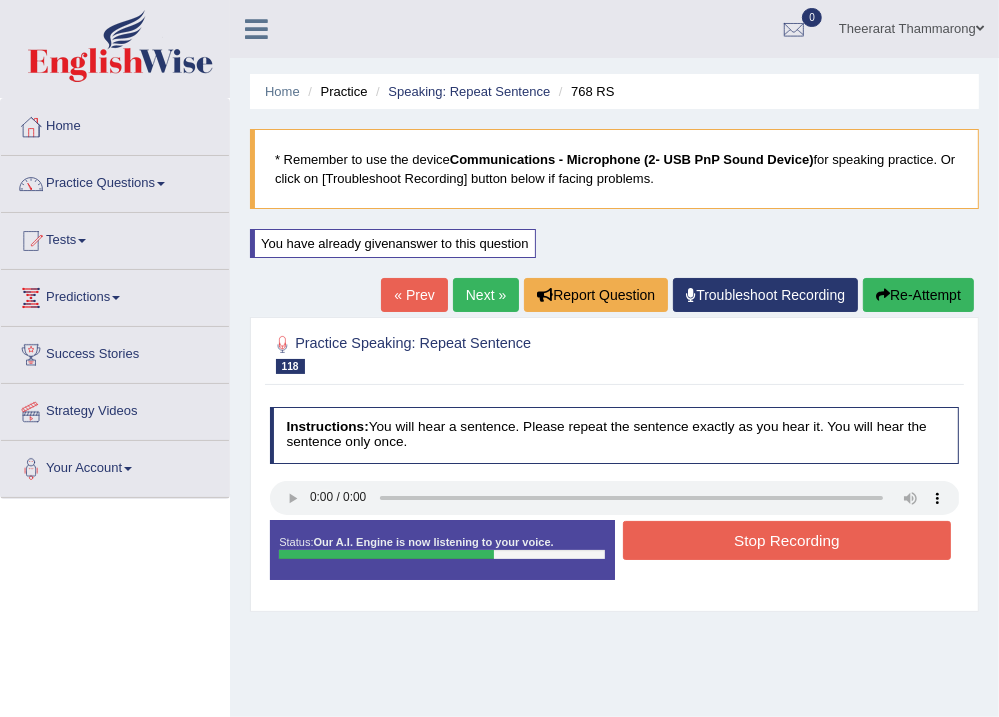 click on "Stop Recording" at bounding box center [787, 540] 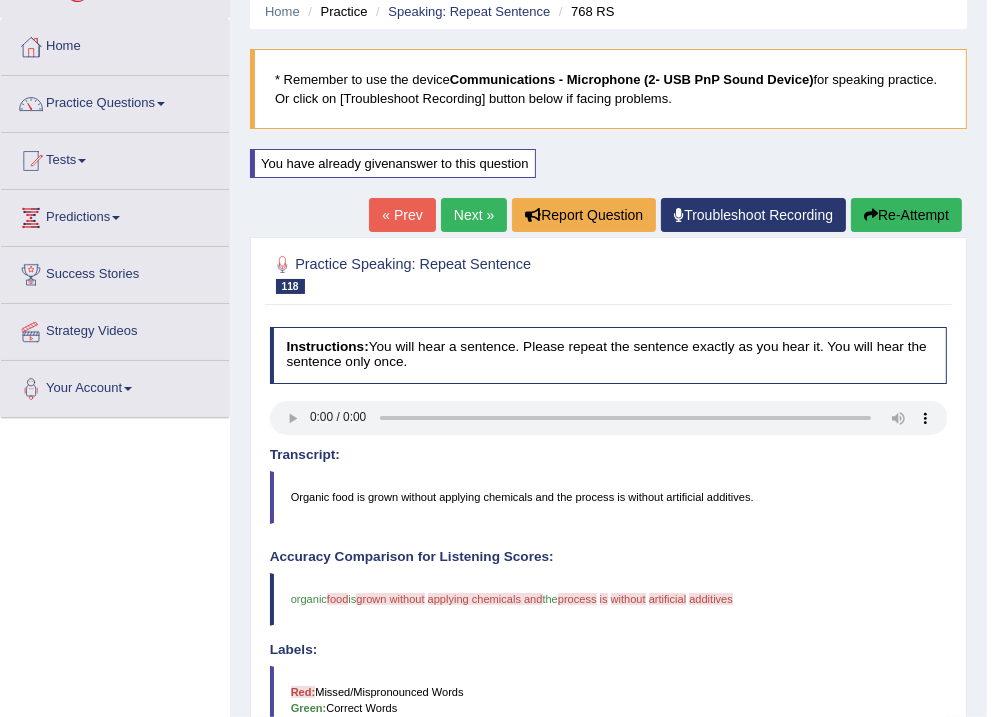 scroll, scrollTop: 0, scrollLeft: 0, axis: both 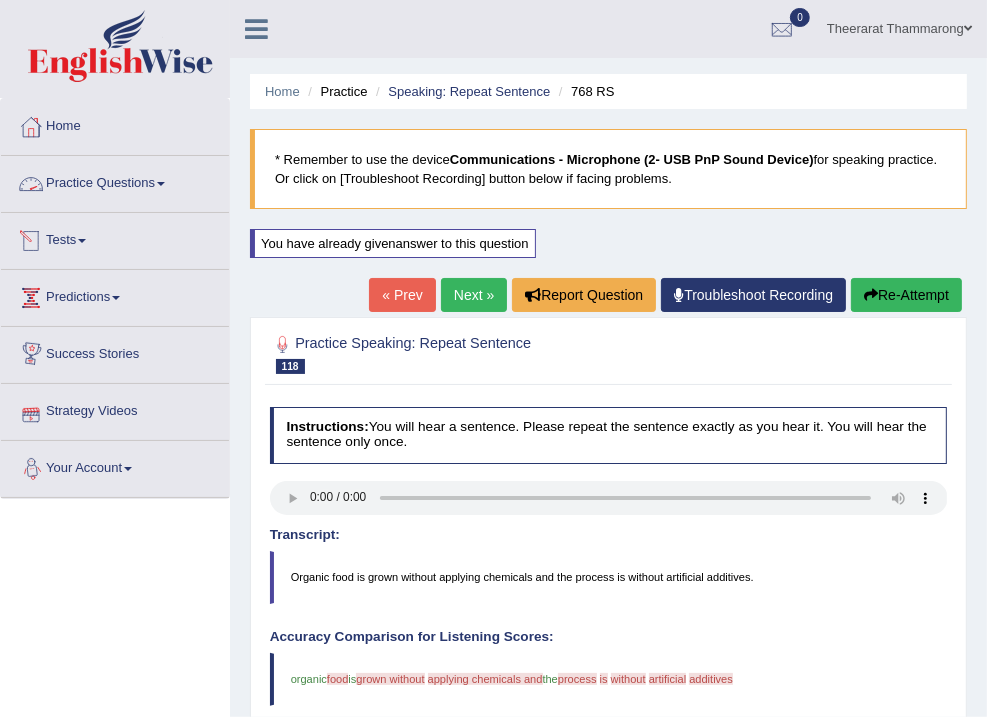 click on "Practice Questions" at bounding box center [115, 181] 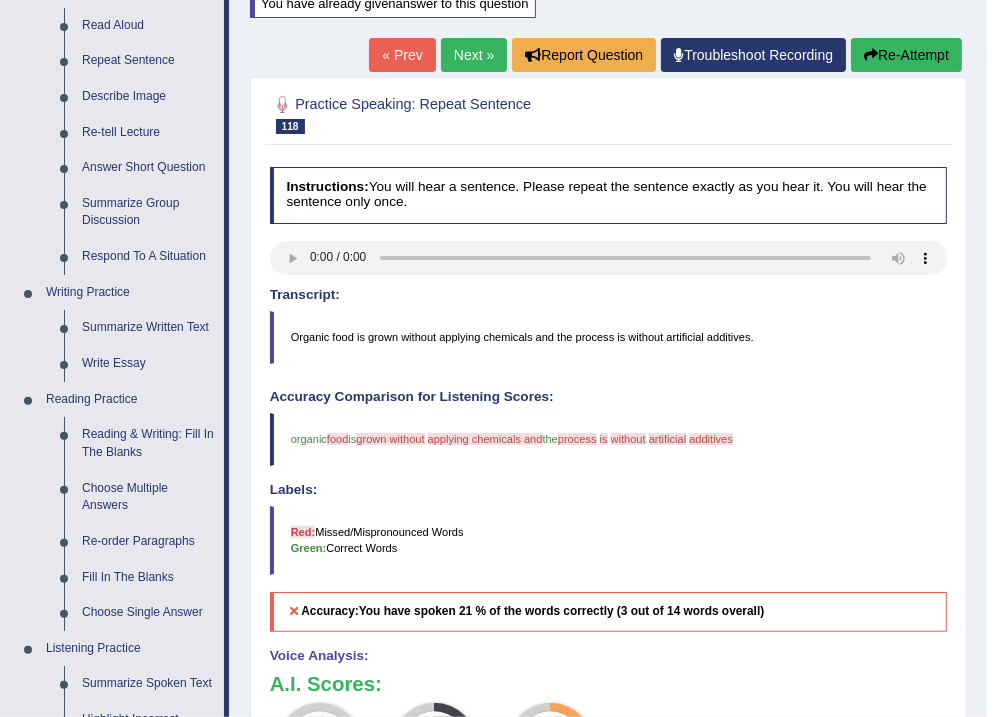 scroll, scrollTop: 320, scrollLeft: 0, axis: vertical 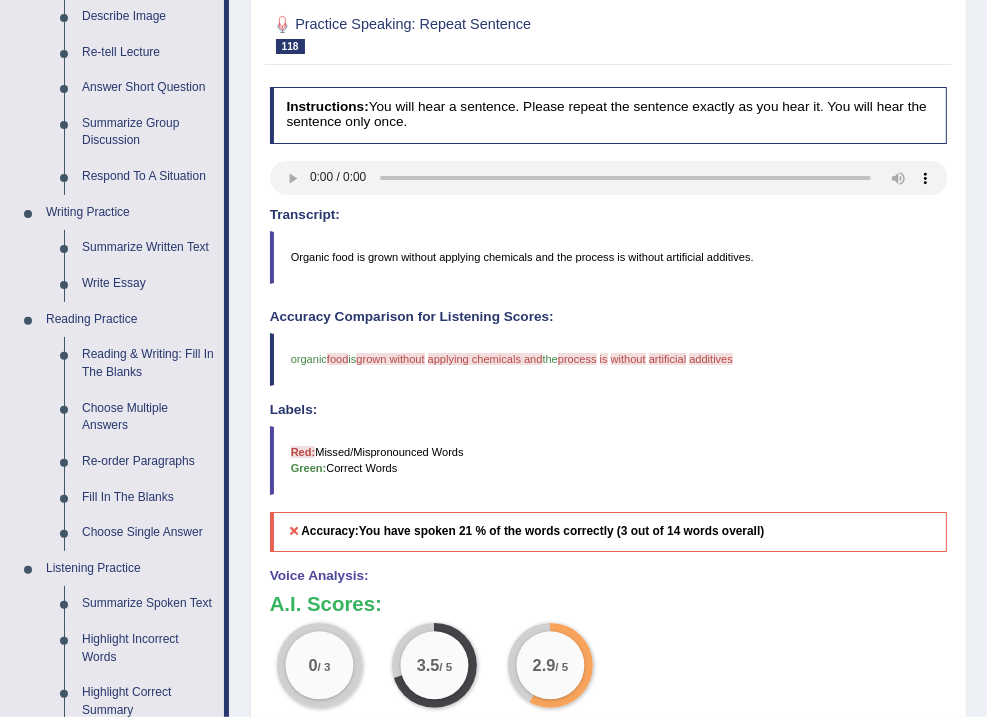 click on "Accuracy:  You have spoken 21 % of the words correctly (3 out of 14 words overall)" at bounding box center [609, 532] 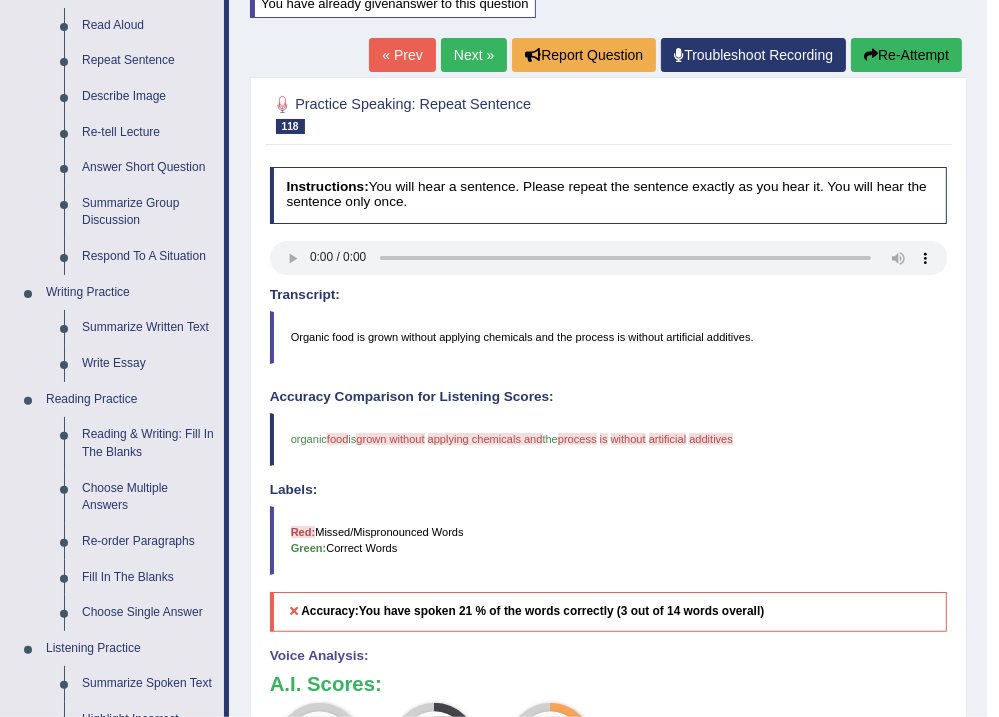 click on "Next »" at bounding box center [474, 55] 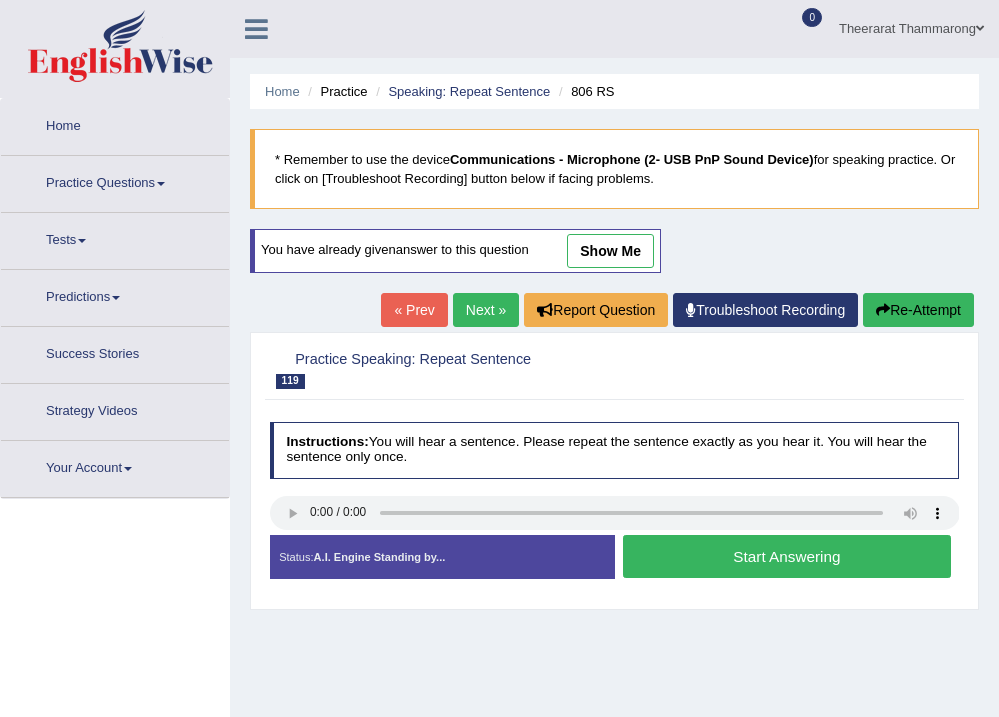 scroll, scrollTop: 0, scrollLeft: 0, axis: both 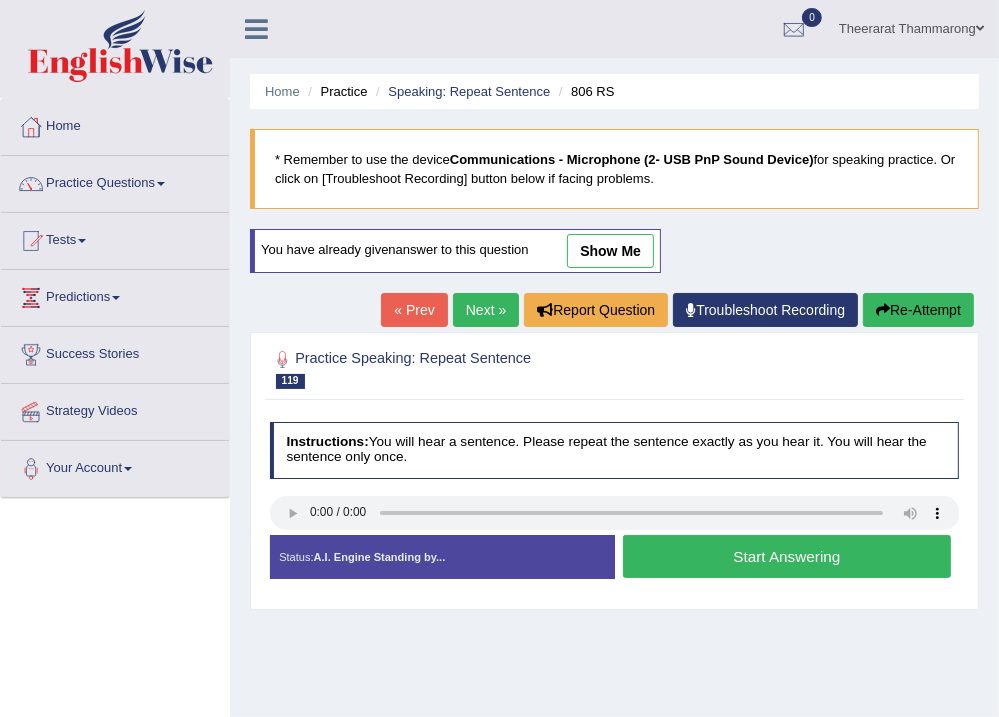 click on "Next »" at bounding box center [486, 310] 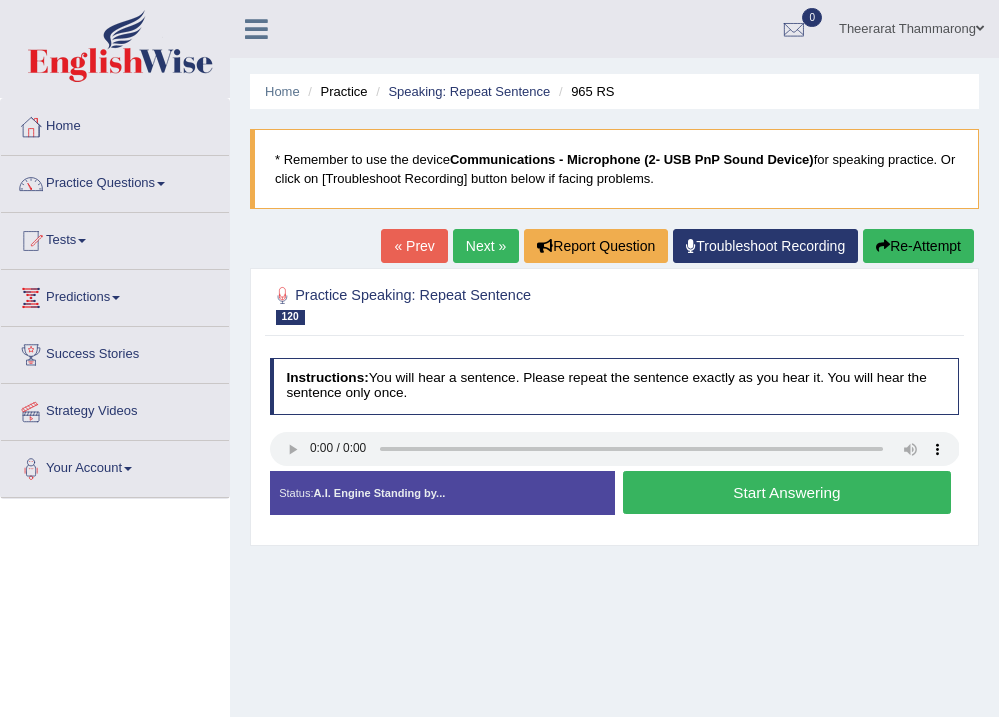 scroll, scrollTop: 0, scrollLeft: 0, axis: both 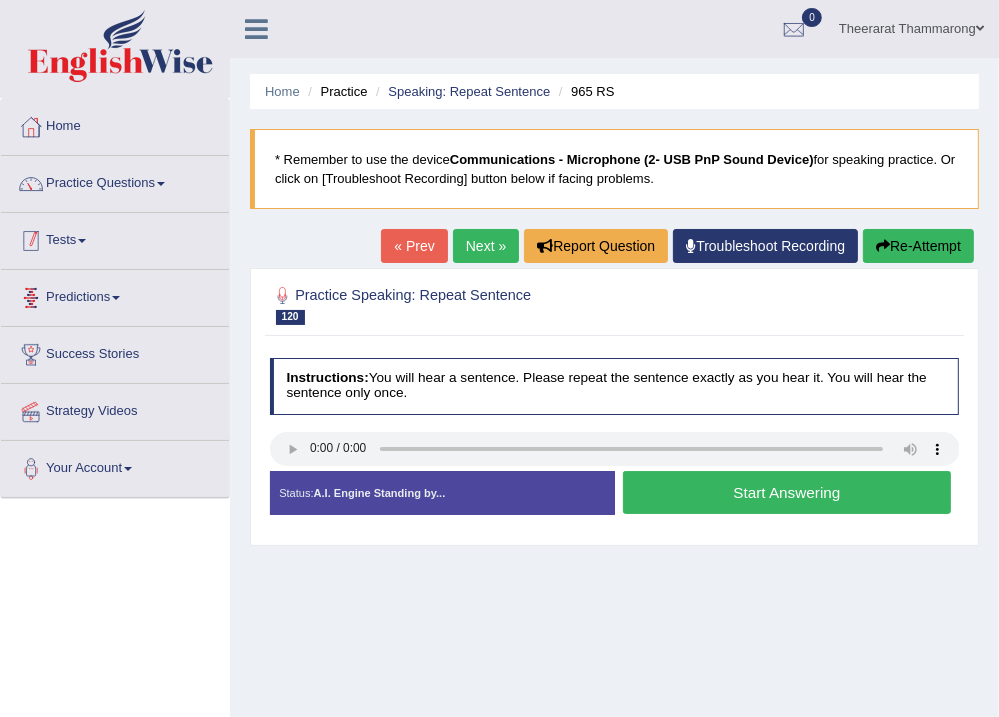 drag, startPoint x: 416, startPoint y: 515, endPoint x: 145, endPoint y: 295, distance: 349.0573 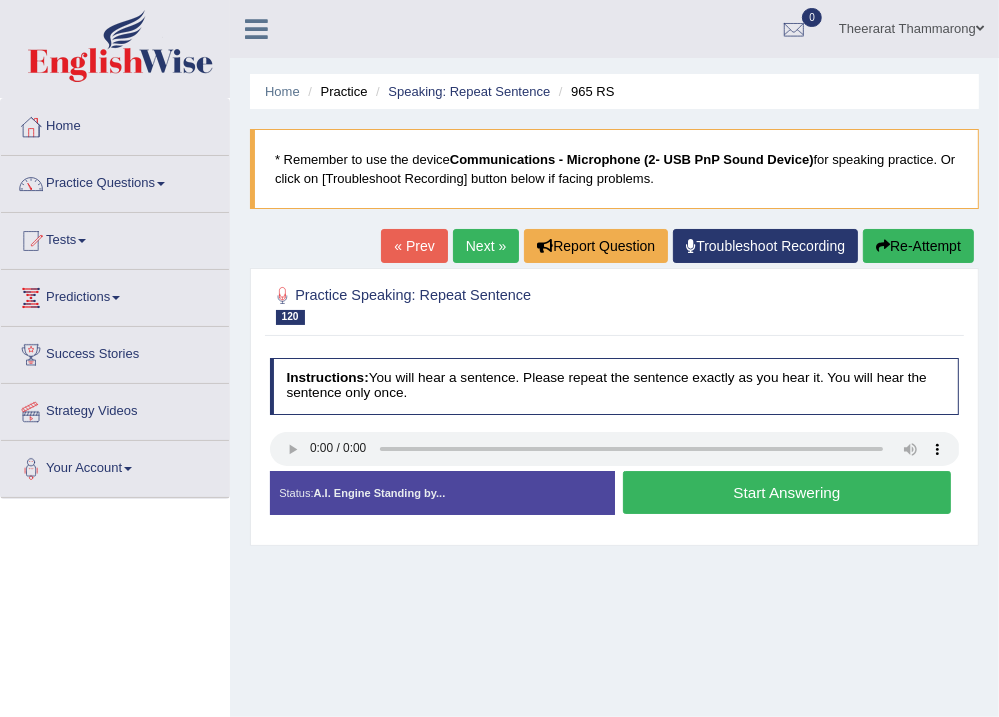 click on "Start Answering" at bounding box center [787, 492] 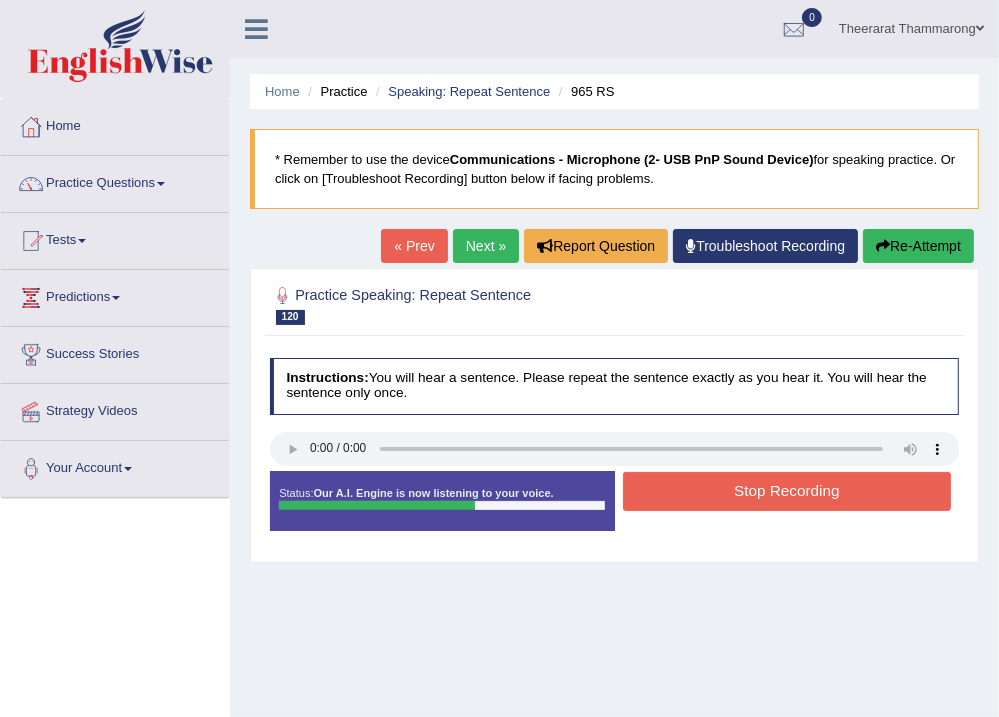 click on "Stop Recording" at bounding box center (787, 491) 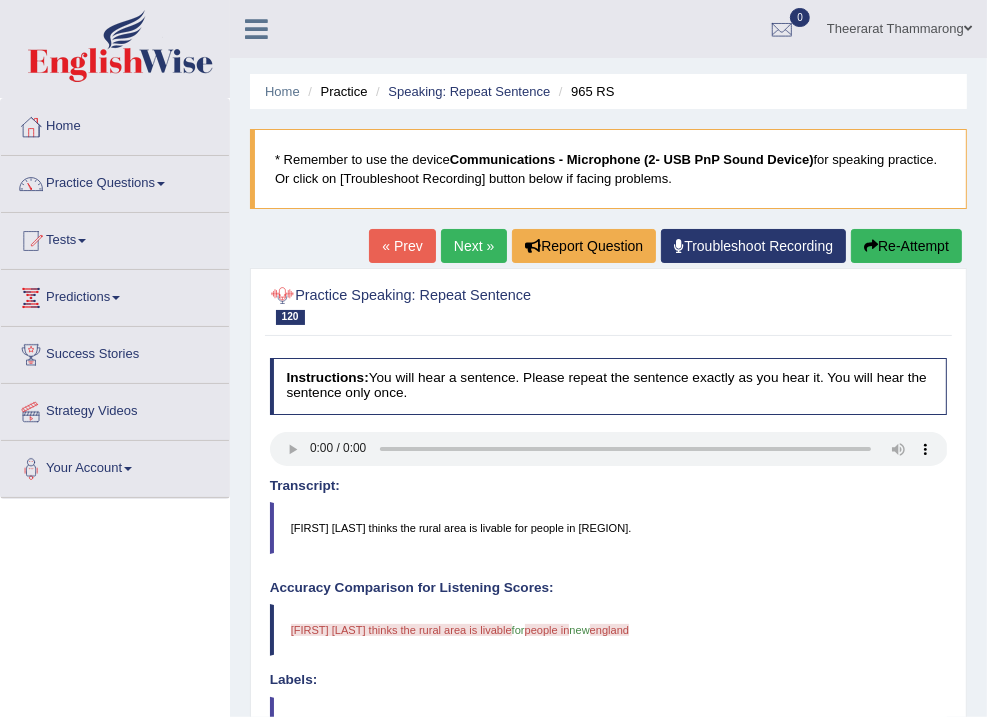 click on "Next »" at bounding box center (474, 246) 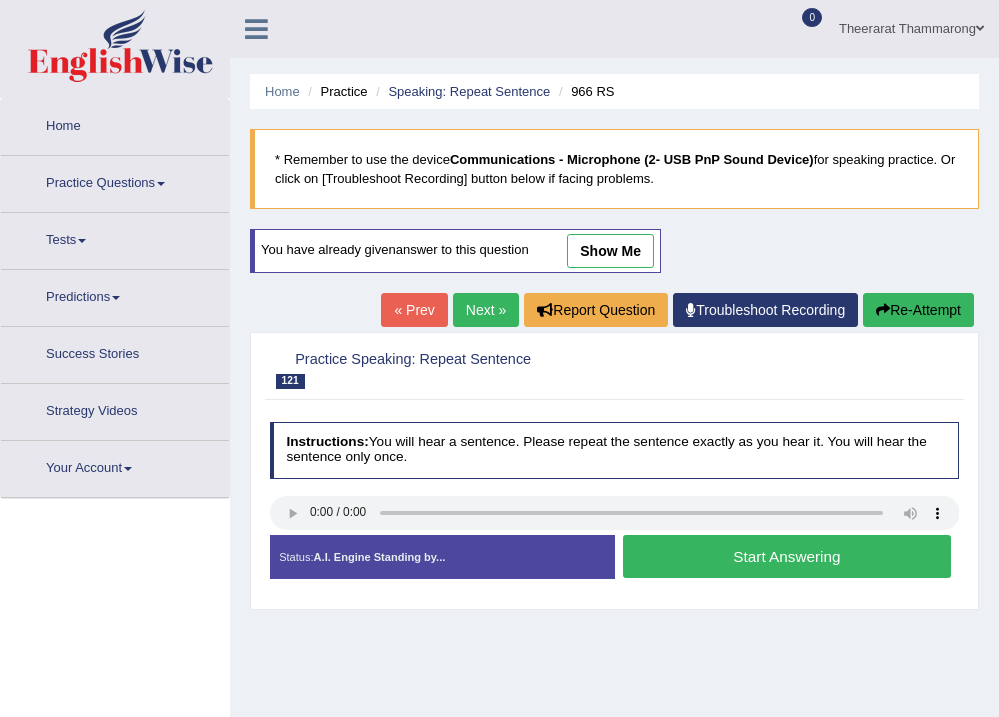 scroll, scrollTop: 0, scrollLeft: 0, axis: both 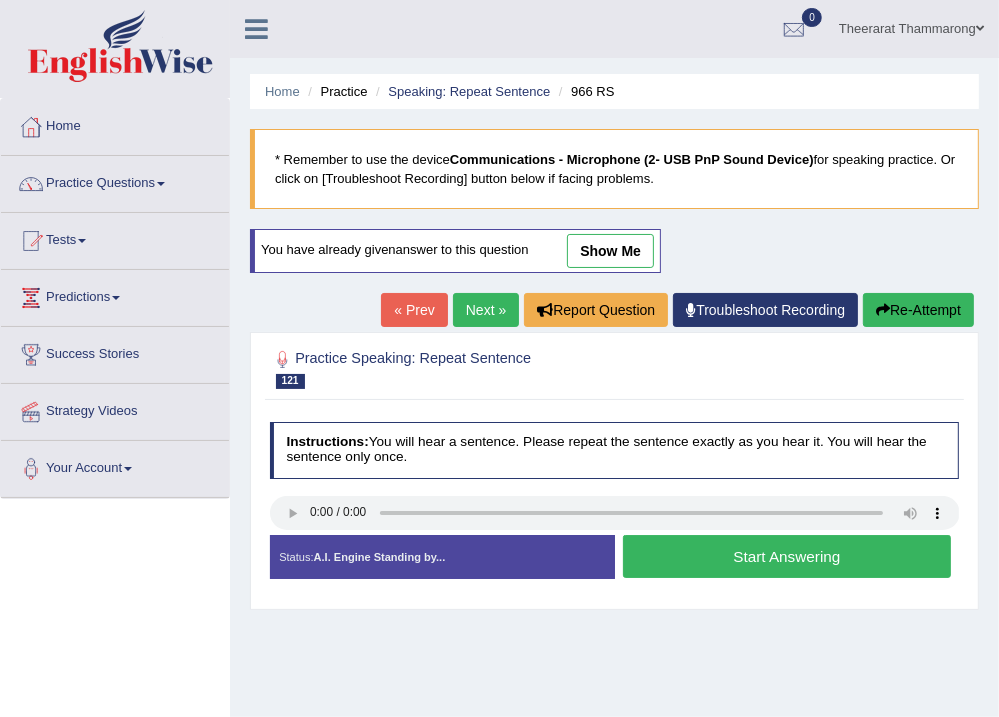 click on "Start Answering" at bounding box center [787, 556] 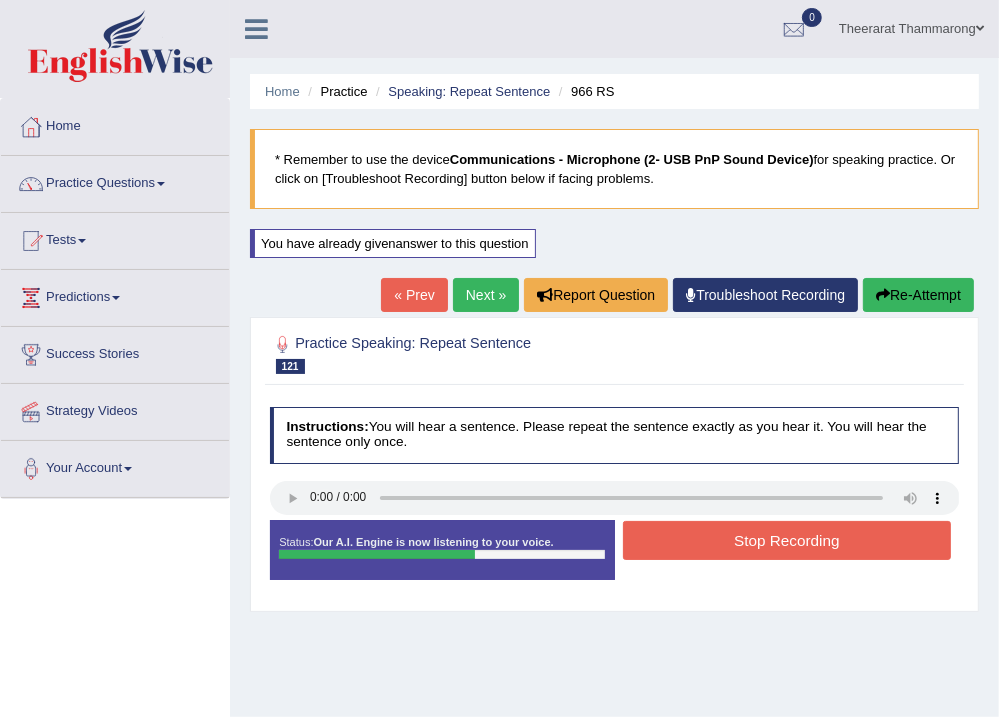 click on "Stop Recording" at bounding box center [787, 540] 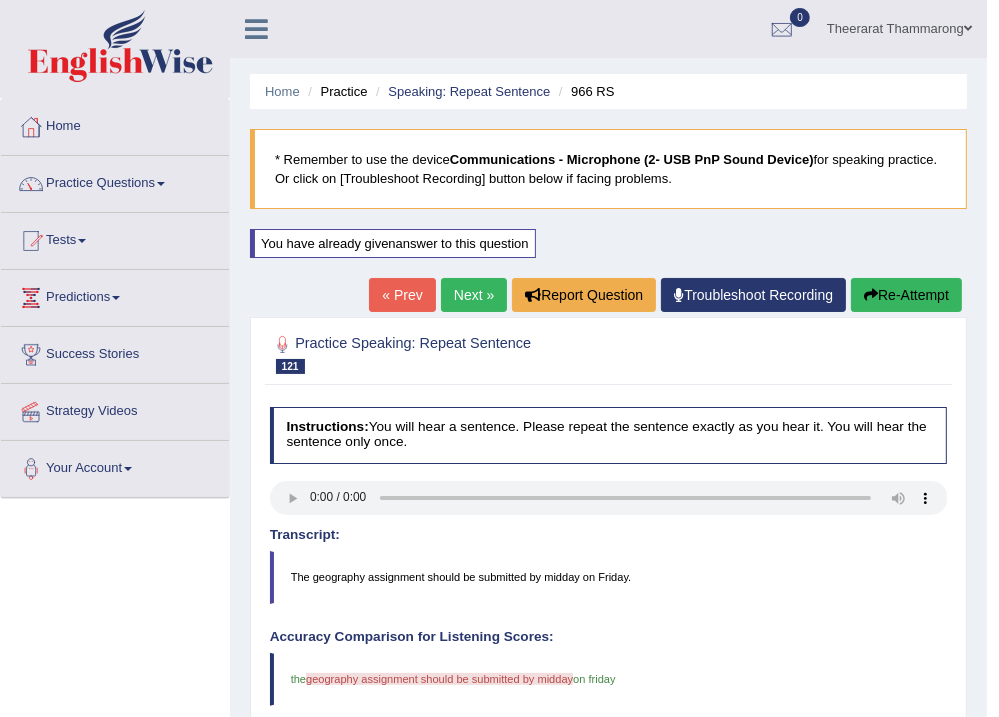 click on "Re-Attempt" at bounding box center [906, 295] 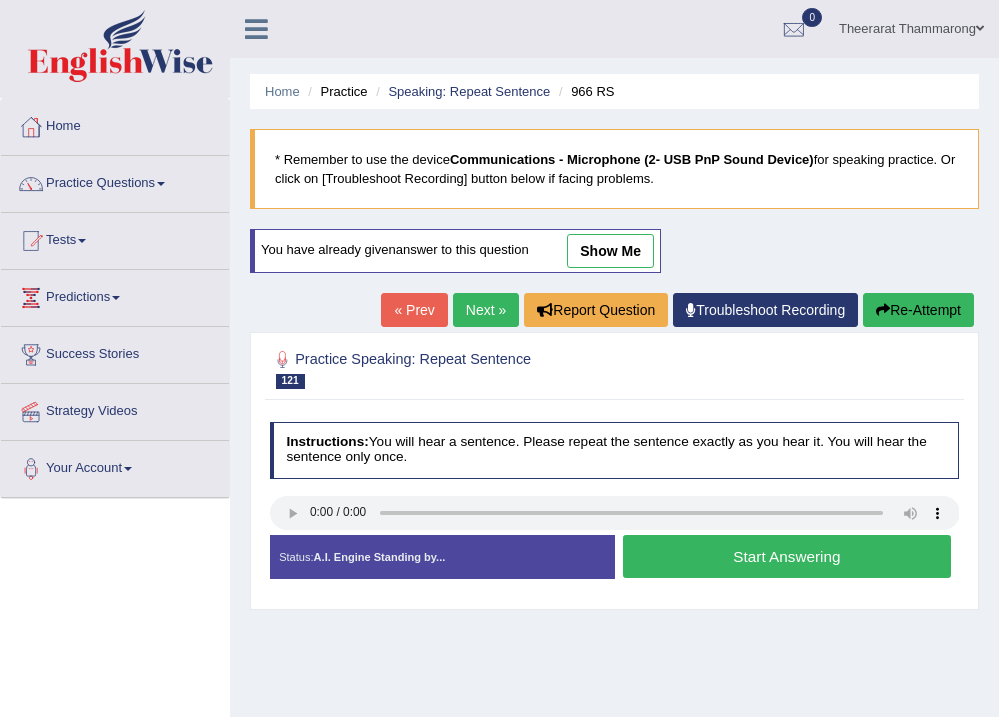 scroll, scrollTop: 0, scrollLeft: 0, axis: both 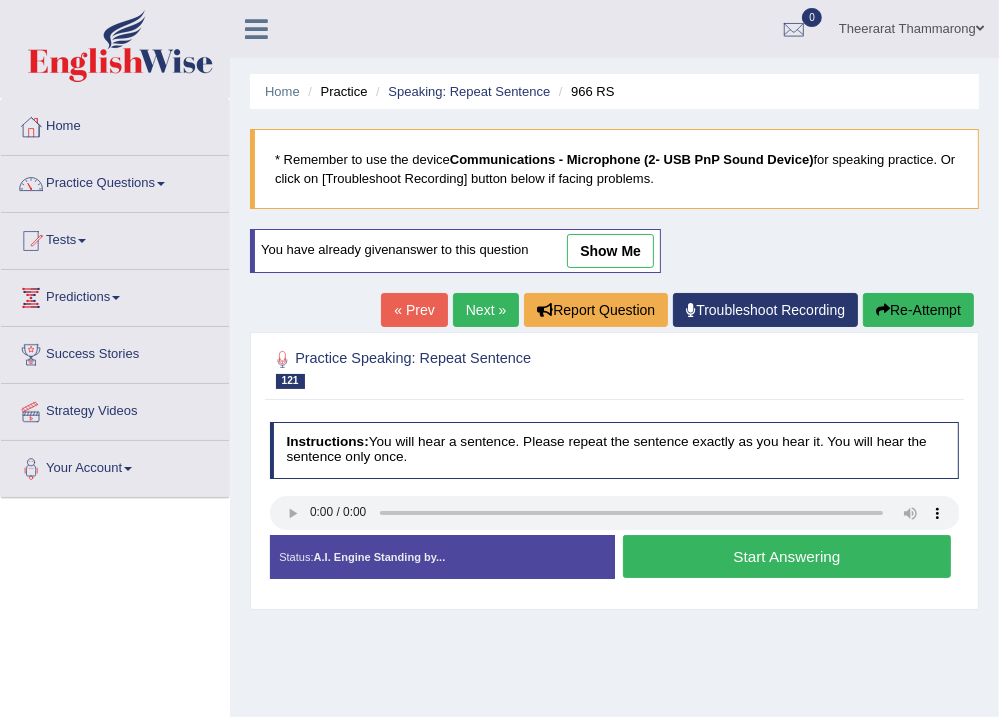 click on "Start Answering" at bounding box center (787, 556) 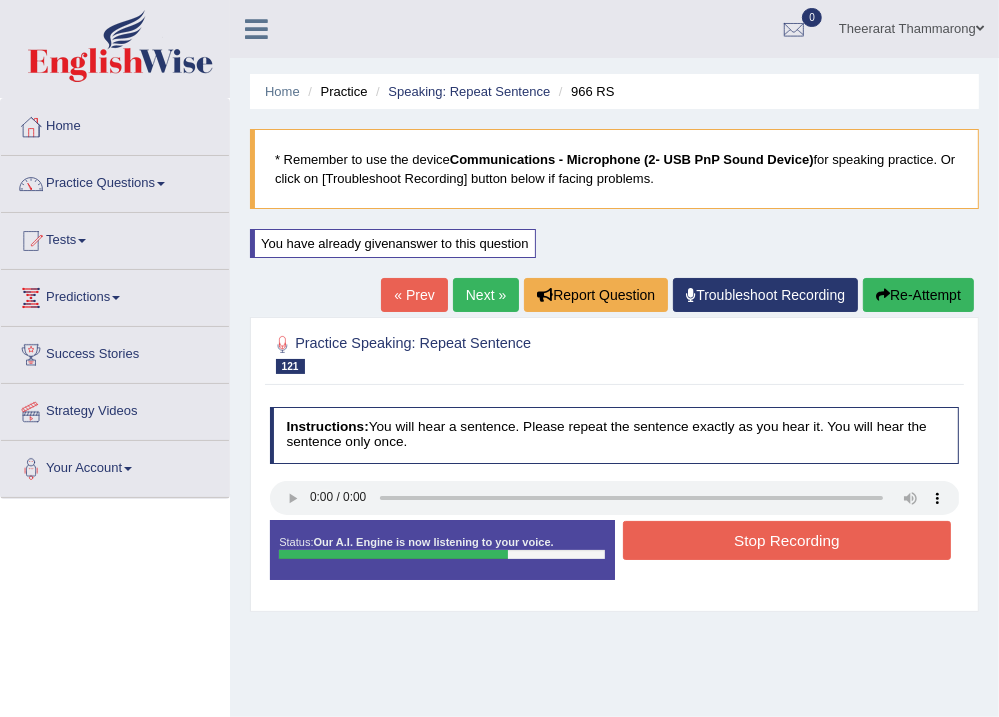 click on "Stop Recording" at bounding box center (787, 540) 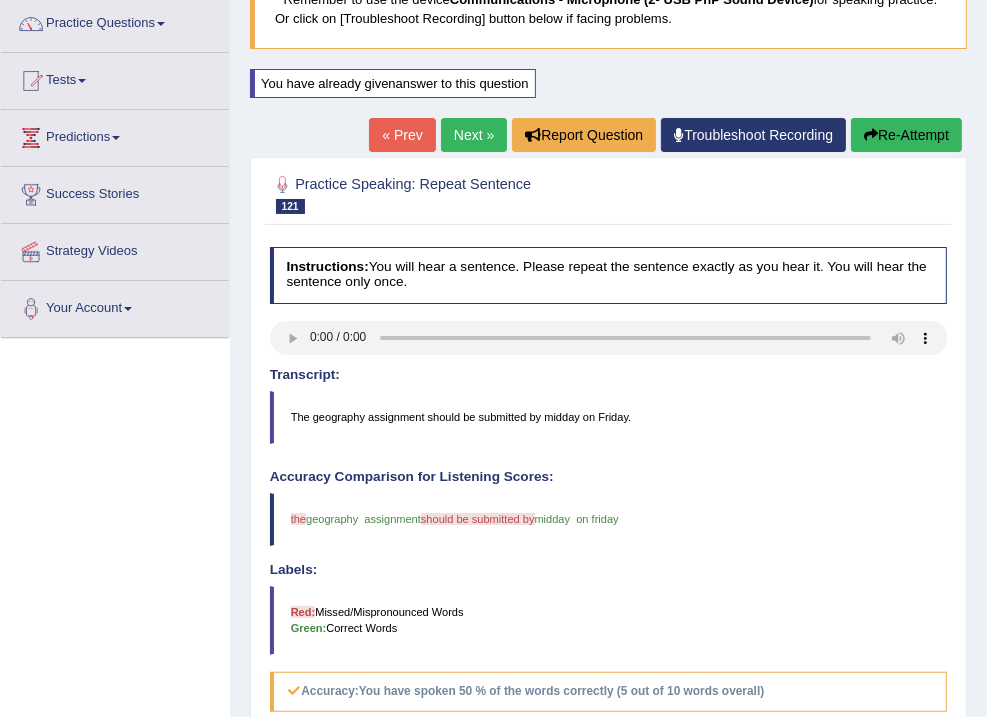 scroll, scrollTop: 80, scrollLeft: 0, axis: vertical 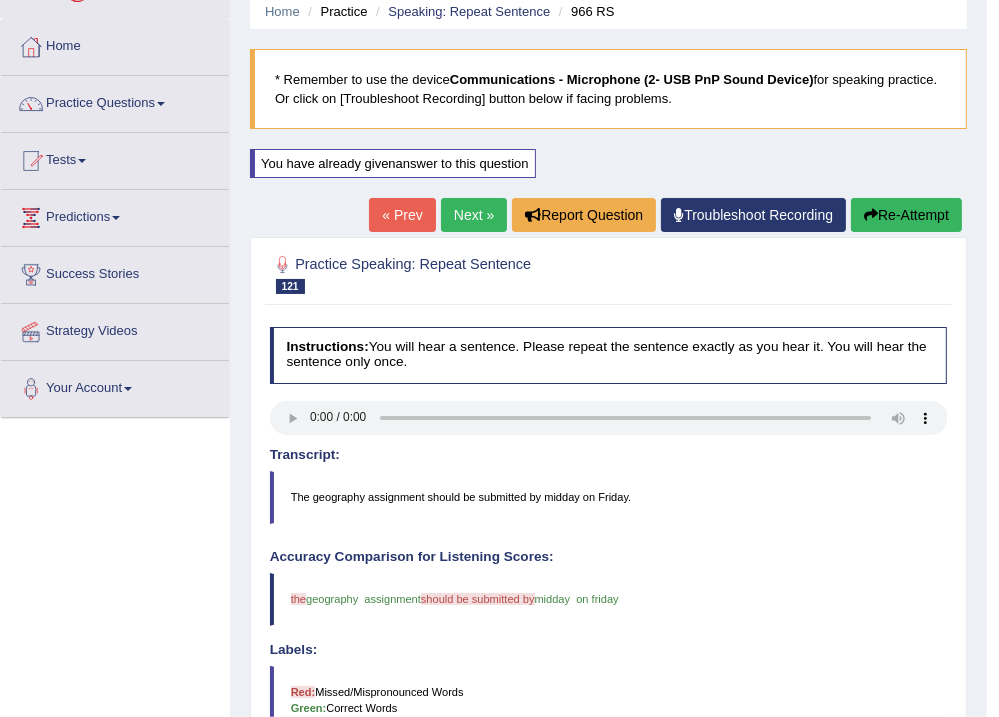 click on "Re-Attempt" at bounding box center (906, 215) 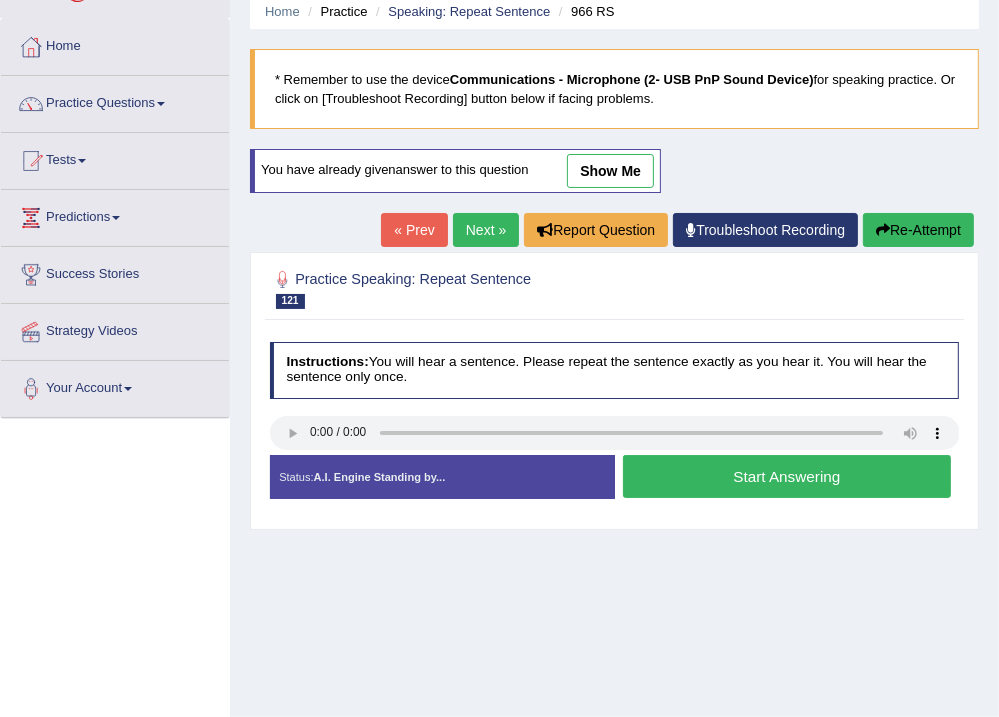 scroll, scrollTop: 80, scrollLeft: 0, axis: vertical 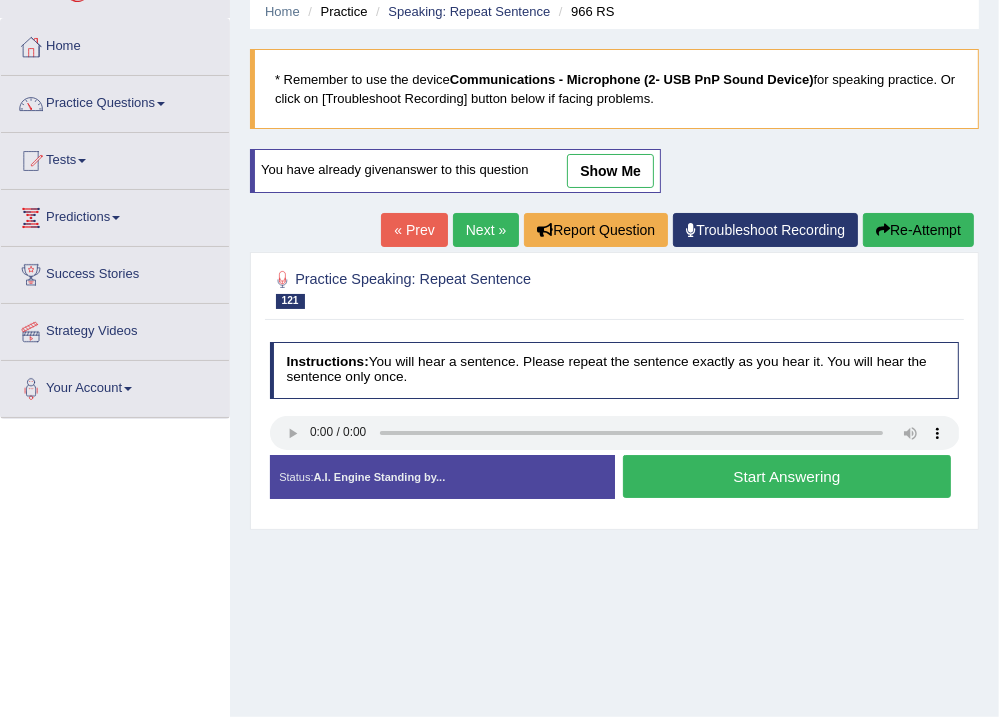 click on "Start Answering" at bounding box center (787, 476) 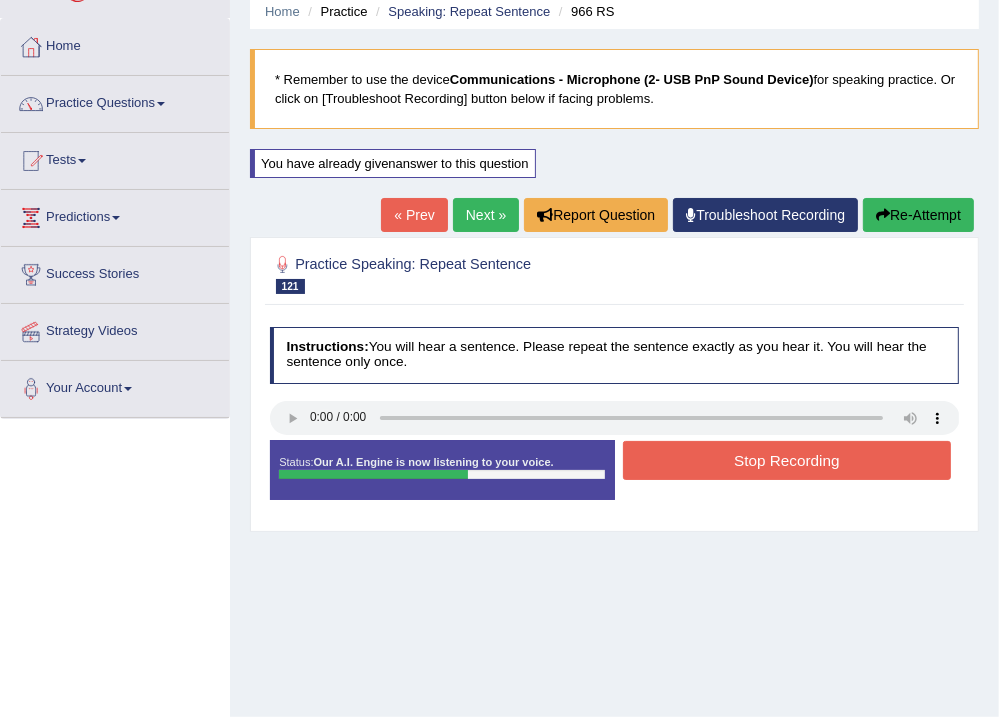 click on "Stop Recording" at bounding box center [787, 460] 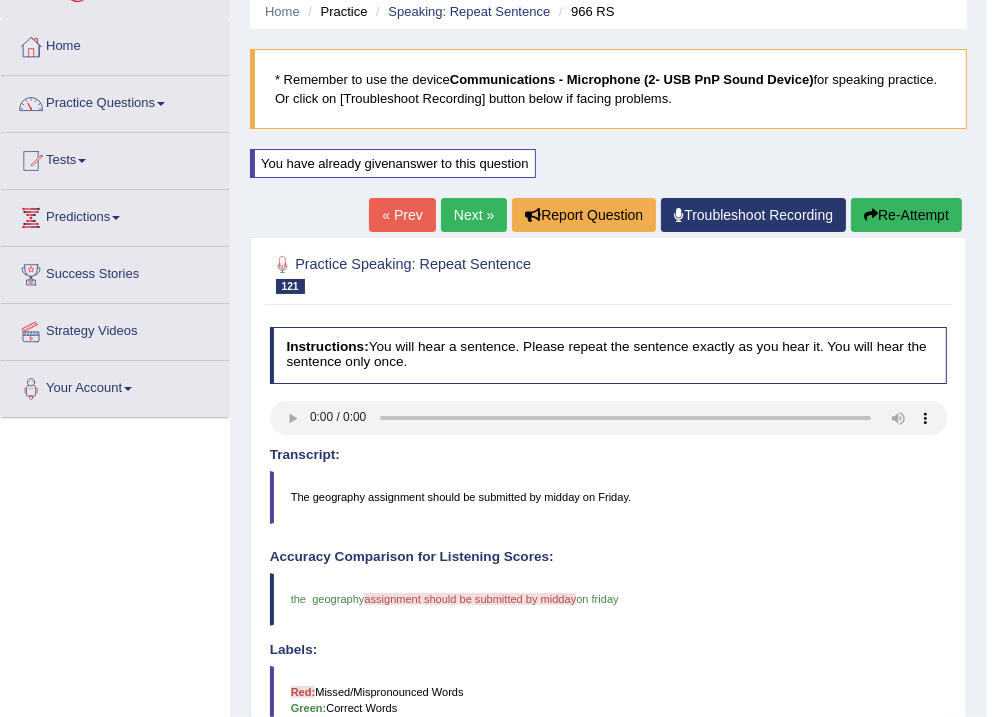 click on "Re-Attempt" at bounding box center (906, 215) 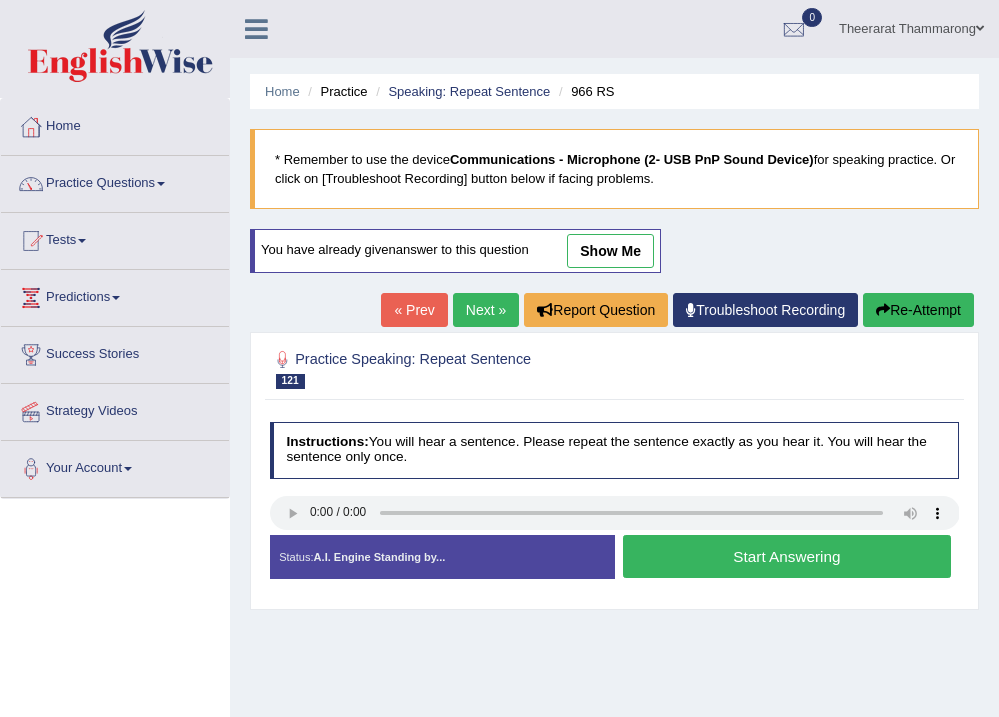 scroll, scrollTop: 80, scrollLeft: 0, axis: vertical 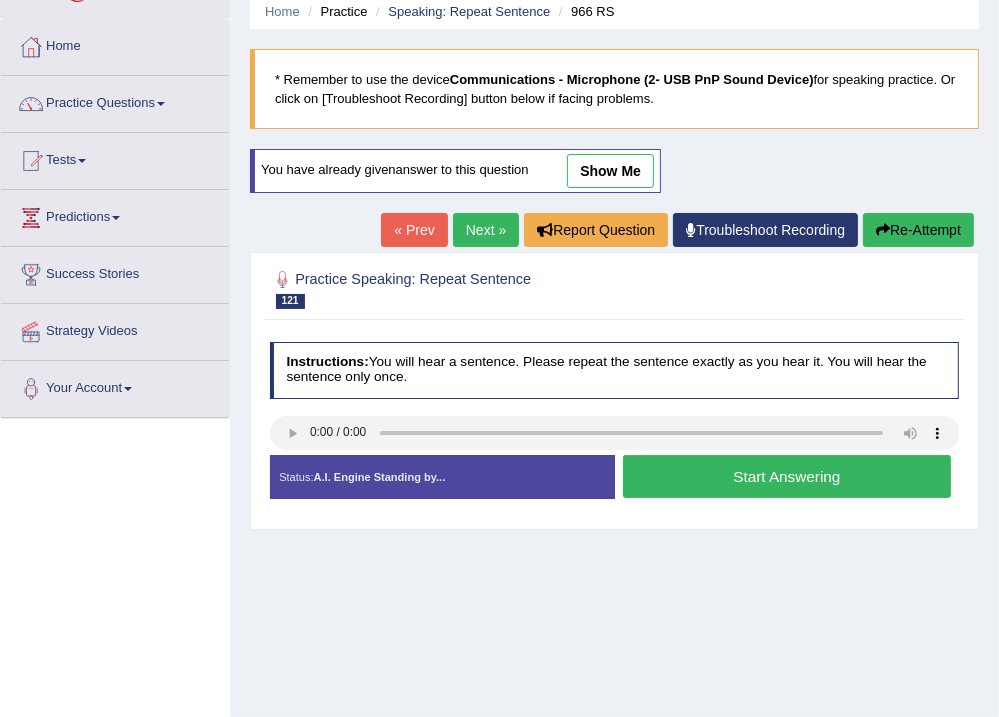click on "Start Answering" at bounding box center (787, 476) 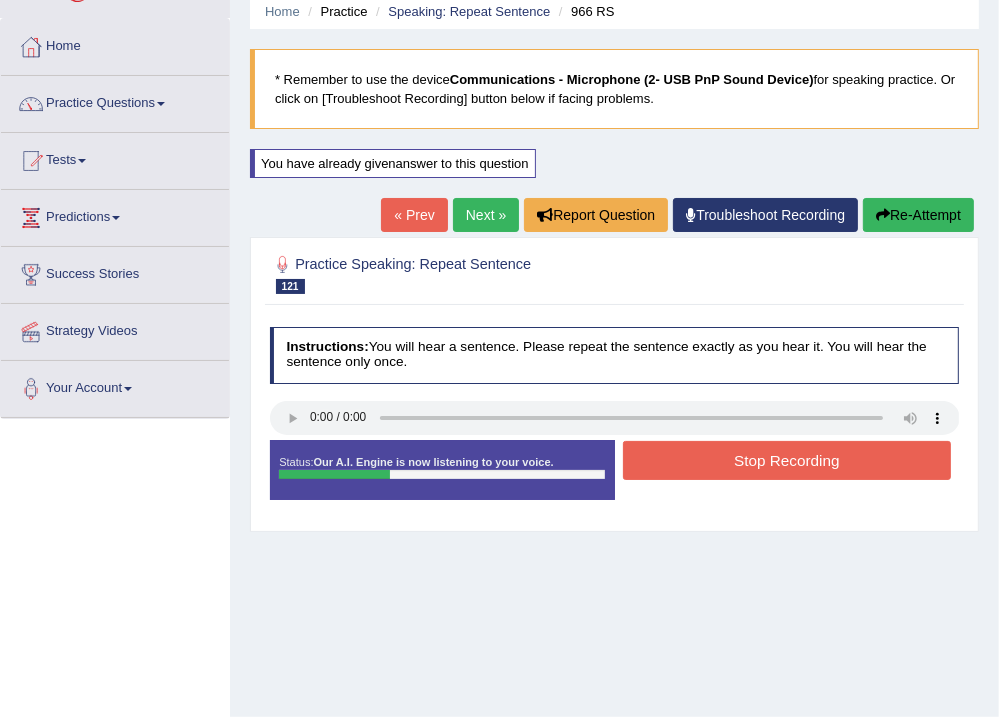 click on "Stop Recording" at bounding box center [787, 460] 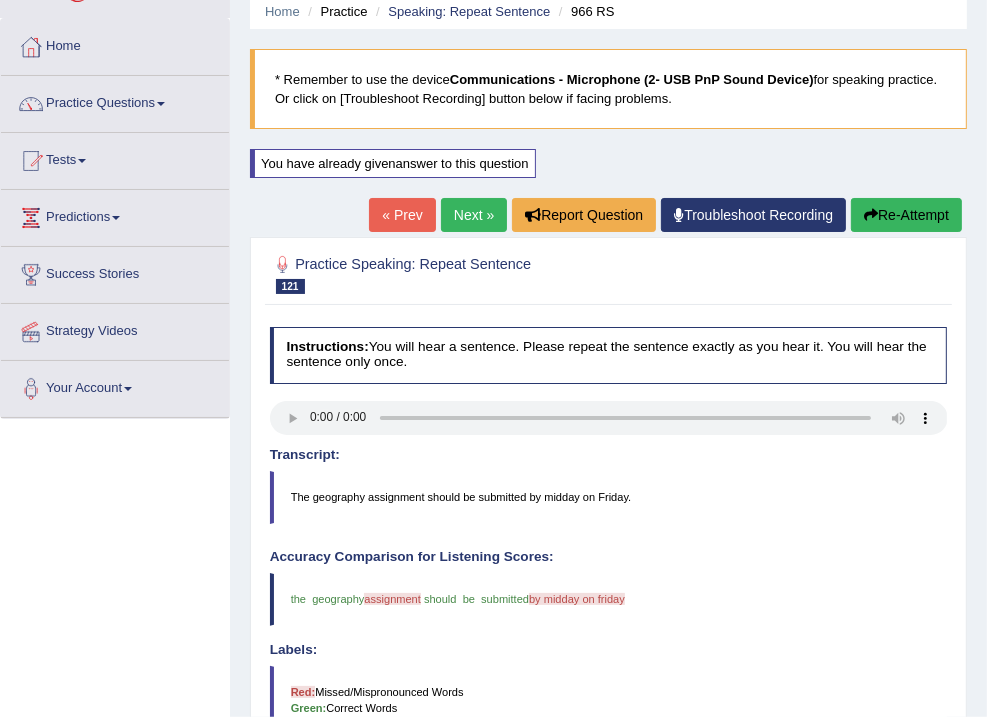 click on "Re-Attempt" at bounding box center [906, 215] 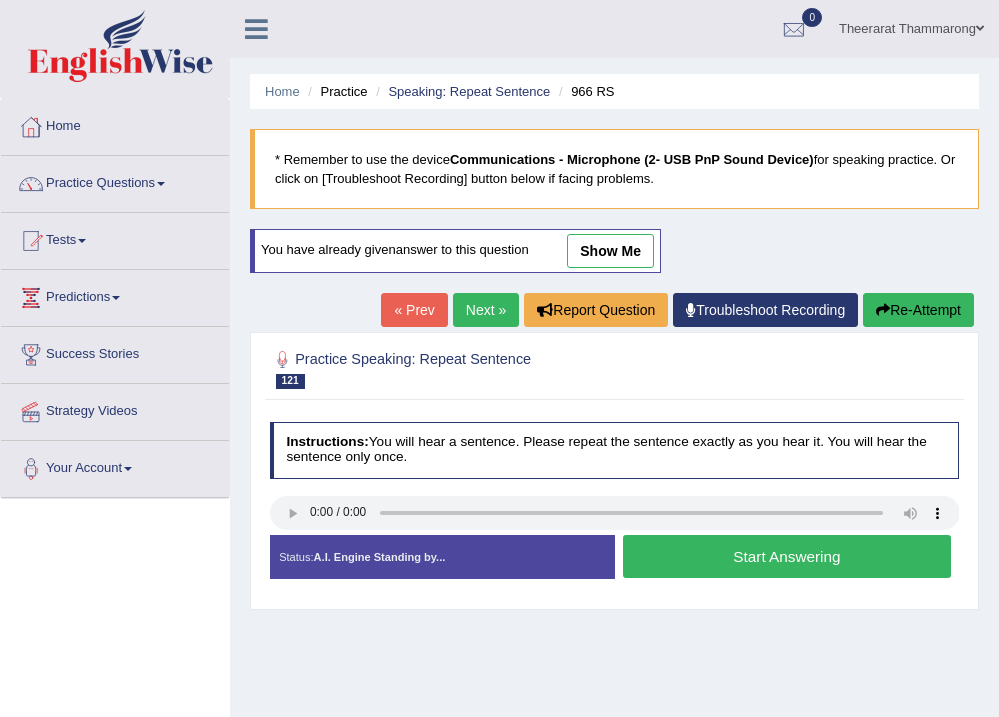 scroll, scrollTop: 80, scrollLeft: 0, axis: vertical 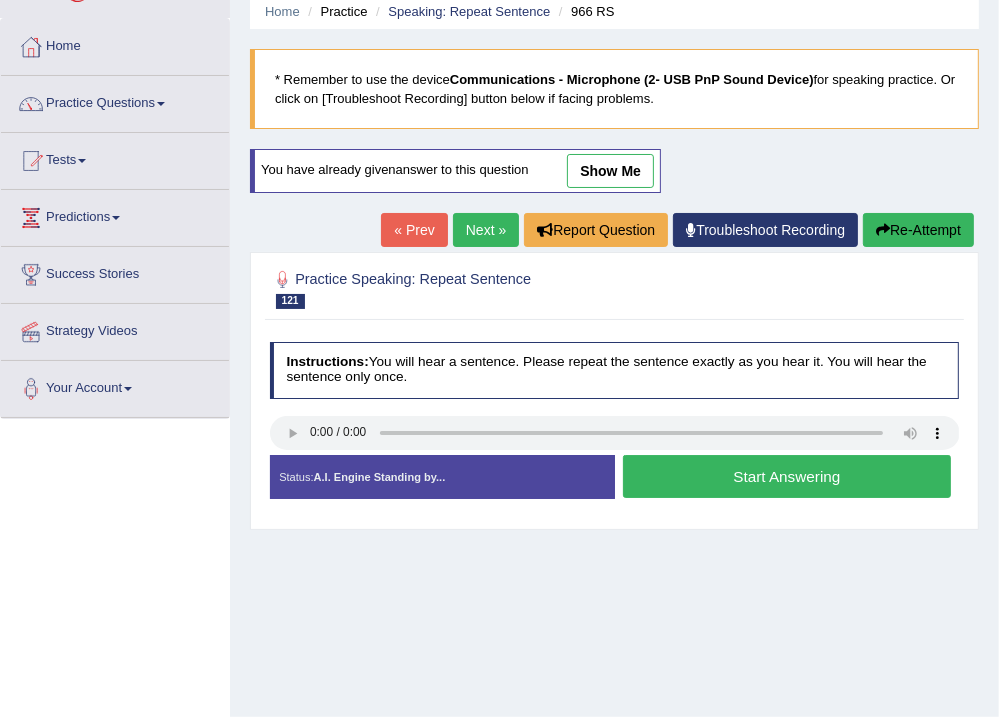 click on "Start Answering" at bounding box center [787, 476] 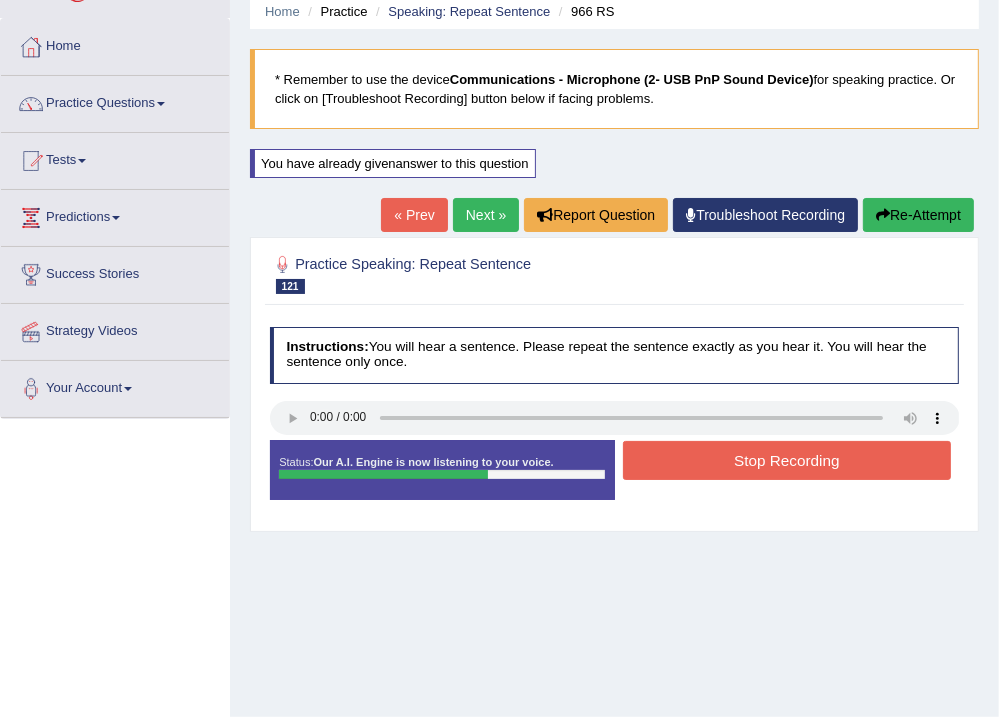 click on "Stop Recording" at bounding box center (787, 460) 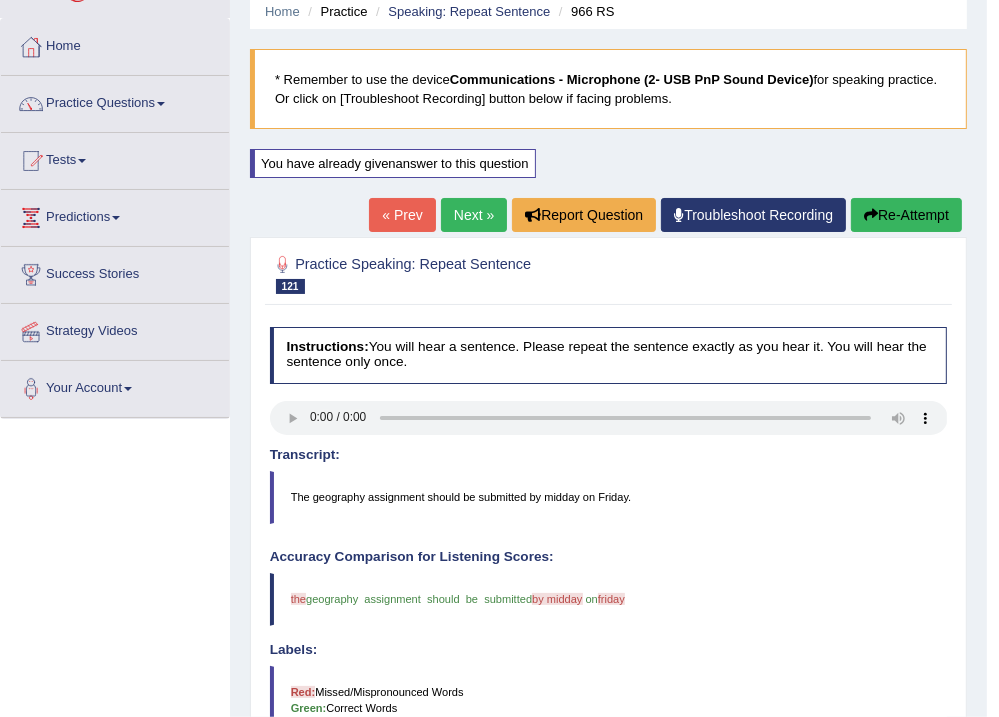 click on "Re-Attempt" at bounding box center (906, 215) 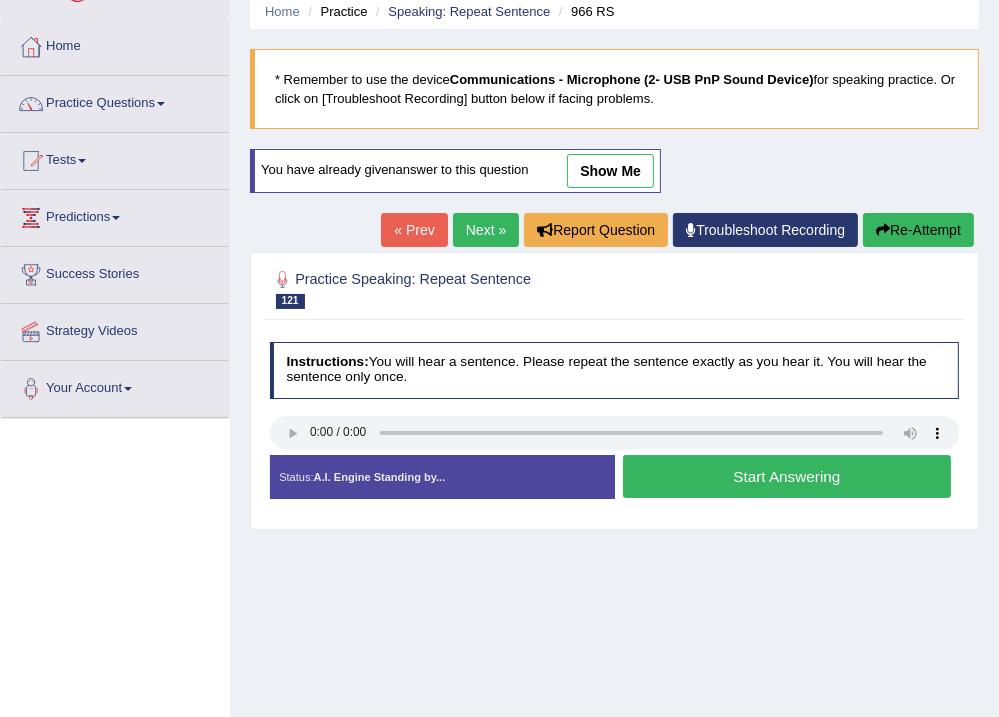 scroll, scrollTop: 80, scrollLeft: 0, axis: vertical 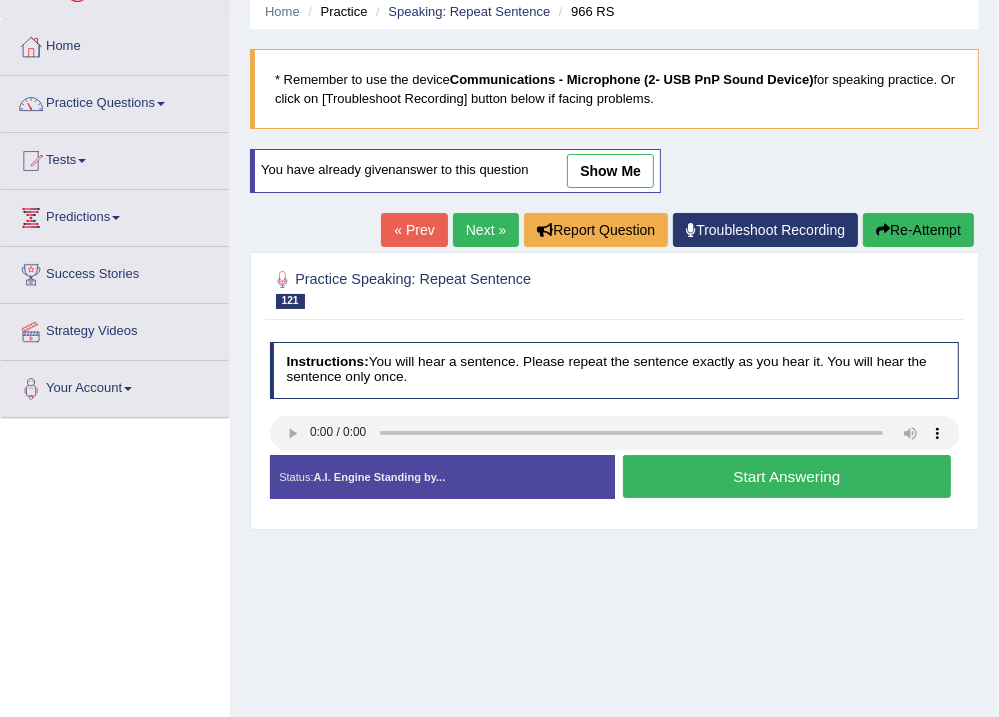 click on "Start Answering" at bounding box center (787, 476) 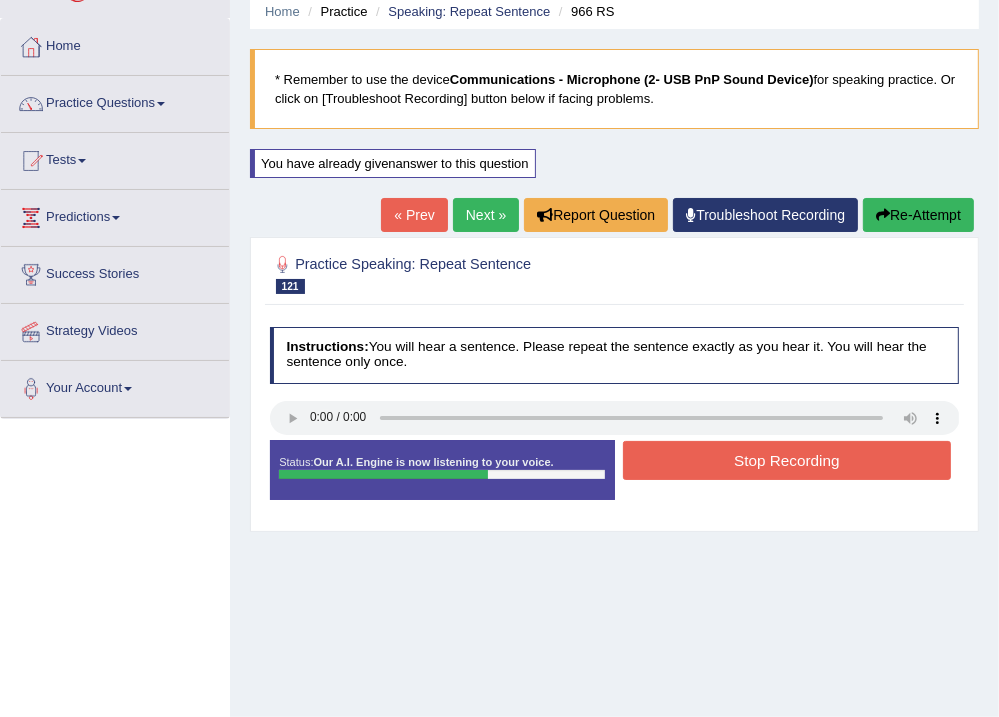 click on "Stop Recording" at bounding box center [787, 460] 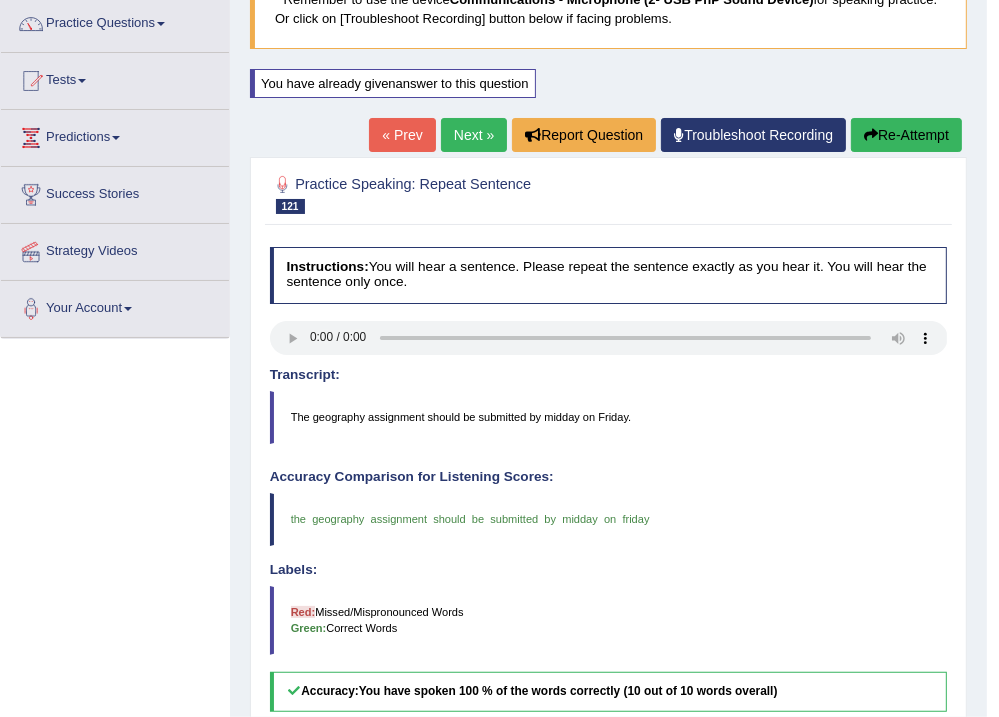 scroll, scrollTop: 0, scrollLeft: 0, axis: both 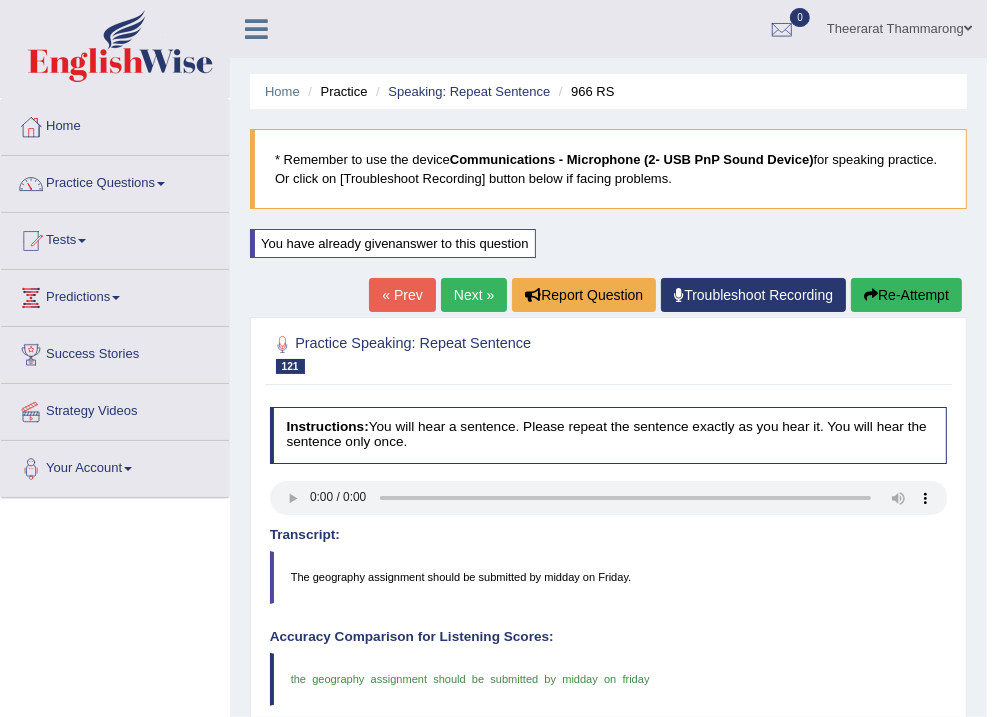 click on "Next »" at bounding box center [474, 295] 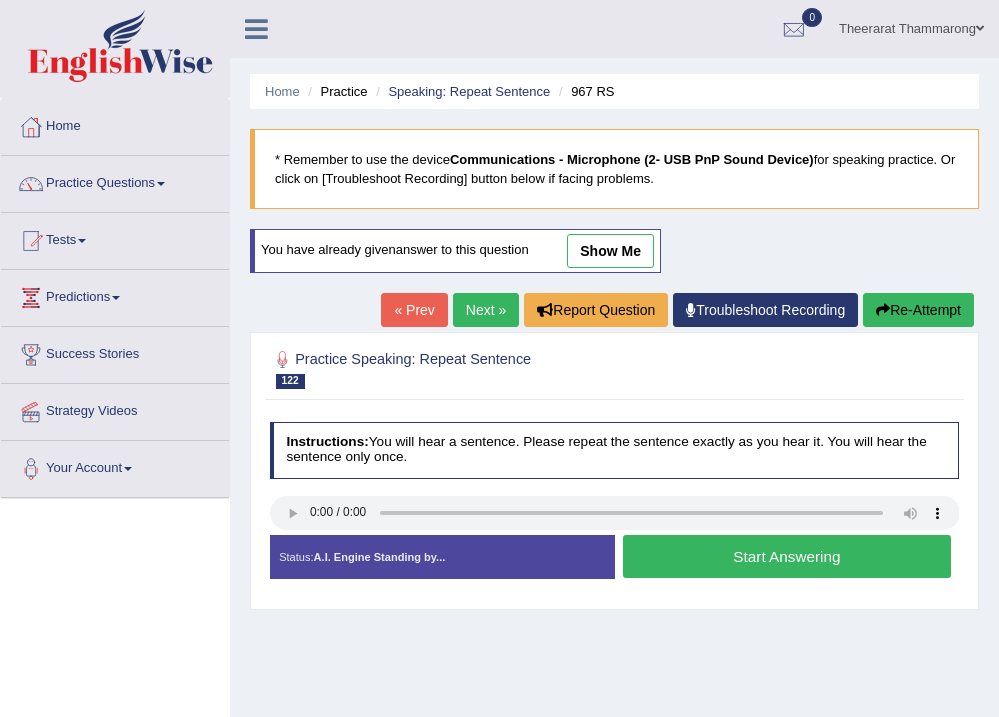 scroll, scrollTop: 0, scrollLeft: 0, axis: both 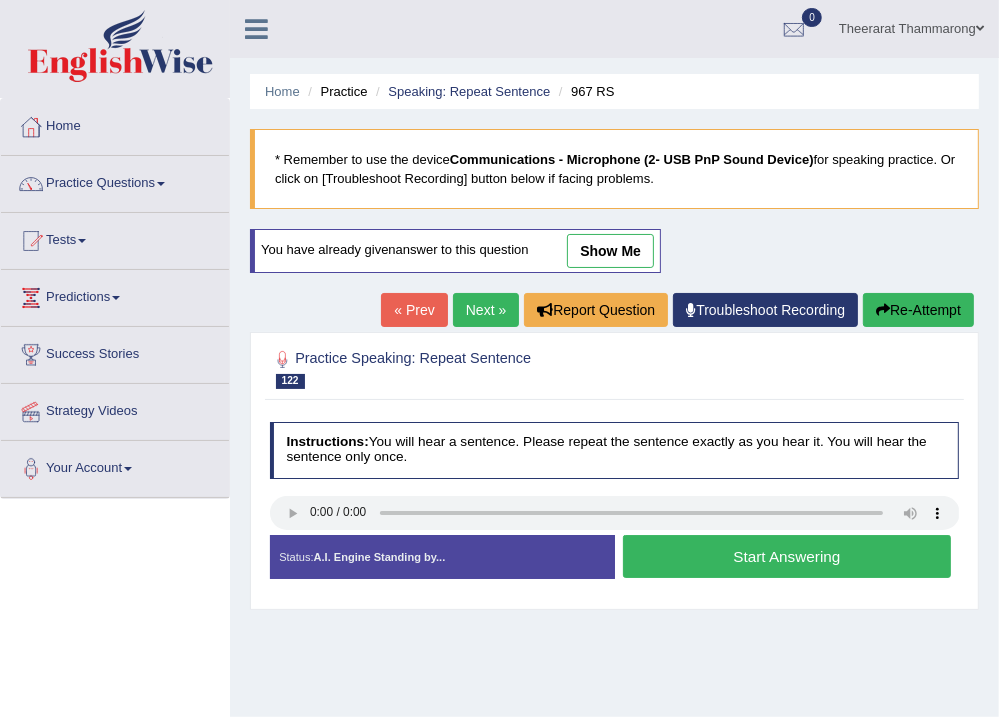 click on "Start Answering" at bounding box center (787, 556) 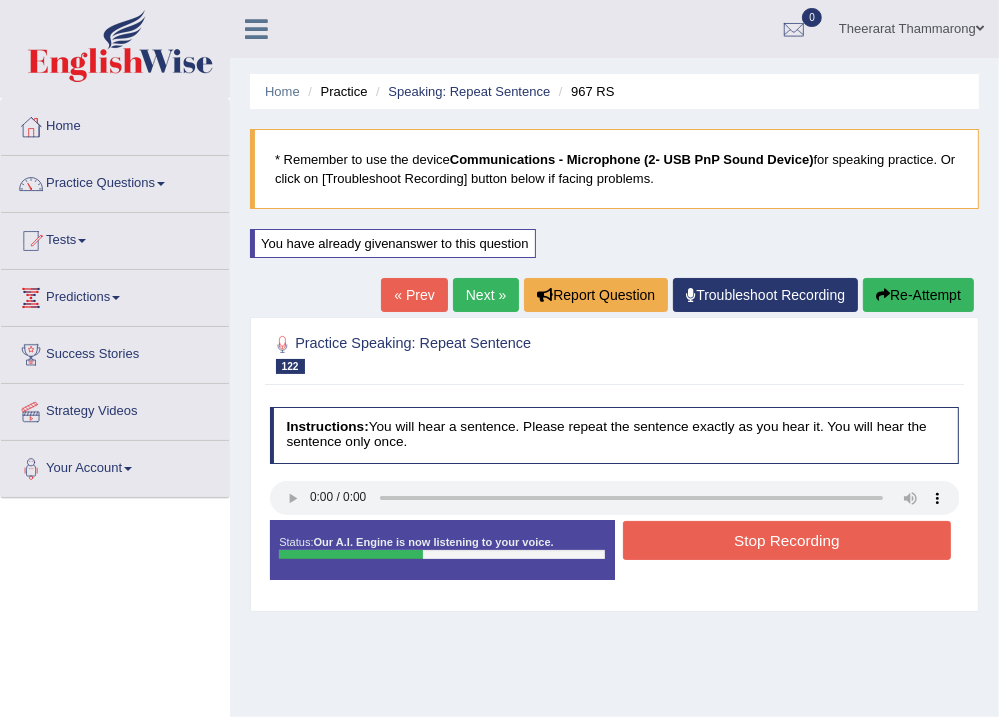 click on "Stop Recording" at bounding box center [787, 540] 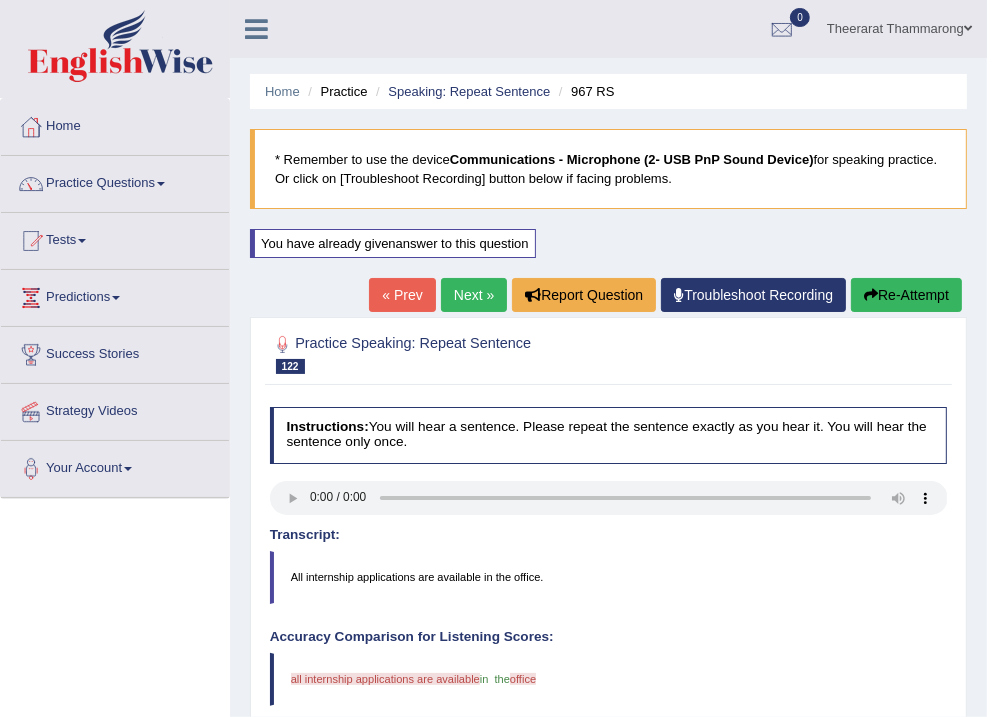 click on "Re-Attempt" at bounding box center (906, 295) 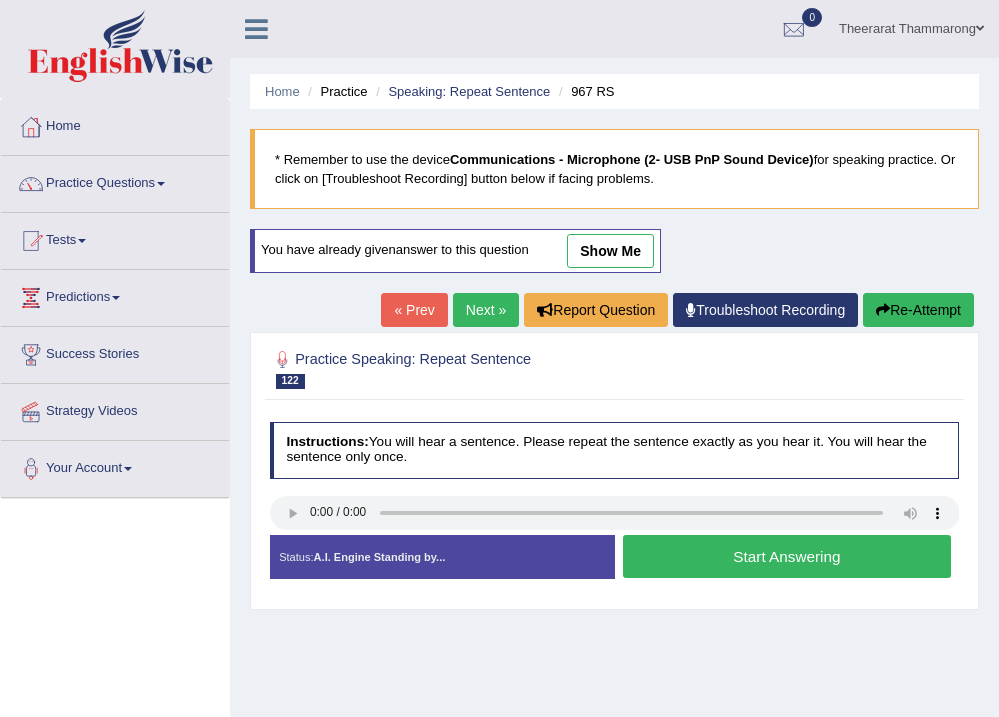 scroll, scrollTop: 0, scrollLeft: 0, axis: both 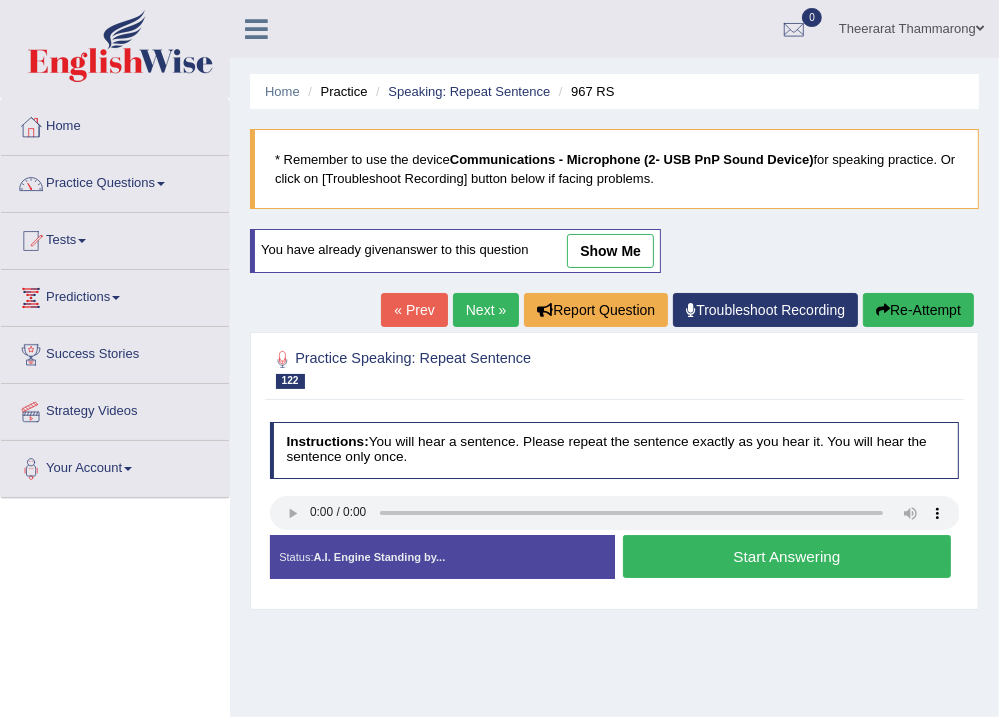 click on "Start Answering" at bounding box center [787, 556] 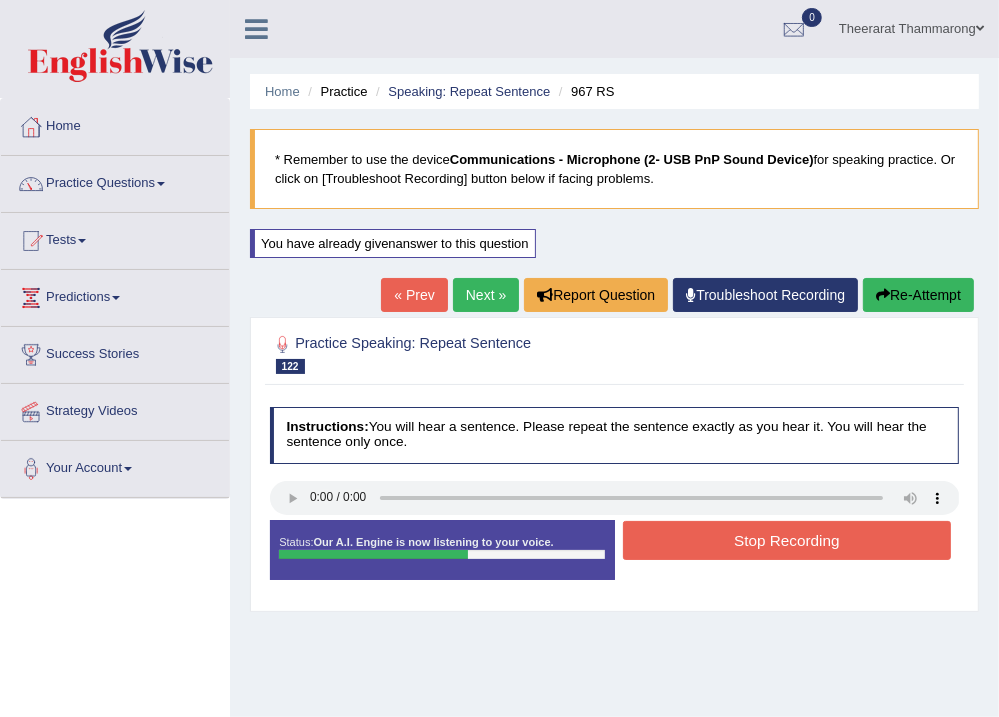 click on "Stop Recording" at bounding box center [787, 540] 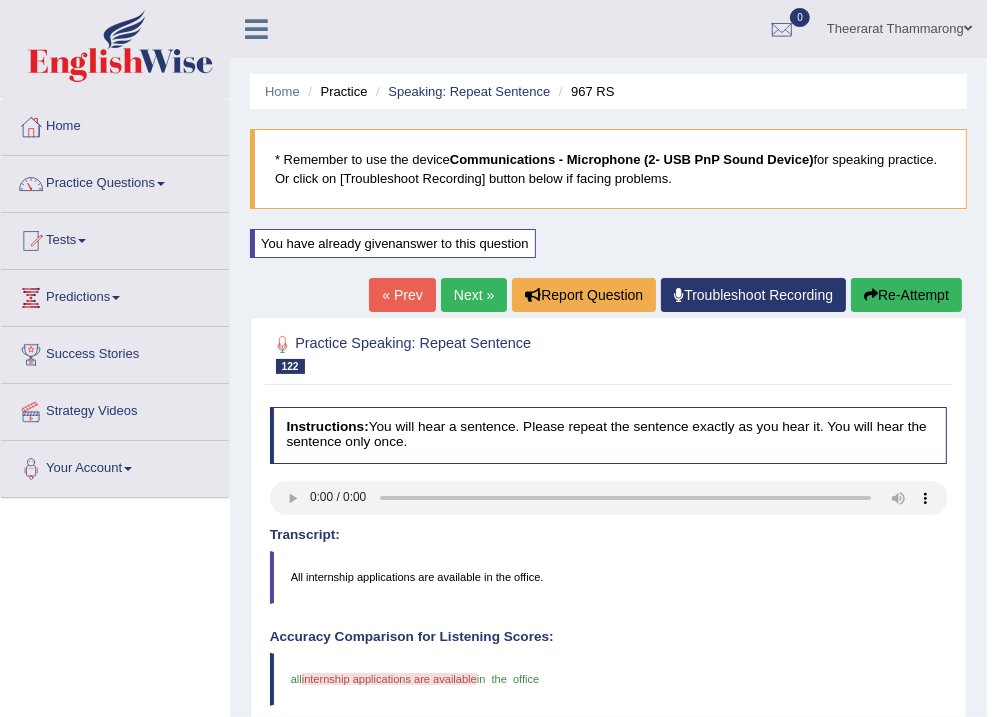 click on "Re-Attempt" at bounding box center [906, 295] 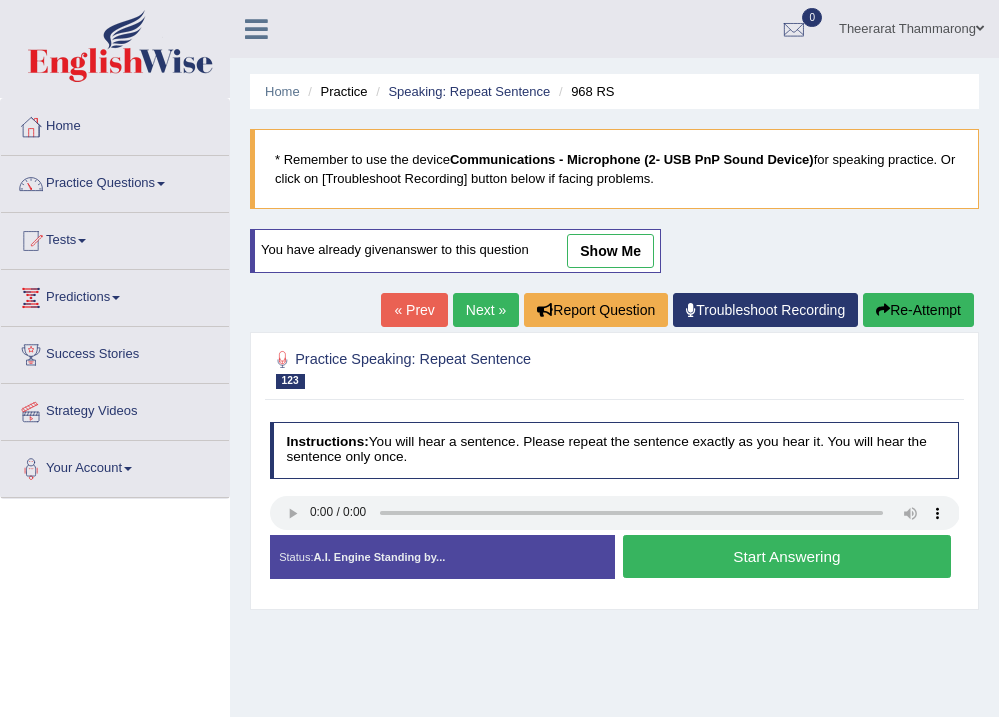 scroll, scrollTop: 0, scrollLeft: 0, axis: both 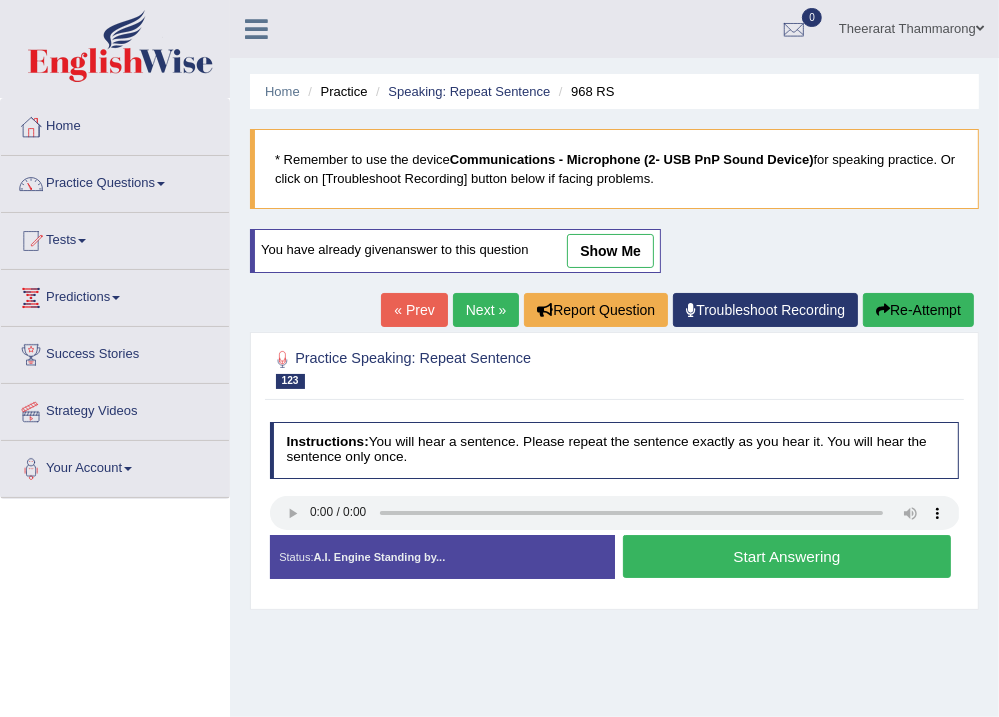 click on "Start Answering" at bounding box center (787, 556) 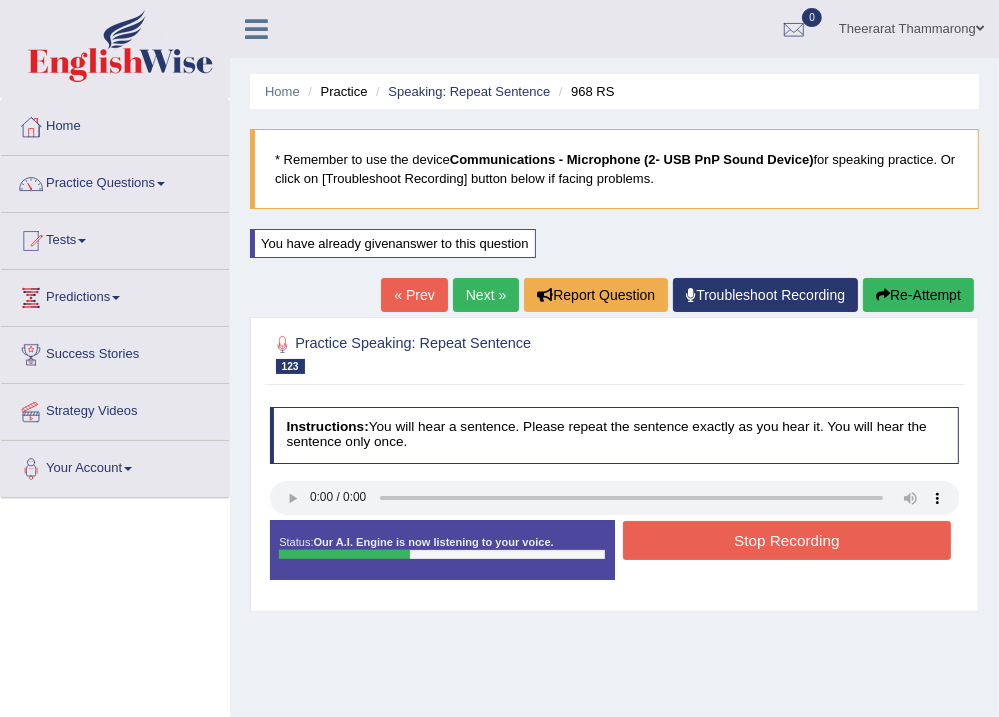 click on "Stop Recording" at bounding box center [787, 540] 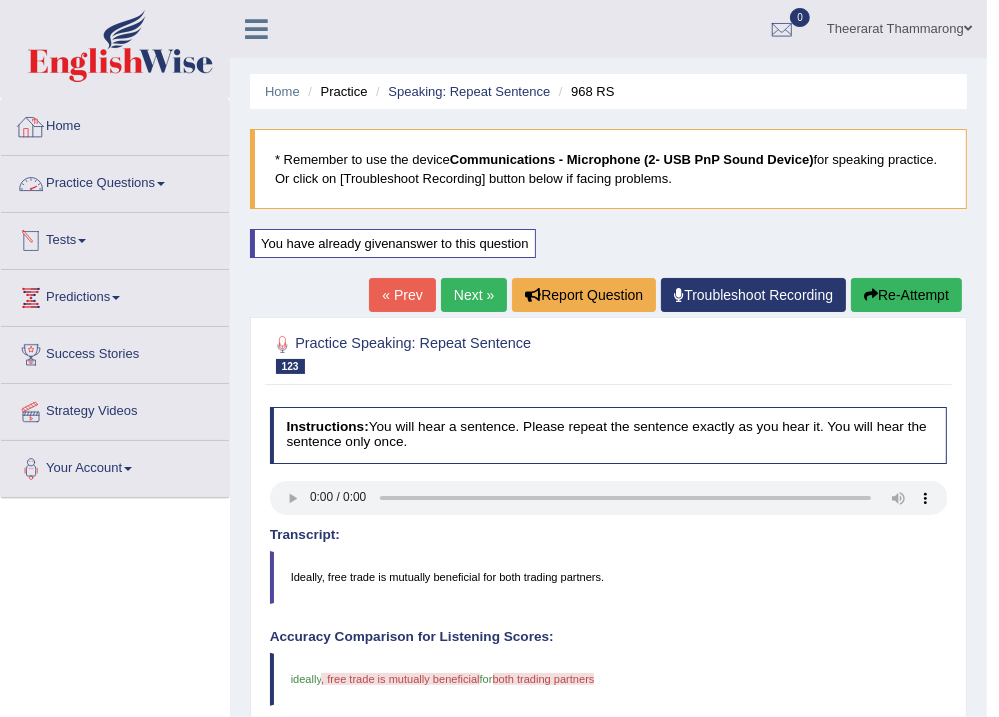 click on "Practice Questions" at bounding box center [115, 181] 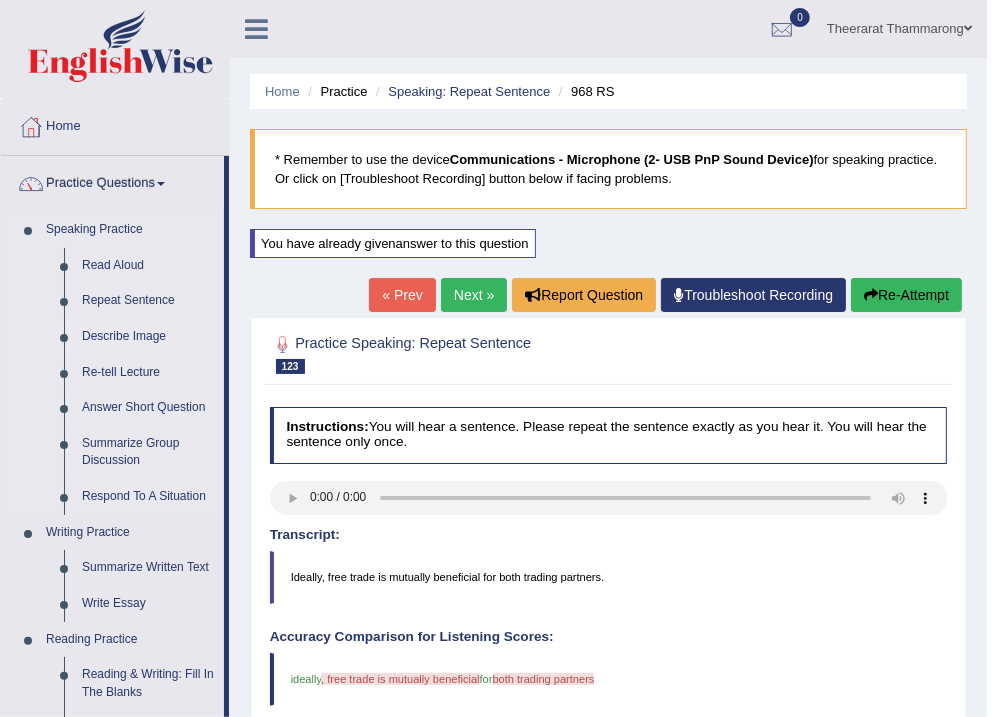 click on "Describe Image" at bounding box center (148, 337) 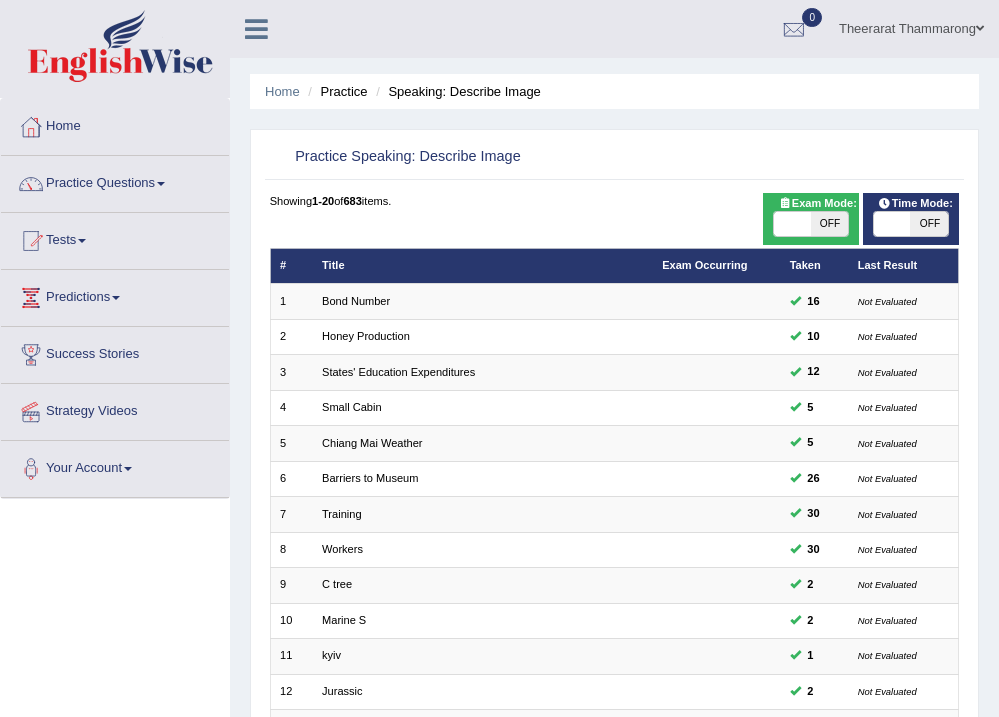 scroll, scrollTop: 434, scrollLeft: 0, axis: vertical 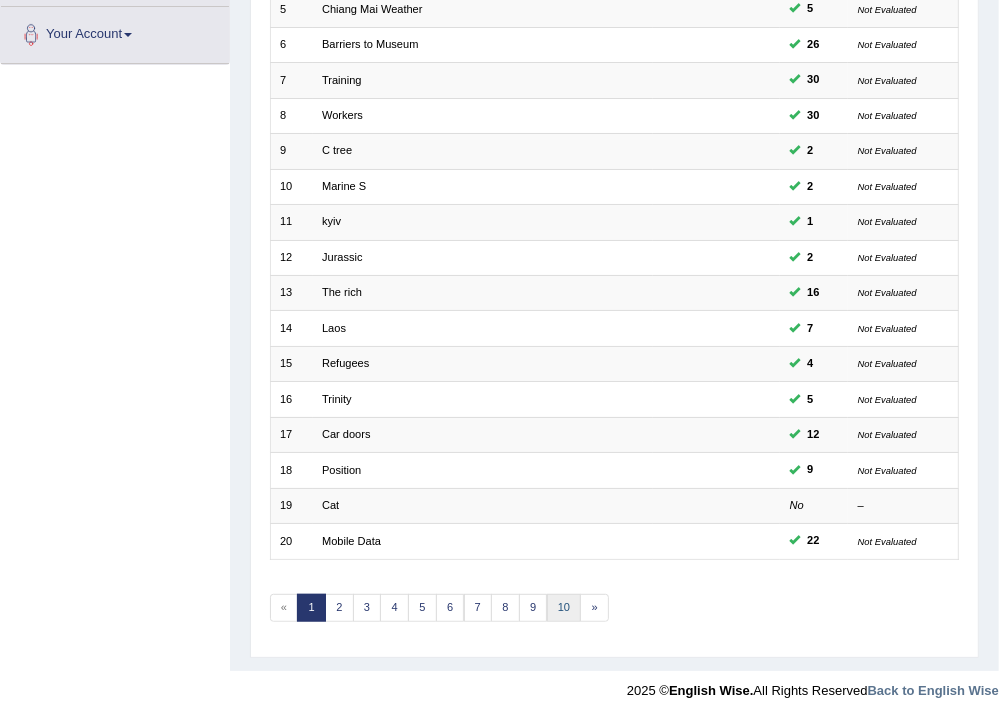click on "10" at bounding box center [564, 608] 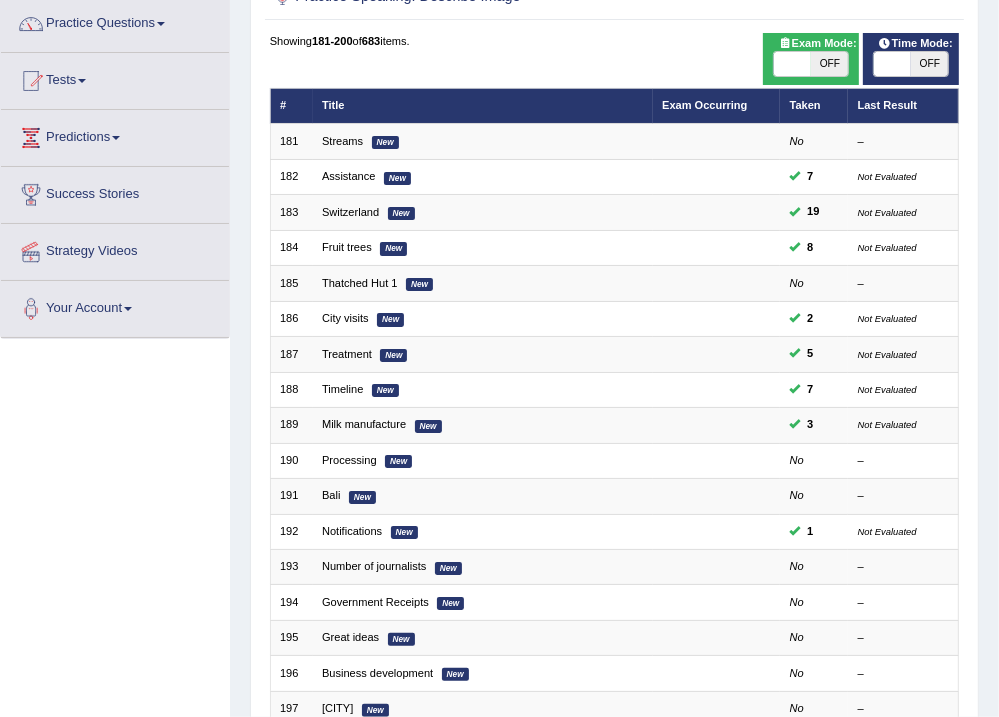 scroll, scrollTop: 320, scrollLeft: 0, axis: vertical 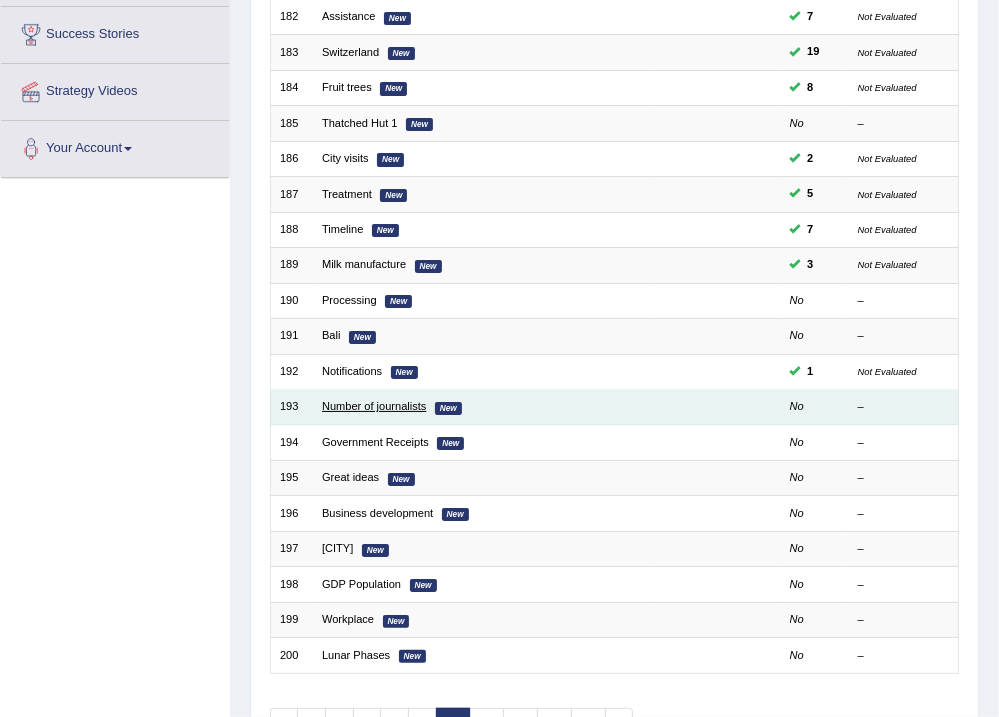 click on "Number of journalists" at bounding box center (374, 406) 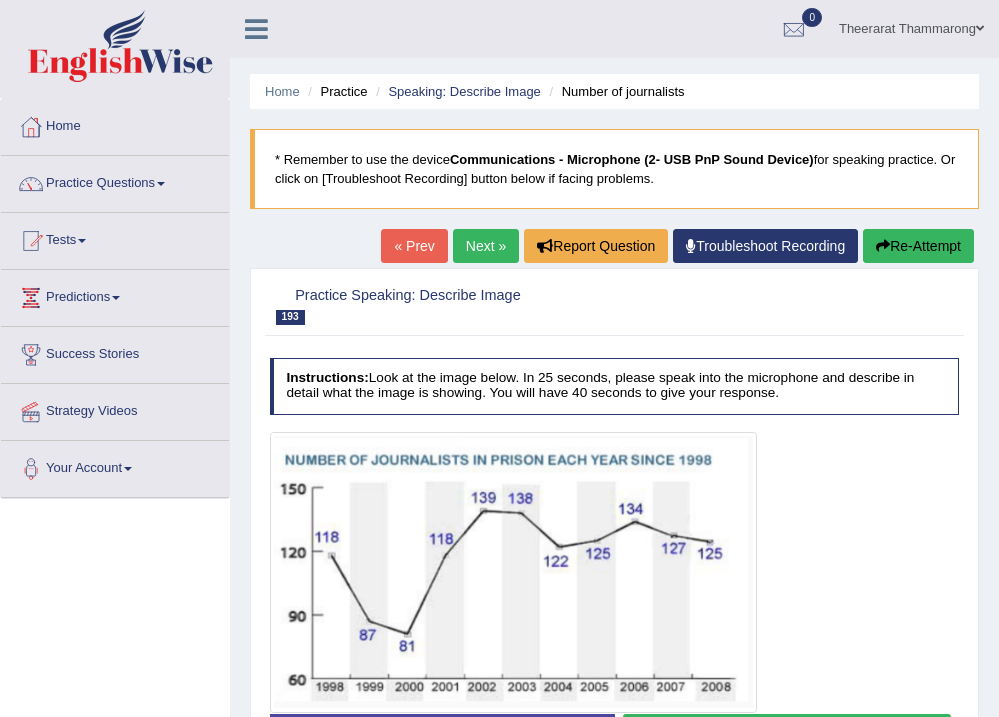 scroll, scrollTop: 0, scrollLeft: 0, axis: both 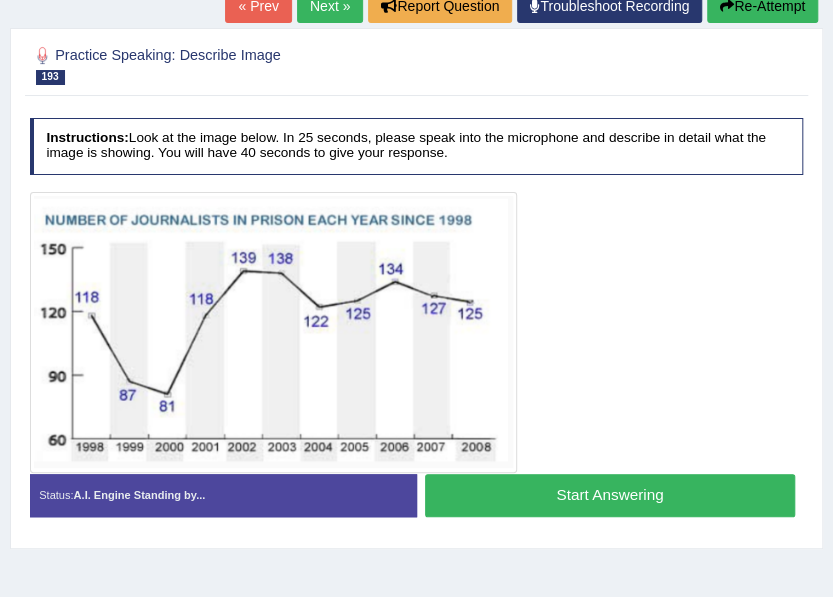 click on "Start Answering" at bounding box center (610, 495) 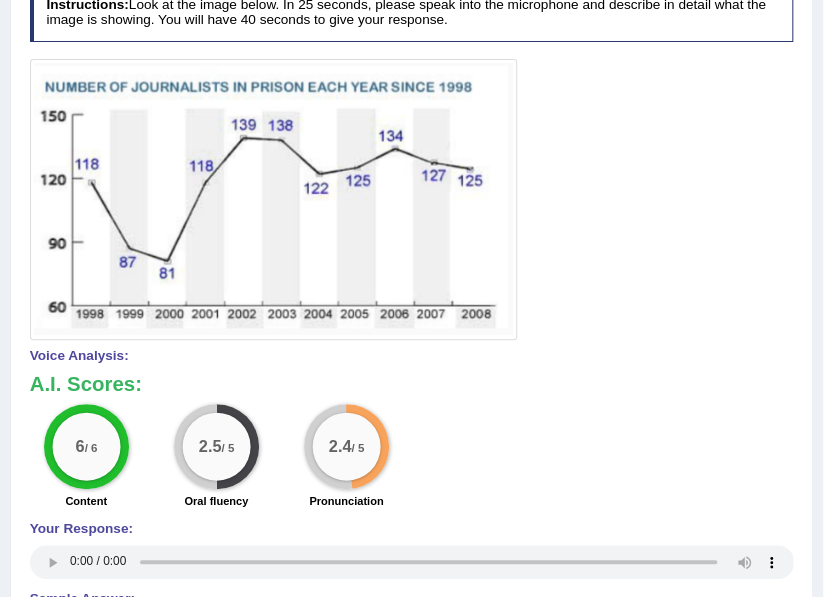 scroll, scrollTop: 240, scrollLeft: 0, axis: vertical 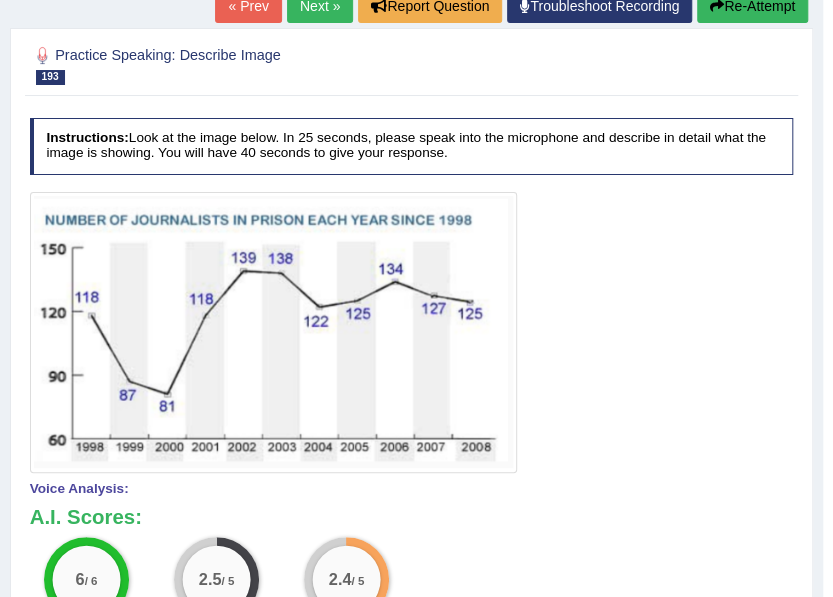 click on "Re-Attempt" at bounding box center [752, 6] 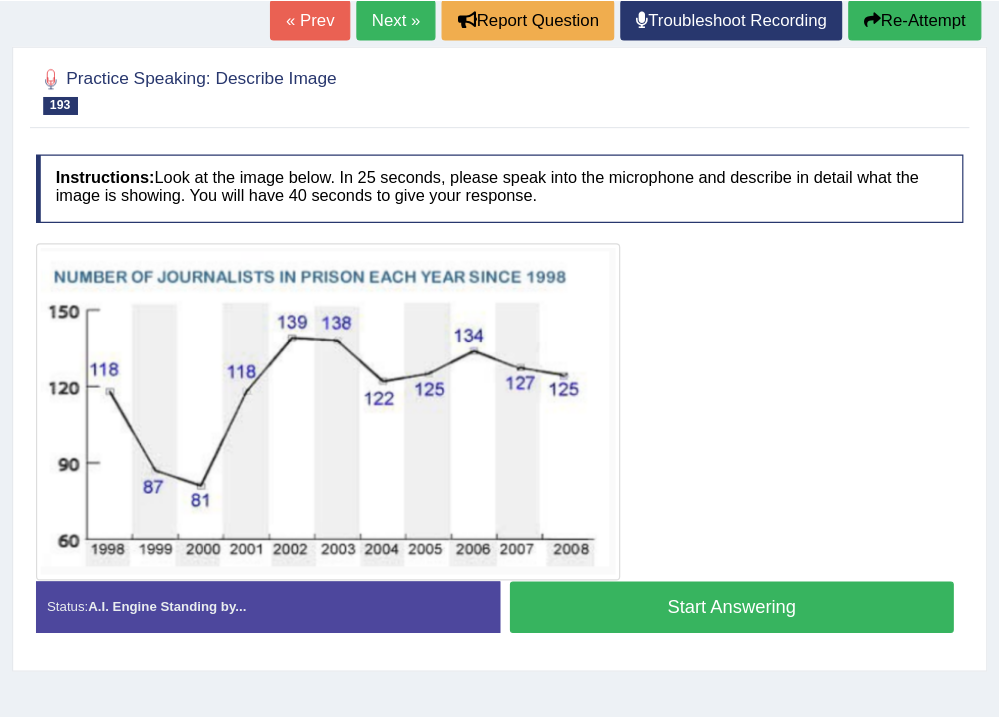 scroll, scrollTop: 294, scrollLeft: 0, axis: vertical 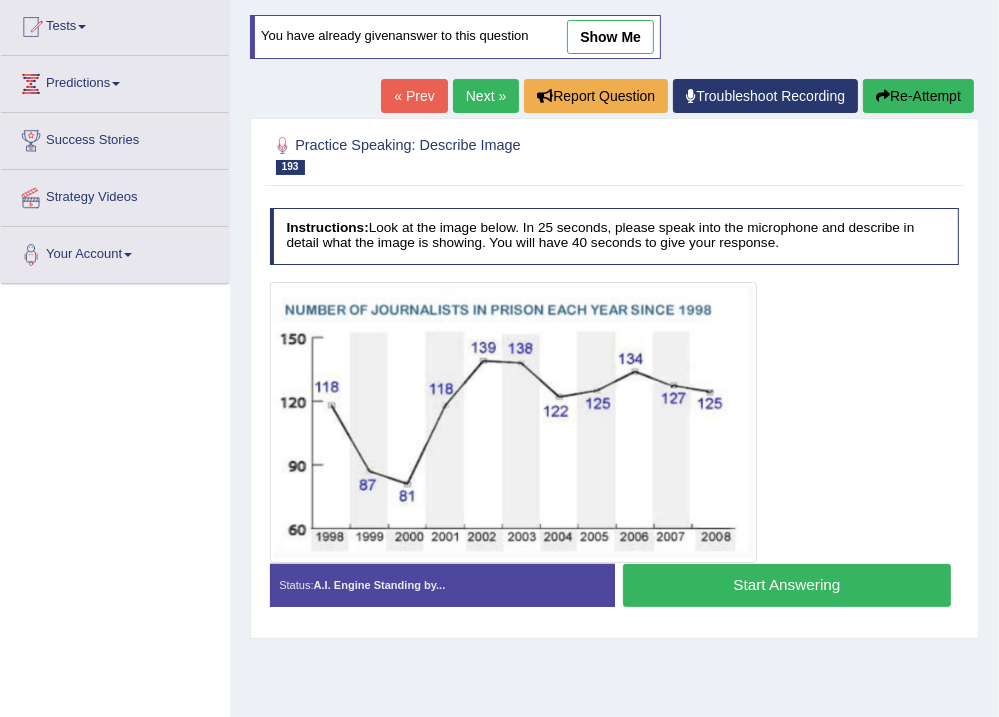click on "Start Answering" at bounding box center (787, 585) 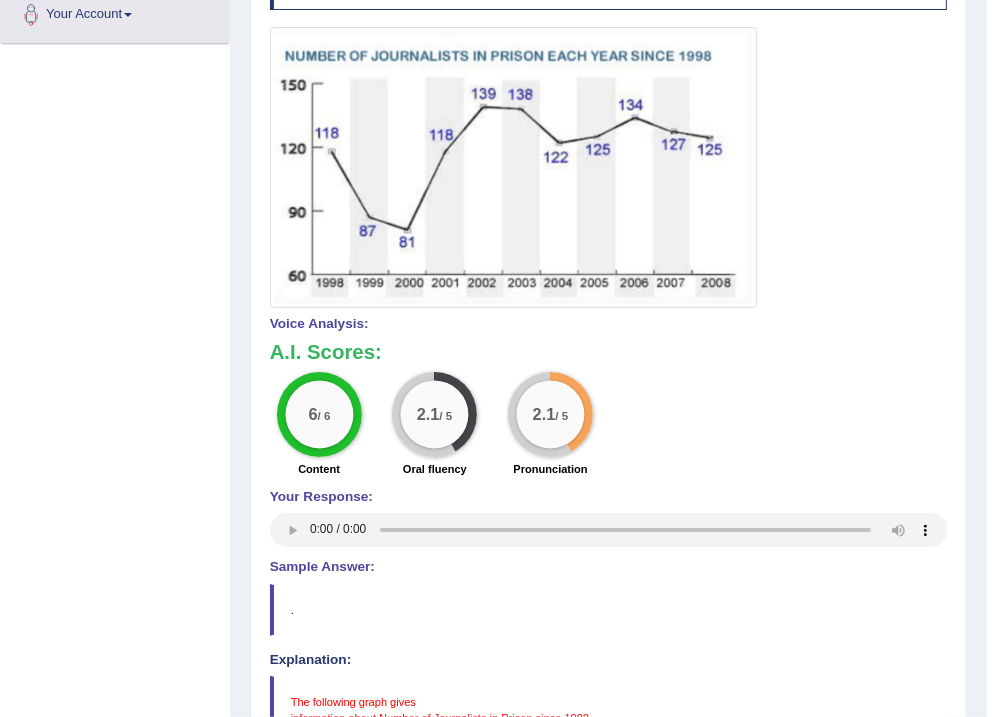 scroll, scrollTop: 214, scrollLeft: 0, axis: vertical 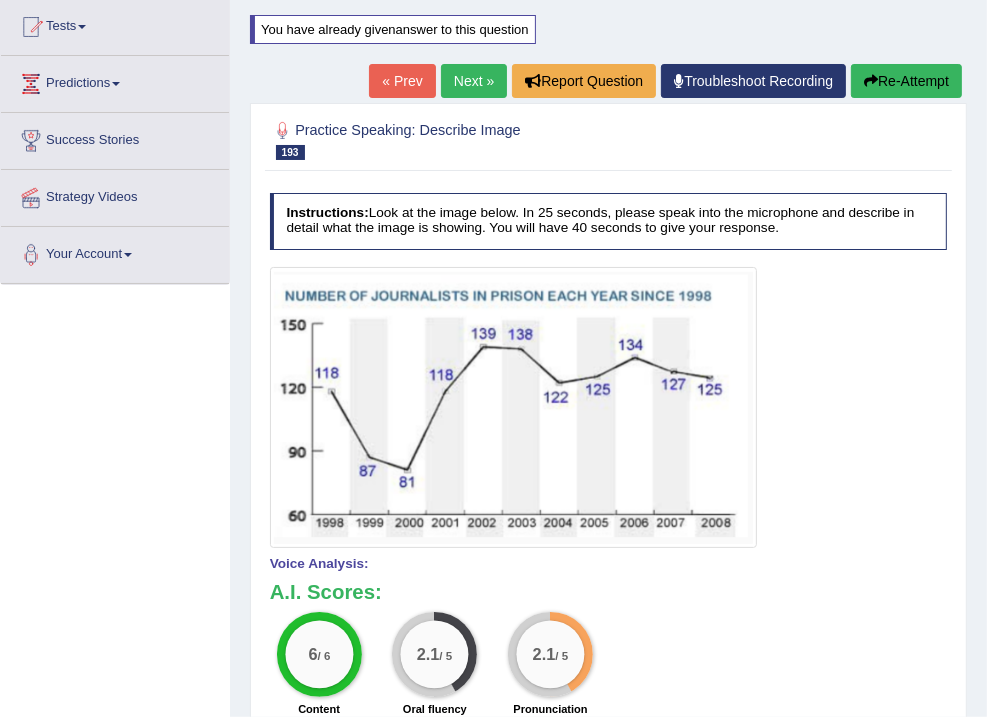 click on "Next »" at bounding box center (474, 81) 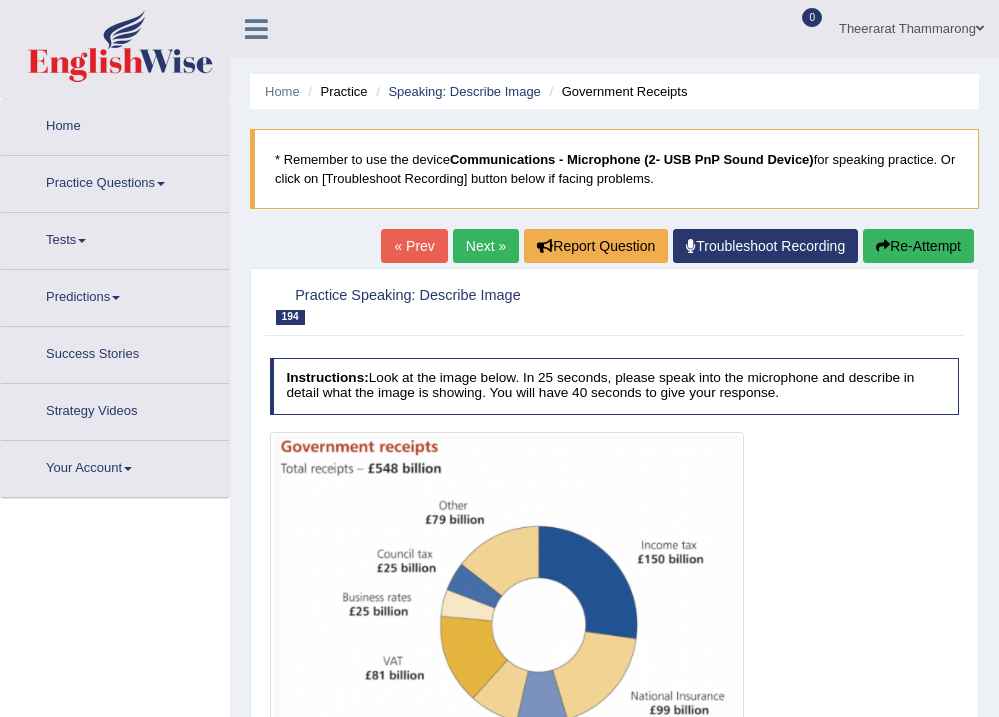 scroll, scrollTop: 0, scrollLeft: 0, axis: both 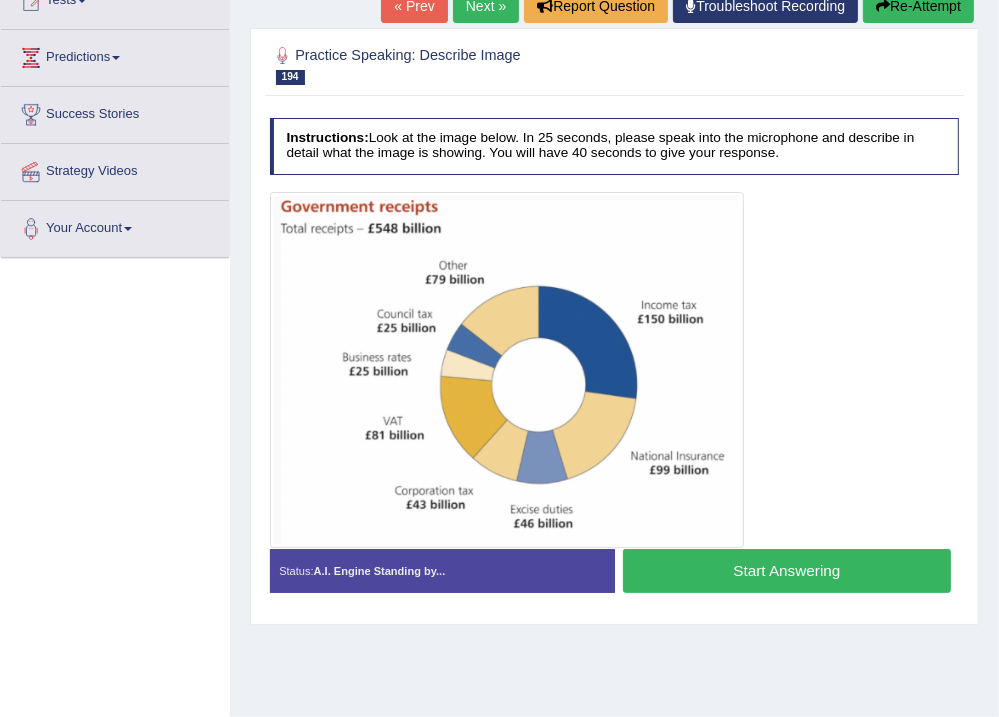 click on "Start Answering" at bounding box center (787, 570) 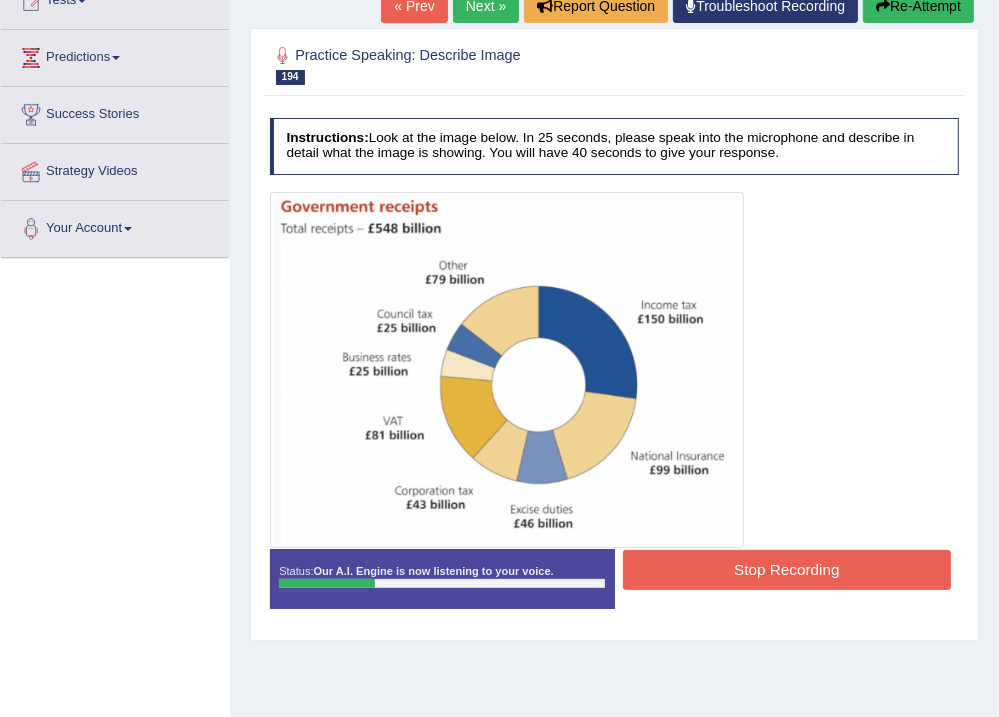 click on "Stop Recording" at bounding box center [787, 569] 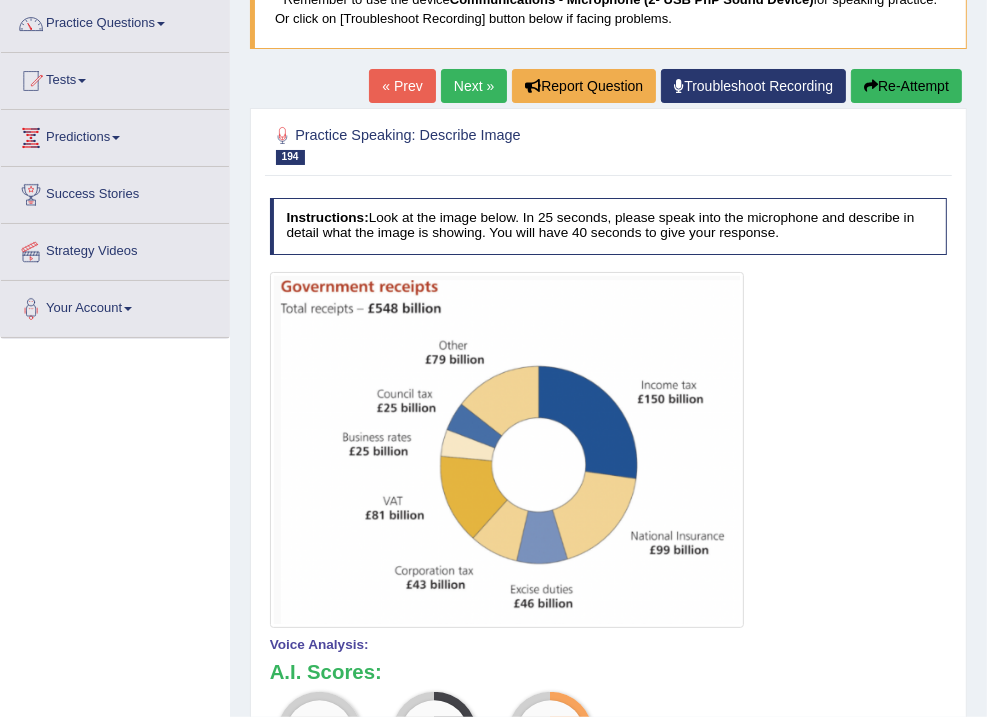 scroll, scrollTop: 0, scrollLeft: 0, axis: both 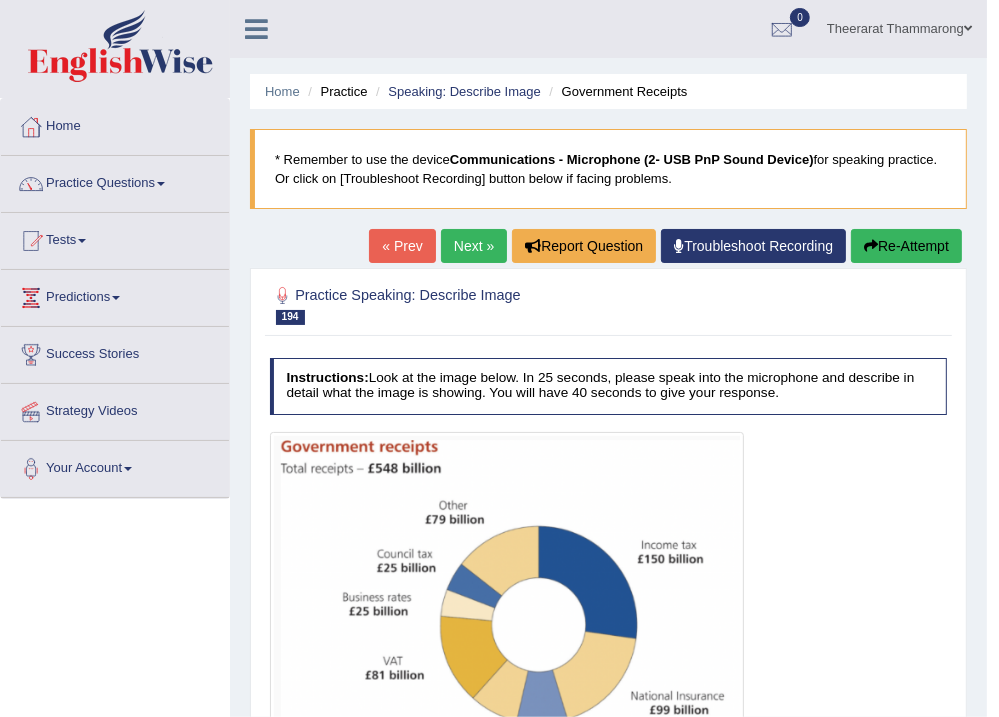 click on "Re-Attempt" at bounding box center (906, 246) 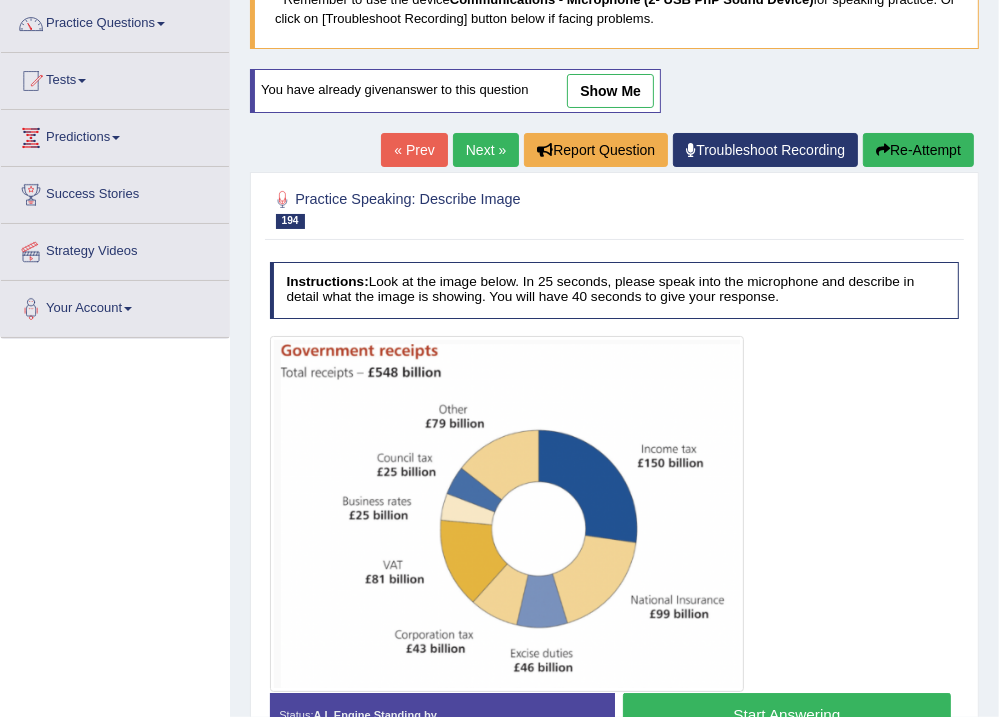 scroll, scrollTop: 333, scrollLeft: 0, axis: vertical 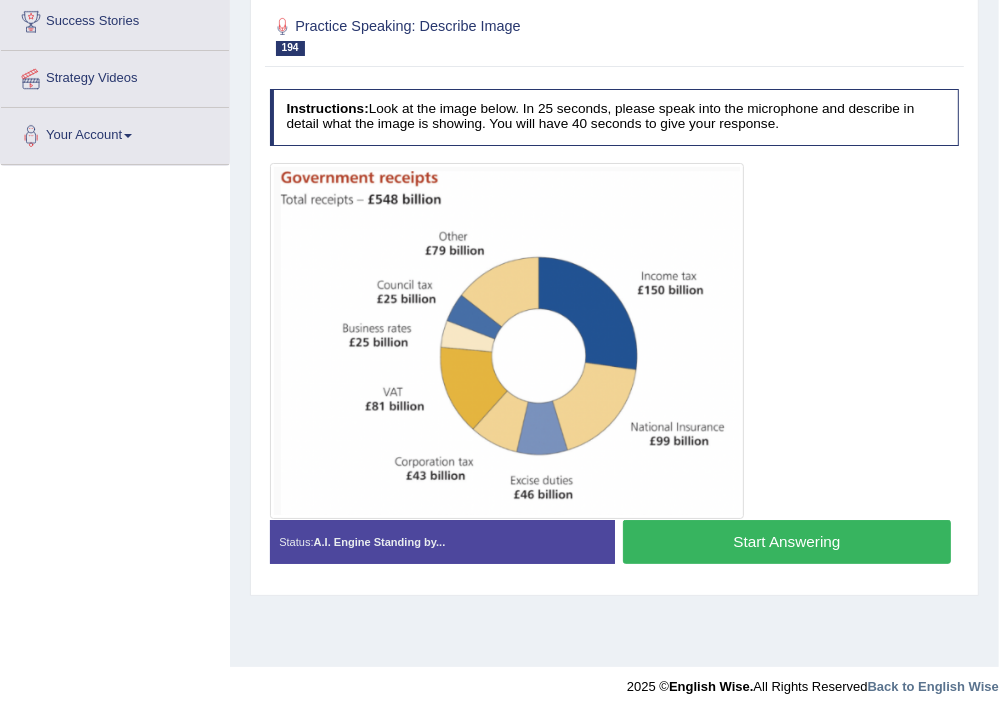 click on "Start Answering" at bounding box center (787, 541) 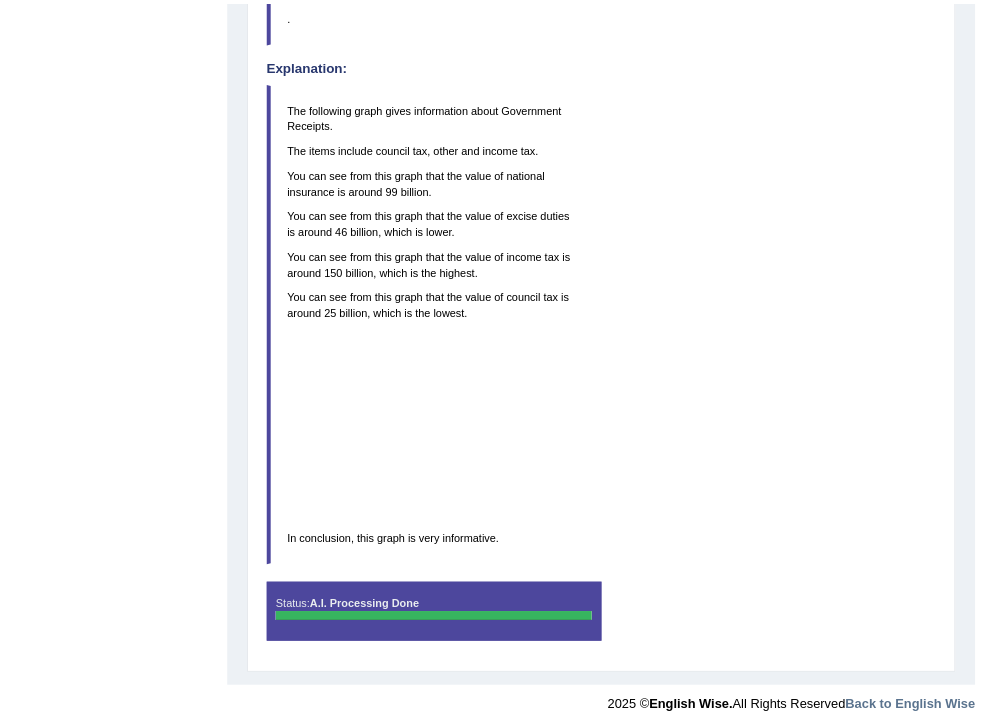scroll, scrollTop: 1134, scrollLeft: 0, axis: vertical 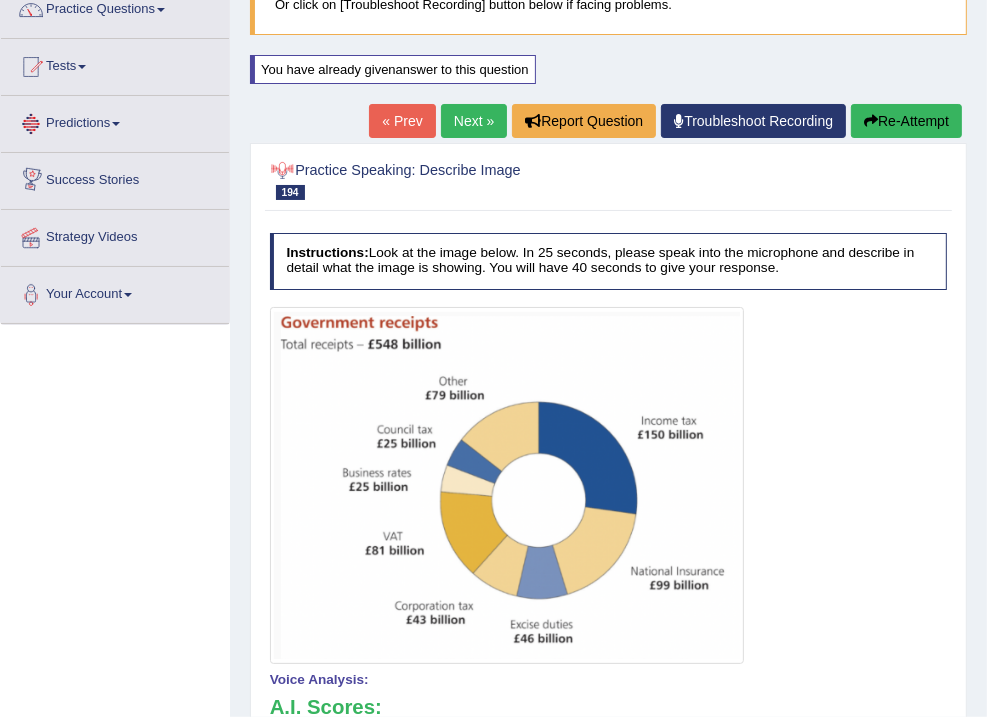 click on "Re-Attempt" at bounding box center (906, 121) 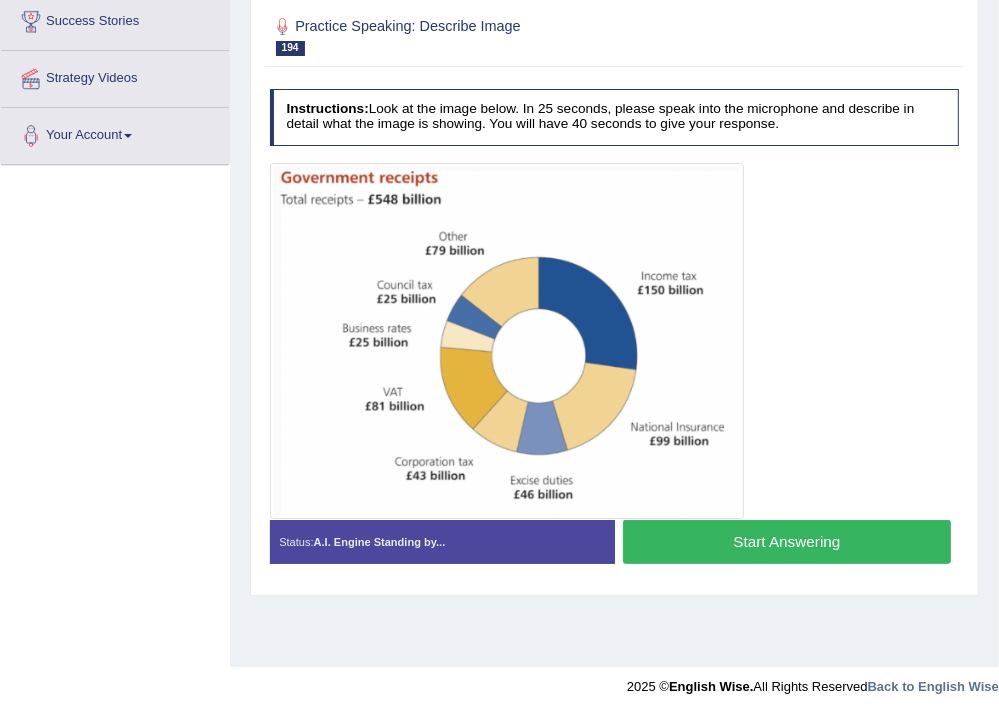 scroll, scrollTop: 333, scrollLeft: 0, axis: vertical 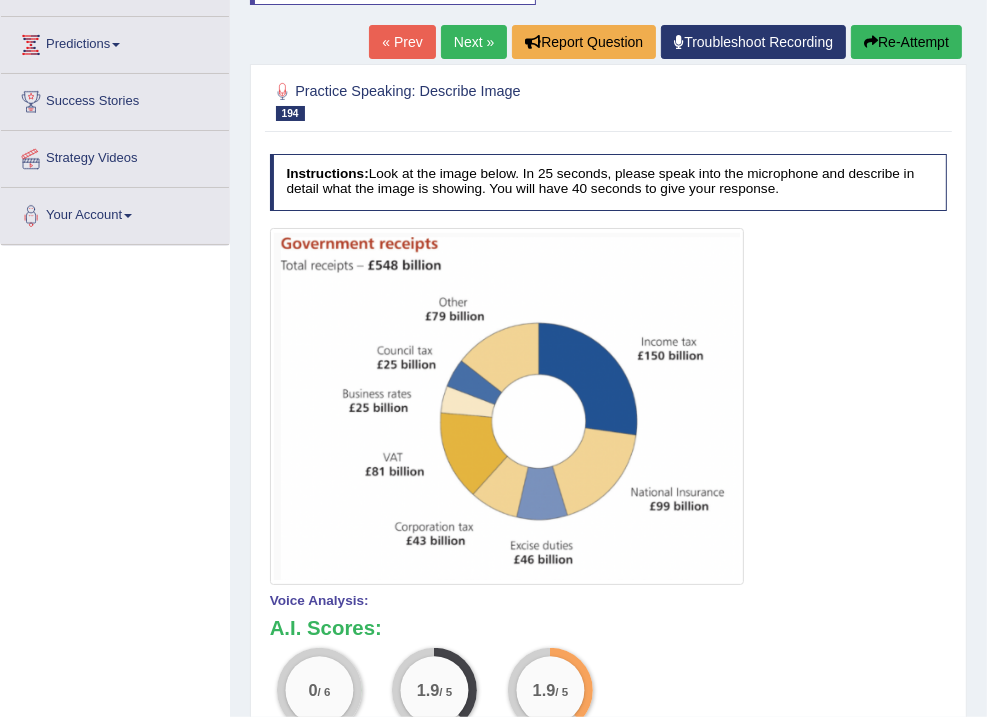click on "Re-Attempt" at bounding box center (906, 42) 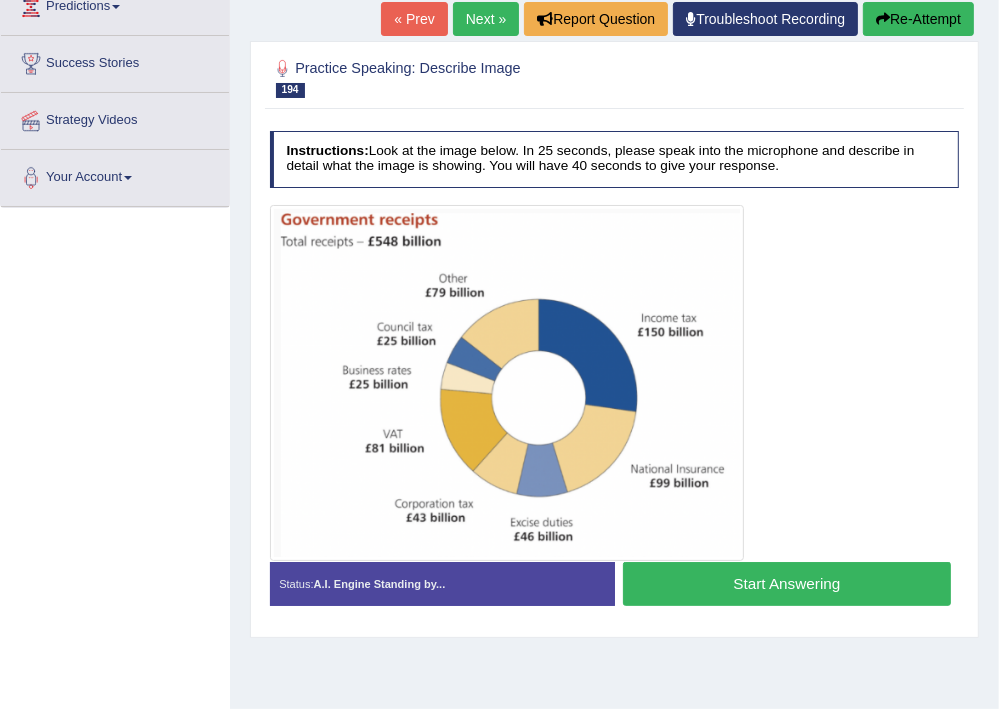 scroll, scrollTop: 291, scrollLeft: 0, axis: vertical 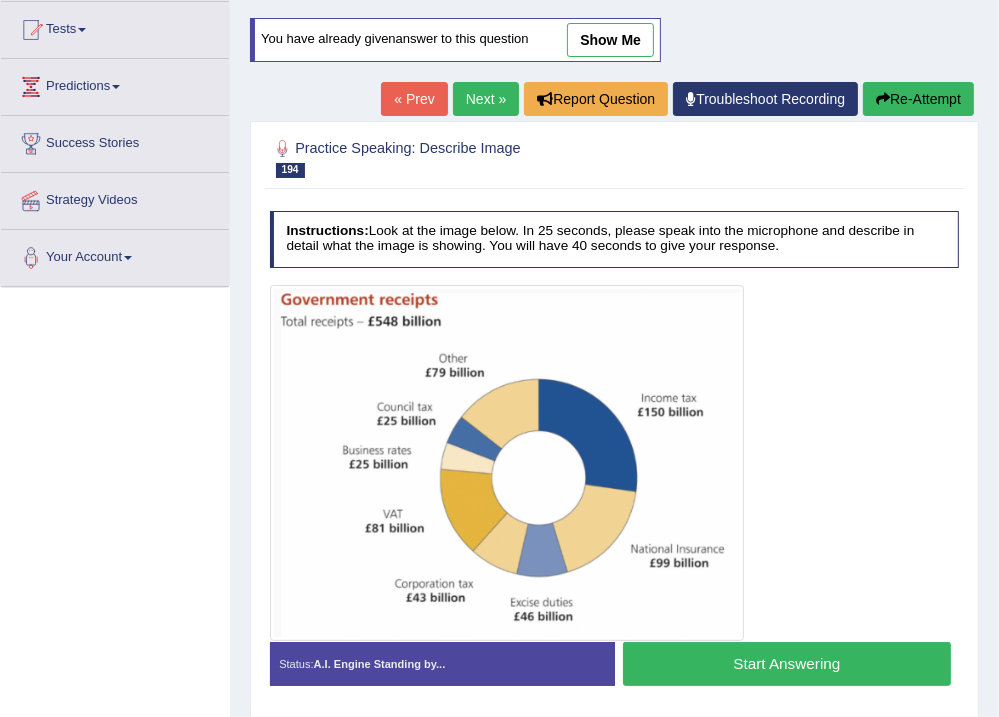click on "Start Answering" at bounding box center (787, 663) 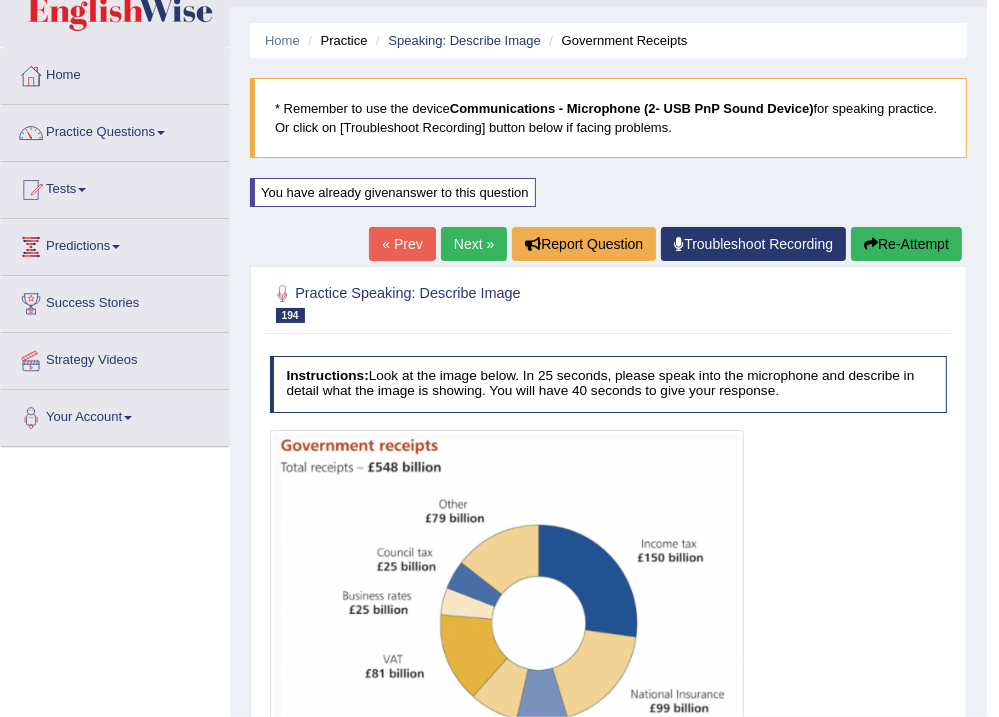 scroll, scrollTop: 131, scrollLeft: 0, axis: vertical 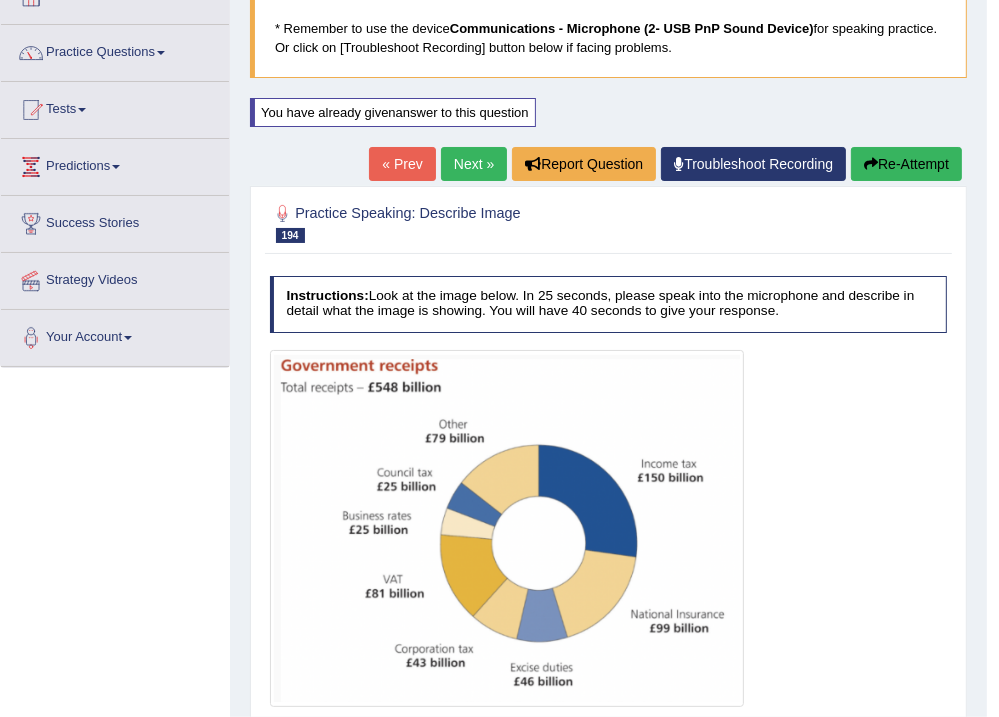 click on "Re-Attempt" at bounding box center [906, 164] 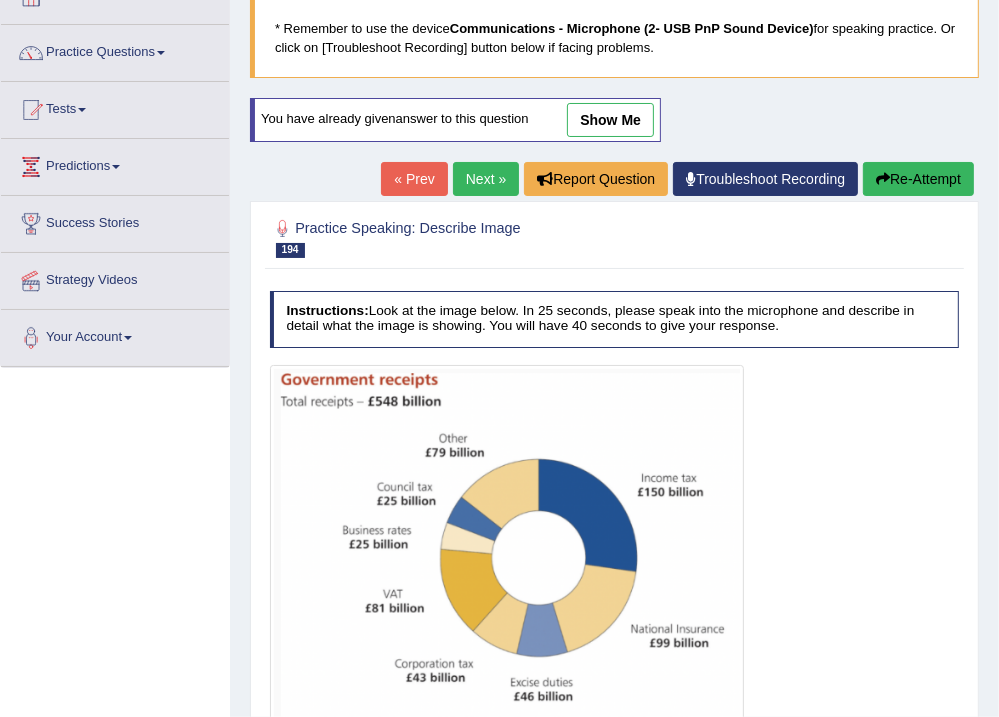 scroll, scrollTop: 211, scrollLeft: 0, axis: vertical 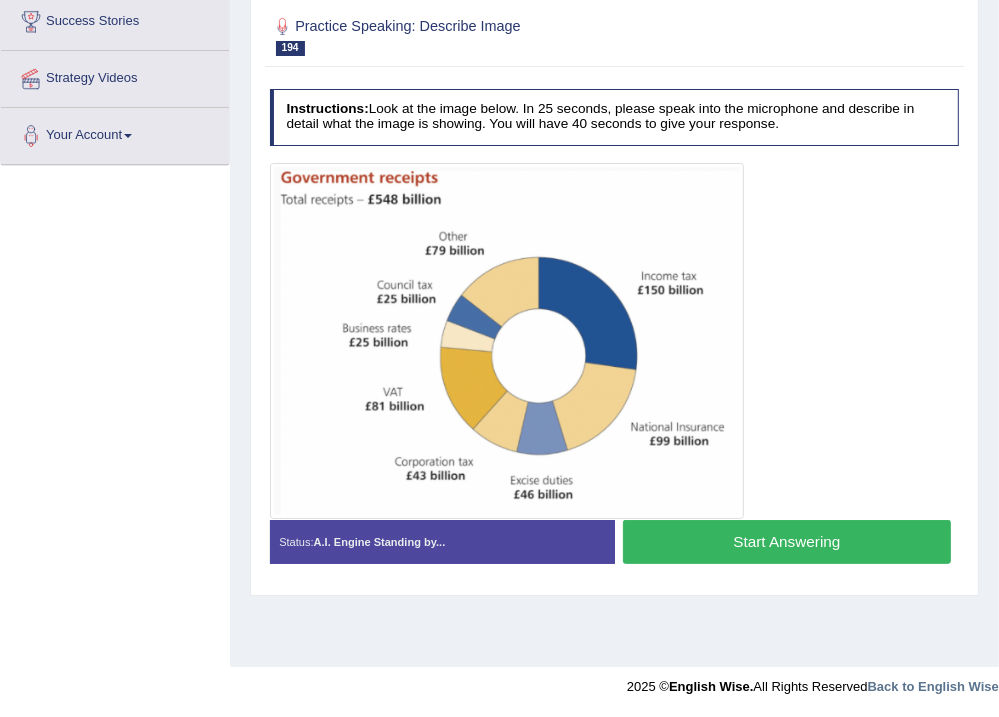 click on "Start Answering" at bounding box center (787, 541) 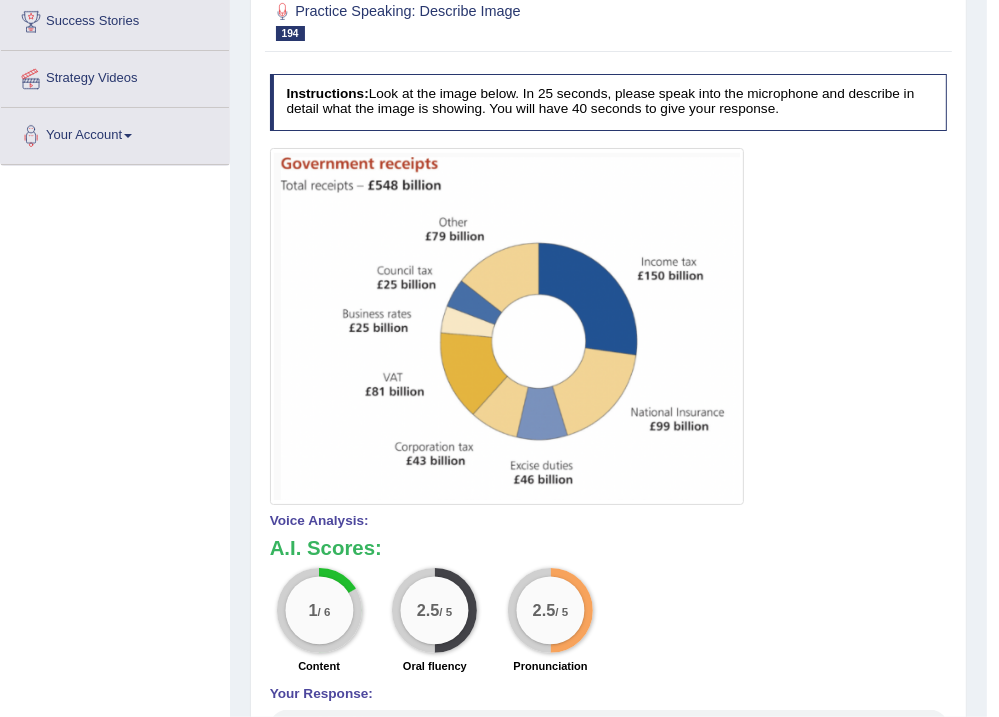 scroll, scrollTop: 173, scrollLeft: 0, axis: vertical 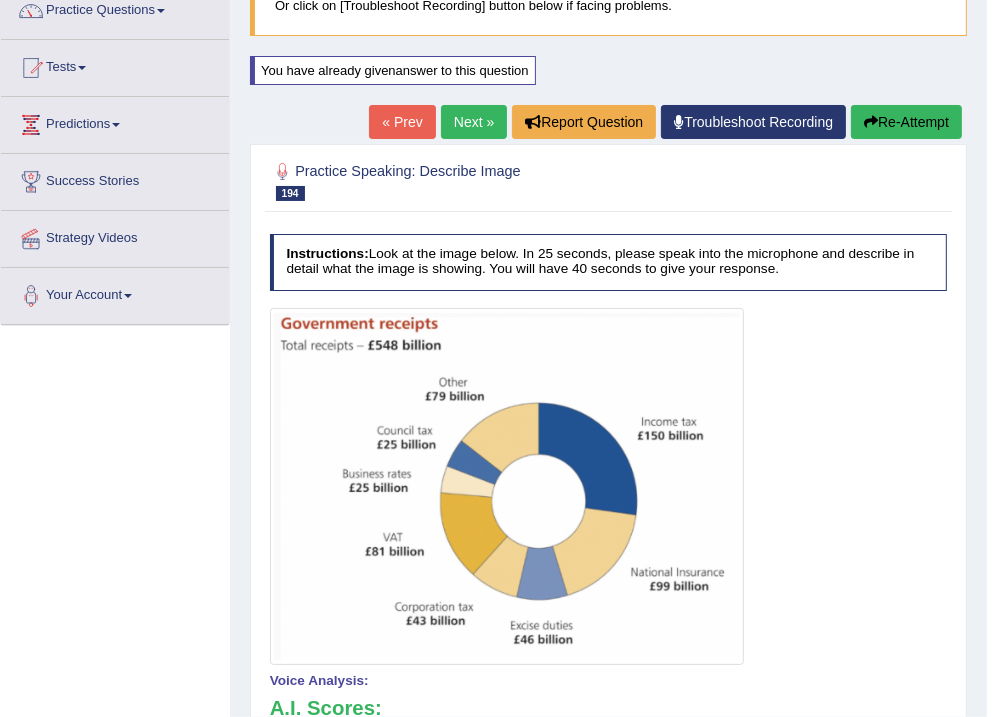 click on "Next »" at bounding box center [474, 122] 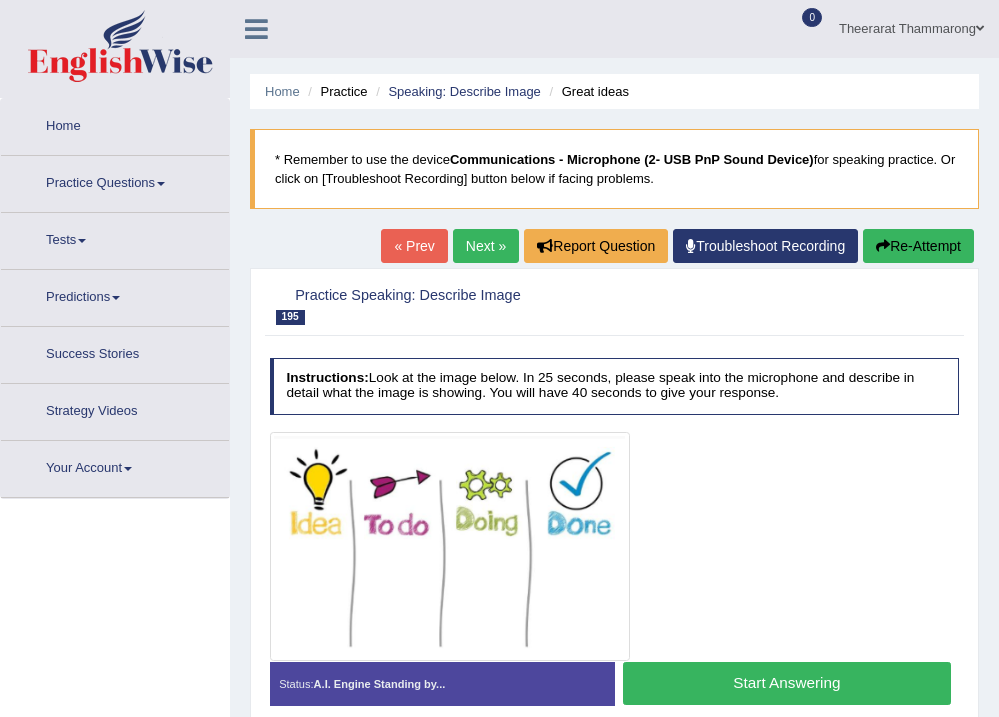 scroll, scrollTop: 0, scrollLeft: 0, axis: both 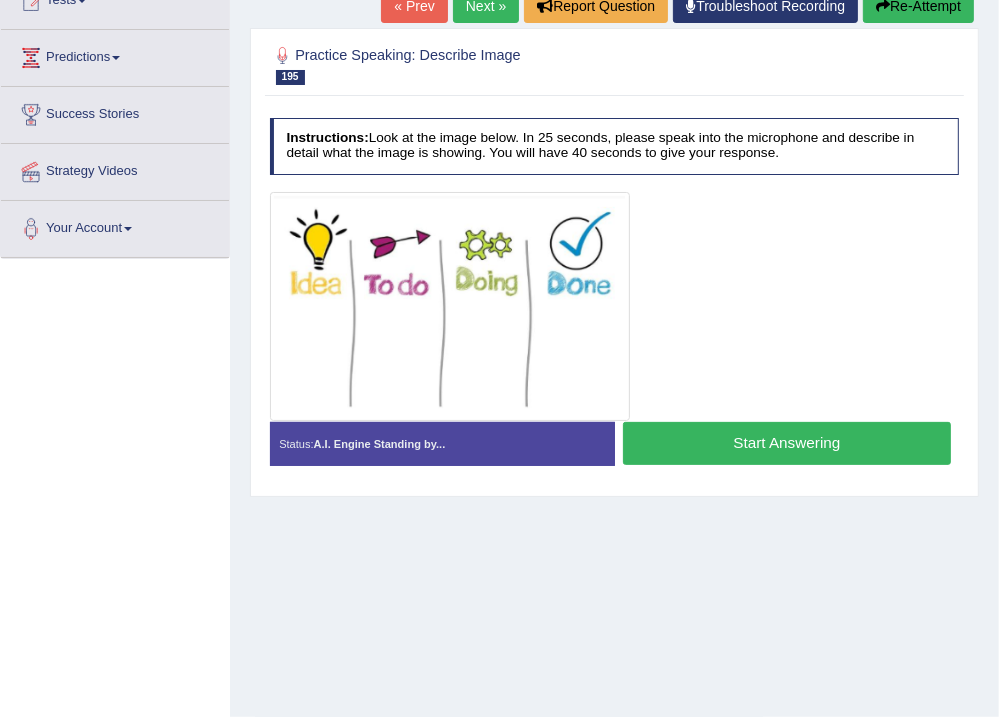 click on "Start Answering" at bounding box center [787, 443] 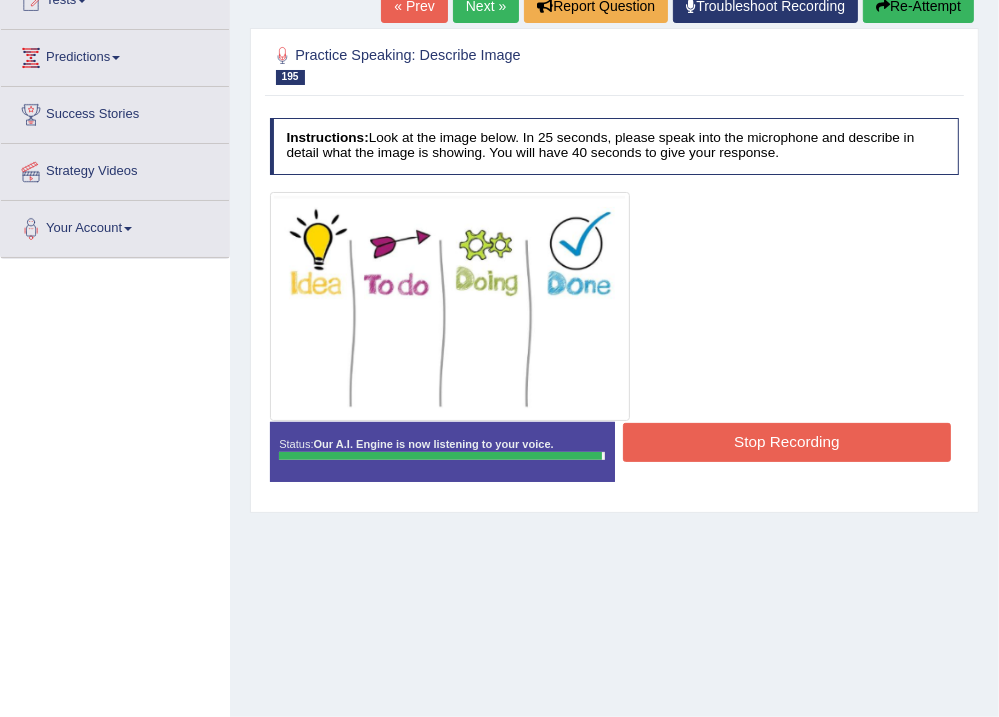 click on "Stop Recording" at bounding box center [787, 442] 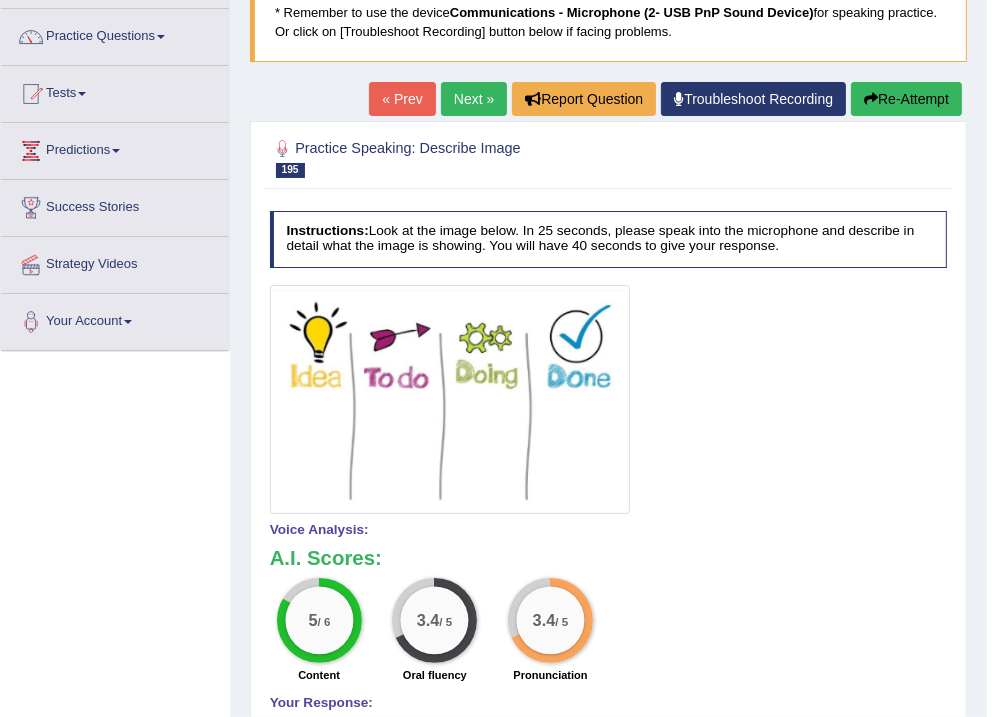 scroll, scrollTop: 67, scrollLeft: 0, axis: vertical 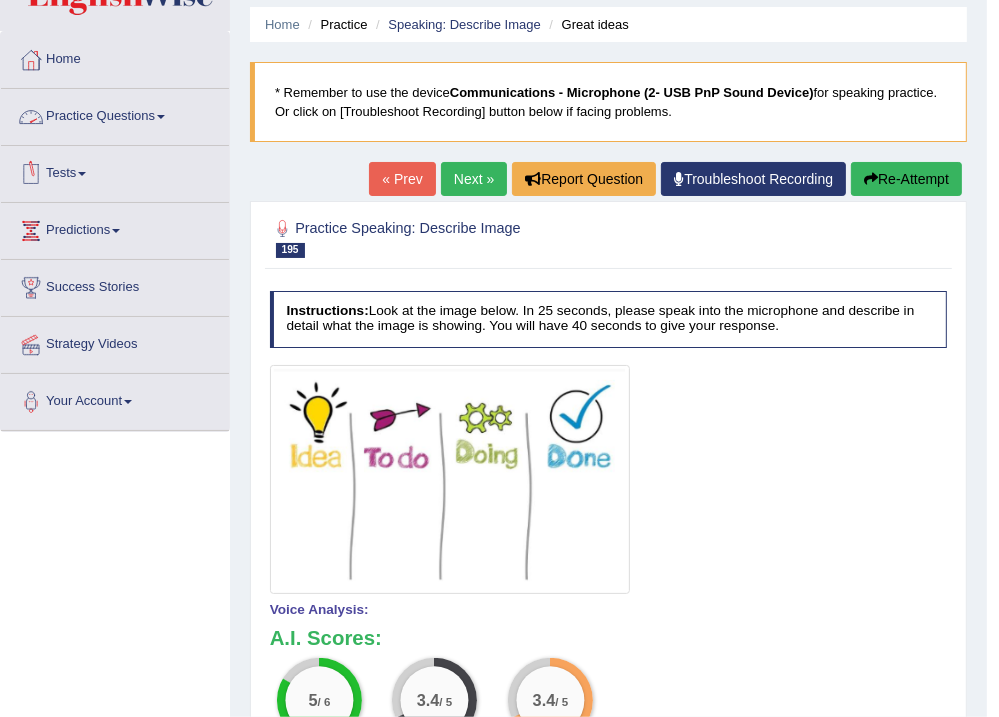 click on "Practice Questions" at bounding box center (115, 114) 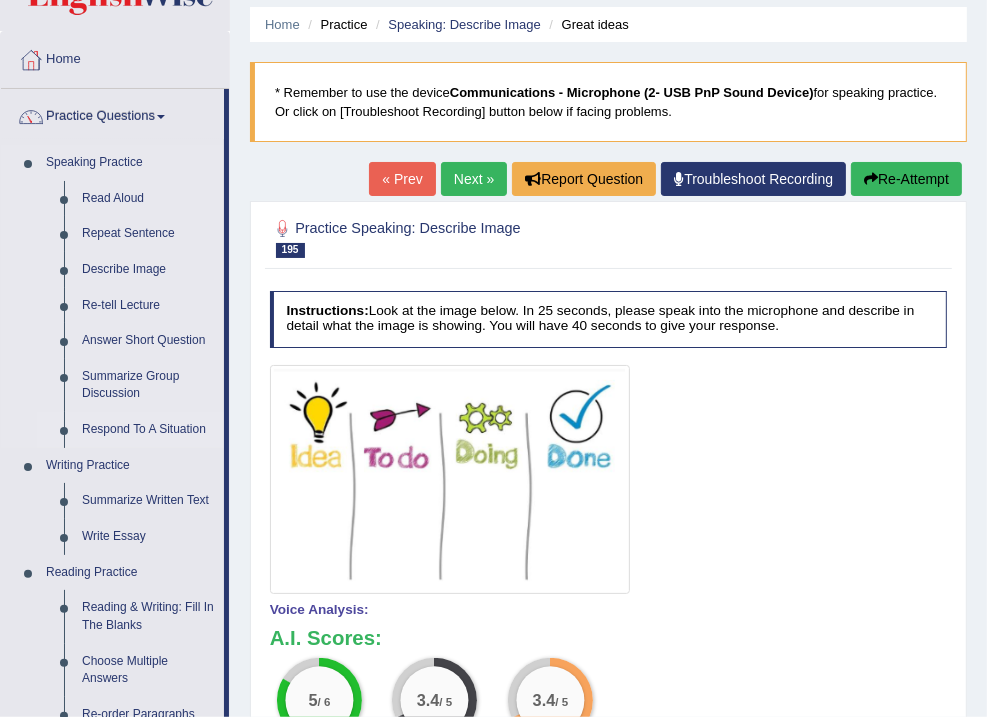 click on "Respond To A Situation" at bounding box center (148, 430) 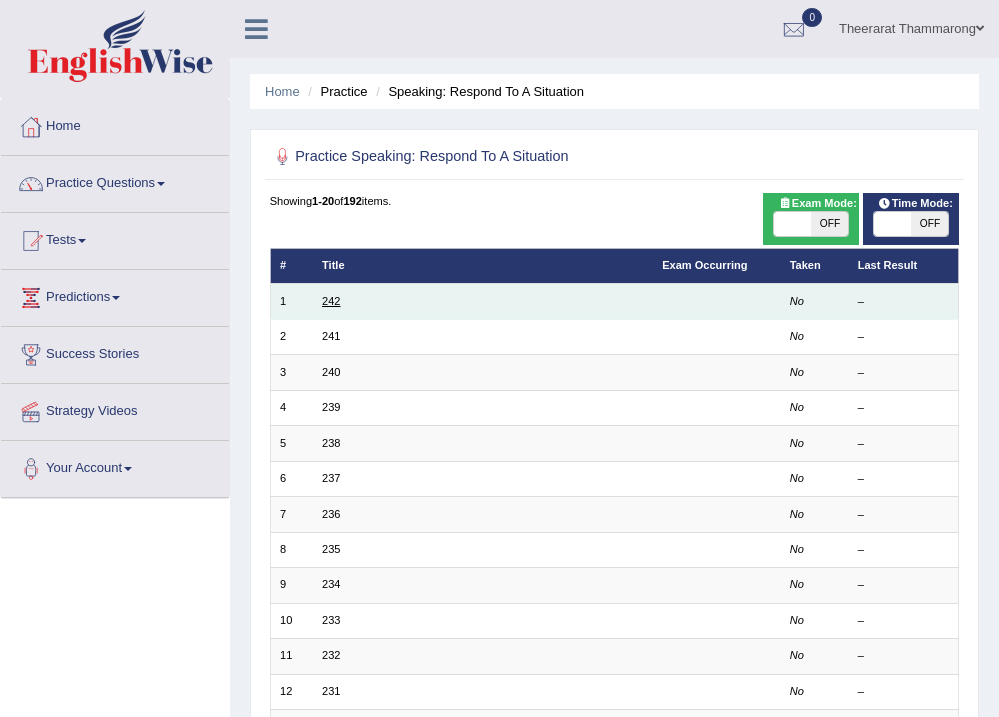 scroll, scrollTop: 0, scrollLeft: 0, axis: both 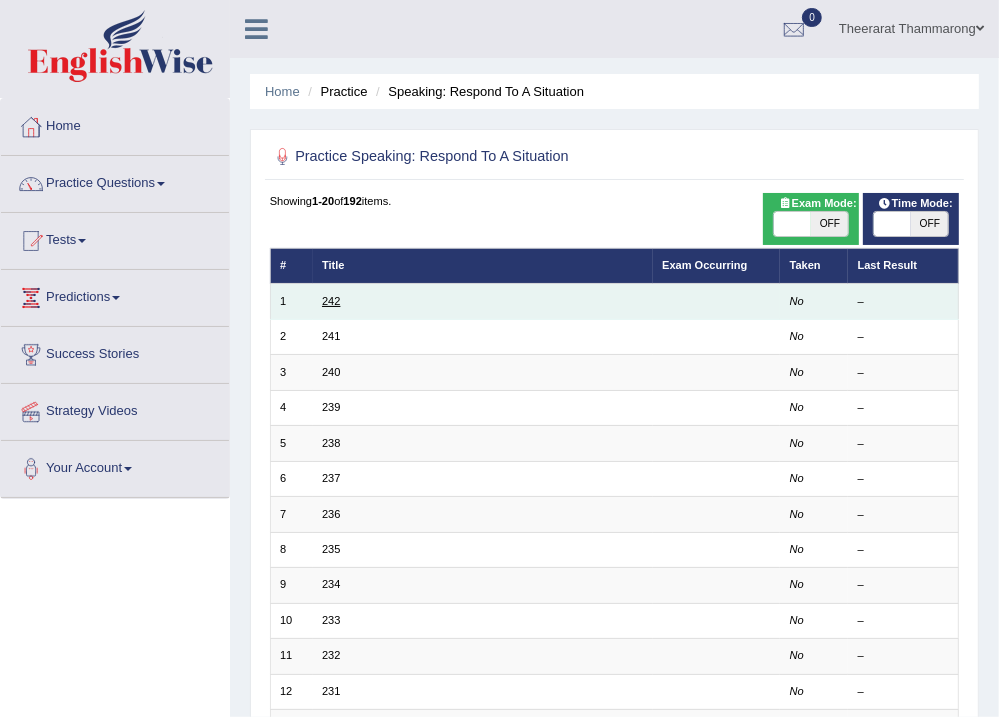 click on "242" at bounding box center (331, 301) 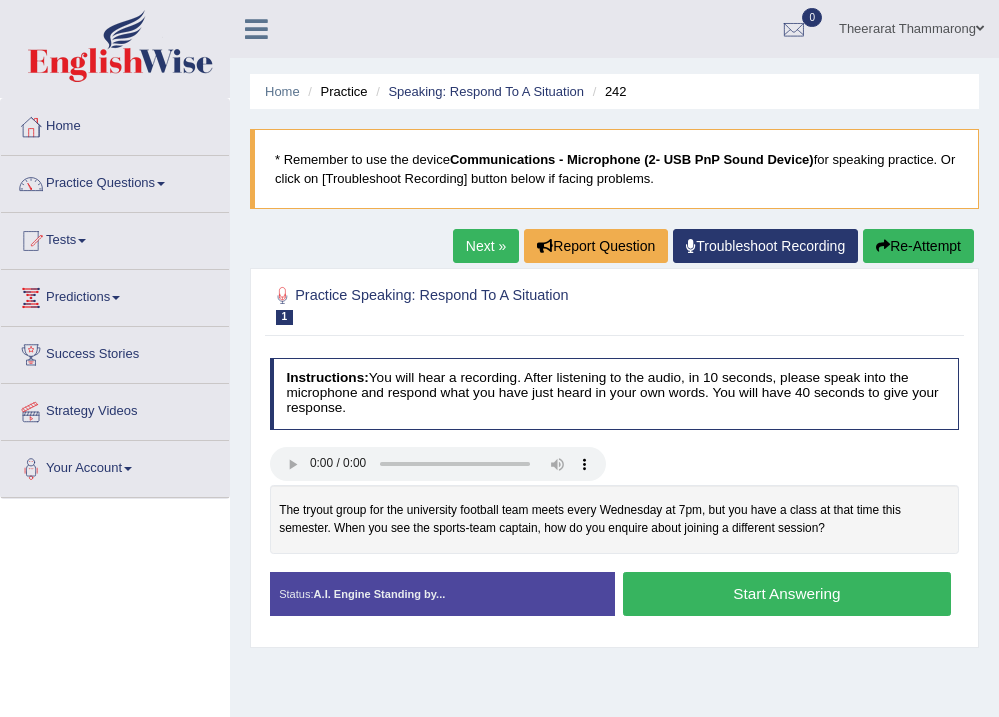 scroll, scrollTop: 0, scrollLeft: 0, axis: both 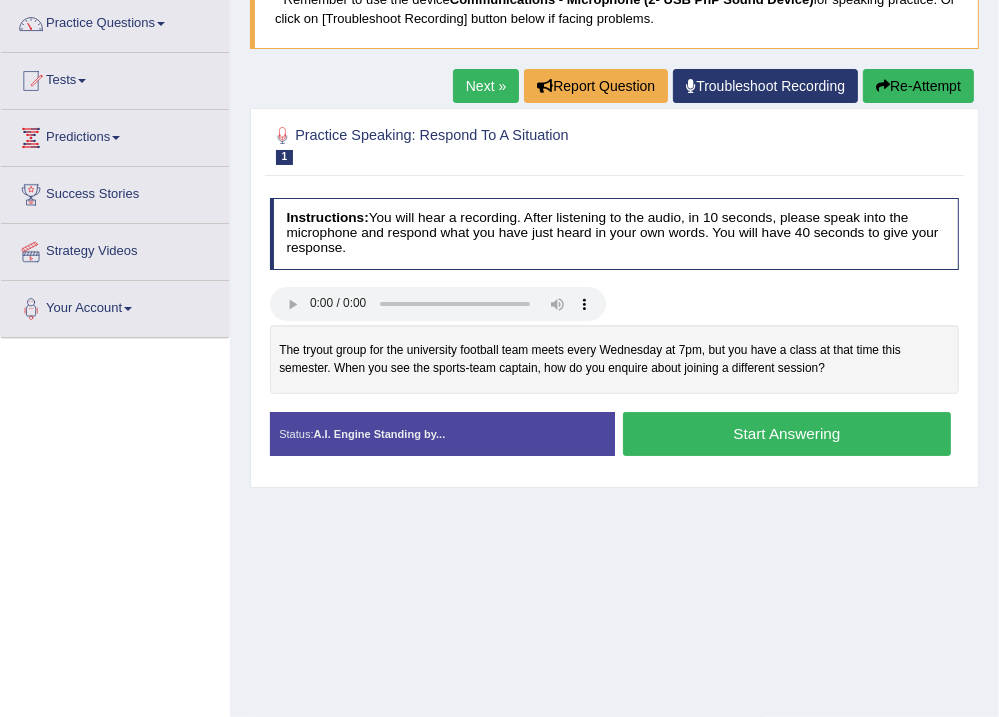 click on "Start Answering" at bounding box center (787, 433) 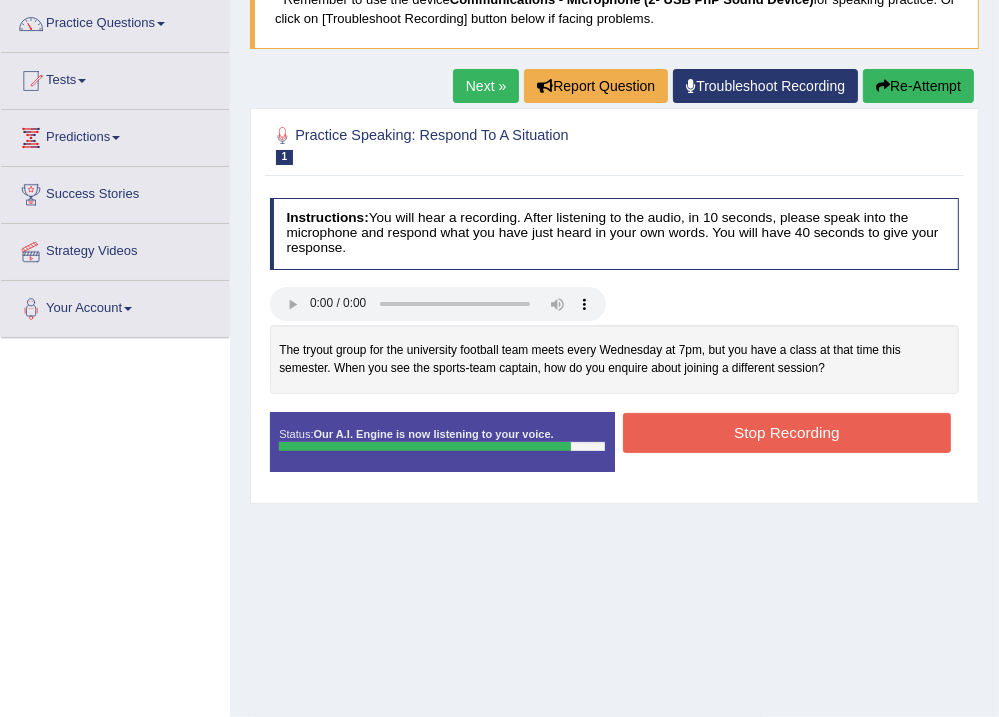 click on "Stop Recording" at bounding box center [787, 432] 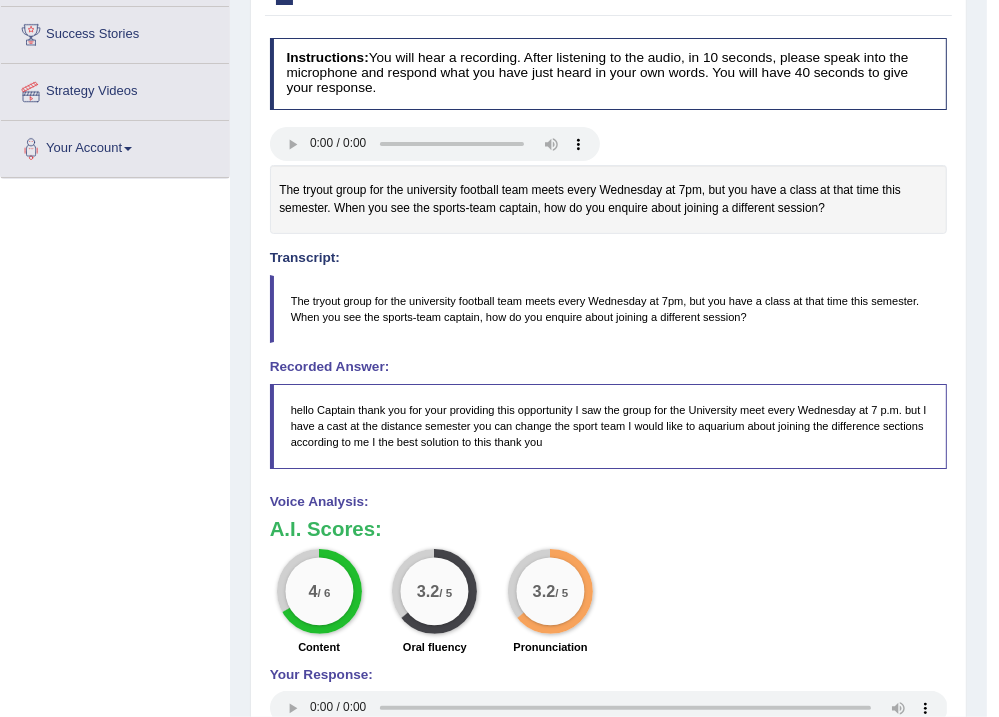 scroll, scrollTop: 480, scrollLeft: 0, axis: vertical 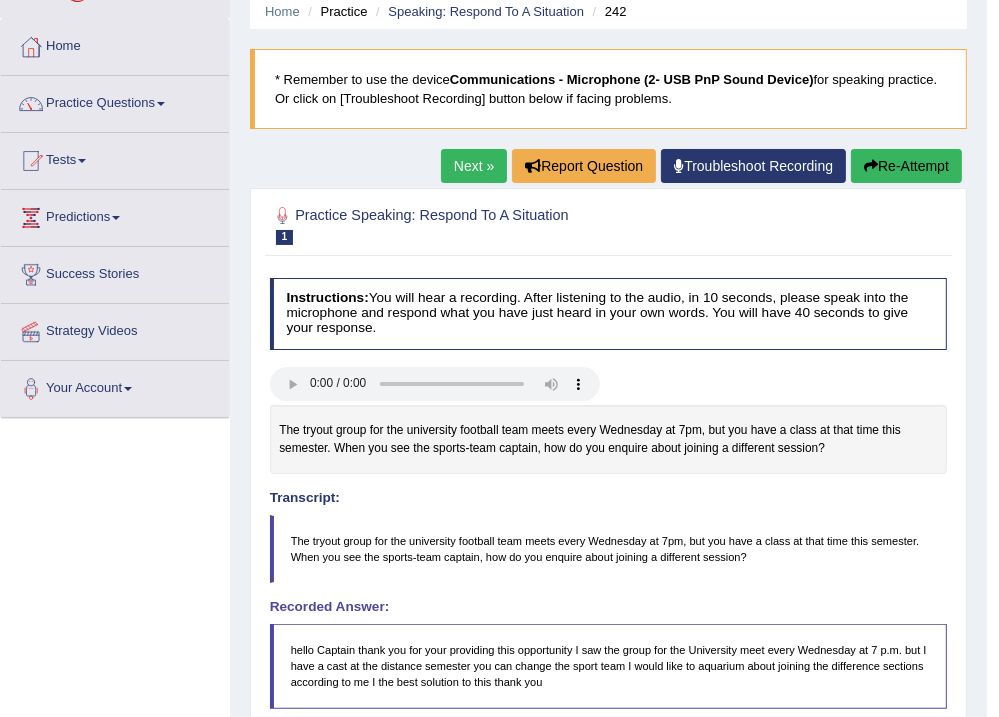 click on "Next »" at bounding box center (474, 166) 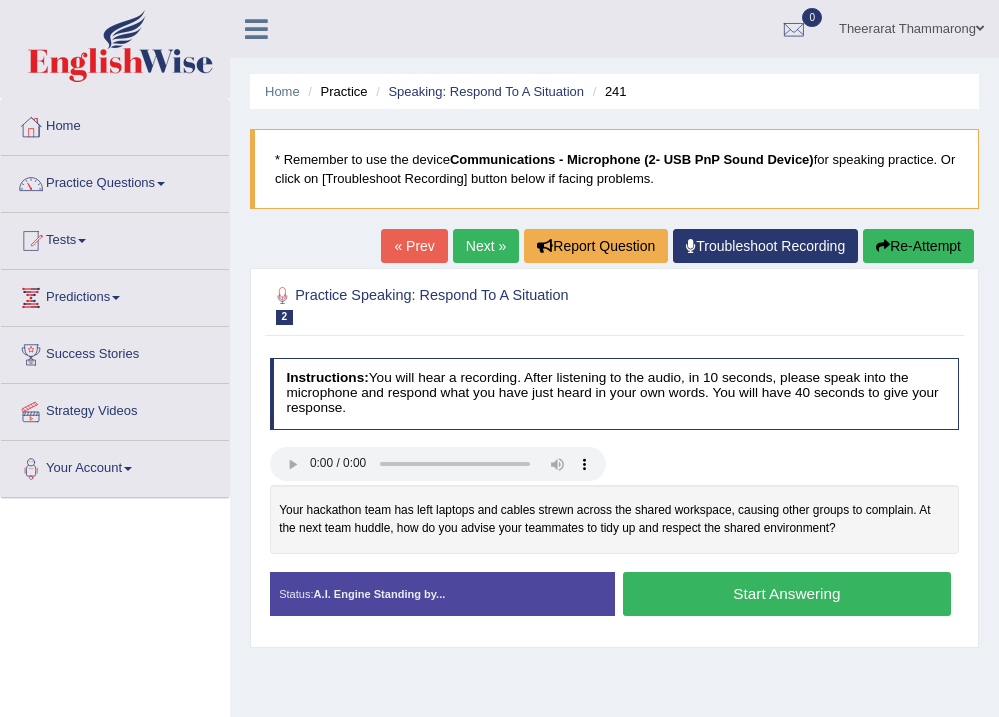 scroll, scrollTop: 0, scrollLeft: 0, axis: both 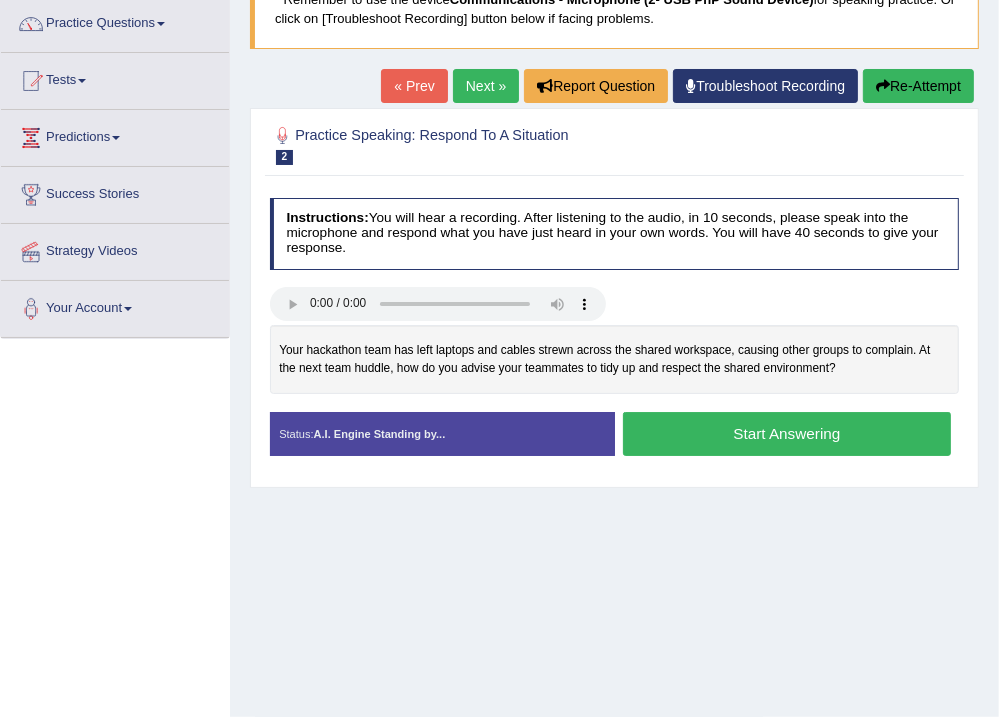 click on "Start Answering" at bounding box center (787, 433) 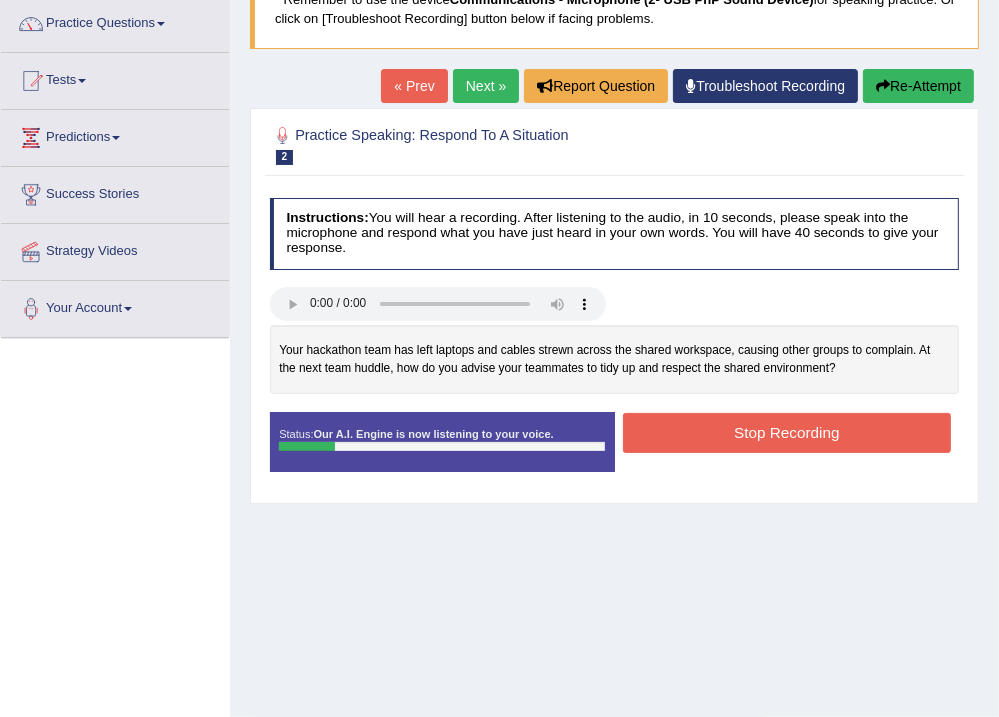 click on "Stop Recording" at bounding box center [787, 432] 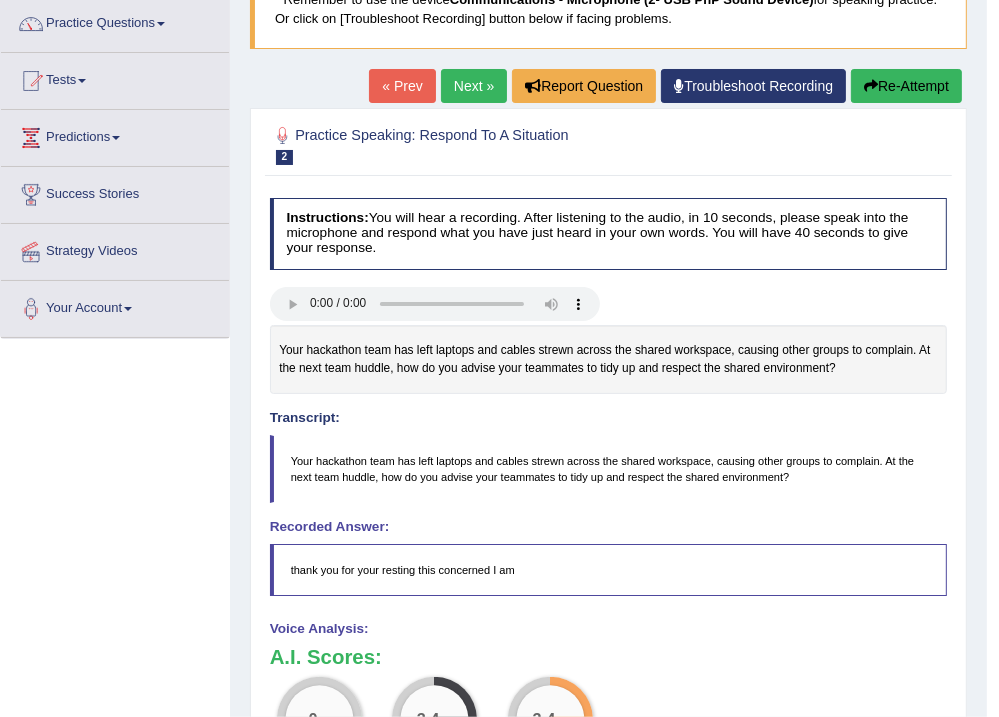 click on "Re-Attempt" at bounding box center (906, 86) 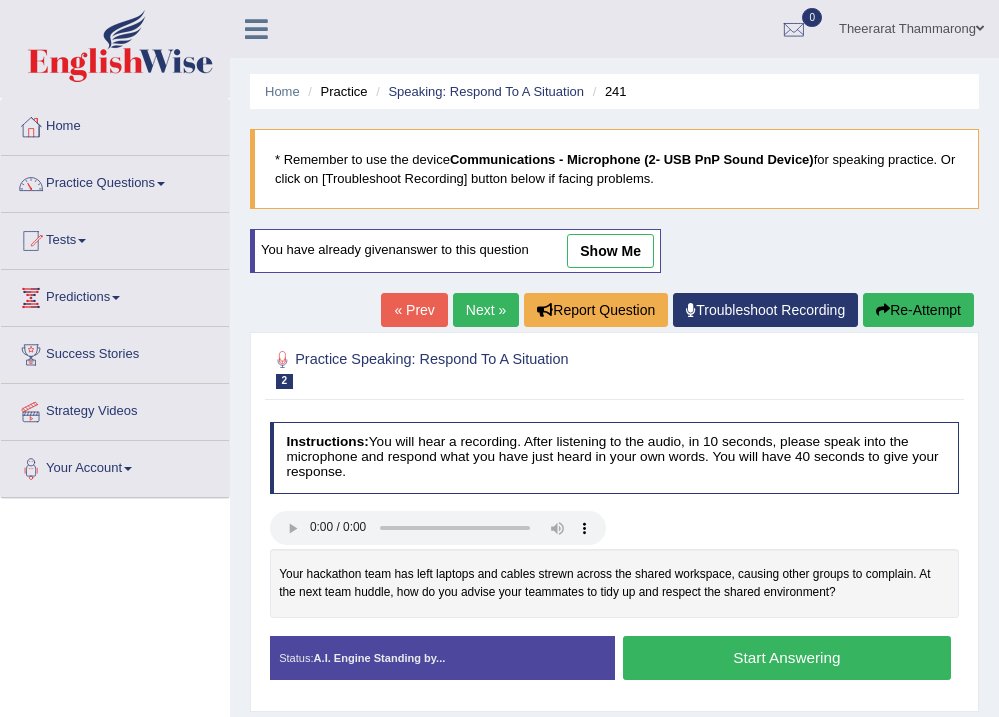 scroll, scrollTop: 166, scrollLeft: 0, axis: vertical 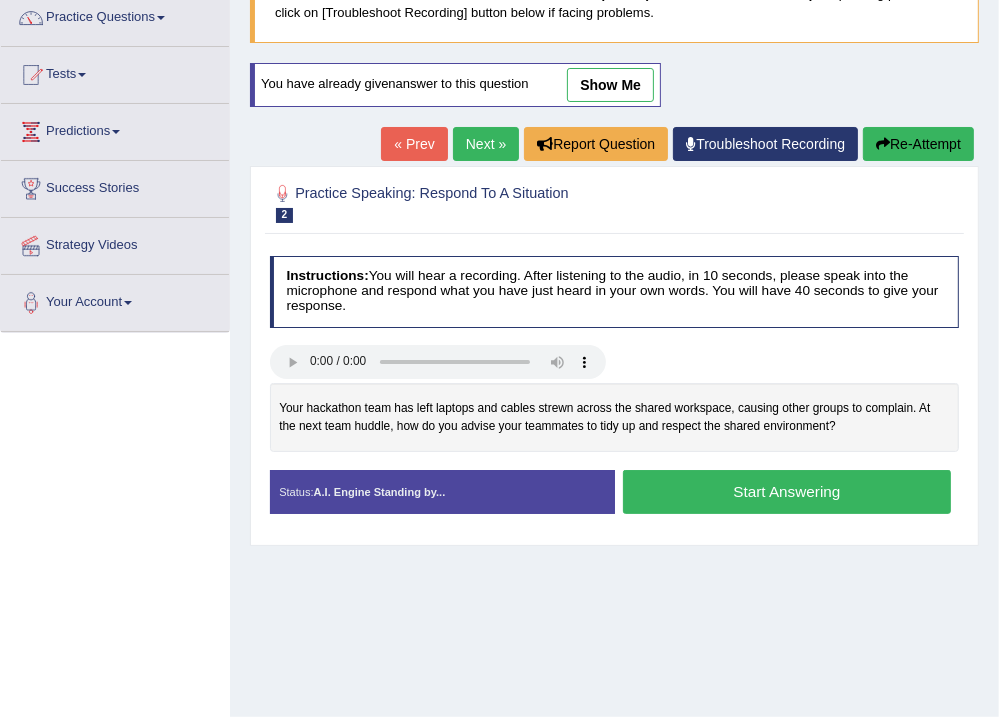 click on "Start Answering" at bounding box center [787, 491] 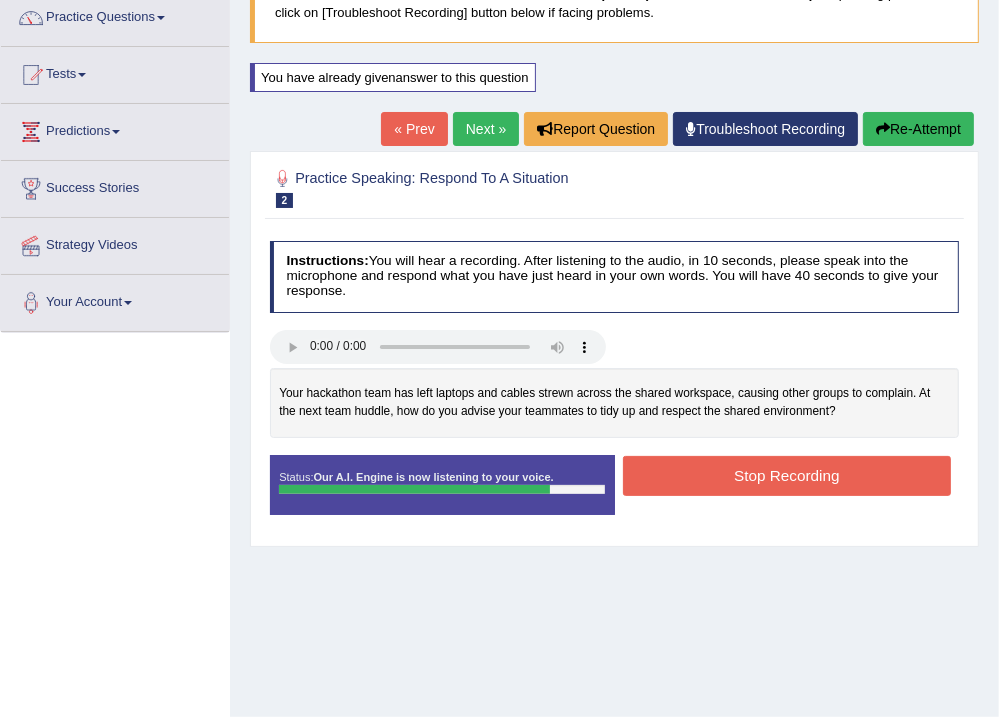 click on "Stop Recording" at bounding box center (787, 475) 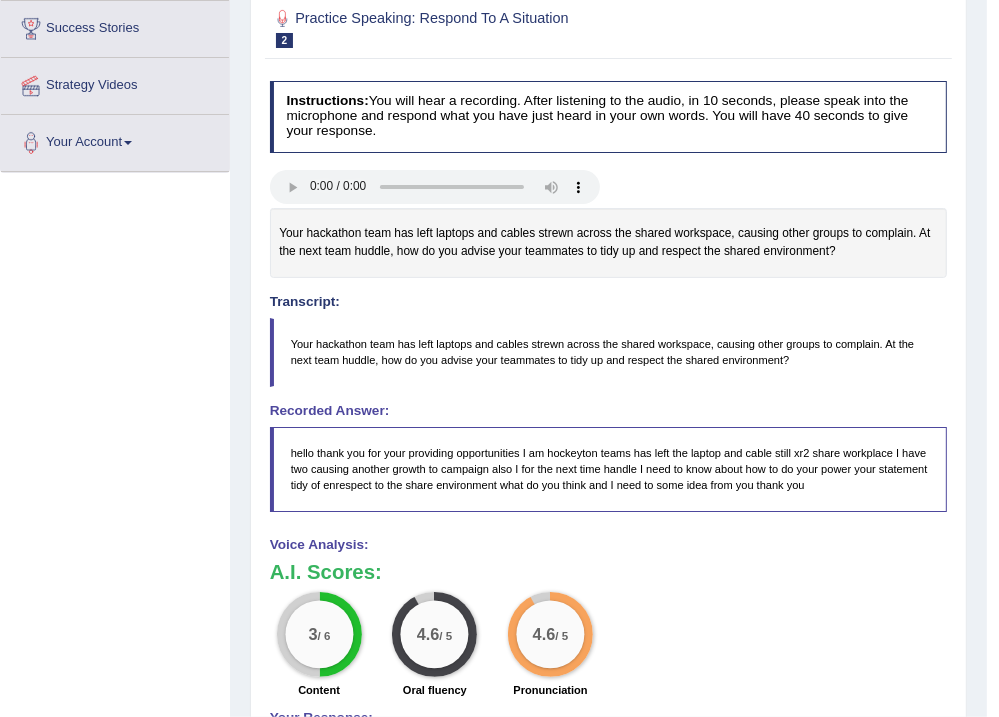 scroll, scrollTop: 246, scrollLeft: 0, axis: vertical 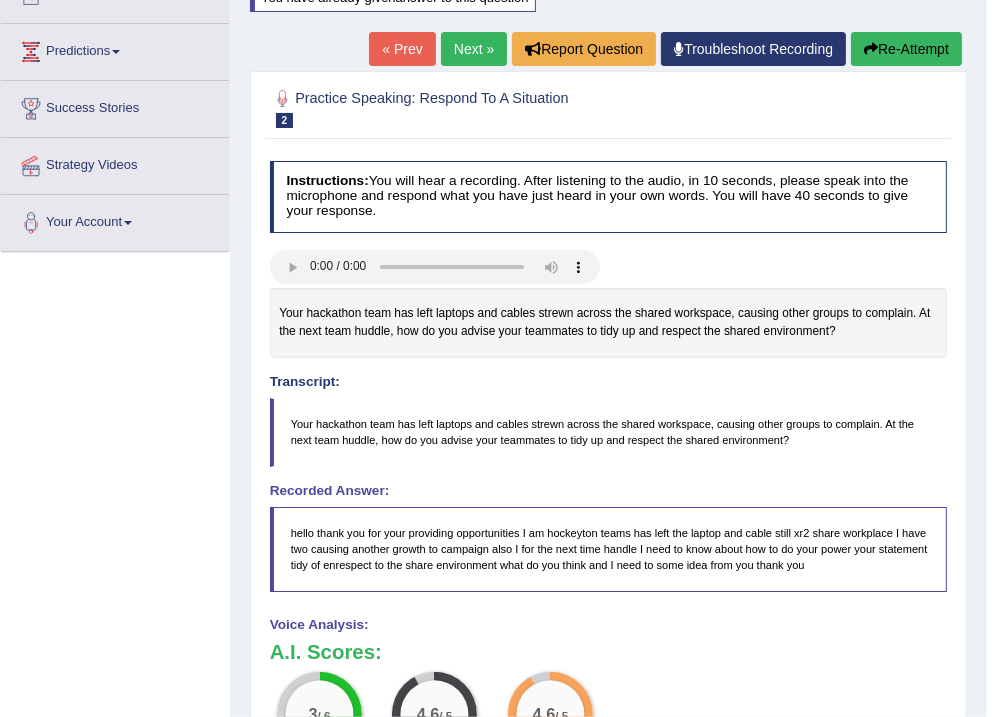 click on "Re-Attempt" at bounding box center [906, 49] 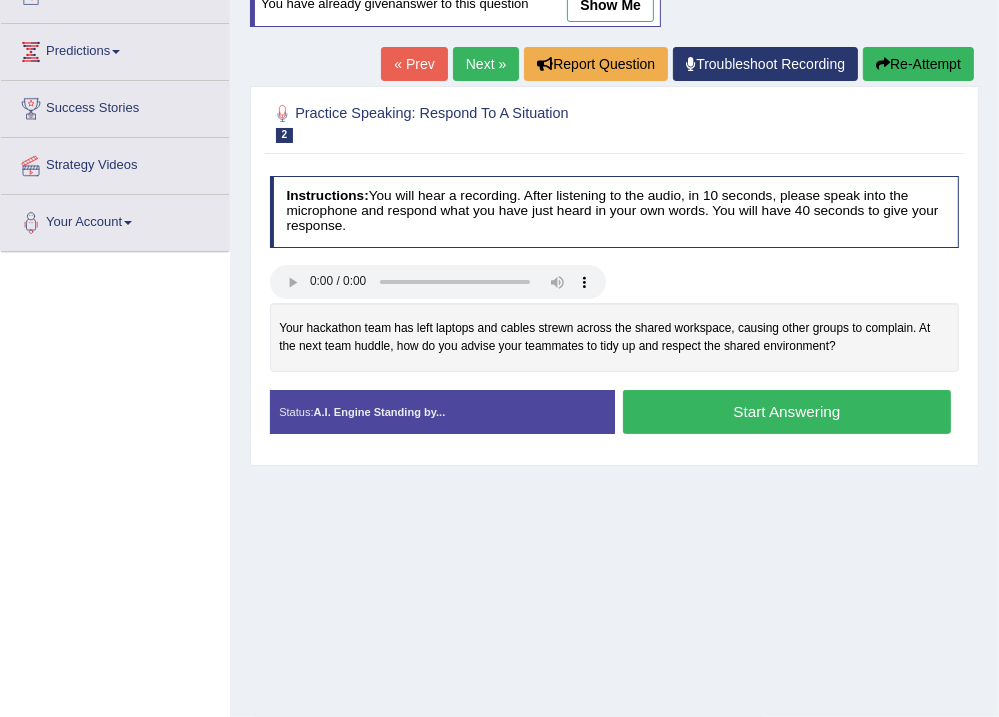 scroll, scrollTop: 246, scrollLeft: 0, axis: vertical 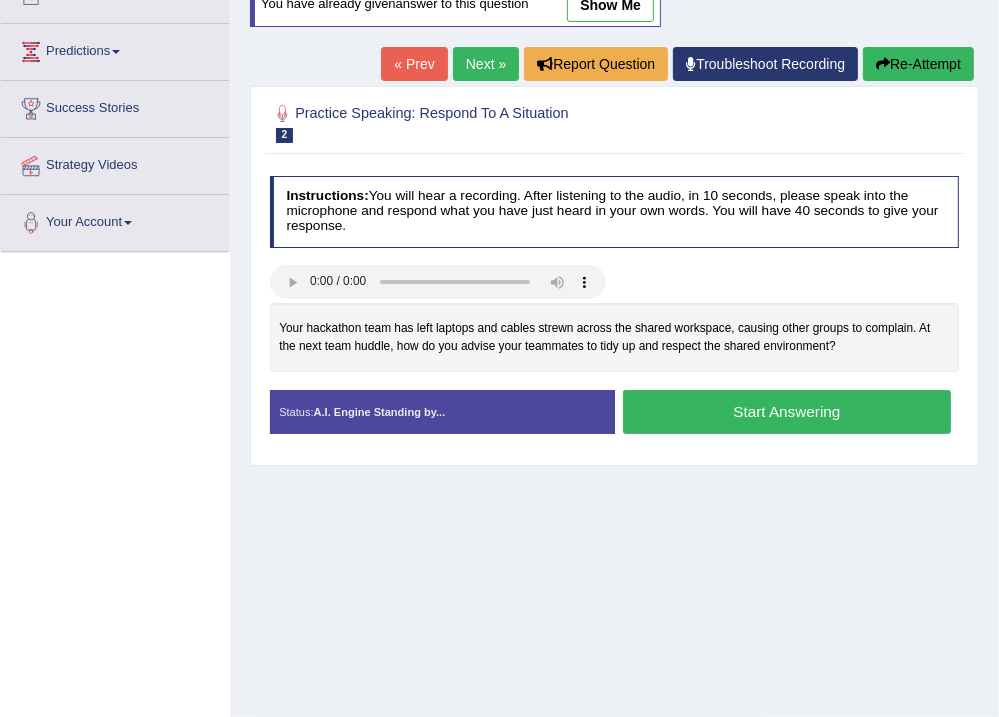 click on "Next »" at bounding box center [486, 64] 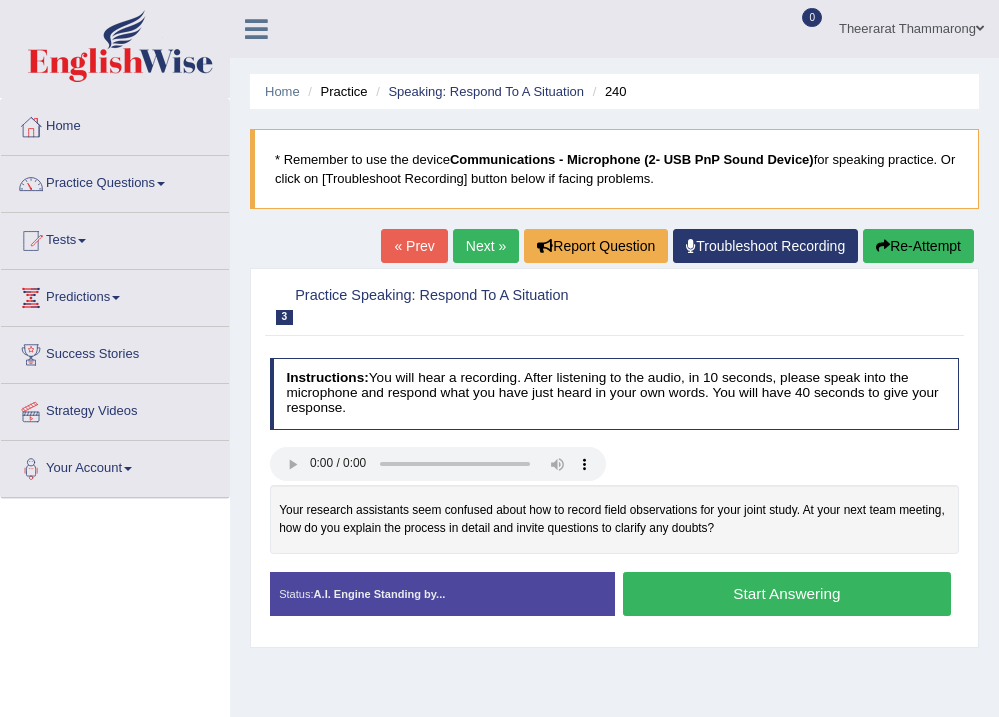 scroll, scrollTop: 0, scrollLeft: 0, axis: both 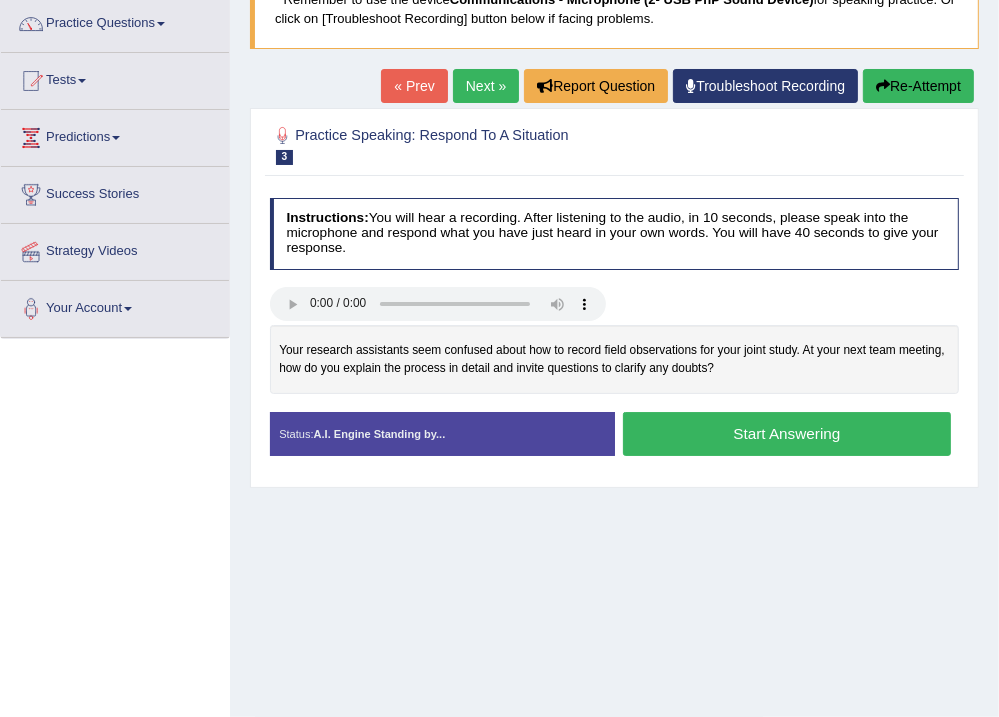 click on "Start Answering" at bounding box center [787, 433] 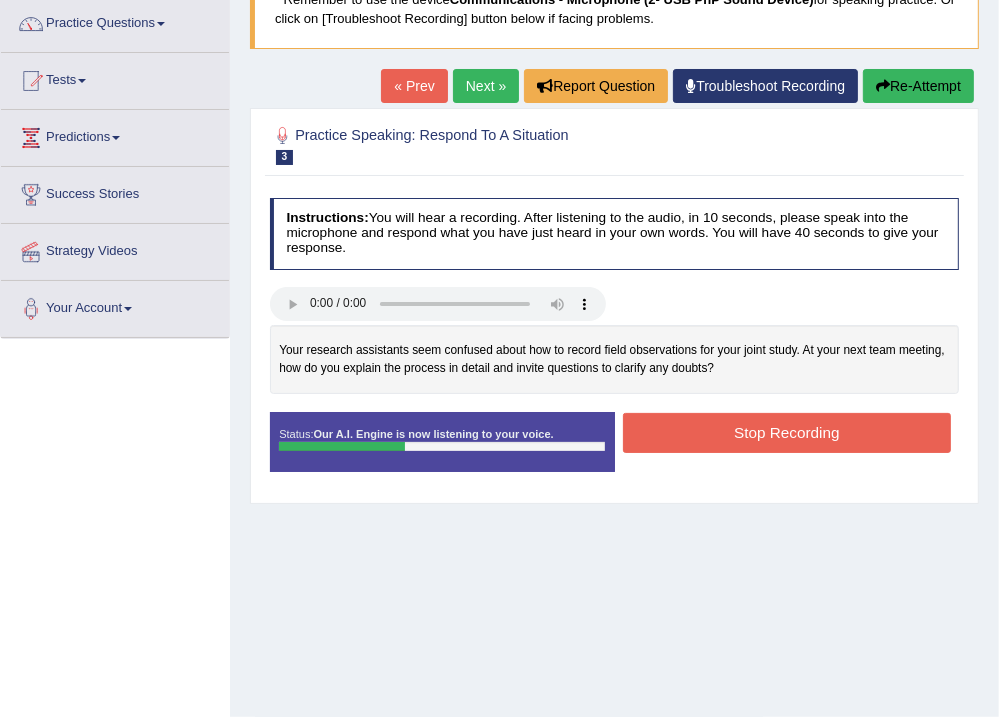 click on "Stop Recording" at bounding box center (787, 432) 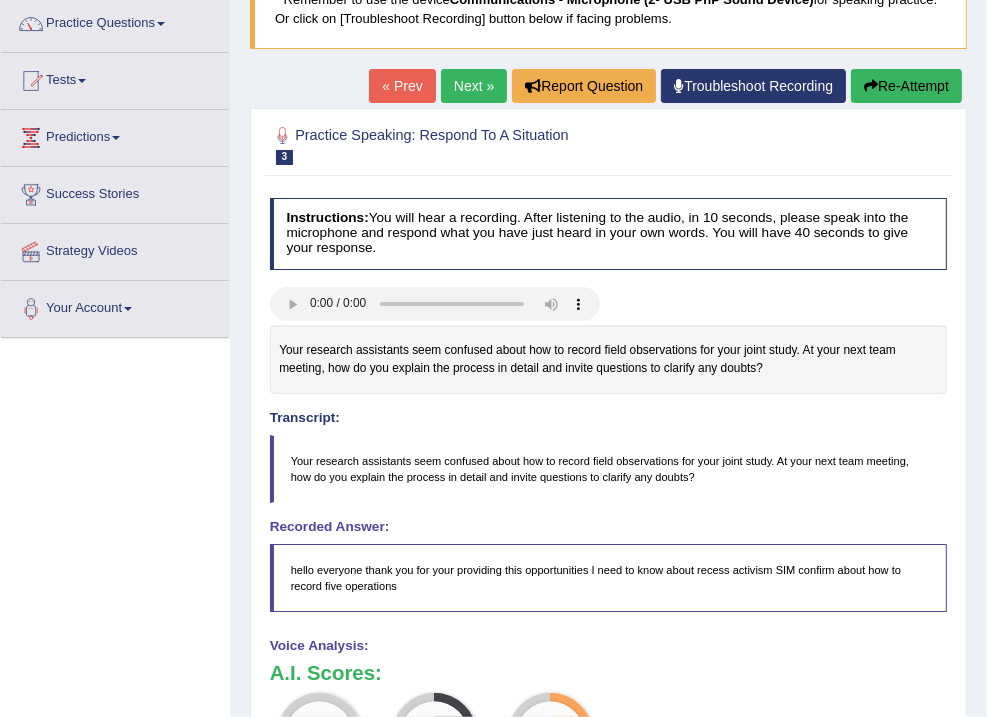 click on "Re-Attempt" at bounding box center (906, 86) 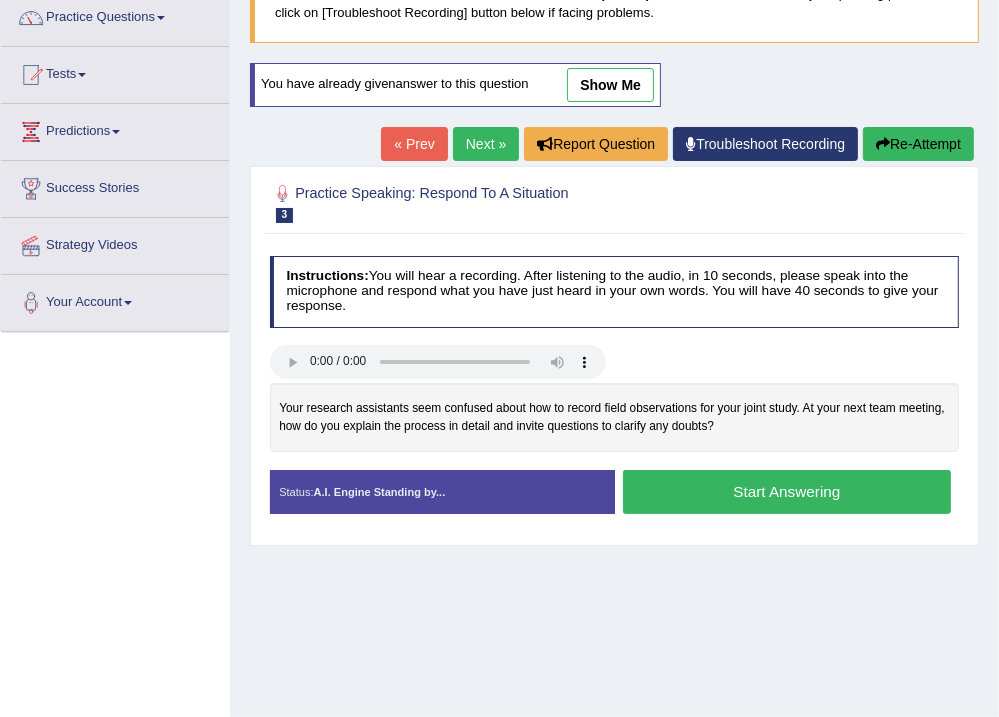 scroll, scrollTop: 166, scrollLeft: 0, axis: vertical 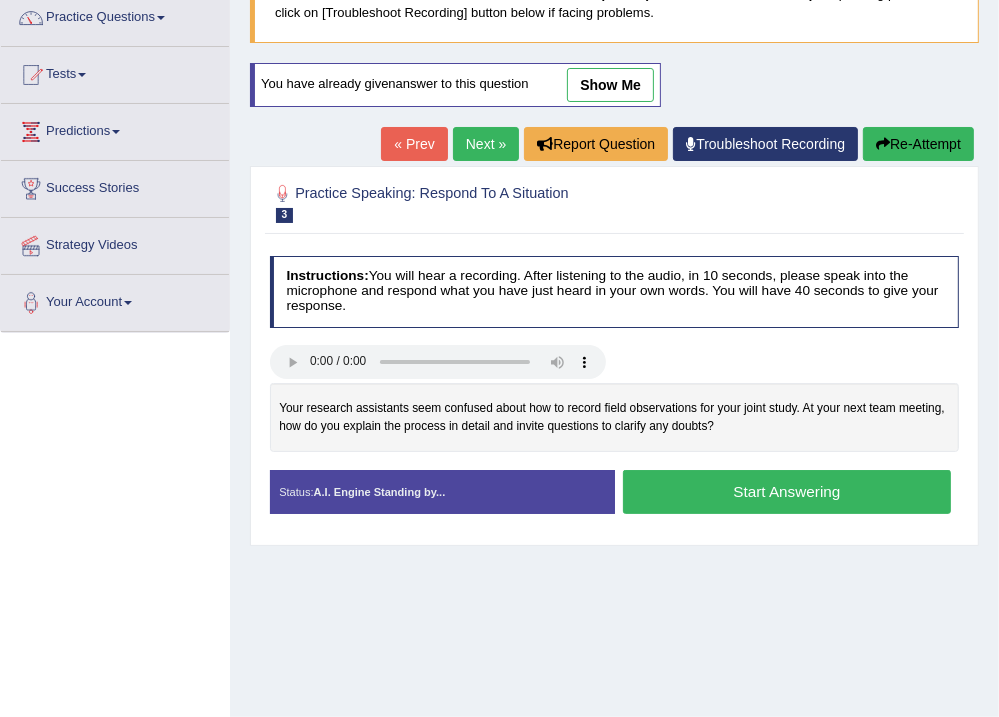 click on "Start Answering" at bounding box center (787, 491) 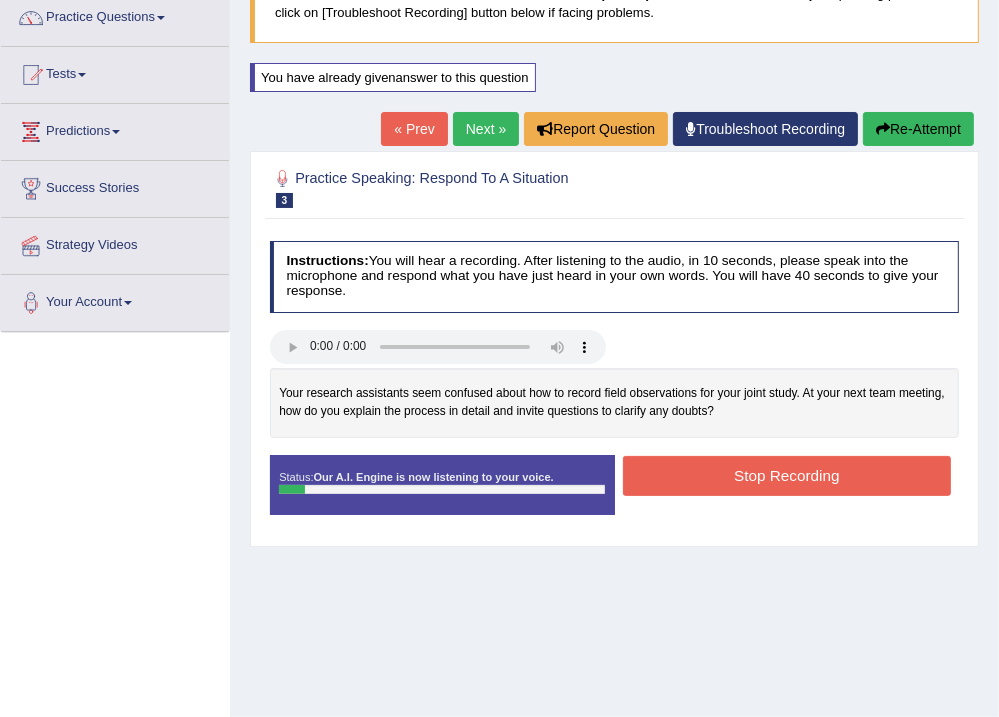 click on "Stop Recording" at bounding box center (787, 475) 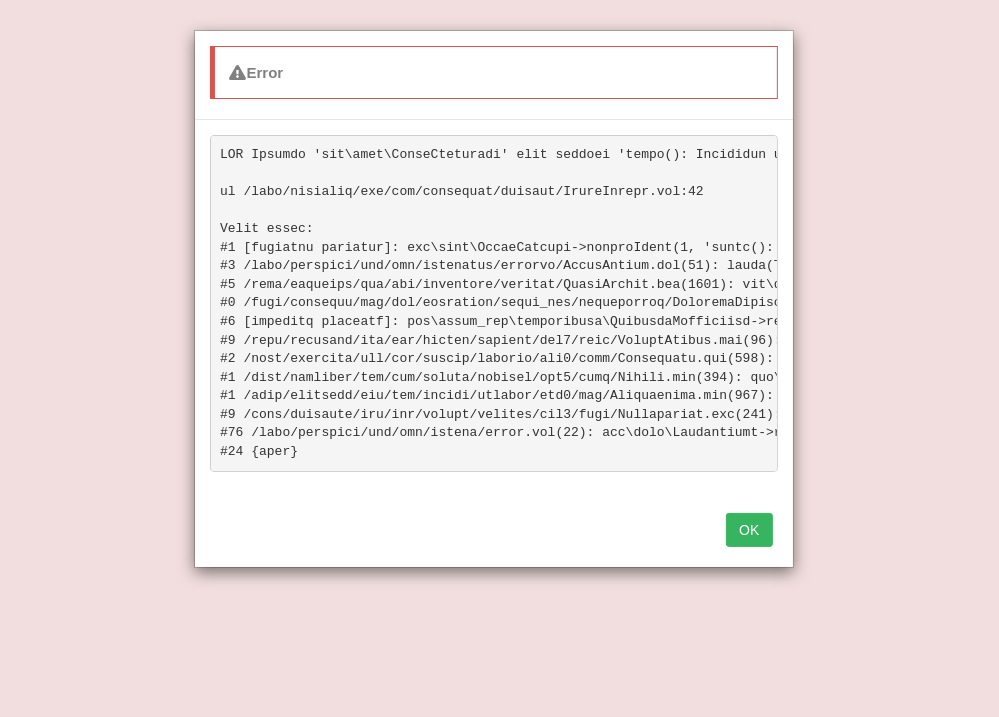 click on "OK" at bounding box center [749, 530] 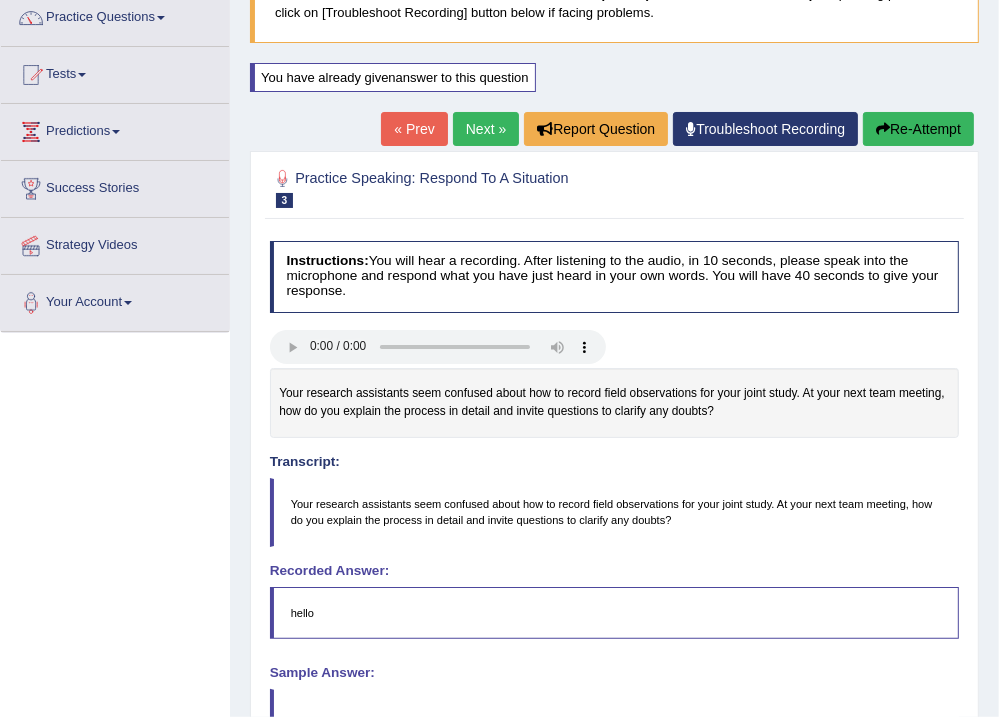 click on "Re-Attempt" at bounding box center [918, 129] 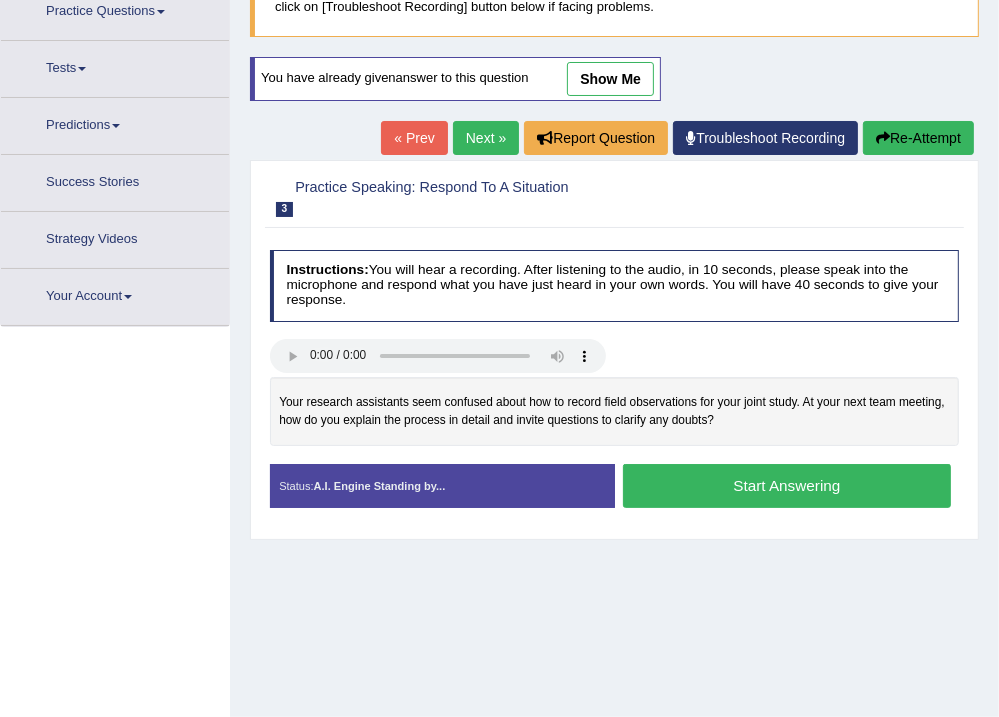 scroll, scrollTop: 172, scrollLeft: 0, axis: vertical 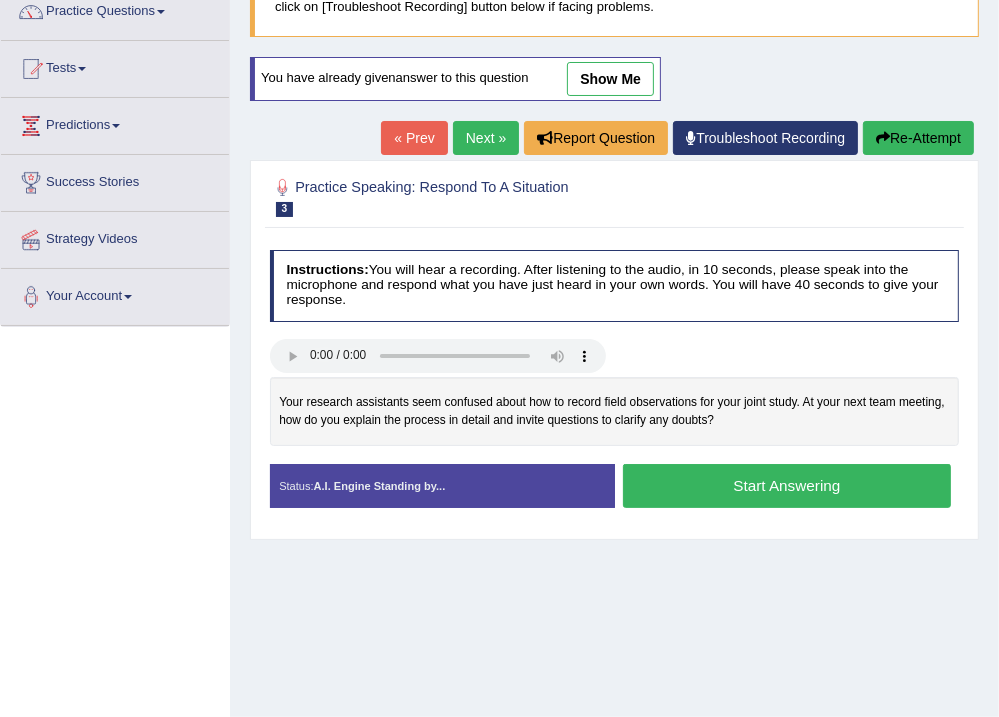 click on "Start Answering" at bounding box center (787, 485) 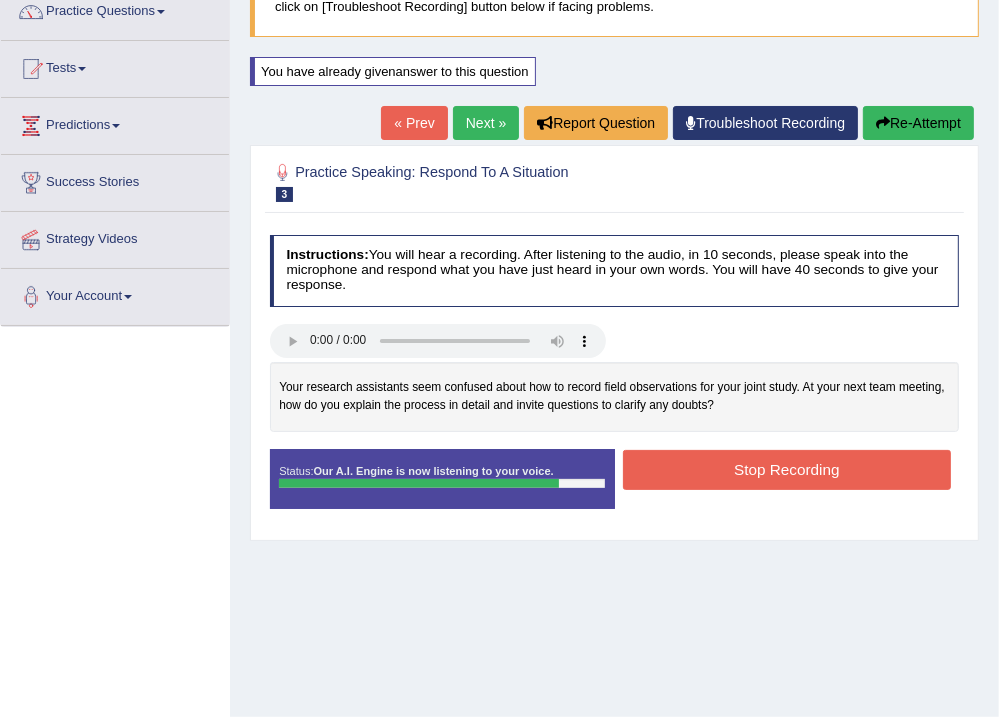 click on "Stop Recording" at bounding box center (787, 469) 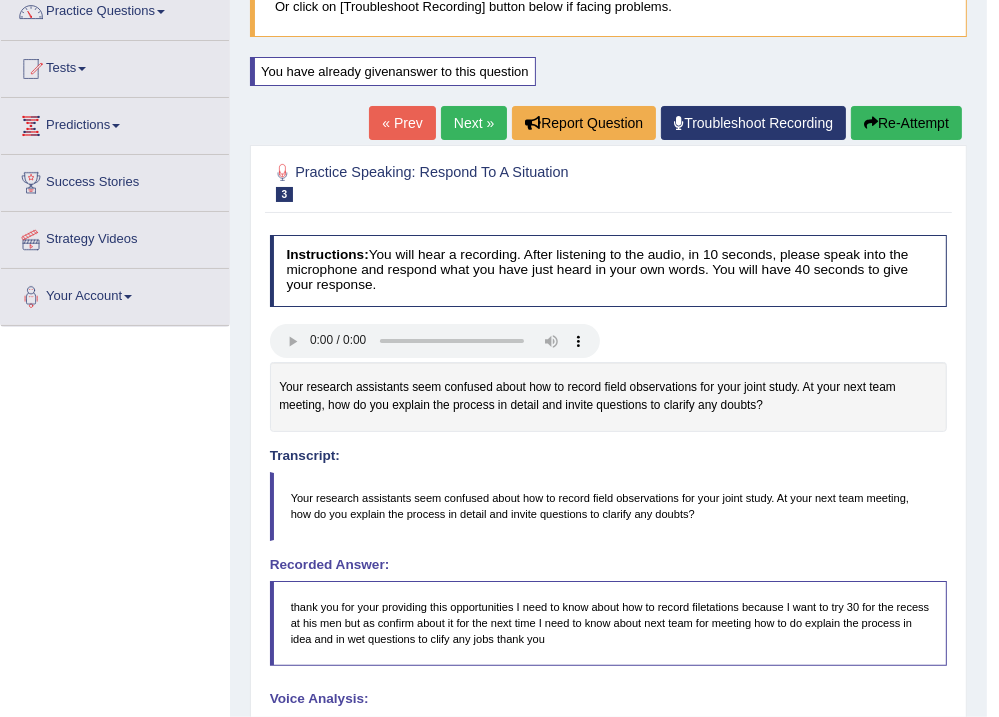 scroll, scrollTop: 12, scrollLeft: 0, axis: vertical 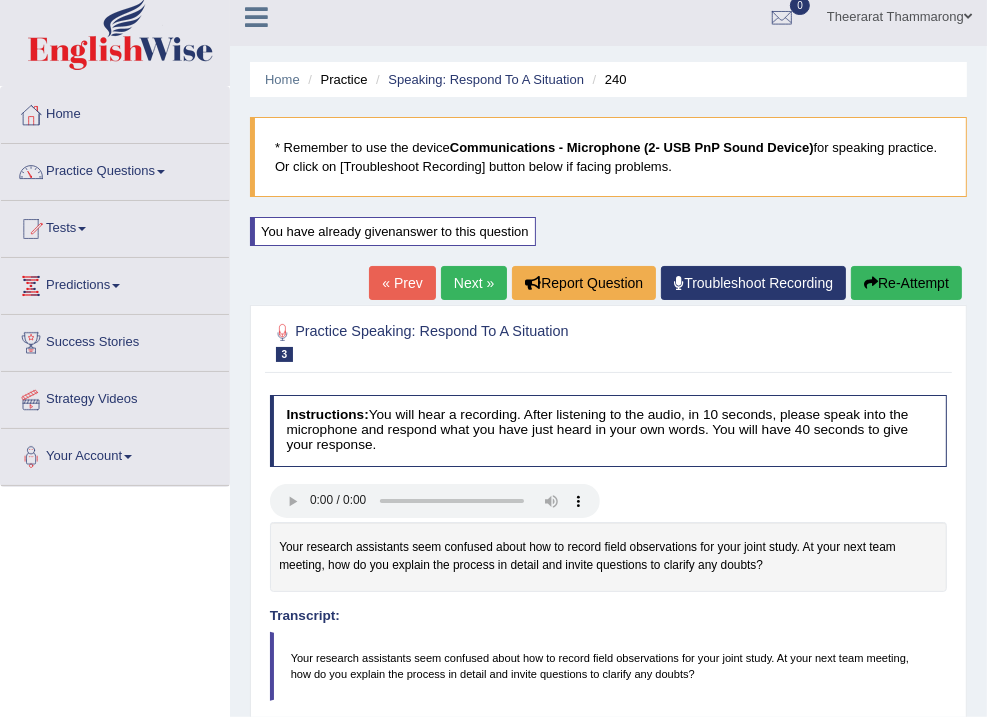 click on "Next »" at bounding box center (474, 283) 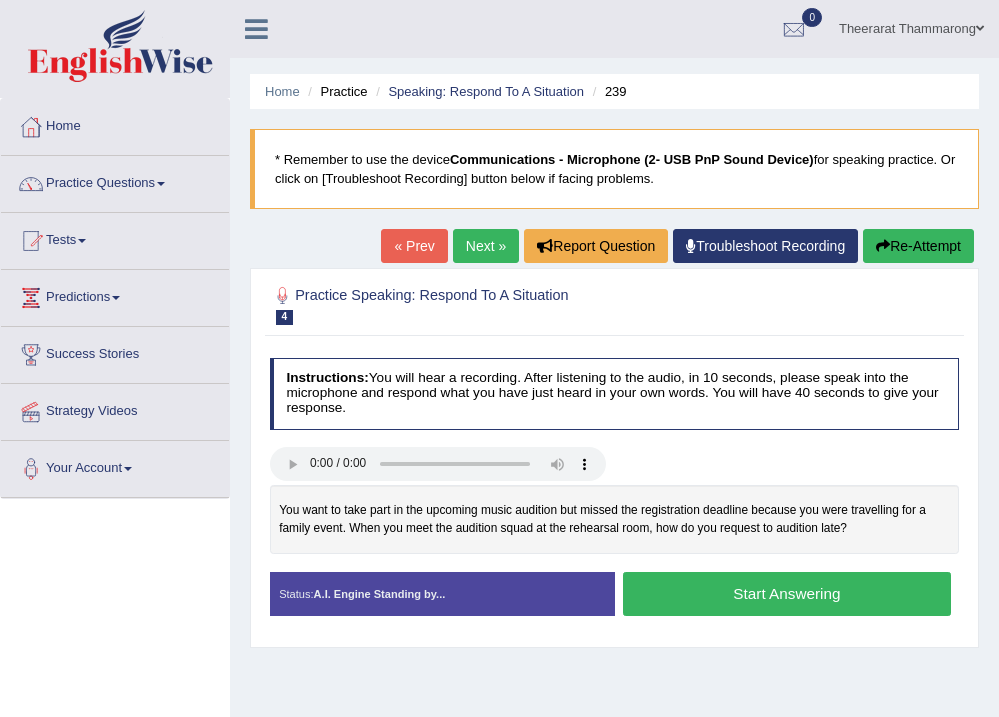 scroll, scrollTop: 0, scrollLeft: 0, axis: both 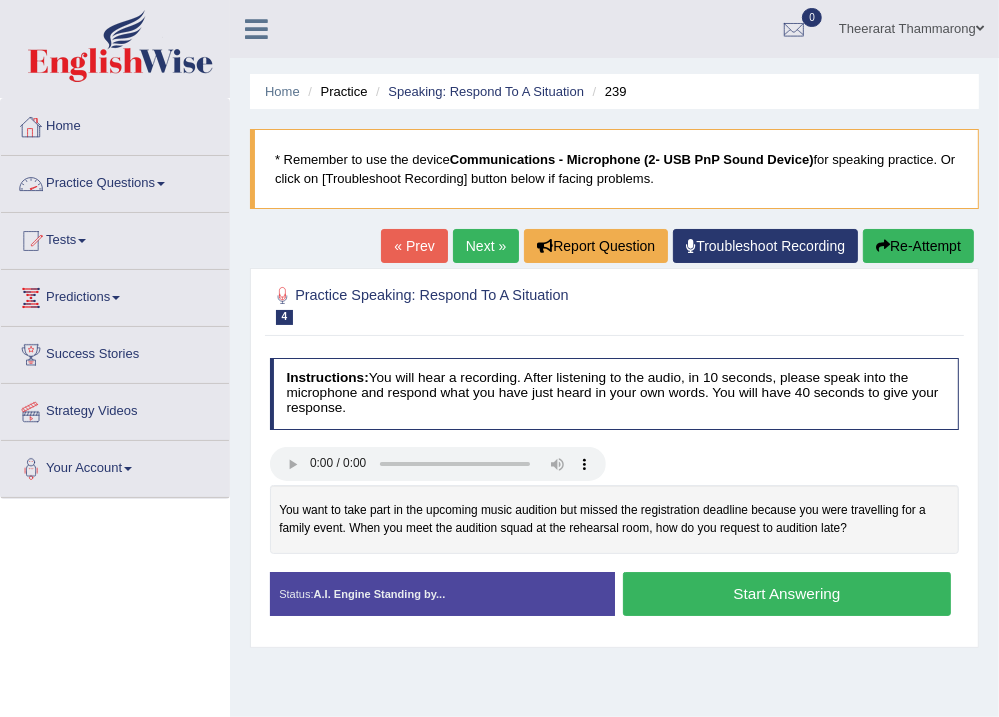 click on "Practice Questions" at bounding box center (115, 181) 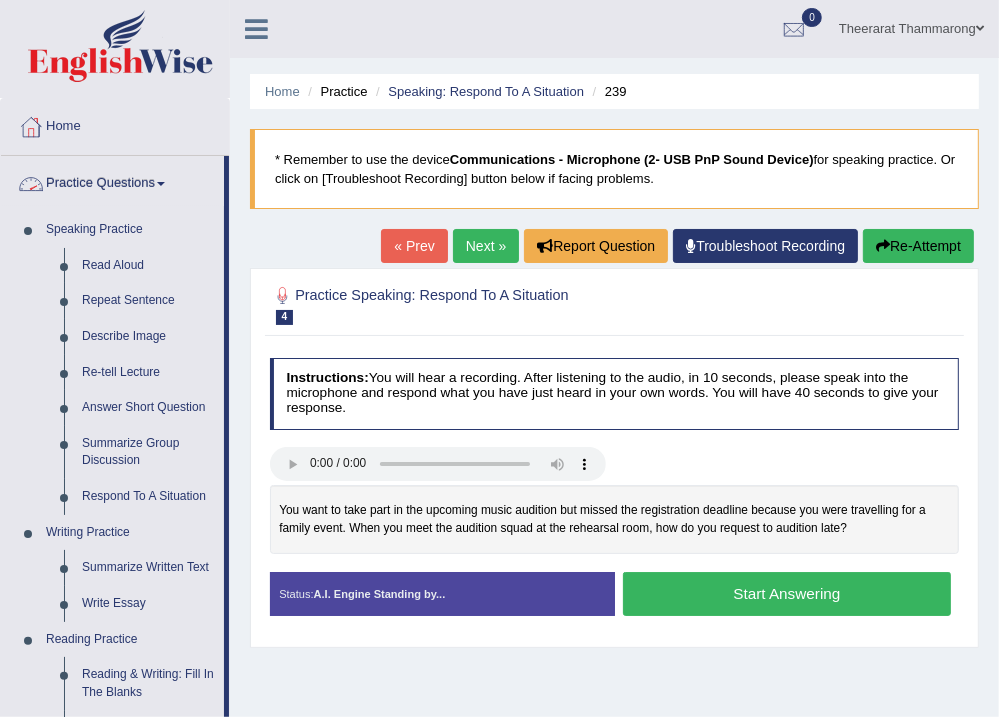 scroll, scrollTop: 80, scrollLeft: 0, axis: vertical 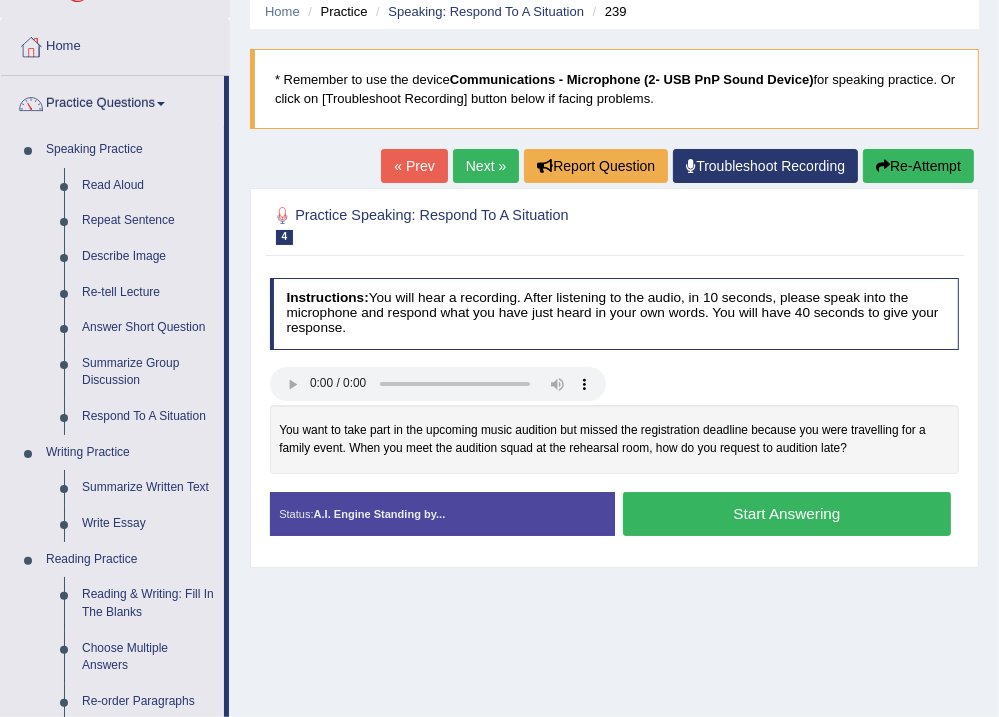click on "Start Answering" at bounding box center [787, 513] 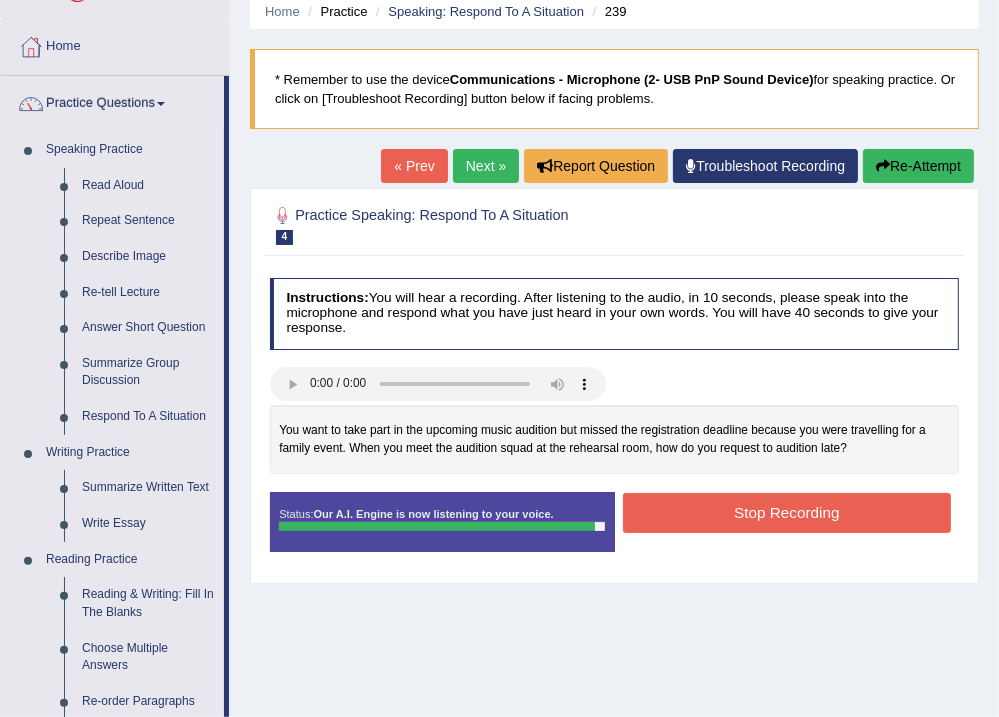 click on "Stop Recording" at bounding box center [787, 512] 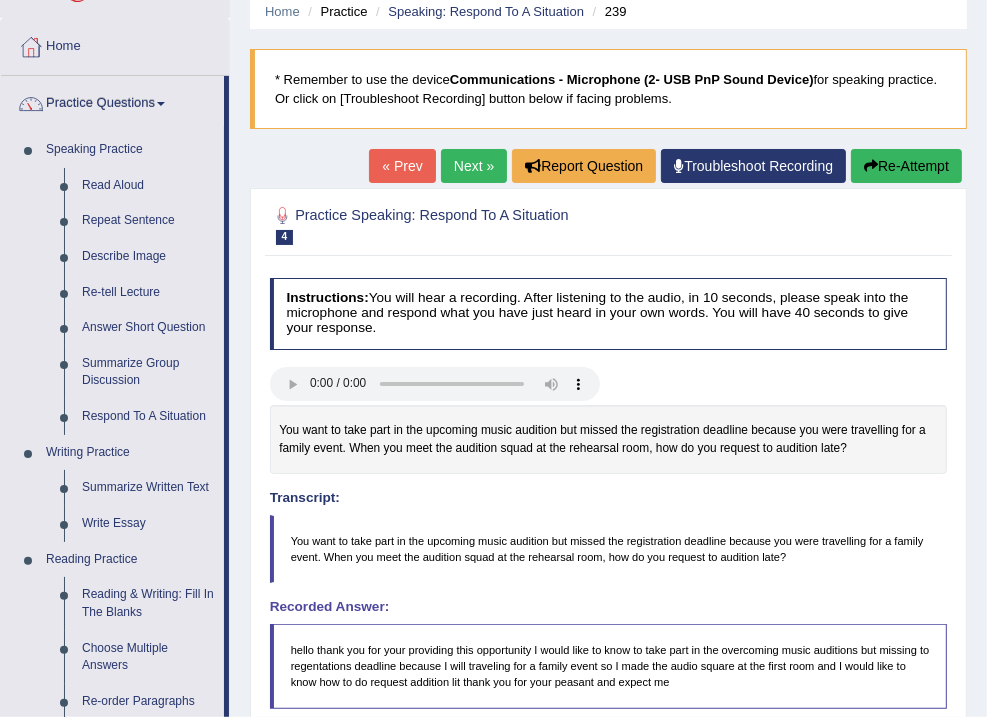 scroll, scrollTop: 0, scrollLeft: 0, axis: both 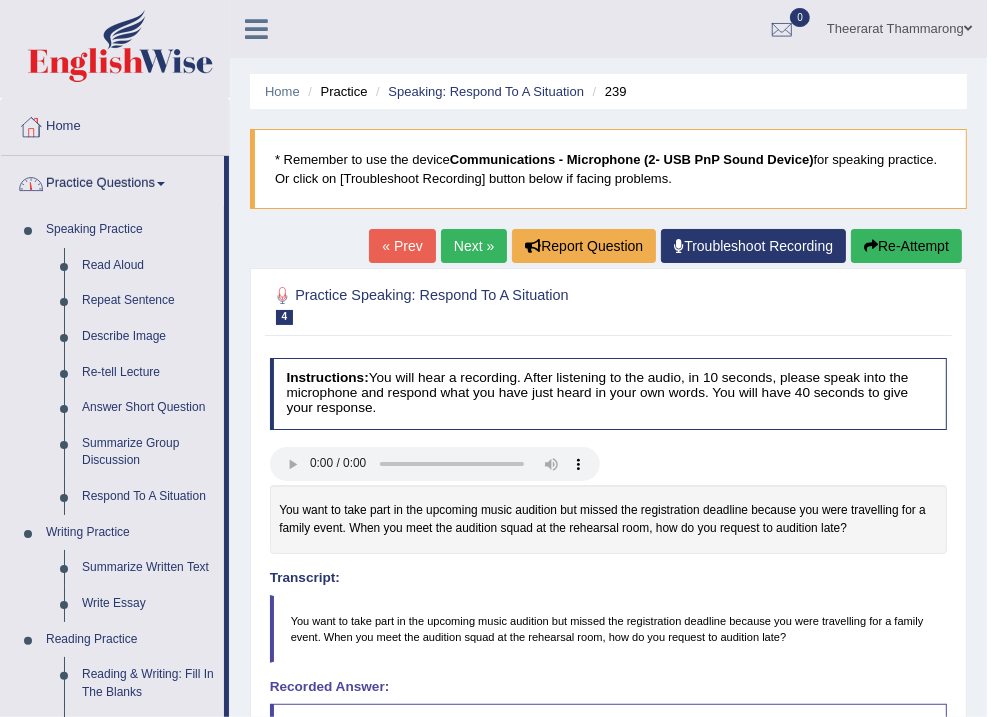 click on "Next »" at bounding box center (474, 246) 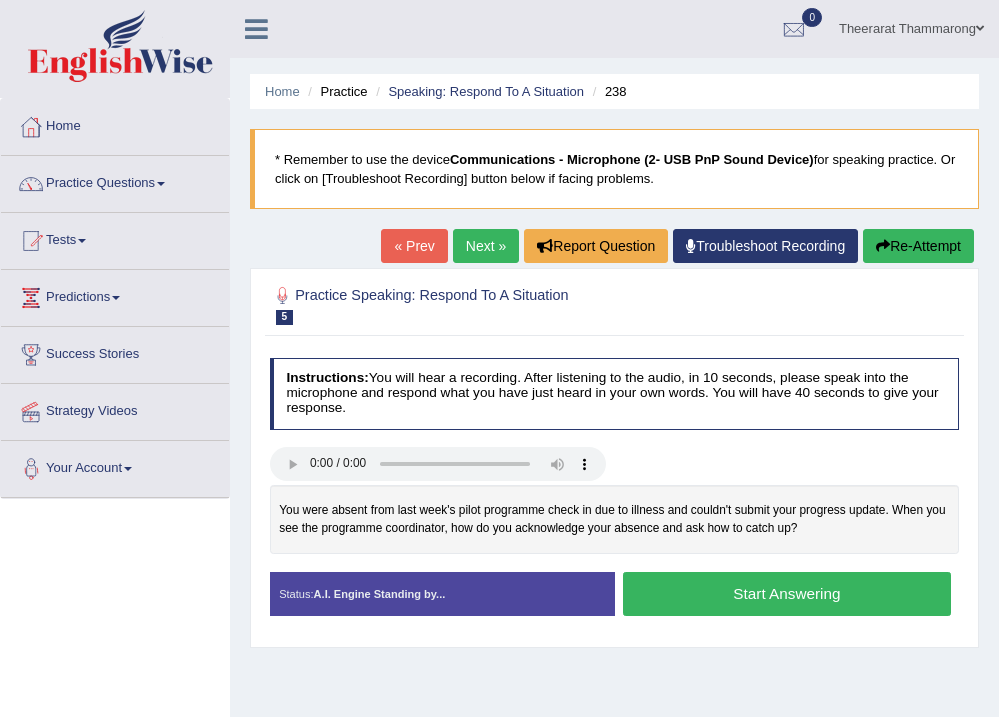 scroll, scrollTop: 0, scrollLeft: 0, axis: both 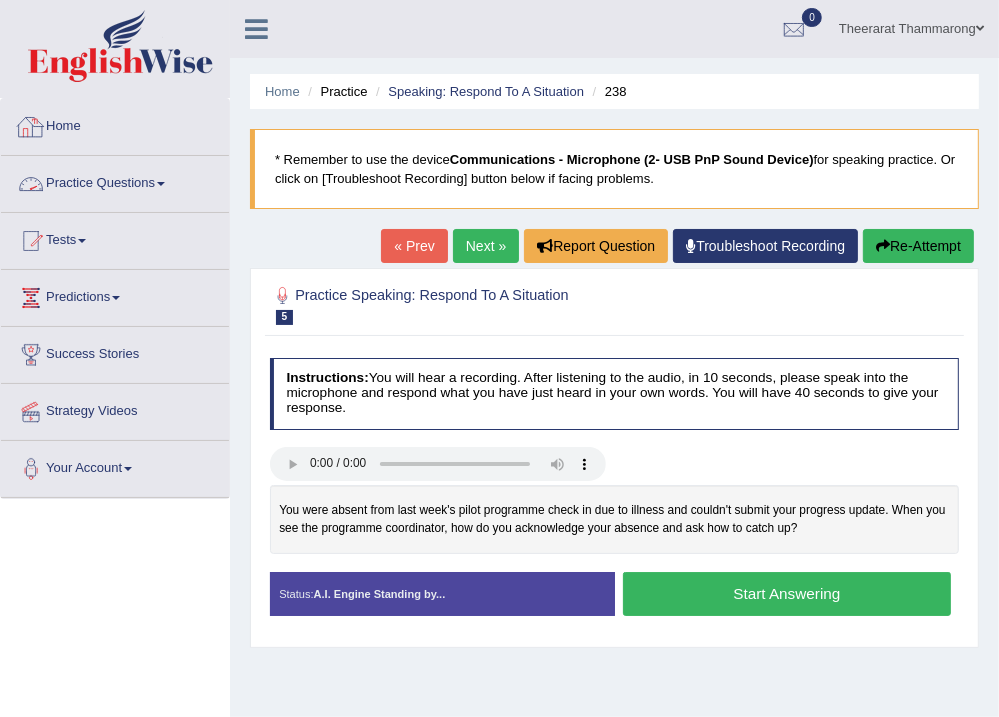 click on "Practice Questions" at bounding box center [115, 181] 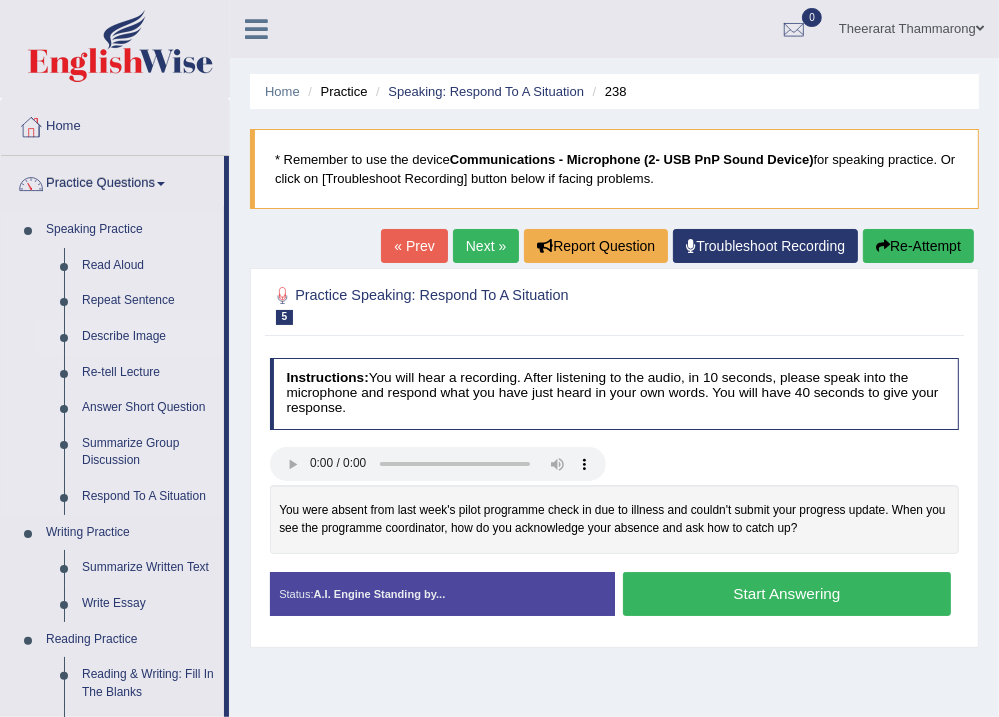 click on "Describe Image" at bounding box center [148, 337] 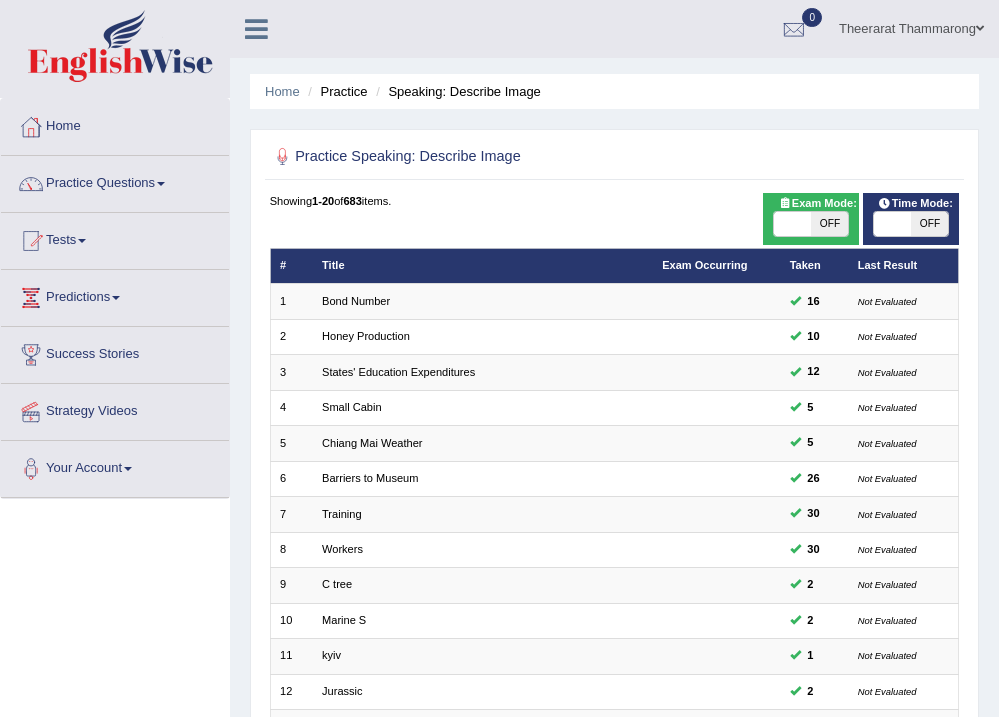 scroll, scrollTop: 320, scrollLeft: 0, axis: vertical 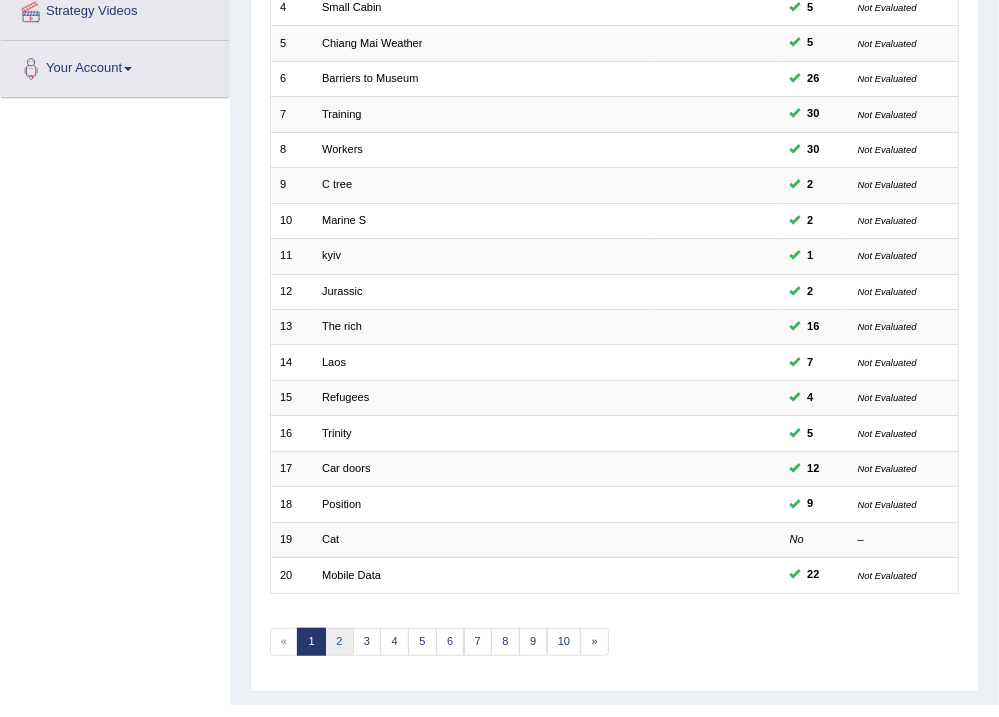 click on "2" at bounding box center (339, 642) 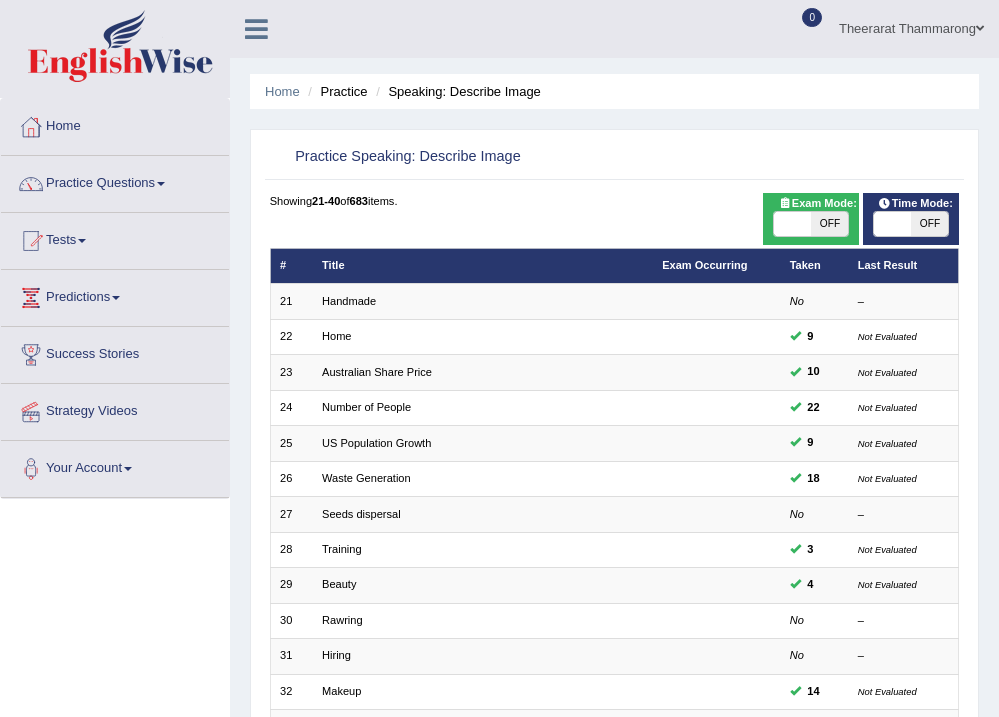 scroll, scrollTop: 320, scrollLeft: 0, axis: vertical 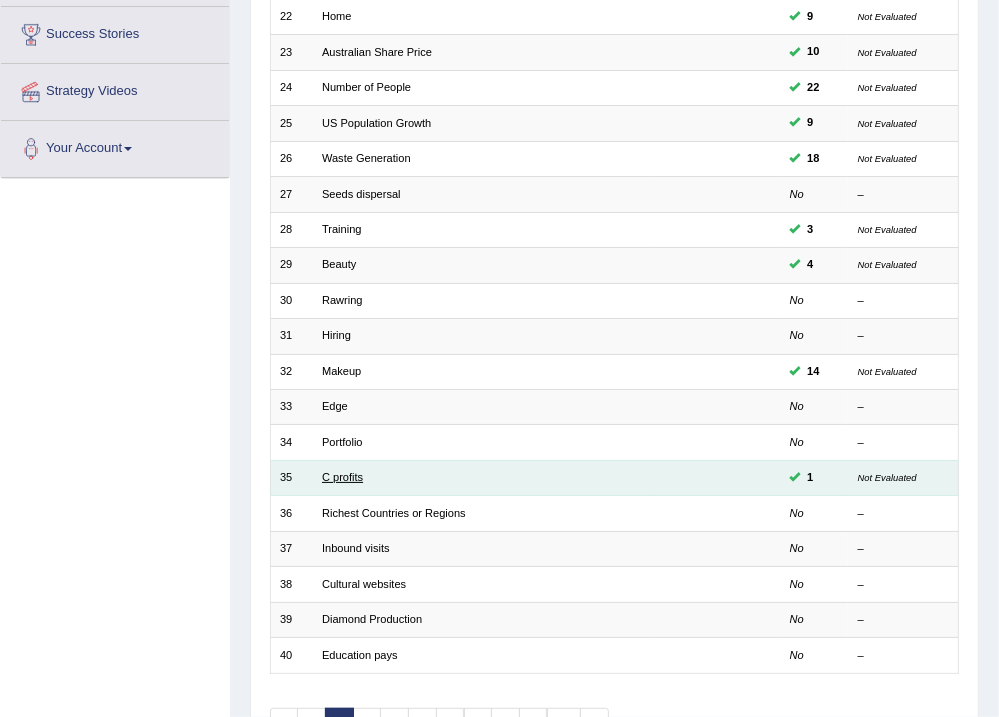 click on "C profits" at bounding box center [342, 477] 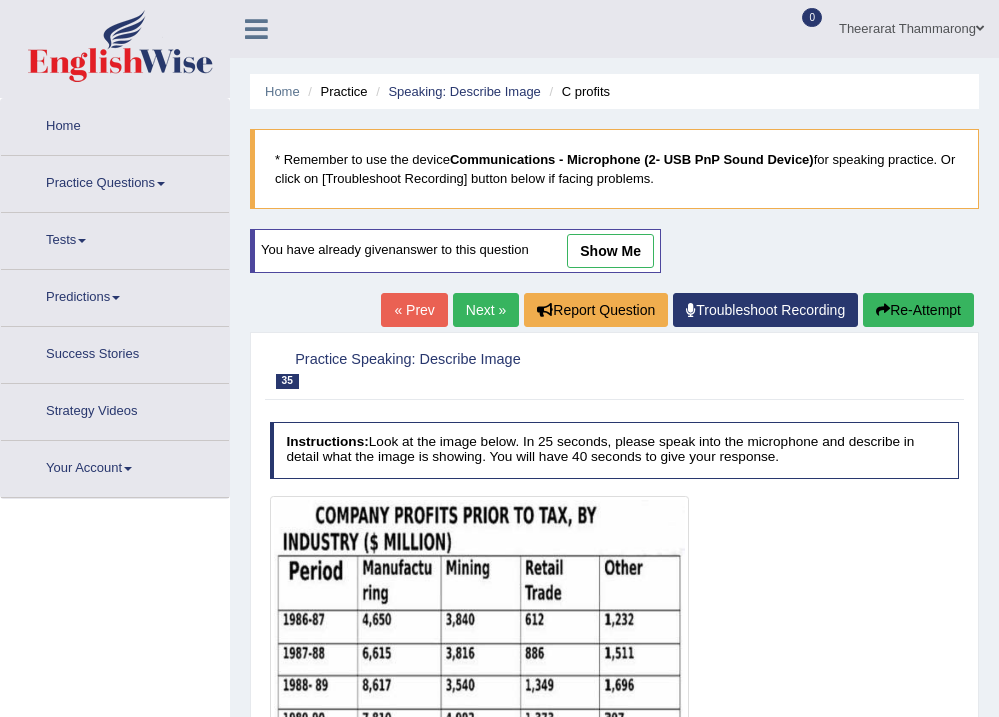 scroll, scrollTop: 0, scrollLeft: 0, axis: both 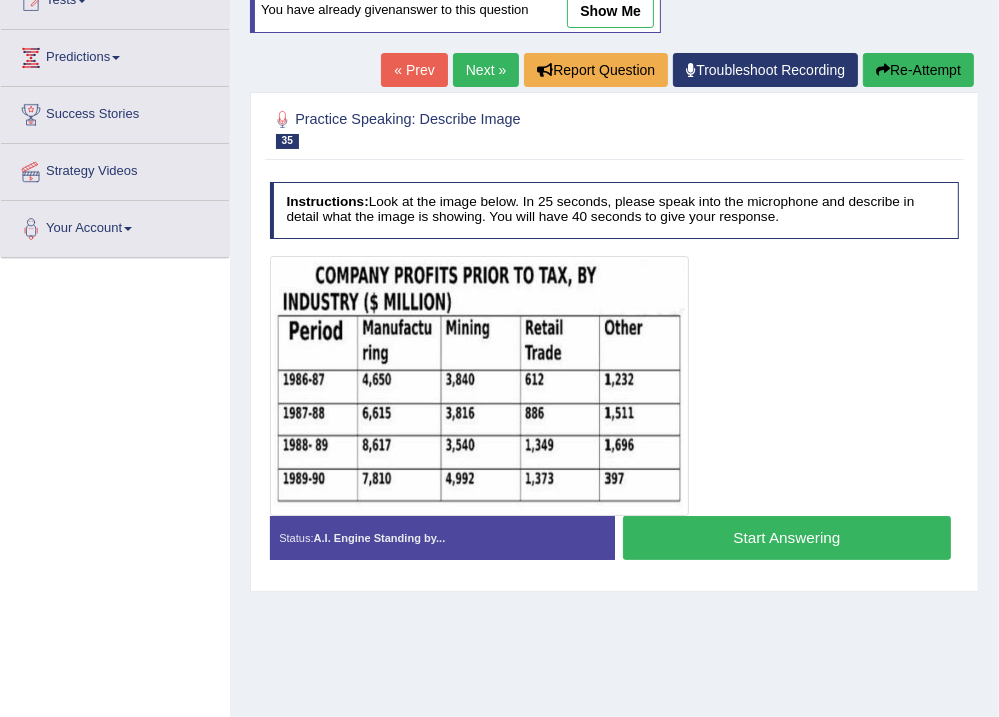 click on "Start Answering" at bounding box center (787, 537) 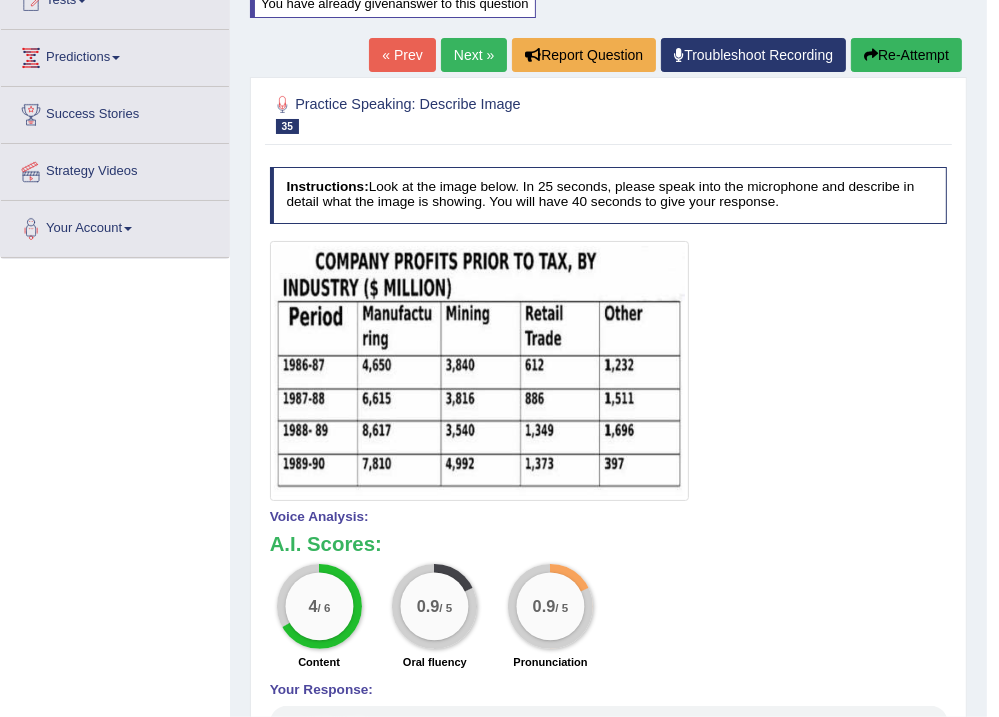 scroll, scrollTop: 80, scrollLeft: 0, axis: vertical 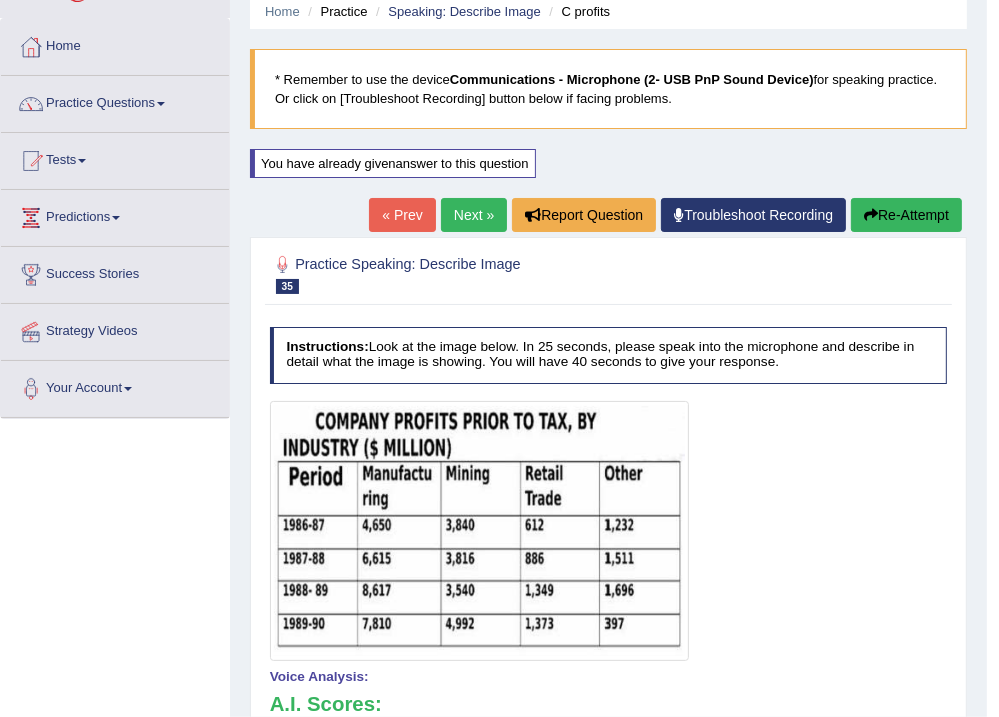 click on "Next »" at bounding box center (474, 215) 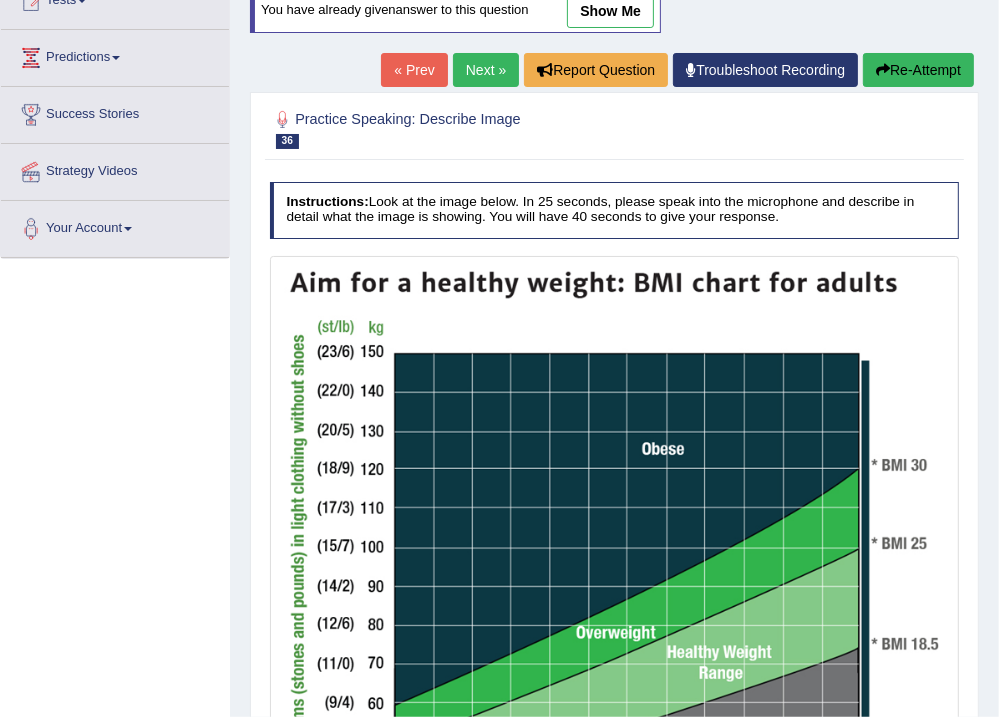 scroll, scrollTop: 0, scrollLeft: 0, axis: both 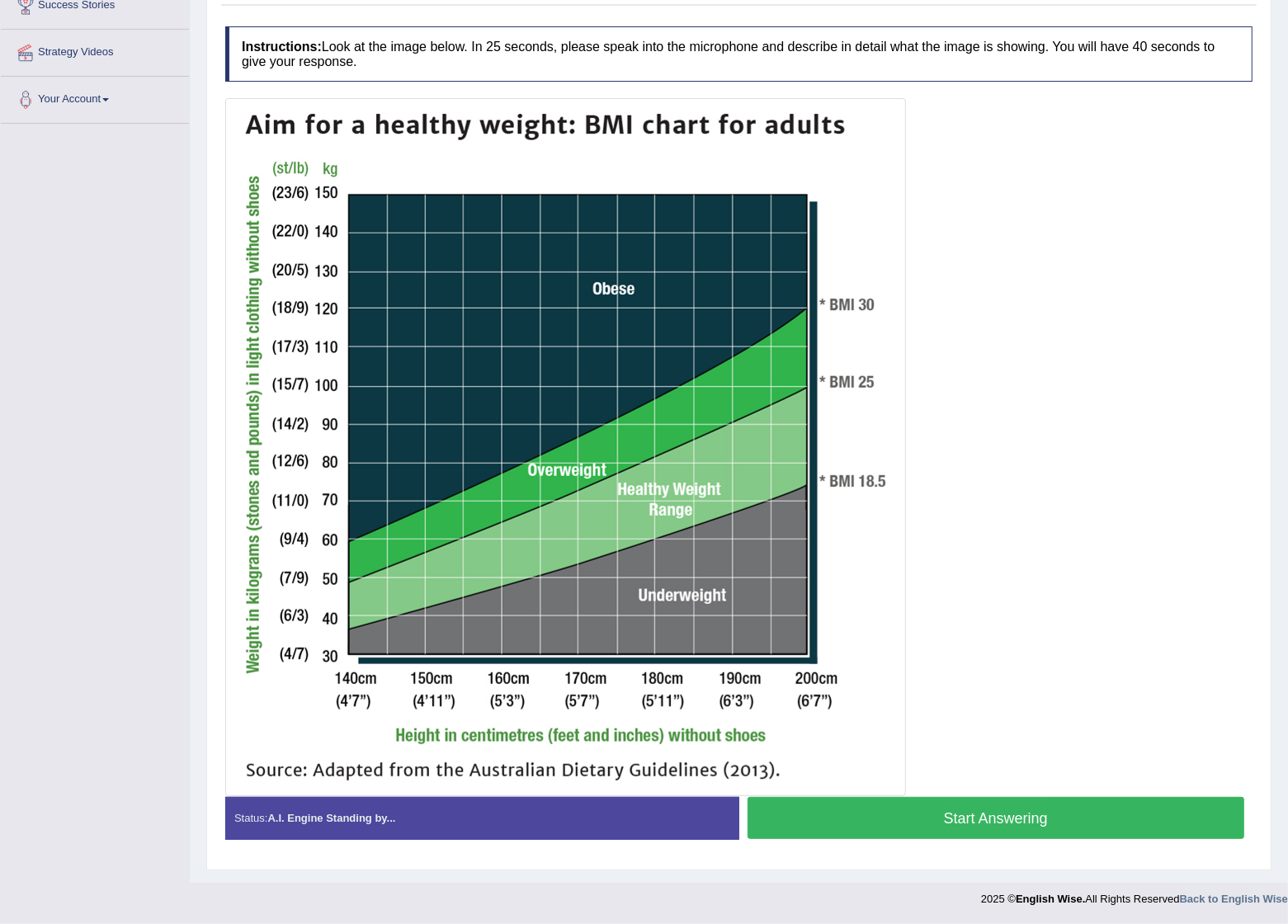 click on "Start Answering" at bounding box center (996, 818) 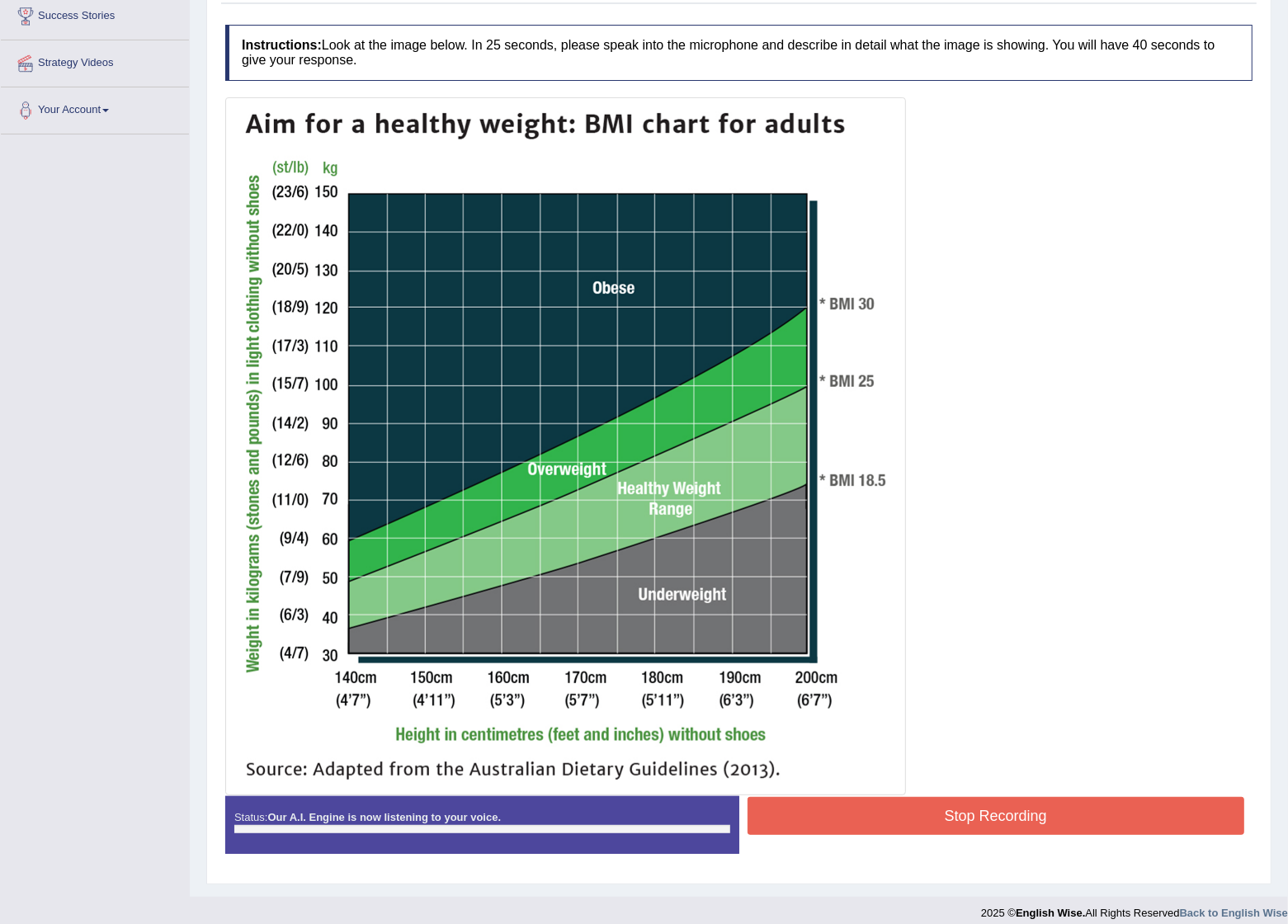scroll, scrollTop: 289, scrollLeft: 0, axis: vertical 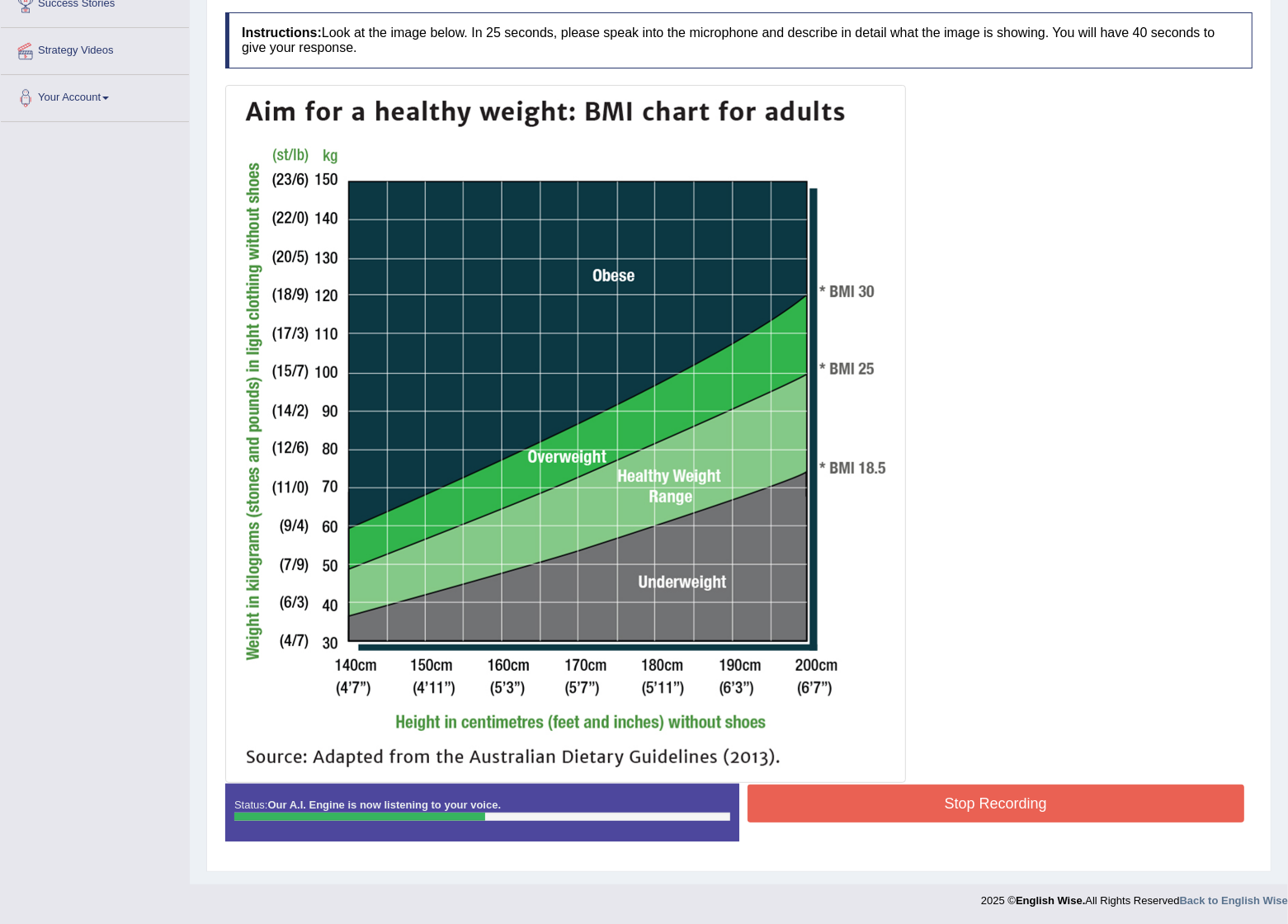 click on "Stop Recording" at bounding box center [996, 804] 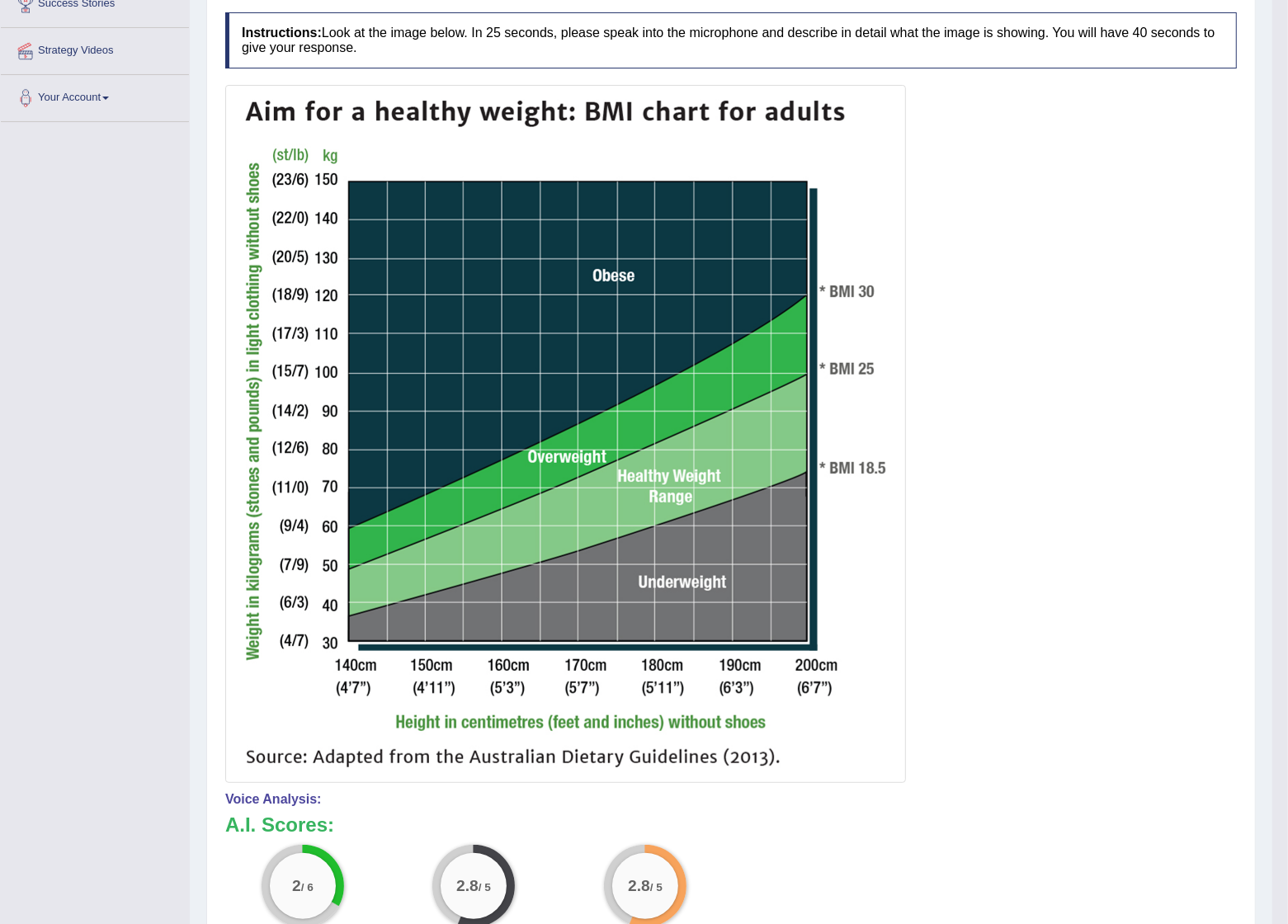 click on "Toggle navigation
Home
Practice Questions   Speaking Practice Read Aloud
Repeat Sentence
Describe Image
Re-tell Lecture
Answer Short Question
Summarize Group Discussion
Respond To A Situation
Writing Practice  Summarize Written Text
Write Essay
Reading Practice  Reading & Writing: Fill In The Blanks
Choose Multiple Answers
Re-order Paragraphs
Fill In The Blanks
Choose Single Answer
Listening Practice  Summarize Spoken Text
Highlight Incorrect Words
Highlight Correct Summary
Select Missing Word
Choose Single Answer
Choose Multiple Answers
Fill In The Blanks
Write From Dictation
Pronunciation
Tests  Take Practice Sectional Test
Take Mock Test" at bounding box center (636, 481) 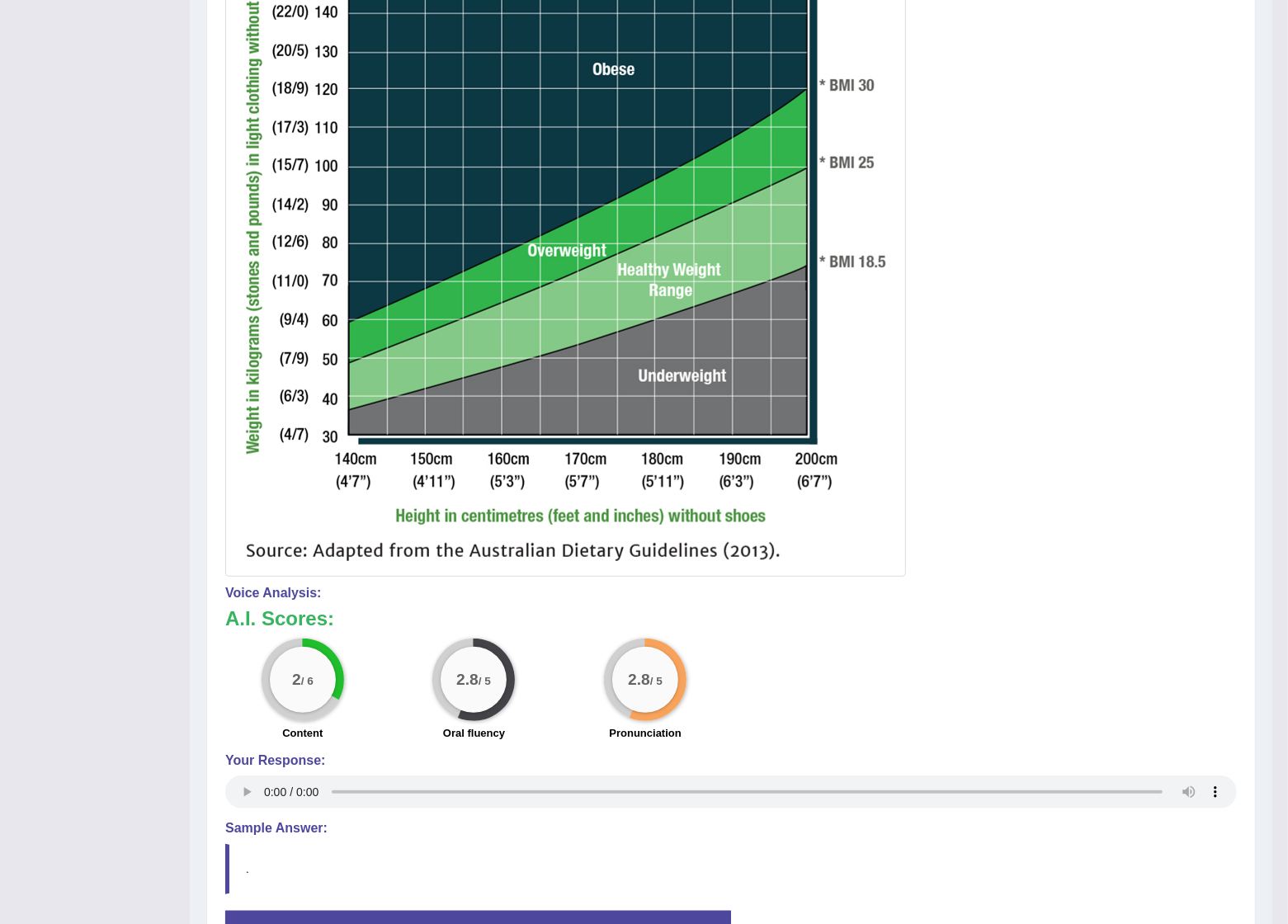scroll, scrollTop: 186, scrollLeft: 0, axis: vertical 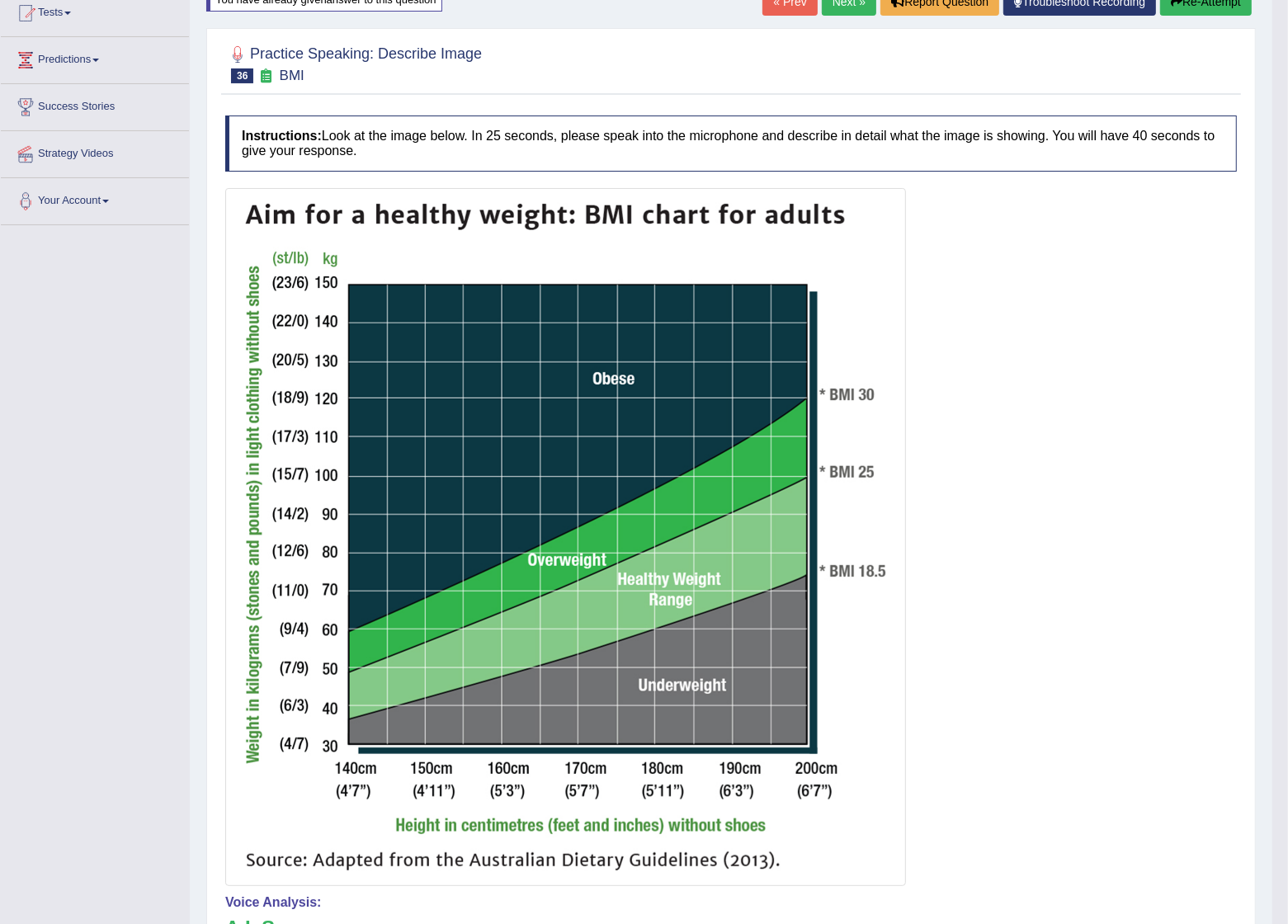 click on "Re-Attempt" at bounding box center [1205, 2] 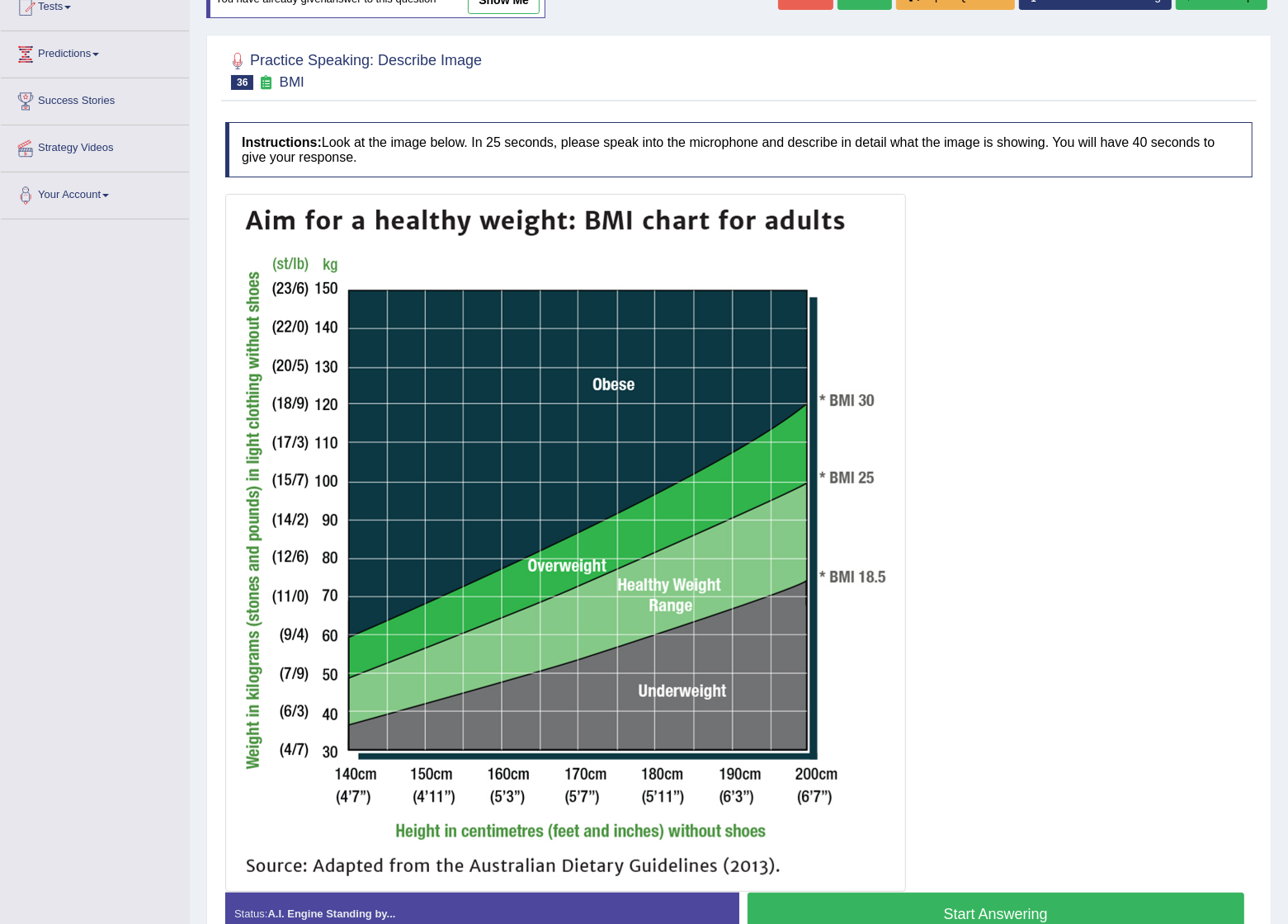 scroll, scrollTop: 191, scrollLeft: 0, axis: vertical 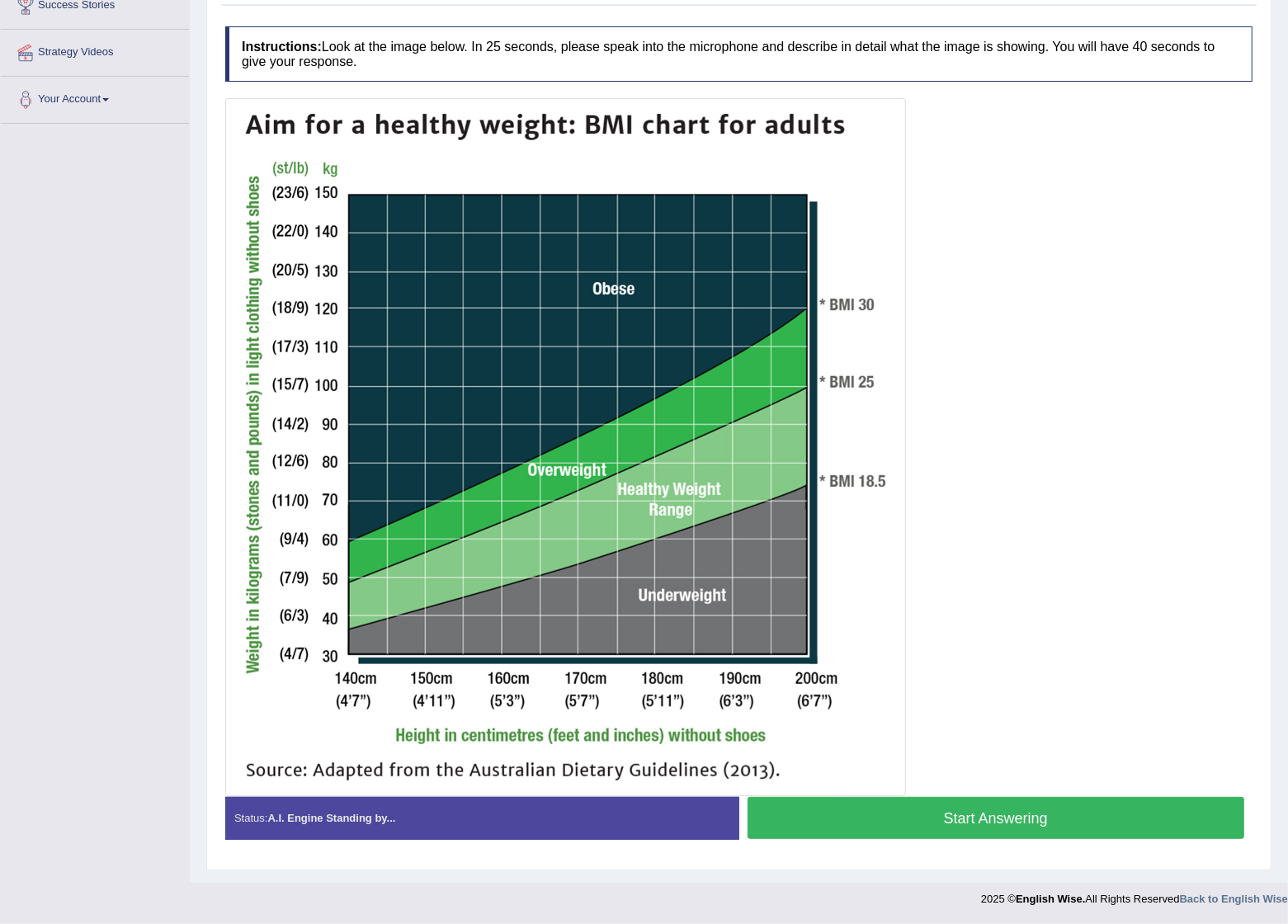 click on "Start Answering" at bounding box center (996, 818) 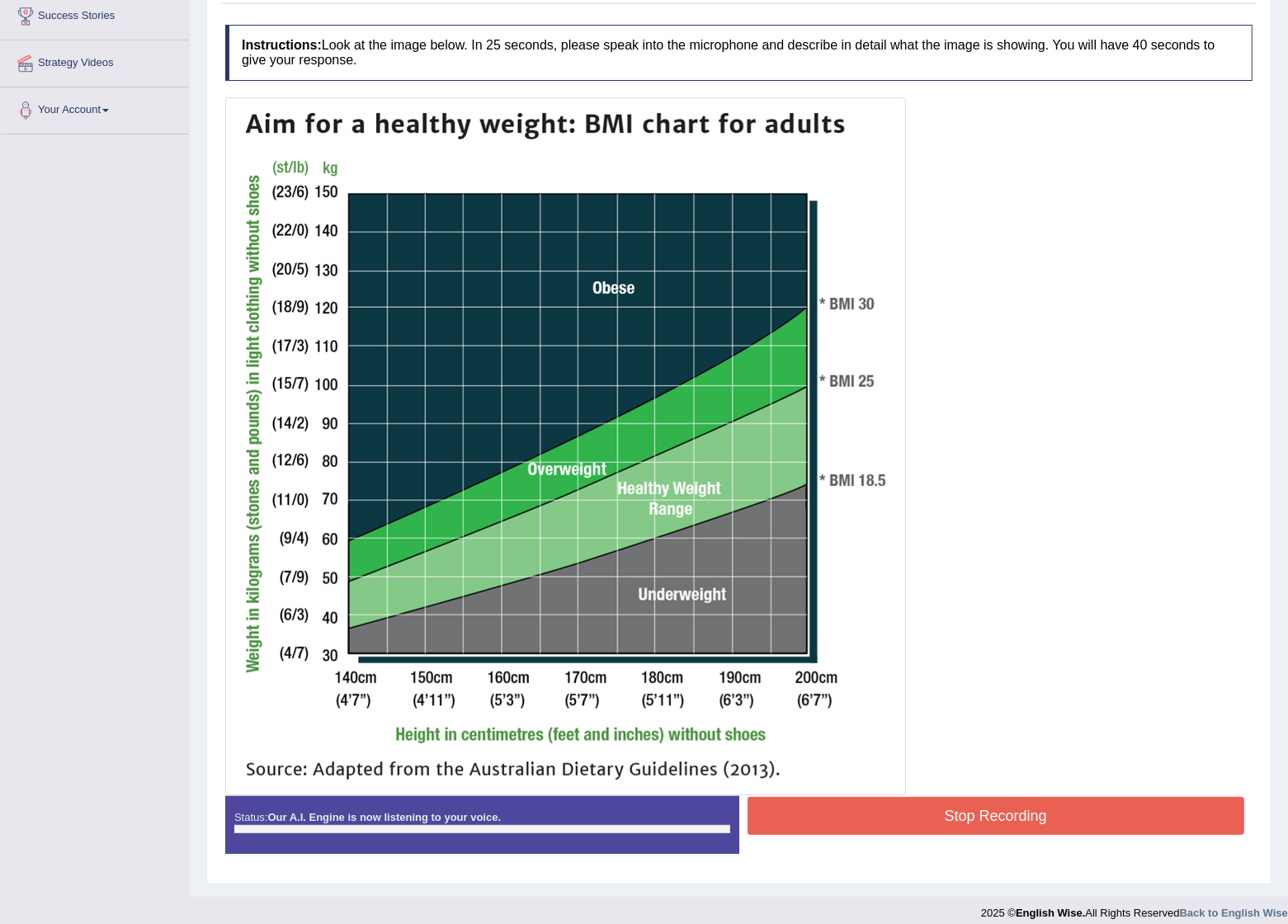scroll, scrollTop: 289, scrollLeft: 0, axis: vertical 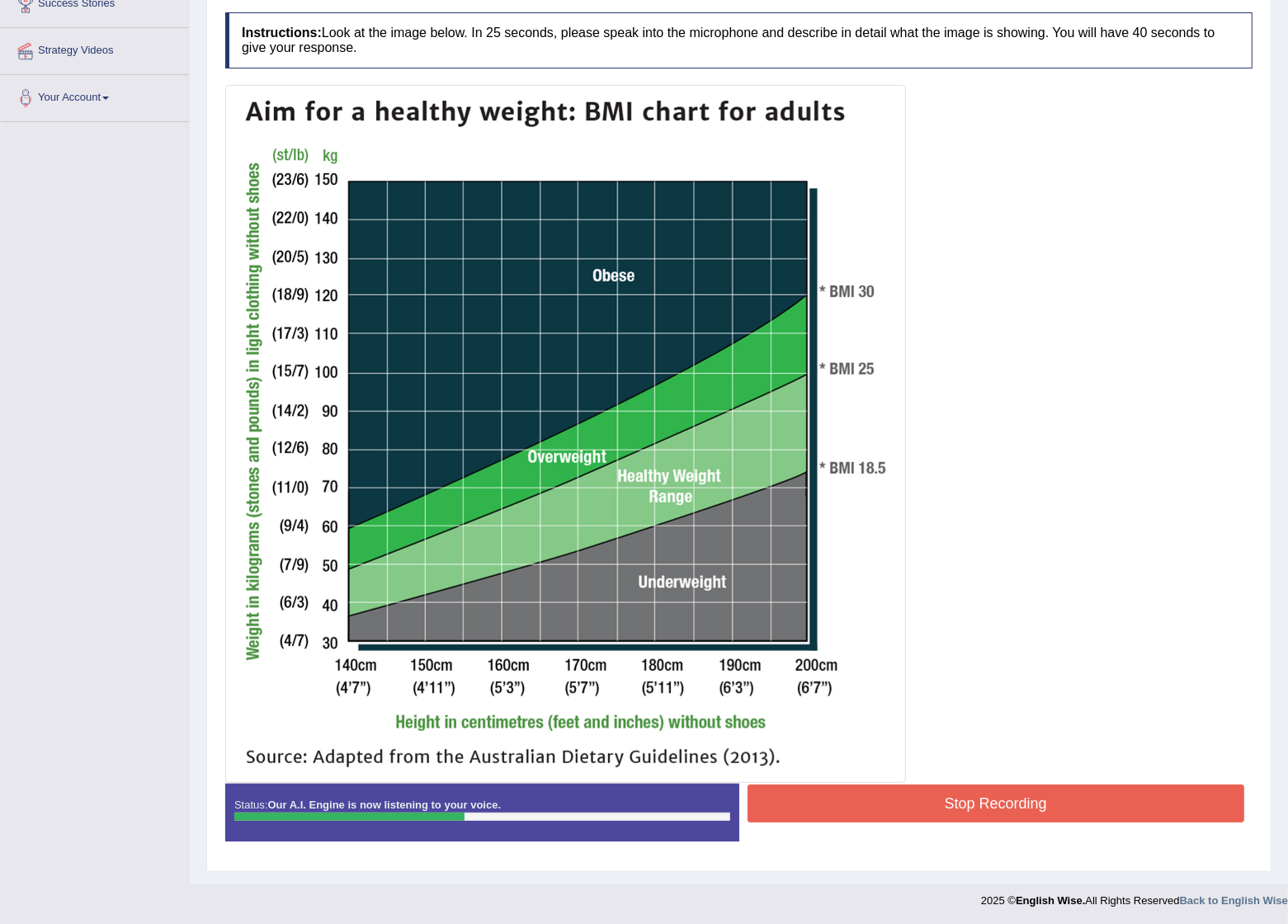 click on "Stop Recording" at bounding box center (996, 804) 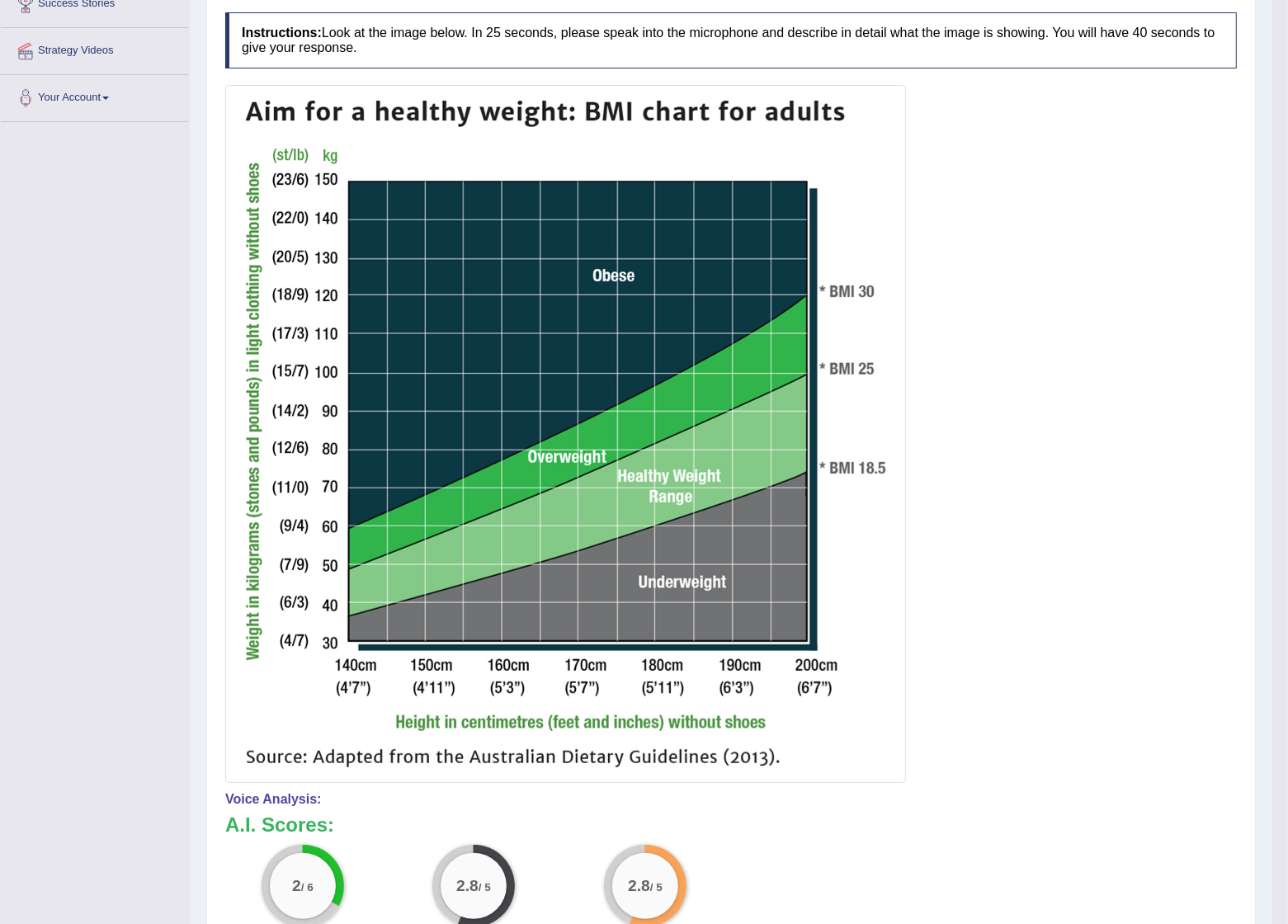 scroll, scrollTop: 0, scrollLeft: 0, axis: both 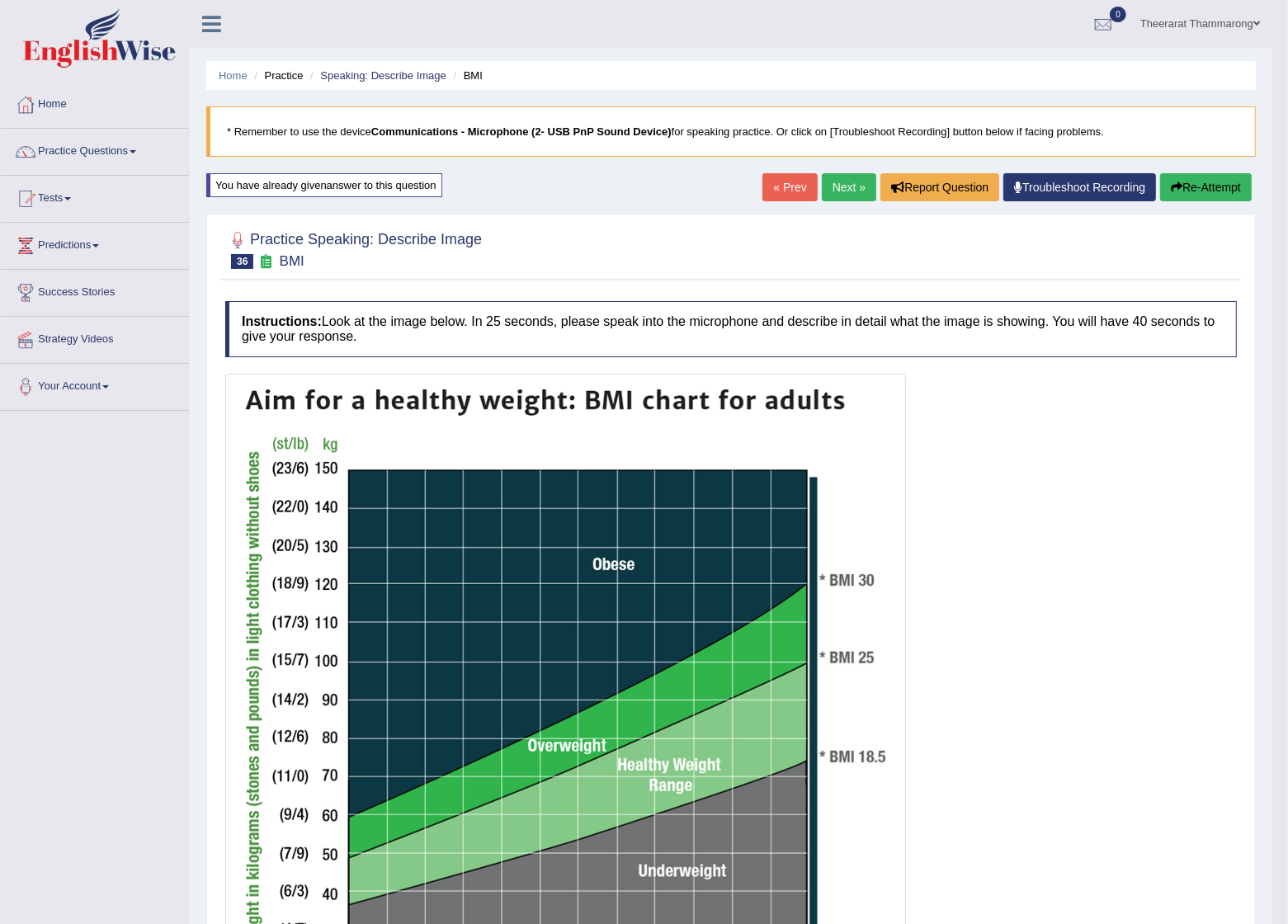click on "Re-Attempt" at bounding box center (1205, 187) 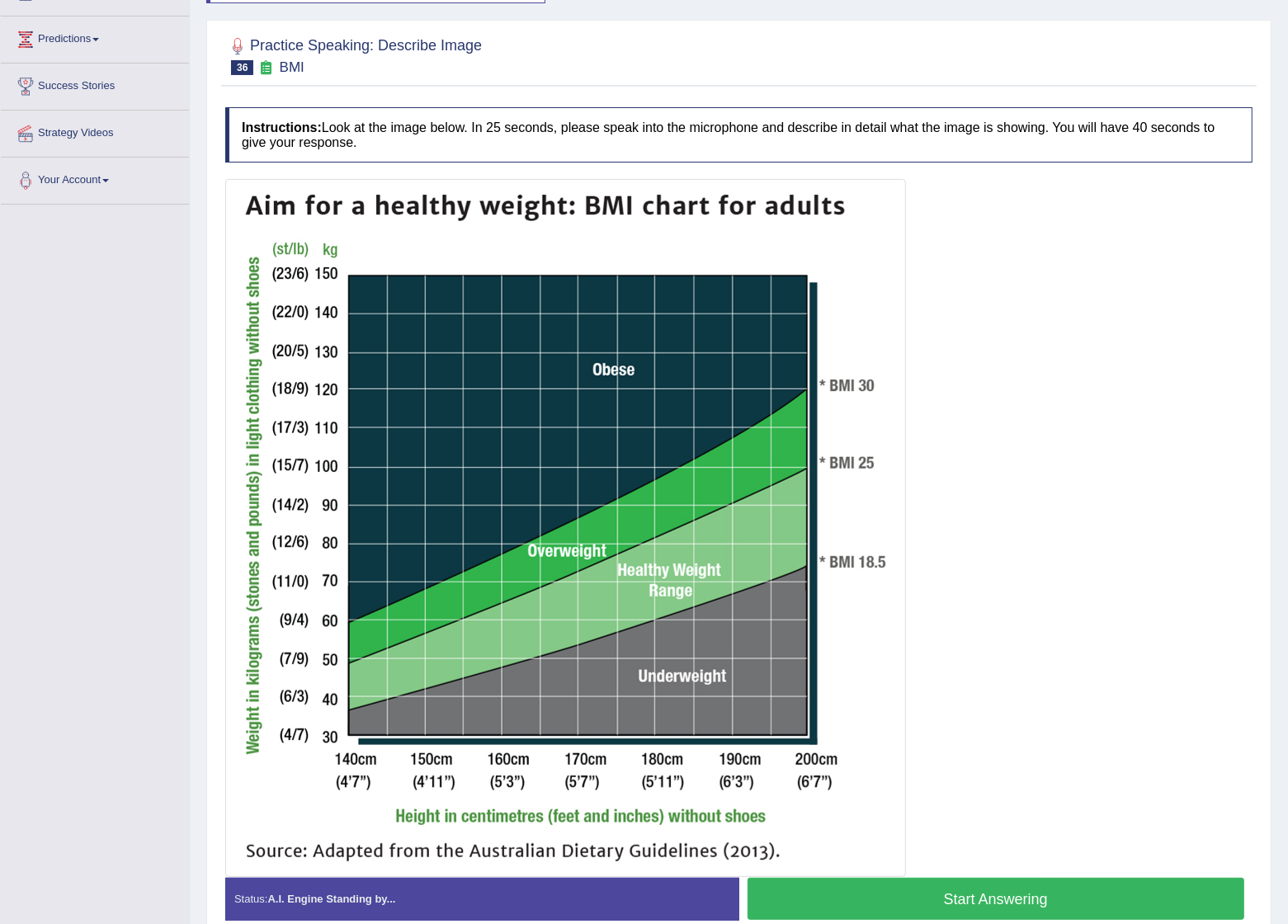 scroll, scrollTop: 206, scrollLeft: 0, axis: vertical 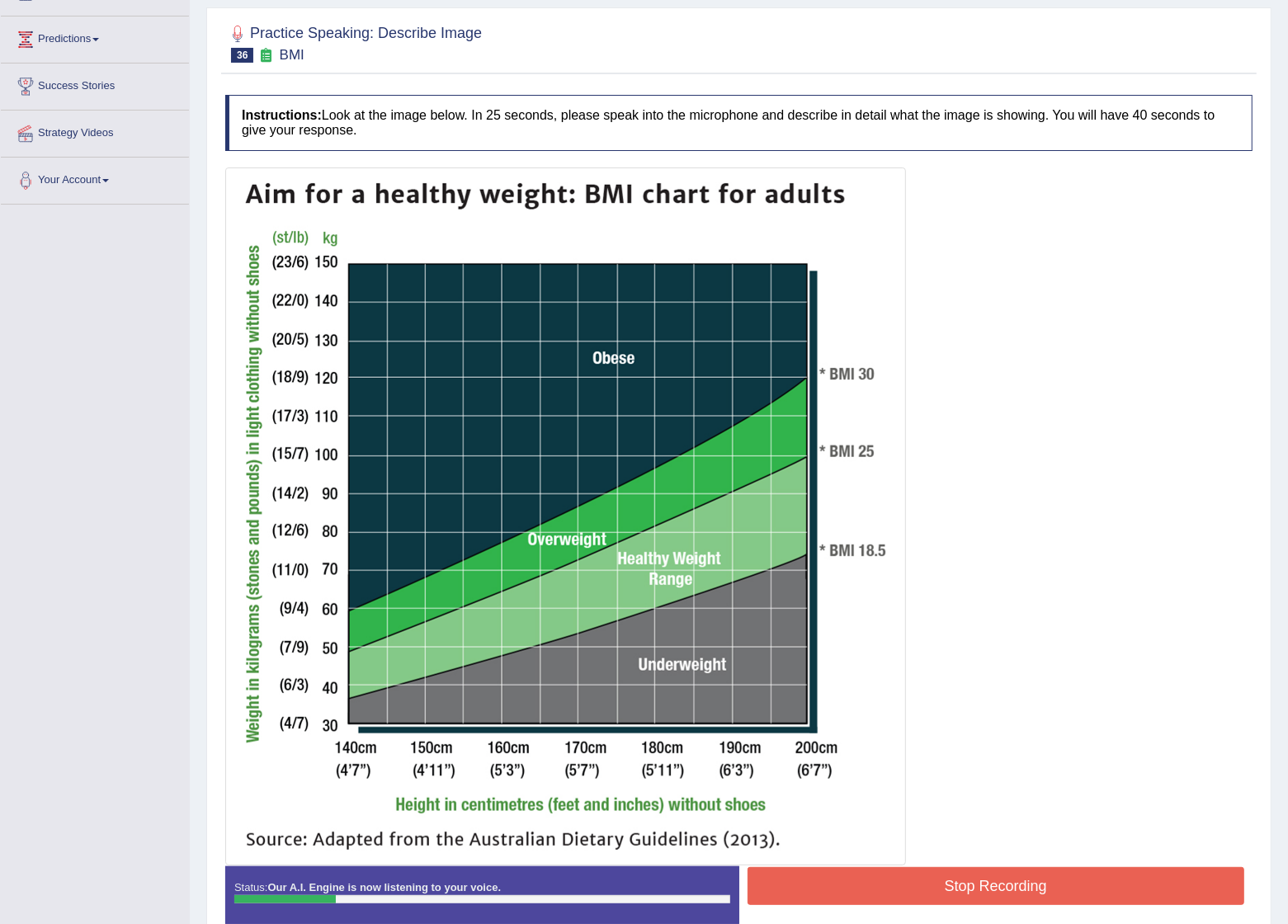 click on "Stop Recording" at bounding box center (996, 886) 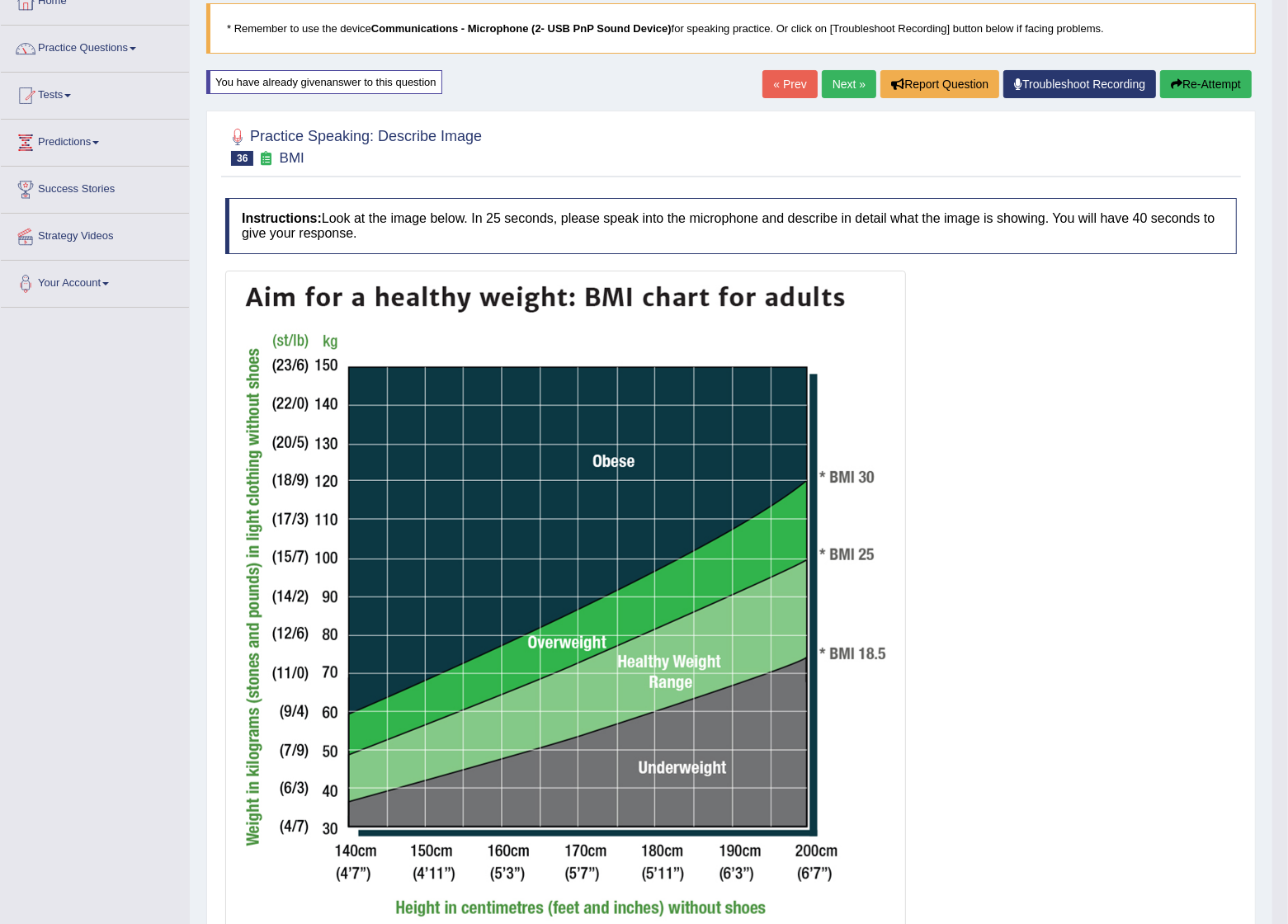 scroll, scrollTop: 0, scrollLeft: 0, axis: both 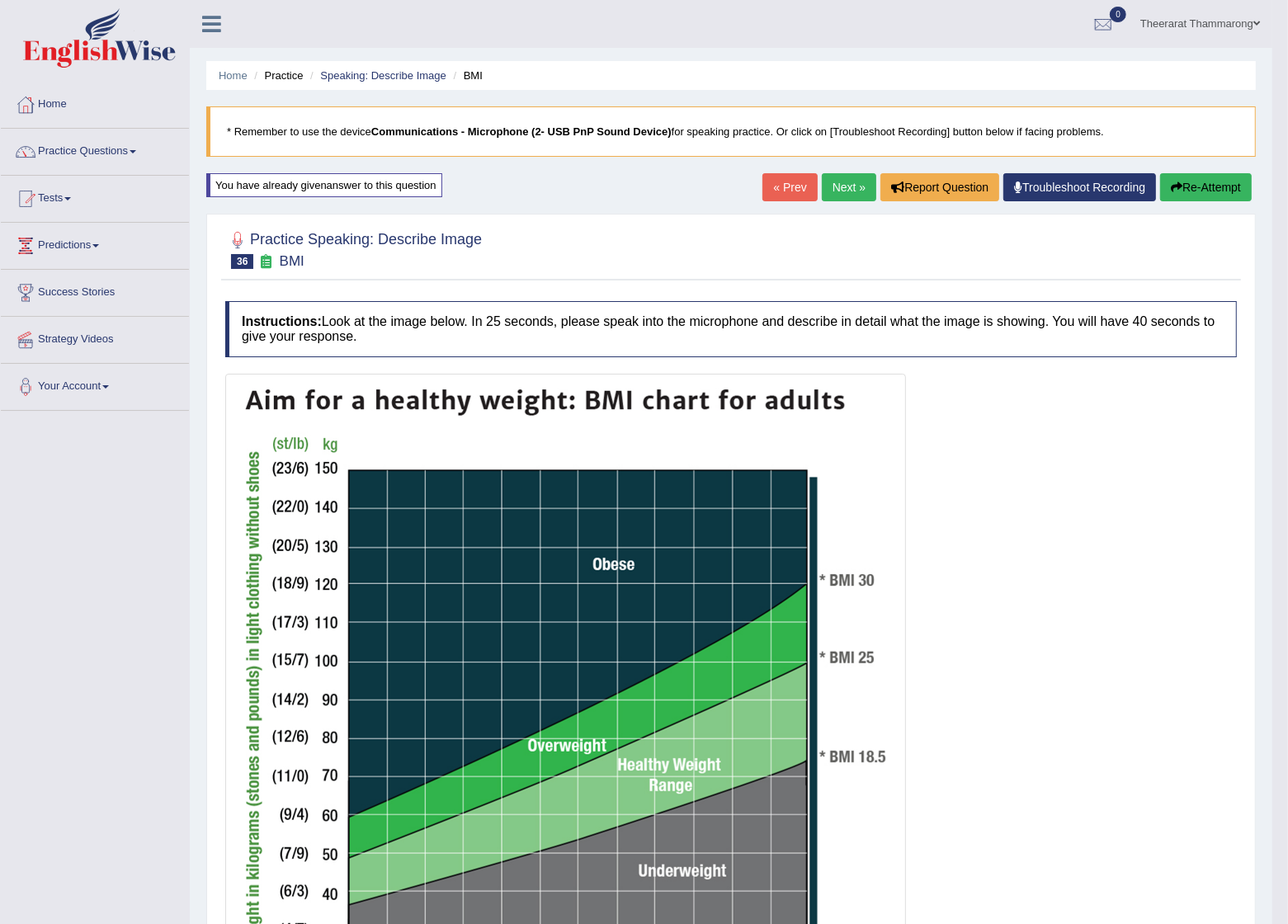click on "Re-Attempt" at bounding box center [1205, 187] 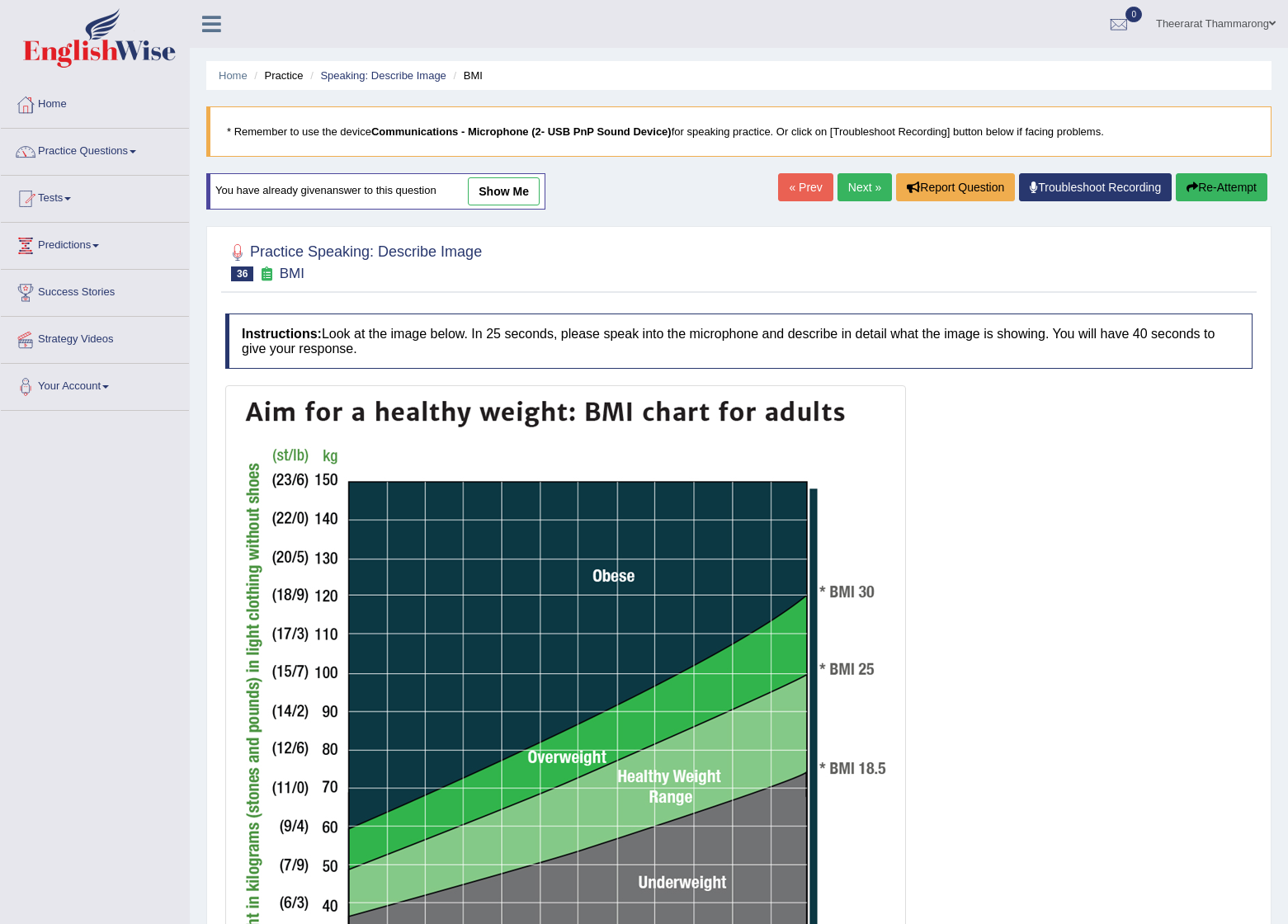 scroll, scrollTop: 289, scrollLeft: 0, axis: vertical 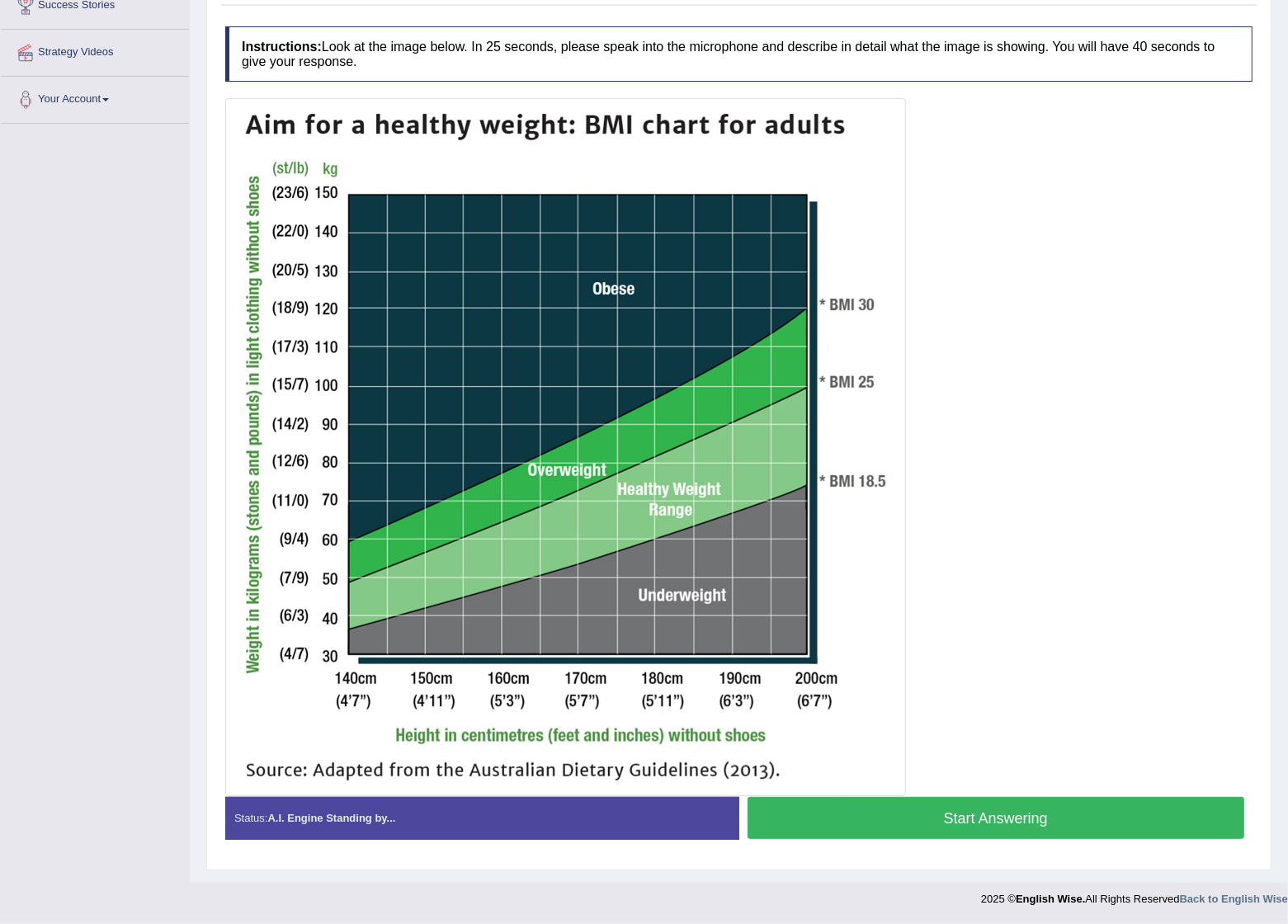 click on "Start Answering" at bounding box center [996, 818] 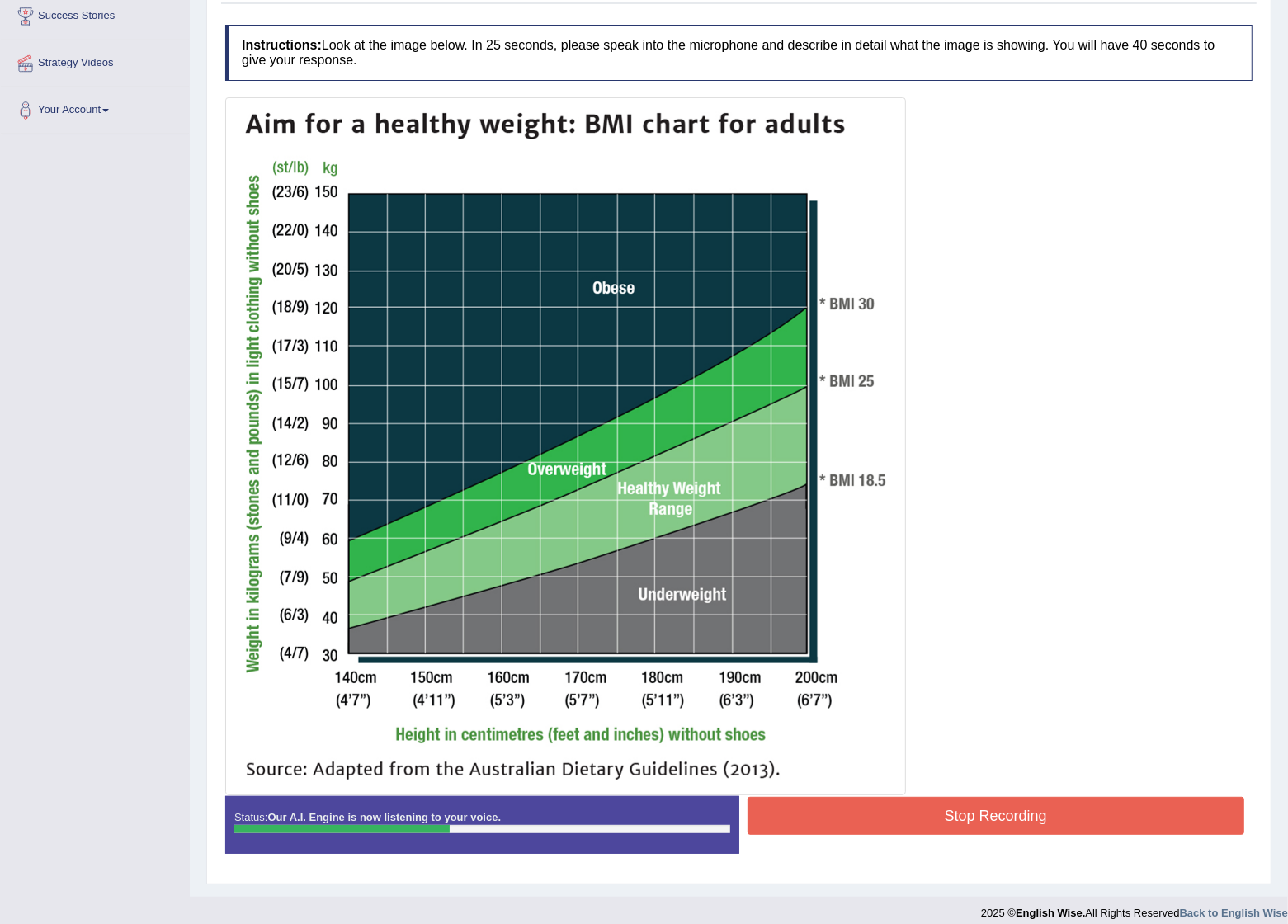 click on "Stop Recording" at bounding box center (996, 816) 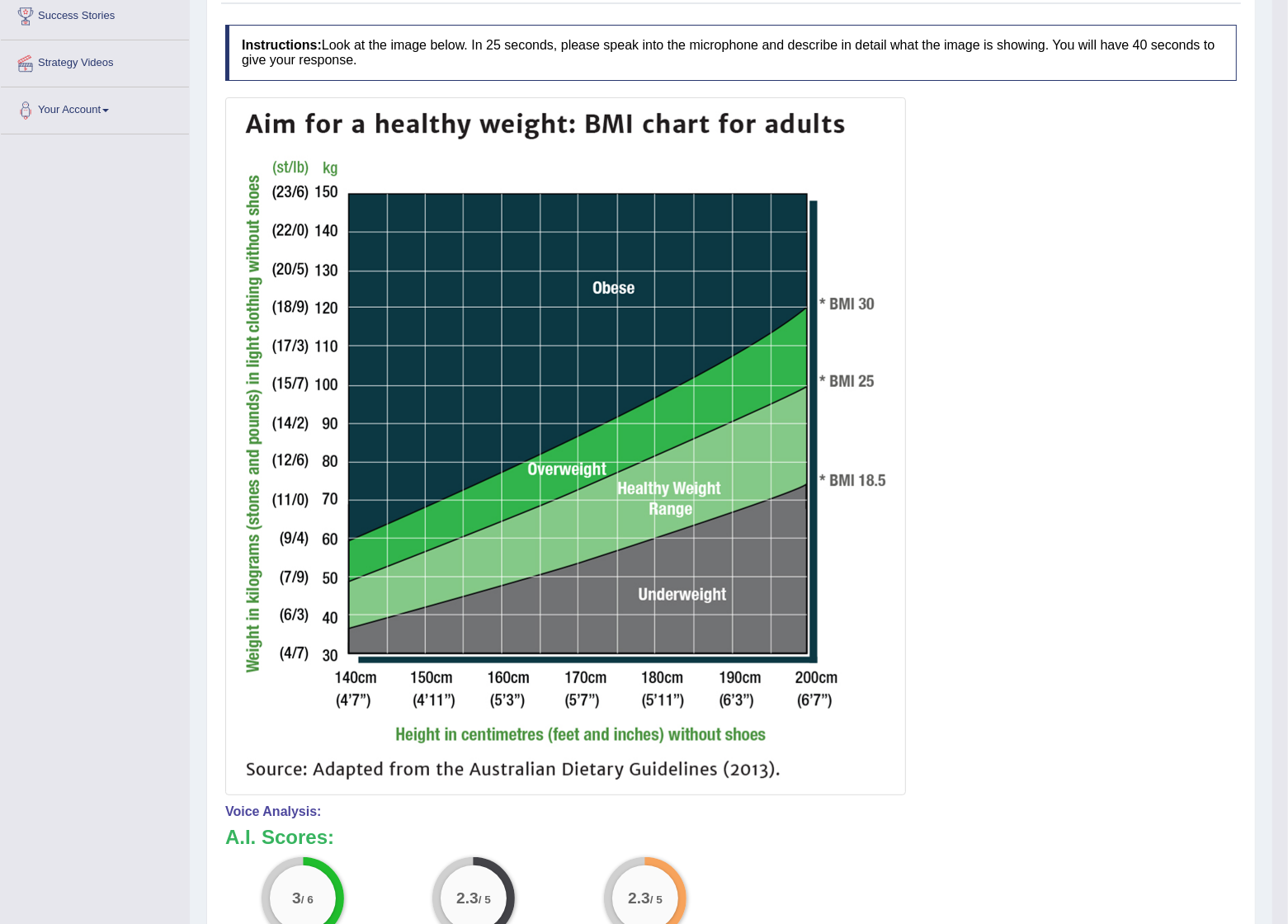 scroll, scrollTop: 70, scrollLeft: 0, axis: vertical 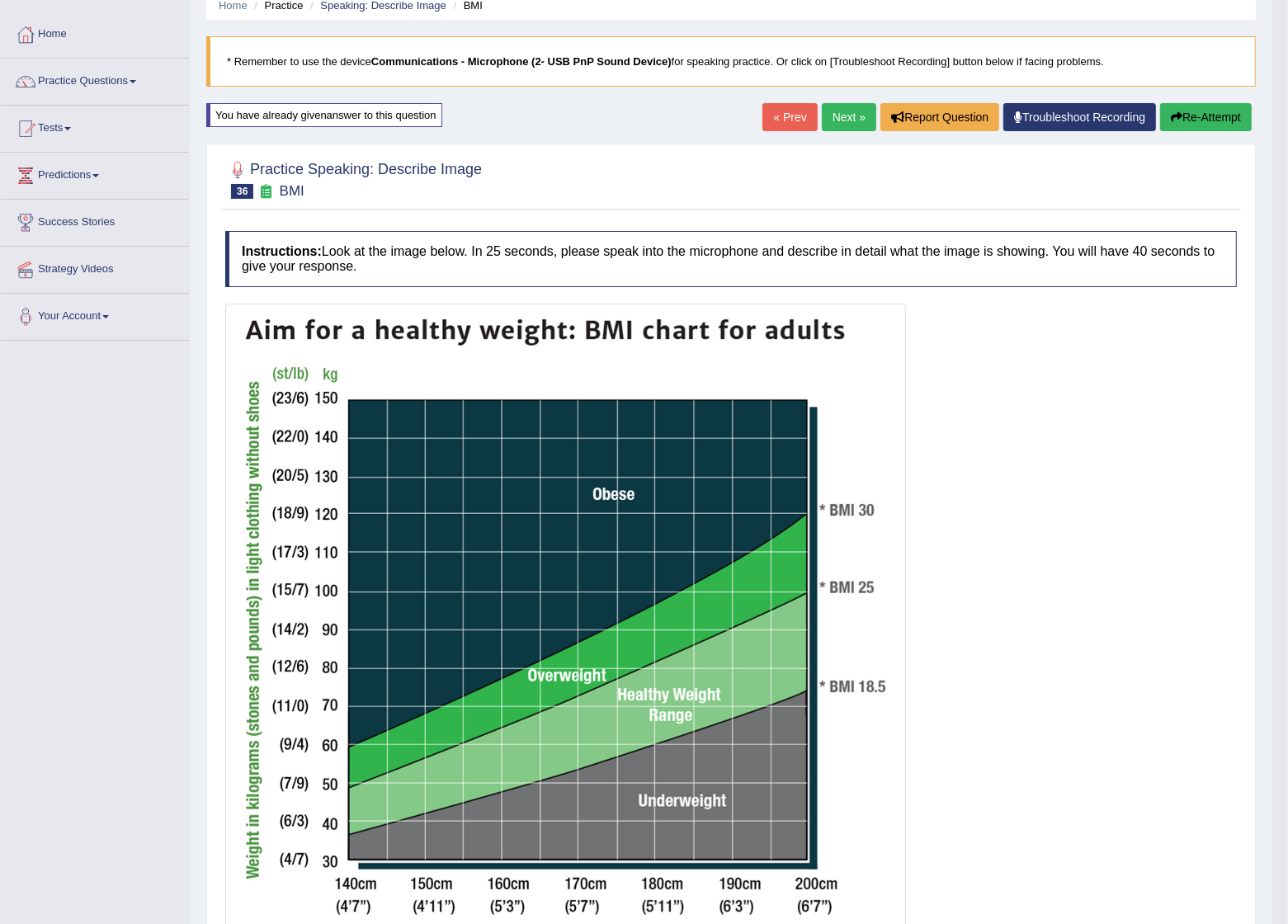 click at bounding box center [1177, 117] 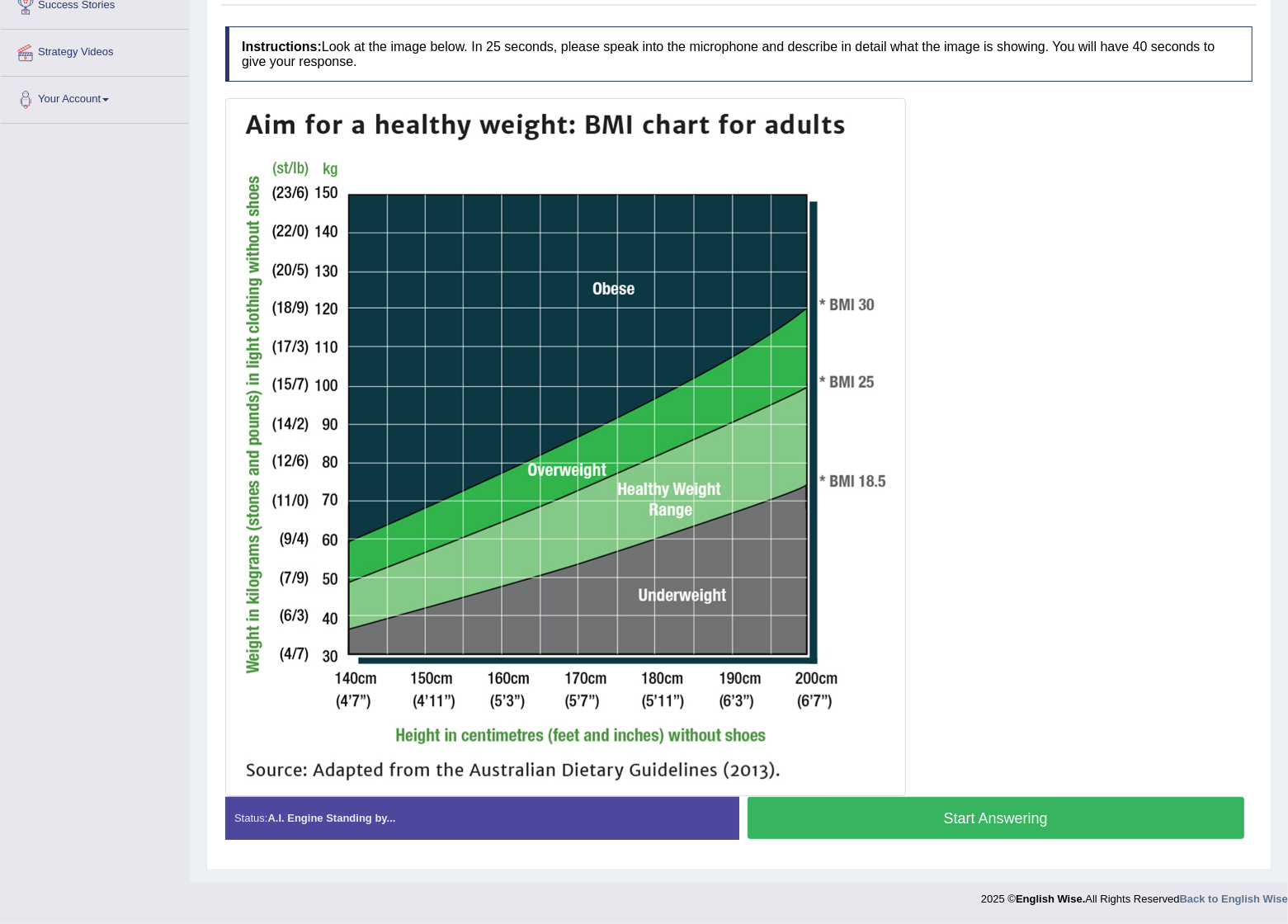 click on "Start Answering" at bounding box center (996, 818) 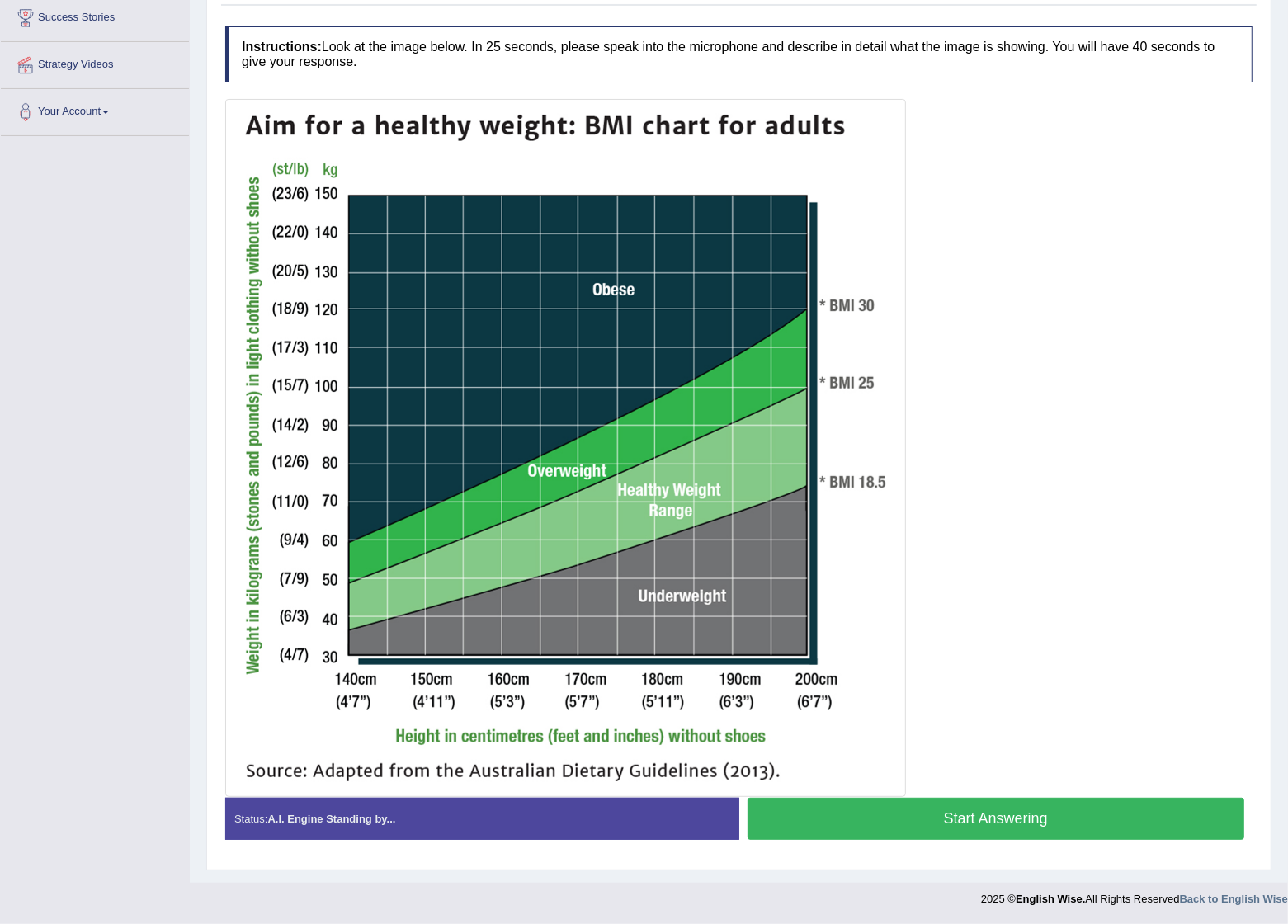 scroll, scrollTop: 276, scrollLeft: 0, axis: vertical 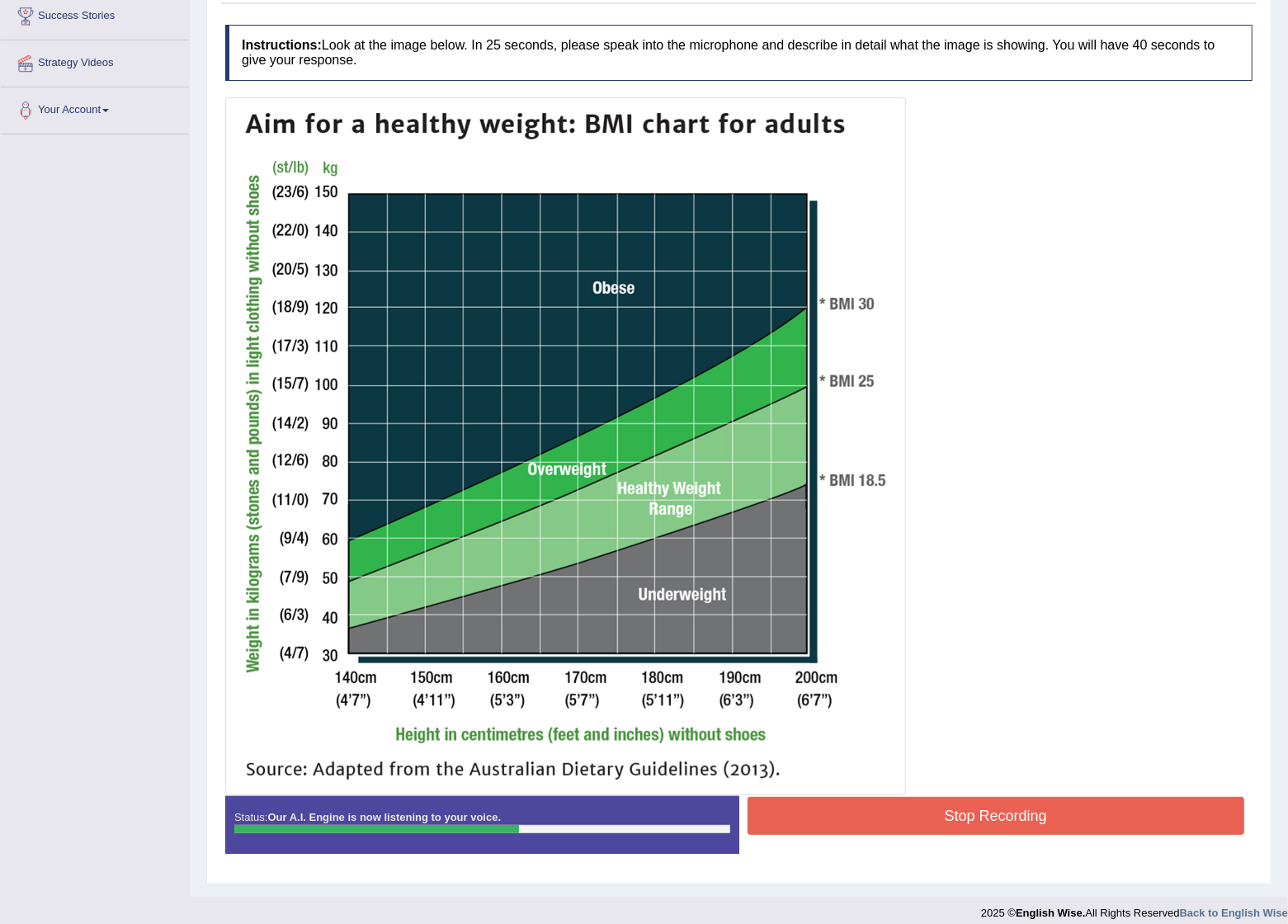 click on "Stop Recording" at bounding box center [996, 816] 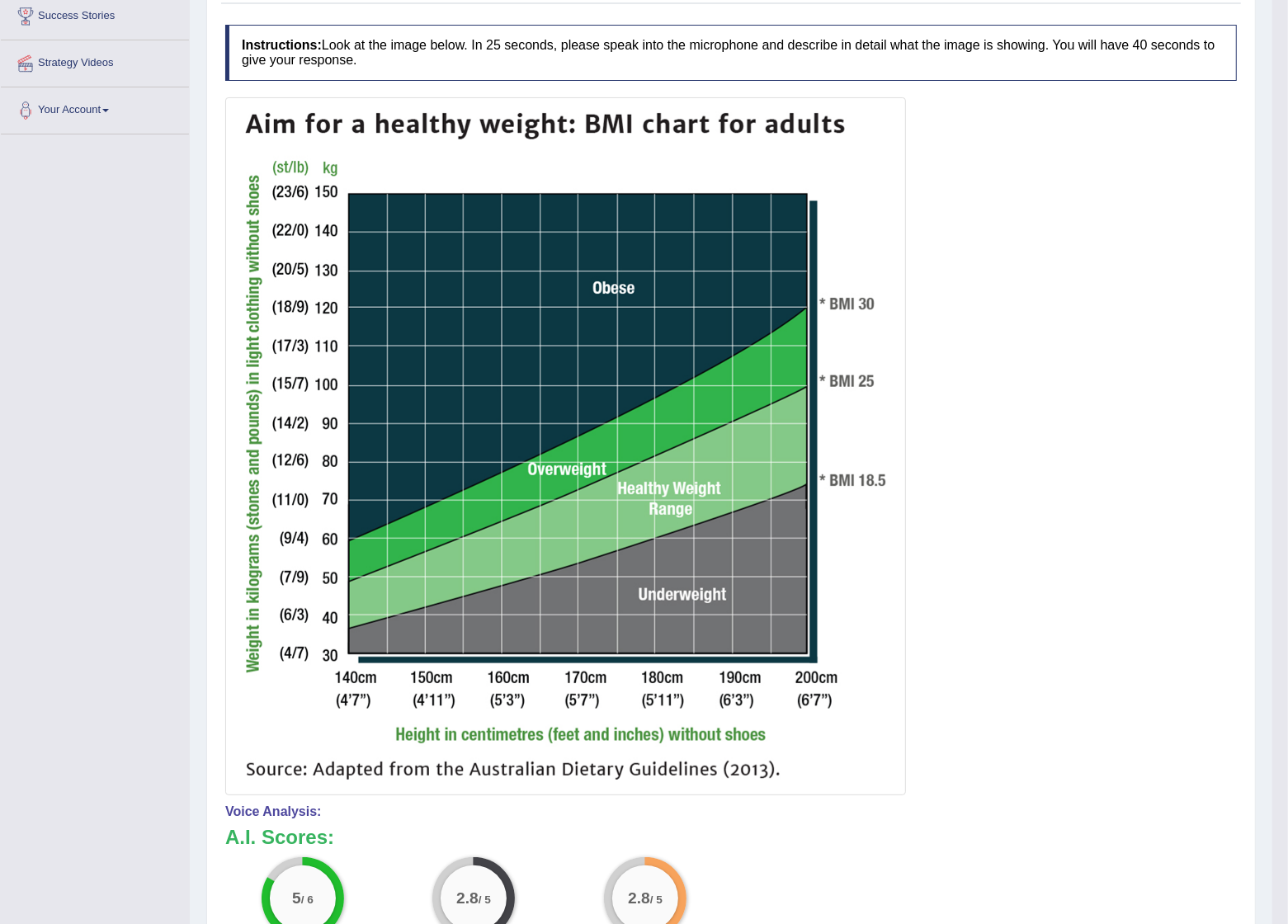 scroll, scrollTop: 70, scrollLeft: 0, axis: vertical 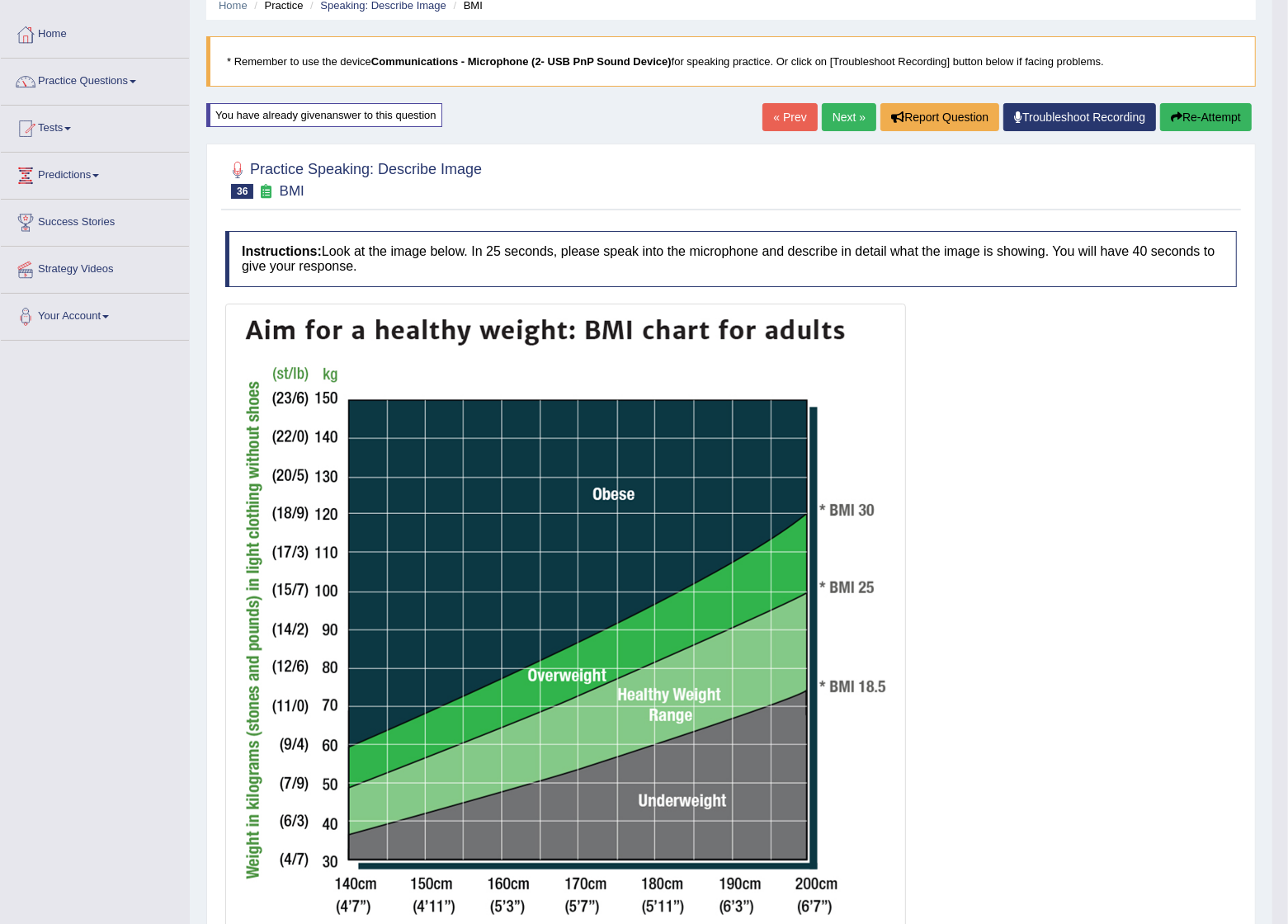 click on "Re-Attempt" at bounding box center [1205, 117] 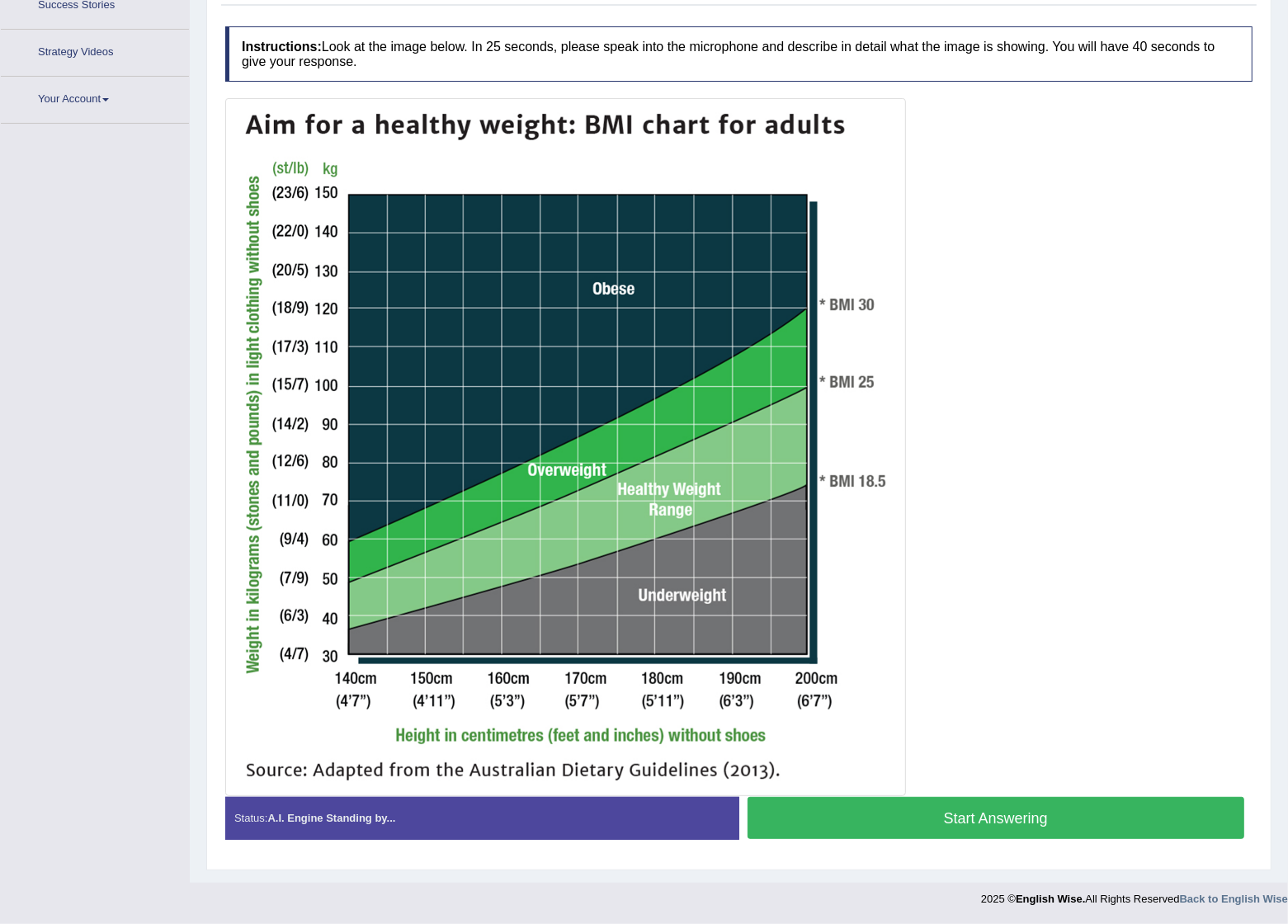 scroll, scrollTop: 289, scrollLeft: 0, axis: vertical 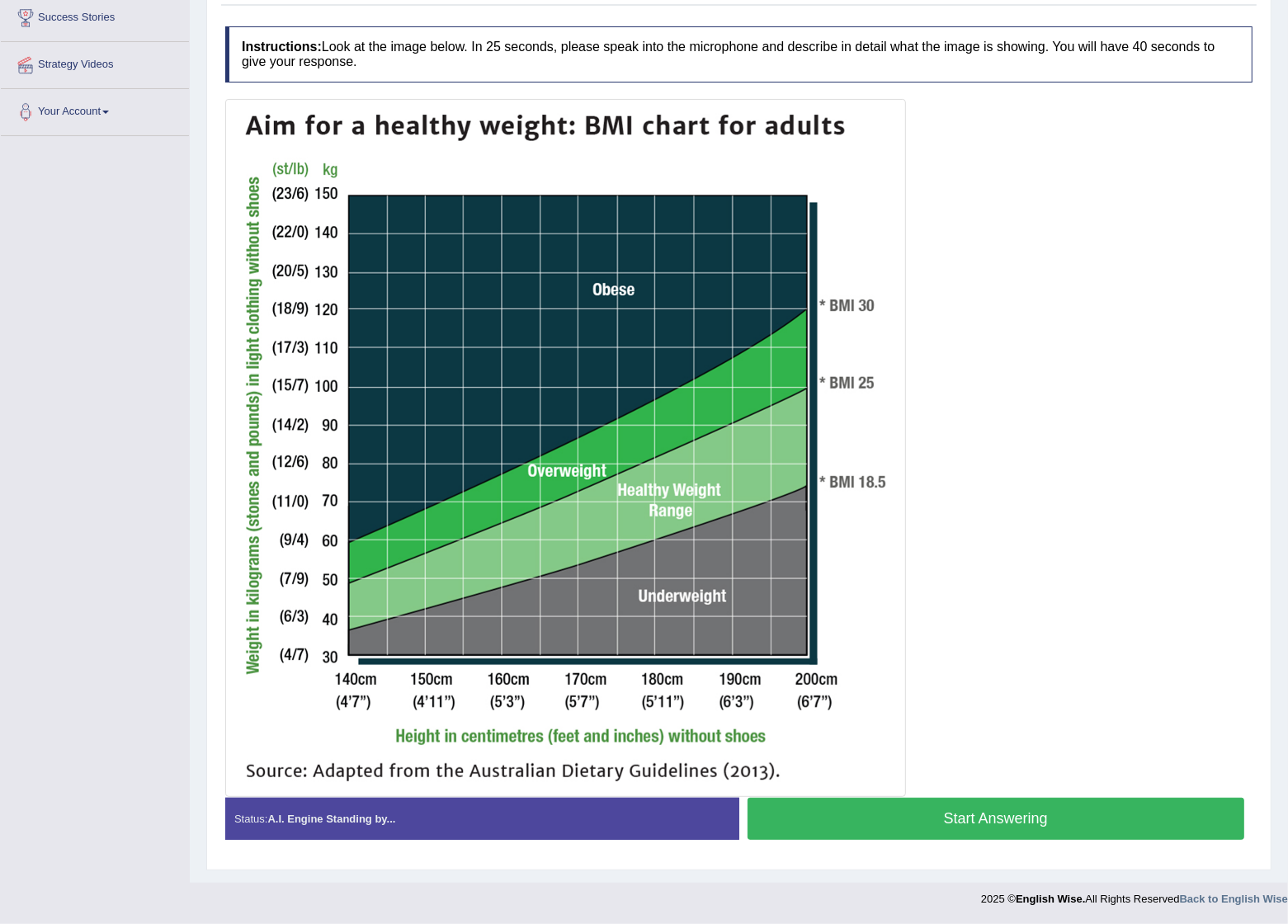 click on "Start Answering" at bounding box center [996, 818] 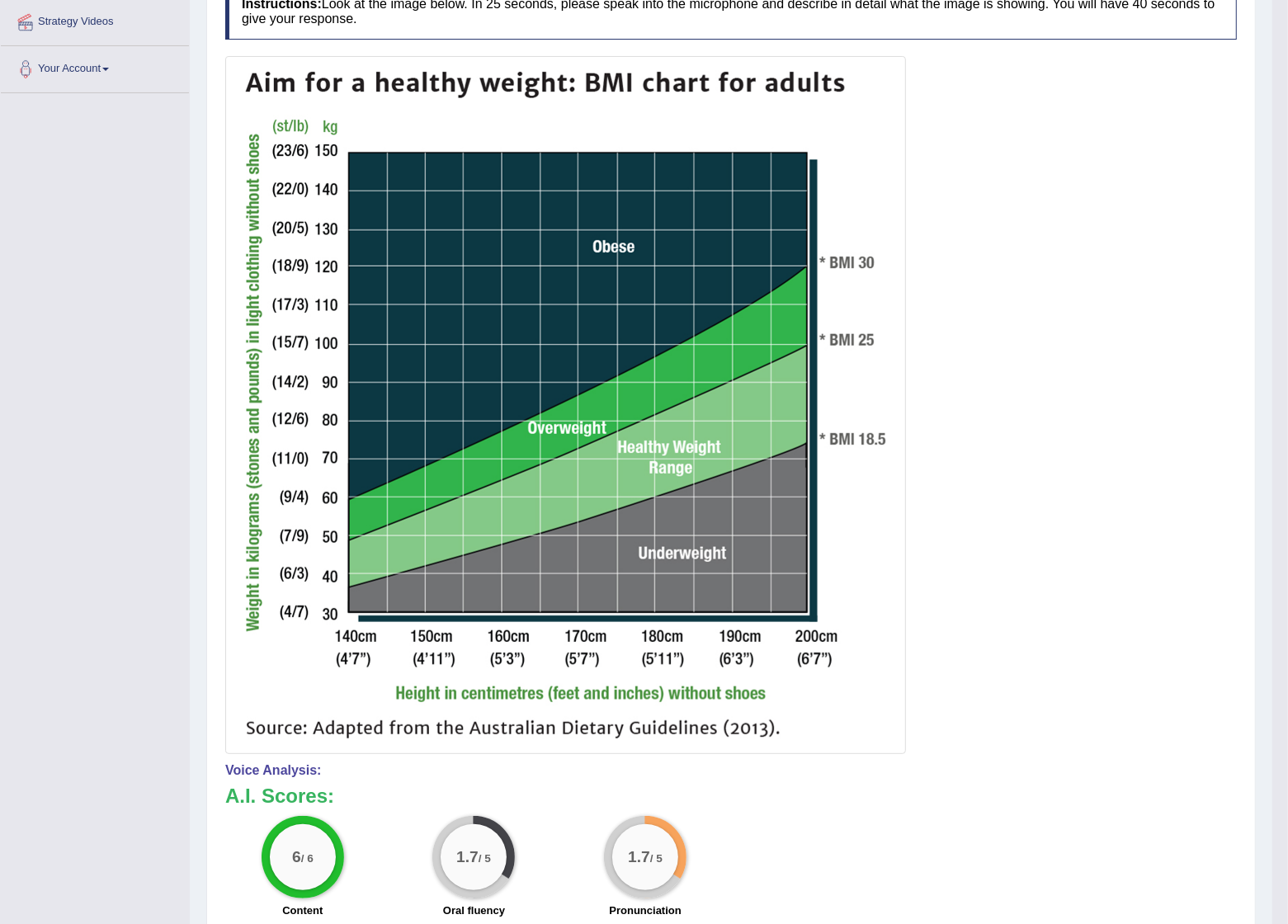 scroll, scrollTop: 0, scrollLeft: 0, axis: both 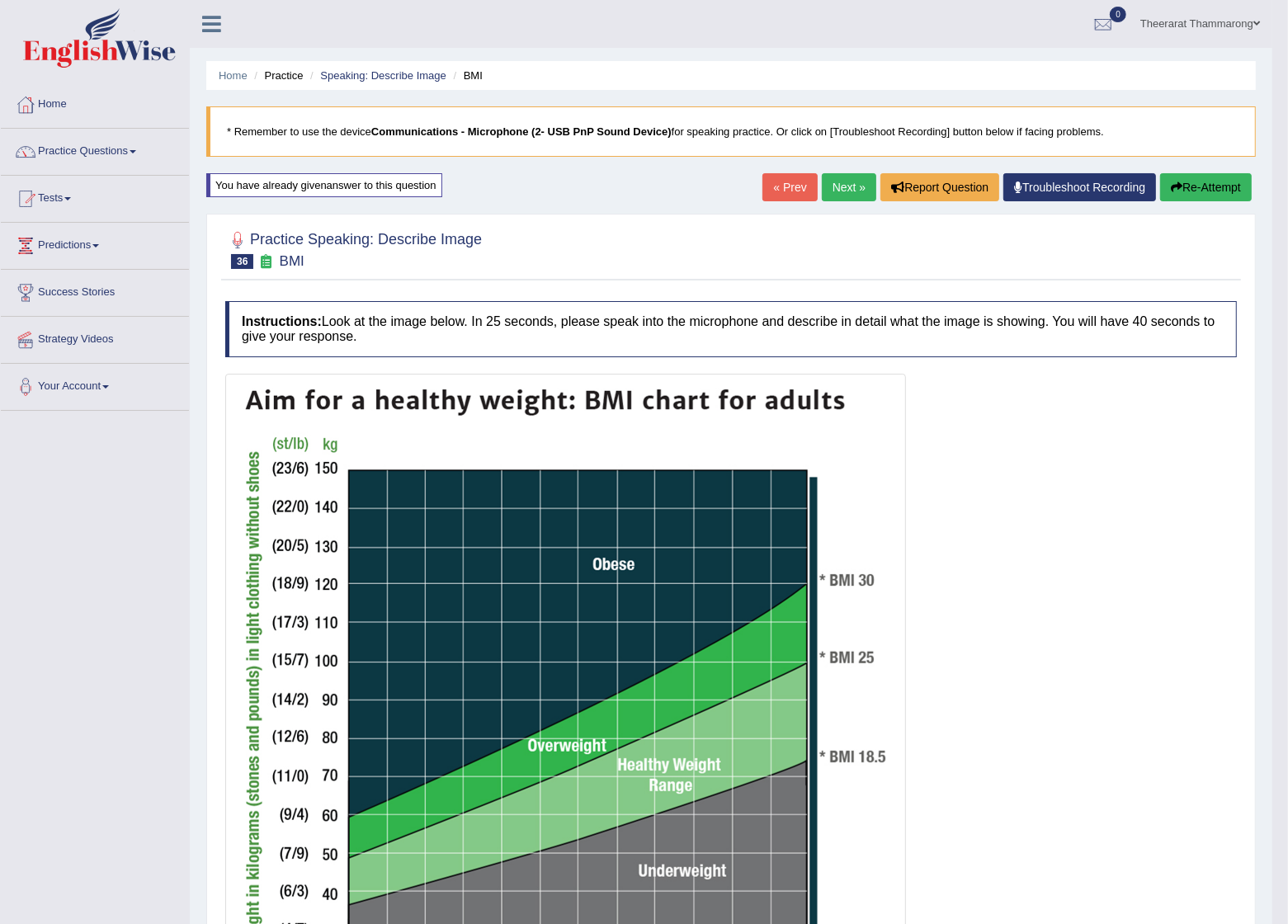 click on "Next »" at bounding box center [849, 187] 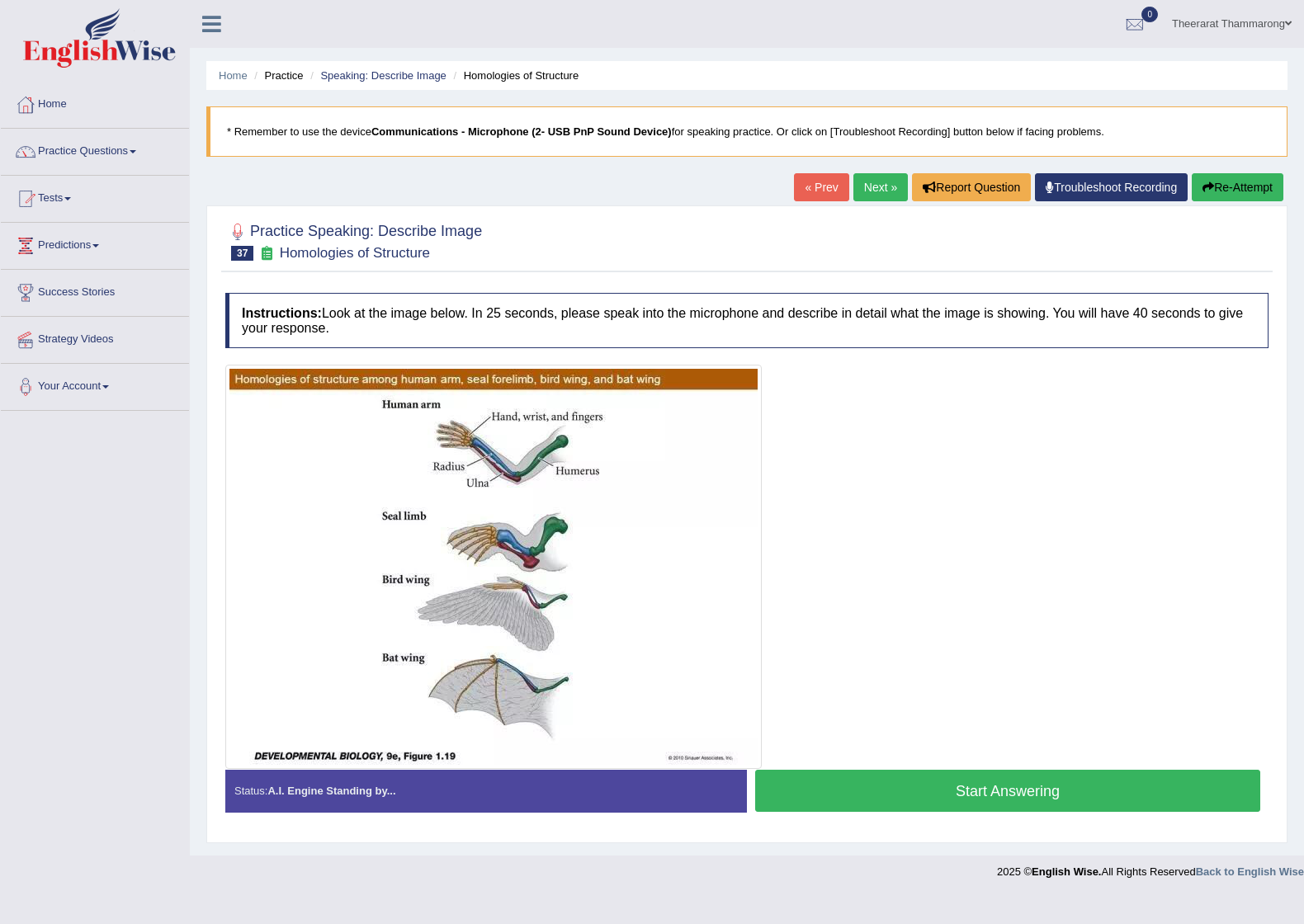 scroll, scrollTop: 0, scrollLeft: 0, axis: both 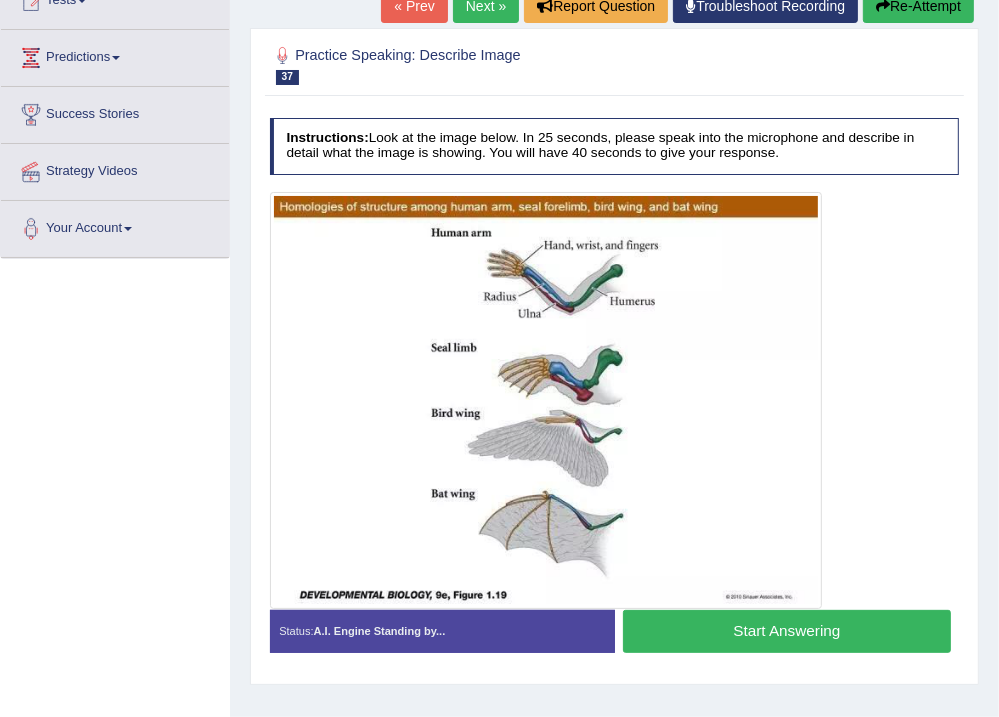 click on "Start Answering" at bounding box center [787, 631] 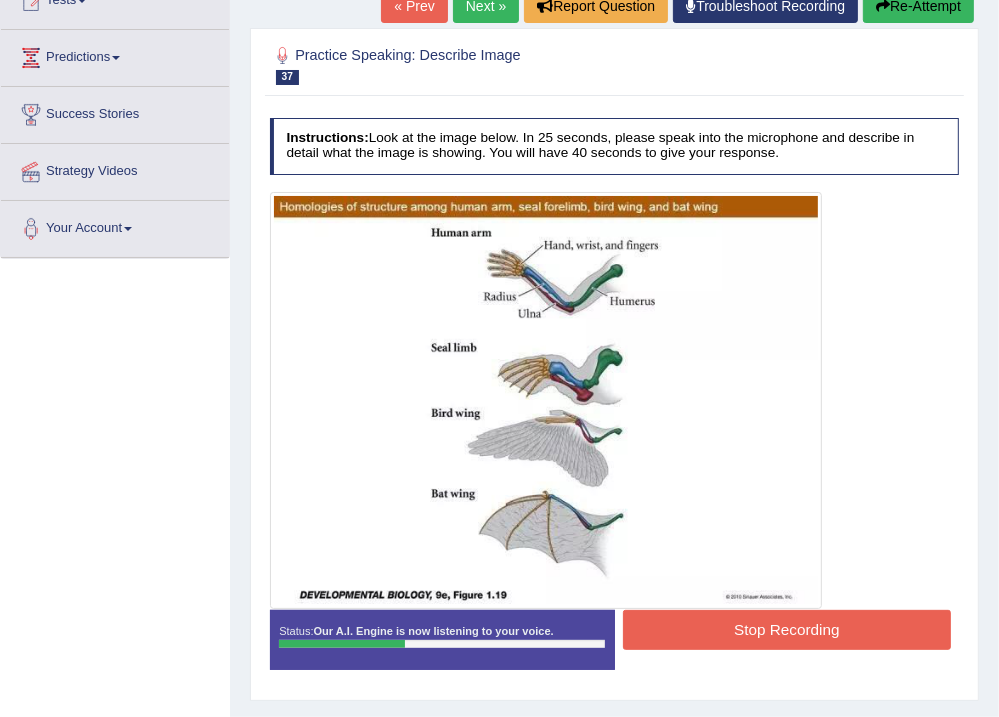click on "Stop Recording" at bounding box center [787, 629] 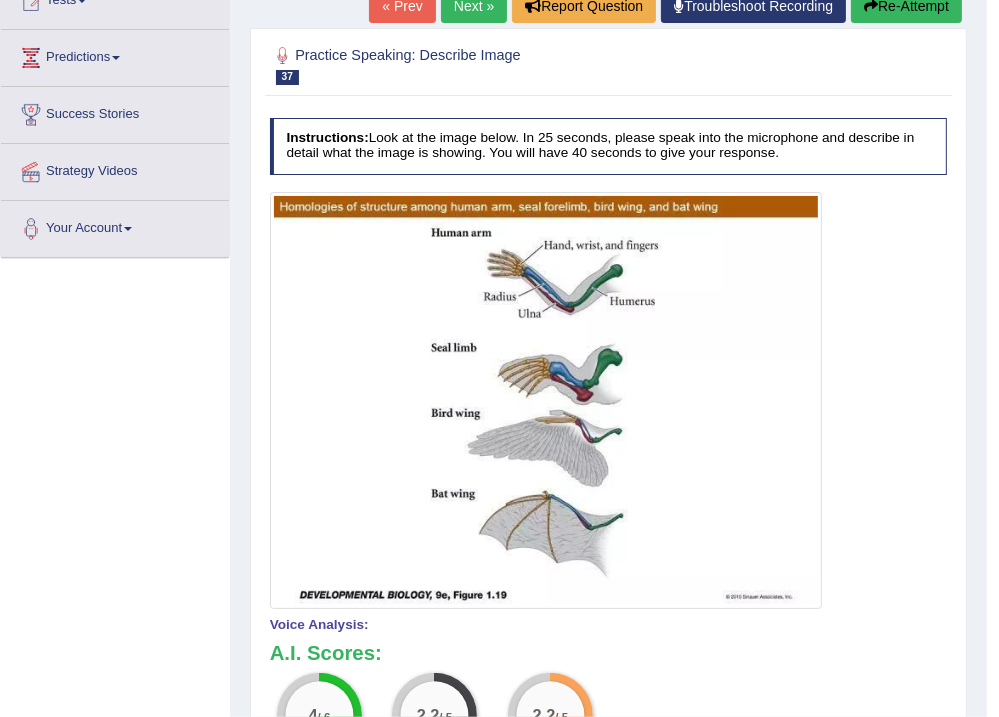 scroll, scrollTop: 160, scrollLeft: 0, axis: vertical 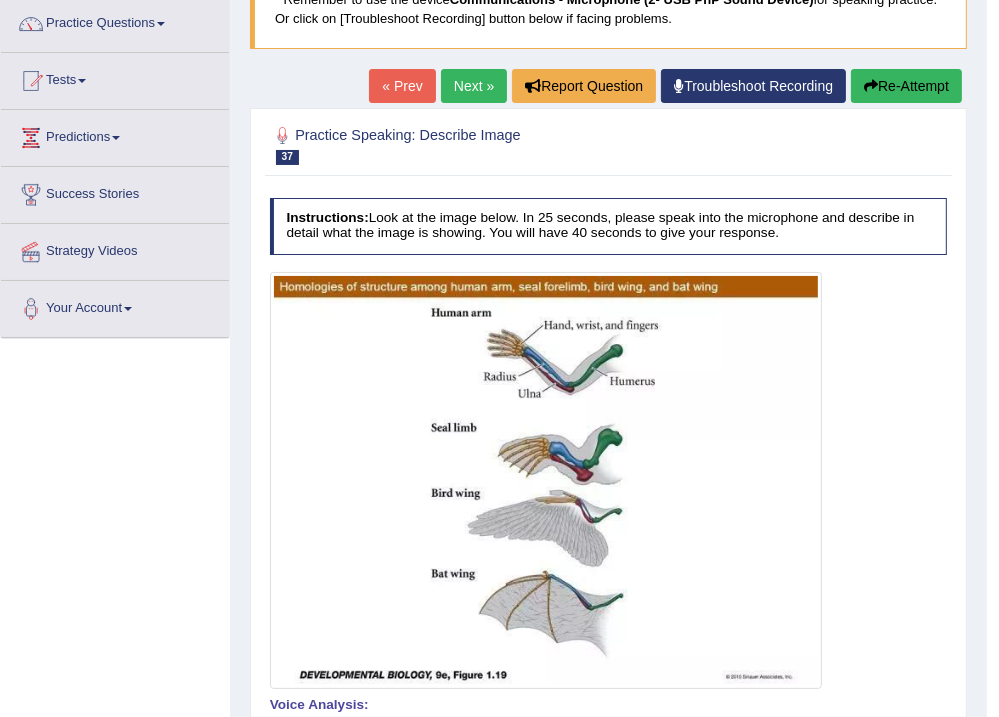 click on "Re-Attempt" at bounding box center (906, 86) 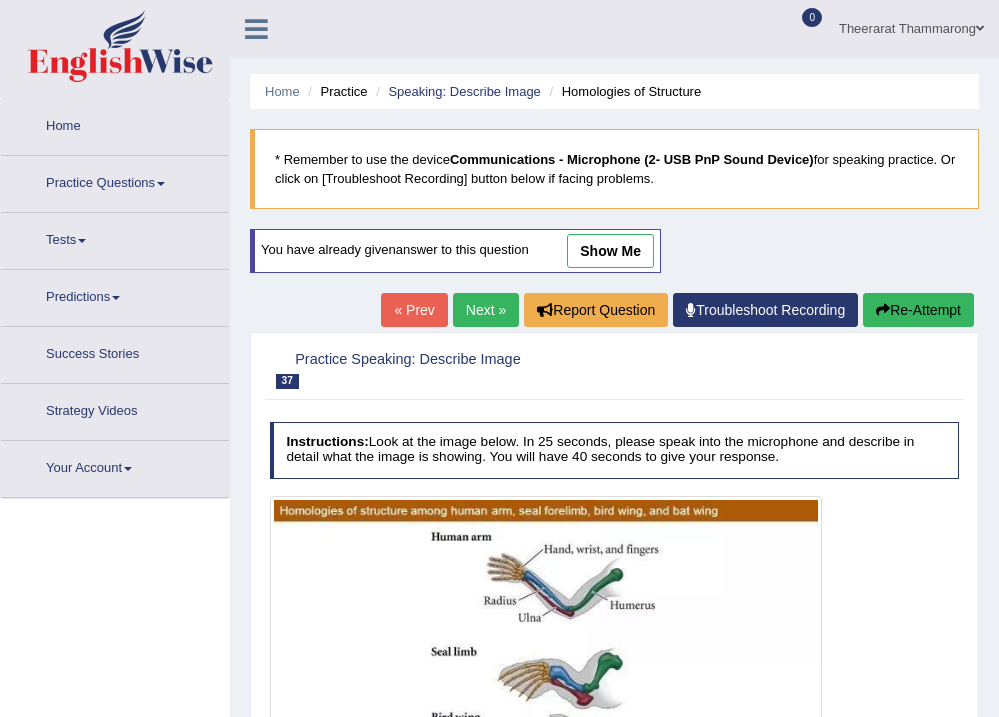 scroll, scrollTop: 326, scrollLeft: 0, axis: vertical 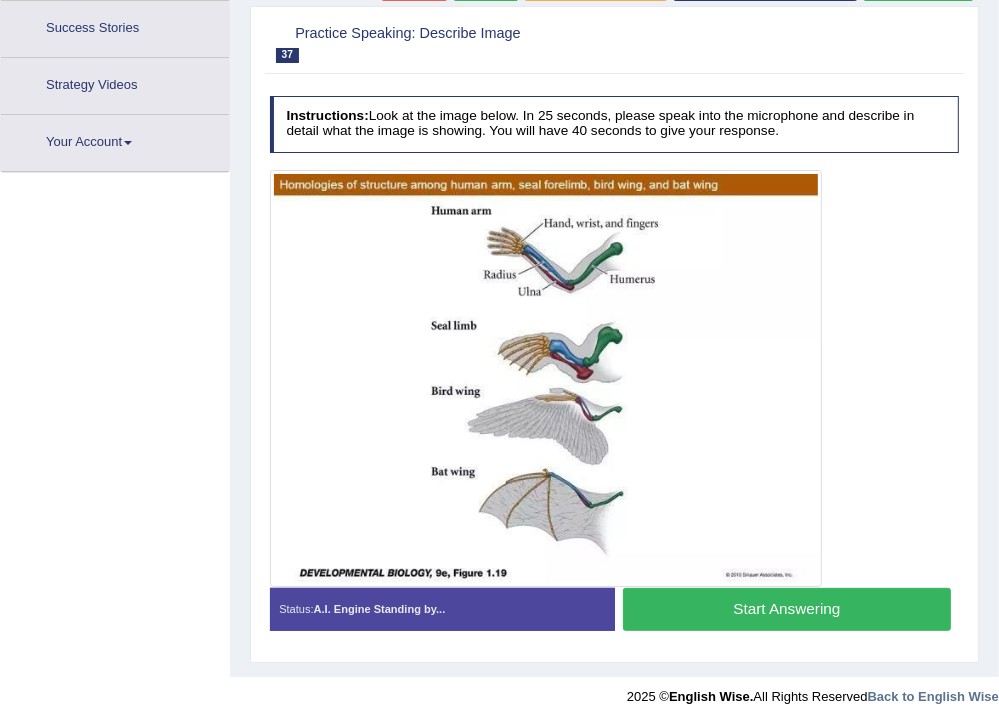 click on "Start Answering" at bounding box center (787, 609) 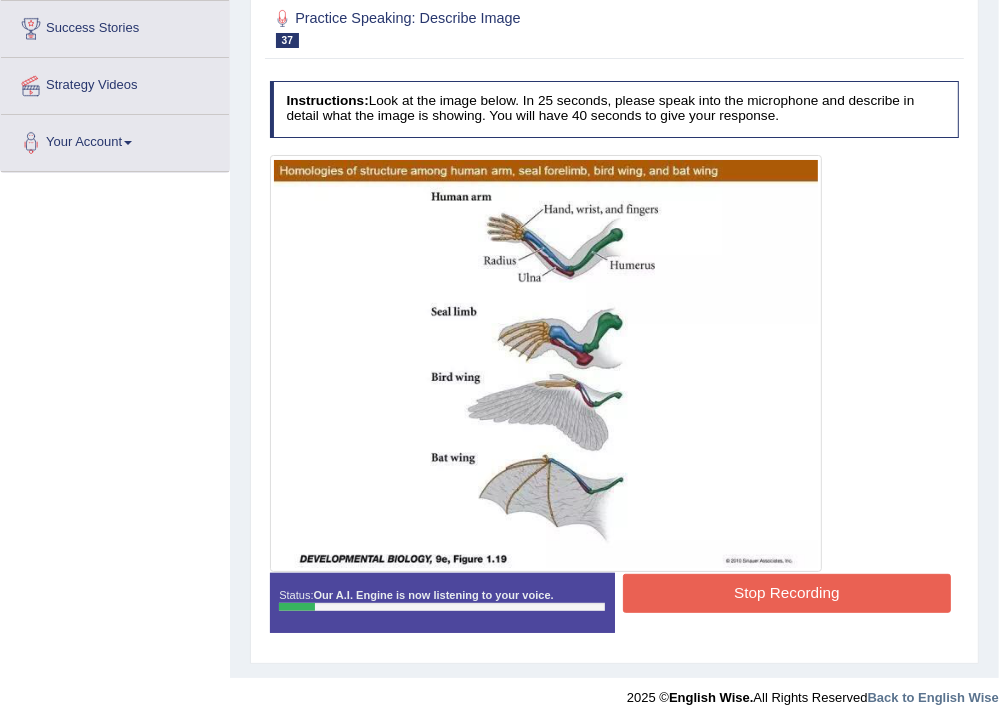click on "Stop Recording" at bounding box center (787, 593) 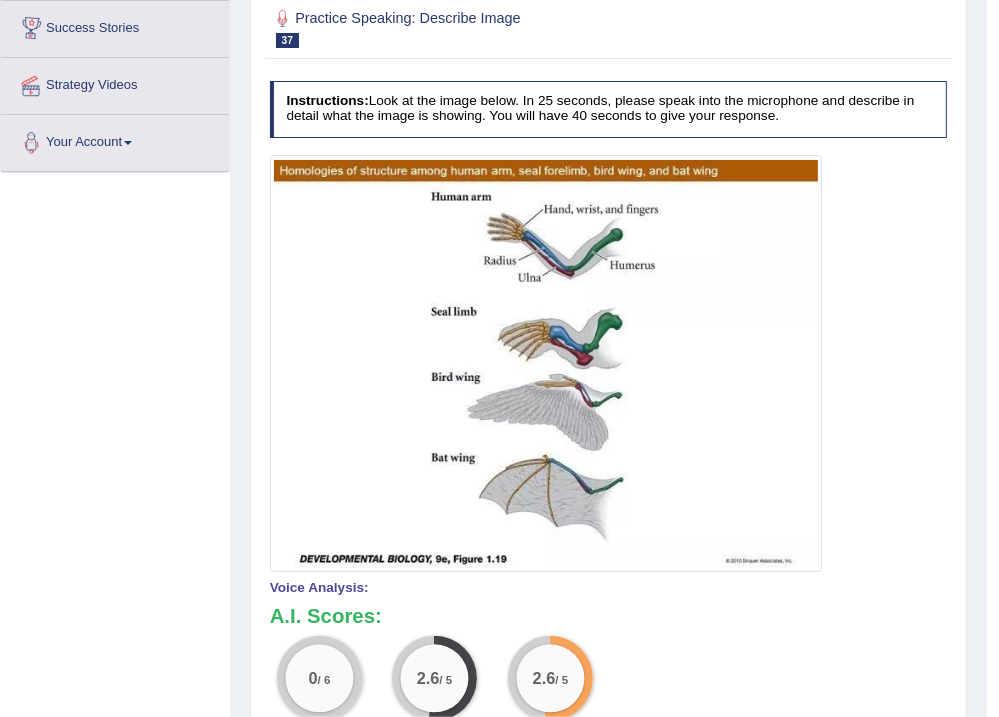 scroll, scrollTop: 246, scrollLeft: 0, axis: vertical 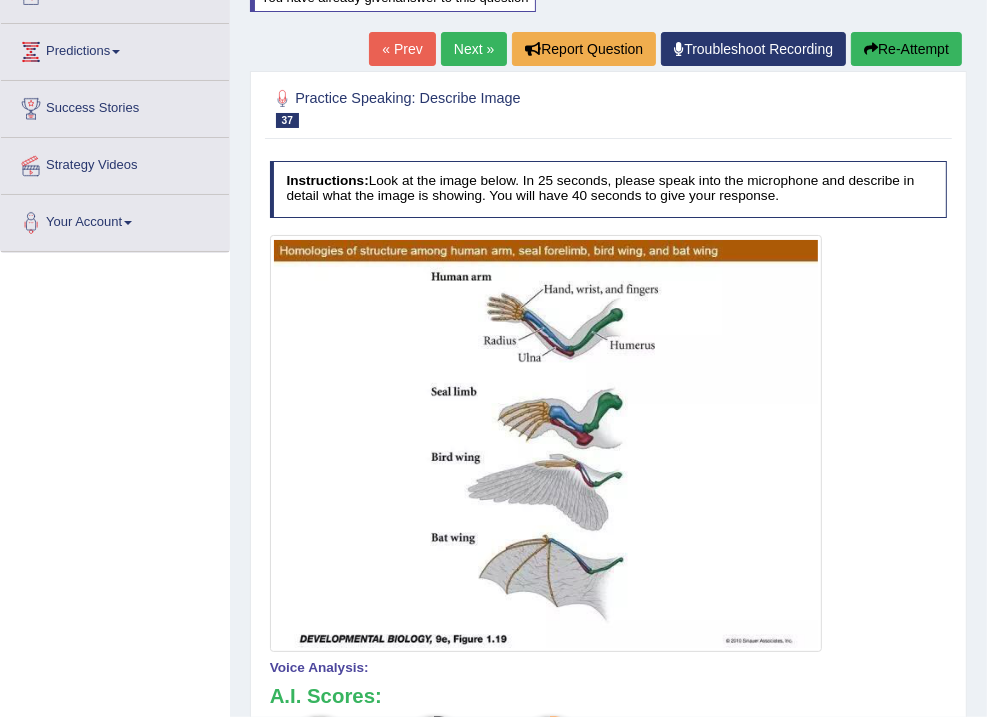 click at bounding box center (871, 49) 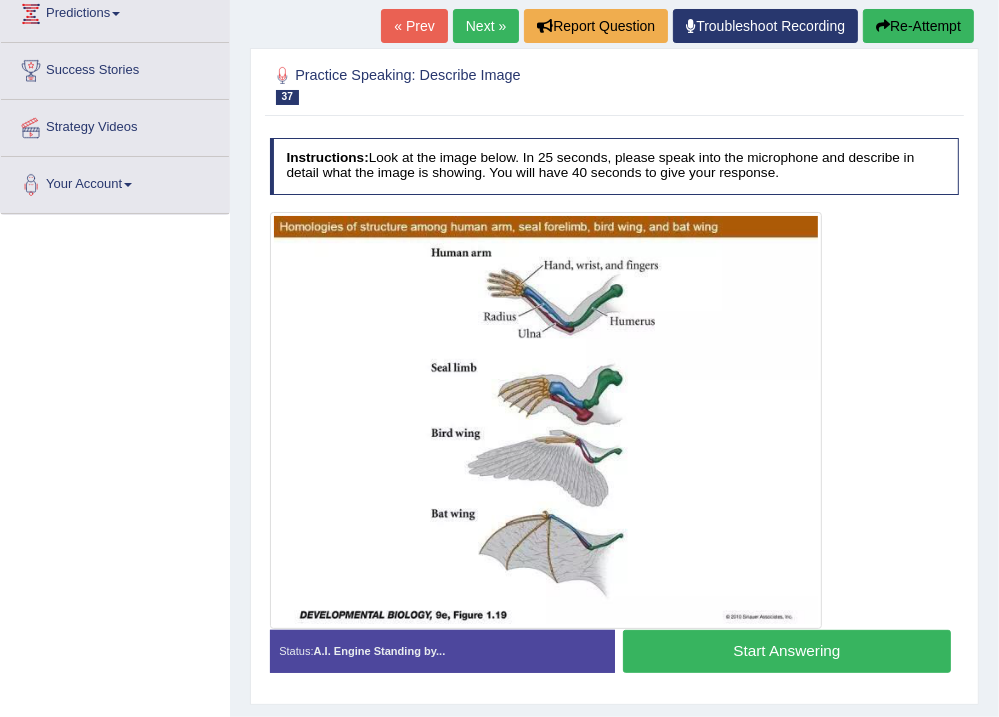 scroll, scrollTop: 246, scrollLeft: 0, axis: vertical 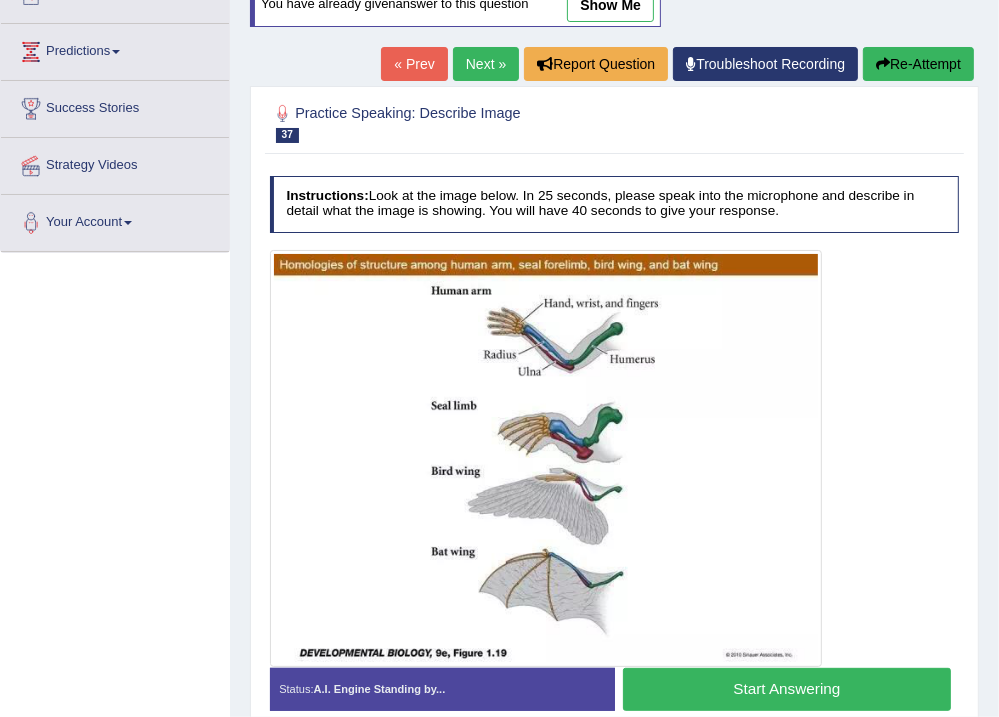 click at bounding box center (546, 458) 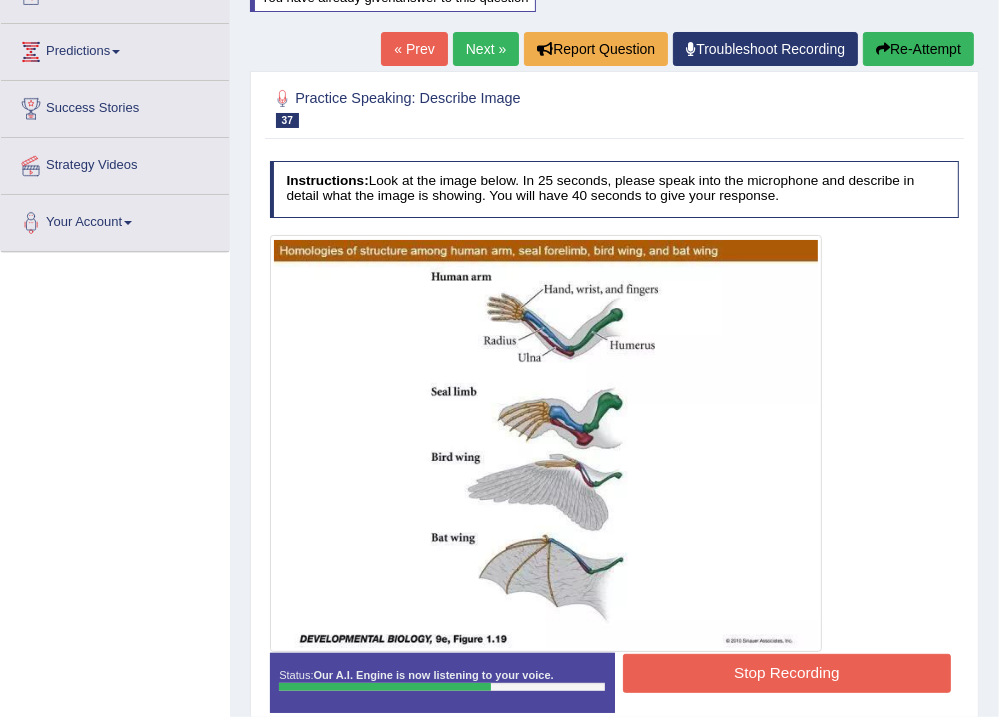 click on "Stop Recording" at bounding box center [787, 673] 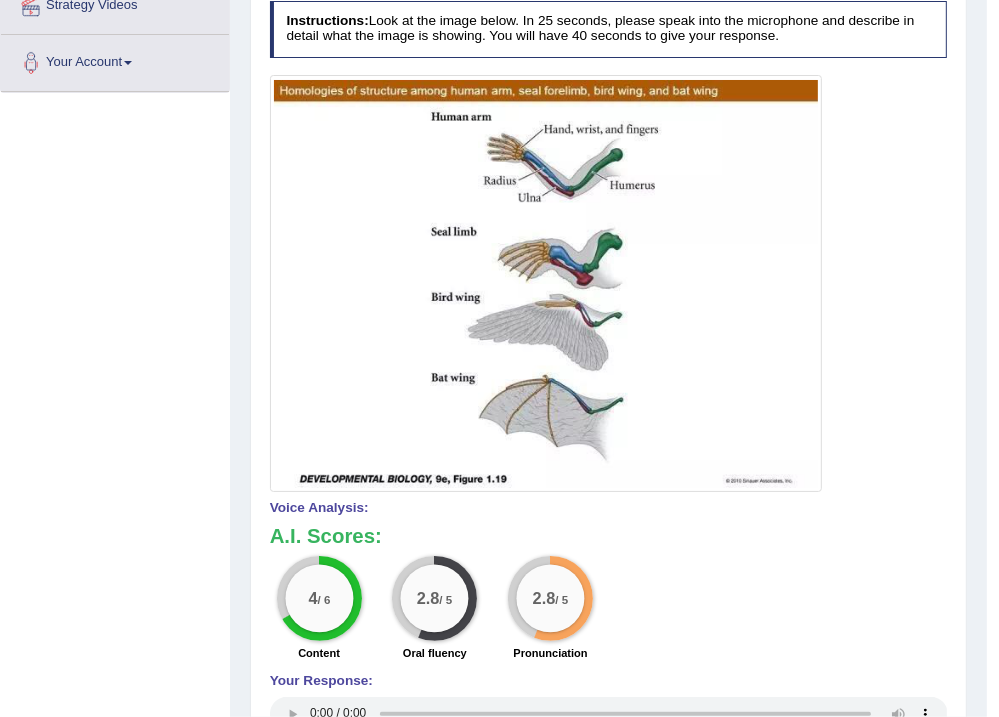 scroll, scrollTop: 246, scrollLeft: 0, axis: vertical 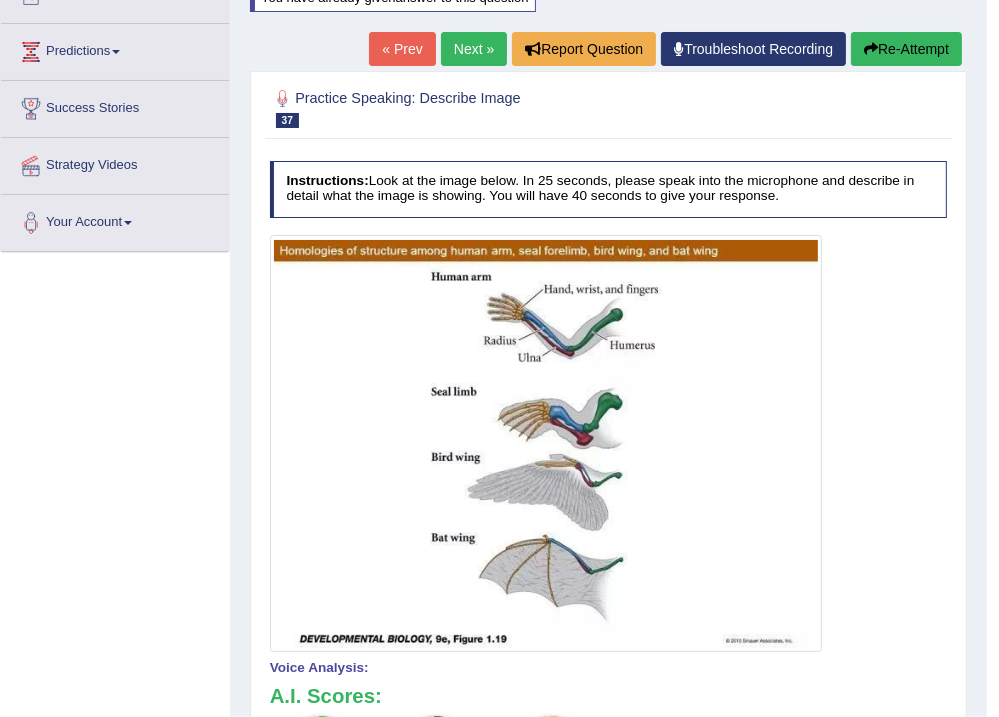 click on "Re-Attempt" at bounding box center [906, 49] 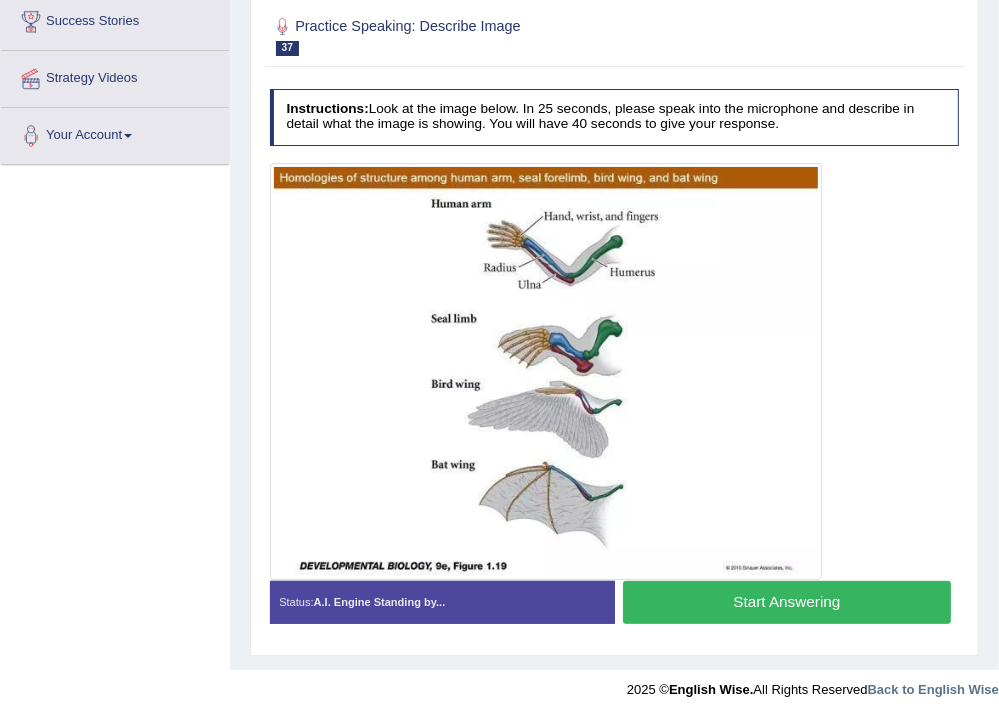 scroll, scrollTop: 333, scrollLeft: 0, axis: vertical 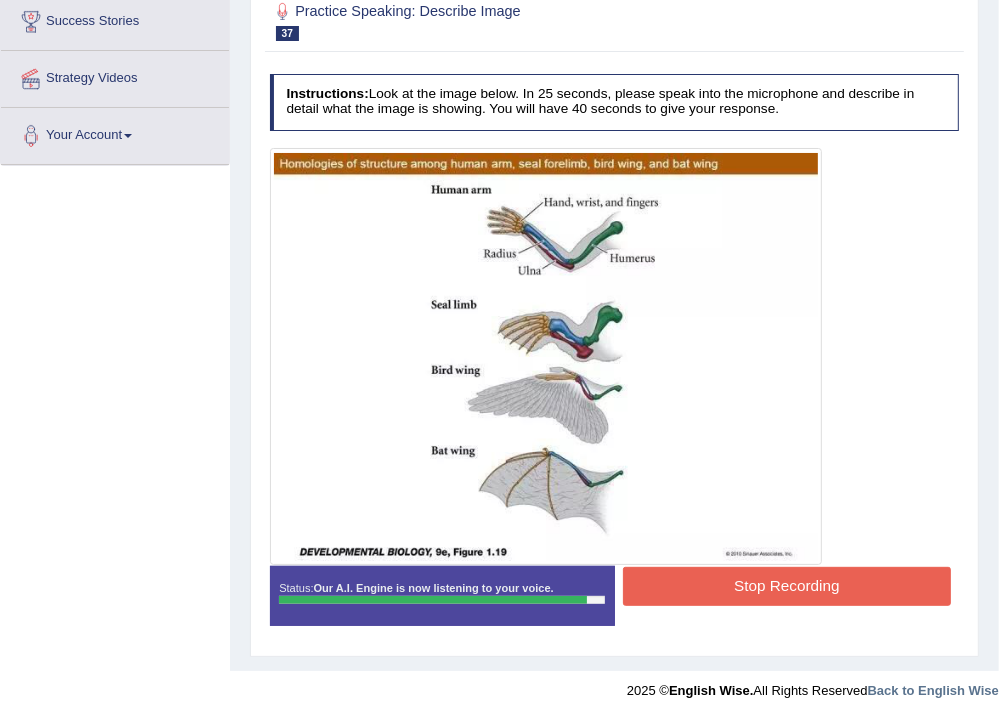 click on "Stop Recording" at bounding box center [787, 586] 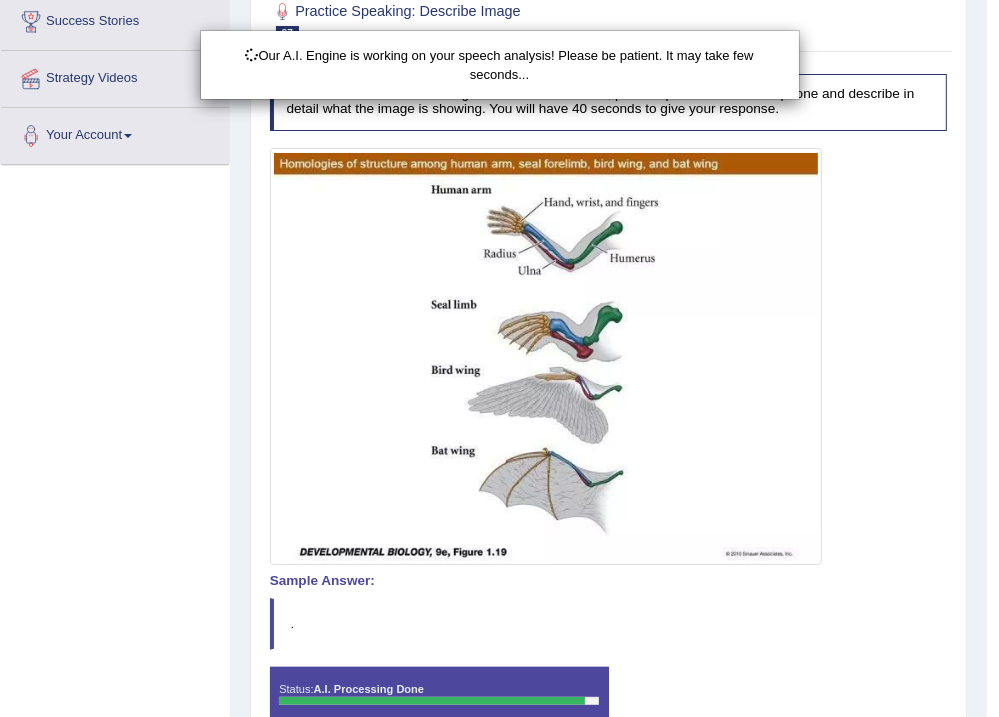 scroll, scrollTop: 413, scrollLeft: 0, axis: vertical 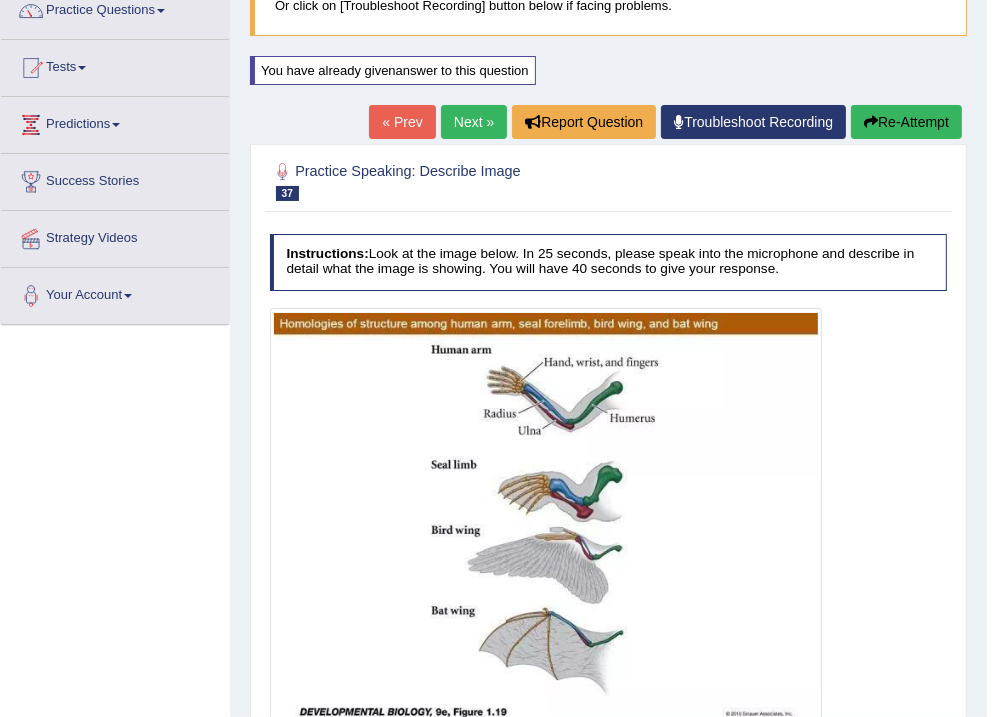 click on "Next »" at bounding box center [474, 122] 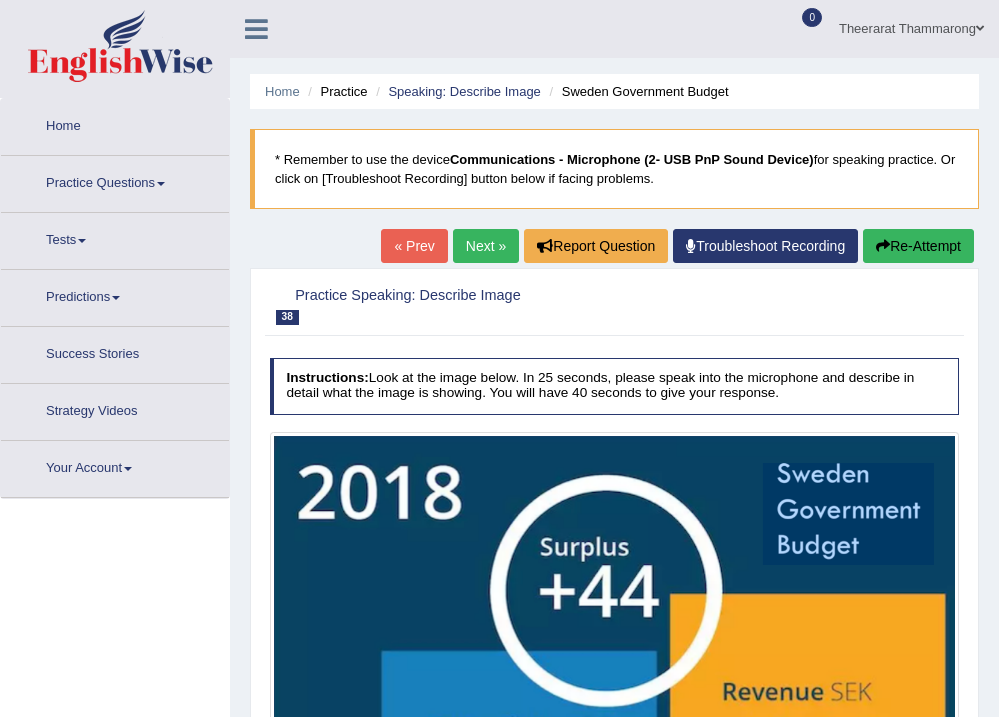 scroll, scrollTop: 333, scrollLeft: 0, axis: vertical 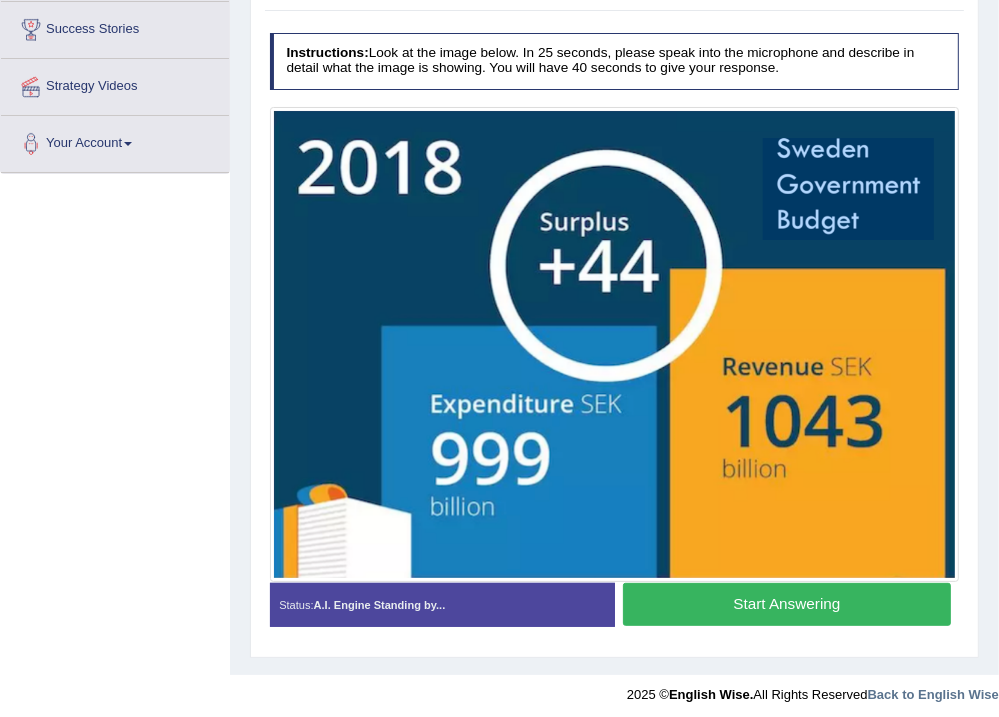 click on "Start Answering" at bounding box center (787, 604) 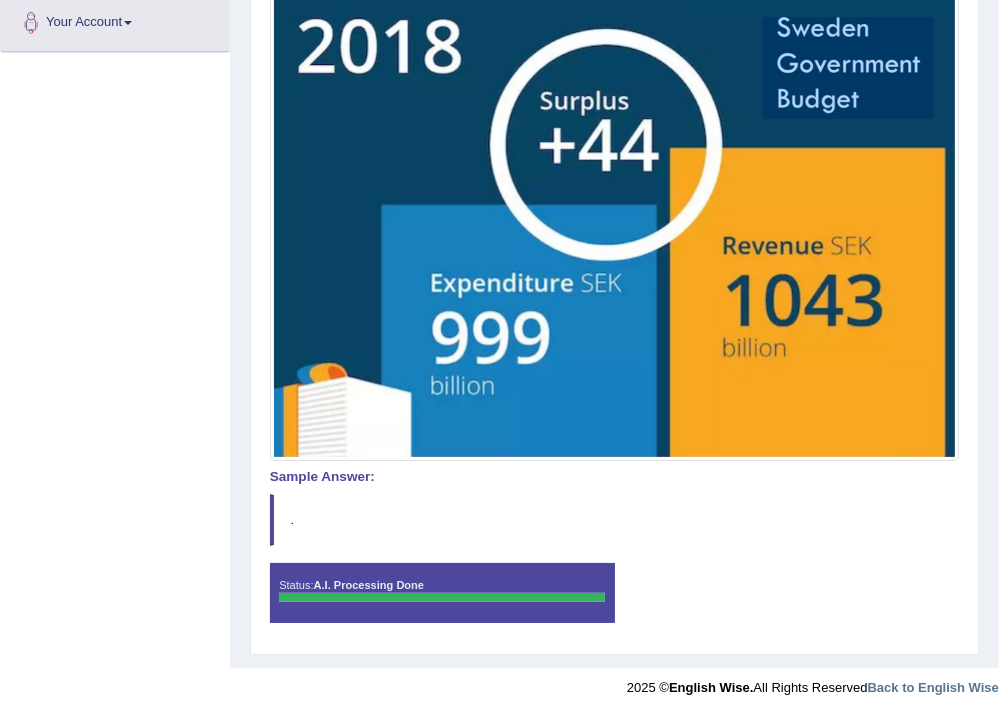 scroll, scrollTop: 126, scrollLeft: 0, axis: vertical 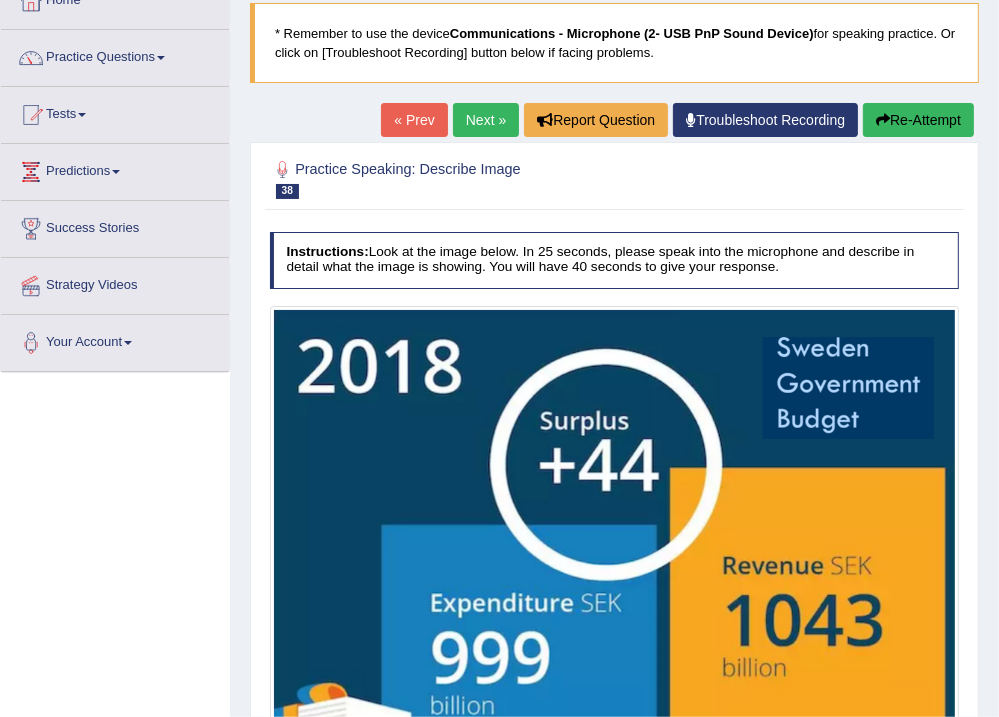 drag, startPoint x: 890, startPoint y: 123, endPoint x: 841, endPoint y: 294, distance: 177.88199 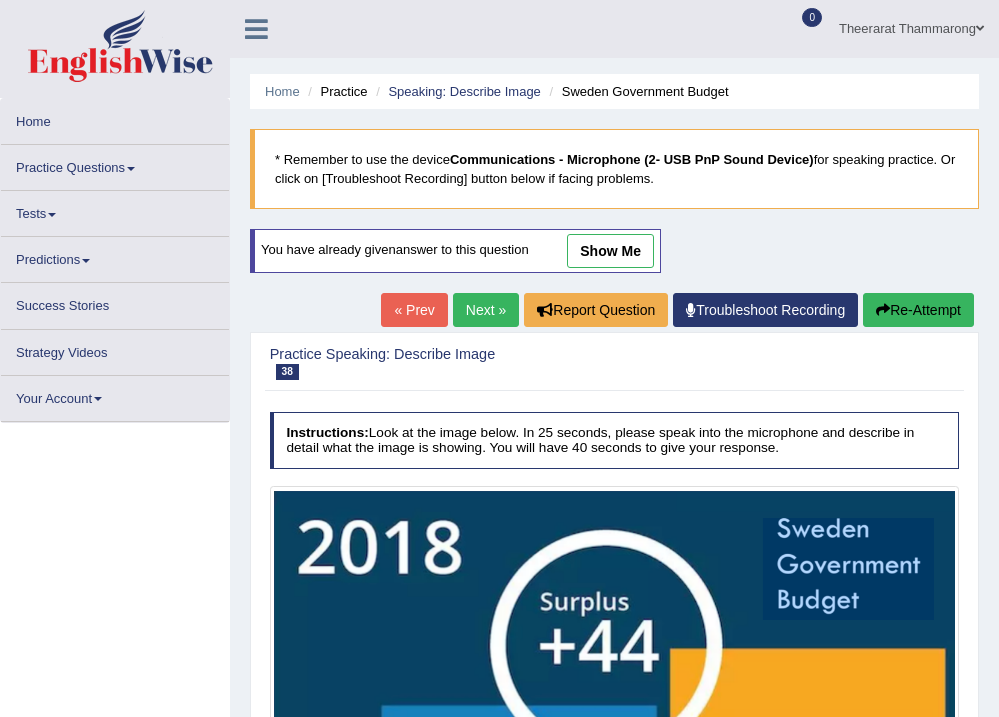 scroll, scrollTop: 126, scrollLeft: 0, axis: vertical 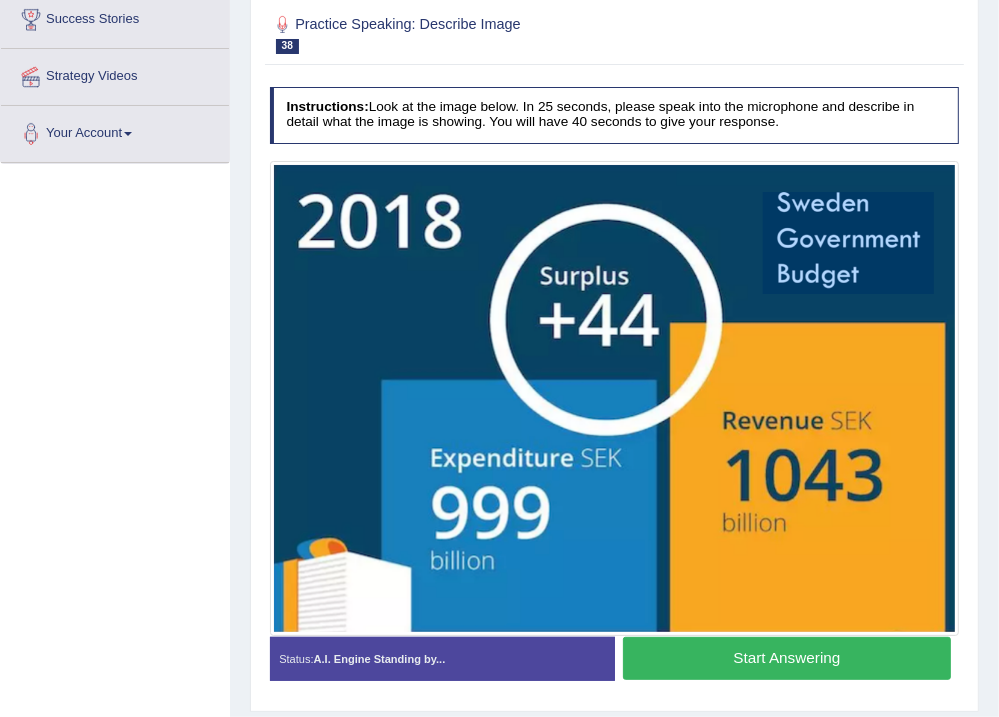 click on "Start Answering" at bounding box center (787, 658) 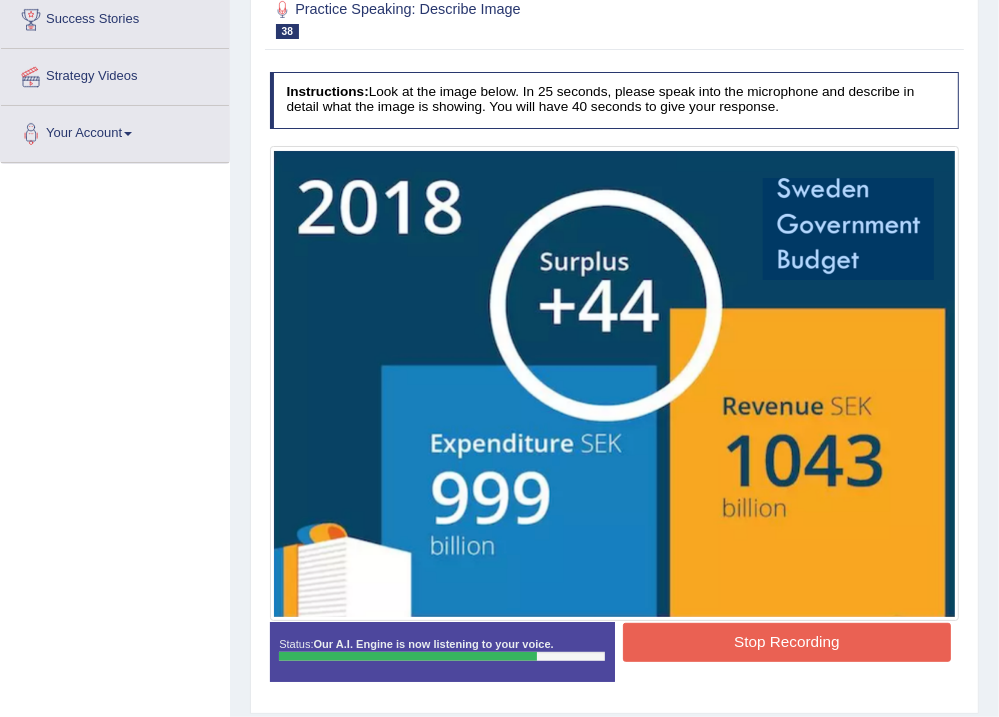 click on "Stop Recording" at bounding box center (787, 642) 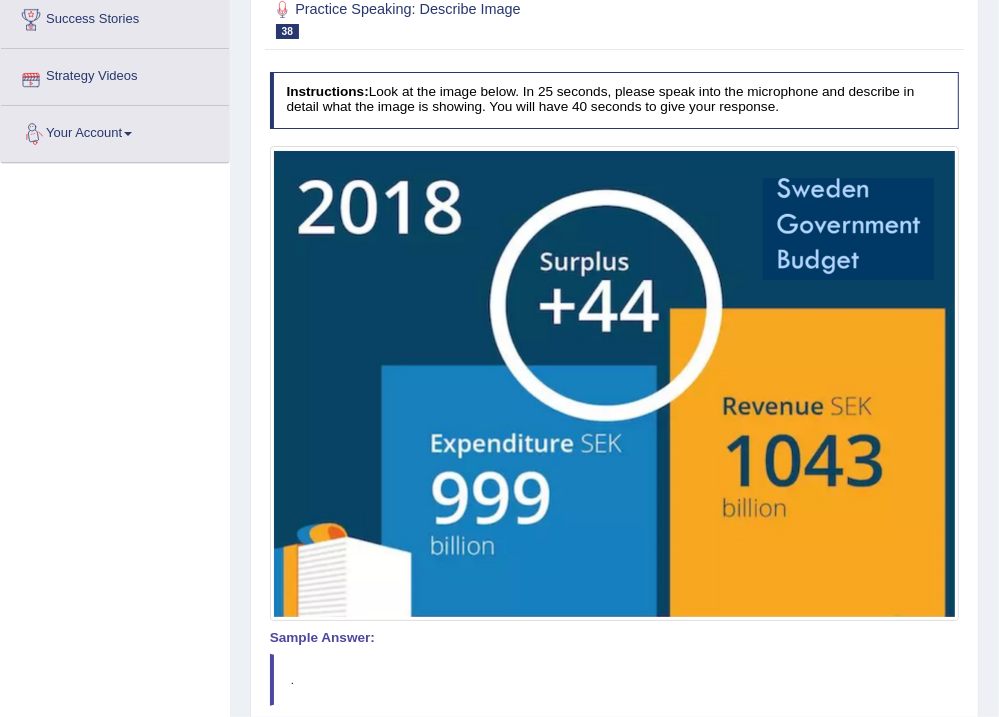 scroll, scrollTop: 255, scrollLeft: 0, axis: vertical 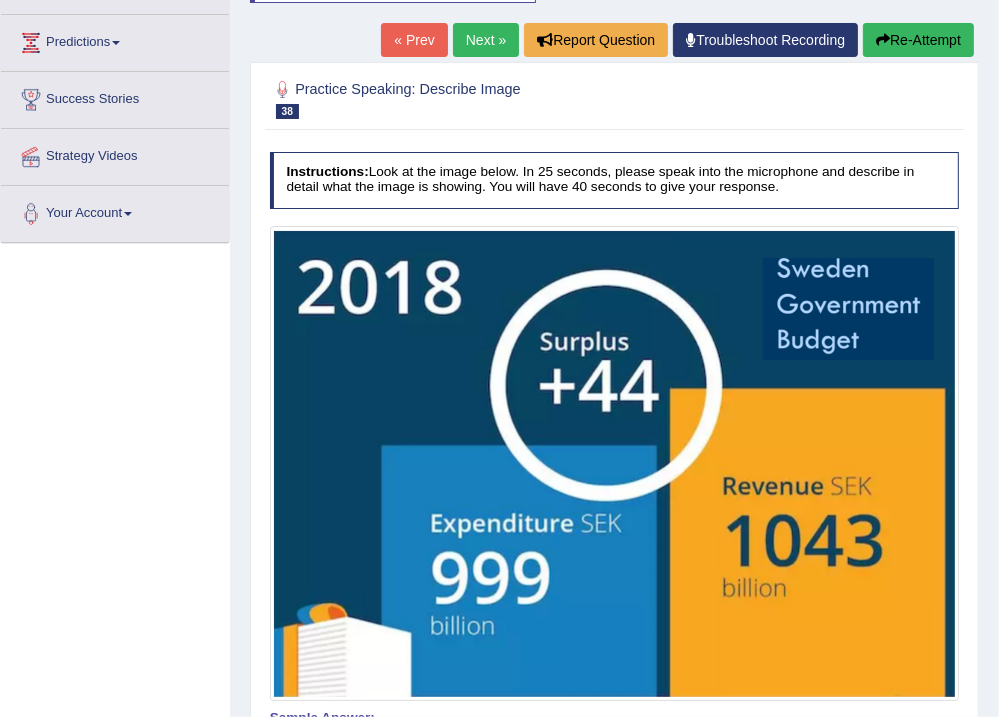 click on "Re-Attempt" at bounding box center [918, 40] 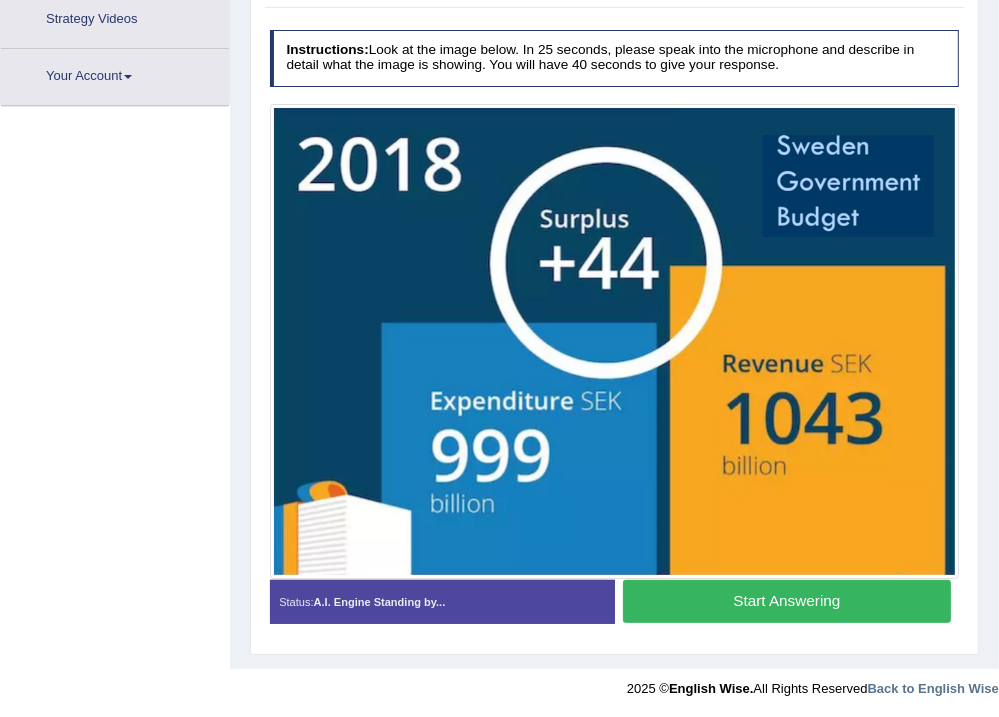scroll, scrollTop: 392, scrollLeft: 0, axis: vertical 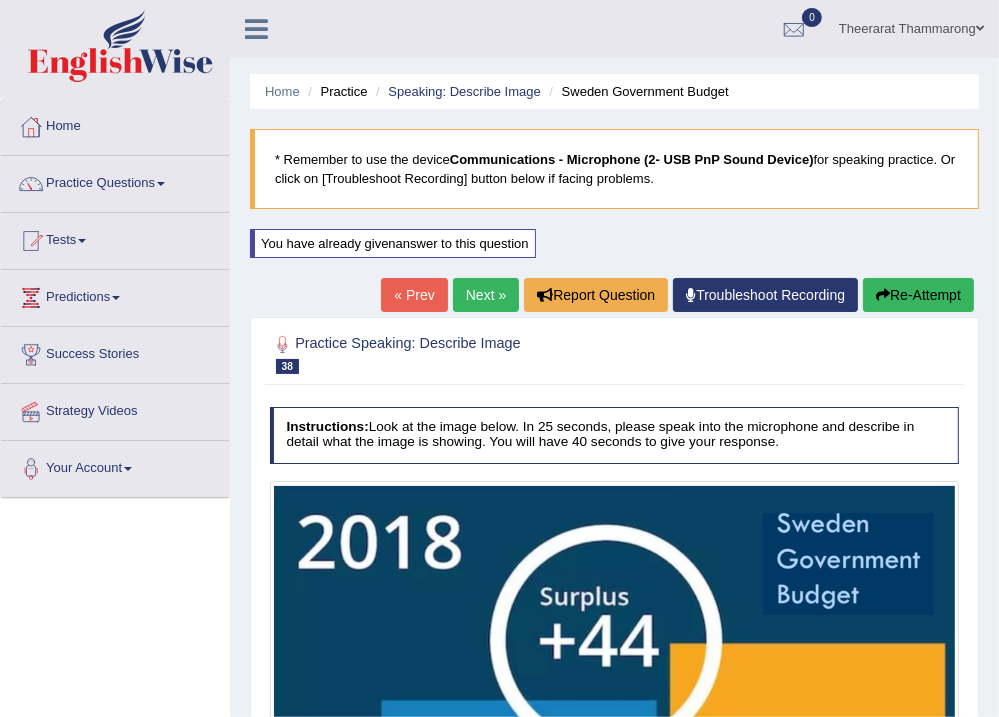 click on "Next »" at bounding box center (486, 295) 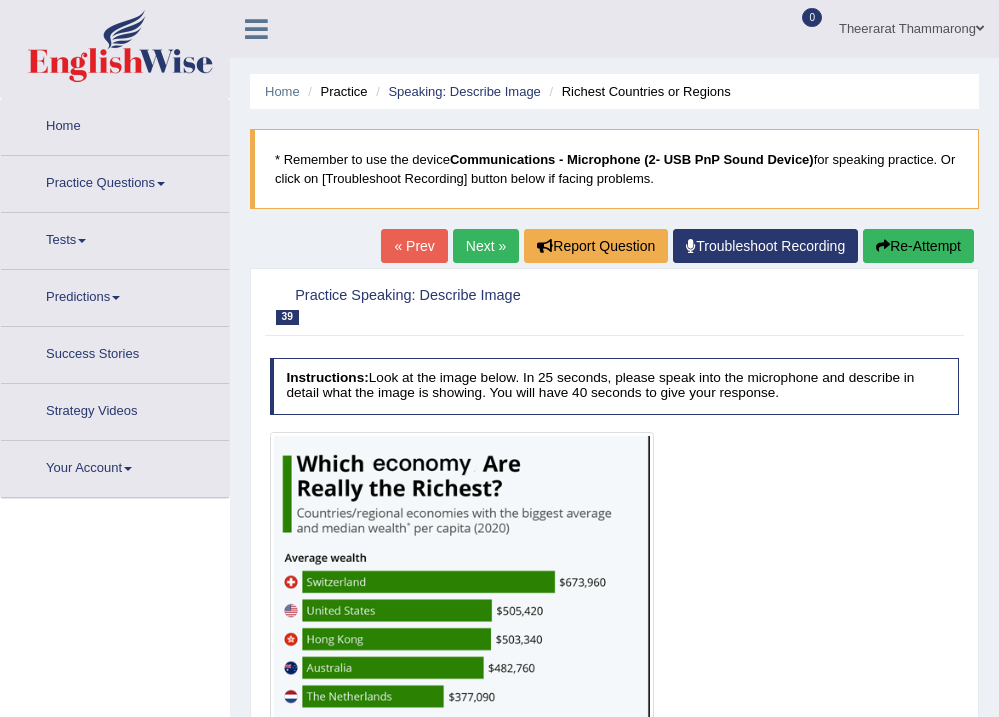 scroll, scrollTop: 0, scrollLeft: 0, axis: both 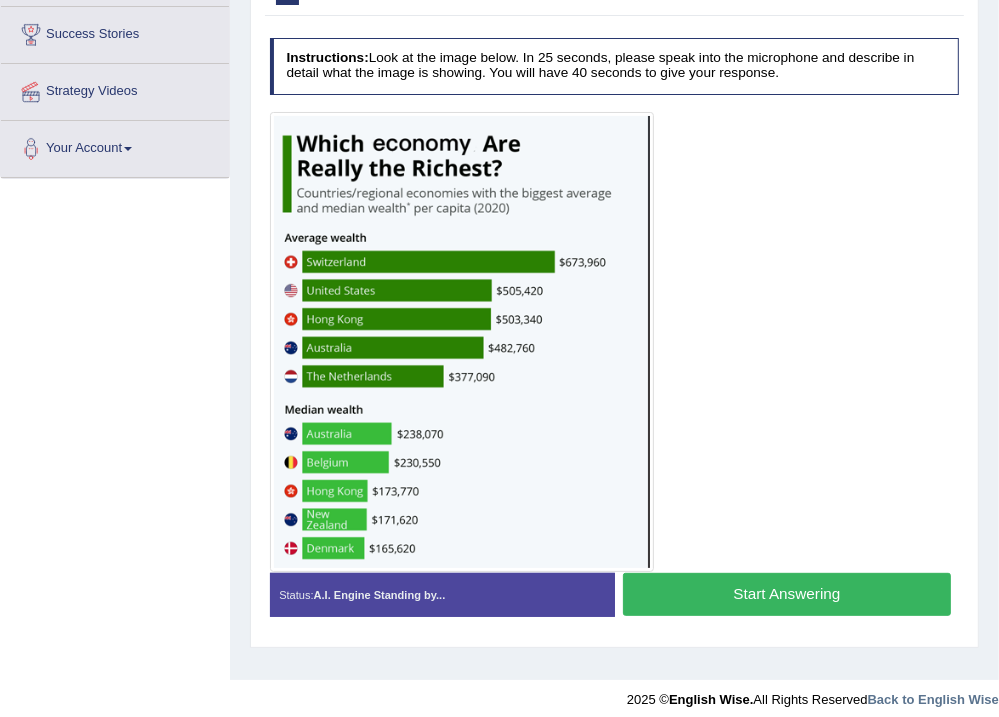 click on "Start Answering" at bounding box center (787, 594) 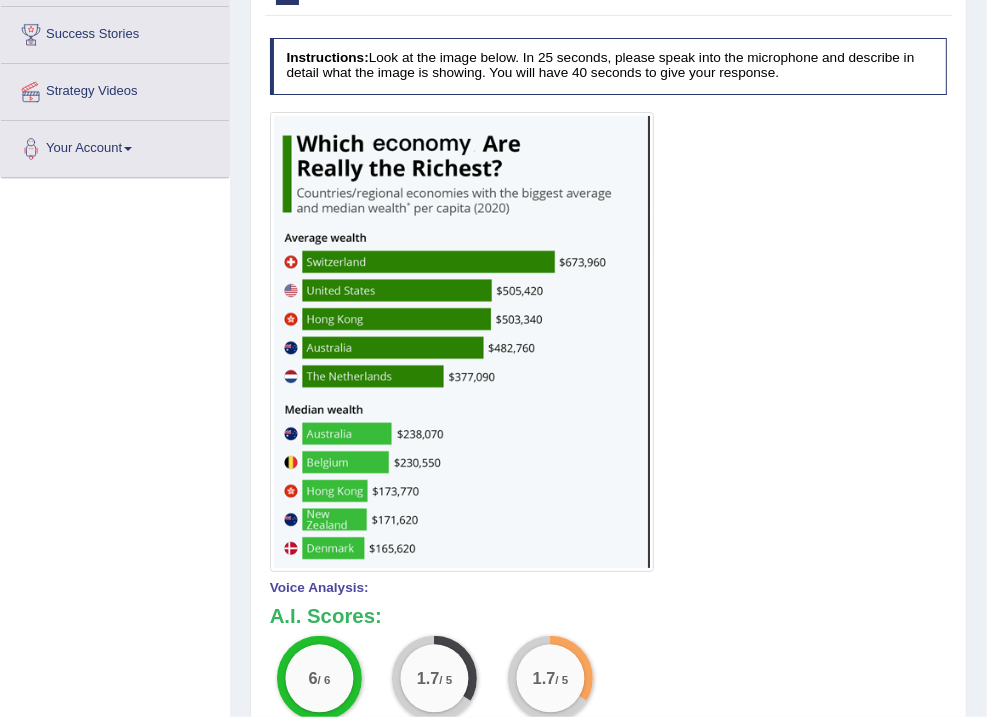 scroll, scrollTop: 240, scrollLeft: 0, axis: vertical 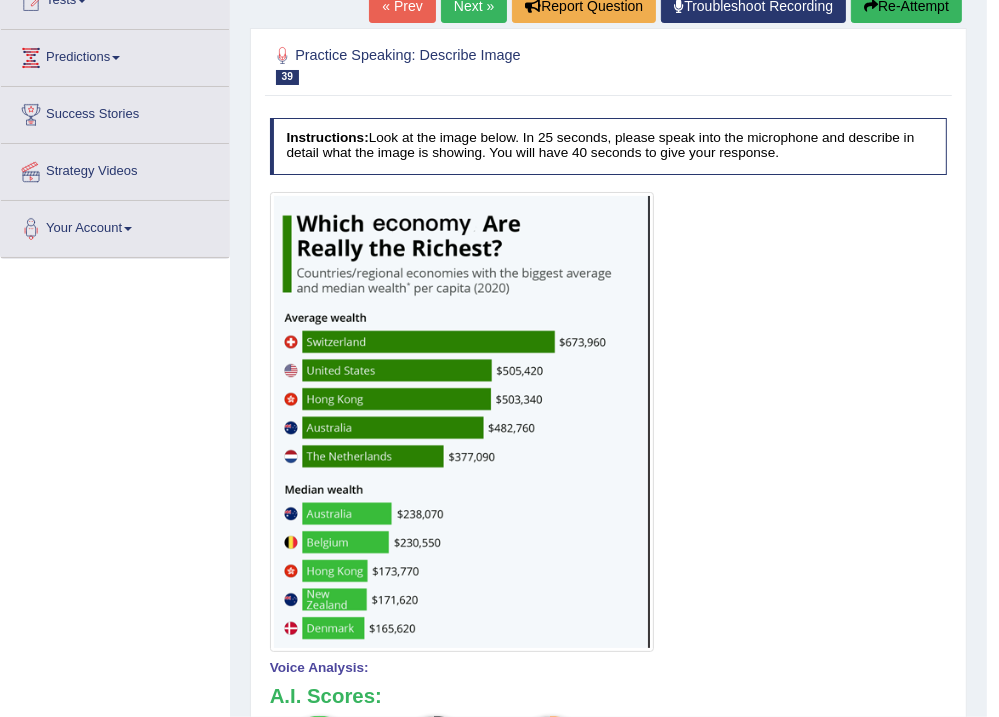 click on "Re-Attempt" at bounding box center [906, 6] 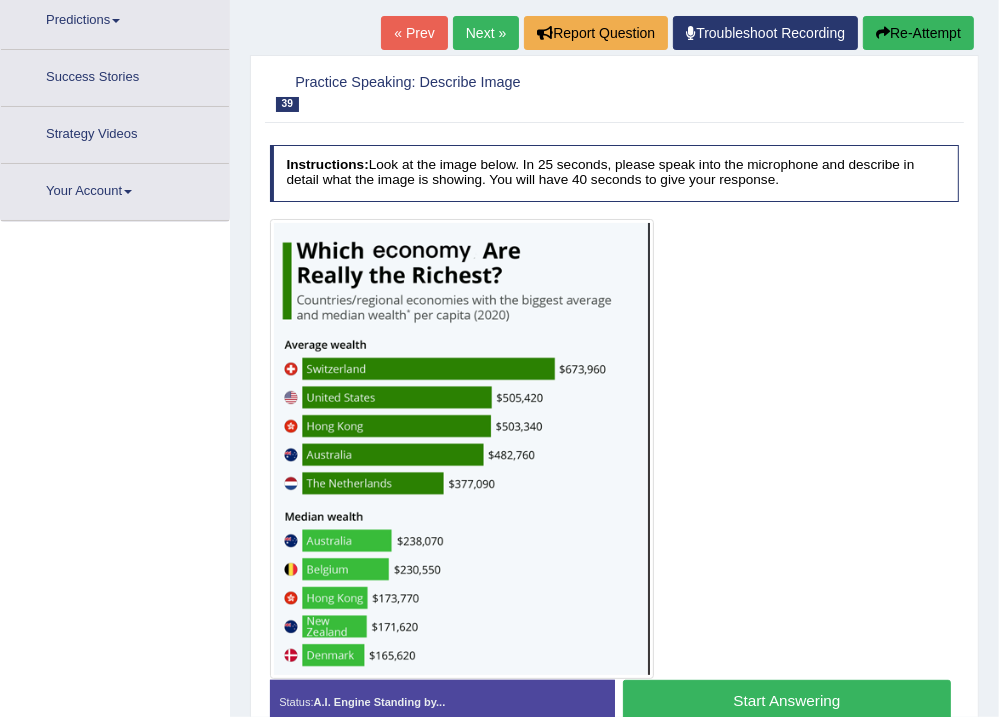 scroll, scrollTop: 376, scrollLeft: 0, axis: vertical 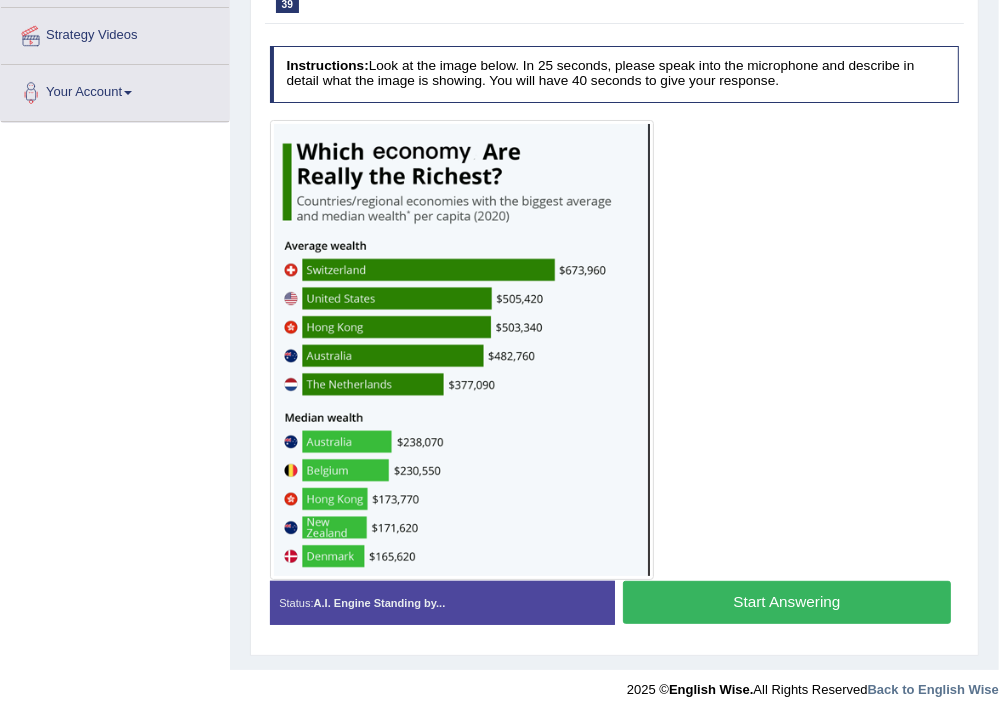 click on "Start Answering" at bounding box center (787, 602) 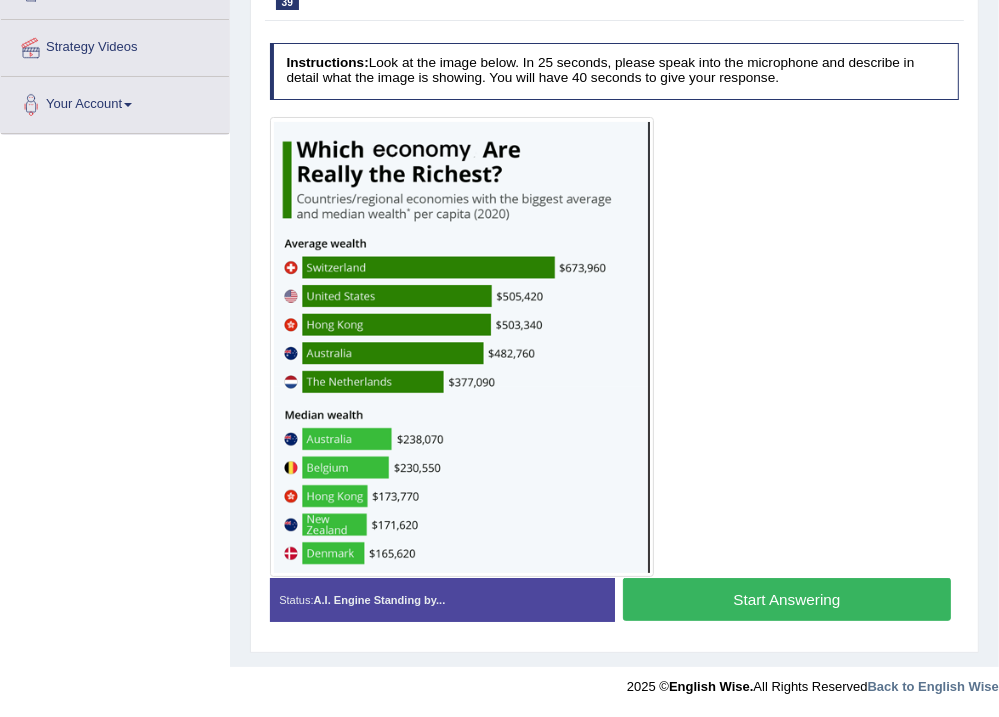 scroll, scrollTop: 362, scrollLeft: 0, axis: vertical 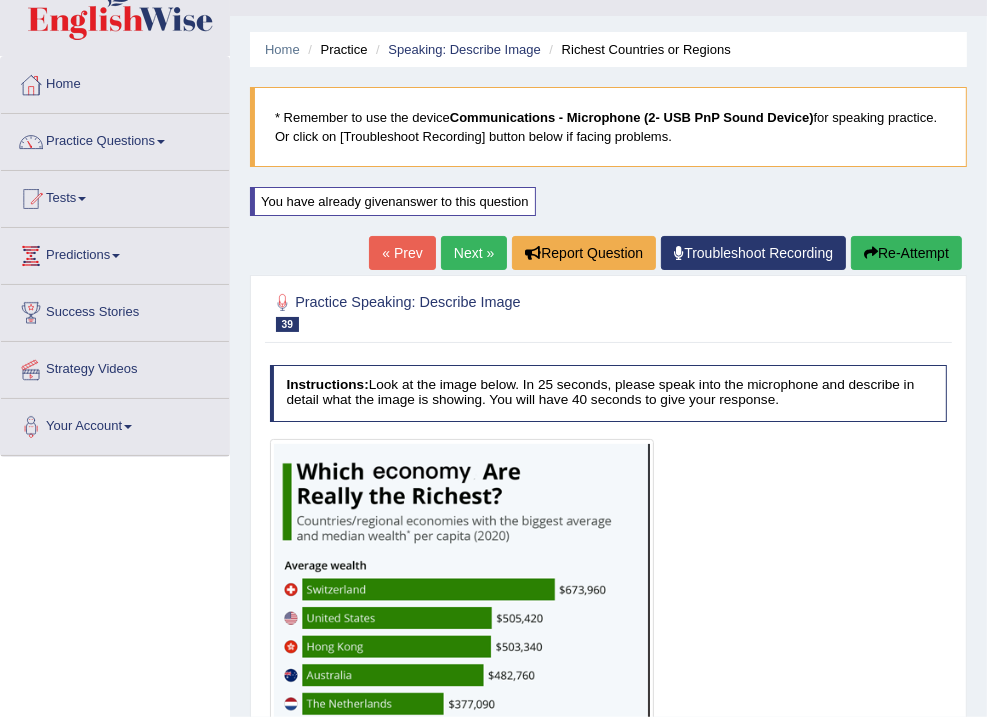 click on "Next »" at bounding box center [474, 253] 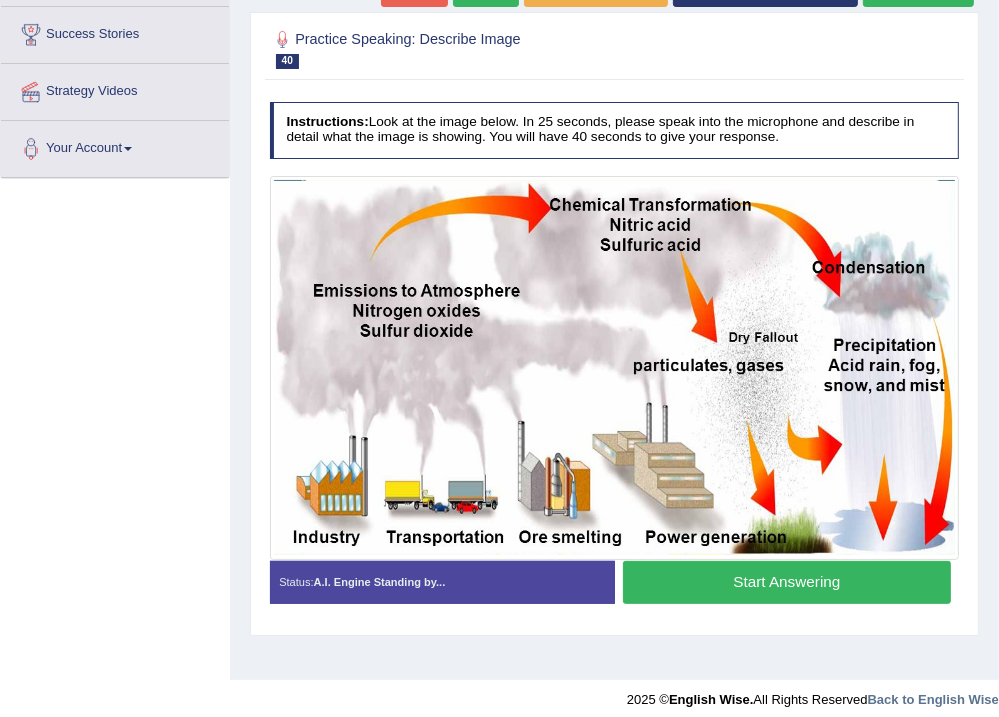 scroll, scrollTop: 320, scrollLeft: 0, axis: vertical 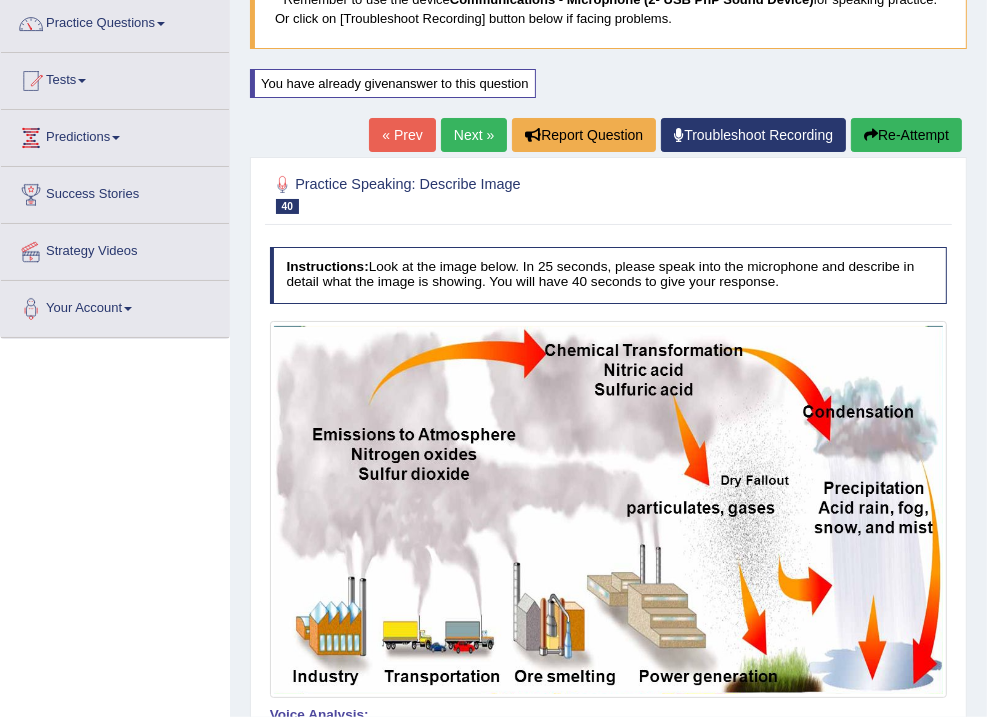 click on "Re-Attempt" at bounding box center [906, 135] 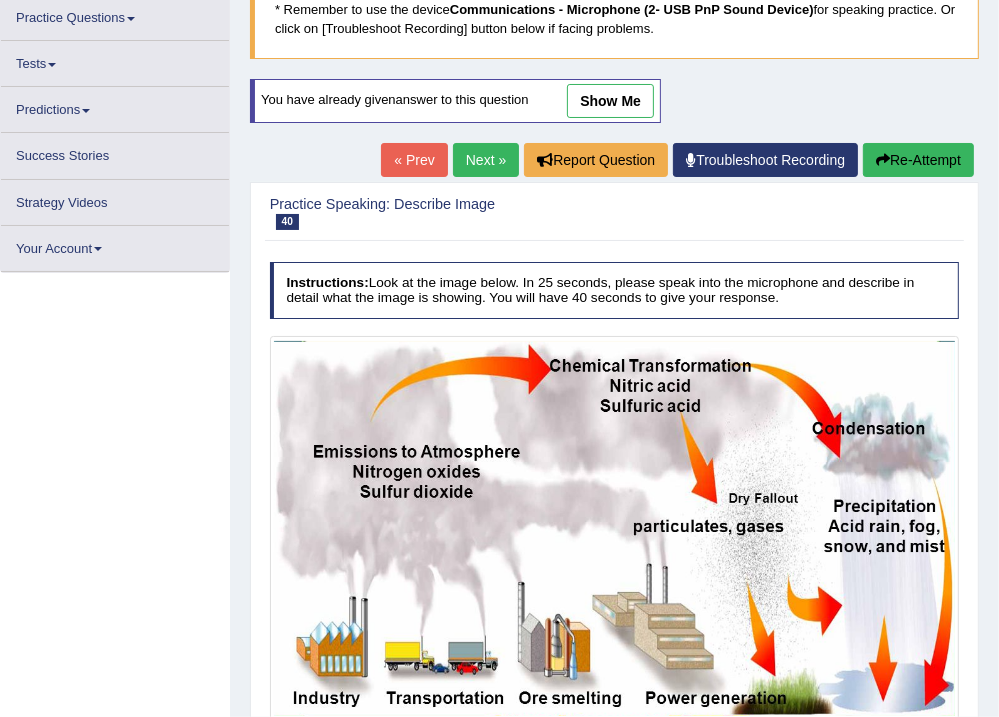 scroll, scrollTop: 0, scrollLeft: 0, axis: both 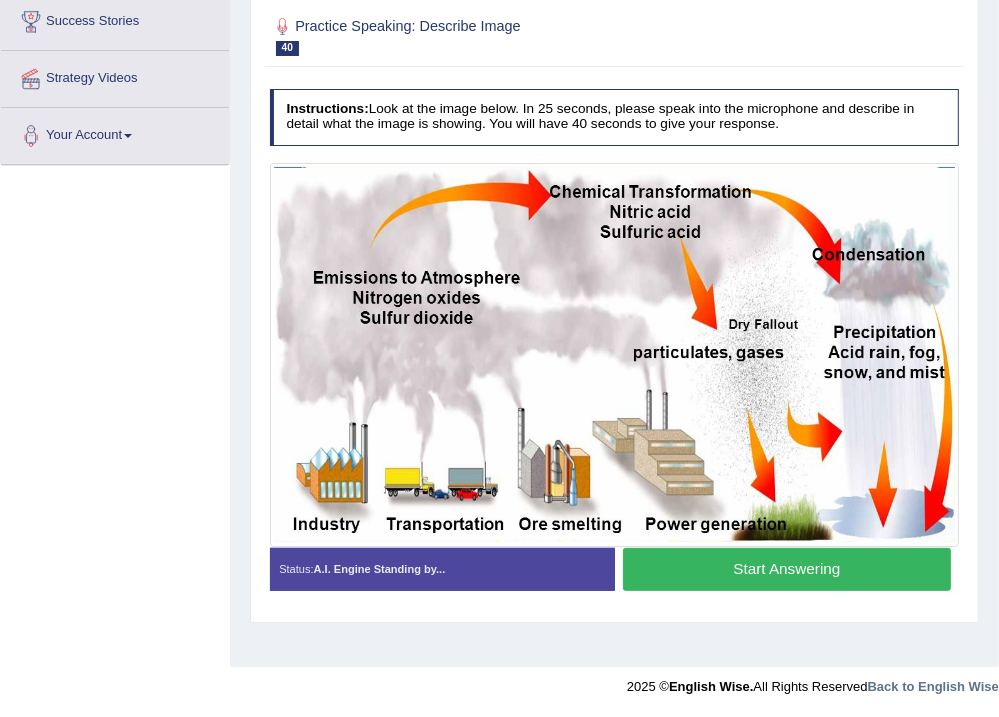 click on "Start Answering" at bounding box center (787, 569) 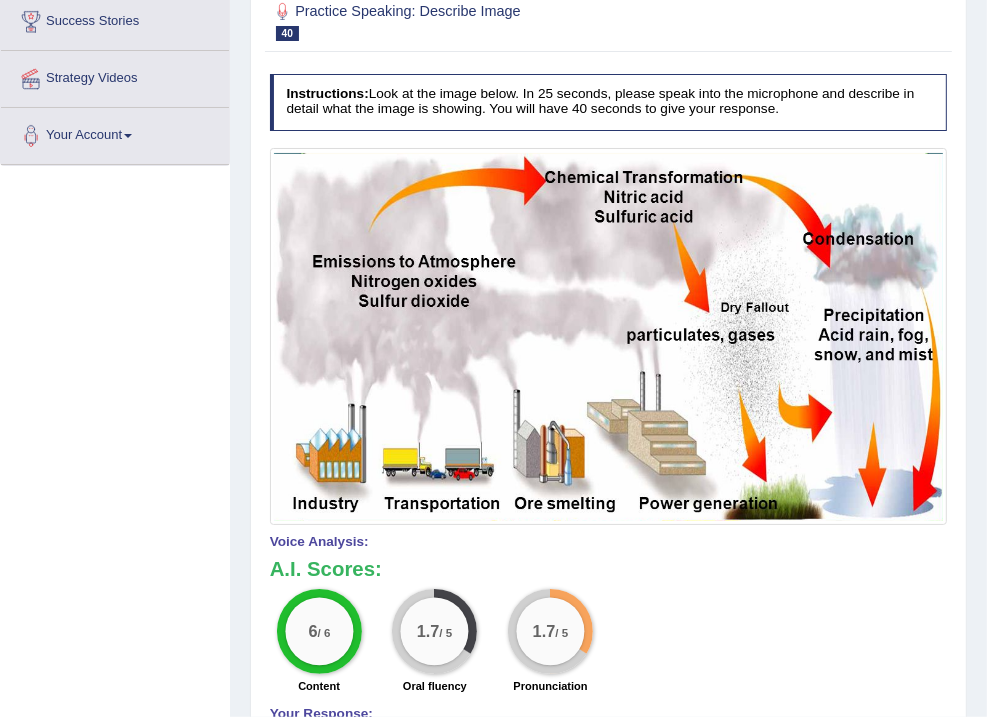 scroll, scrollTop: 93, scrollLeft: 0, axis: vertical 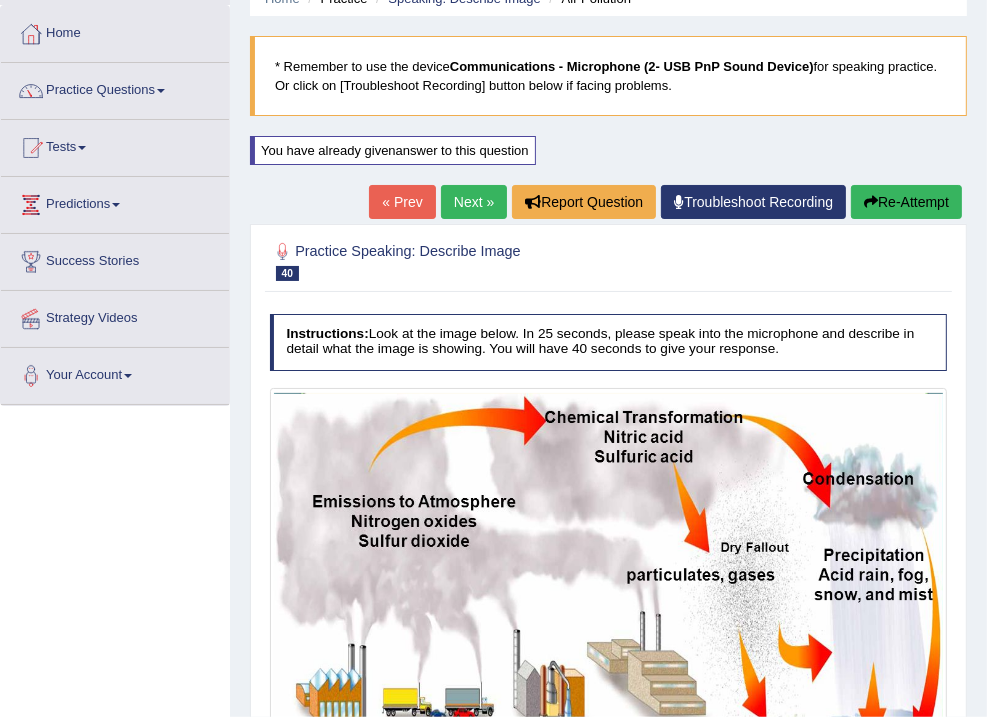 click on "Re-Attempt" at bounding box center [906, 202] 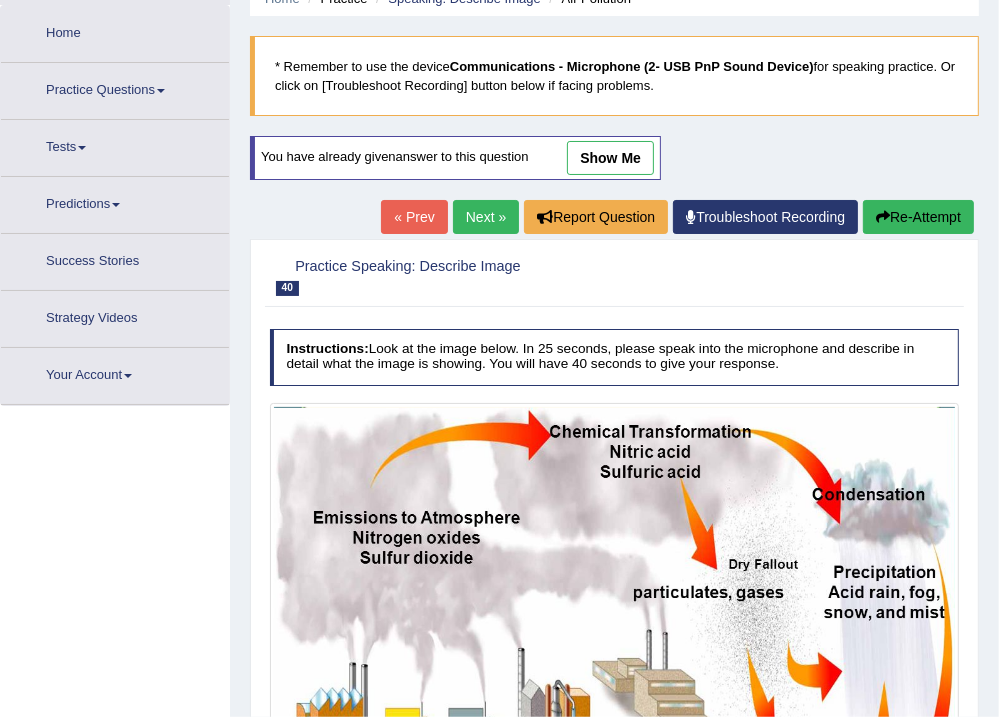 scroll, scrollTop: 253, scrollLeft: 0, axis: vertical 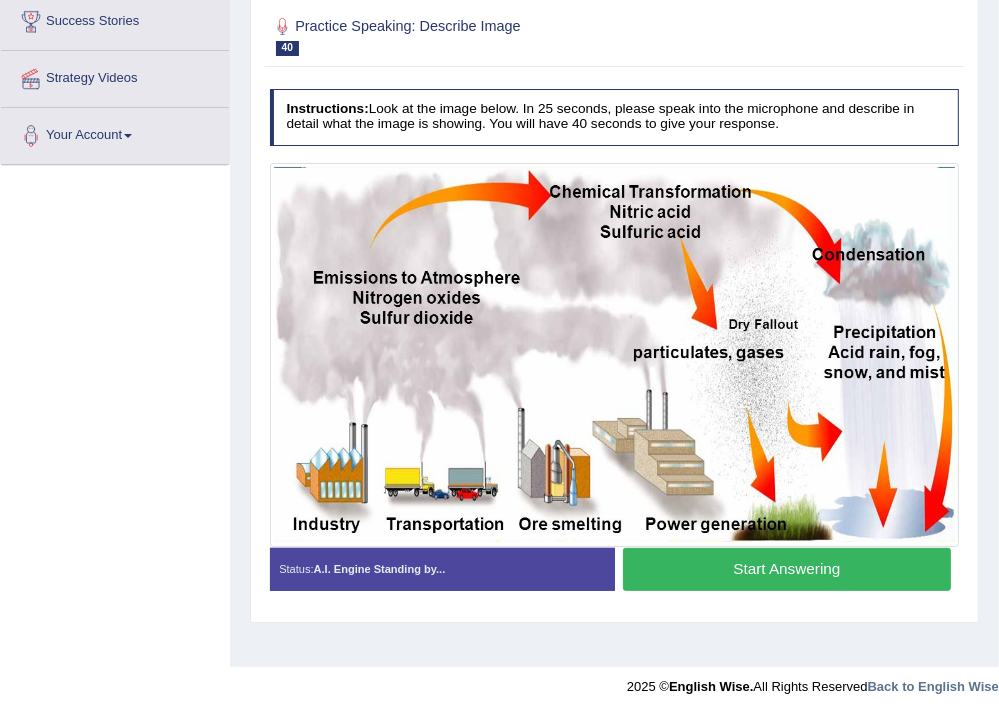click on "Start Answering" at bounding box center (787, 569) 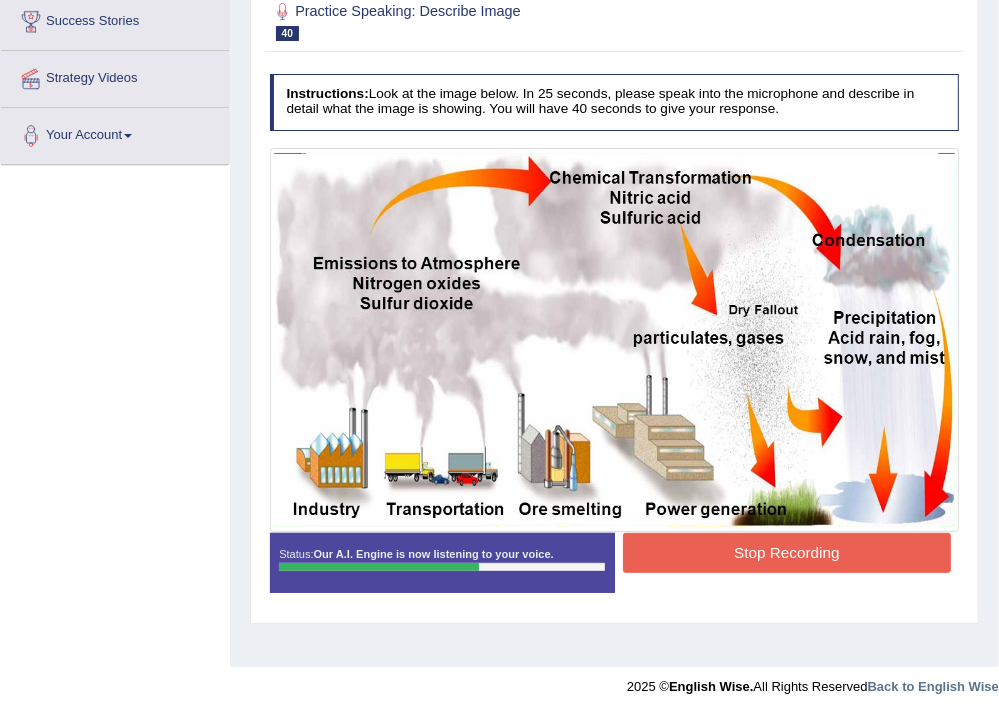 click on "Stop Recording" at bounding box center (787, 552) 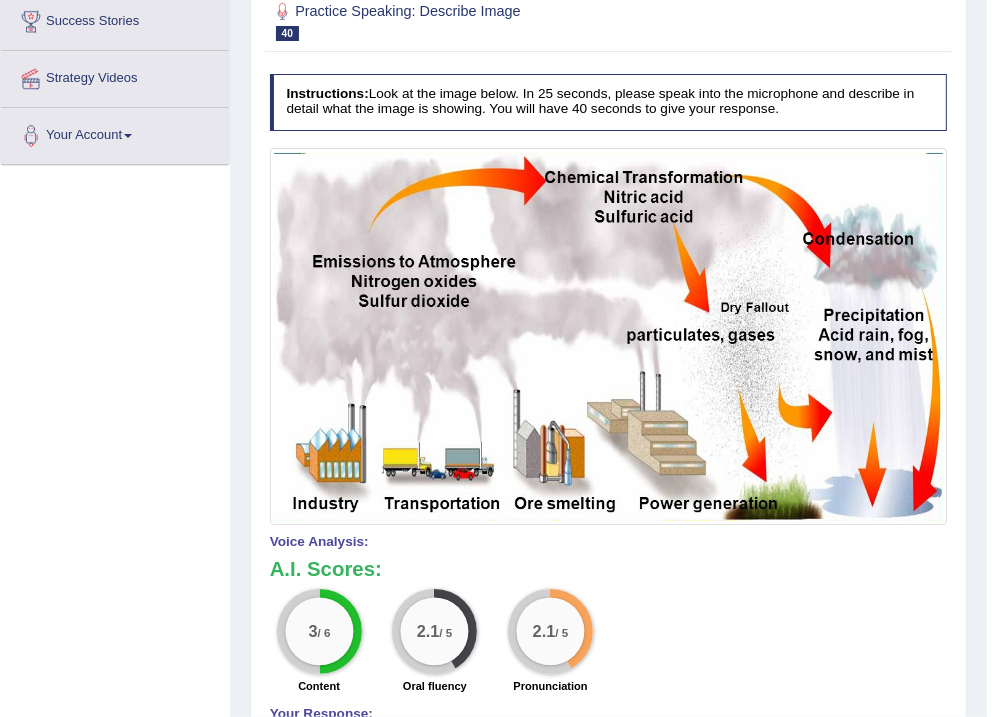 scroll, scrollTop: 173, scrollLeft: 0, axis: vertical 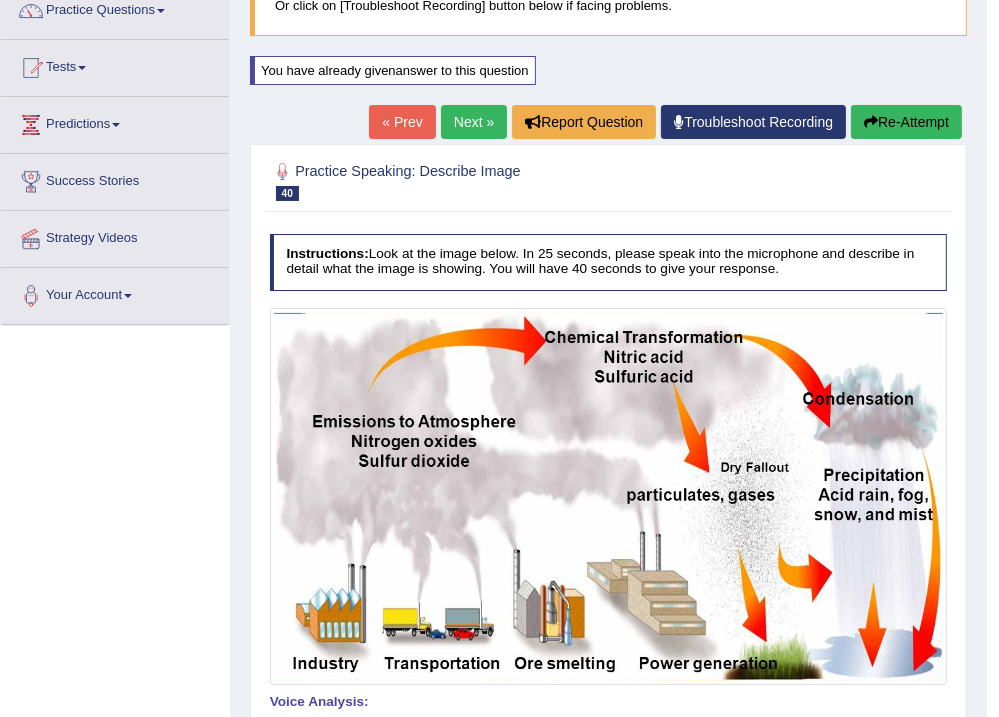 click on "Next »" at bounding box center (474, 122) 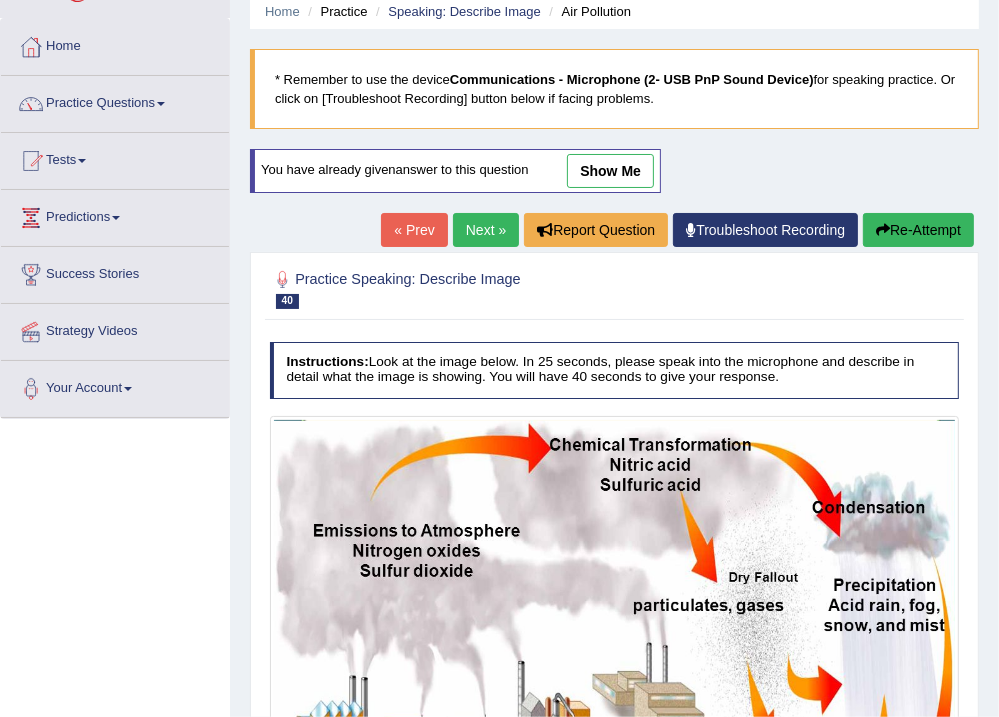 scroll, scrollTop: 320, scrollLeft: 0, axis: vertical 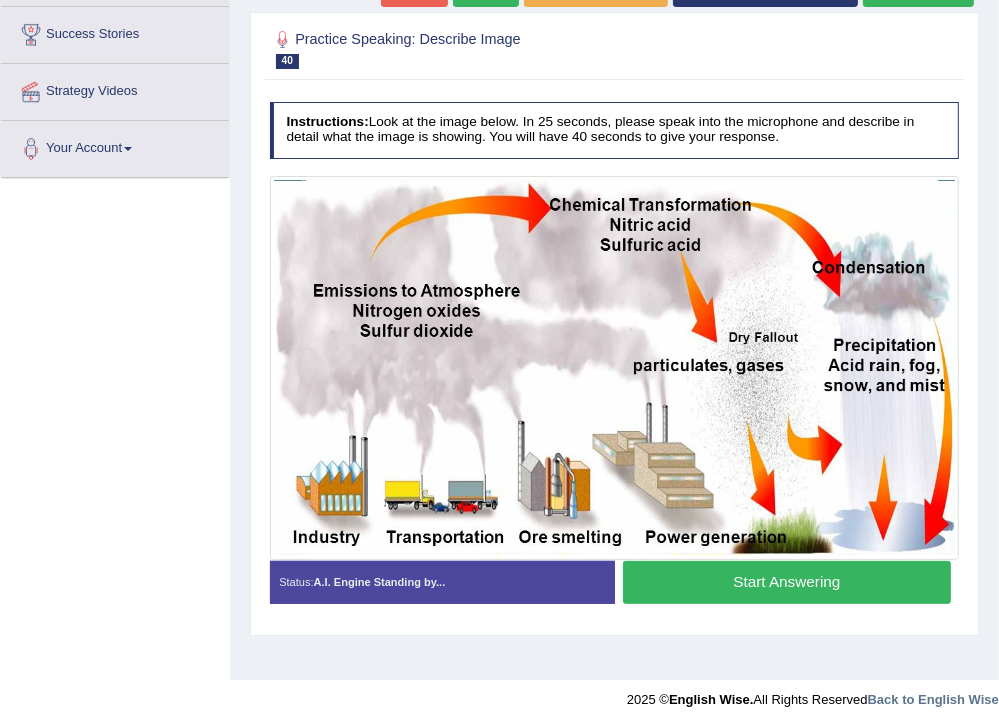 click on "Start Answering" at bounding box center [787, 582] 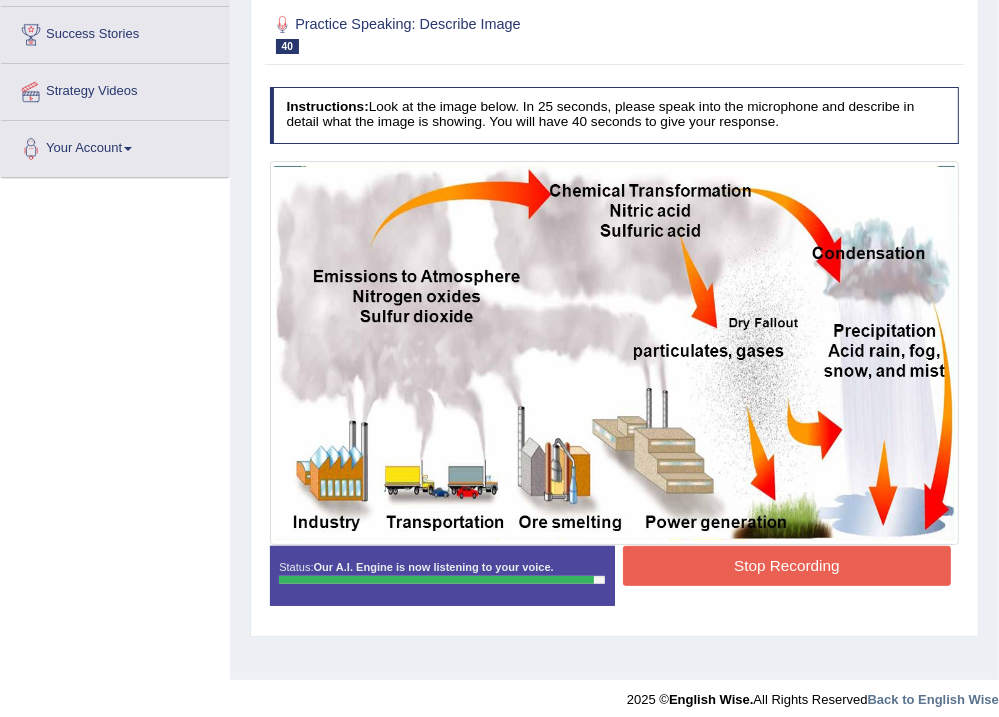 drag, startPoint x: 108, startPoint y: 240, endPoint x: 156, endPoint y: 250, distance: 49.0306 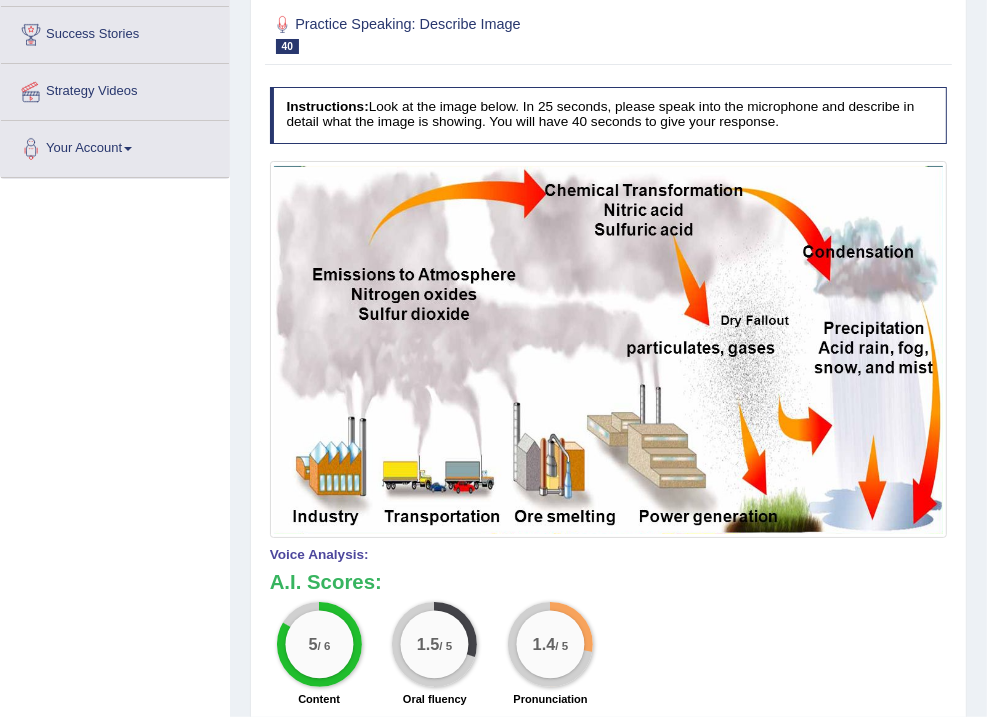 scroll, scrollTop: 80, scrollLeft: 0, axis: vertical 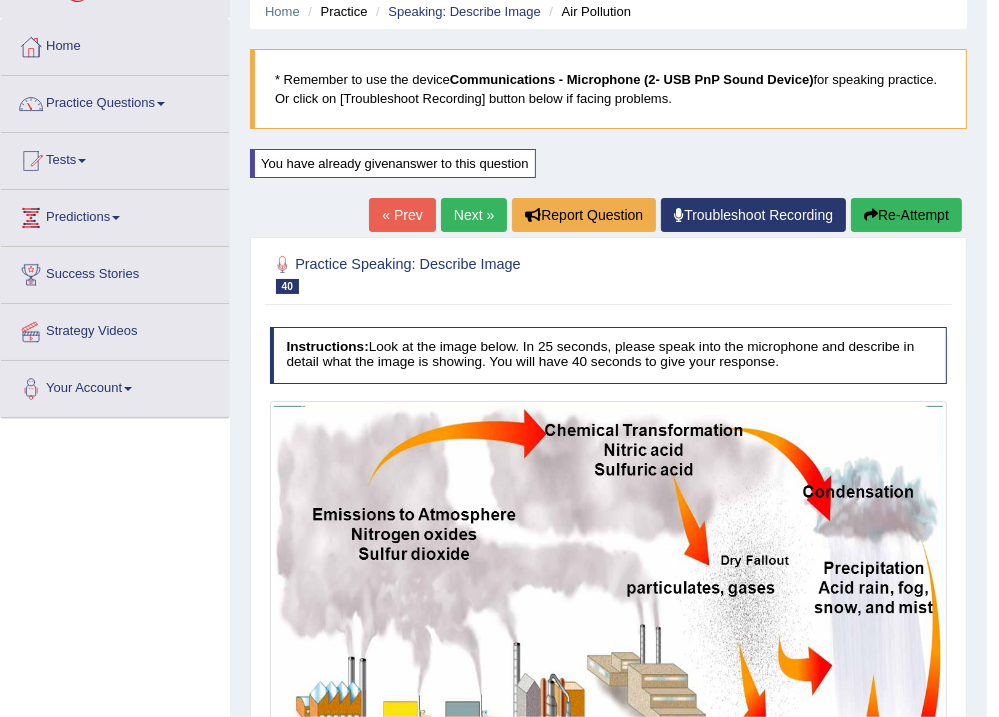 click on "Re-Attempt" at bounding box center [906, 215] 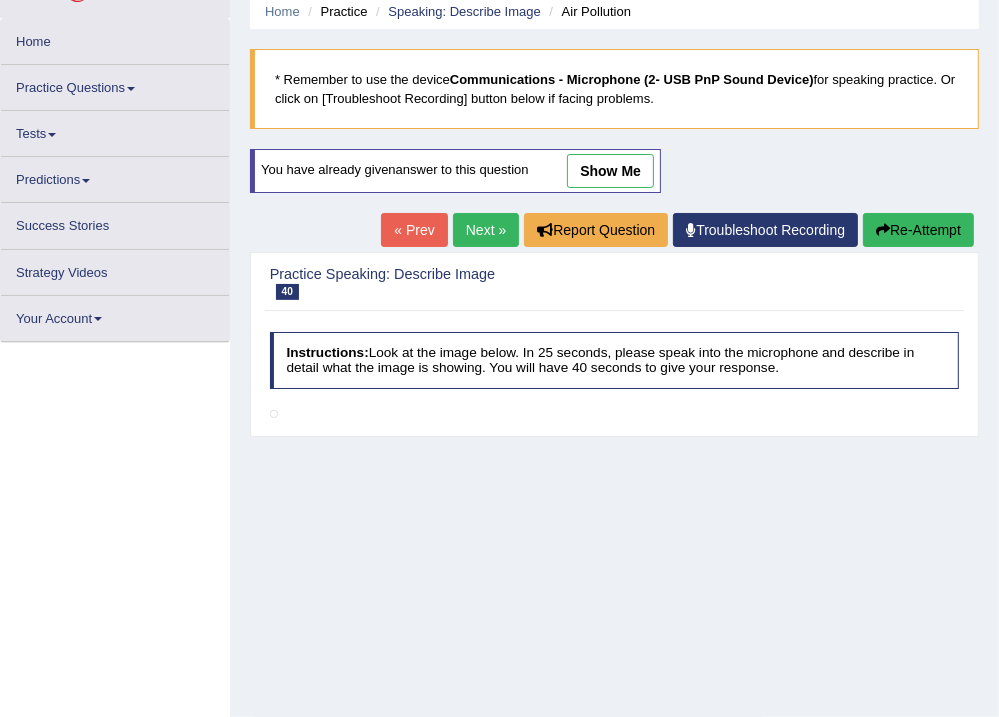 scroll, scrollTop: 0, scrollLeft: 0, axis: both 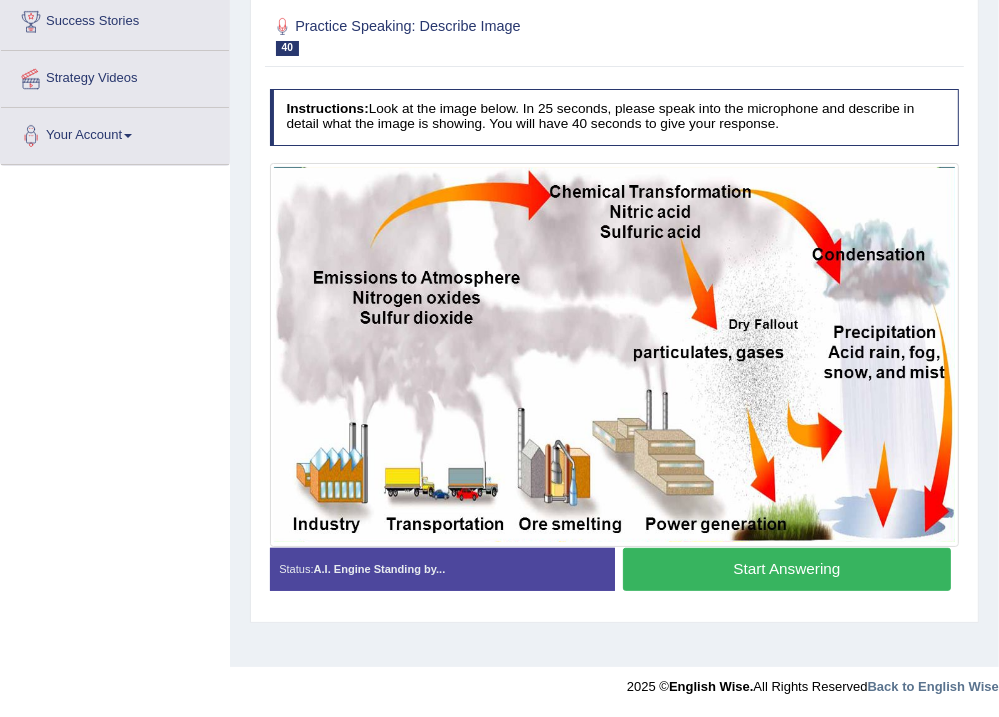 click on "Start Answering" at bounding box center [787, 569] 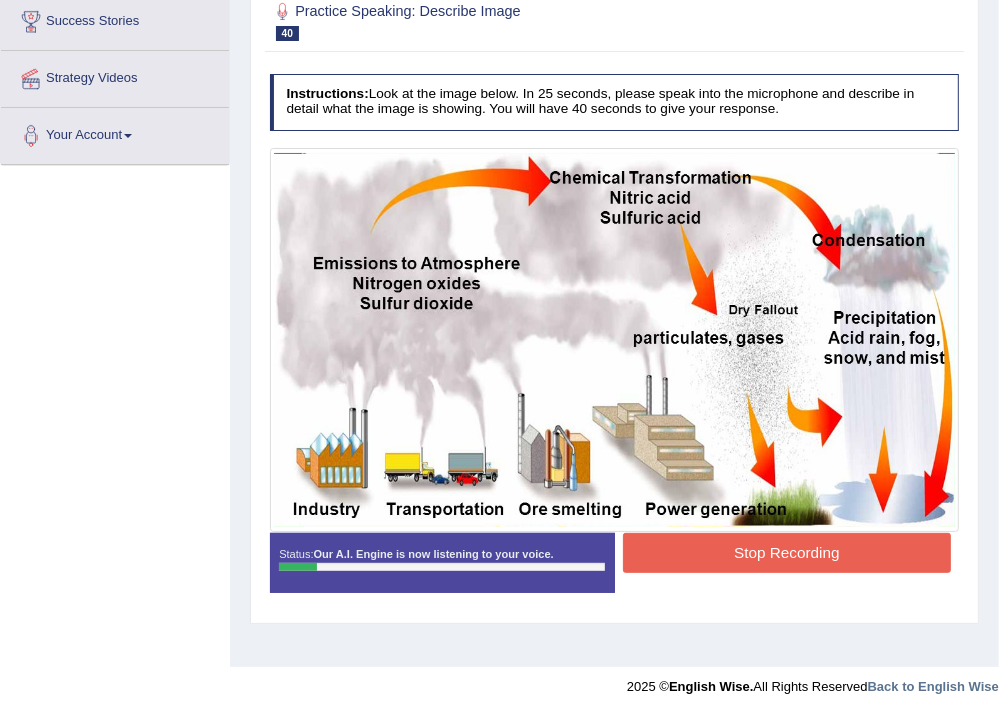 click on "Stop Recording" at bounding box center [787, 552] 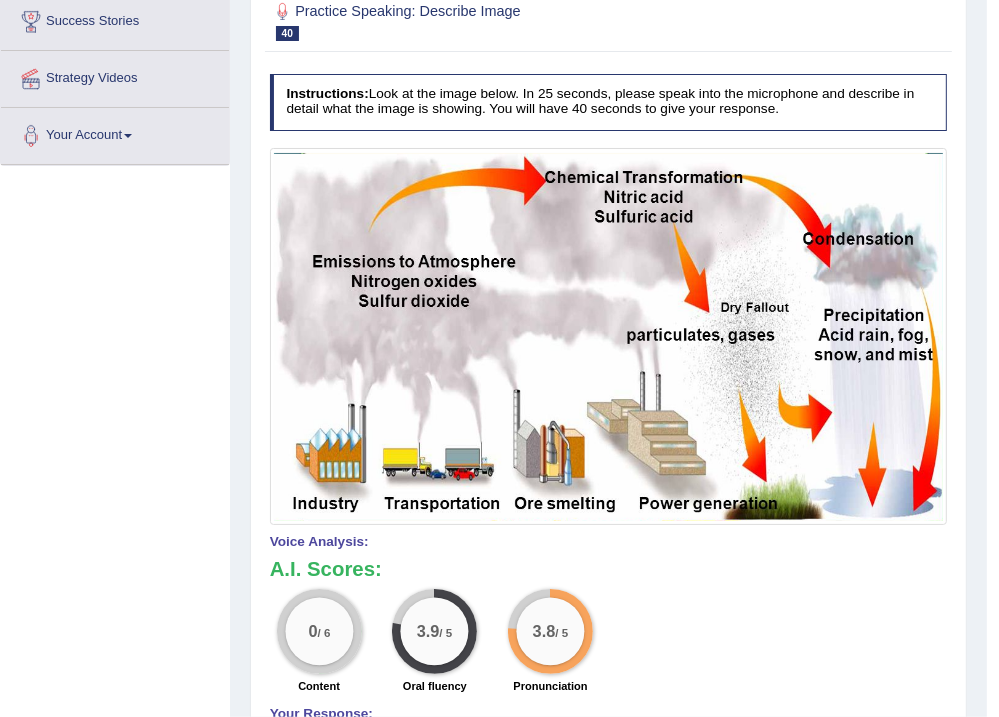 scroll, scrollTop: 253, scrollLeft: 0, axis: vertical 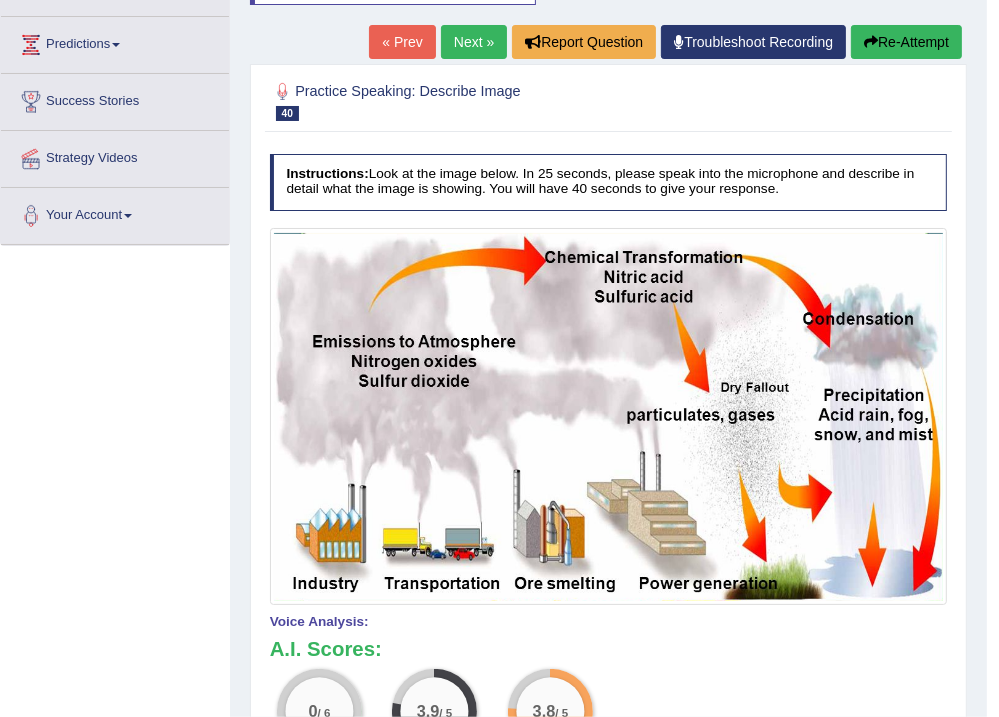 click at bounding box center [871, 42] 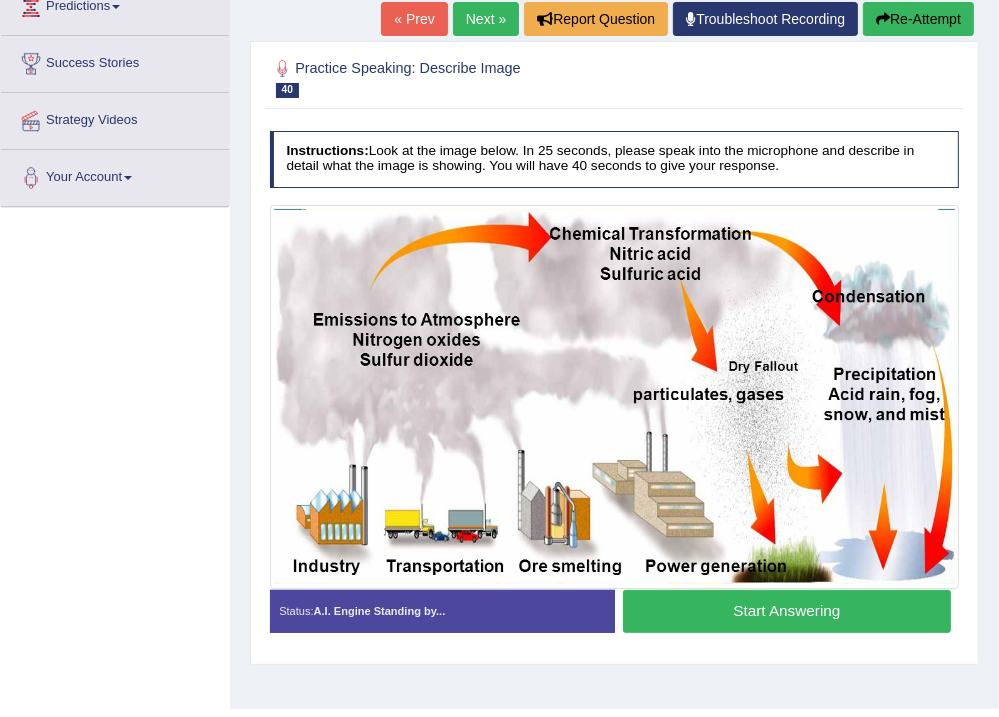 scroll, scrollTop: 253, scrollLeft: 0, axis: vertical 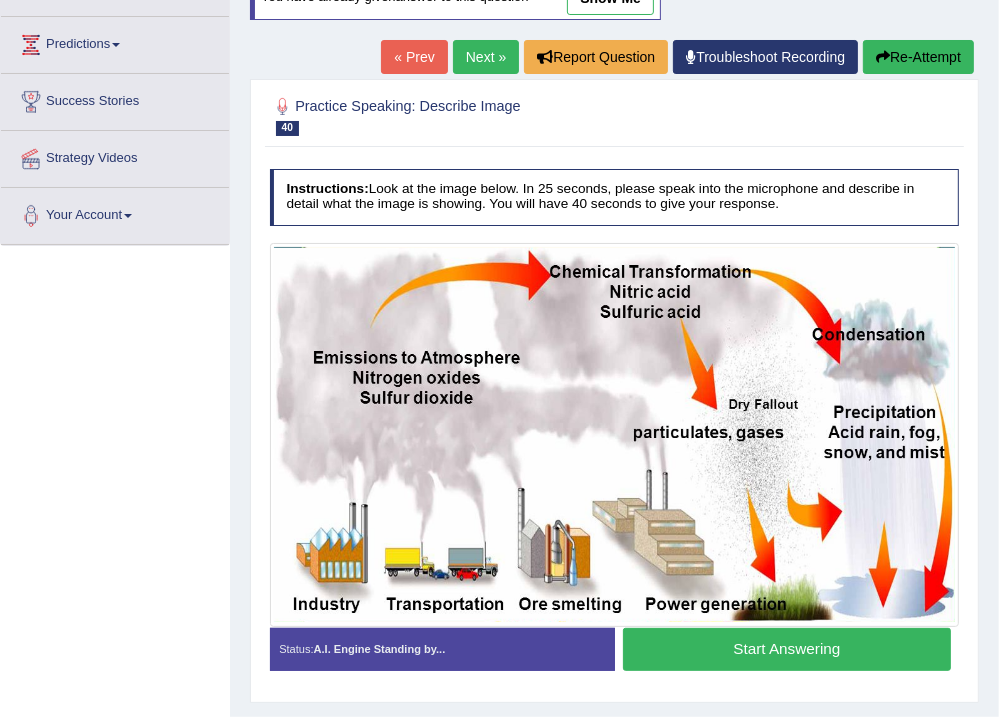 click on "Start Answering" at bounding box center [787, 649] 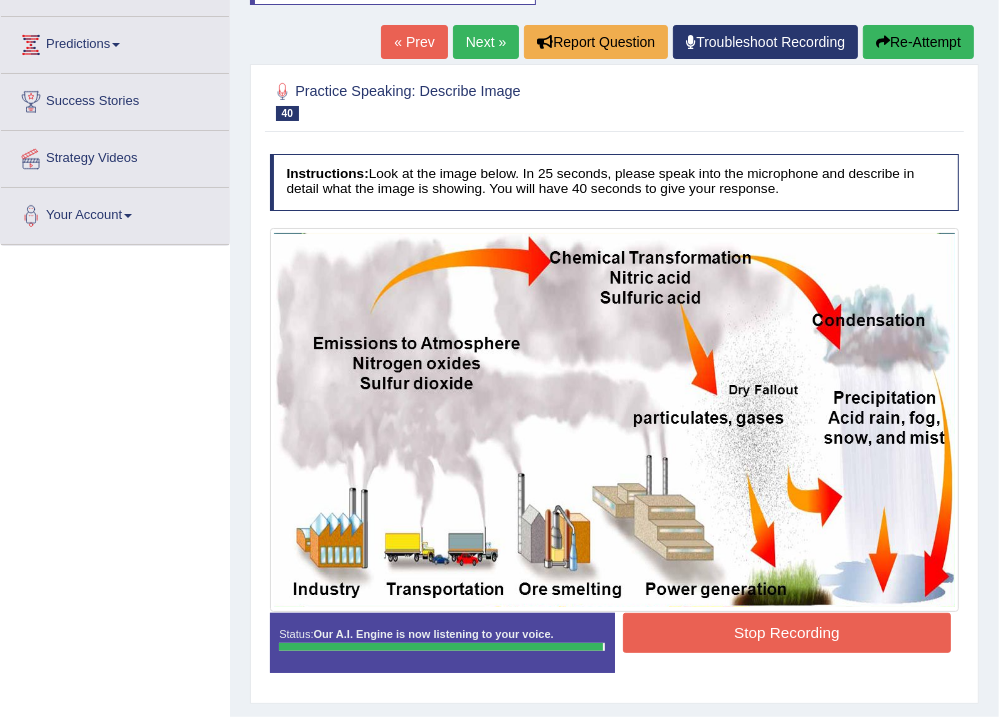 click on "Stop Recording" at bounding box center [787, 632] 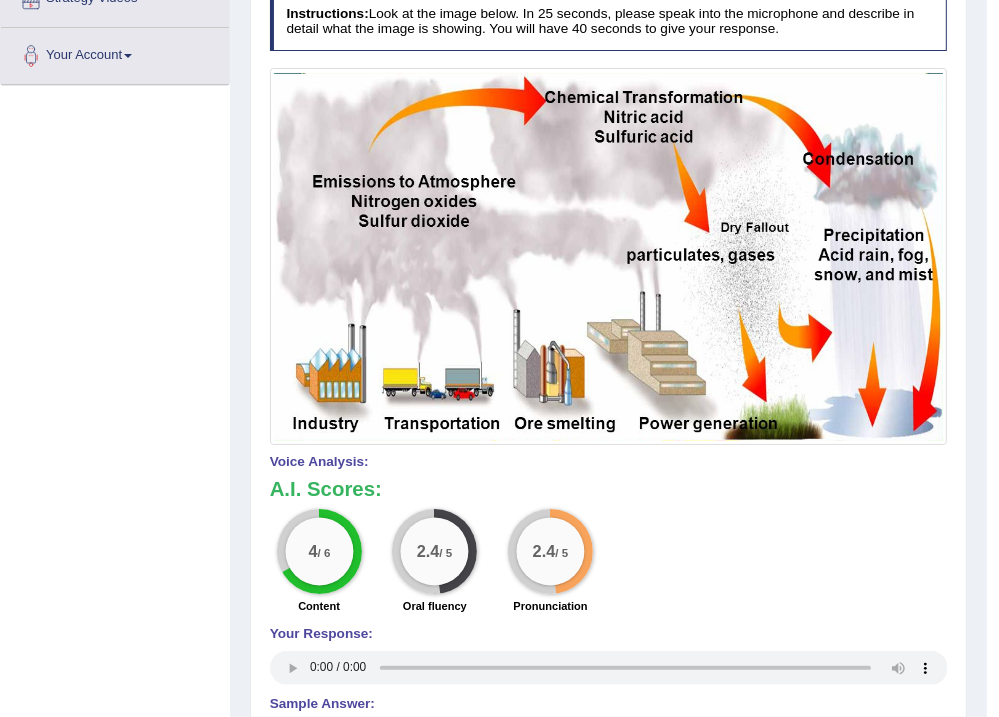 scroll, scrollTop: 173, scrollLeft: 0, axis: vertical 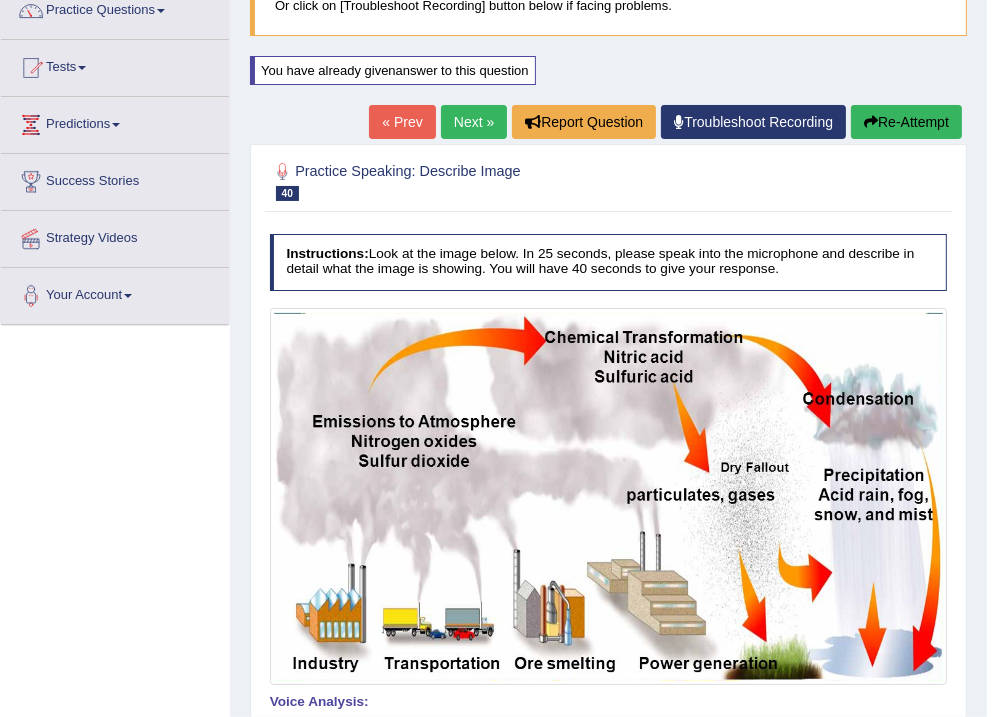 click on "Re-Attempt" at bounding box center [906, 122] 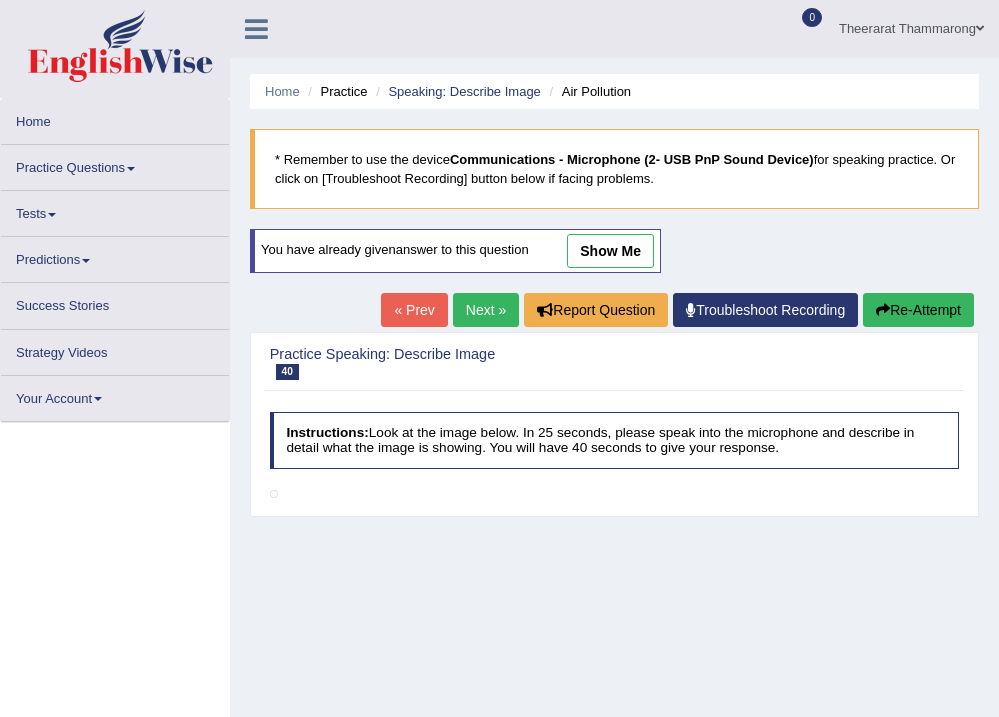 scroll, scrollTop: 173, scrollLeft: 0, axis: vertical 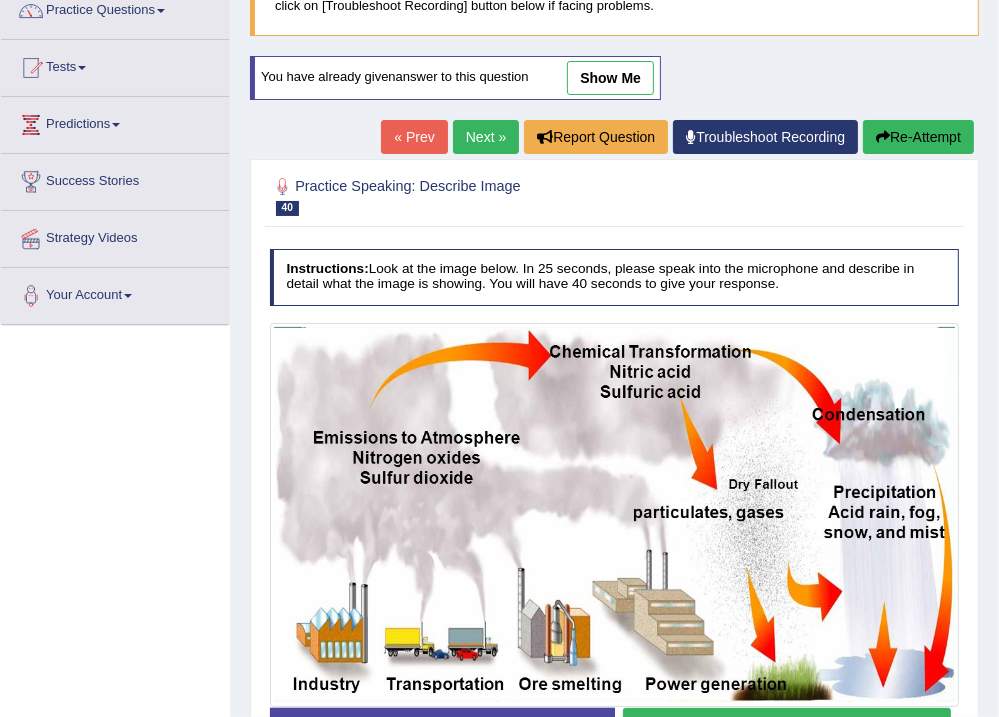 click on "Next »" at bounding box center [486, 137] 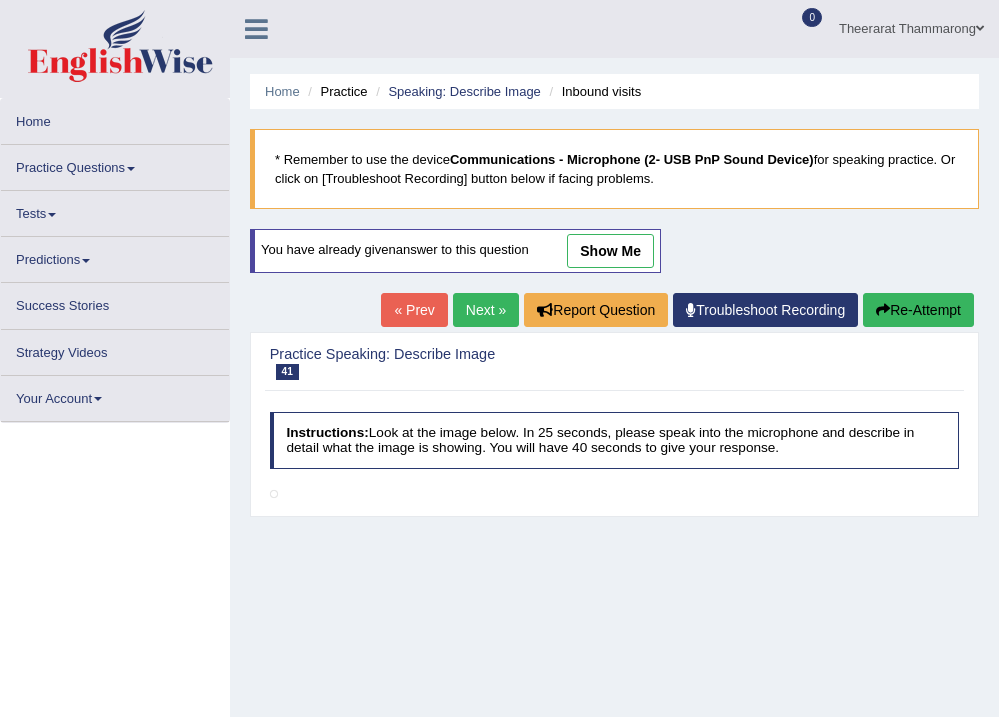 scroll, scrollTop: 173, scrollLeft: 0, axis: vertical 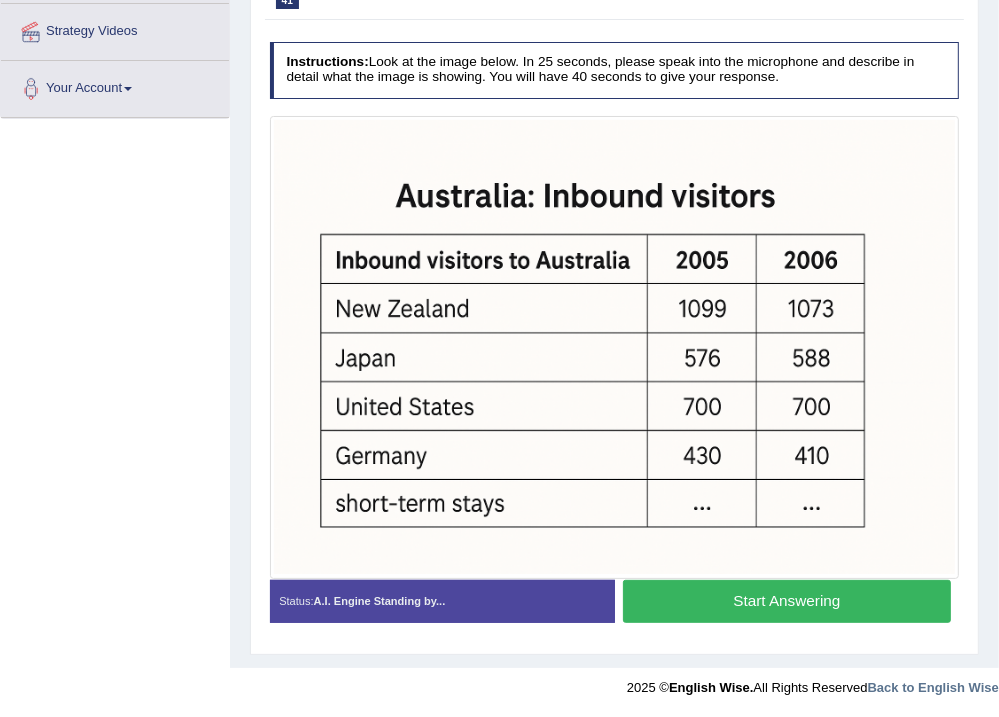 click on "Start Answering" at bounding box center (787, 601) 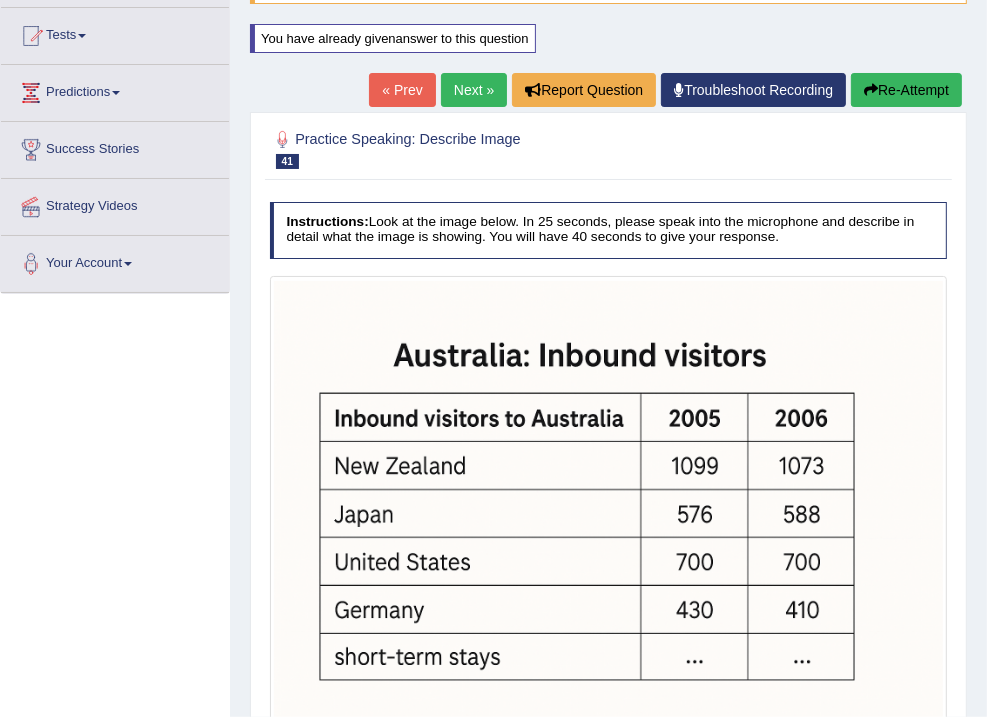 scroll, scrollTop: 125, scrollLeft: 0, axis: vertical 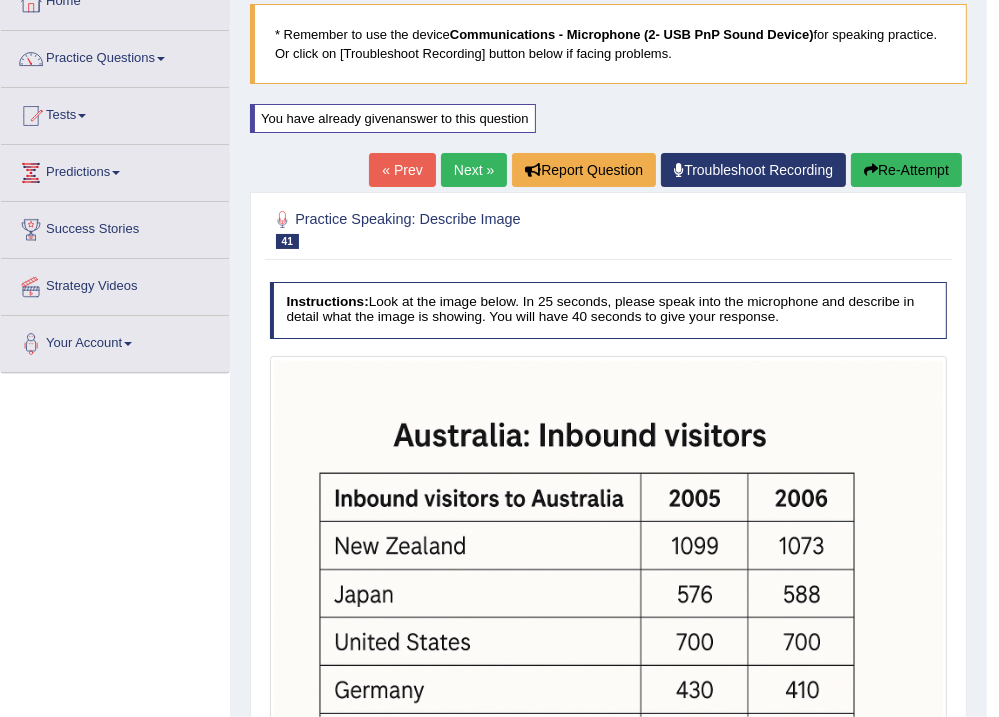 click on "Re-Attempt" at bounding box center (906, 170) 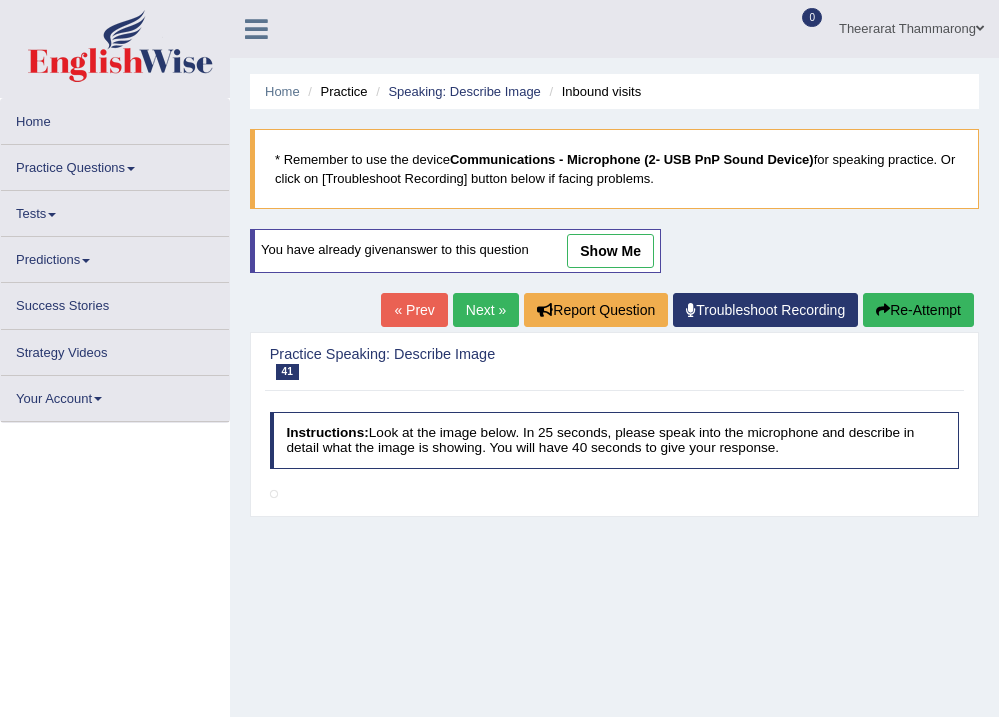 scroll, scrollTop: 194, scrollLeft: 0, axis: vertical 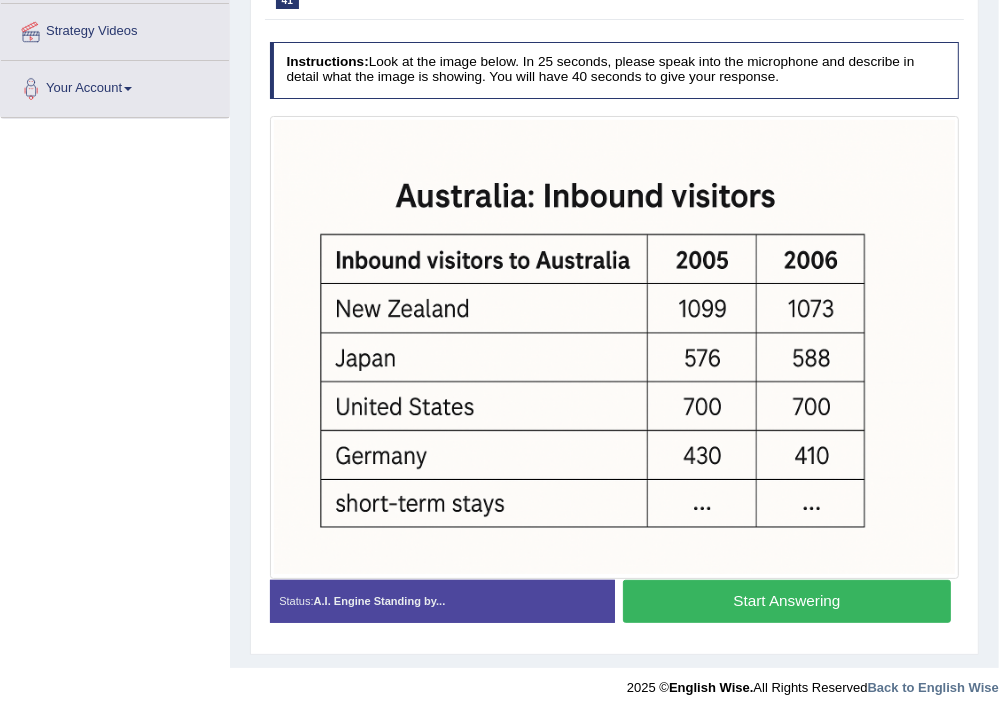 click on "Start Answering" at bounding box center (787, 601) 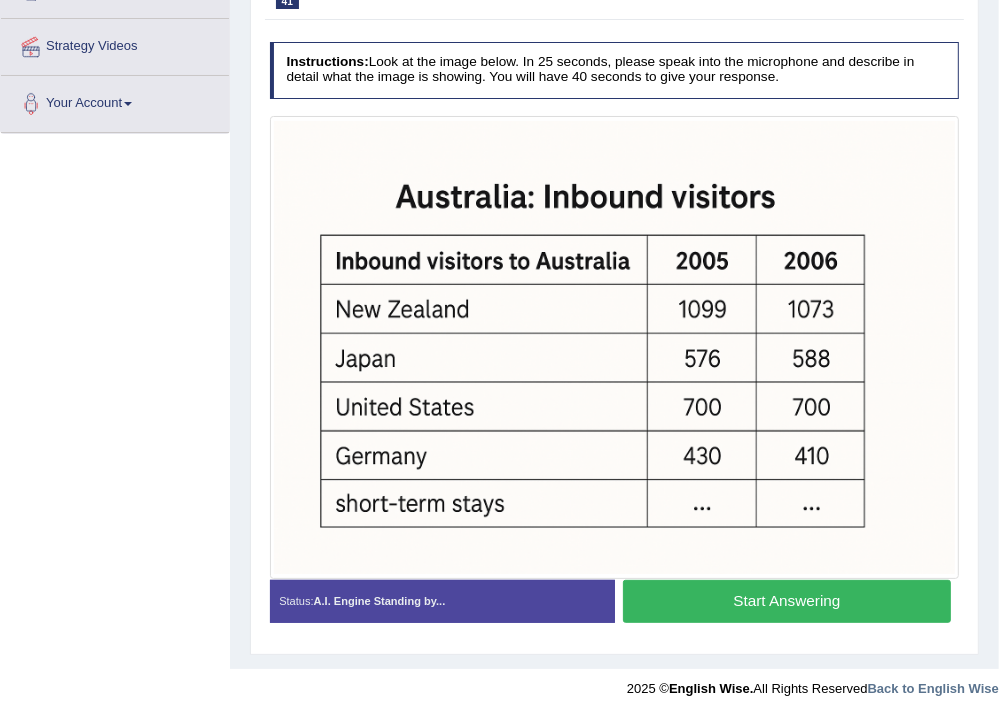 scroll, scrollTop: 380, scrollLeft: 0, axis: vertical 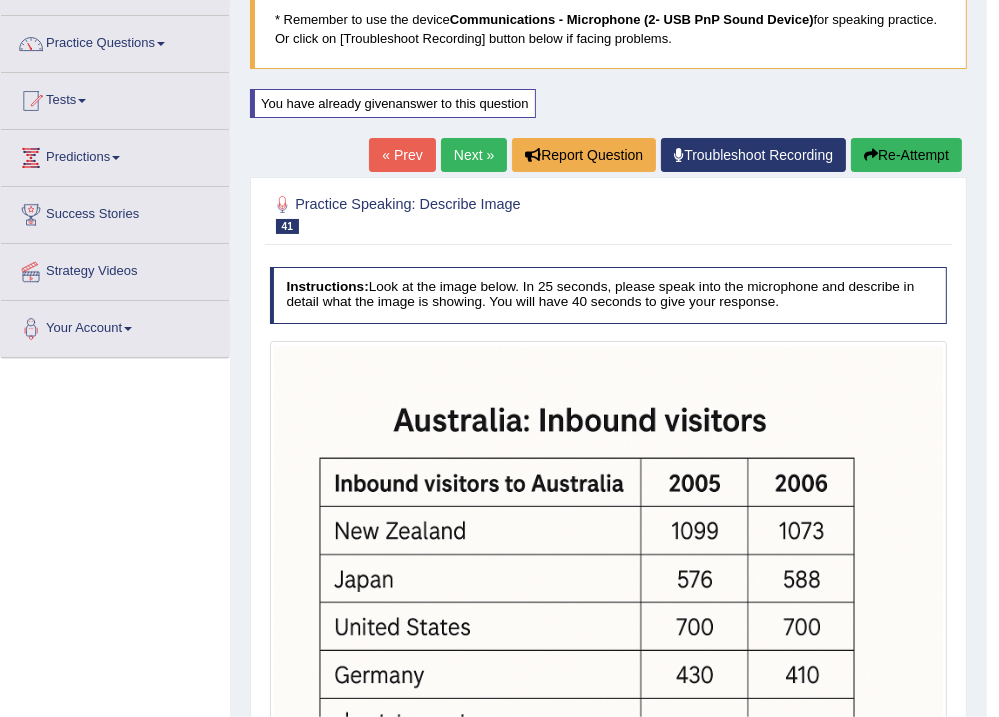 click on "Re-Attempt" at bounding box center (906, 155) 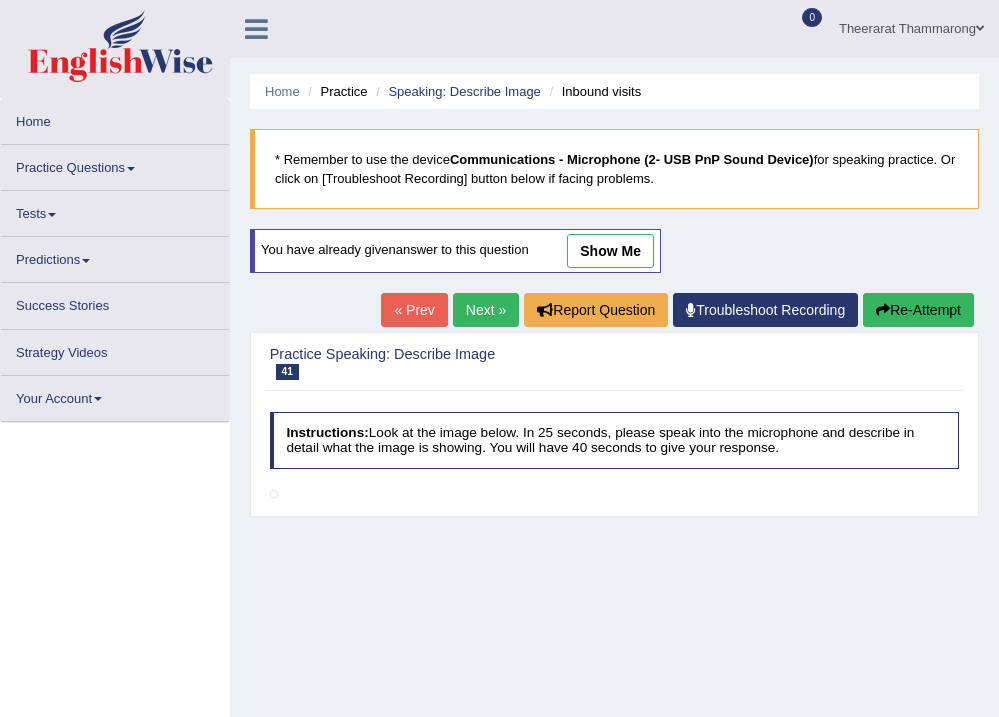 scroll, scrollTop: 300, scrollLeft: 0, axis: vertical 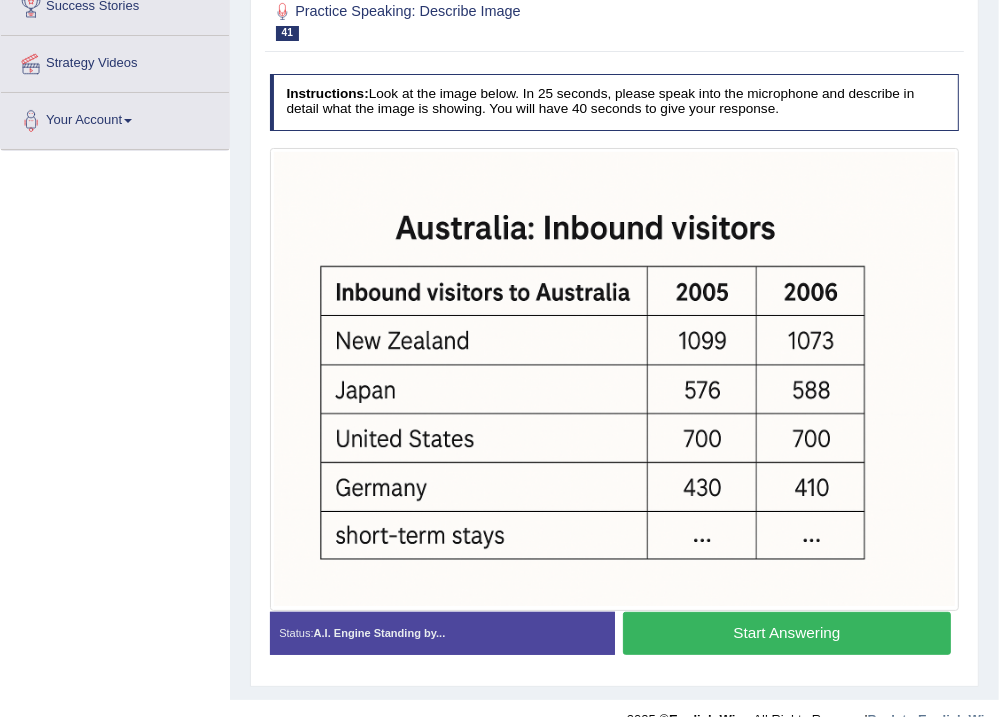 click on "Start Answering" at bounding box center [787, 633] 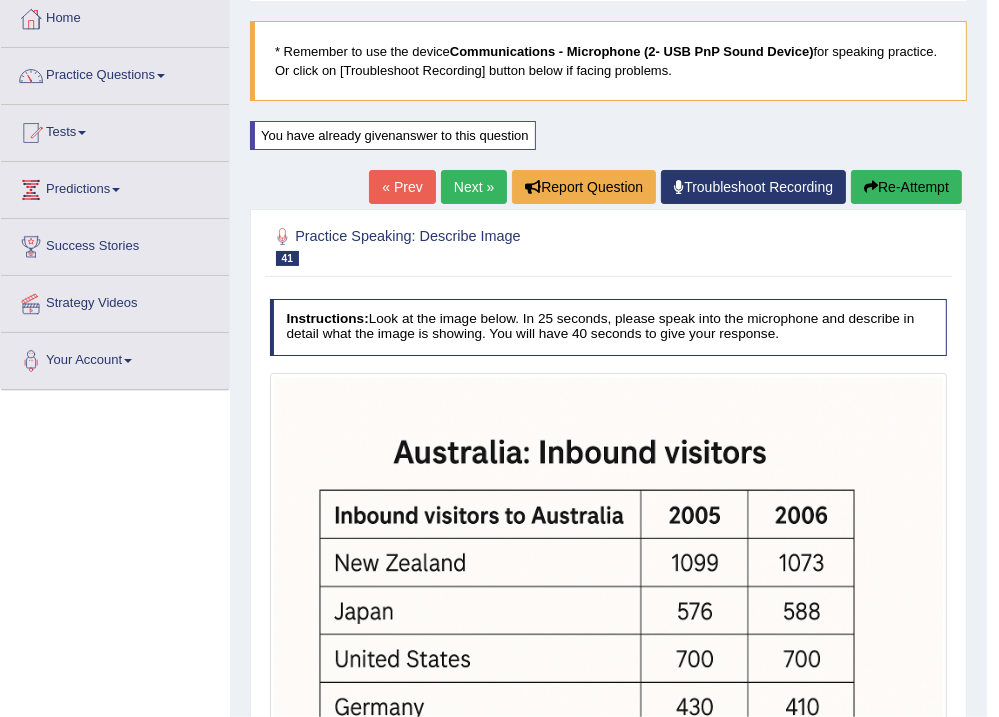 scroll, scrollTop: 28, scrollLeft: 0, axis: vertical 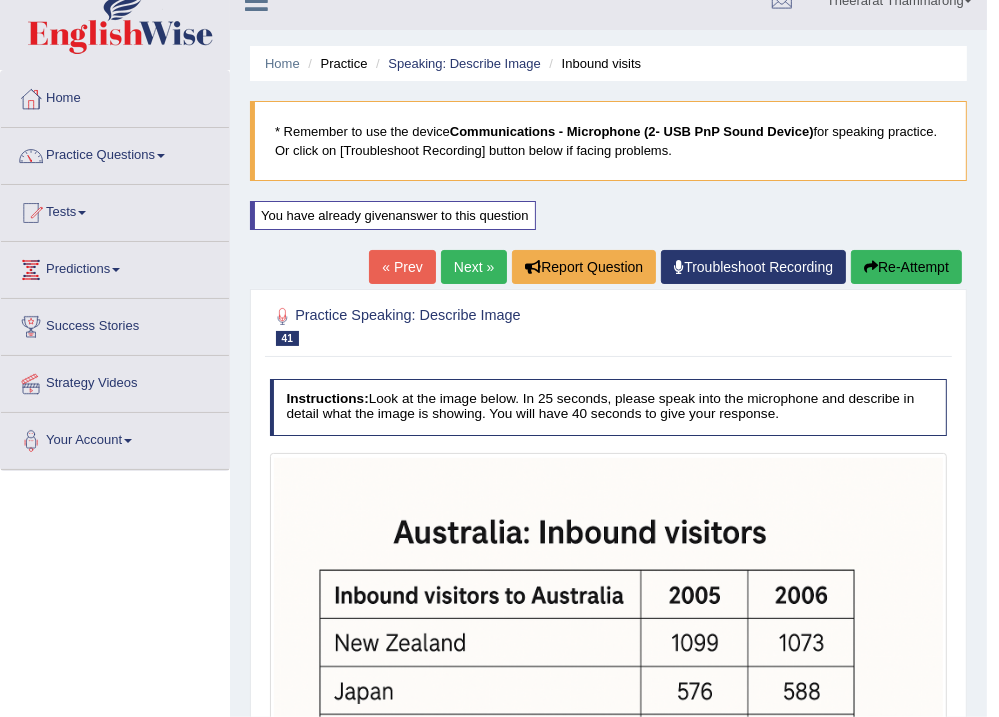 click on "Next »" at bounding box center (474, 267) 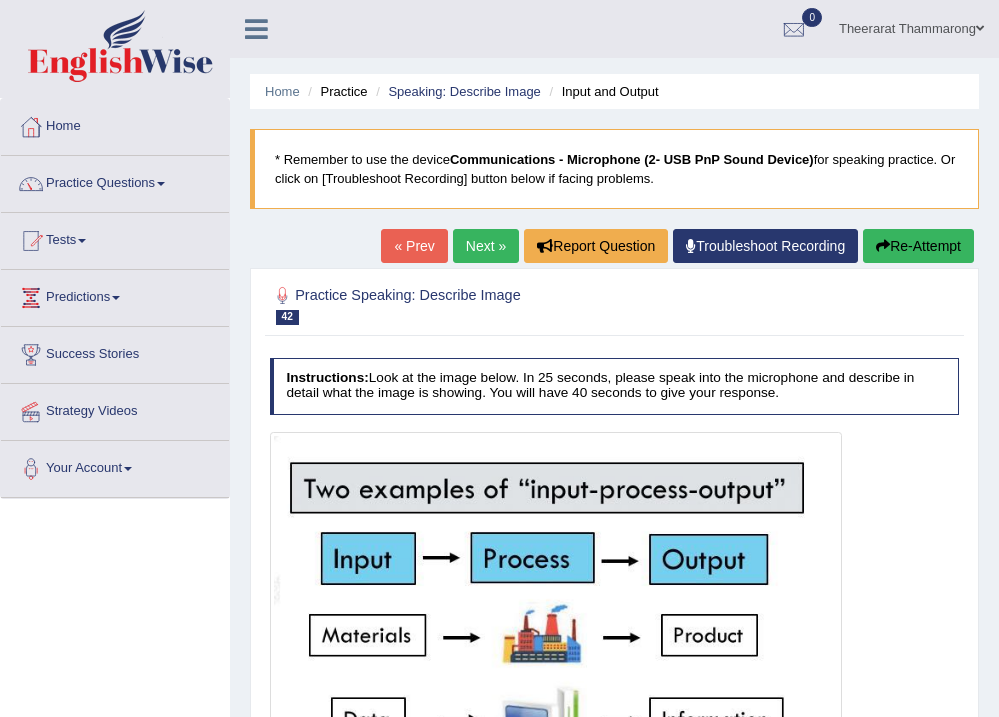 scroll, scrollTop: 0, scrollLeft: 0, axis: both 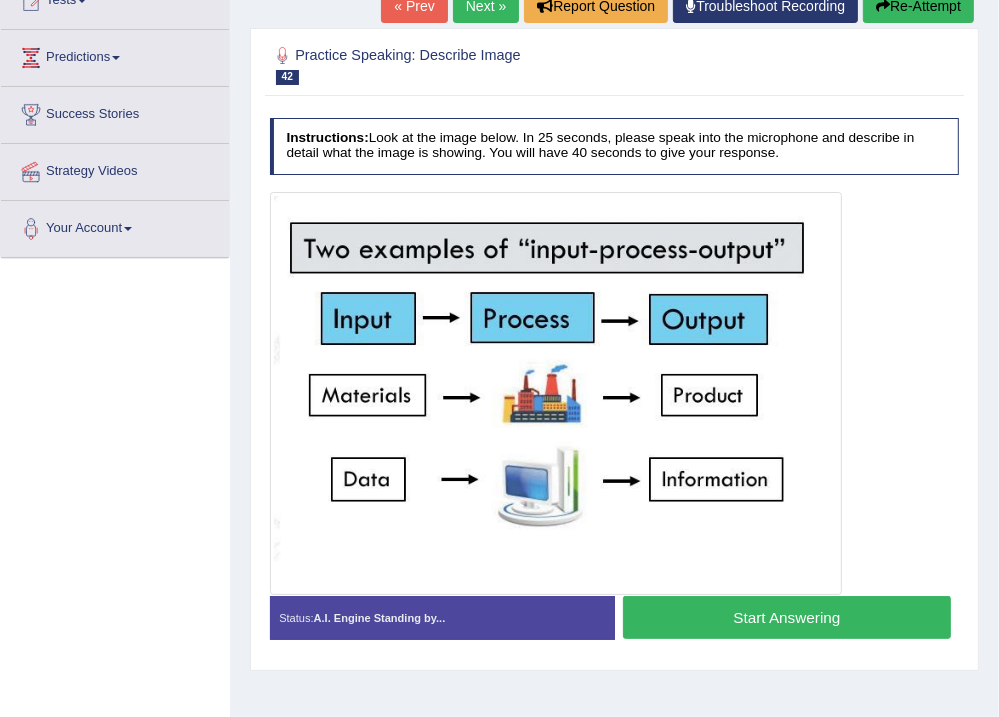 click on "Start Answering" at bounding box center (787, 617) 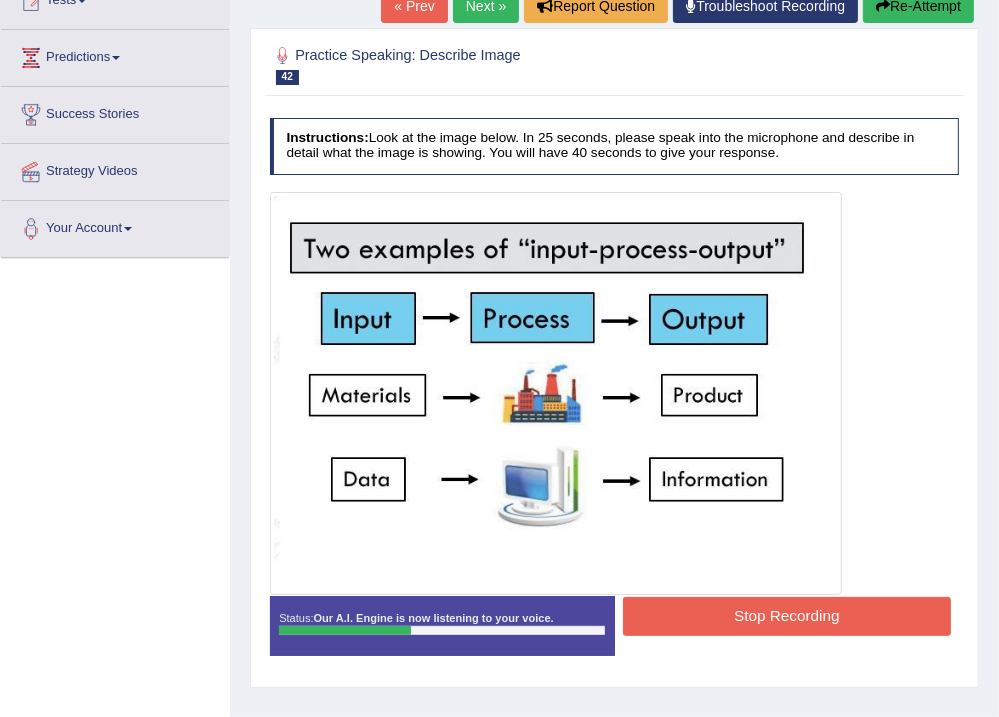 click on "Stop Recording" at bounding box center [787, 616] 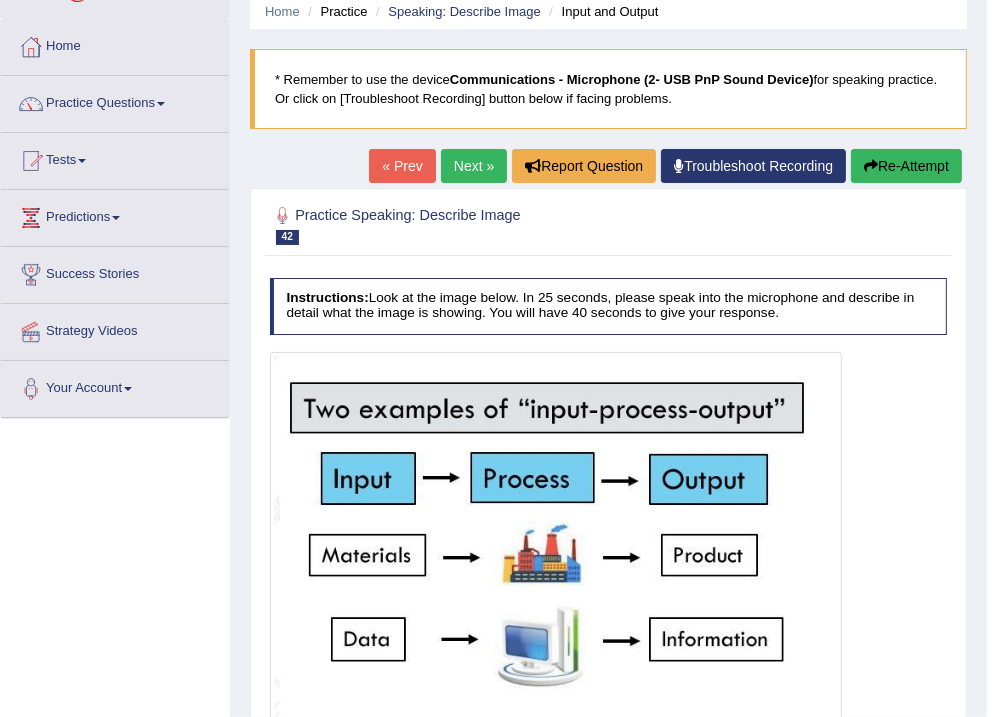 scroll, scrollTop: 0, scrollLeft: 0, axis: both 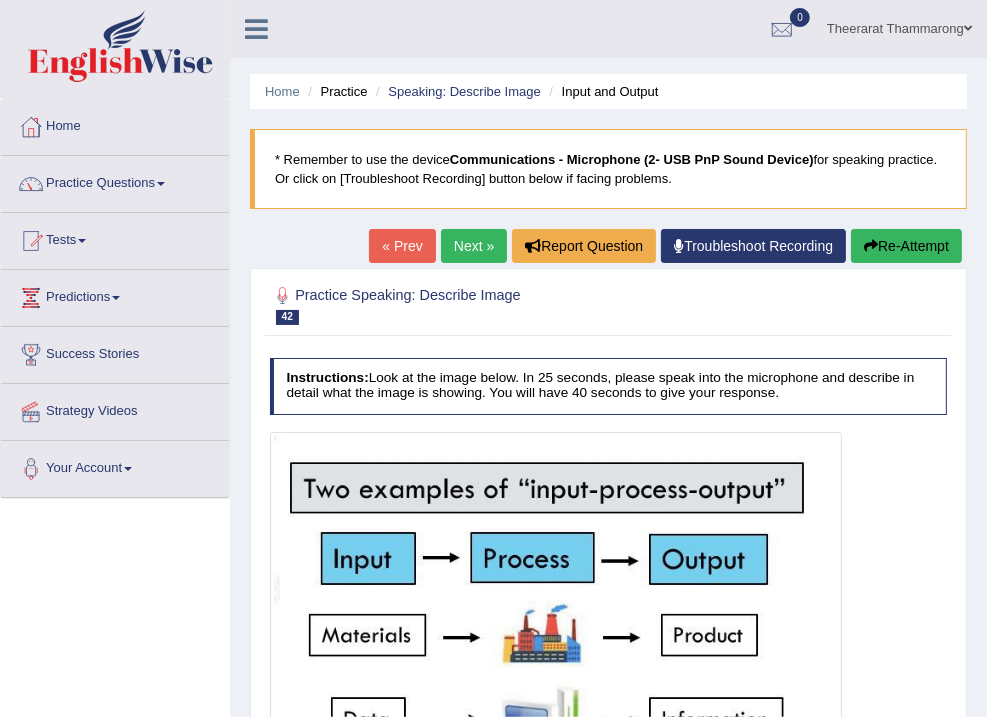 click on "Re-Attempt" at bounding box center [906, 246] 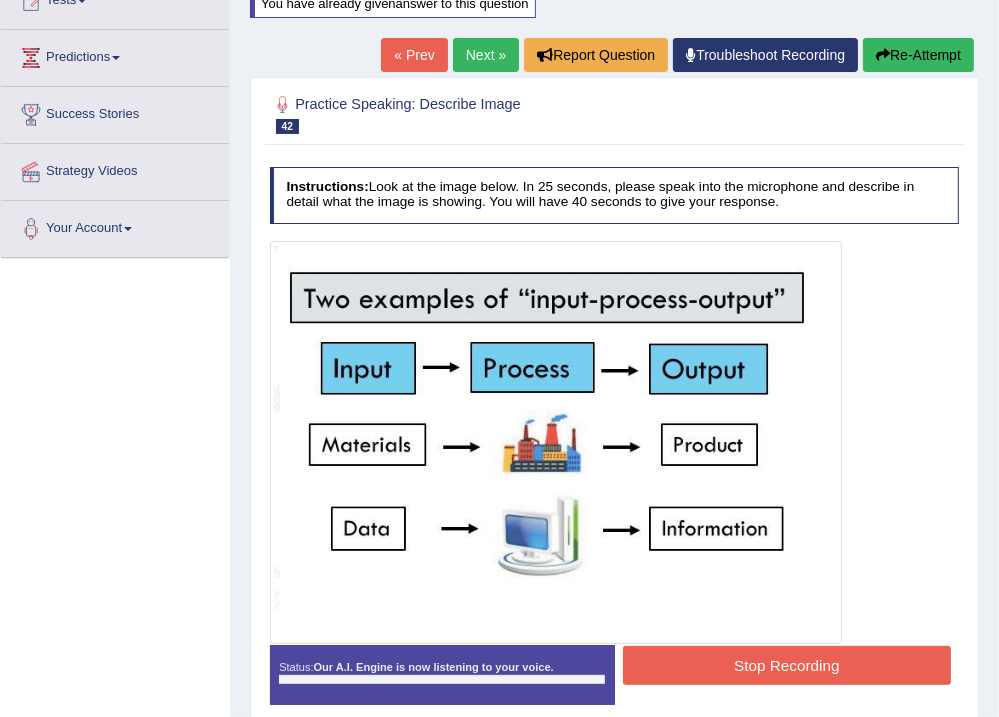 scroll, scrollTop: 240, scrollLeft: 0, axis: vertical 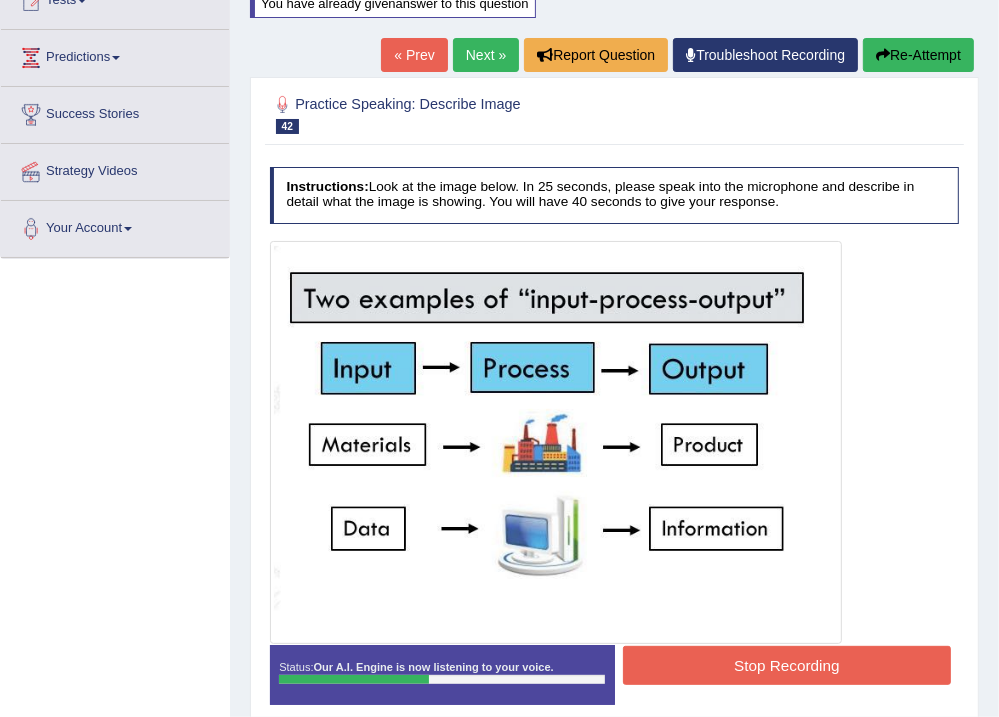 click on "Stop Recording" at bounding box center (787, 665) 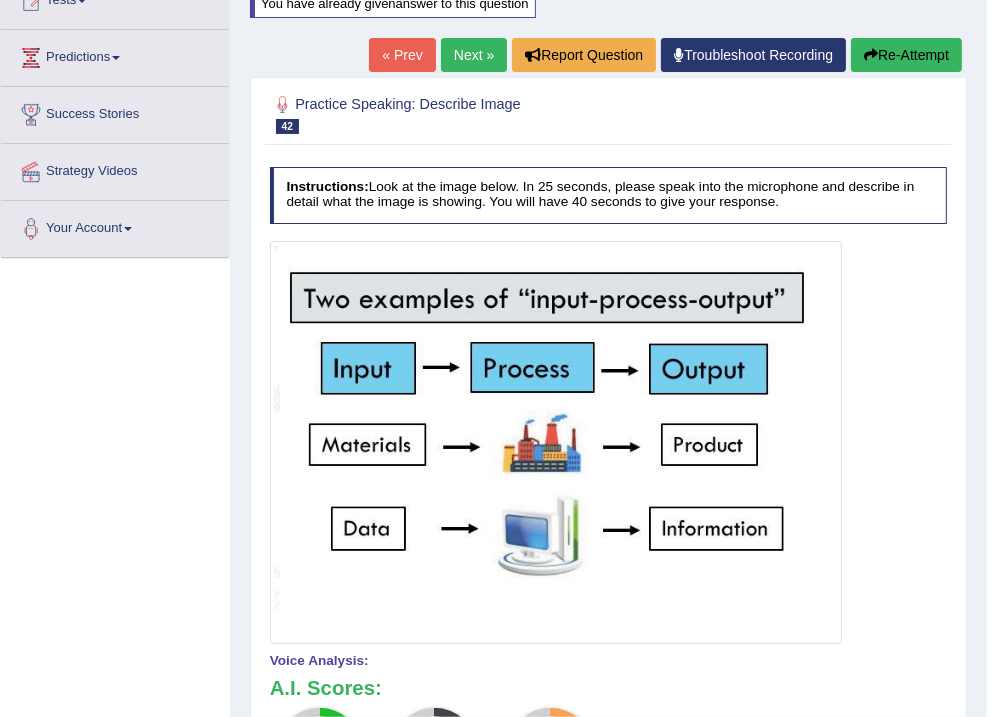 click on "Re-Attempt" at bounding box center [906, 55] 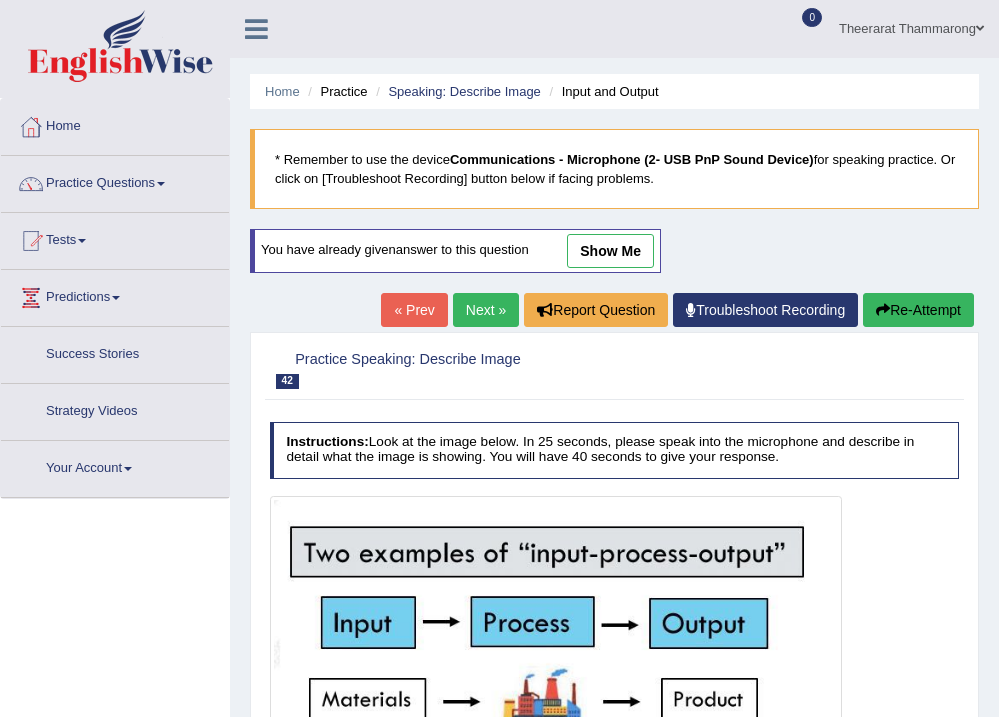 scroll, scrollTop: 333, scrollLeft: 0, axis: vertical 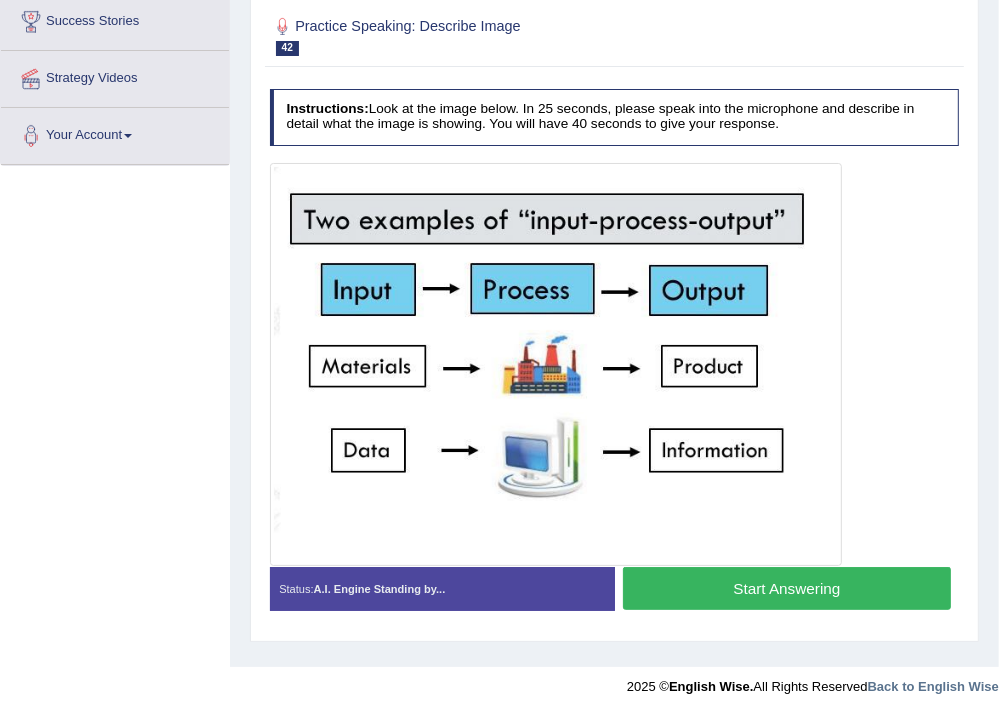 click on "Start Answering" at bounding box center (787, 588) 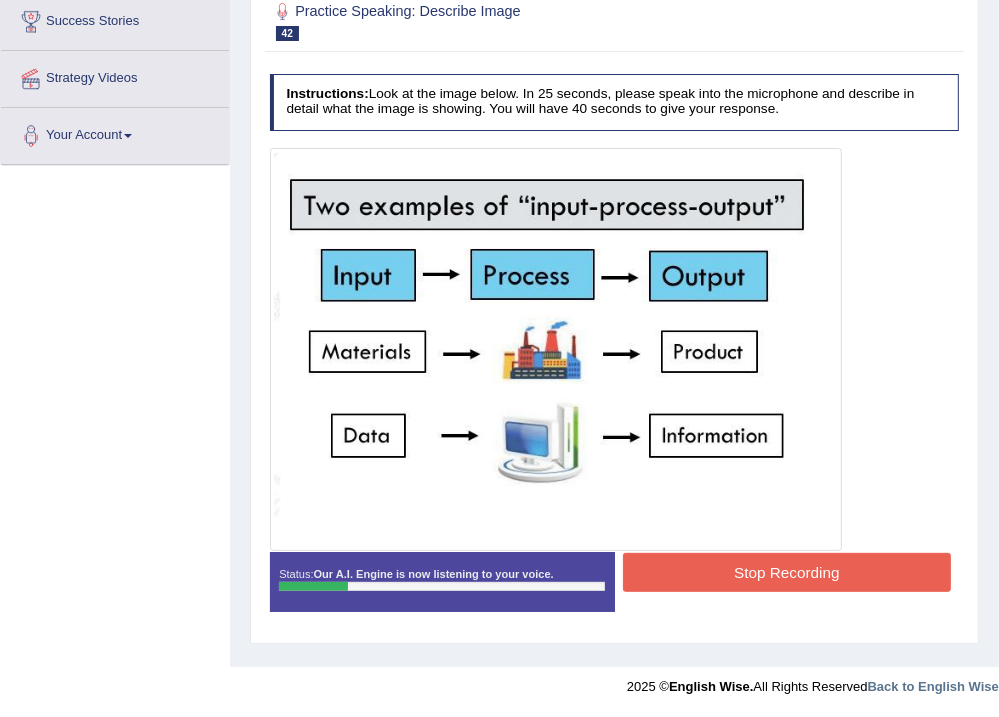 click on "Stop Recording" at bounding box center [787, 572] 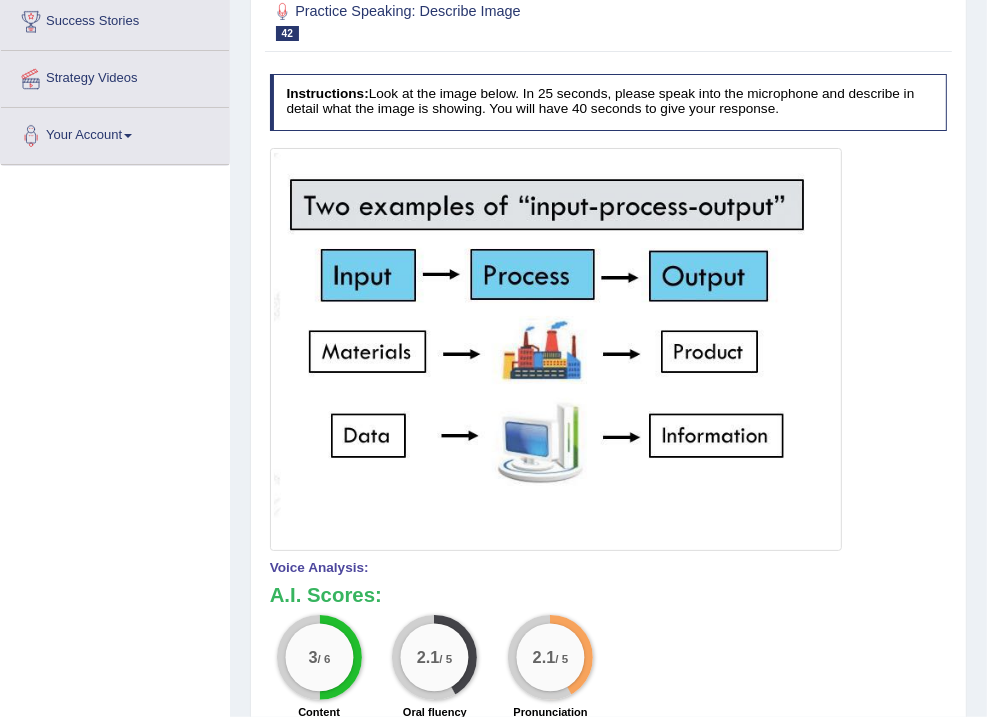 scroll, scrollTop: 253, scrollLeft: 0, axis: vertical 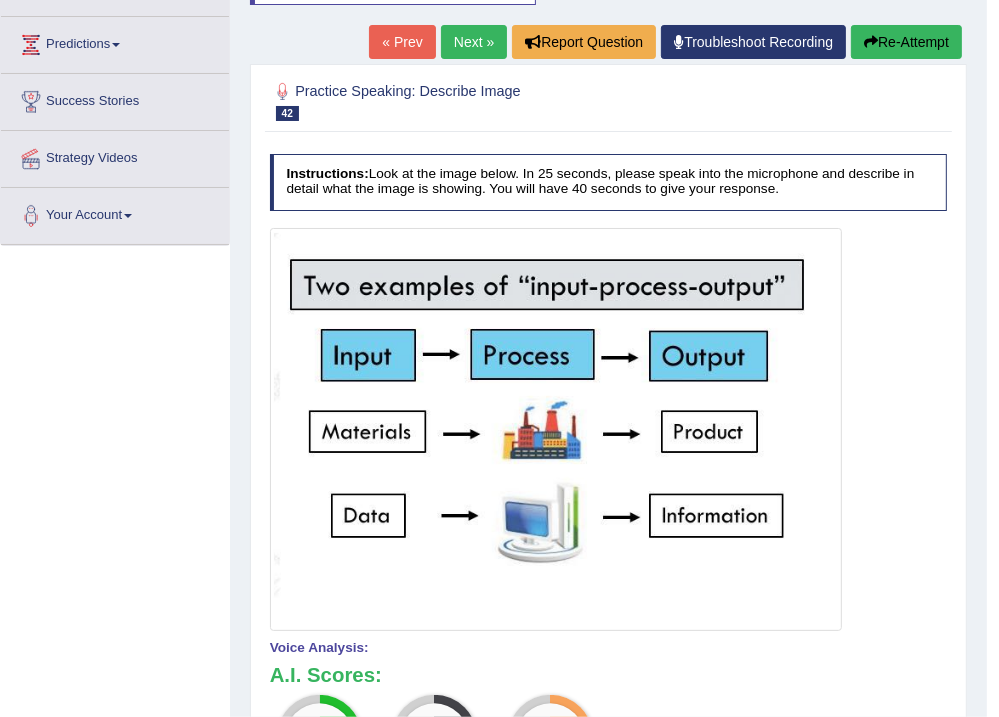 click on "Re-Attempt" at bounding box center [906, 42] 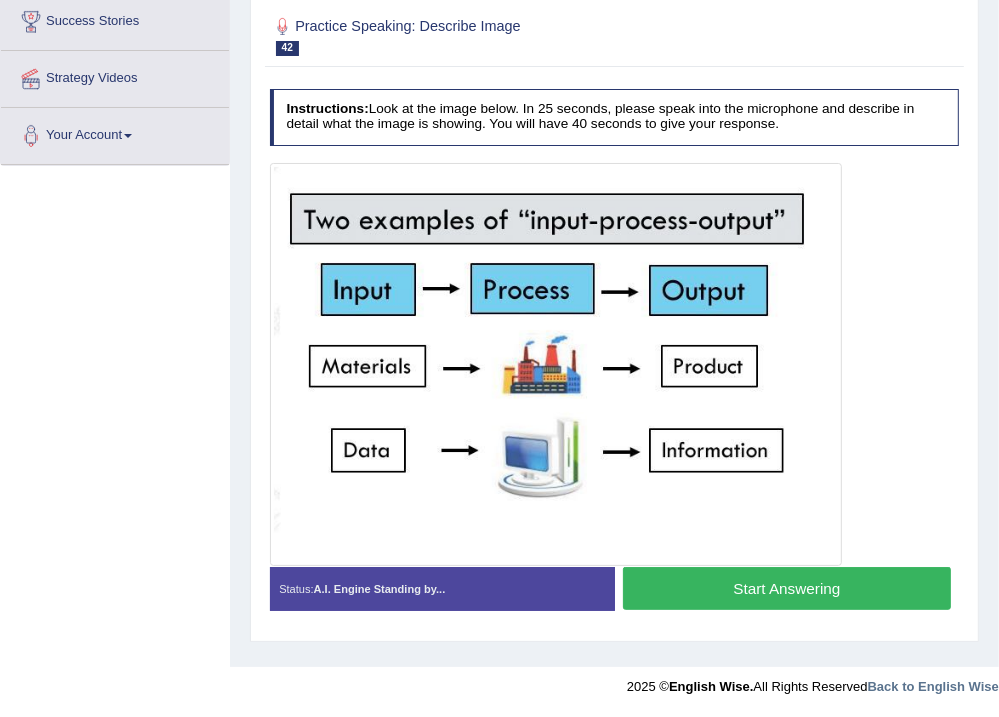 scroll, scrollTop: 333, scrollLeft: 0, axis: vertical 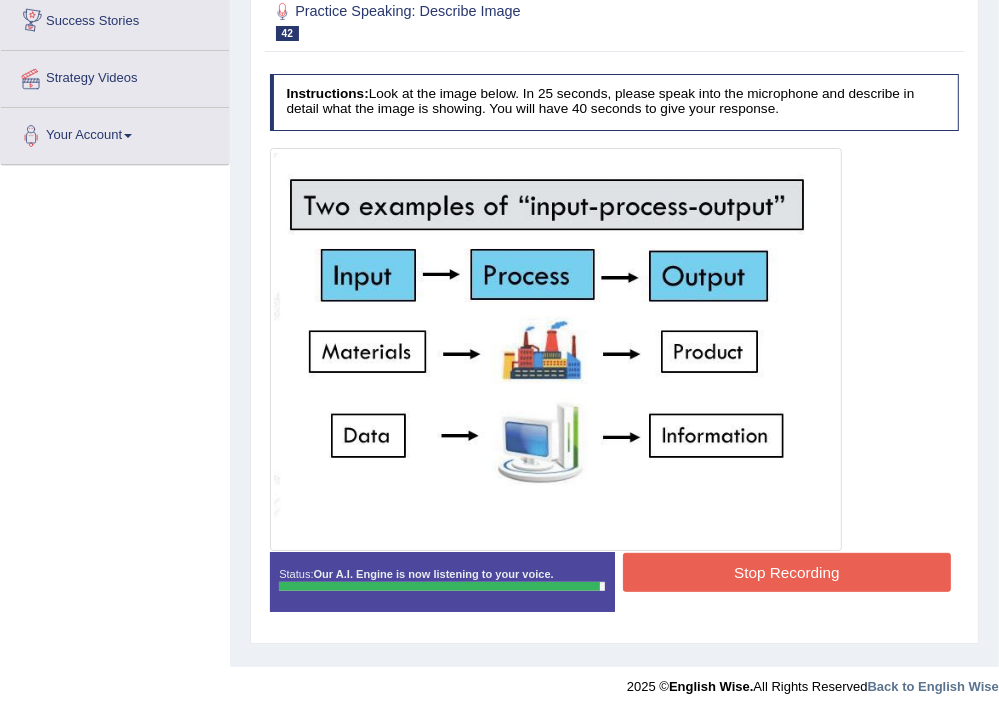 click on "Stop Recording" at bounding box center (787, 572) 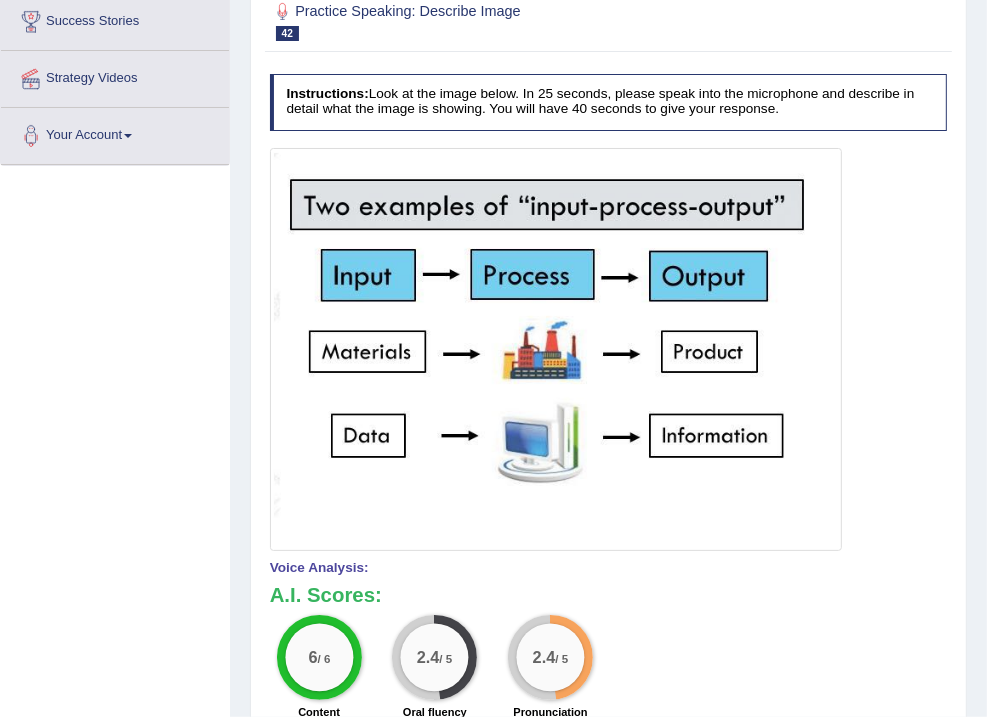 scroll, scrollTop: 173, scrollLeft: 0, axis: vertical 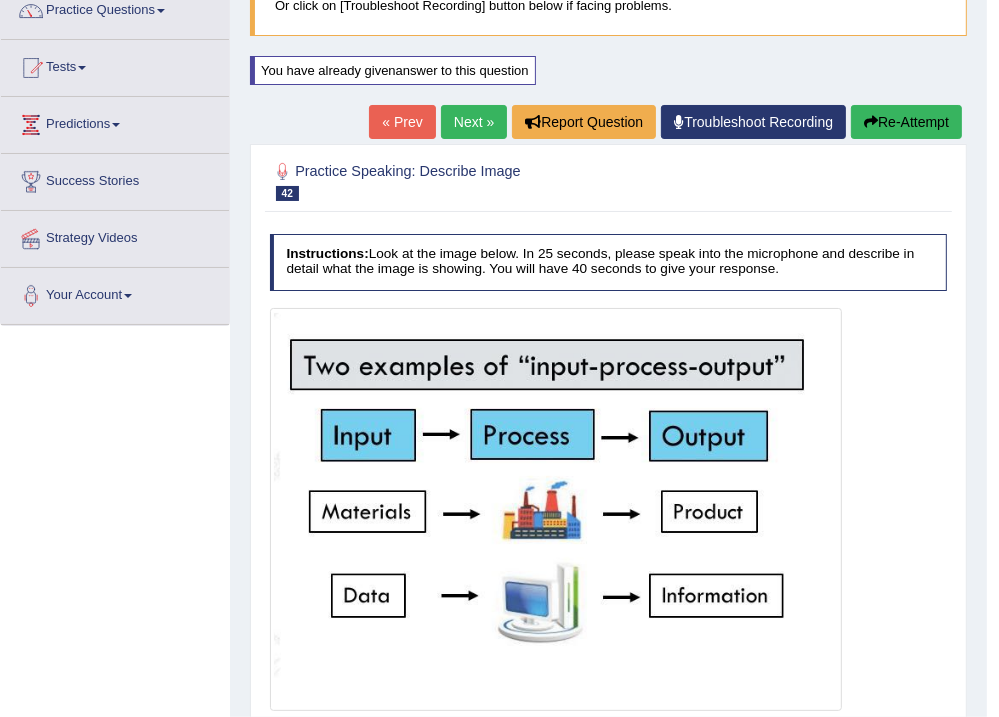 click on "Re-Attempt" at bounding box center (906, 122) 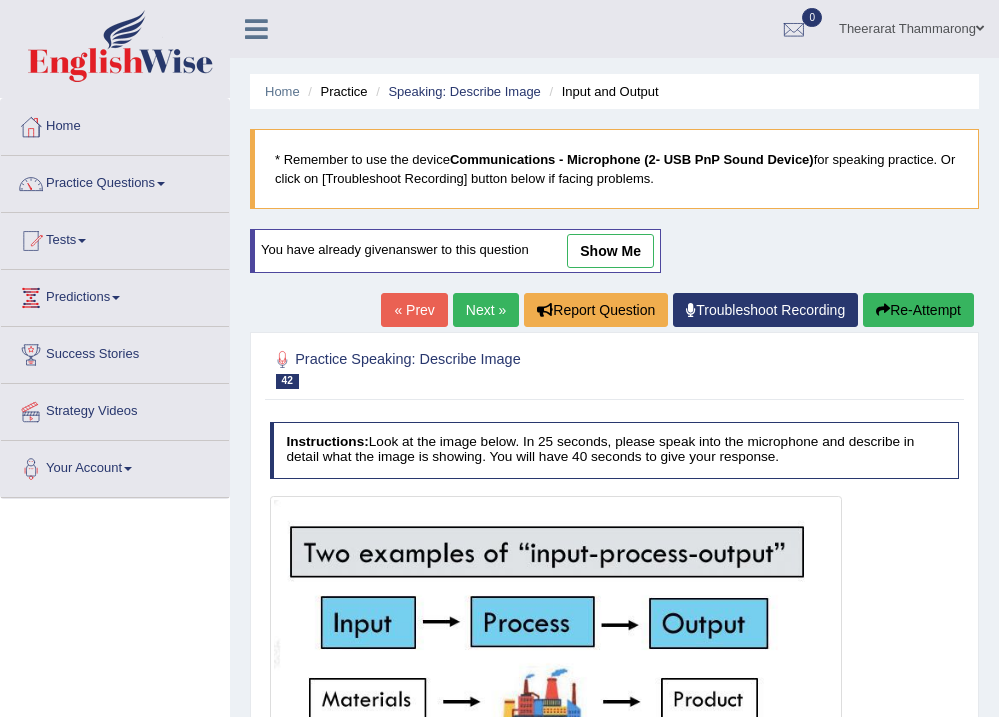 scroll, scrollTop: 333, scrollLeft: 0, axis: vertical 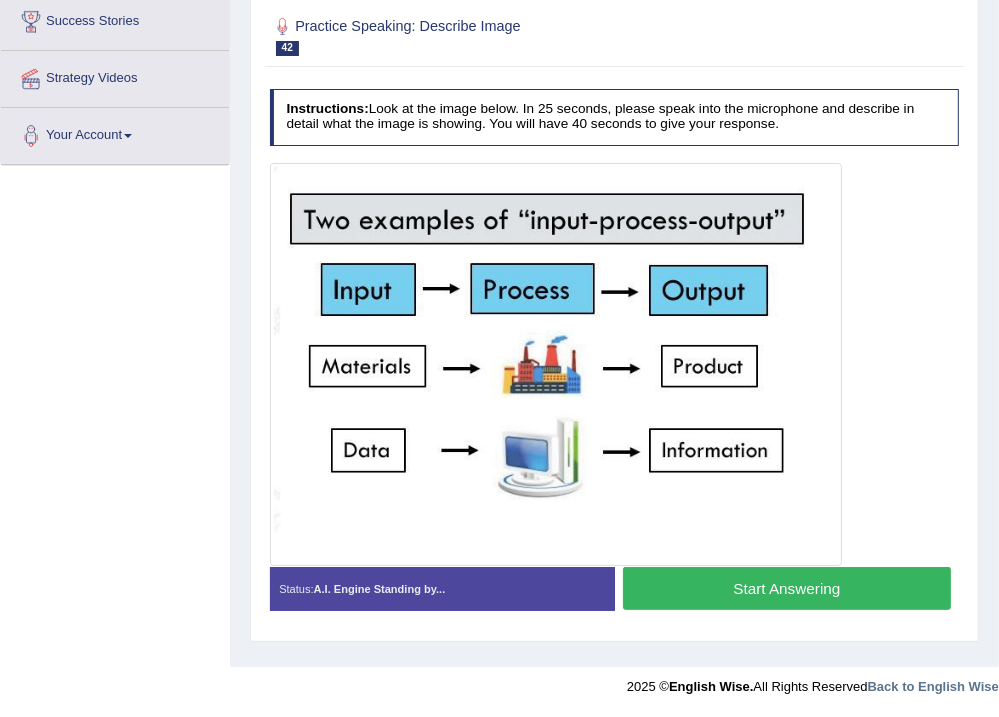 click on "Start Answering" at bounding box center [787, 588] 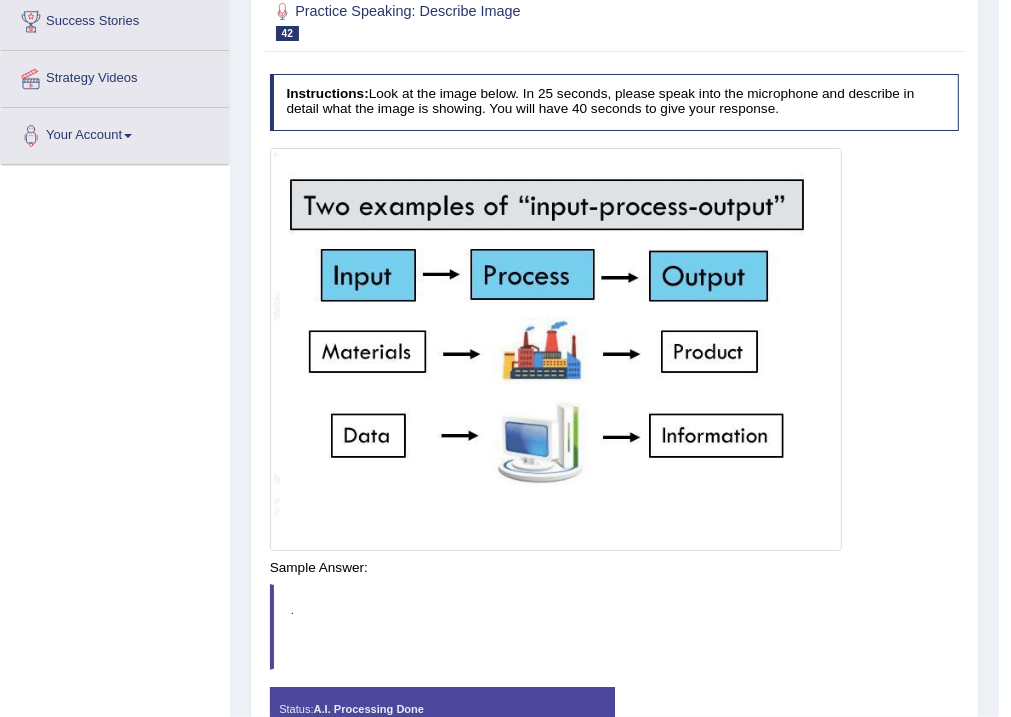 click on "Instructions:  Look at the image below. In 25 seconds, please speak into the microphone and describe in detail what the image is showing. You will have 40 seconds to give your response.
Created with Highcharts 7.1.2 Too low Too high Time Pitch meter: 0 10 20 30 40 Created with Highcharts 7.1.2 Great Too slow Too fast Time Speech pace meter: 0 10 20 30 40 Spoken Keywords: Voice Analysis: A.I. Scores:
6  / 6              Content
2.4  / 5              Oral fluency
2.4  / 5              Pronunciation
Your Response: Sample Answer: . Status:  A.I. Processing Done Start Answering Stop Recording" at bounding box center (614, 417) 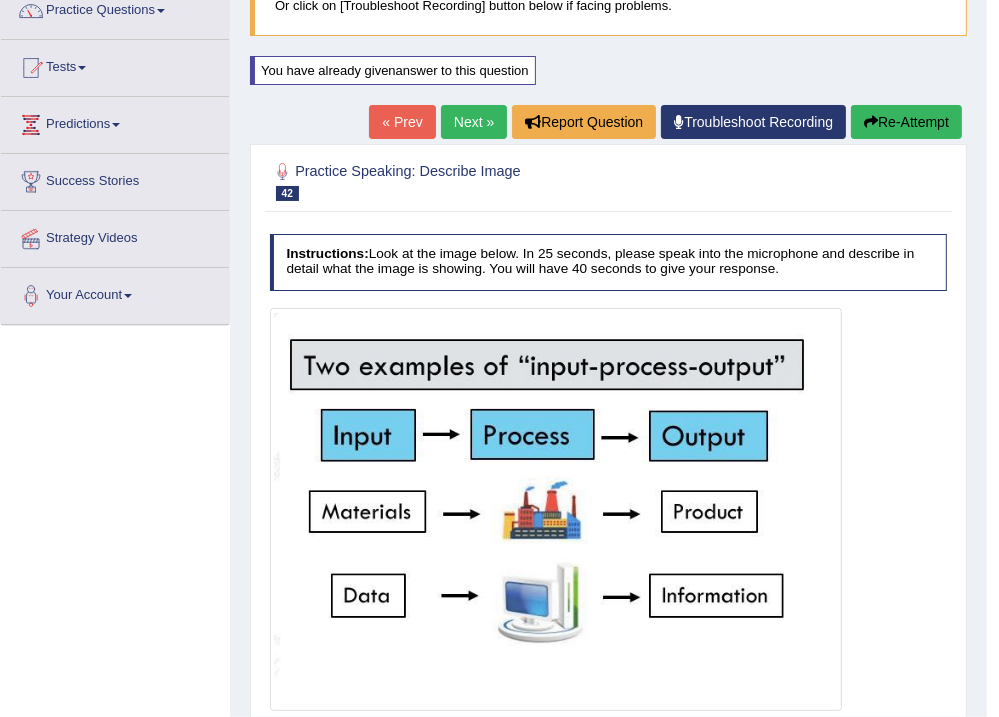 scroll, scrollTop: 93, scrollLeft: 0, axis: vertical 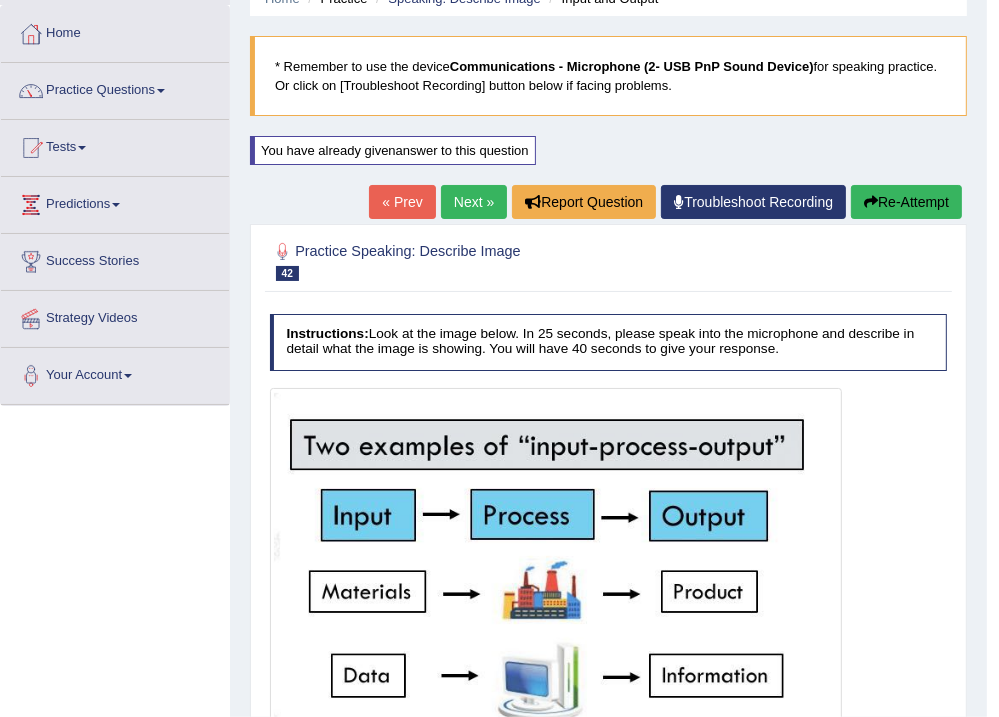 click on "Re-Attempt" at bounding box center (906, 202) 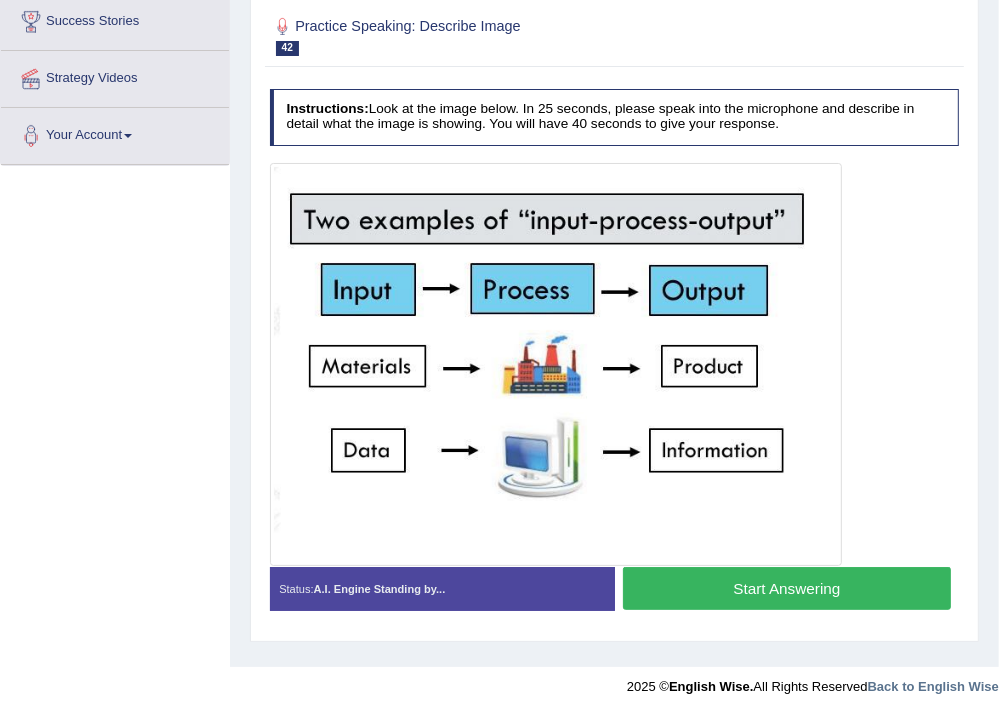 click on "Start Answering" at bounding box center (787, 588) 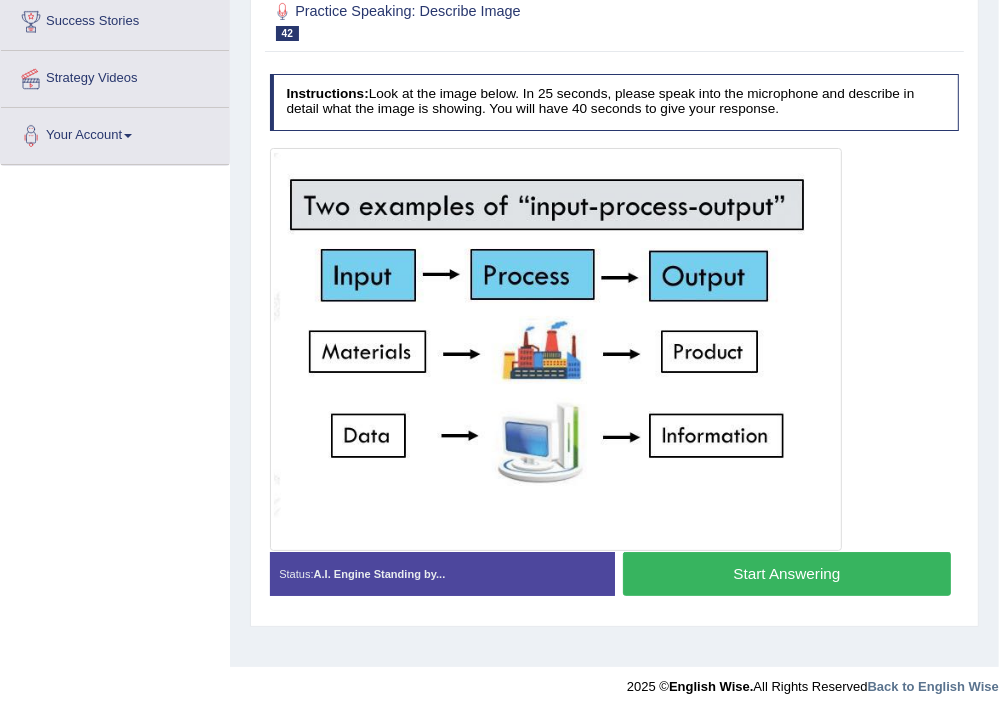 scroll, scrollTop: 333, scrollLeft: 0, axis: vertical 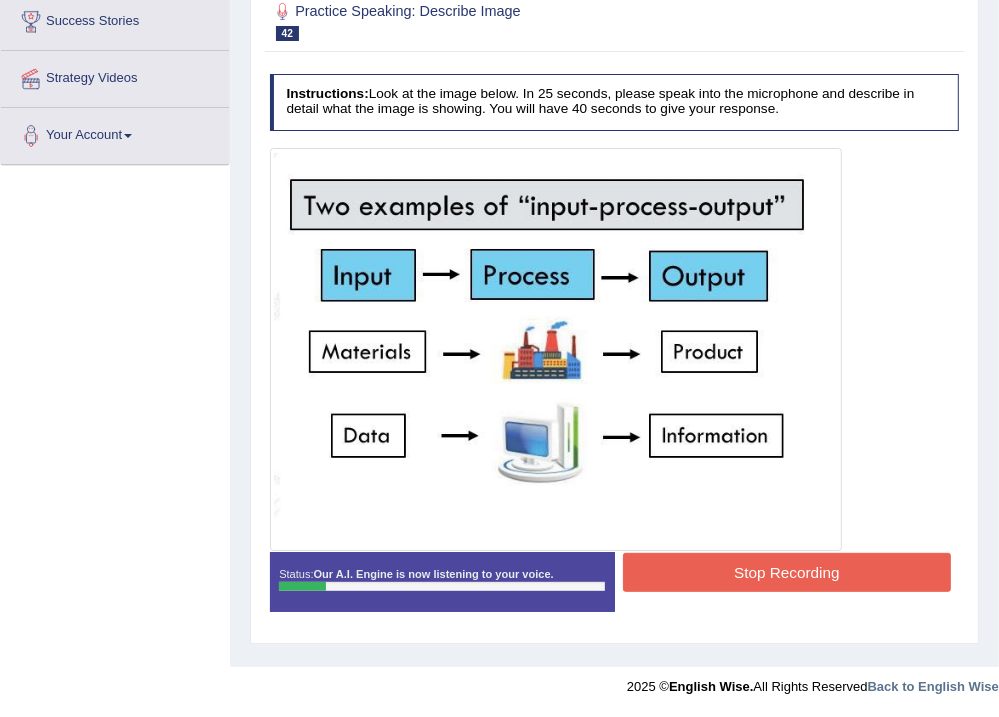 drag, startPoint x: 0, startPoint y: 535, endPoint x: 938, endPoint y: 380, distance: 950.7203 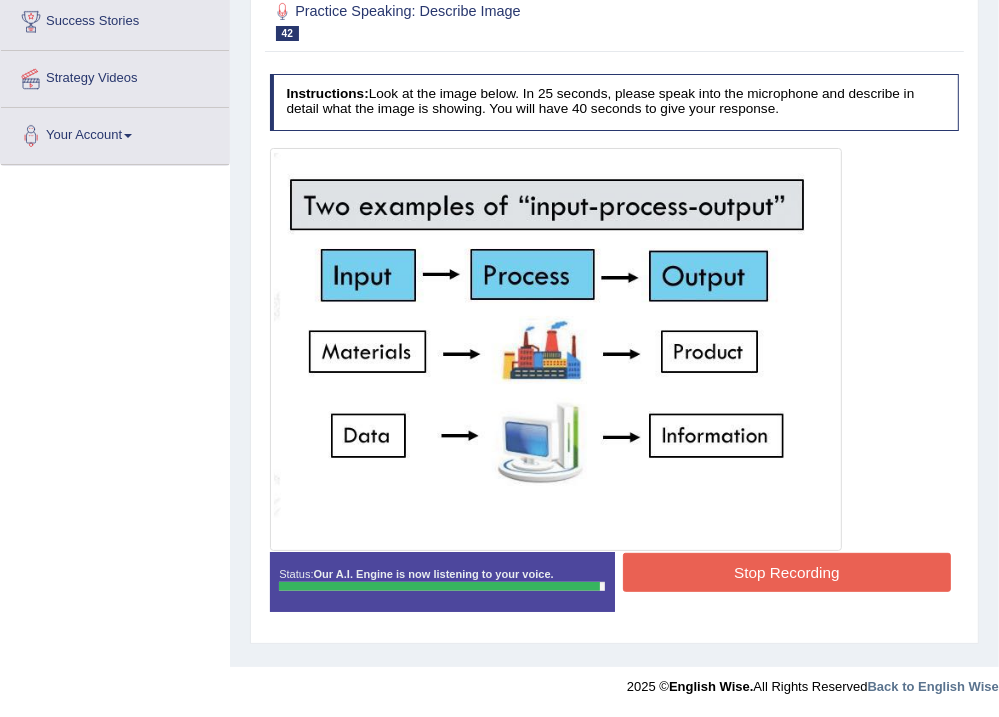 click on "Stop Recording" at bounding box center [787, 572] 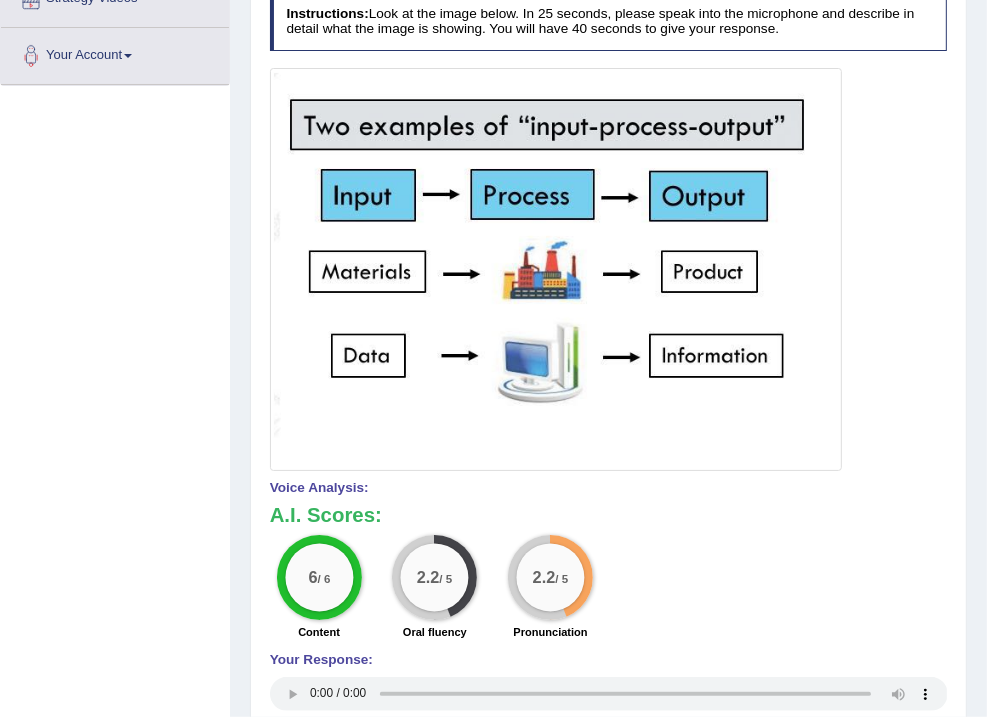 scroll, scrollTop: 493, scrollLeft: 0, axis: vertical 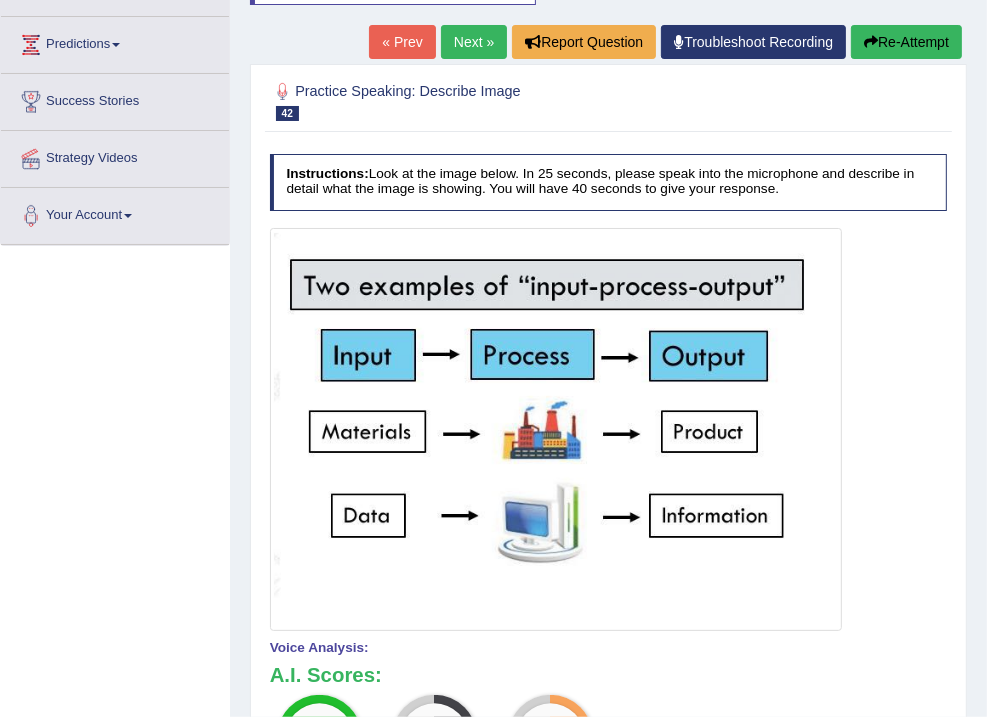 click on "Re-Attempt" at bounding box center [906, 42] 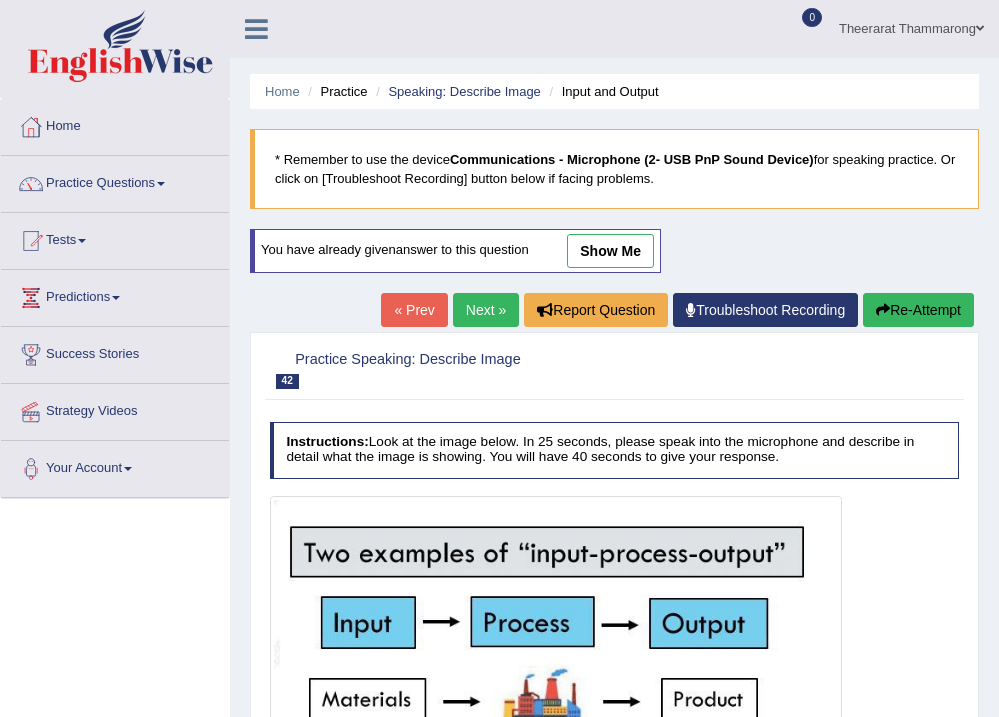 scroll, scrollTop: 333, scrollLeft: 0, axis: vertical 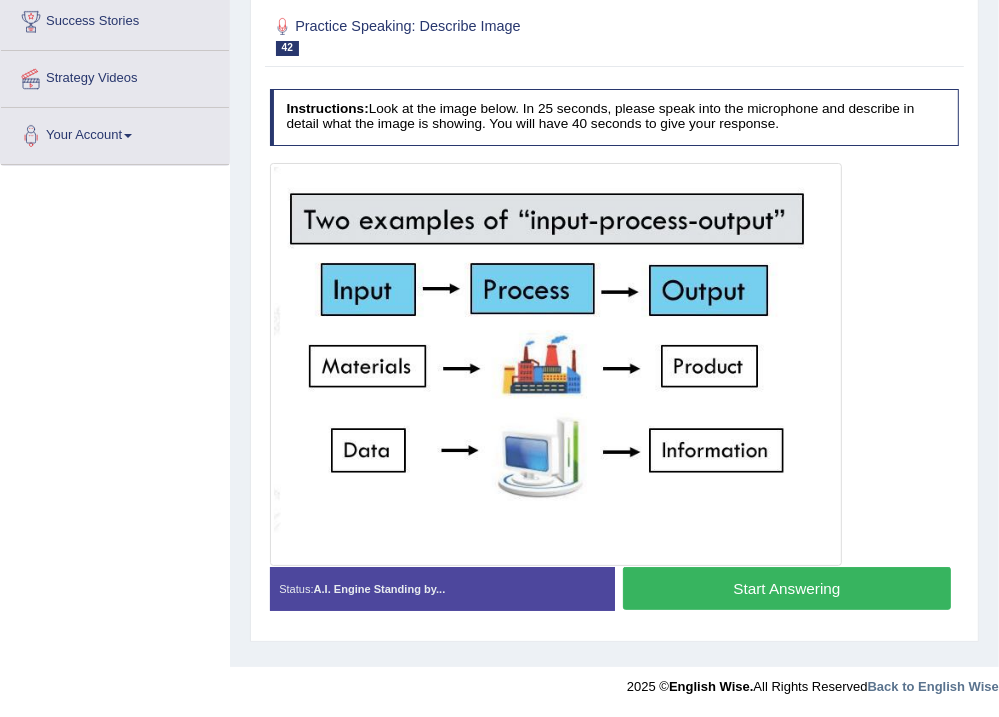 drag, startPoint x: 0, startPoint y: 0, endPoint x: 650, endPoint y: 580, distance: 871.1487 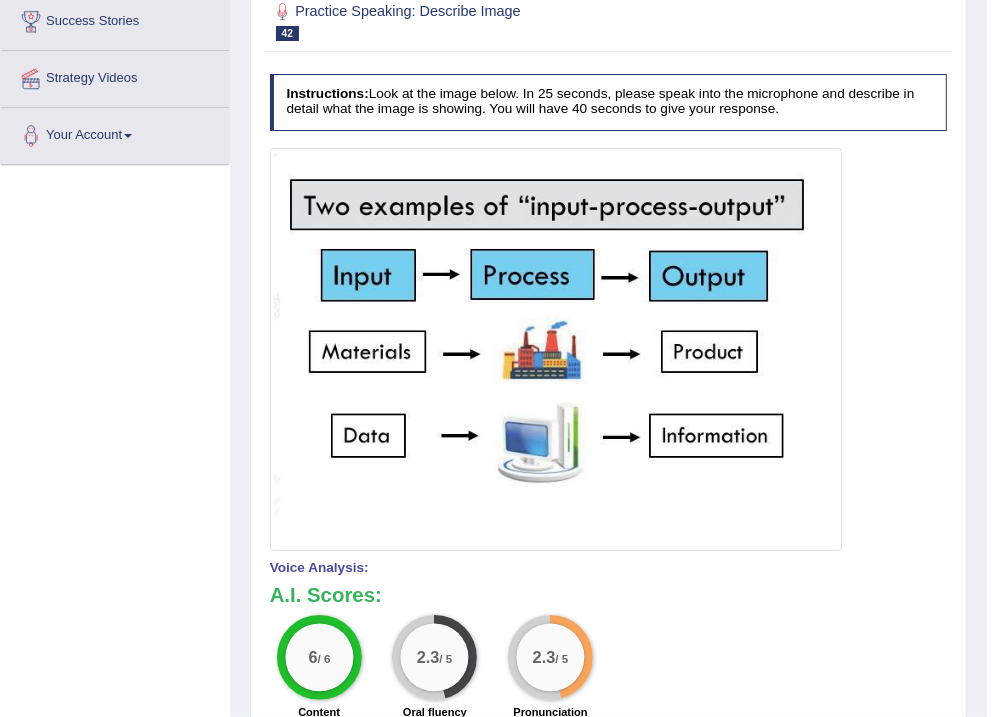 scroll, scrollTop: 253, scrollLeft: 0, axis: vertical 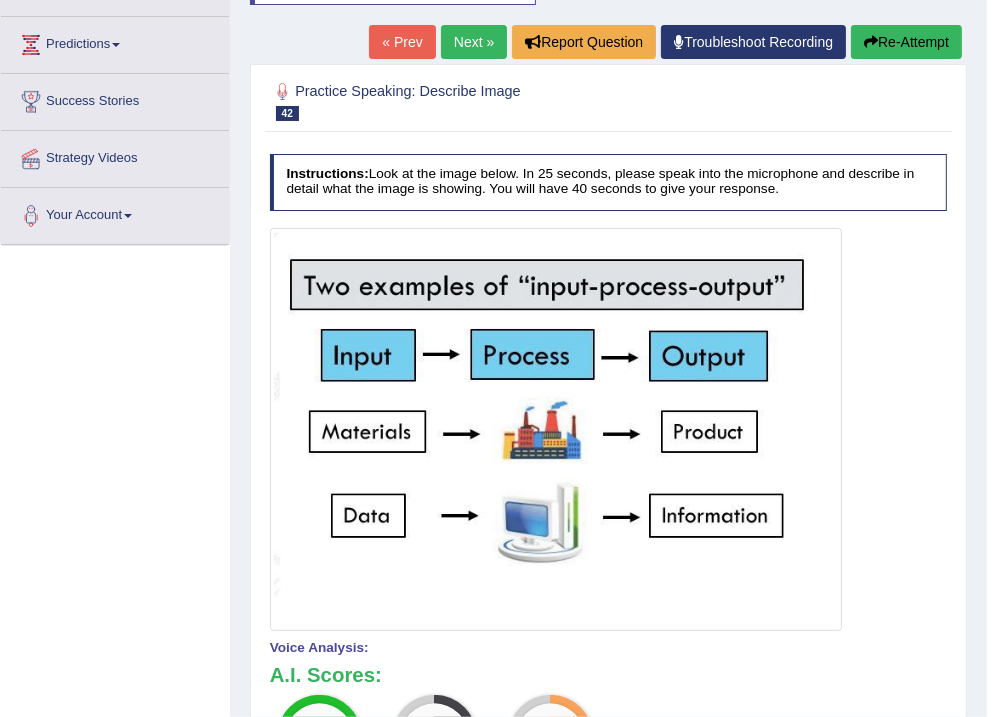 click on "Re-Attempt" at bounding box center (906, 42) 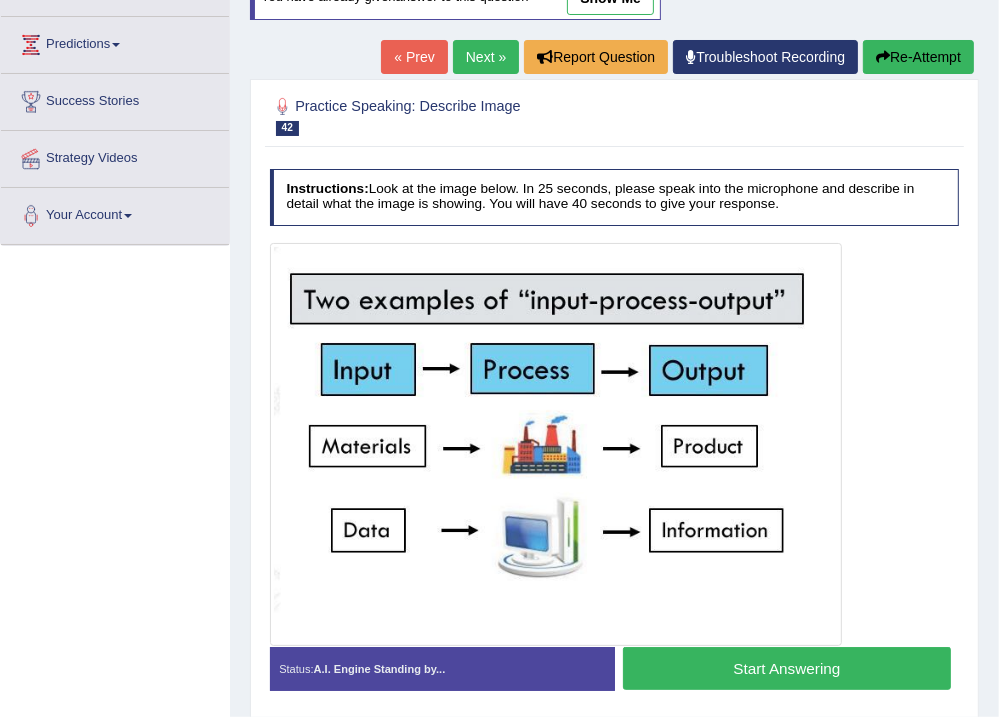 scroll, scrollTop: 253, scrollLeft: 0, axis: vertical 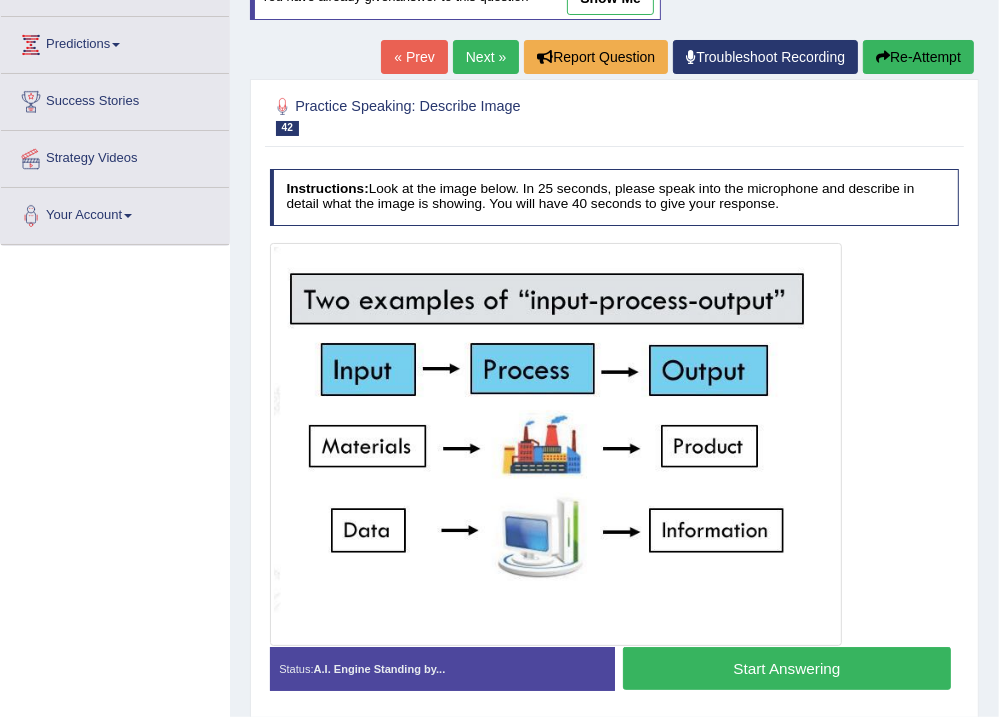 click on "Re-Attempt" at bounding box center [918, 57] 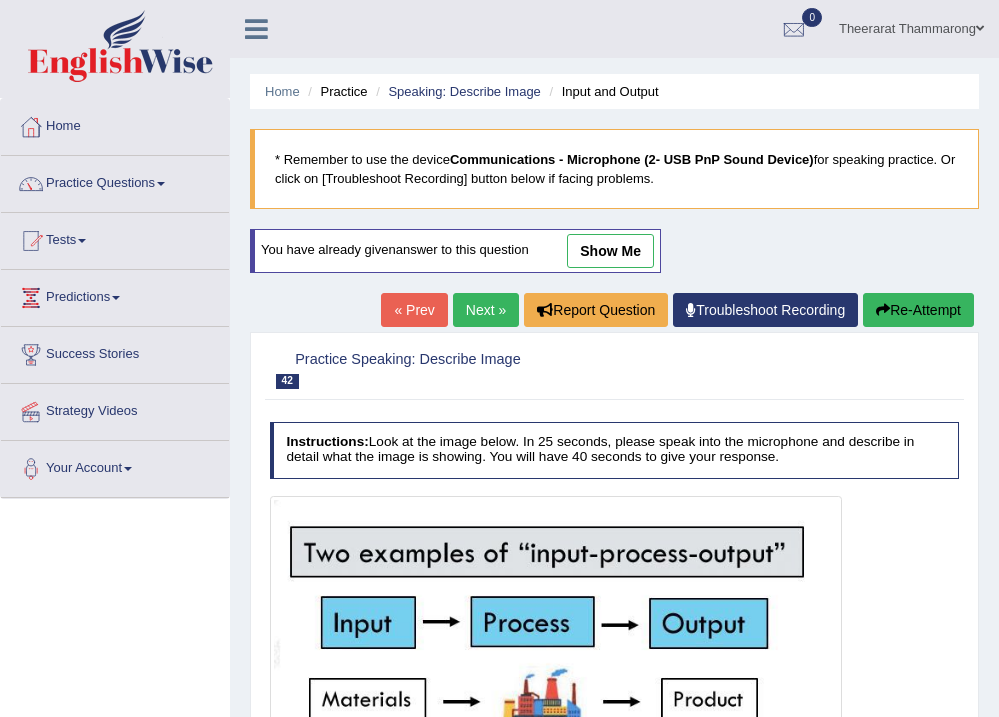 scroll, scrollTop: 291, scrollLeft: 0, axis: vertical 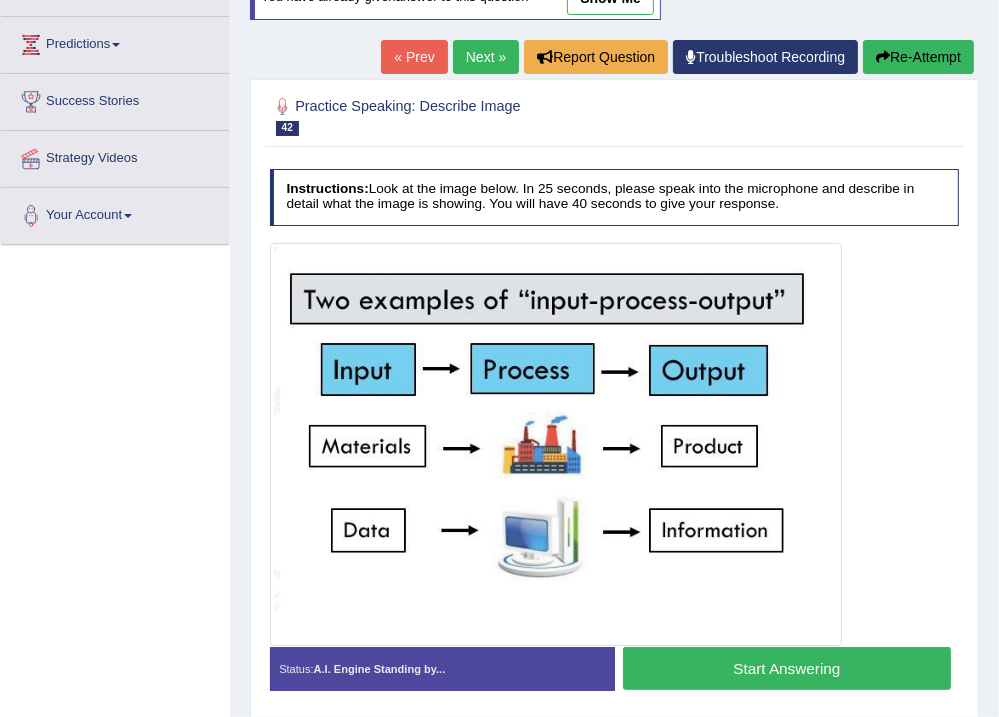 click at bounding box center [556, 444] 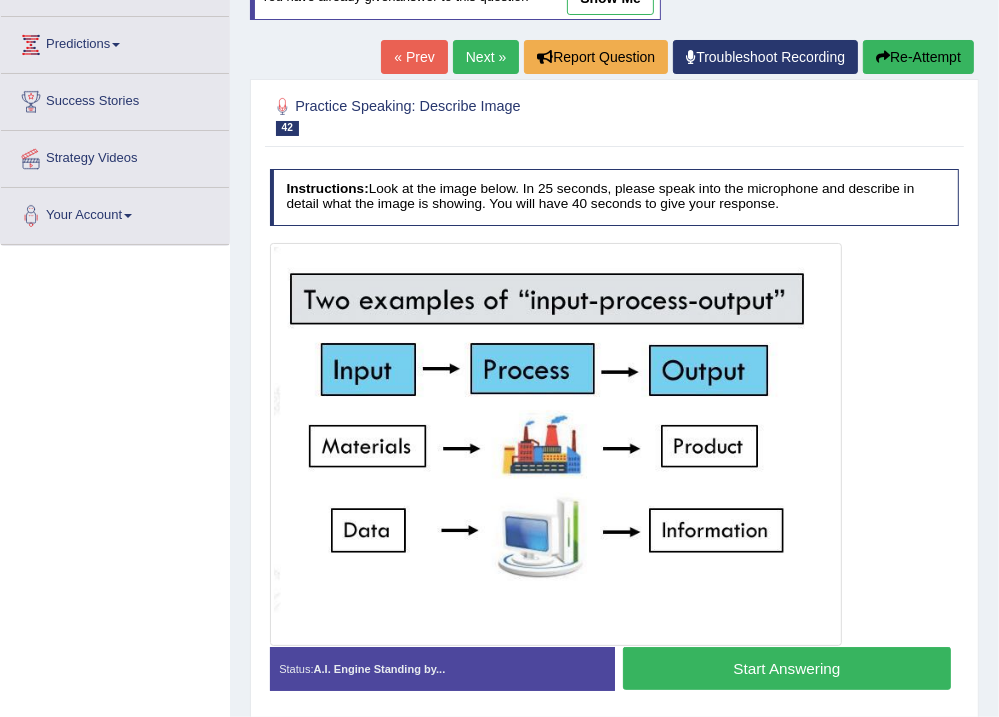 click on "Start Answering" at bounding box center [787, 668] 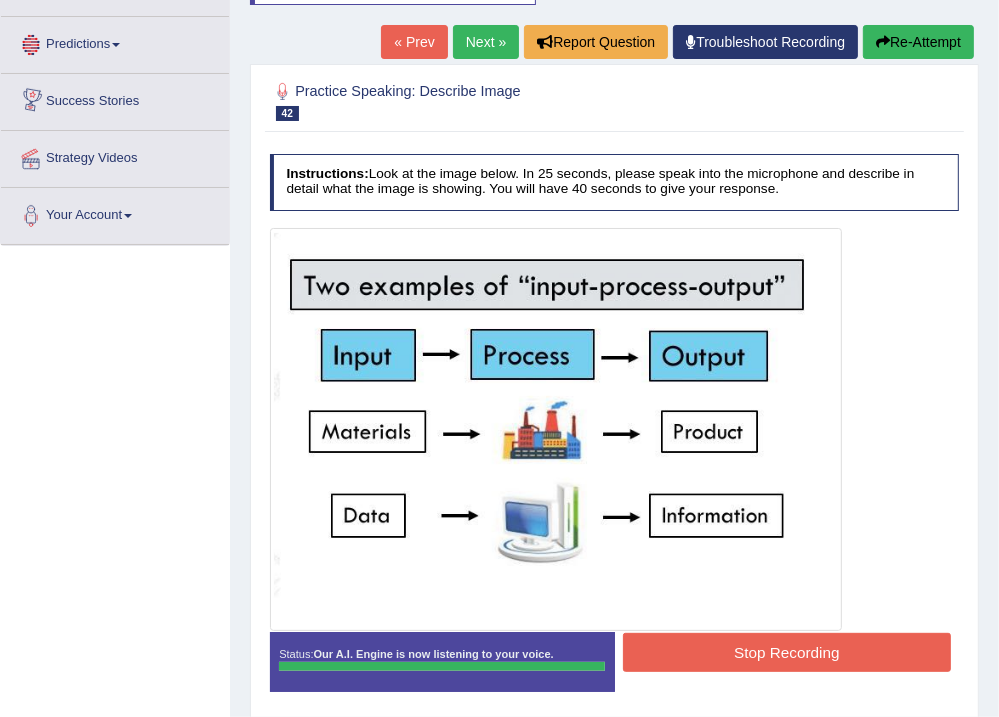 click on "Instructions:  Look at the image below. In 25 seconds, please speak into the microphone and describe in detail what the image is showing. You will have 40 seconds to give your response.
Created with Highcharts 7.1.2 Too low Too high Time Pitch meter: 0 10 20 30 40 Created with Highcharts 7.1.2 Great Too slow Too fast Time Speech pace meter: 0 10 20 30 40 Spoken Keywords: Voice Analysis: A.I. Scores:
6  / 6              Content
2.3  / 5              Oral fluency
2.3  / 5              Pronunciation
Your Response: Sample Answer: . Status:  Our A.I. Engine is now listening to your voice. Start Answering Stop Recording" at bounding box center (614, 429) 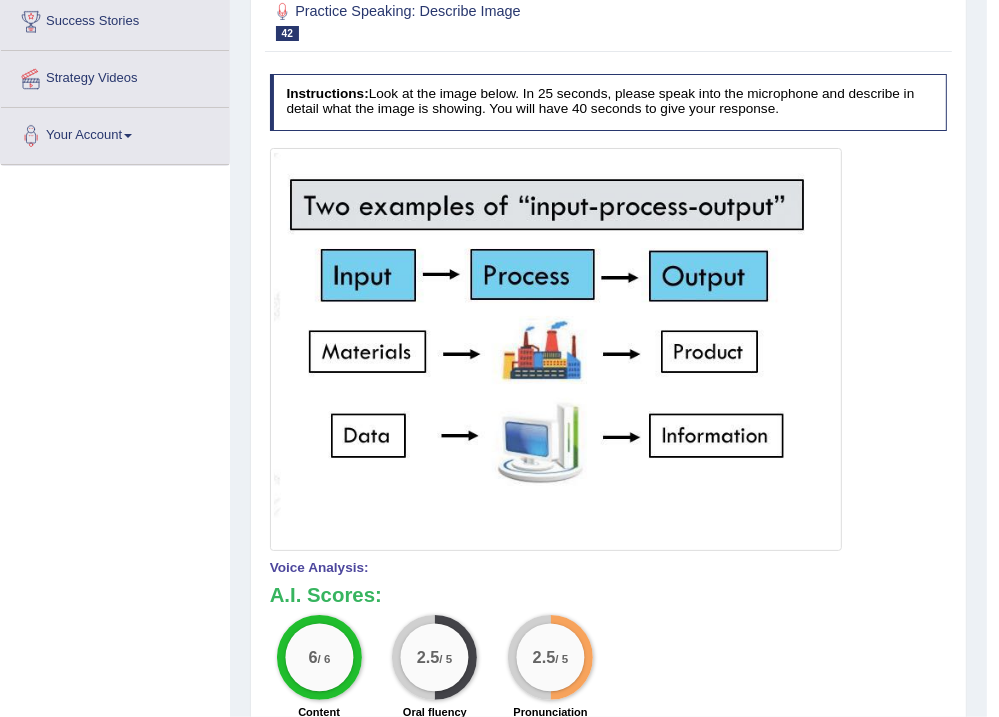scroll, scrollTop: 93, scrollLeft: 0, axis: vertical 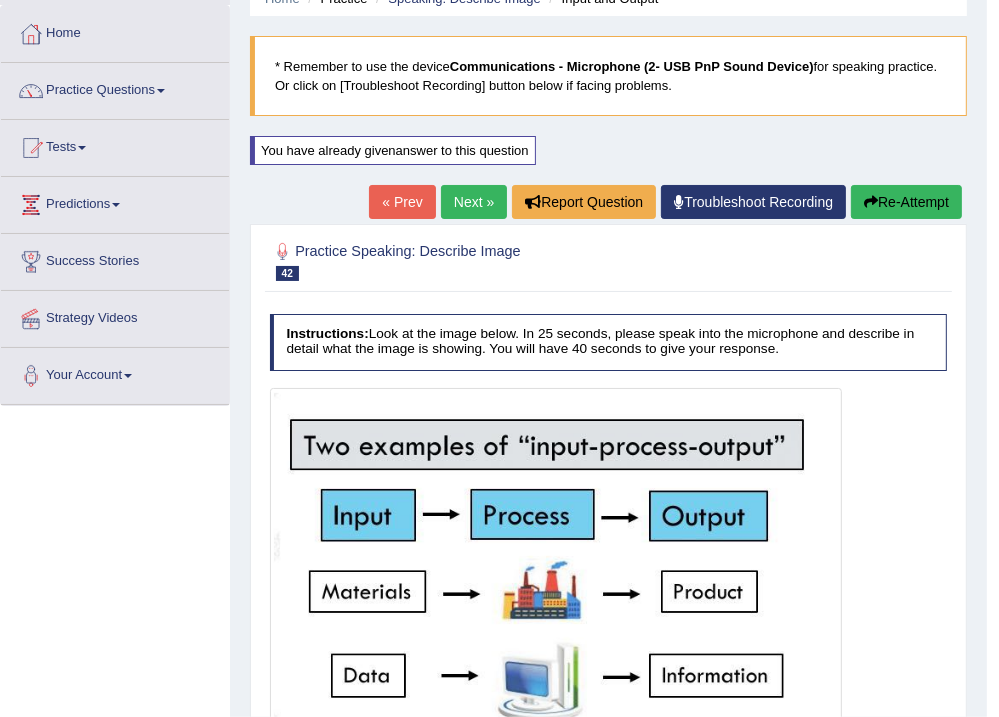 click on "Next »" at bounding box center [474, 202] 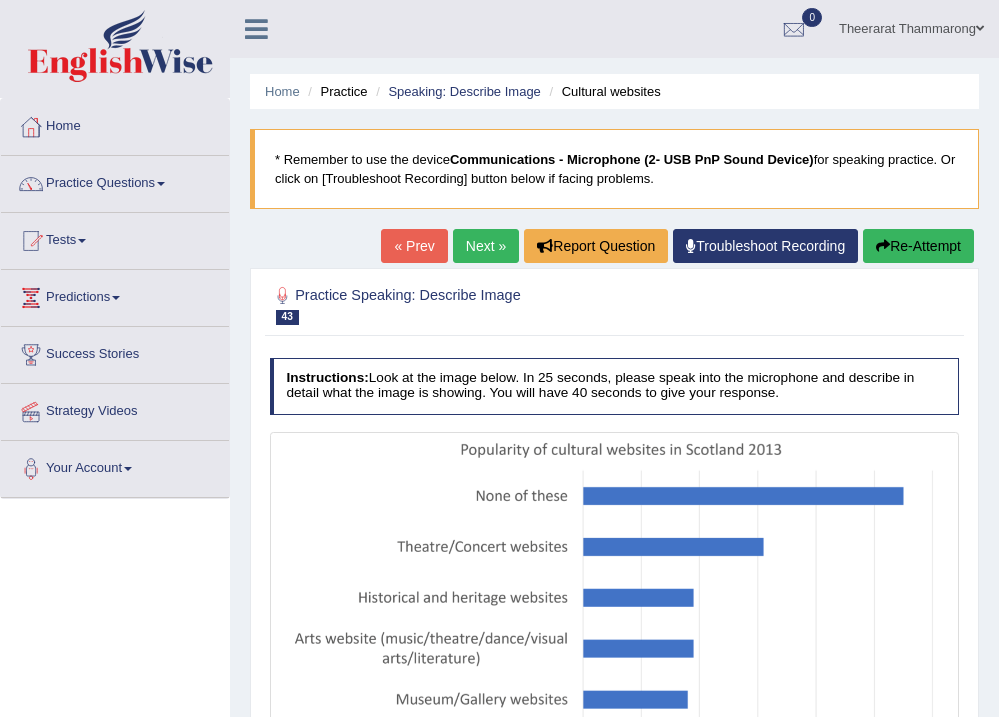 scroll, scrollTop: 333, scrollLeft: 0, axis: vertical 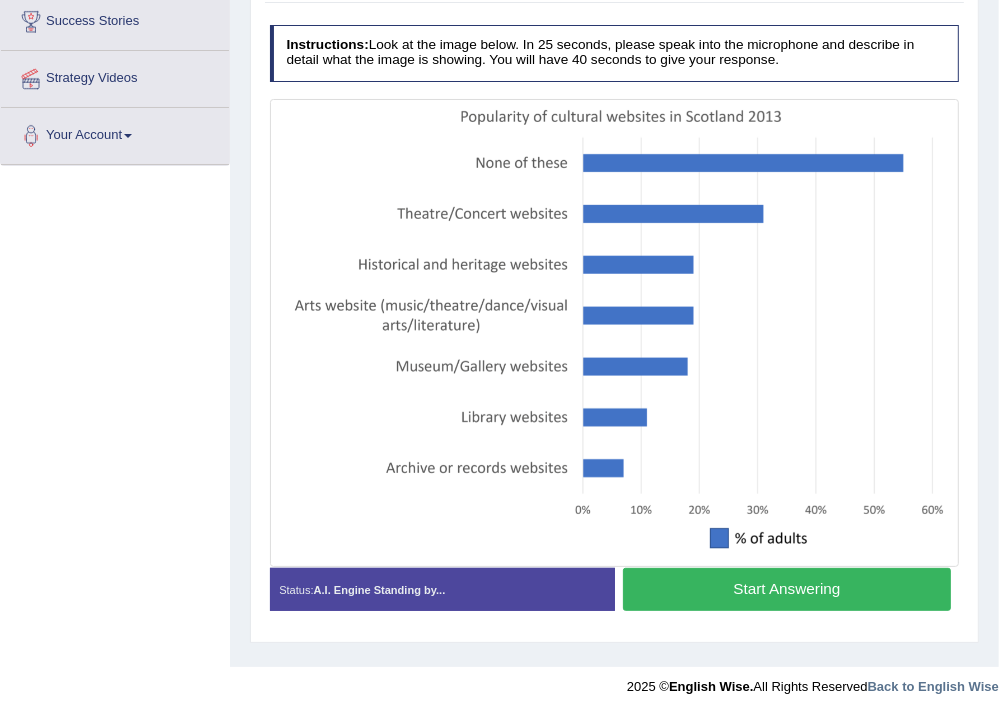 click on "Start Answering" at bounding box center (787, 589) 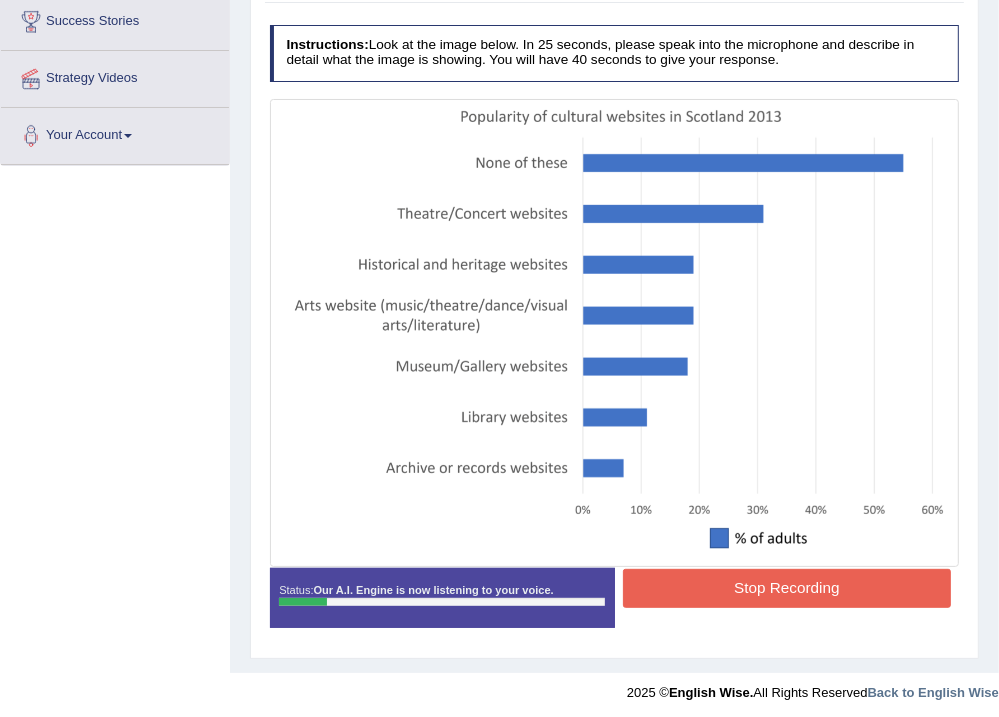 click on "Stop Recording" at bounding box center [787, 588] 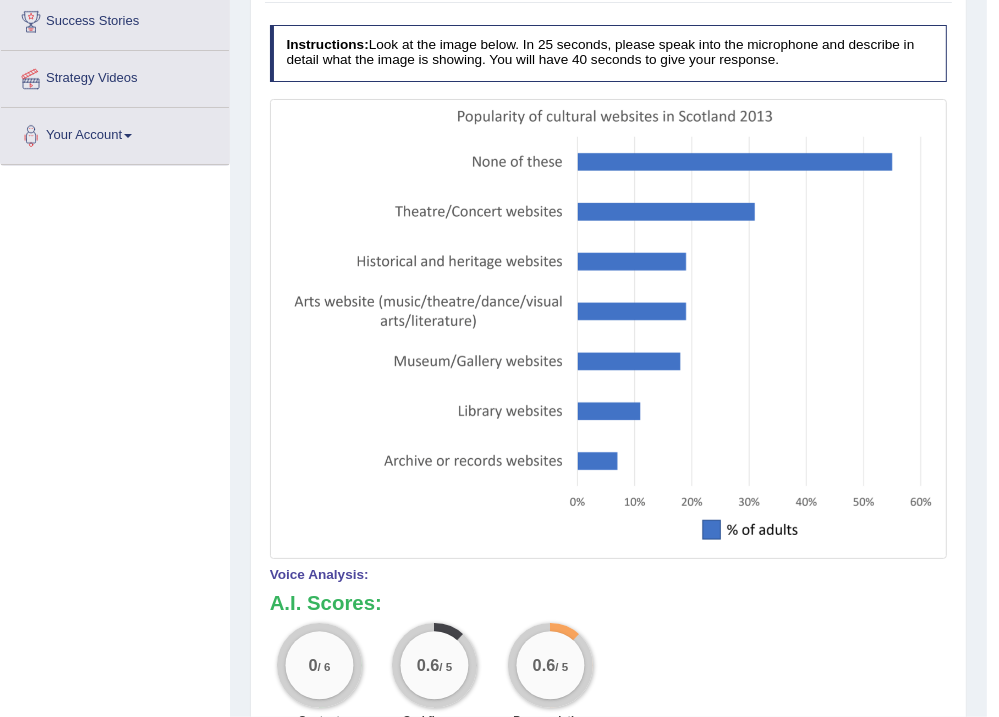 scroll, scrollTop: 13, scrollLeft: 0, axis: vertical 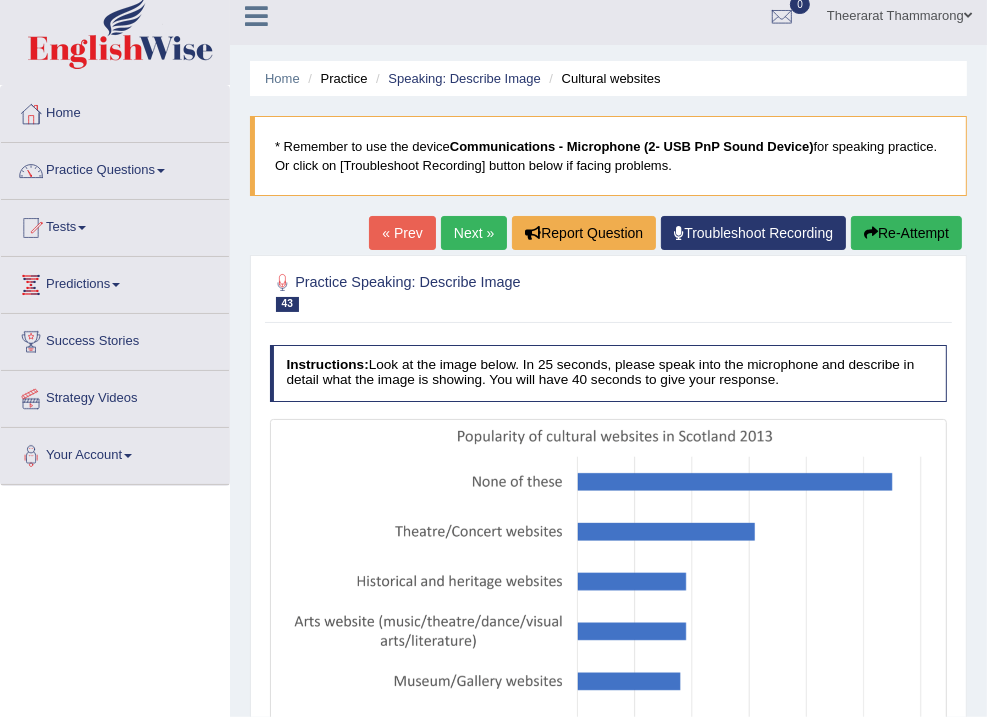 drag, startPoint x: 911, startPoint y: 224, endPoint x: 899, endPoint y: 226, distance: 12.165525 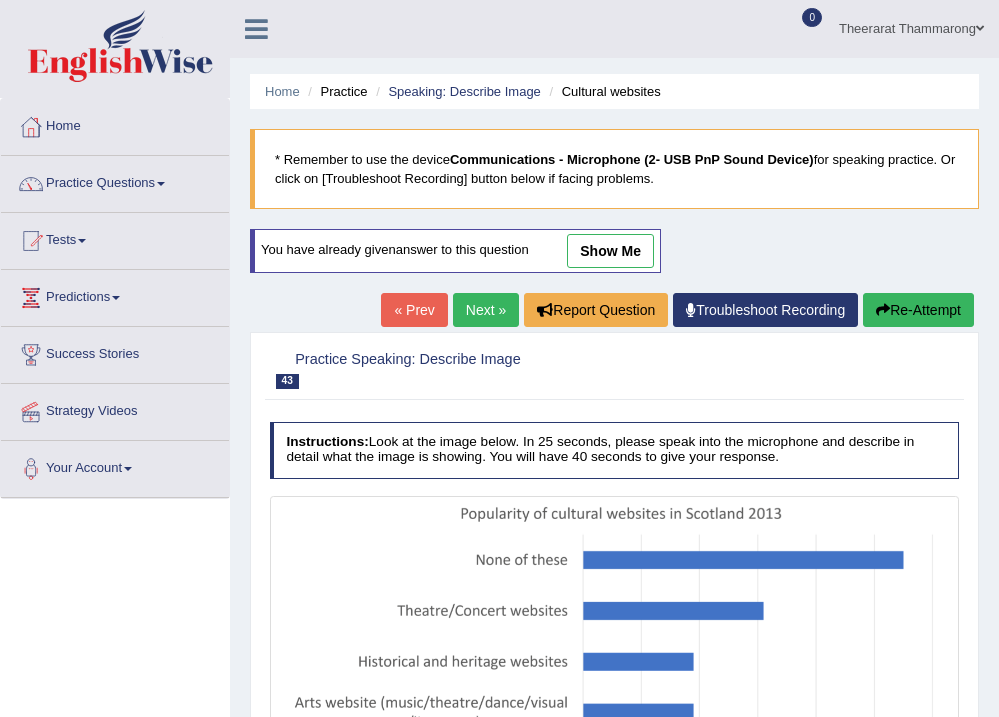 scroll, scrollTop: 253, scrollLeft: 0, axis: vertical 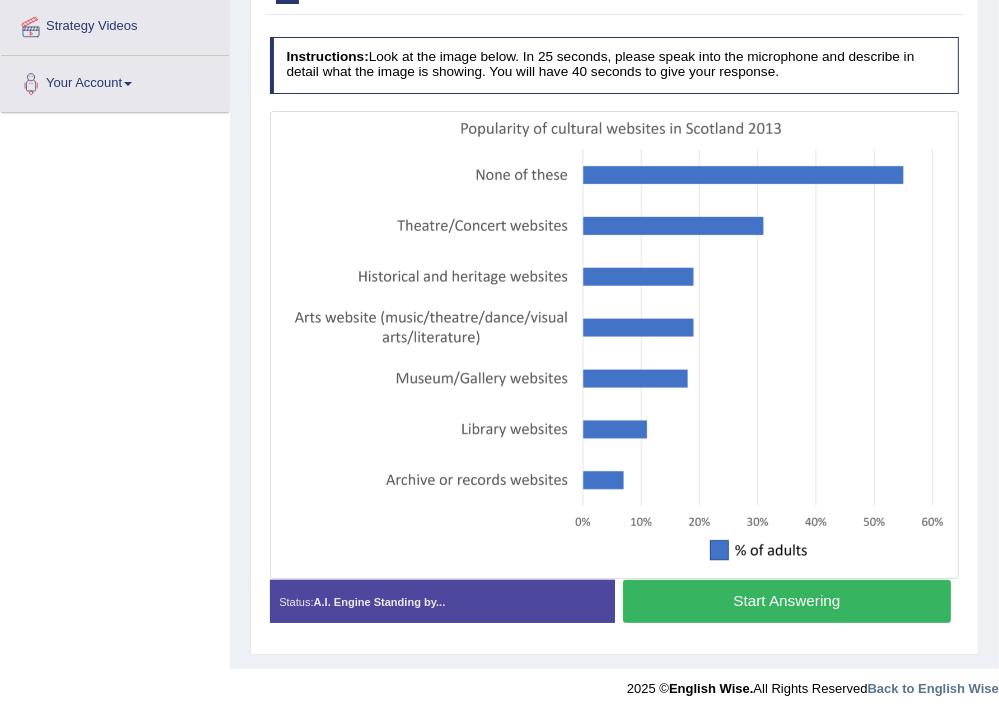 click on "Start Answering" at bounding box center [787, 601] 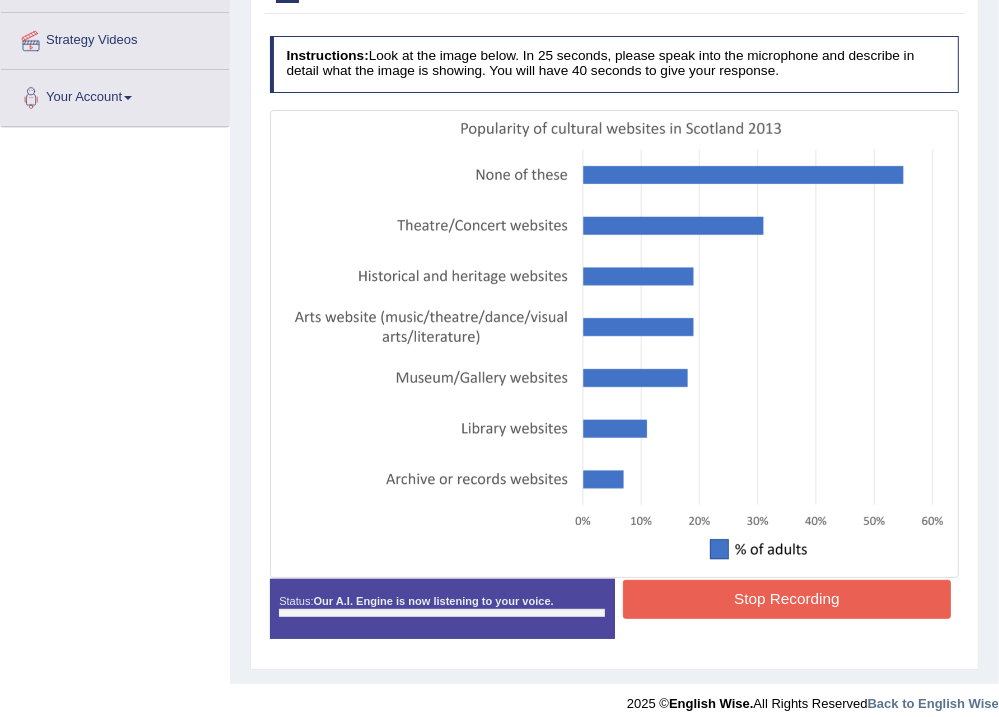 scroll, scrollTop: 385, scrollLeft: 0, axis: vertical 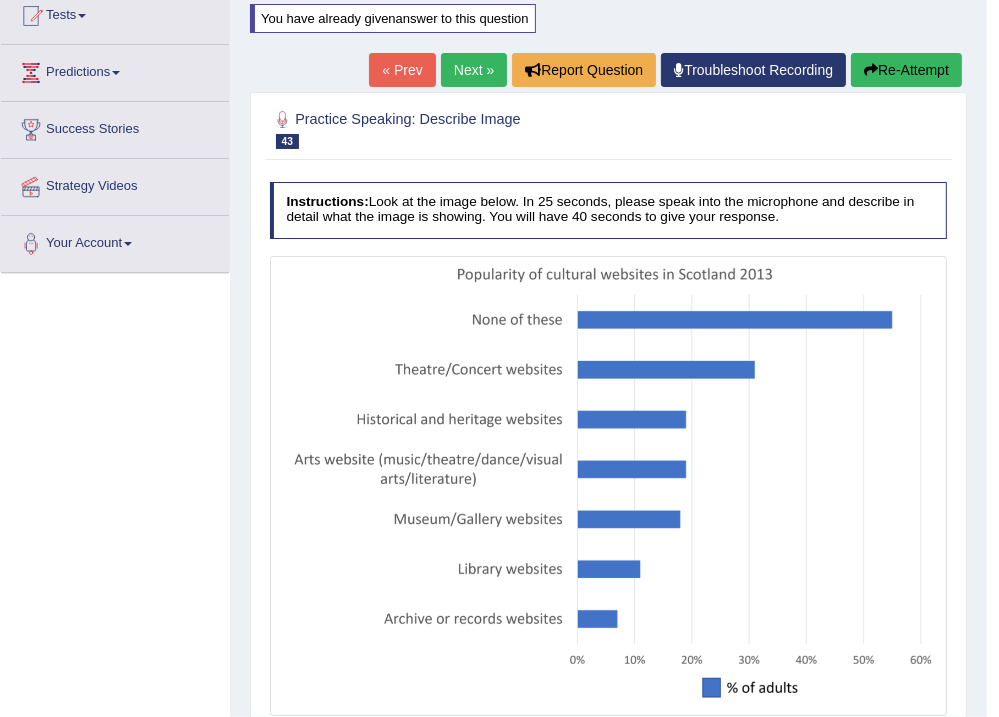 click on "Re-Attempt" at bounding box center (906, 70) 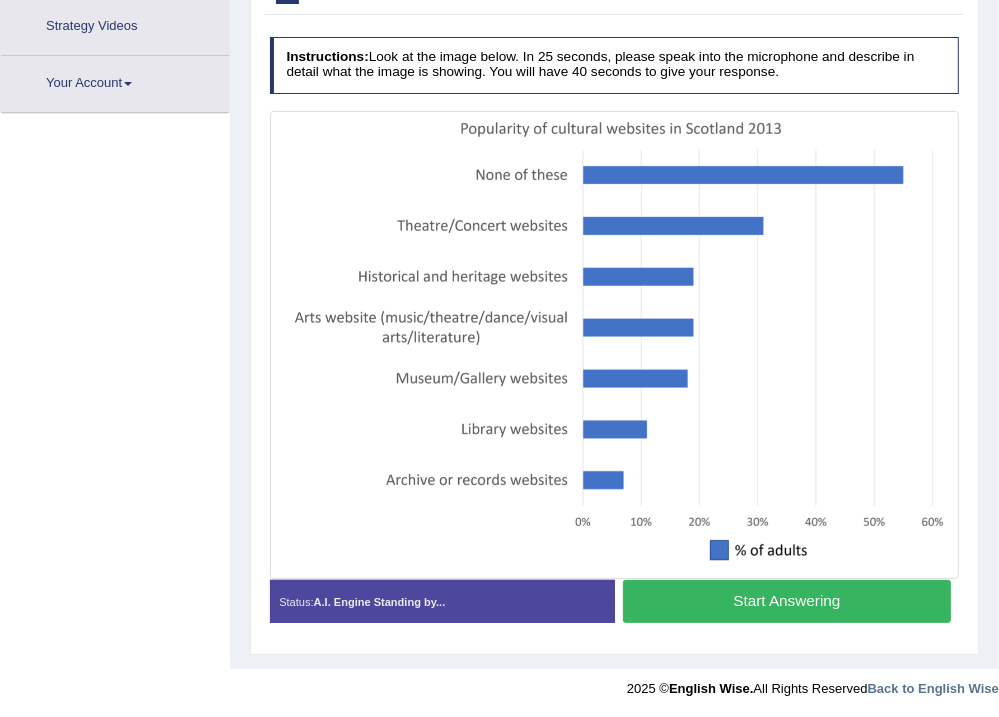 scroll, scrollTop: 385, scrollLeft: 0, axis: vertical 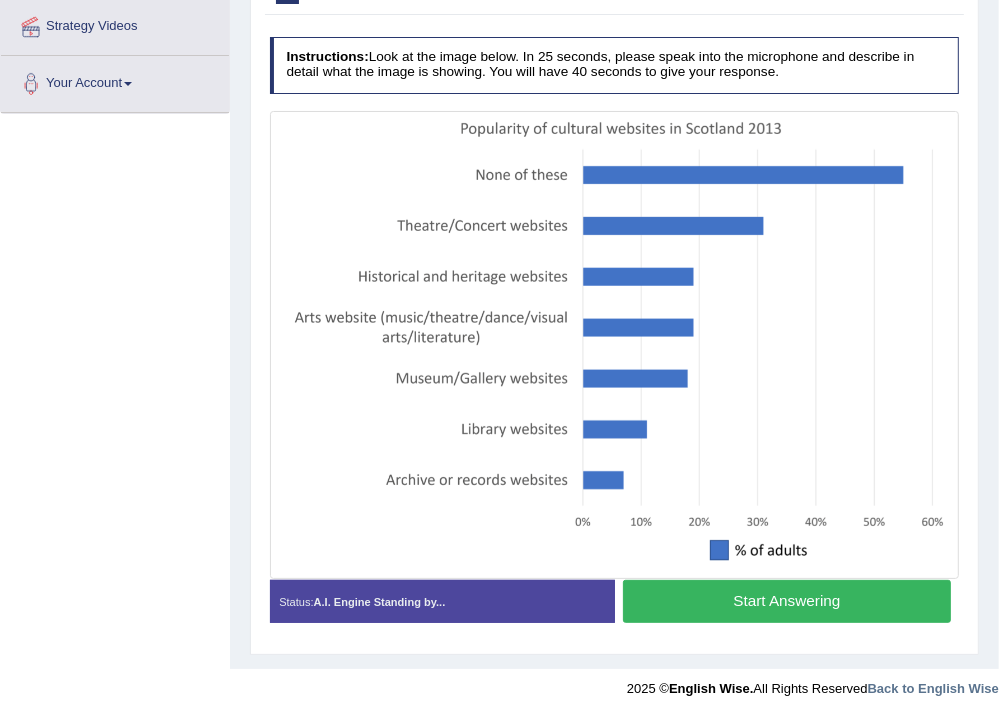 click on "Start Answering" at bounding box center (787, 601) 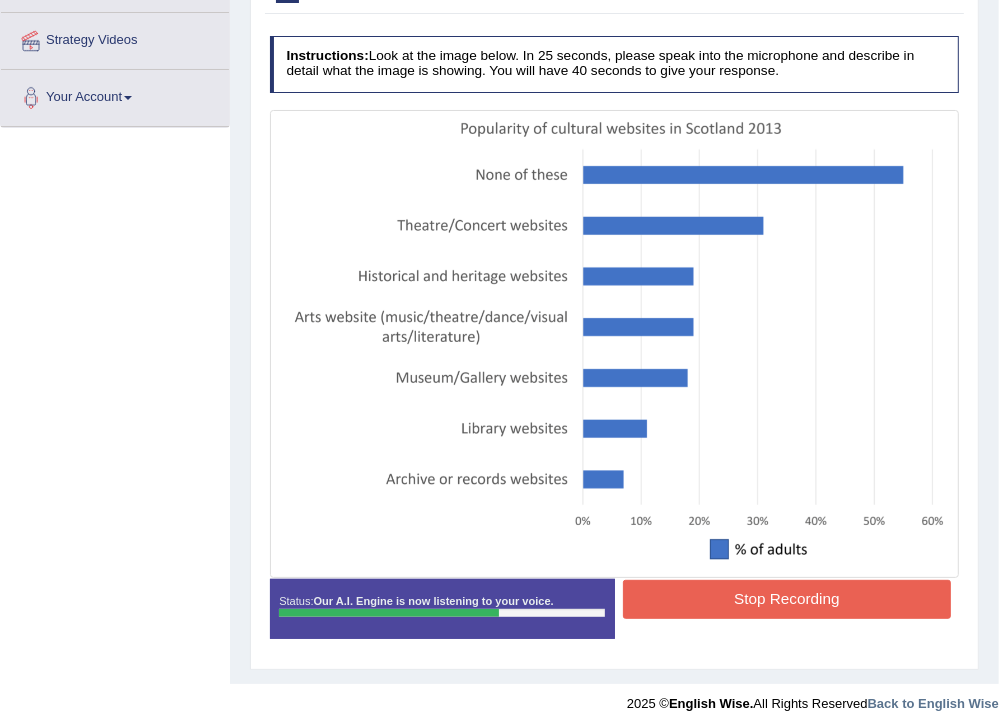 click on "Stop Recording" at bounding box center [787, 599] 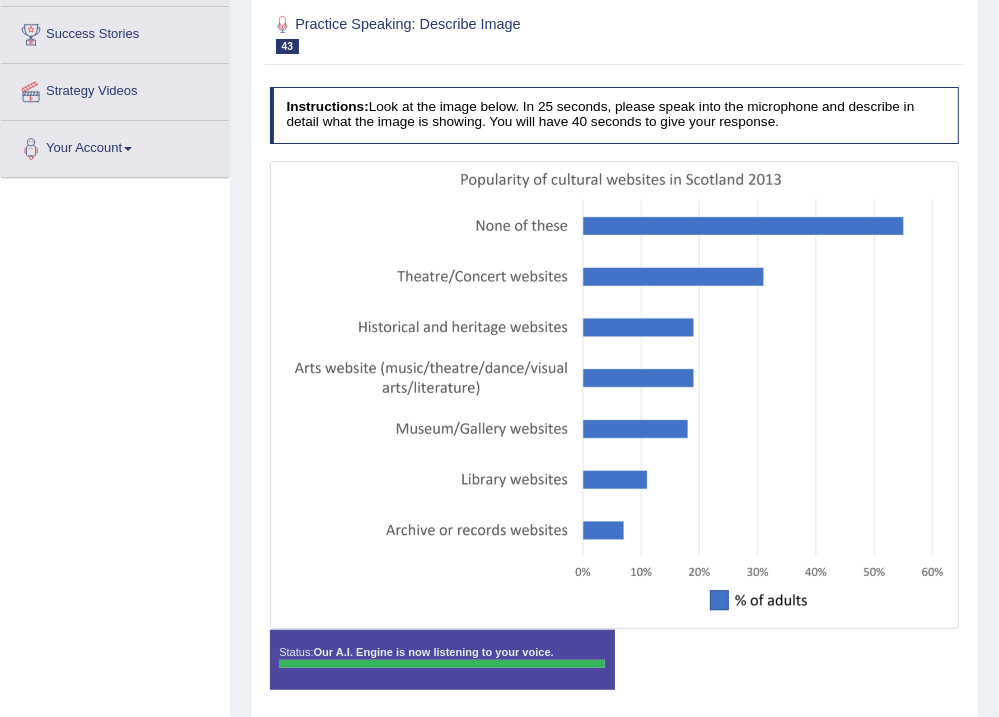 scroll, scrollTop: 387, scrollLeft: 0, axis: vertical 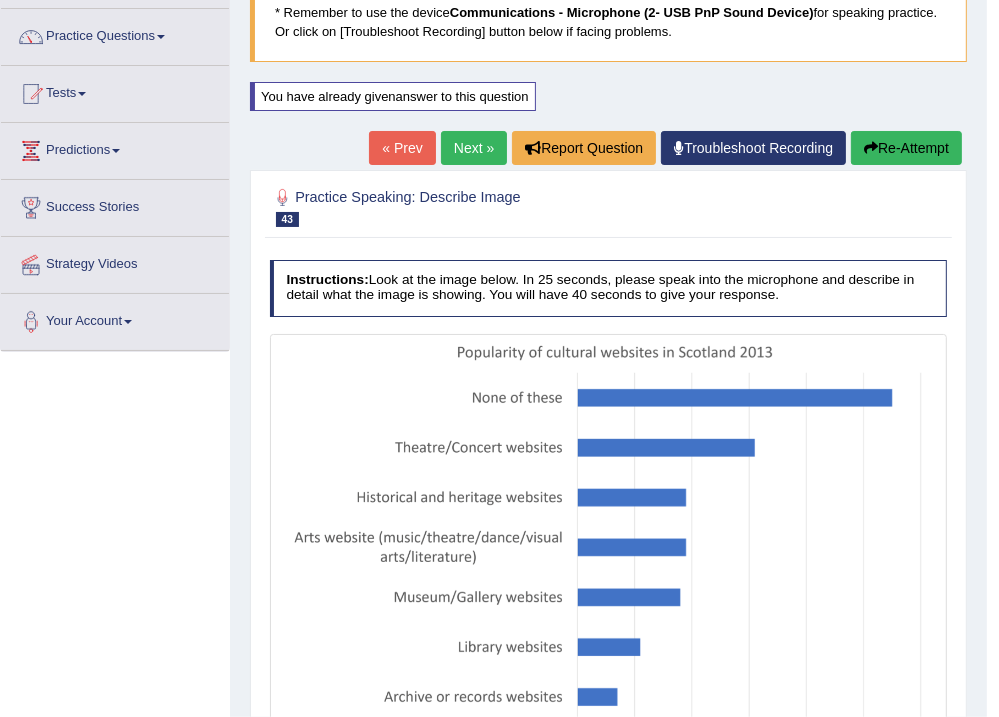click on "Re-Attempt" at bounding box center [906, 148] 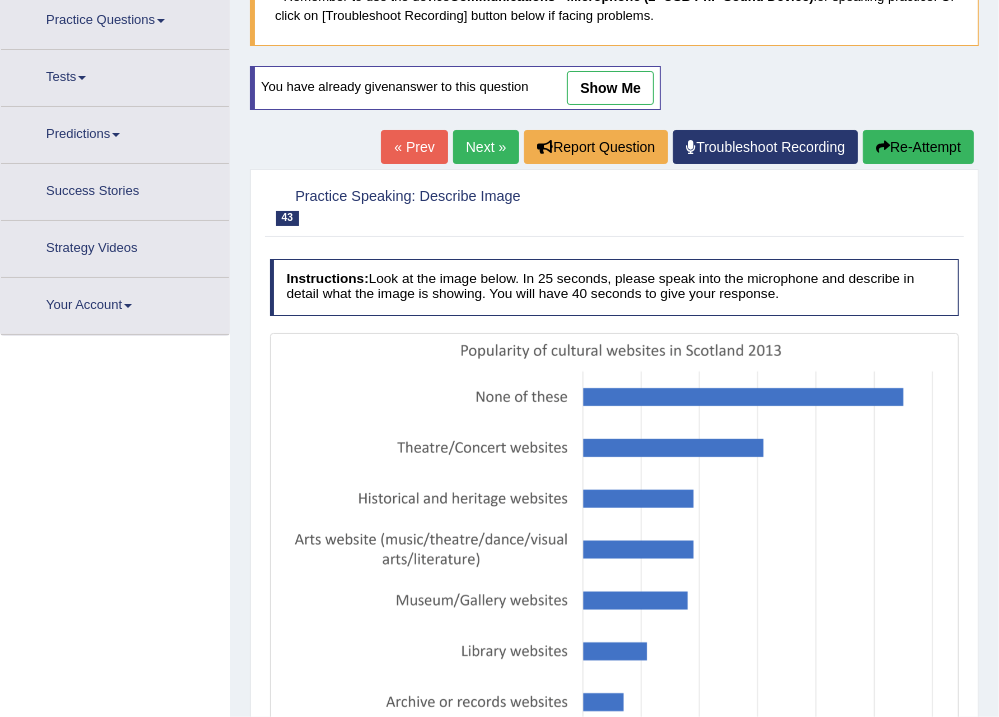 scroll, scrollTop: 0, scrollLeft: 0, axis: both 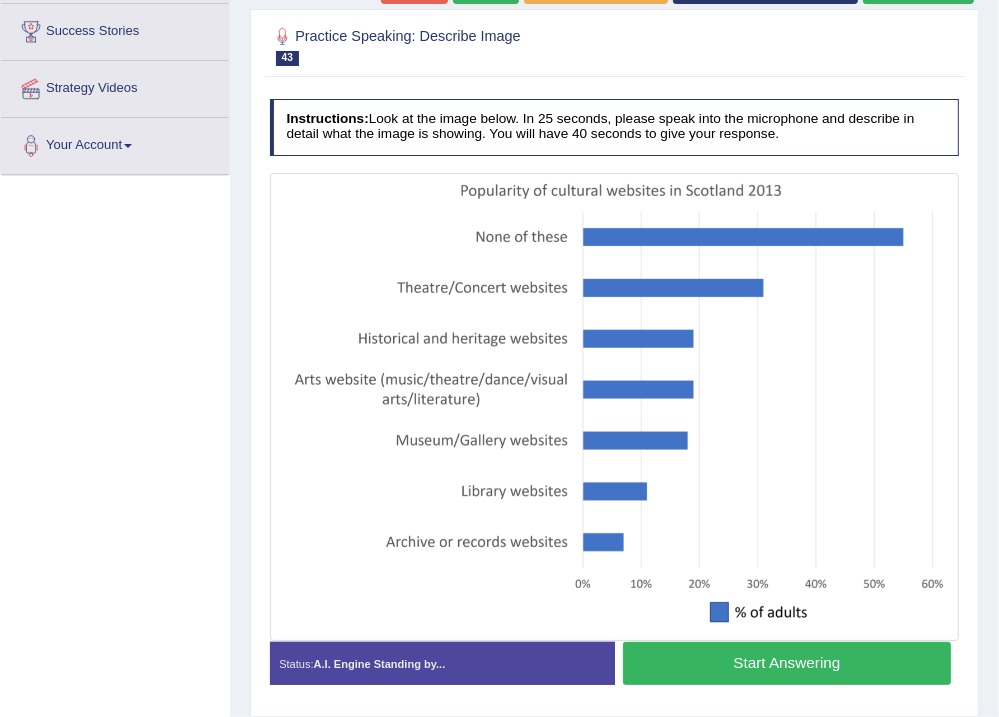 click on "Start Answering" at bounding box center (787, 663) 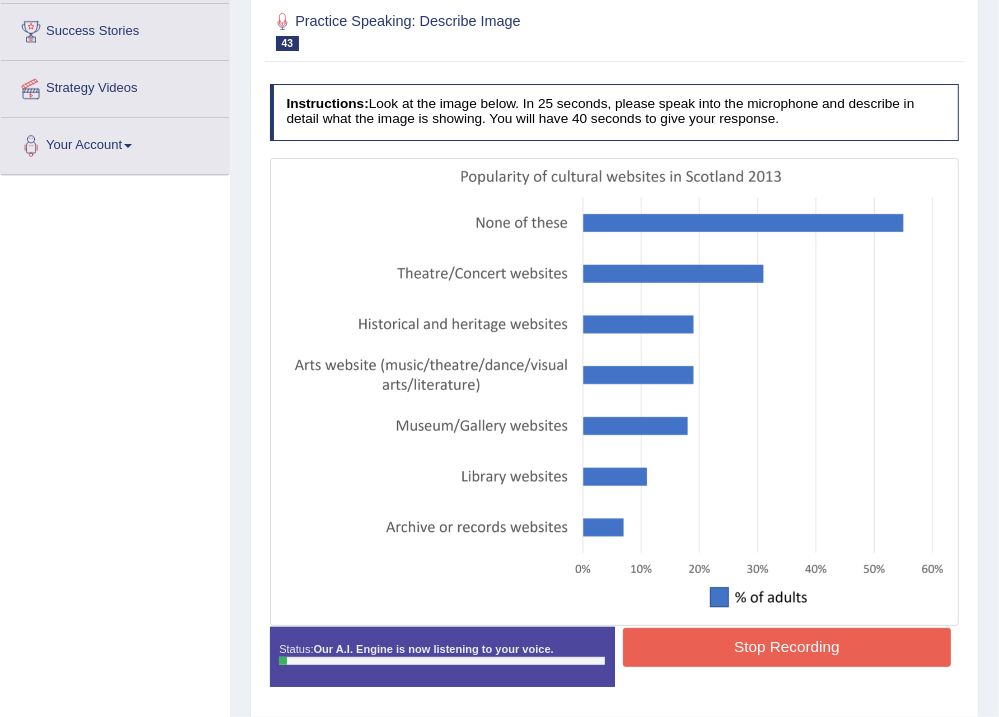 click on "Stop Recording" at bounding box center [787, 647] 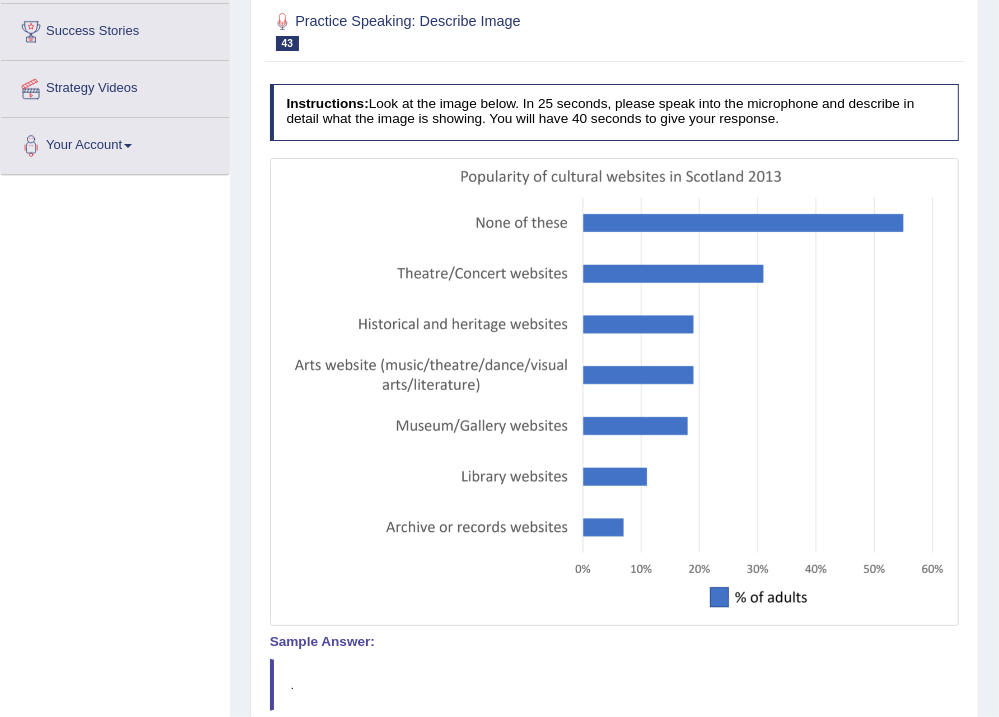 scroll, scrollTop: 243, scrollLeft: 0, axis: vertical 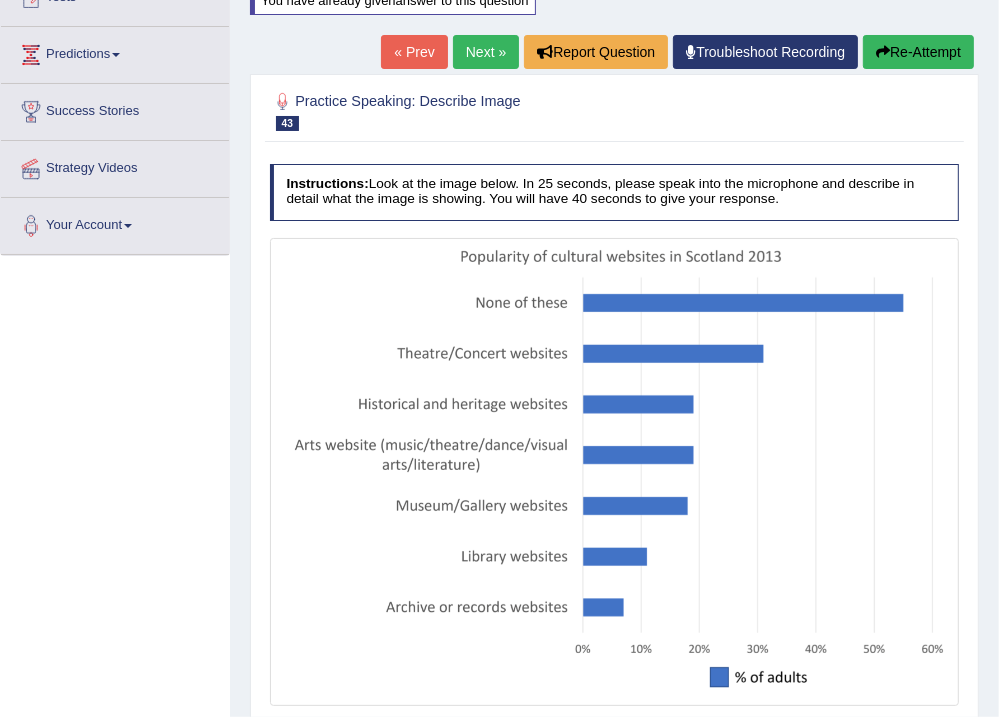click on "Re-Attempt" at bounding box center [918, 52] 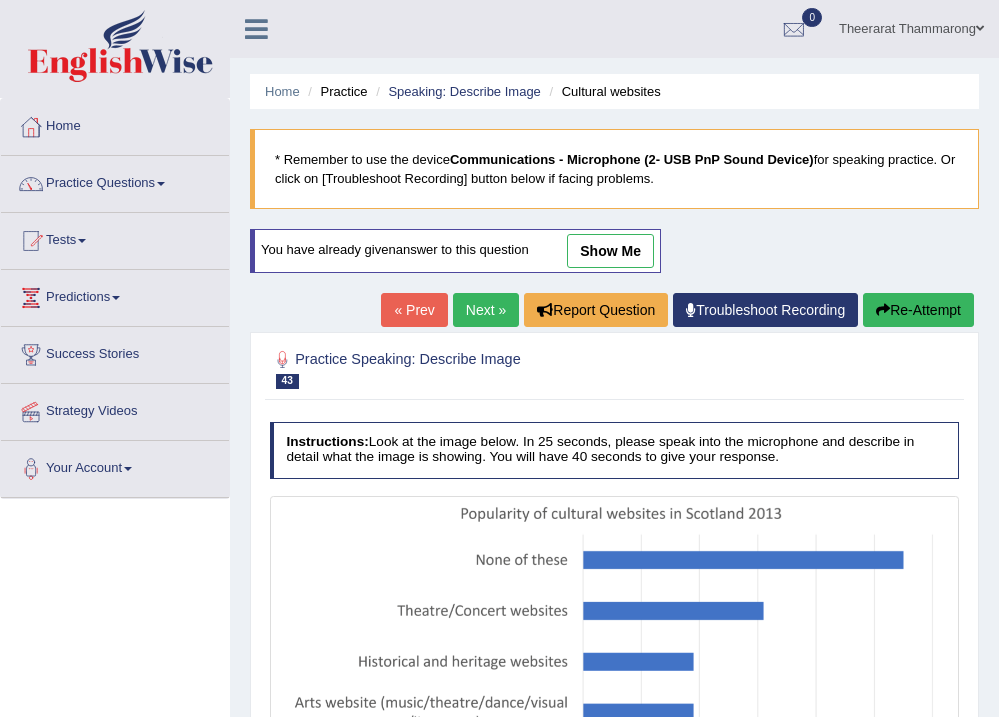 scroll, scrollTop: 385, scrollLeft: 0, axis: vertical 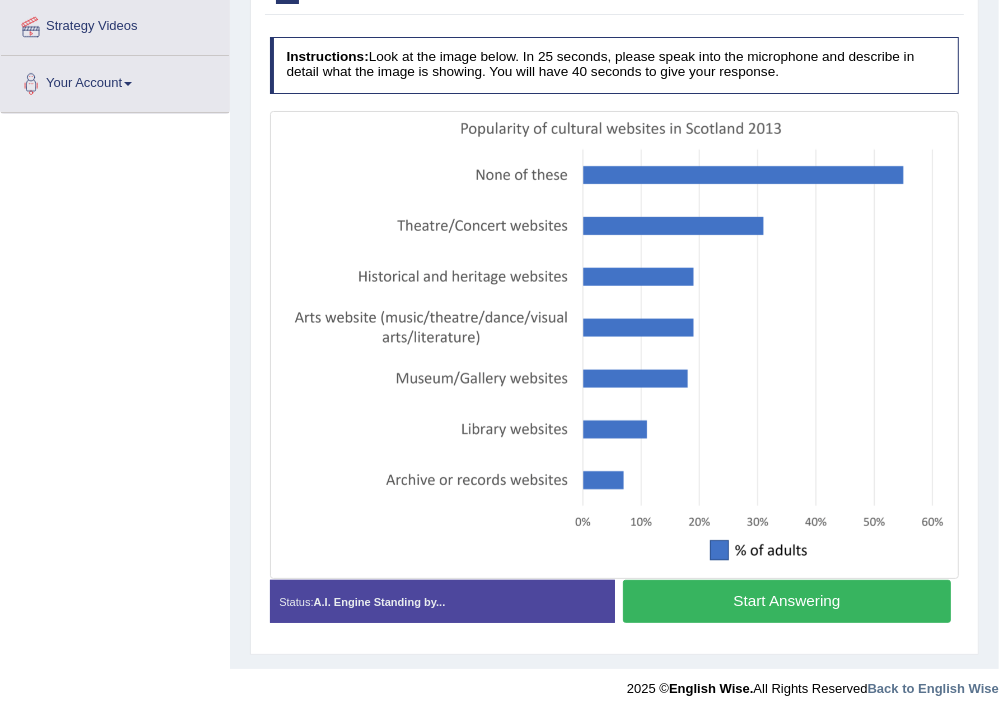 click on "Start Answering" at bounding box center [787, 601] 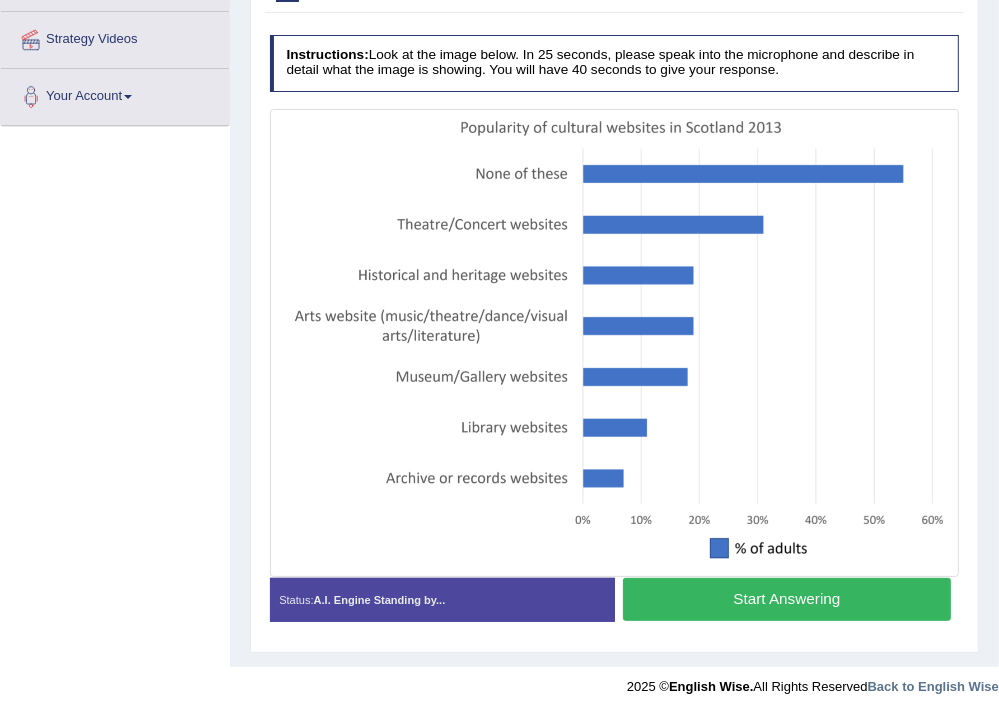 scroll, scrollTop: 371, scrollLeft: 0, axis: vertical 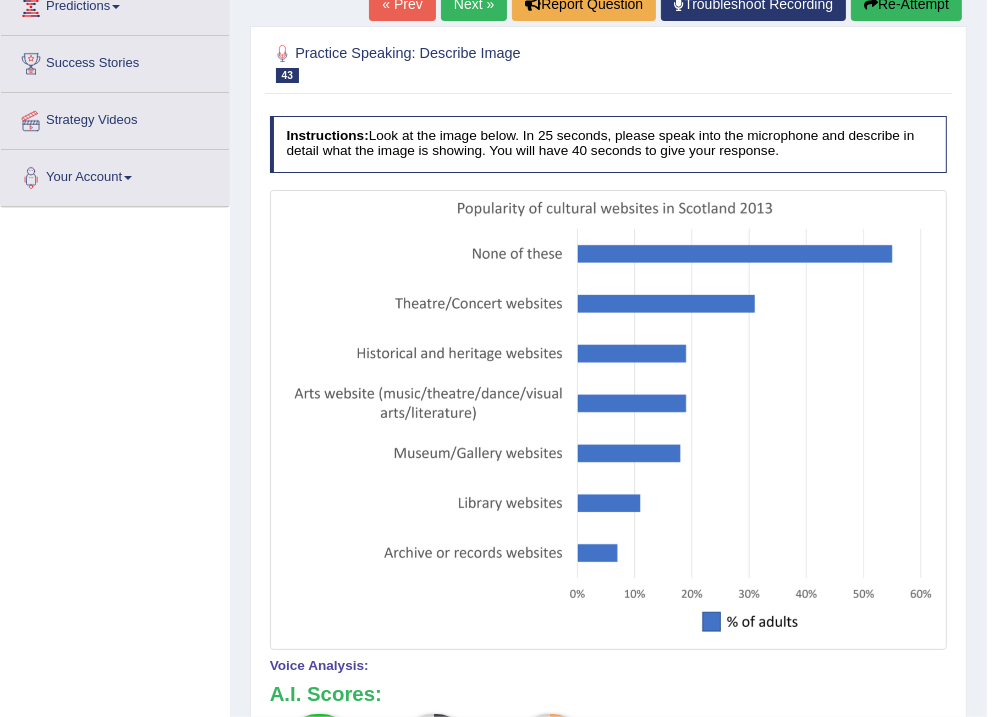 click on "Re-Attempt" at bounding box center (906, 4) 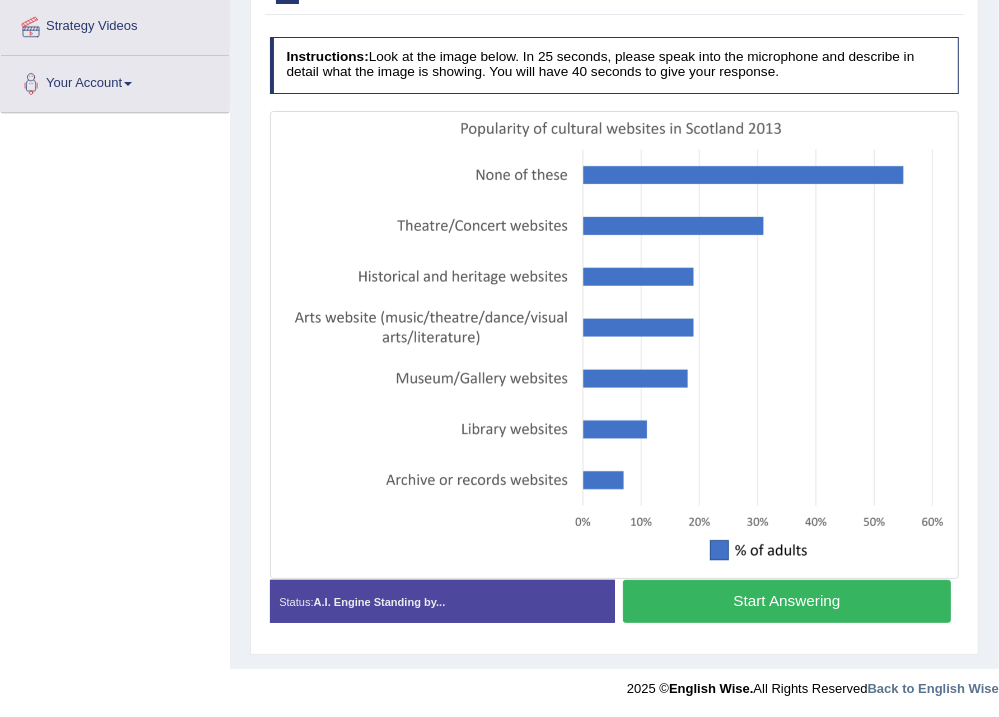 scroll, scrollTop: 385, scrollLeft: 0, axis: vertical 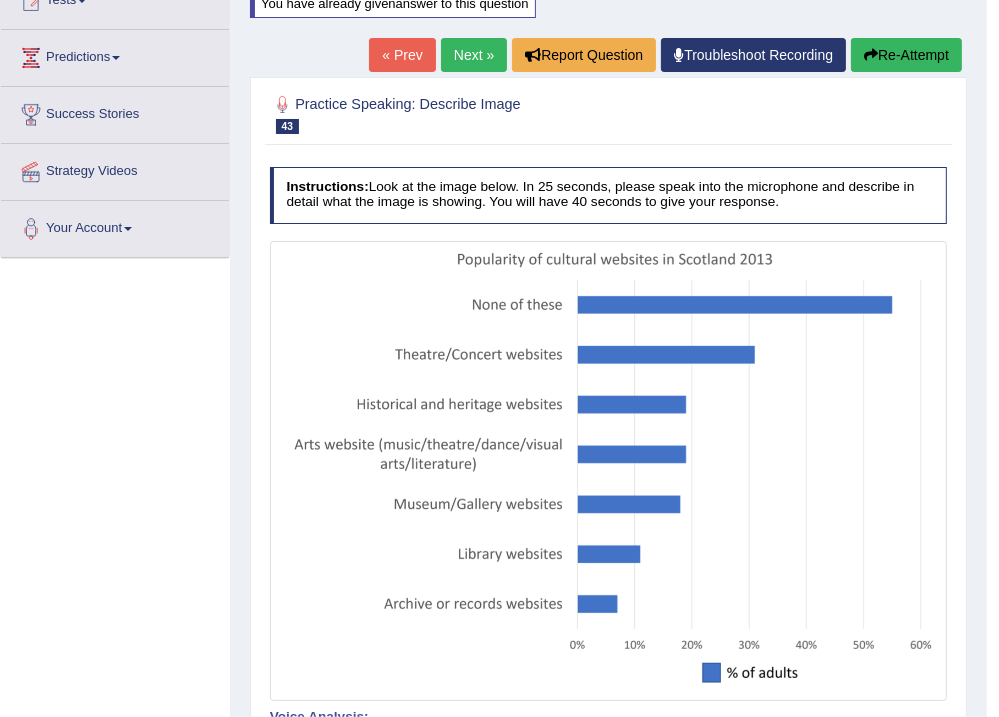 click on "Re-Attempt" at bounding box center (906, 55) 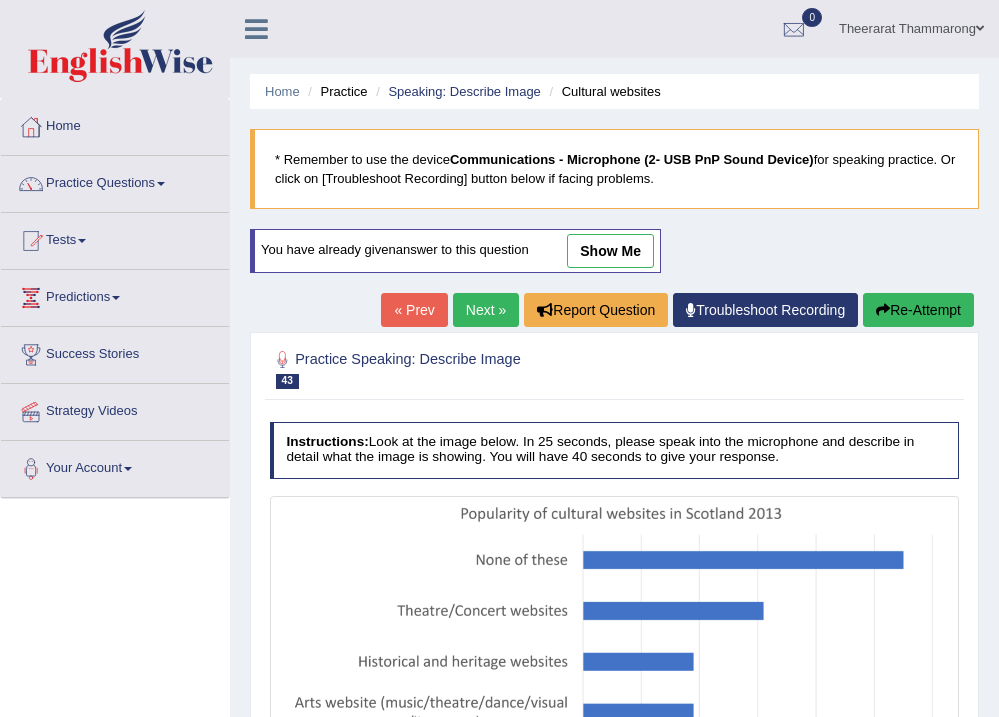 scroll, scrollTop: 240, scrollLeft: 0, axis: vertical 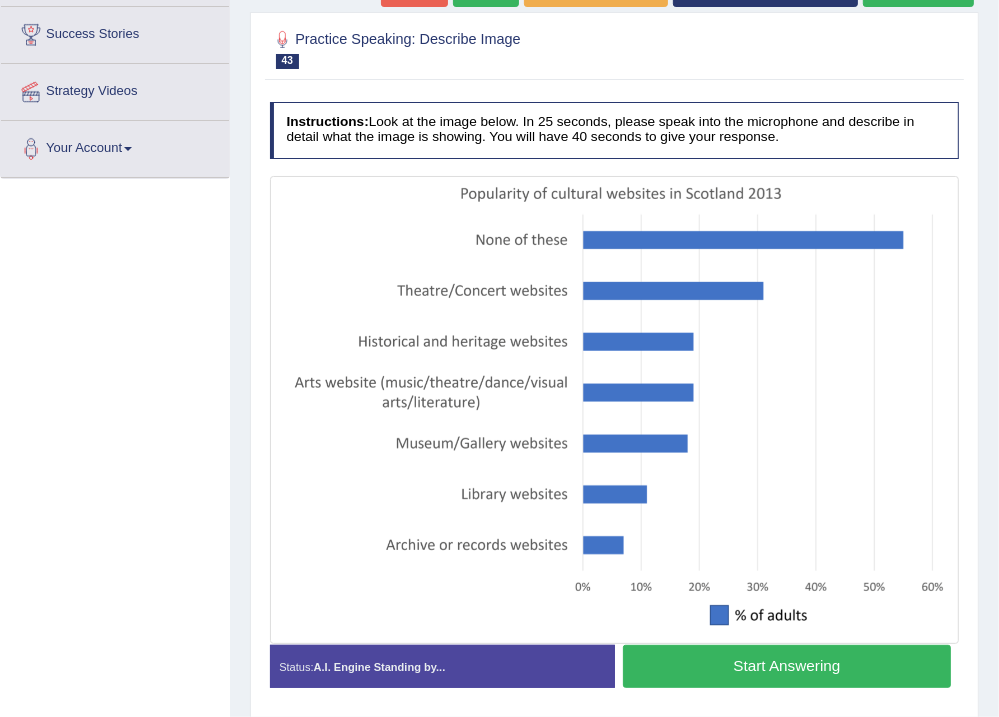 click on "Start Answering" at bounding box center [787, 666] 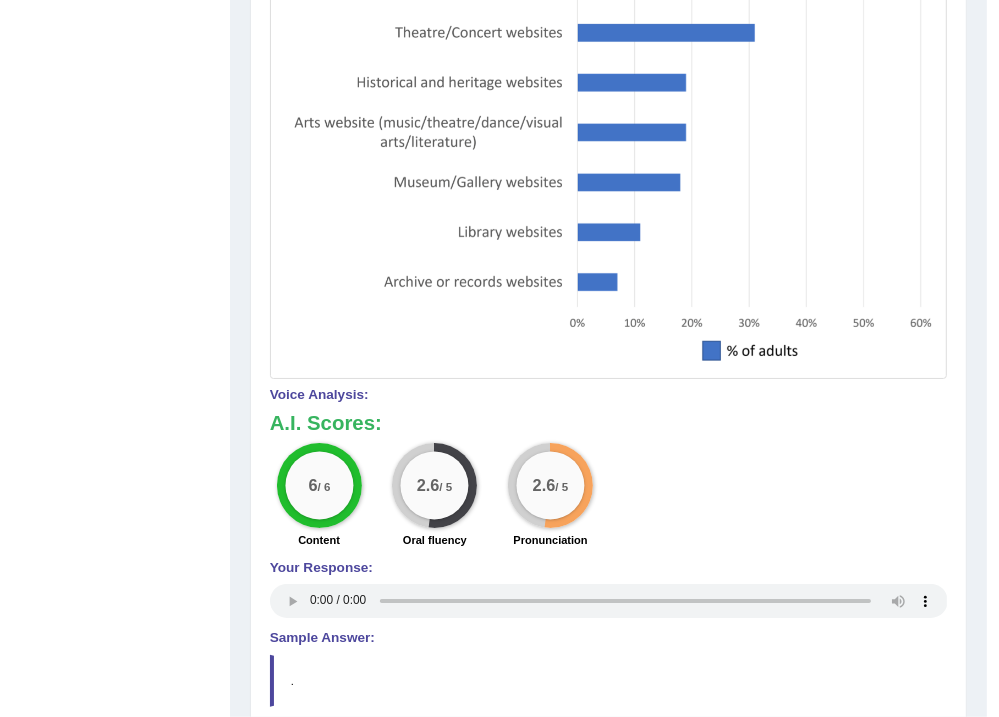 scroll, scrollTop: 242, scrollLeft: 0, axis: vertical 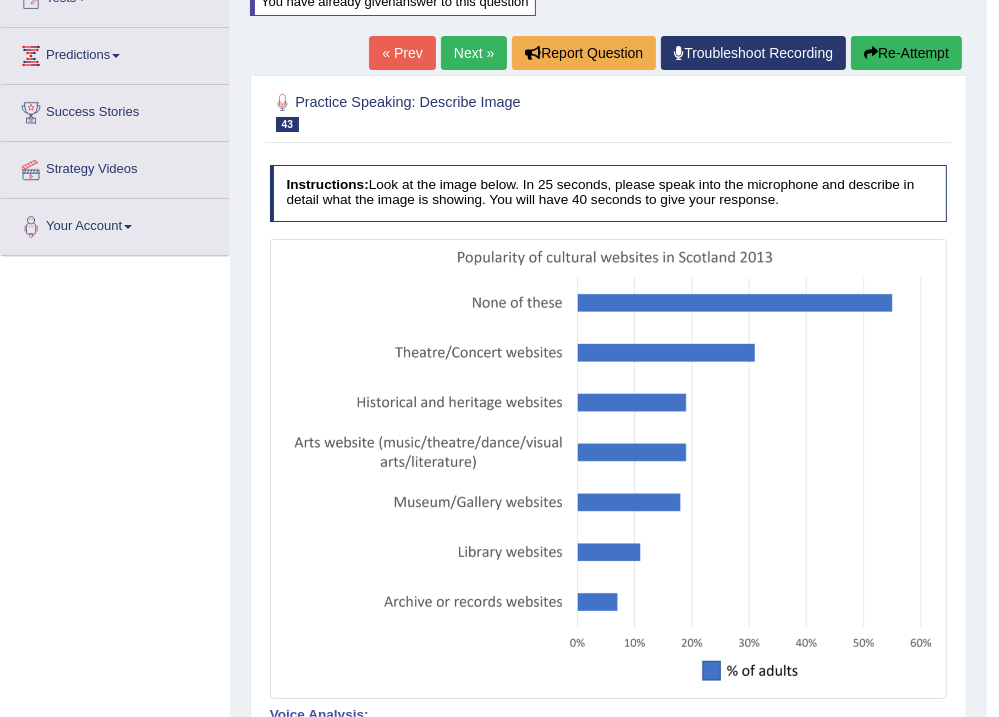 click on "Re-Attempt" at bounding box center [906, 53] 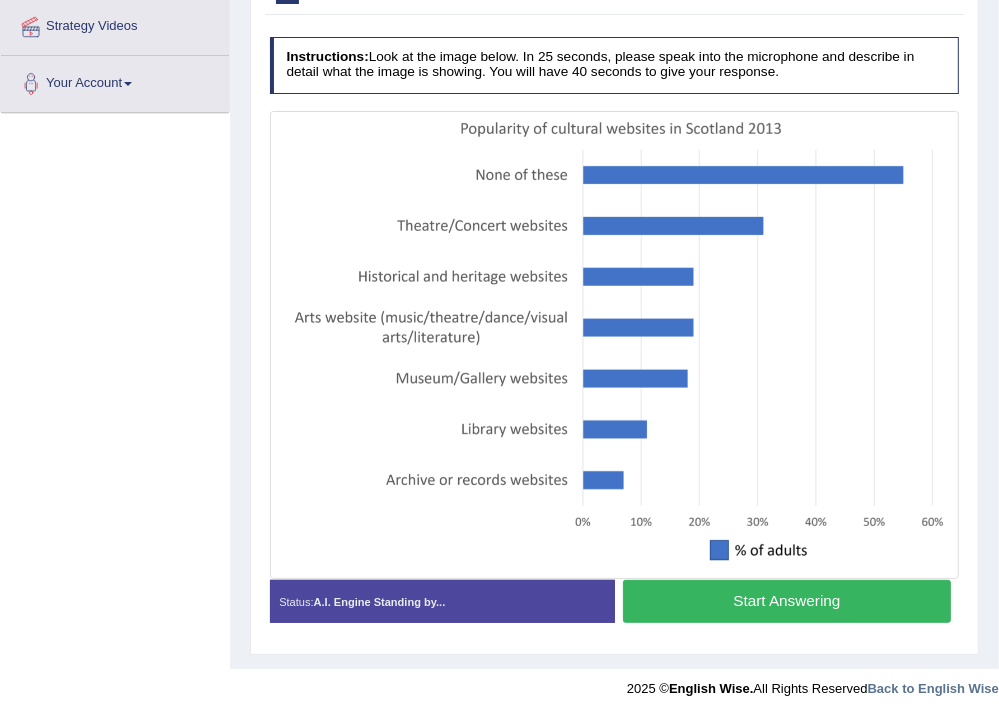 scroll, scrollTop: 385, scrollLeft: 0, axis: vertical 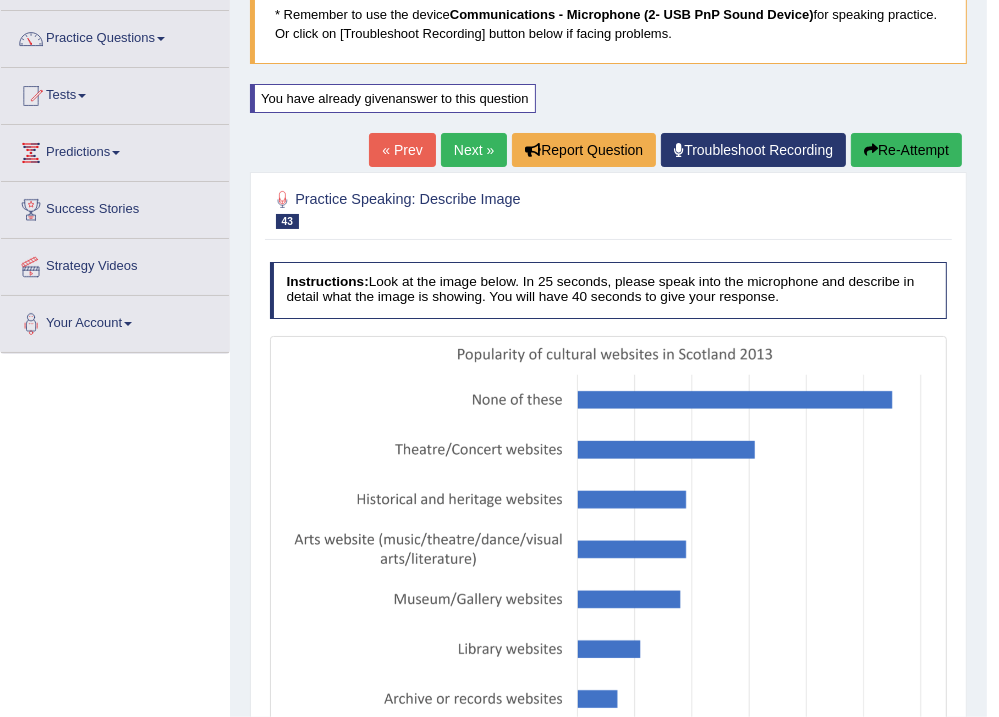 click on "Next »" at bounding box center (474, 150) 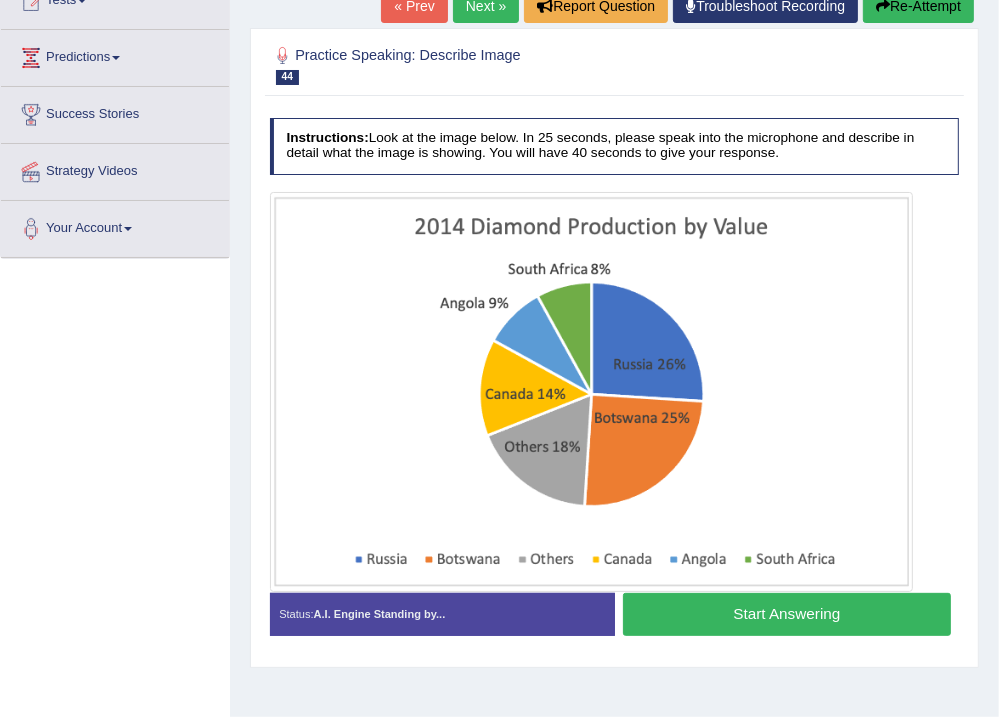 scroll, scrollTop: 0, scrollLeft: 0, axis: both 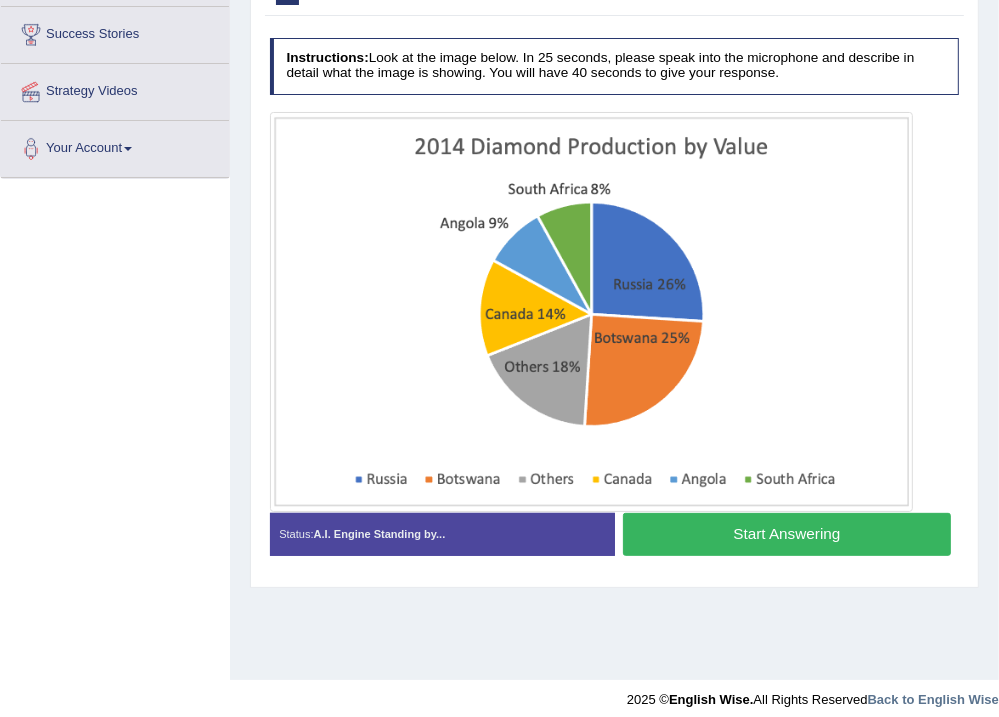 click on "Start Answering" at bounding box center [787, 534] 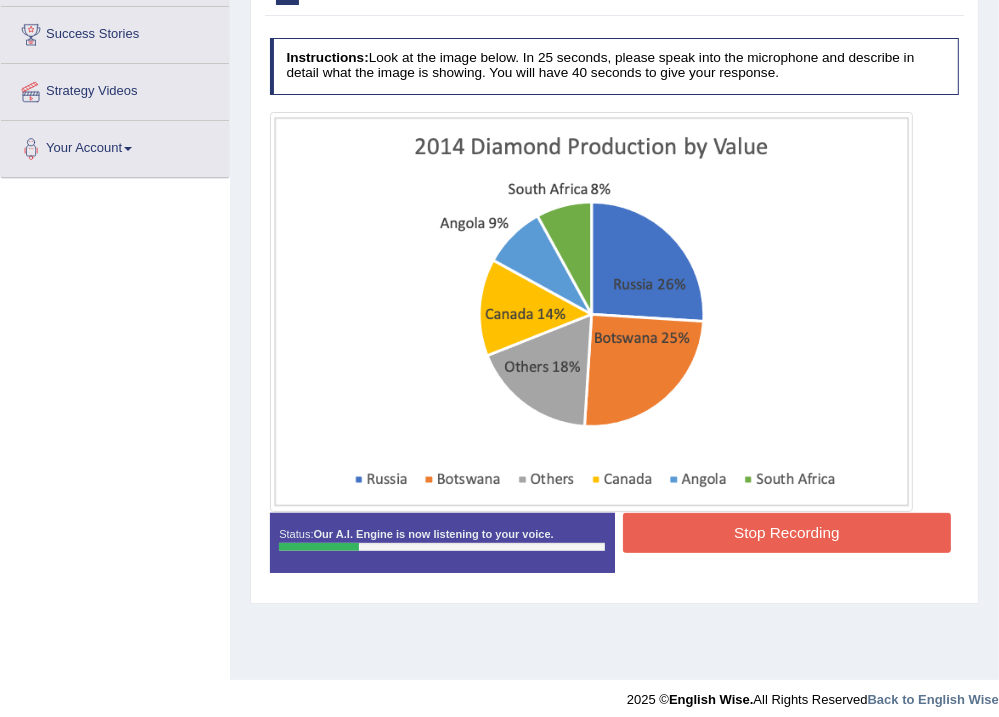 click on "Stop Recording" at bounding box center (787, 532) 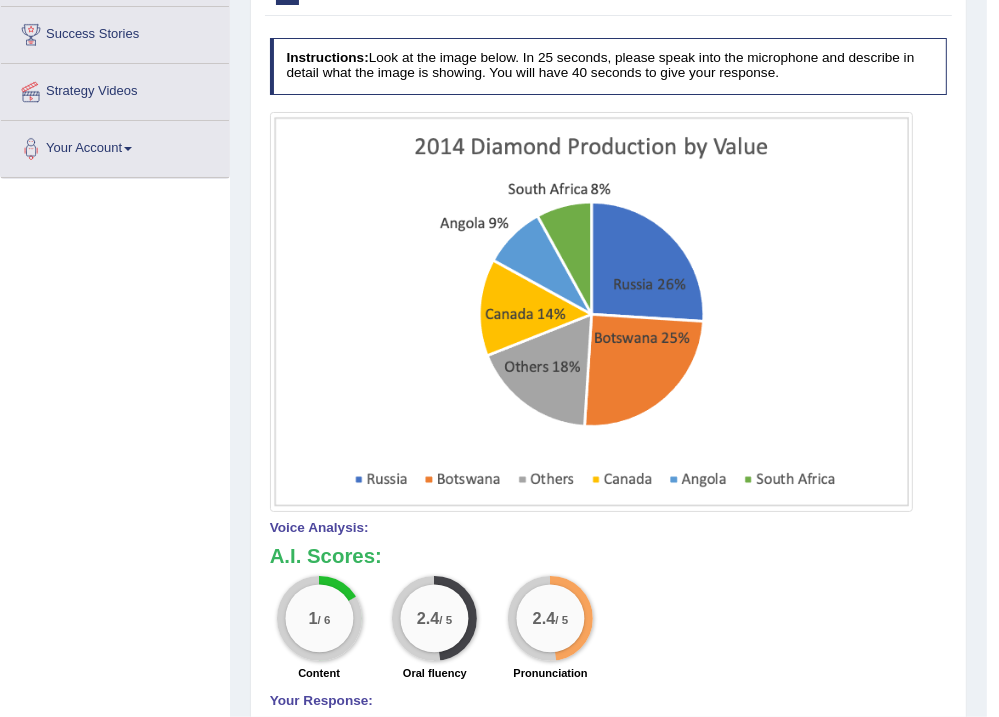 scroll, scrollTop: 160, scrollLeft: 0, axis: vertical 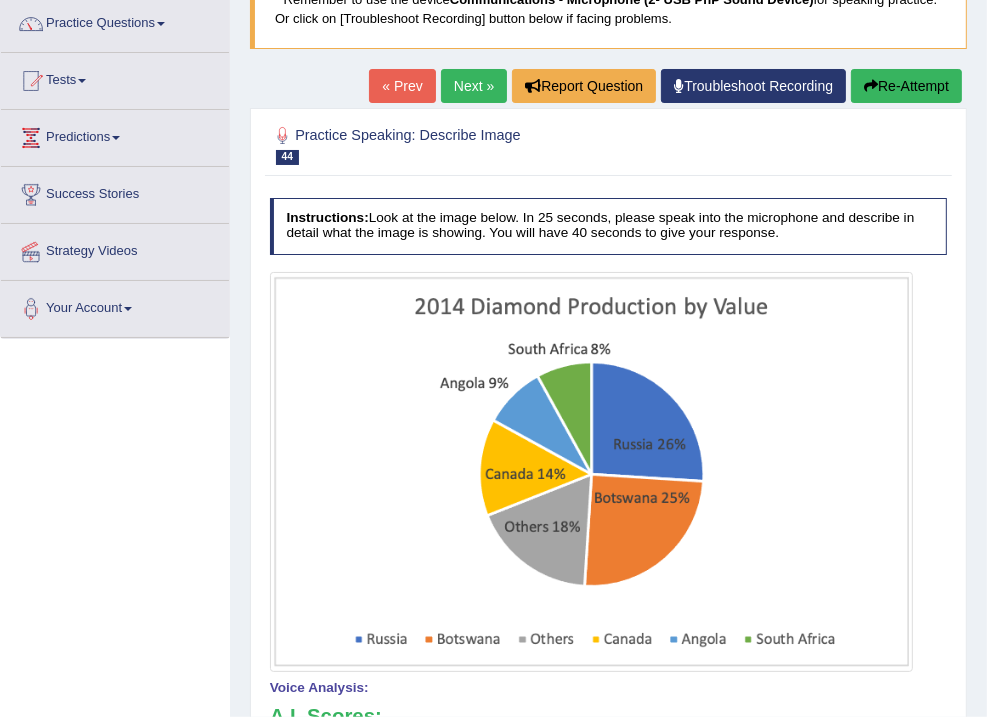 click on "Re-Attempt" at bounding box center (906, 86) 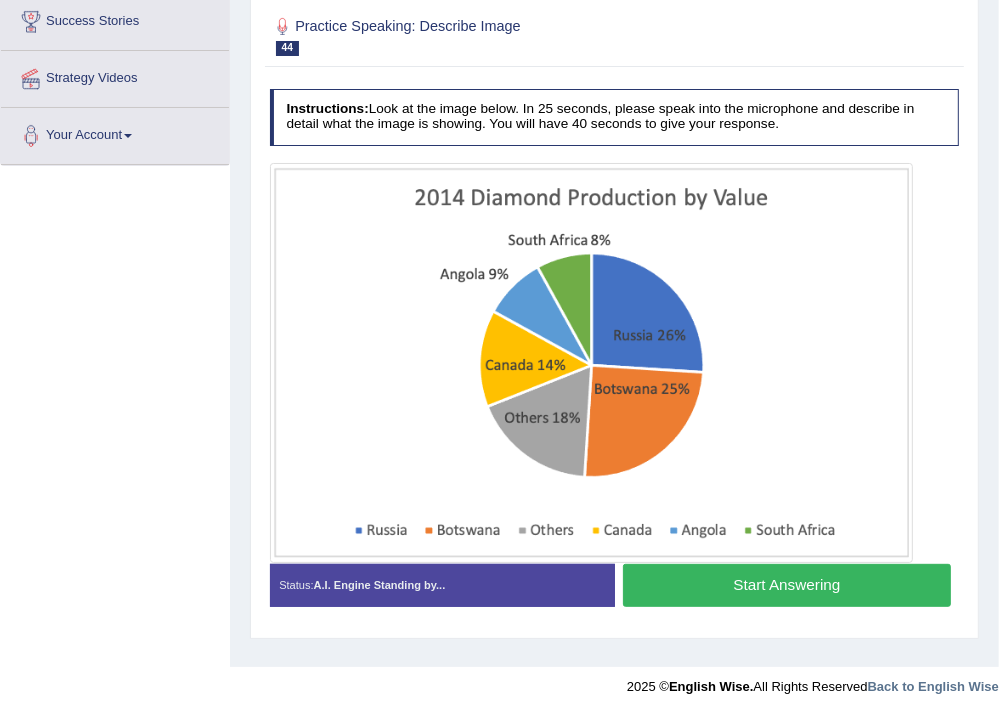 scroll, scrollTop: 0, scrollLeft: 0, axis: both 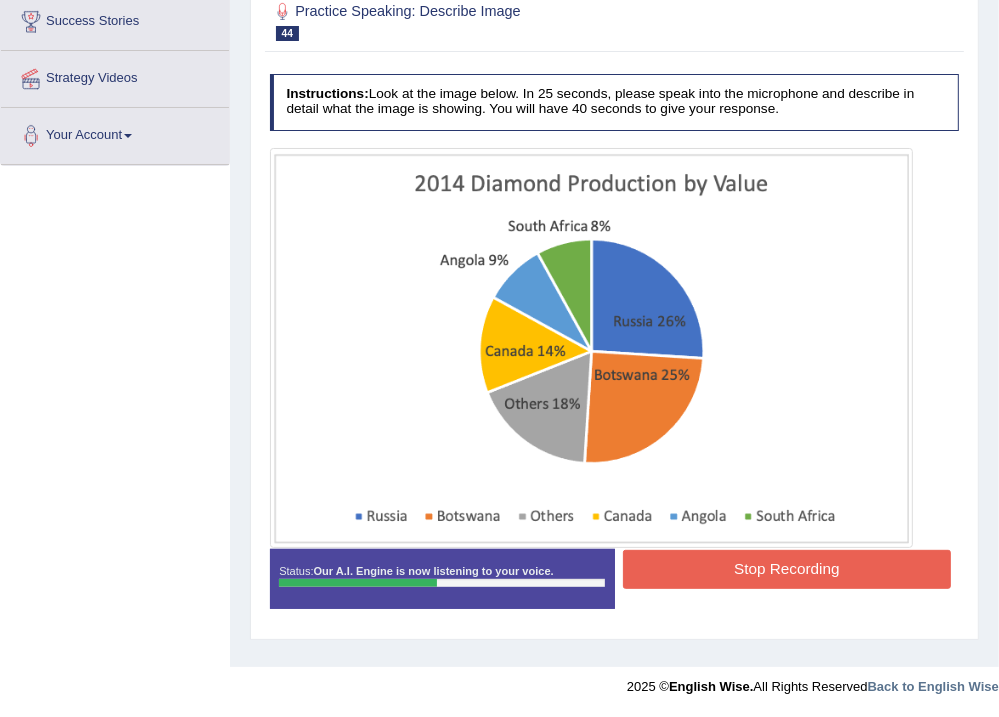 click on "Stop Recording" at bounding box center (787, 569) 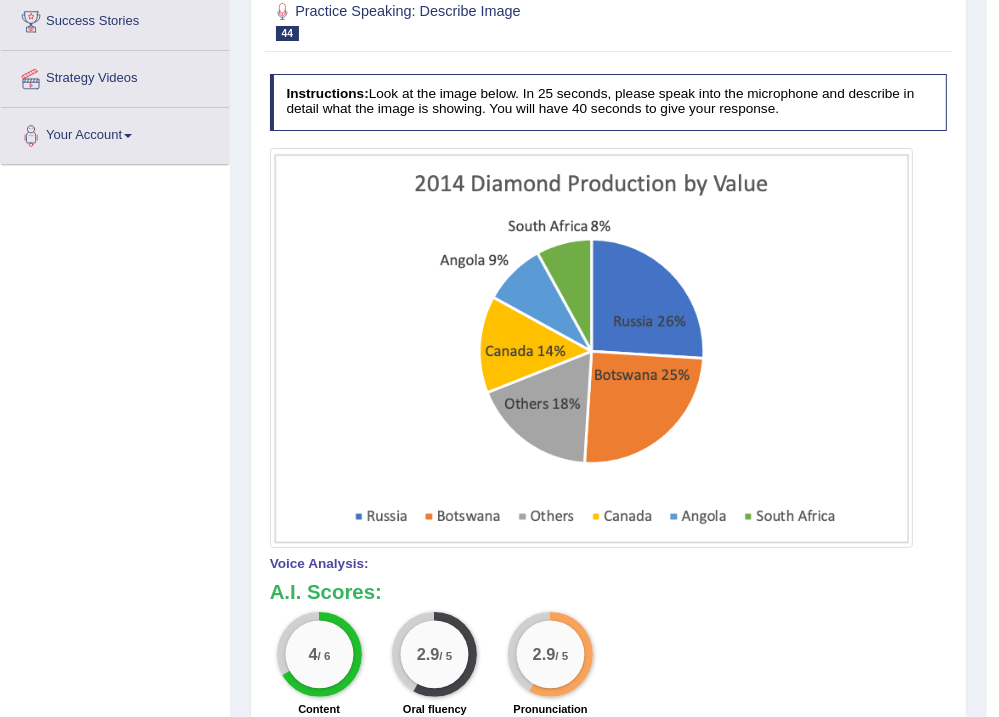 scroll, scrollTop: 173, scrollLeft: 0, axis: vertical 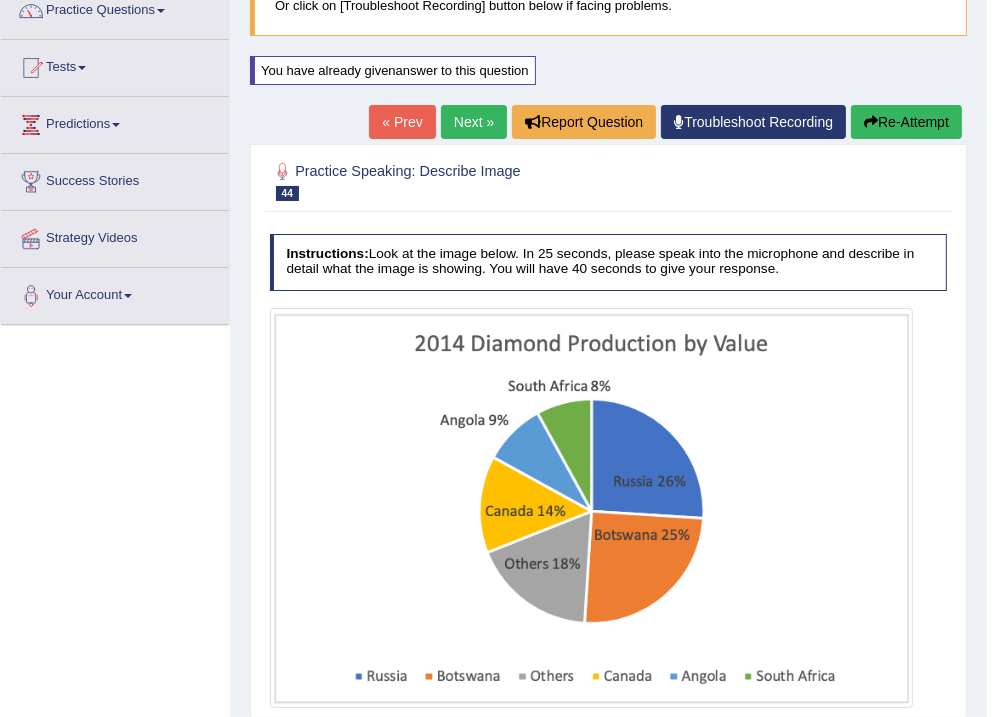 click at bounding box center (871, 122) 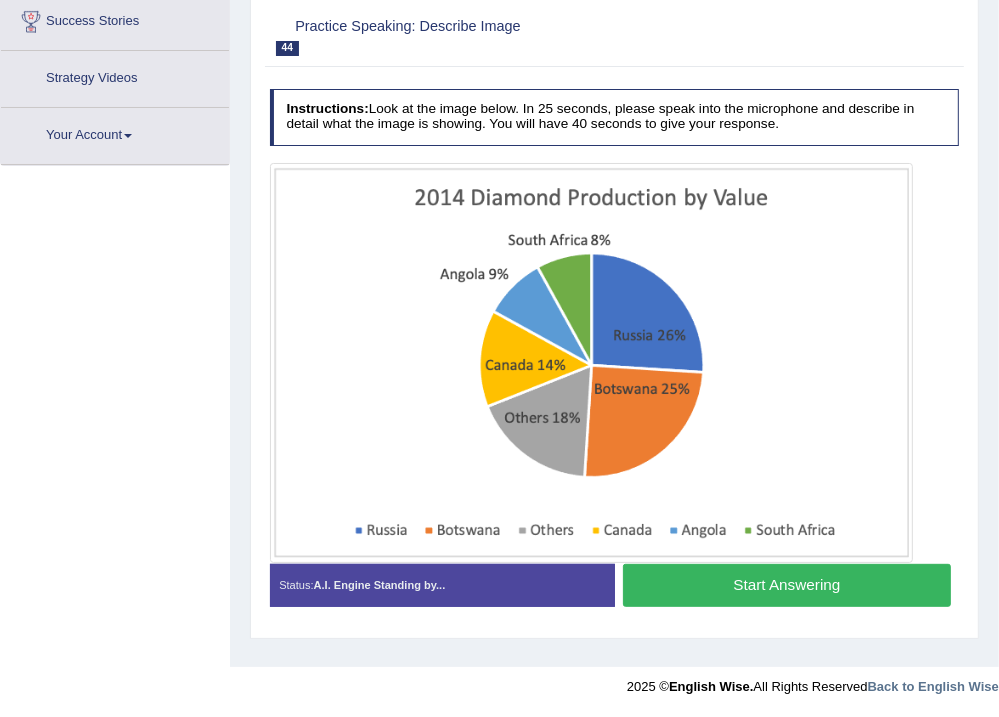 scroll, scrollTop: 333, scrollLeft: 0, axis: vertical 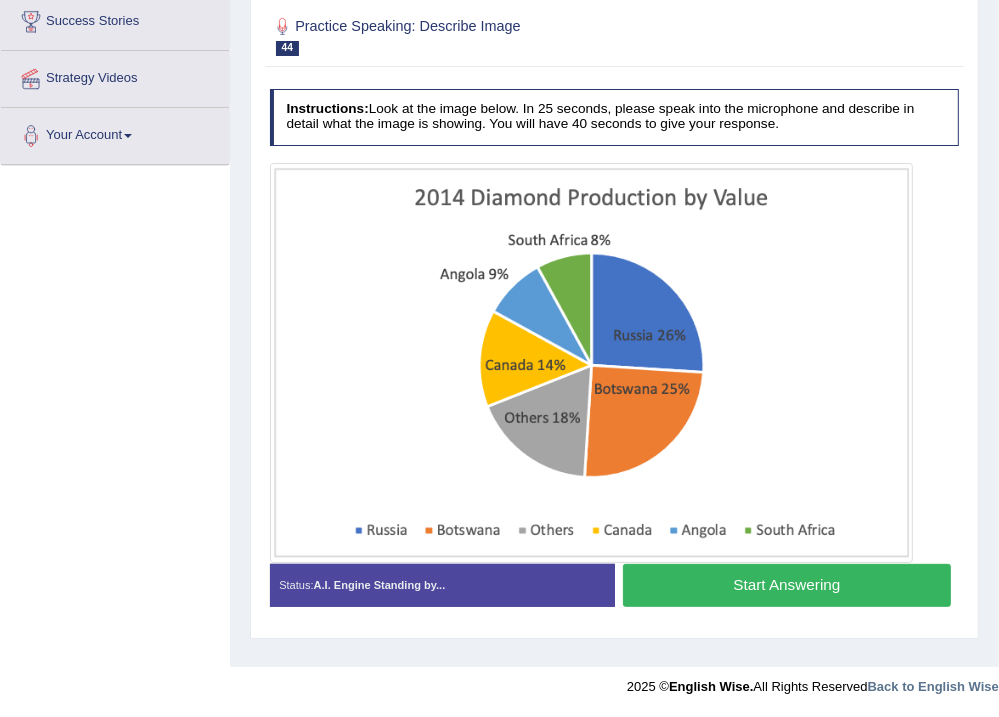 click on "Start Answering" at bounding box center (787, 585) 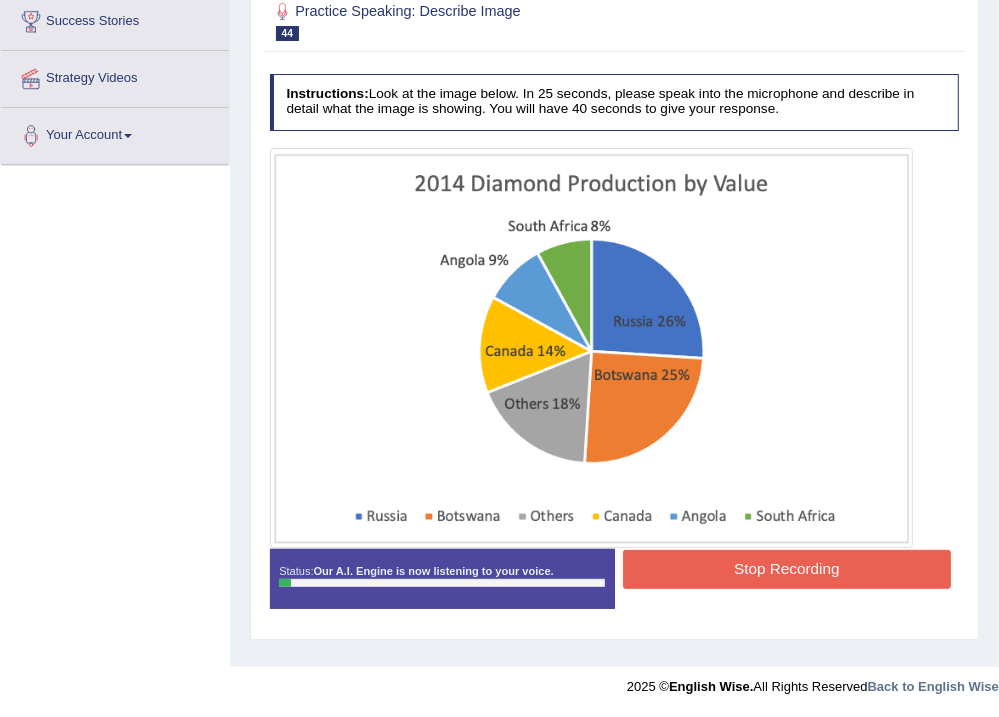 click on "Stop Recording" at bounding box center [787, 569] 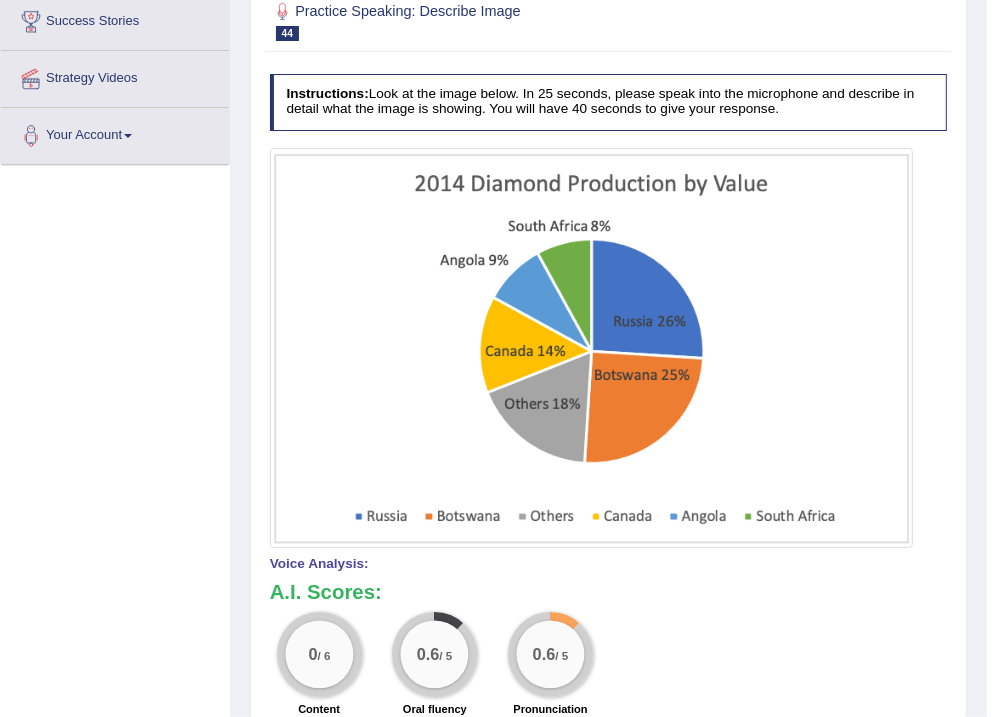 scroll, scrollTop: 173, scrollLeft: 0, axis: vertical 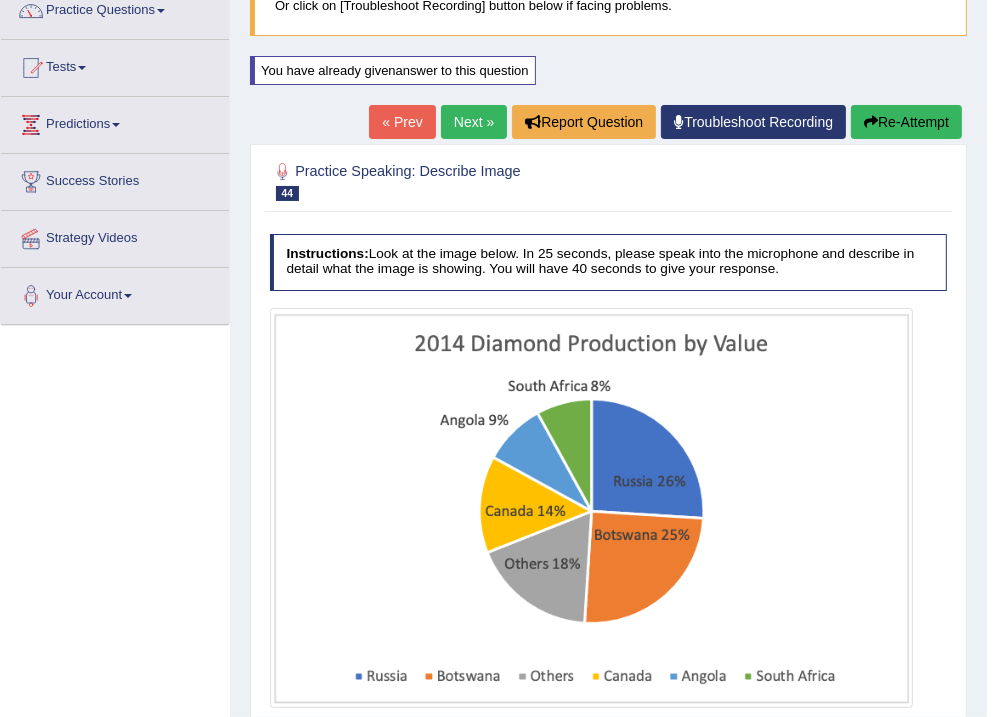 click at bounding box center [871, 122] 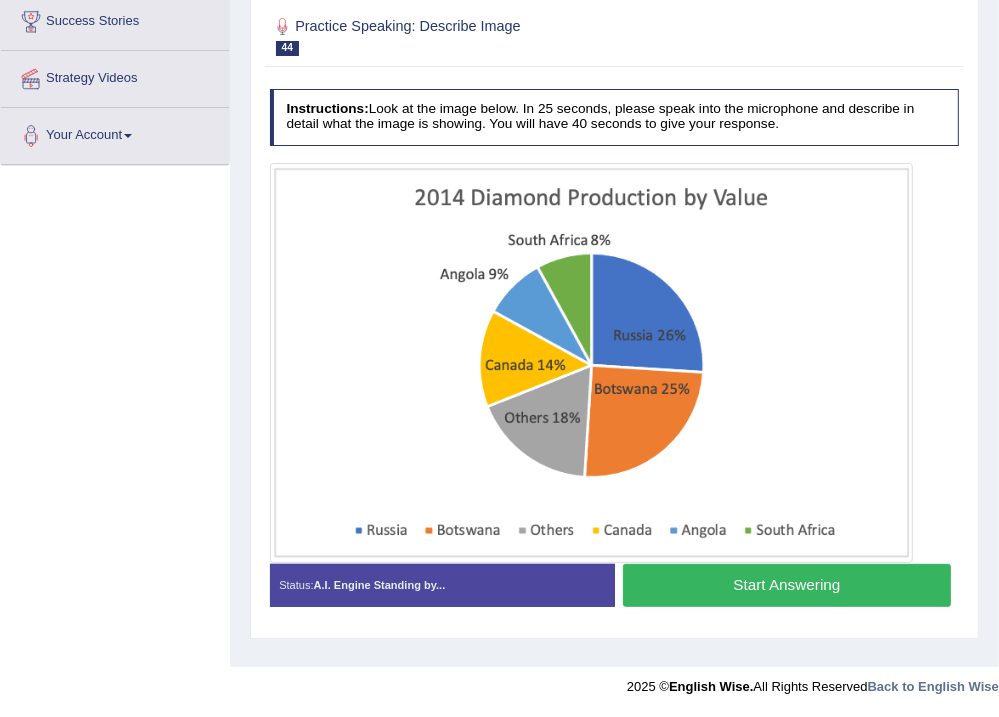 scroll, scrollTop: 333, scrollLeft: 0, axis: vertical 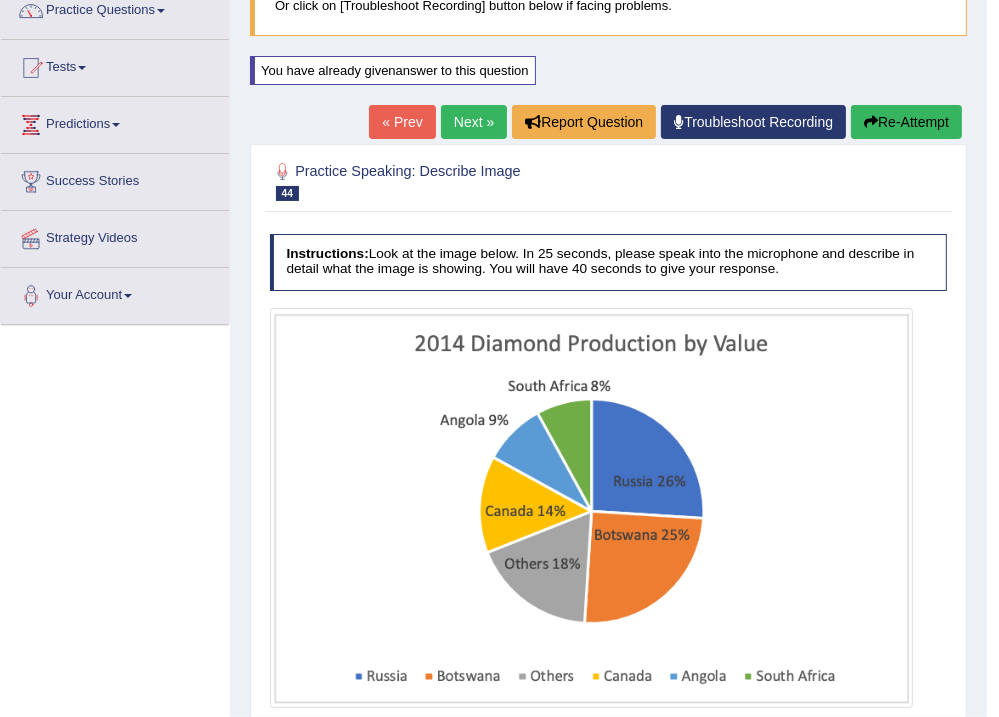 click on "Practice Speaking: Describe Image
44
Diamond Production
Instructions:  Look at the image below. In 25 seconds, please speak into the microphone and describe in detail what the image is showing. You will have 40 seconds to give your response.
Created with Highcharts 7.1.2 Too low Too high Time Pitch meter: 0 10 20 30 40 Created with Highcharts 7.1.2 Great Too slow Too fast Time Speech pace meter: 0 10 20 30 40 Spoken Keywords:  Diamond  Russia  Canada  South  Africa  Country  2014. Voice Analysis: A.I. Scores:
6  / 6              Content
2.7  / 5              Oral fluency
2.7  / 5              Pronunciation
A.I. Scores:
0  / 6 0  / 6              Content
0.6  / 5 0.6  / 5              Oral fluency
0.6" at bounding box center [608, 644] 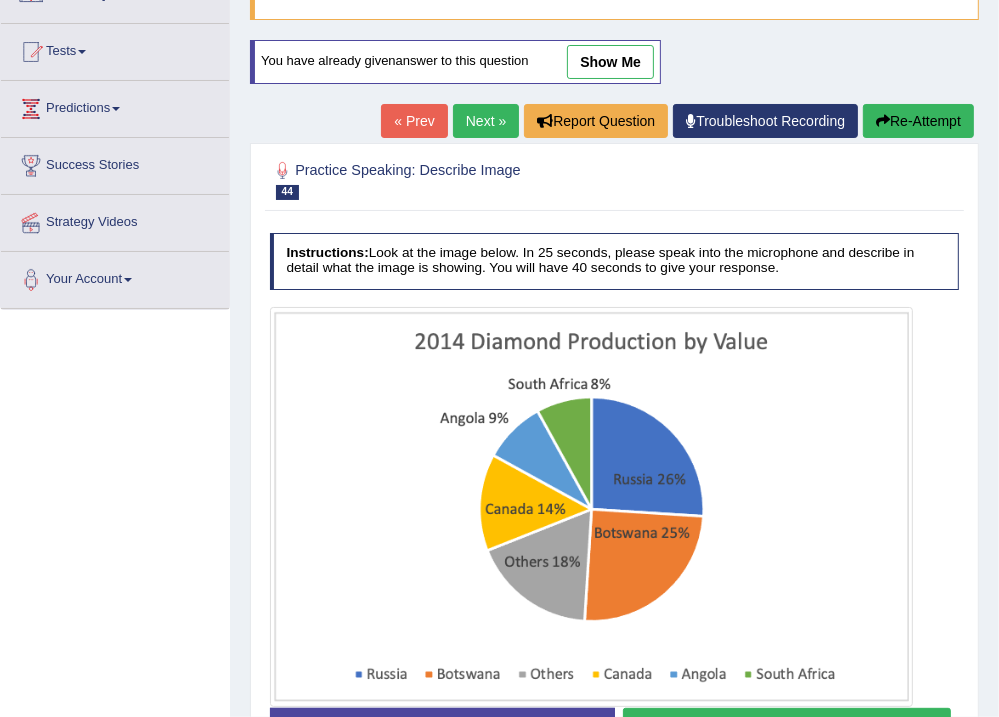scroll, scrollTop: 0, scrollLeft: 0, axis: both 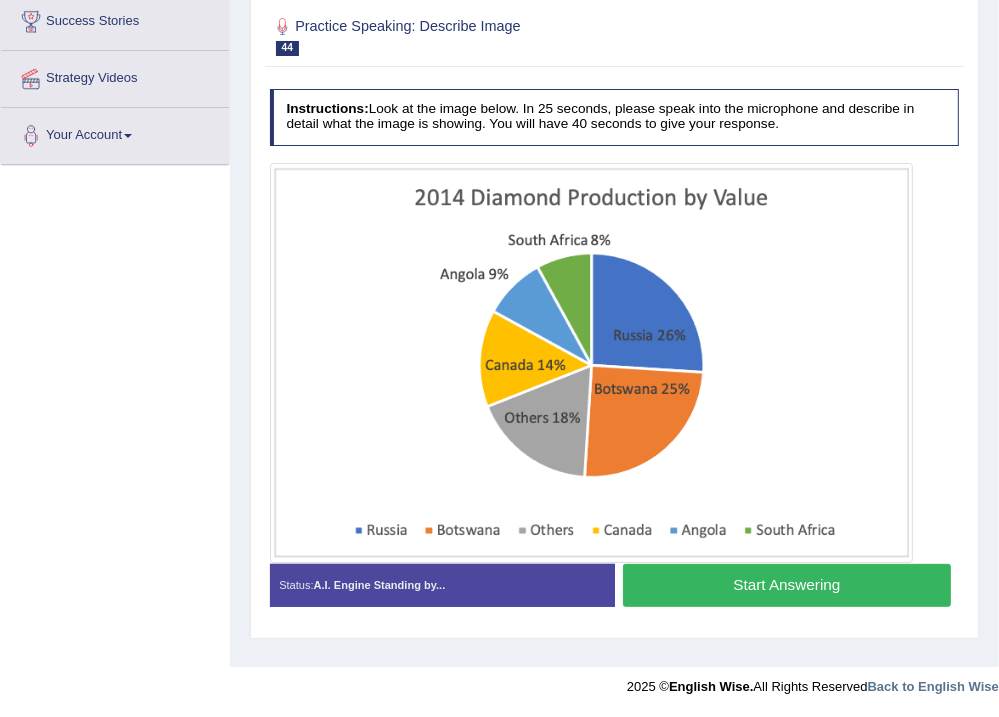 click on "Start Answering" at bounding box center (787, 585) 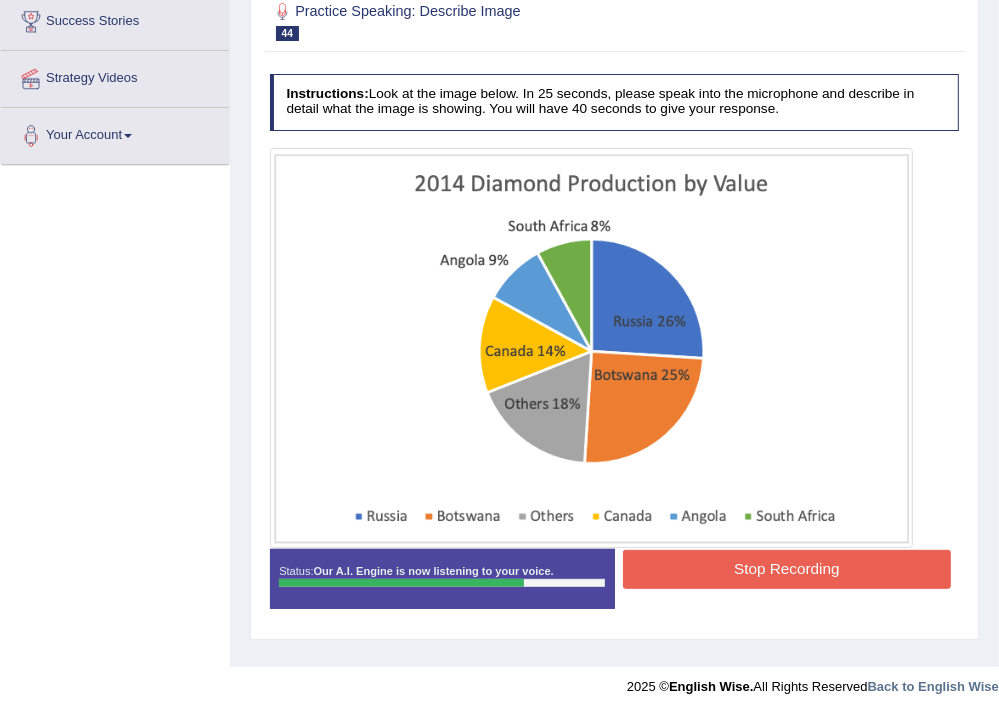 click on "Stop Recording" at bounding box center (787, 569) 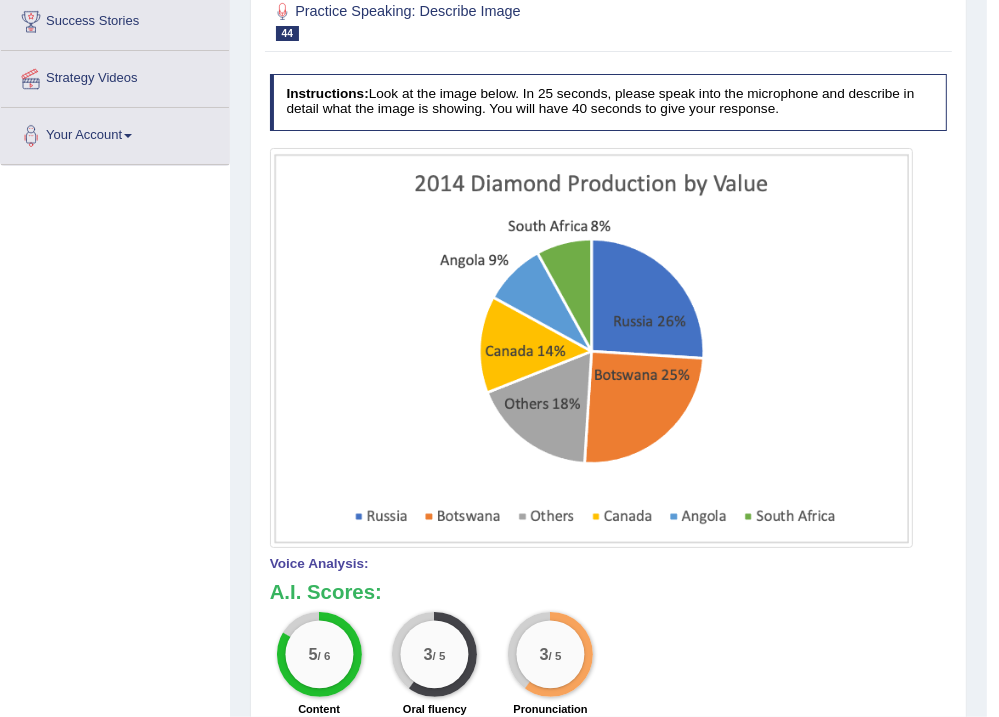 scroll, scrollTop: 93, scrollLeft: 0, axis: vertical 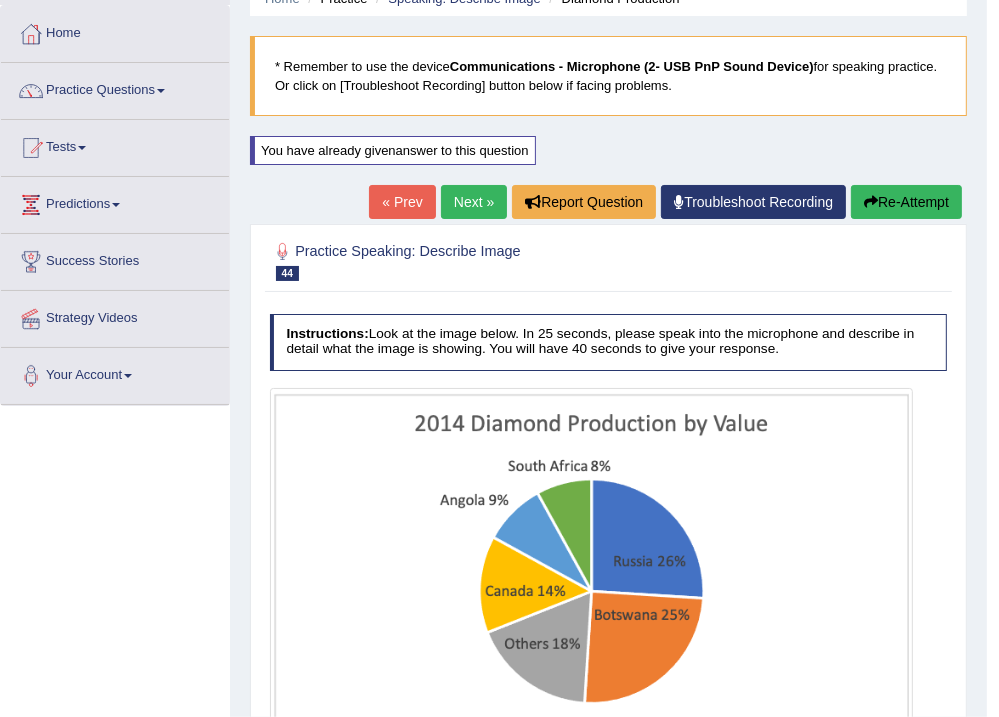 click on "Re-Attempt" at bounding box center [906, 202] 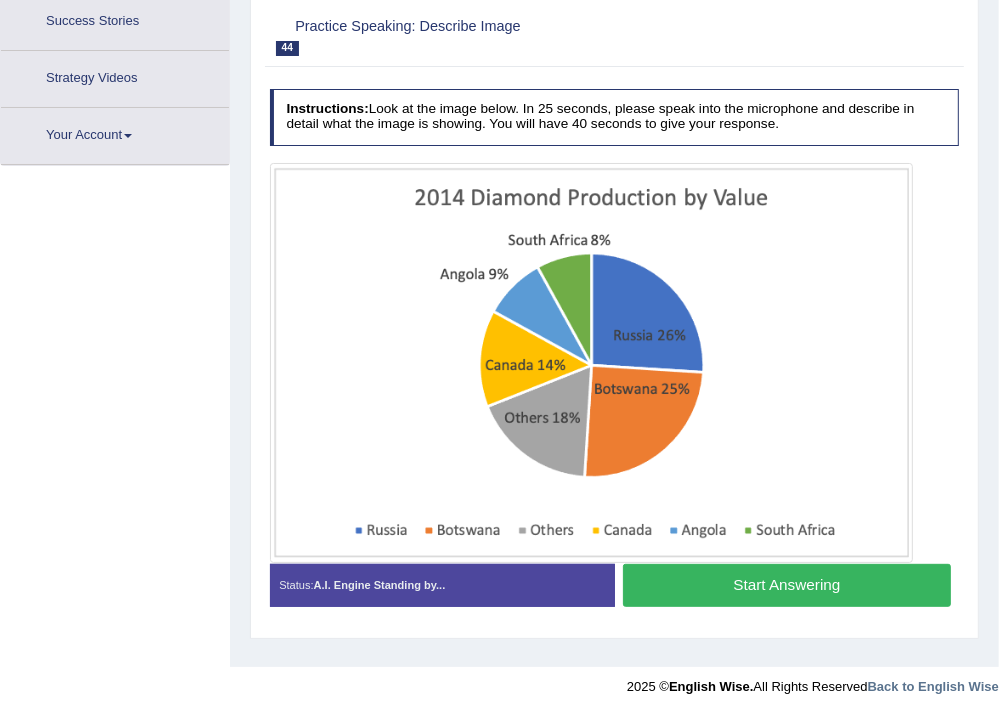 scroll, scrollTop: 333, scrollLeft: 0, axis: vertical 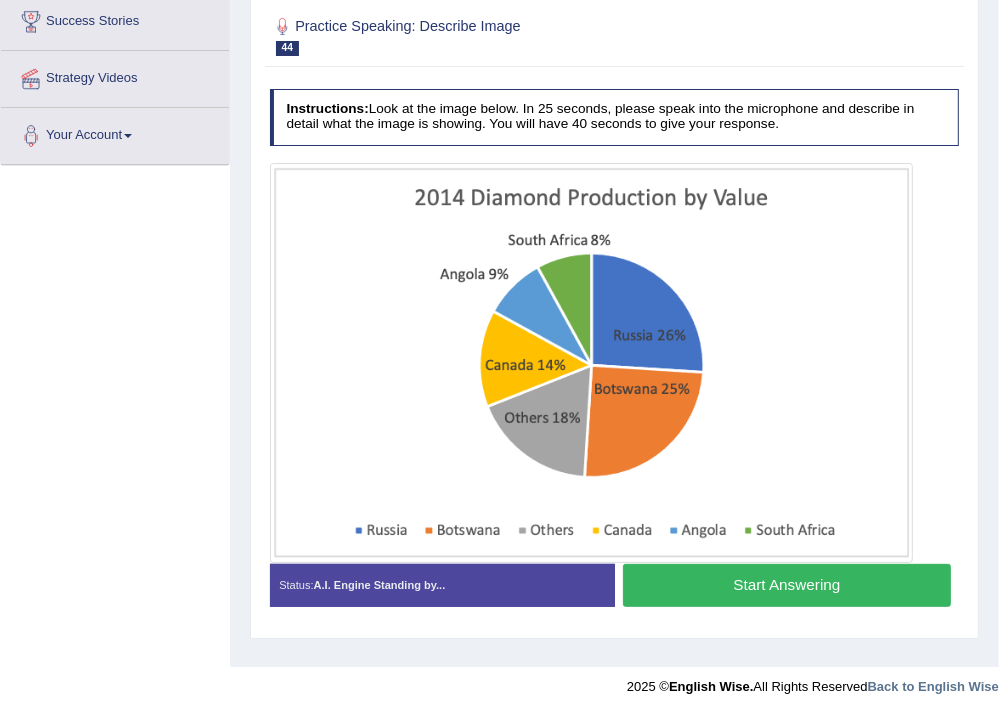click on "Start Answering" at bounding box center [787, 585] 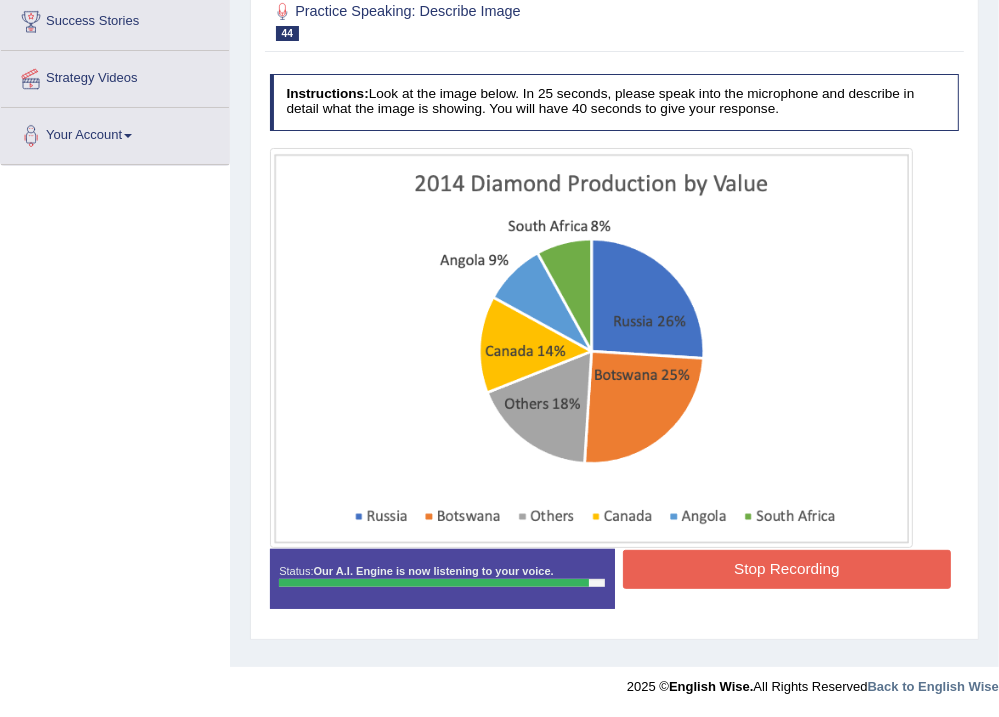 click on "Stop Recording" at bounding box center [787, 569] 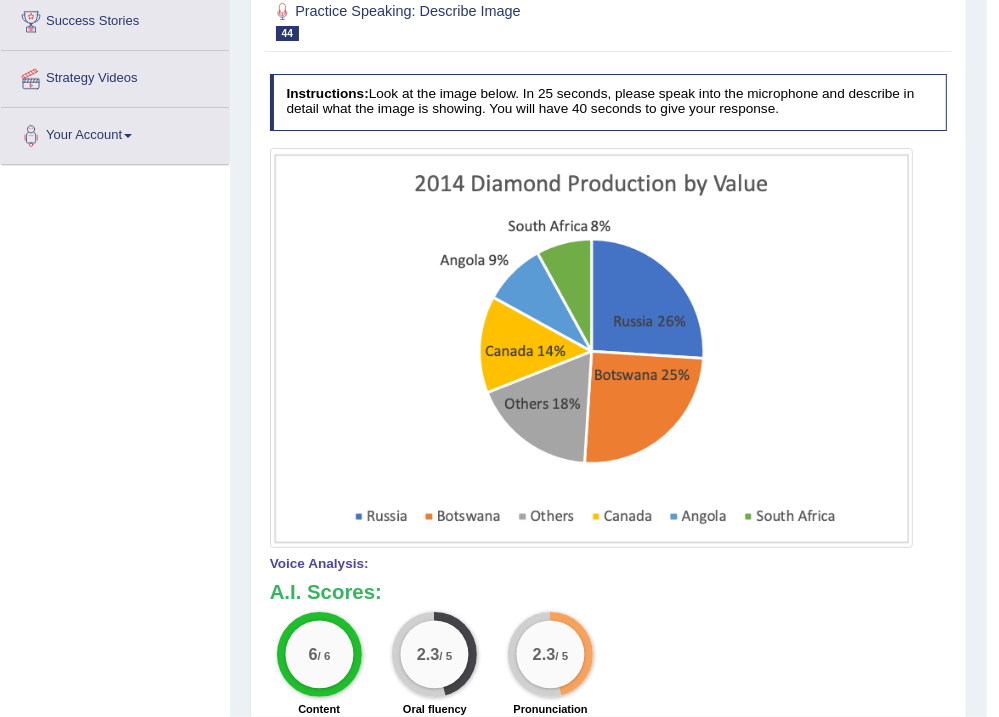 scroll, scrollTop: 253, scrollLeft: 0, axis: vertical 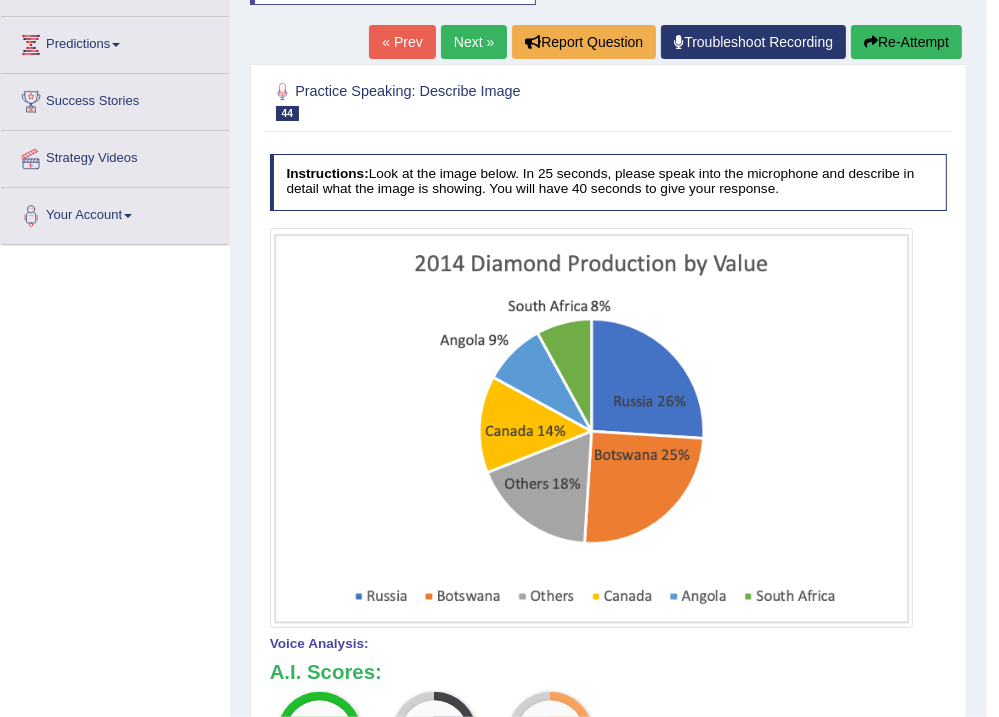 click on "Re-Attempt" at bounding box center (906, 42) 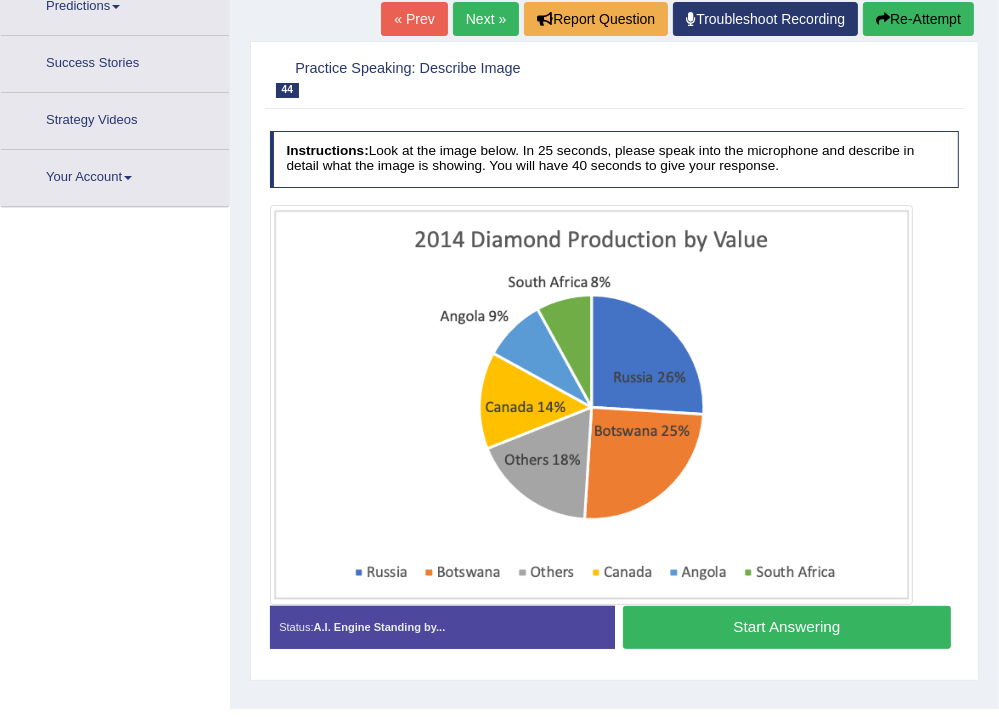 scroll, scrollTop: 291, scrollLeft: 0, axis: vertical 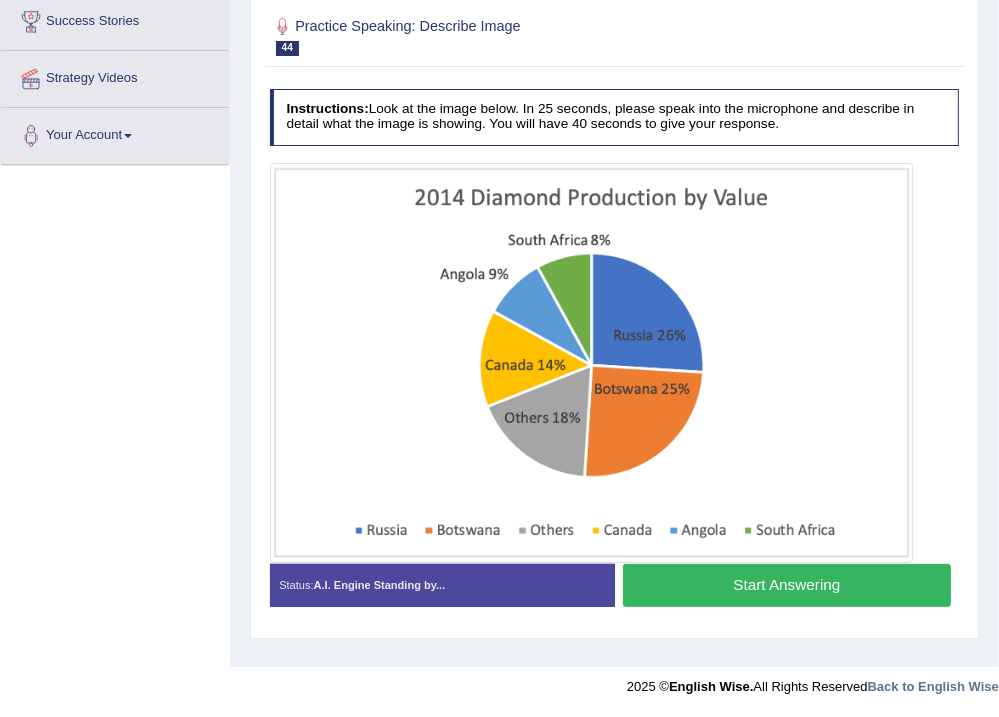 click on "Start Answering" at bounding box center (787, 585) 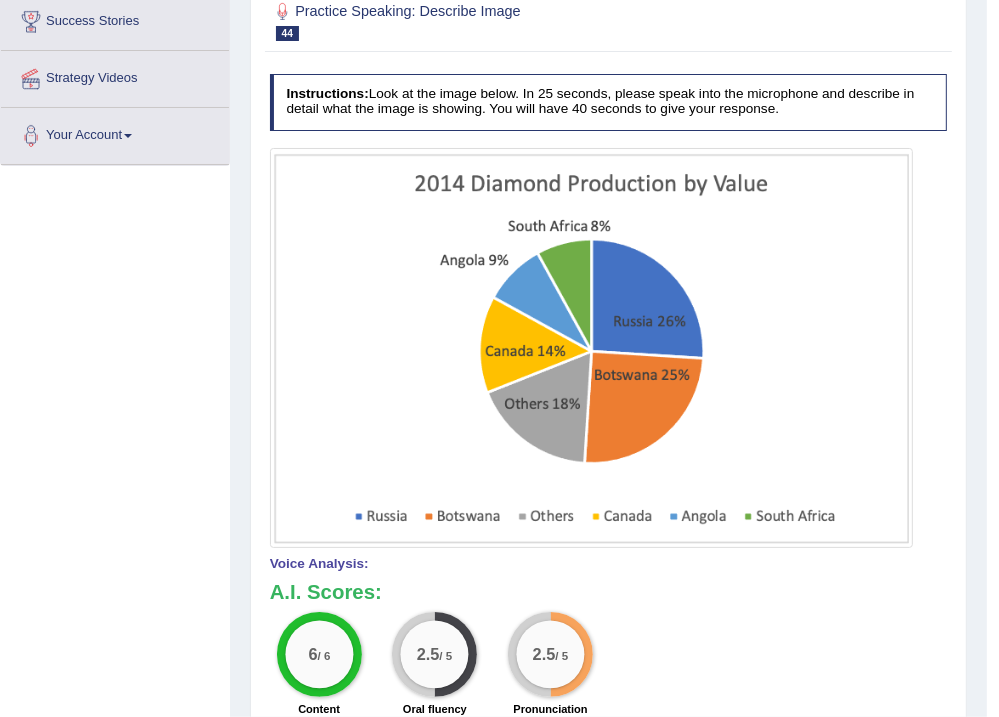 scroll, scrollTop: 253, scrollLeft: 0, axis: vertical 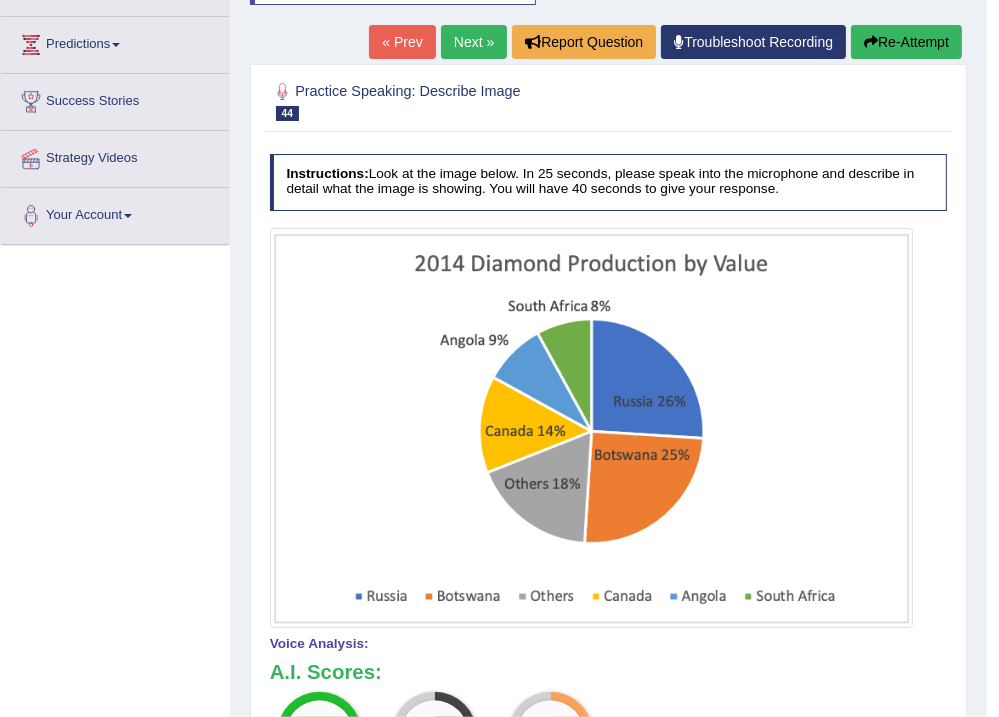 click on "Re-Attempt" at bounding box center [906, 42] 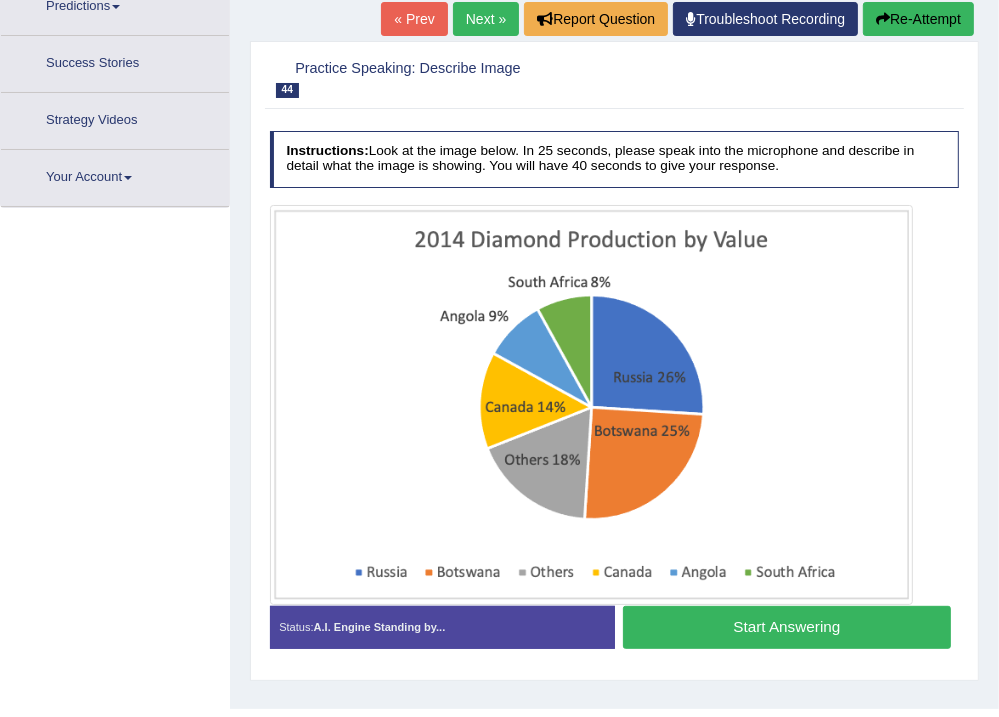 scroll, scrollTop: 0, scrollLeft: 0, axis: both 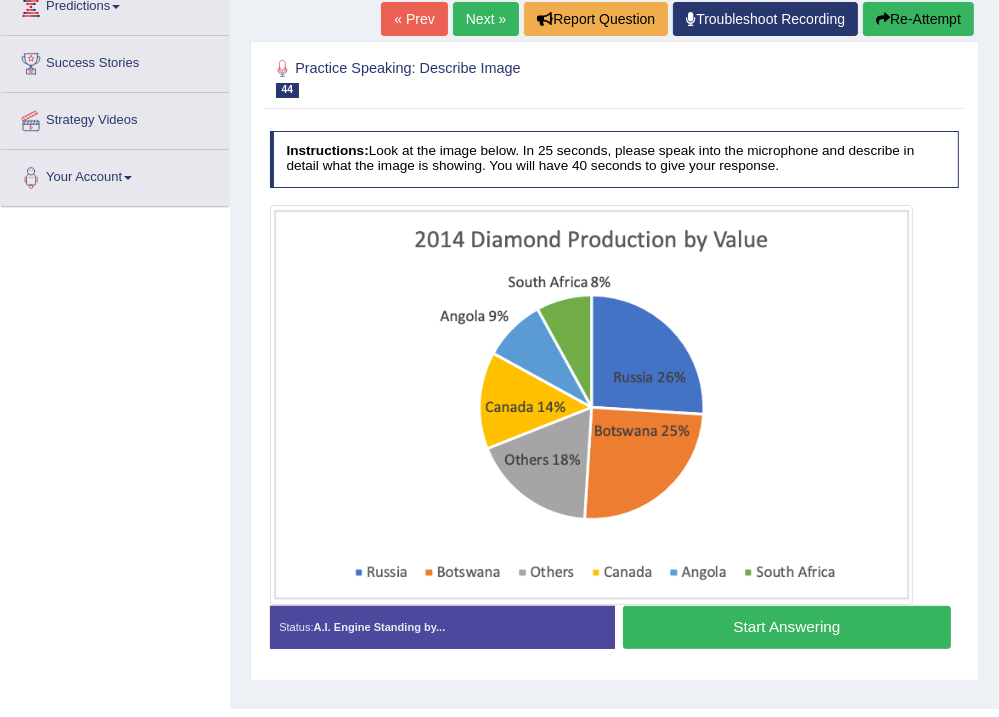 click on "Instructions:  Look at the image below. In 25 seconds, please speak into the microphone and describe in detail what the image is showing. You will have 40 seconds to give your response.
Created with Highcharts 7.1.2 Too low Too high Time Pitch meter: 0 10 20 30 40 Created with Highcharts 7.1.2 Great Too slow Too fast Time Speech pace meter: 0 10 20 30 40 Spoken Keywords: Voice Analysis: A.I. Scores:
6  / 6              Content
2.5  / 5              Oral fluency
2.5  / 5              Pronunciation
Your Response: Sample Answer: . Status:  A.I. Engine Standing by... Start Answering Stop Recording" at bounding box center [614, 396] 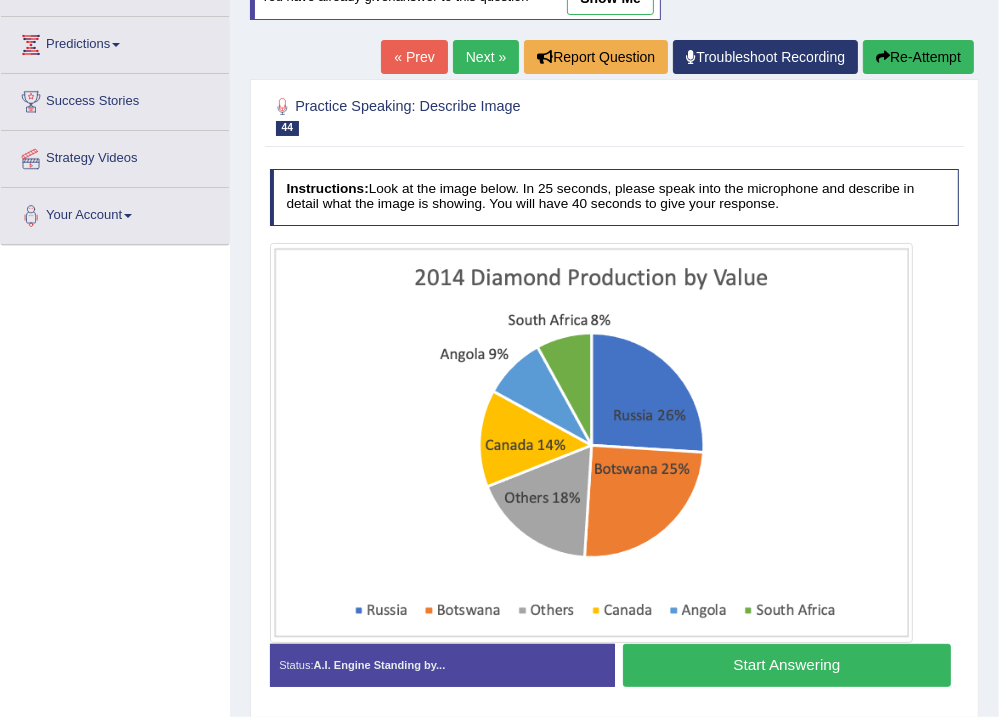 scroll, scrollTop: 333, scrollLeft: 0, axis: vertical 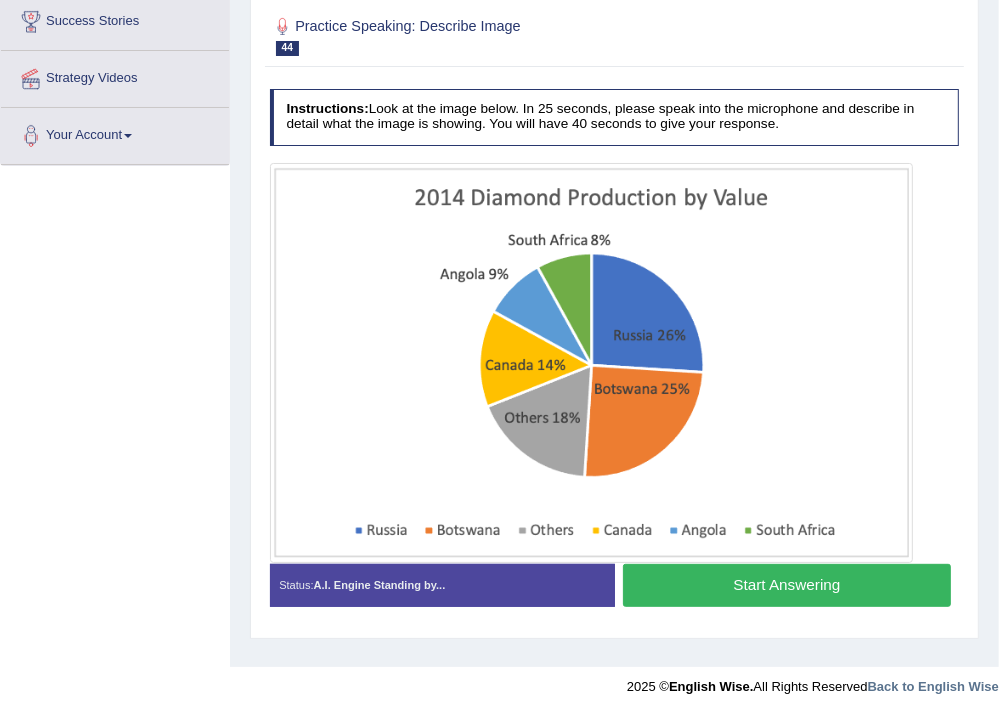 click on "Start Answering" at bounding box center (787, 585) 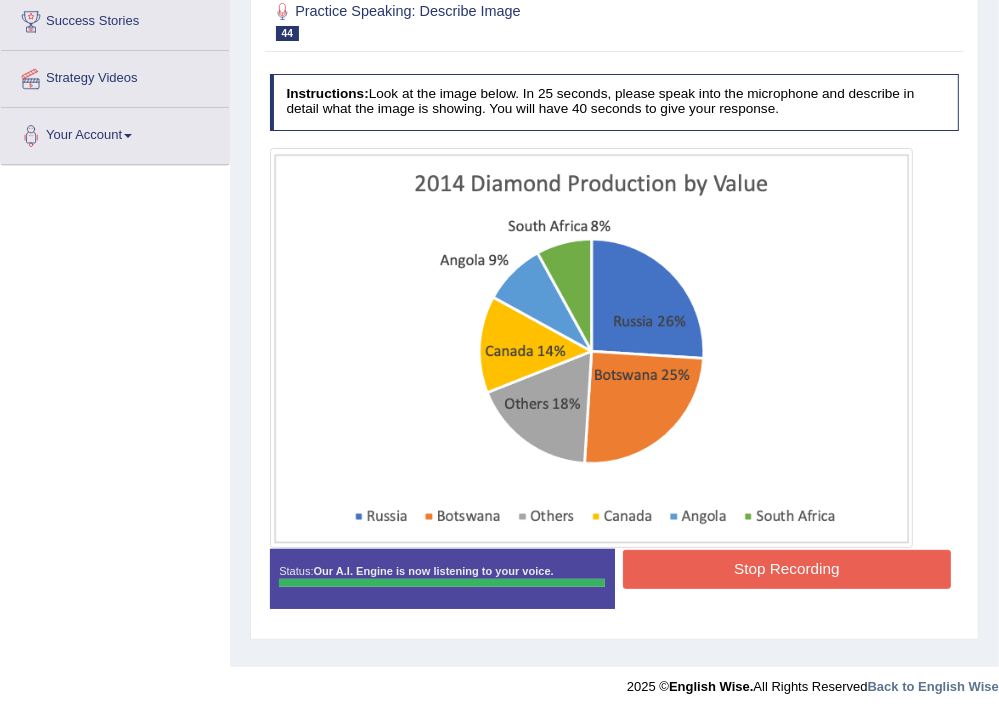 click on "Instructions:  Look at the image below. In 25 seconds, please speak into the microphone and describe in detail what the image is showing. You will have 40 seconds to give your response.
Created with Highcharts 7.1.2 Too low Too high Time Pitch meter: 0 10 20 30 40 Created with Highcharts 7.1.2 Great Too slow Too fast Time Speech pace meter: 0 10 20 30 40 Spoken Keywords: Voice Analysis: A.I. Scores:
6  / 6              Content
2.5  / 5              Oral fluency
2.5  / 5              Pronunciation
Your Response: Sample Answer: . Status:  Our A.I. Engine is now listening to your voice. Start Answering Stop Recording" at bounding box center (614, 348) 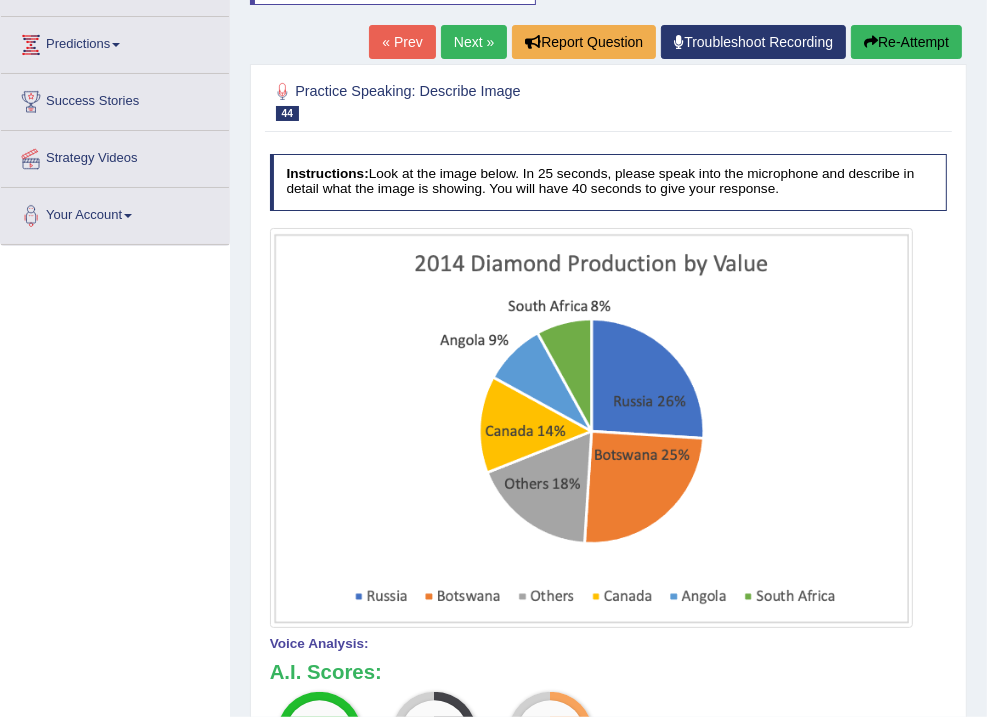 scroll, scrollTop: 13, scrollLeft: 0, axis: vertical 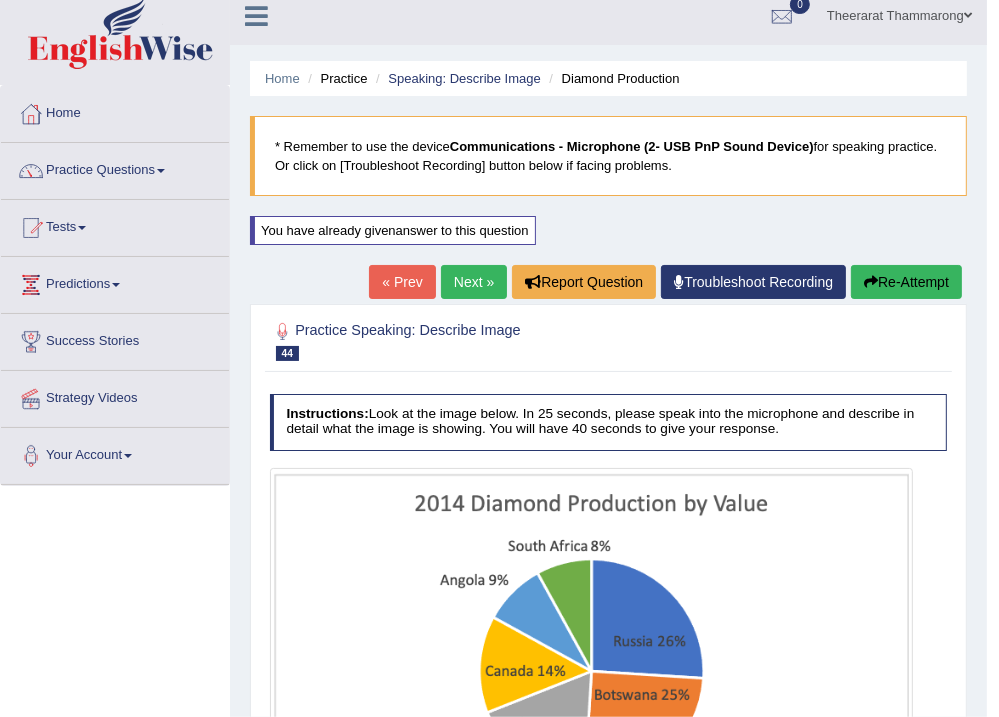 click on "Next »" at bounding box center (474, 282) 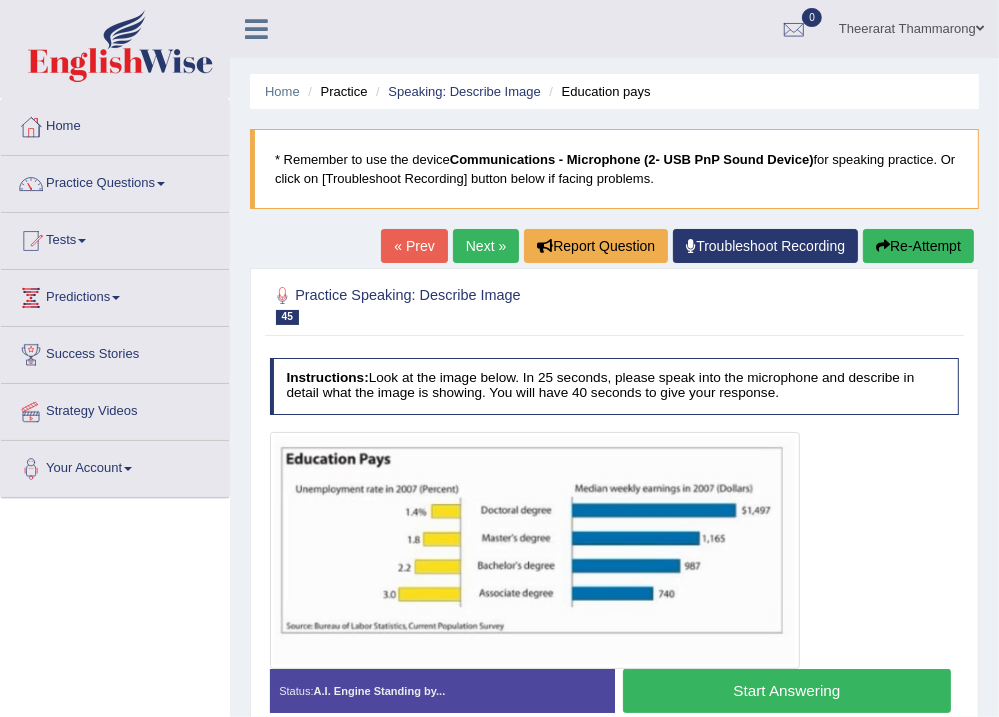 scroll, scrollTop: 80, scrollLeft: 0, axis: vertical 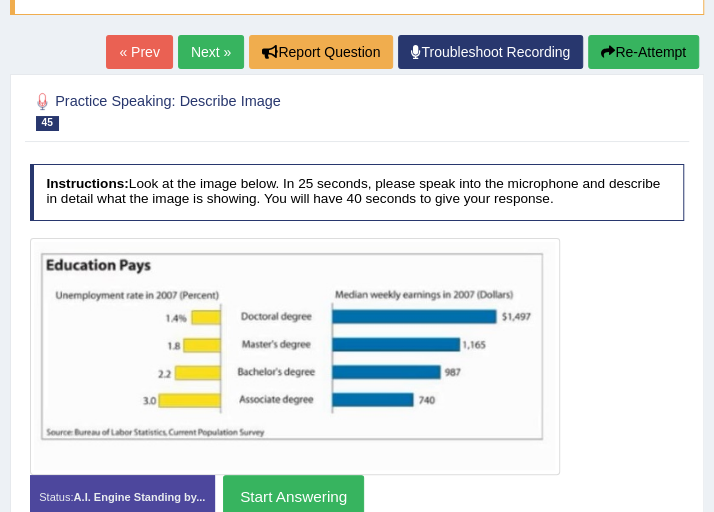 click on "Next »" at bounding box center (211, 52) 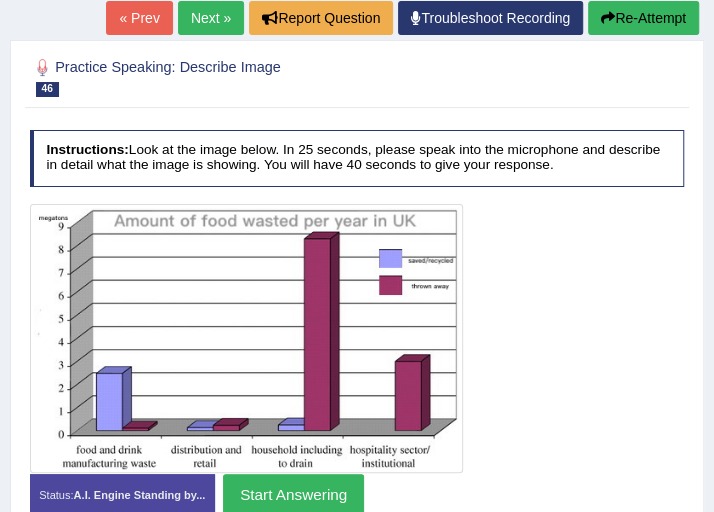 scroll, scrollTop: 285, scrollLeft: 0, axis: vertical 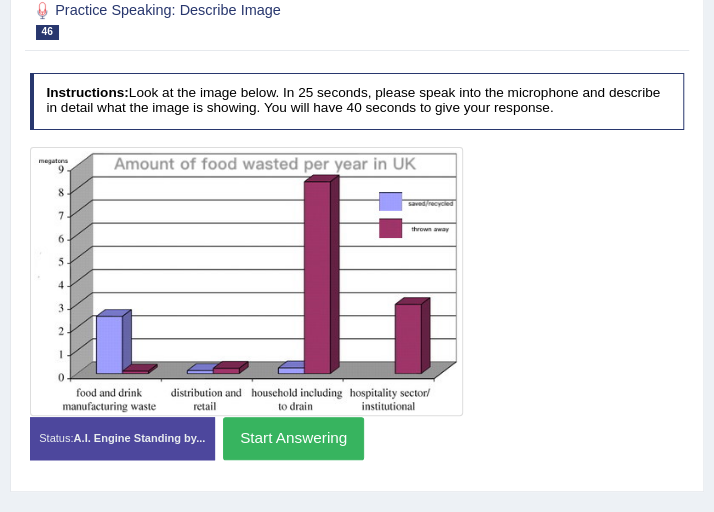 click on "Start Answering" at bounding box center (293, 438) 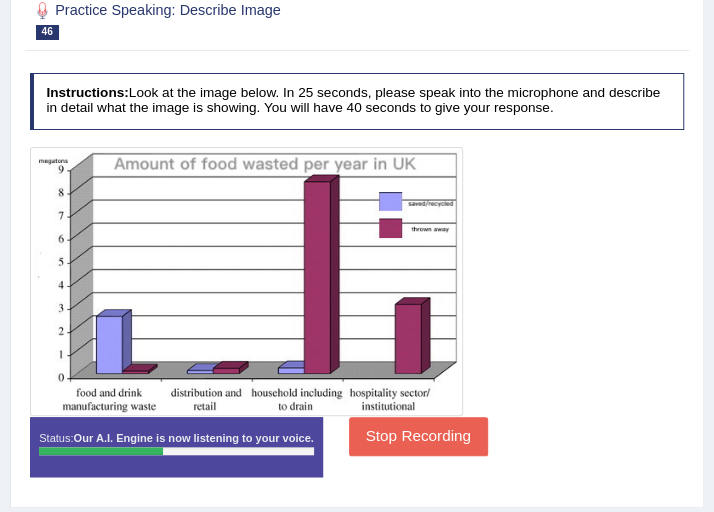 click on "Stop Recording" at bounding box center (418, 436) 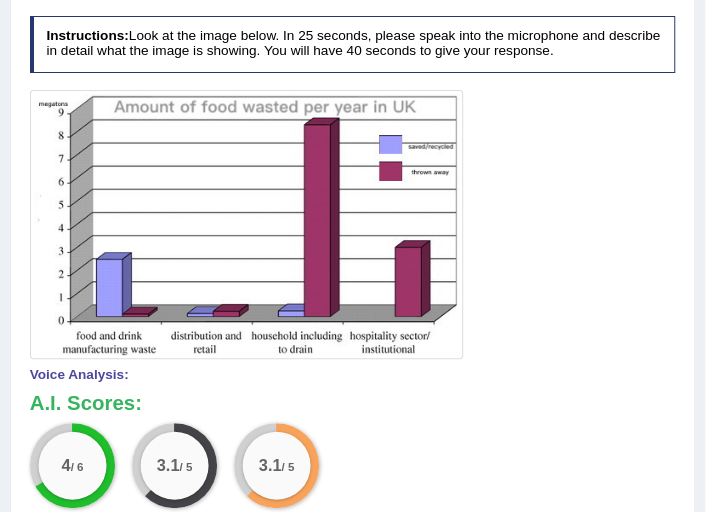 scroll, scrollTop: 228, scrollLeft: 0, axis: vertical 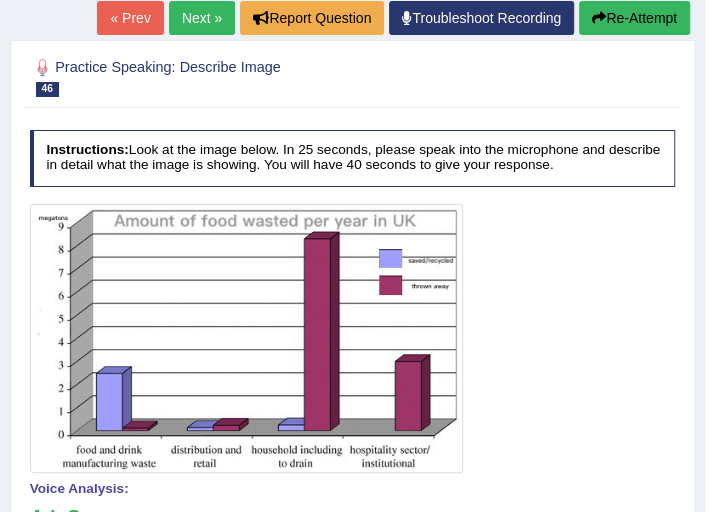 click on "Re-Attempt" at bounding box center (634, 18) 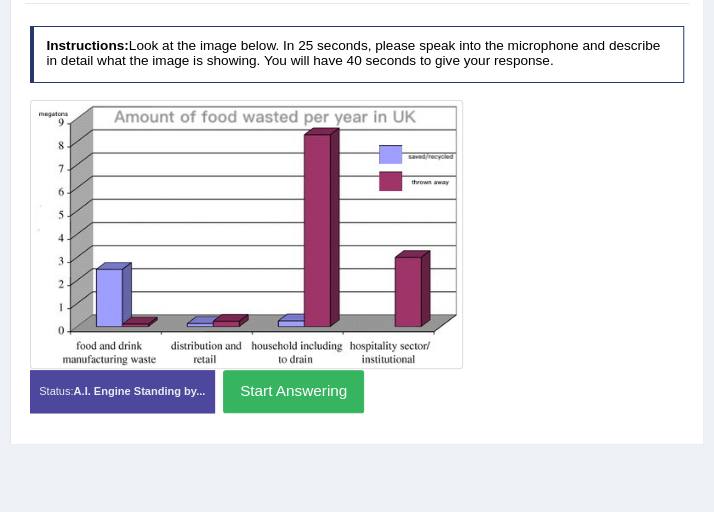 scroll, scrollTop: 396, scrollLeft: 0, axis: vertical 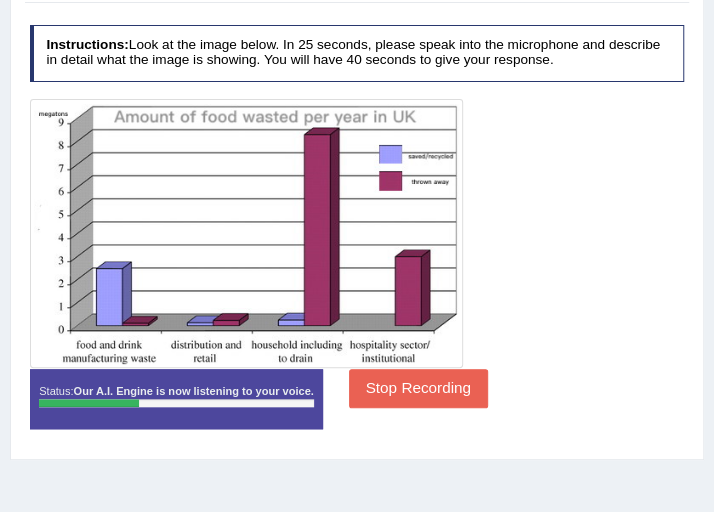 click on "Stop Recording" at bounding box center [418, 388] 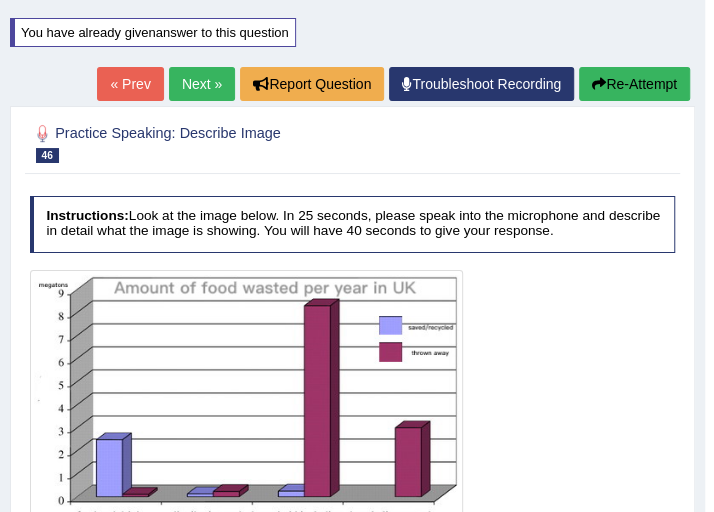 scroll, scrollTop: 154, scrollLeft: 0, axis: vertical 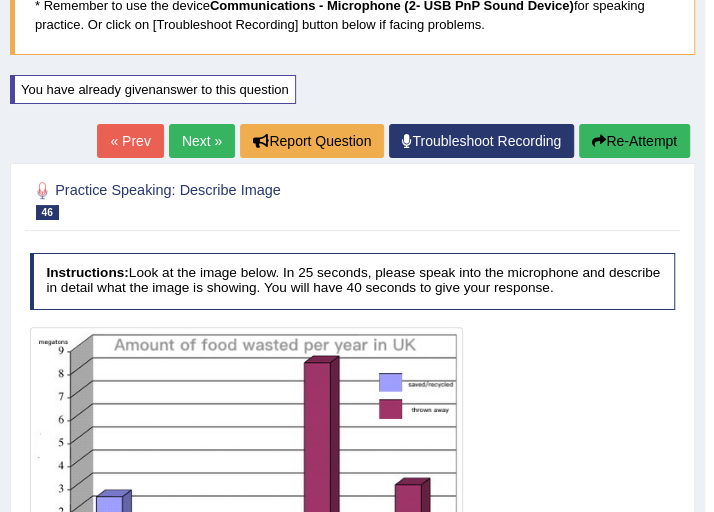 click at bounding box center [599, 141] 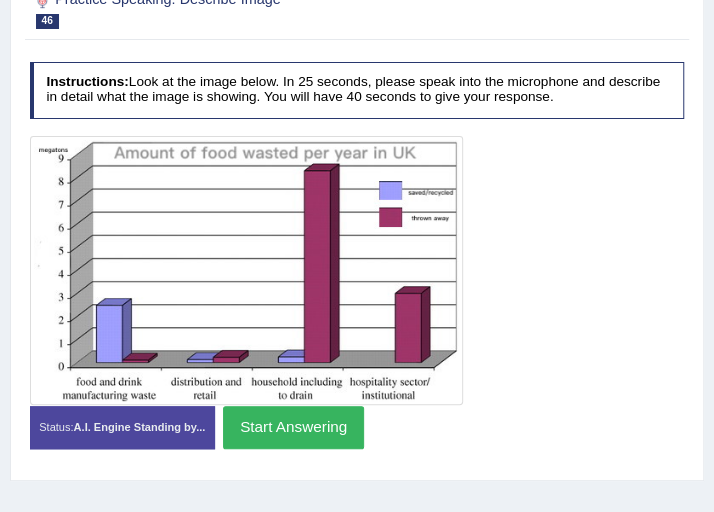 click on "Start Answering" at bounding box center (293, 427) 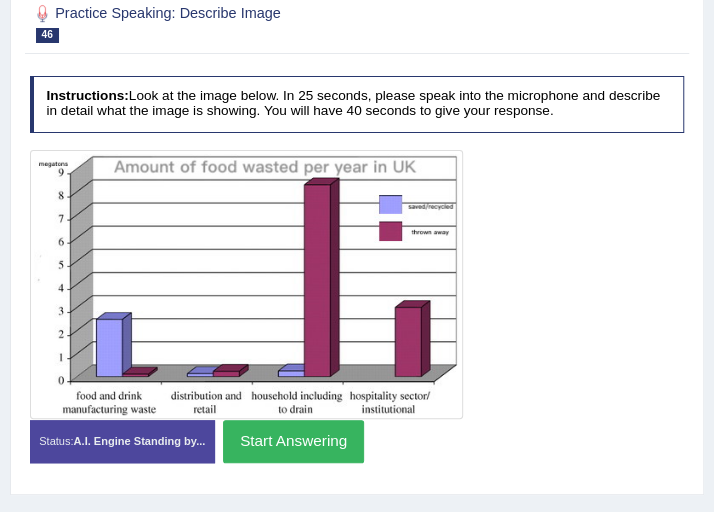 scroll, scrollTop: 0, scrollLeft: 0, axis: both 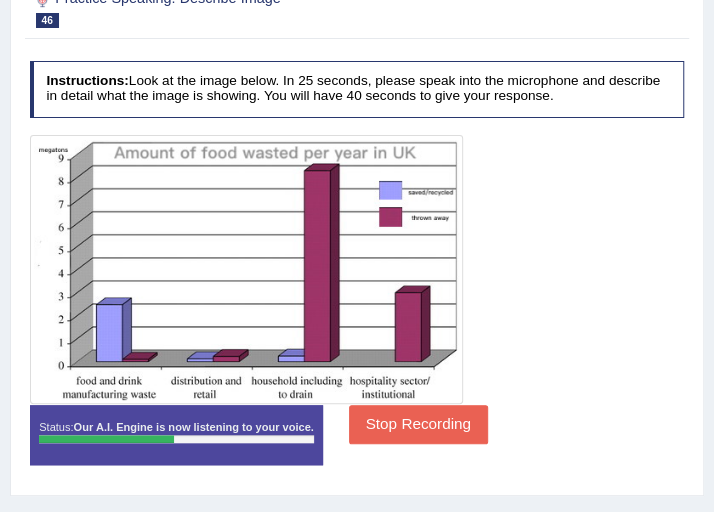 click on "Stop Recording" at bounding box center (418, 424) 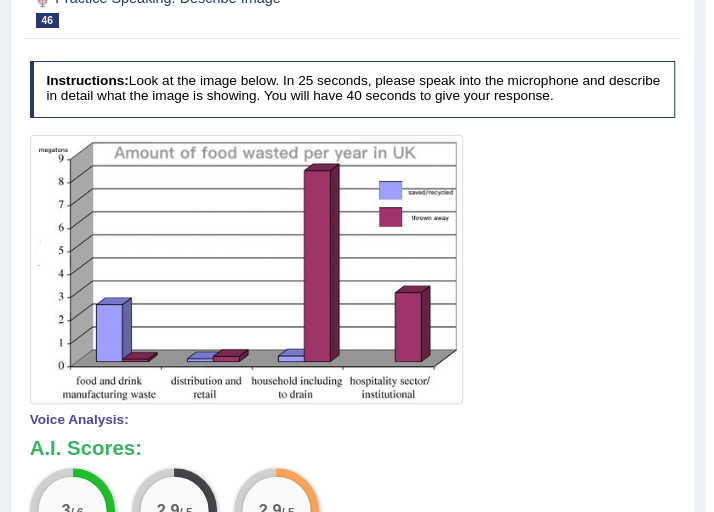 scroll, scrollTop: 118, scrollLeft: 0, axis: vertical 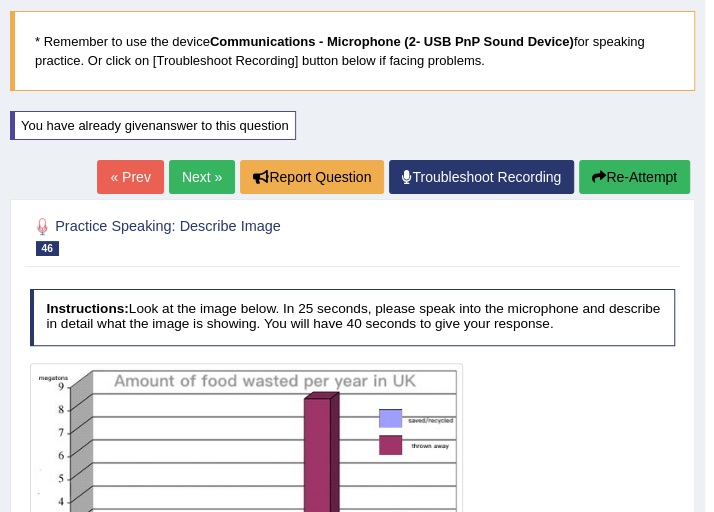 click on "Re-Attempt" at bounding box center [634, 177] 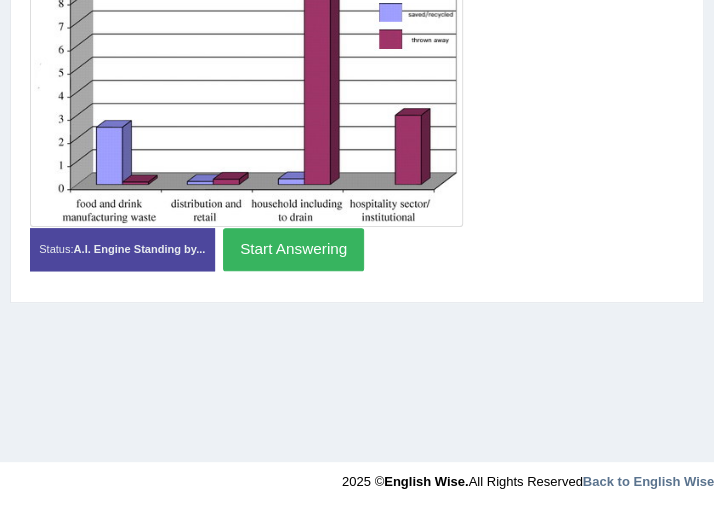 scroll, scrollTop: 538, scrollLeft: 0, axis: vertical 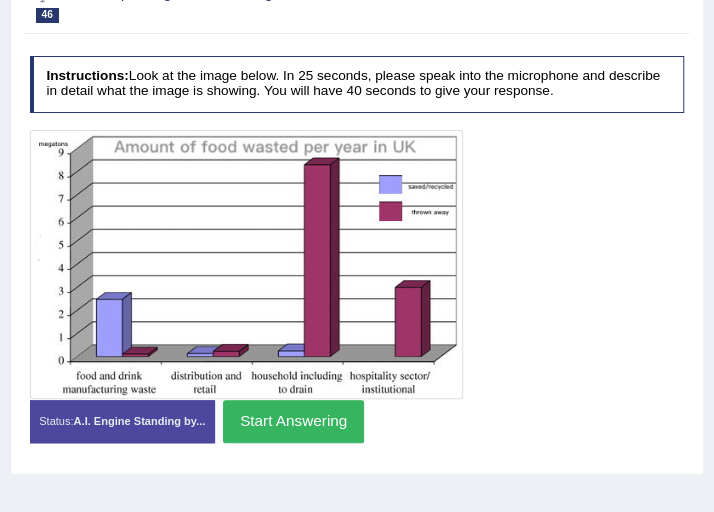 click on "Start Answering" at bounding box center [293, 421] 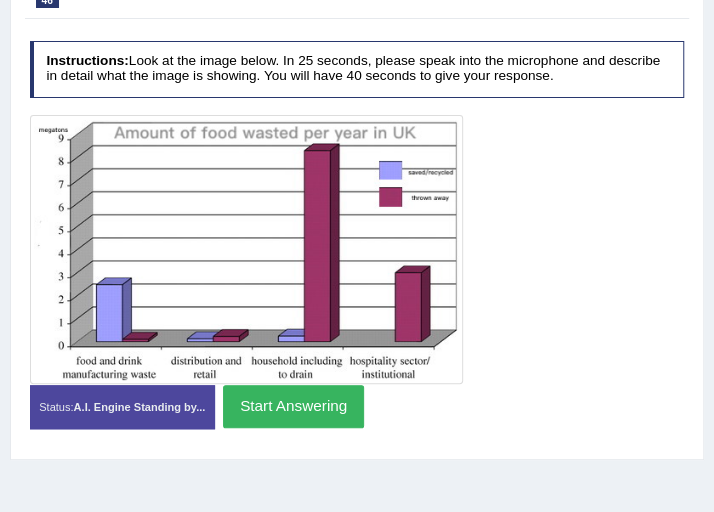 scroll, scrollTop: 353, scrollLeft: 0, axis: vertical 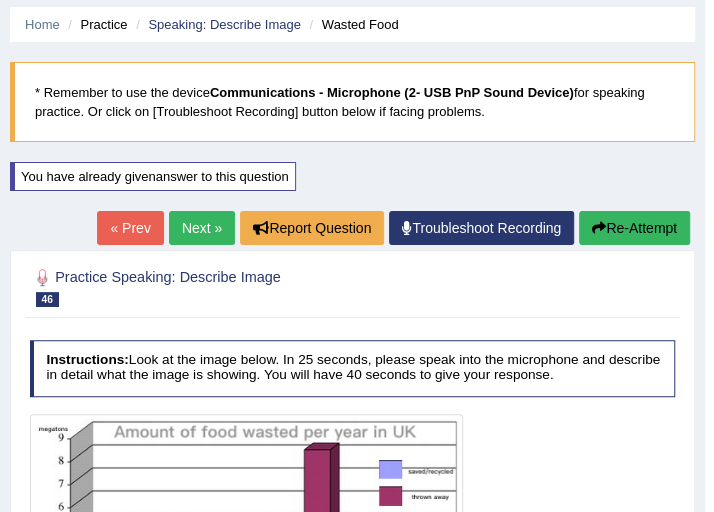 click on "Next »" at bounding box center [202, 228] 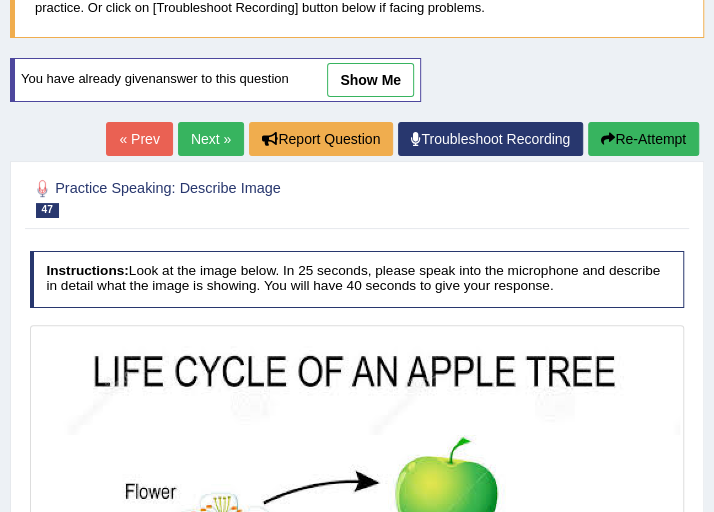 scroll, scrollTop: 400, scrollLeft: 0, axis: vertical 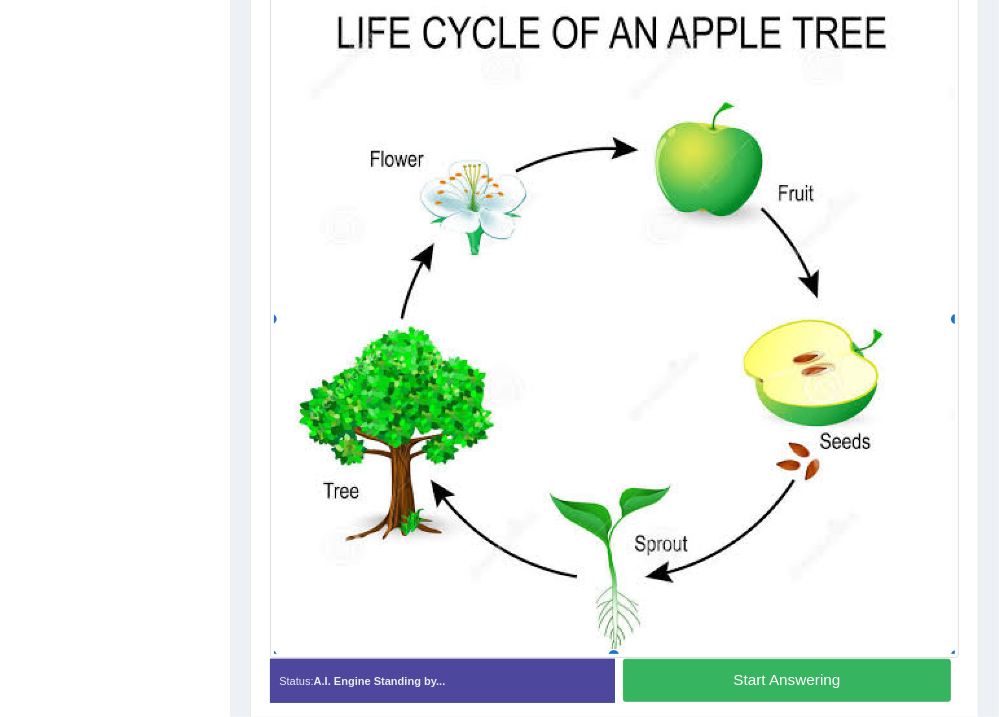 click on "Start Answering" at bounding box center [787, 680] 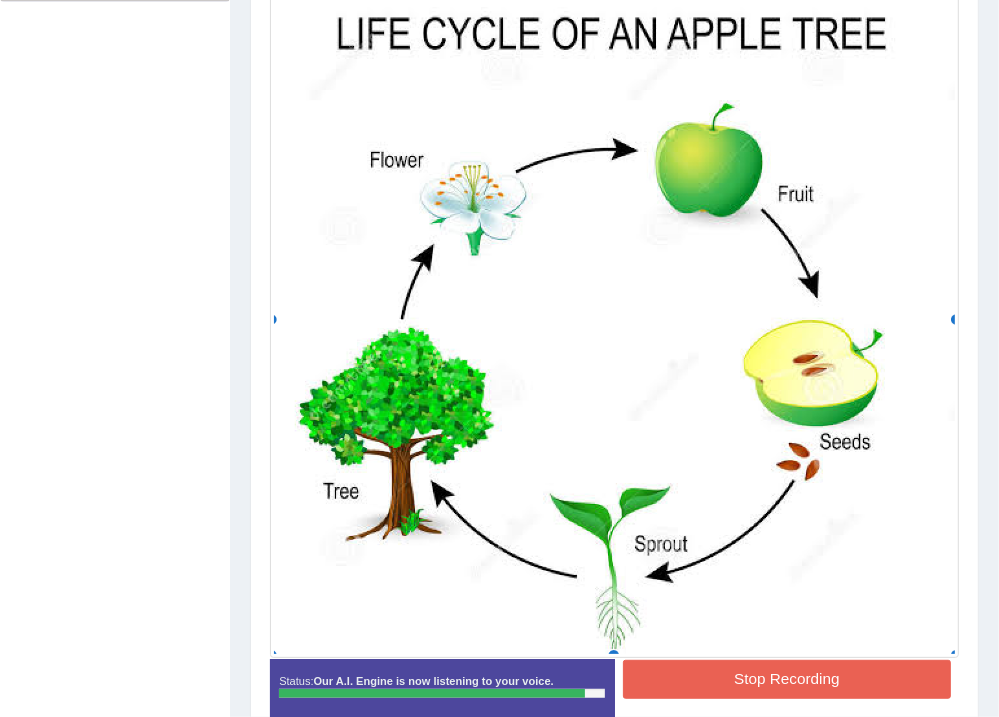 click on "Stop Recording" at bounding box center [787, 679] 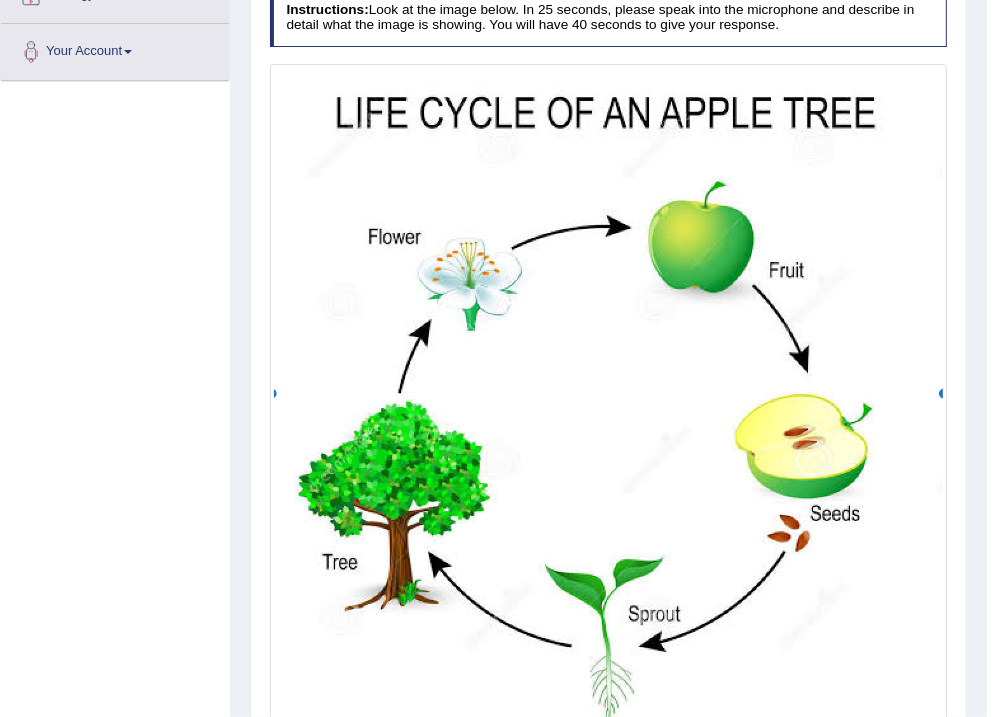 scroll, scrollTop: 257, scrollLeft: 0, axis: vertical 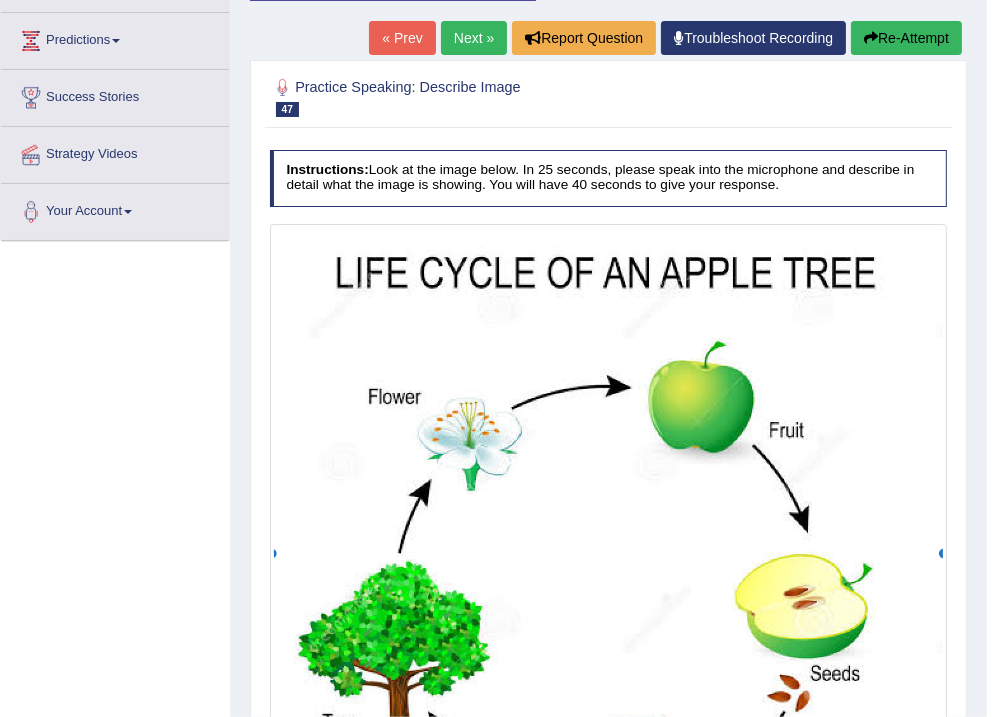 click on "Re-Attempt" at bounding box center [906, 38] 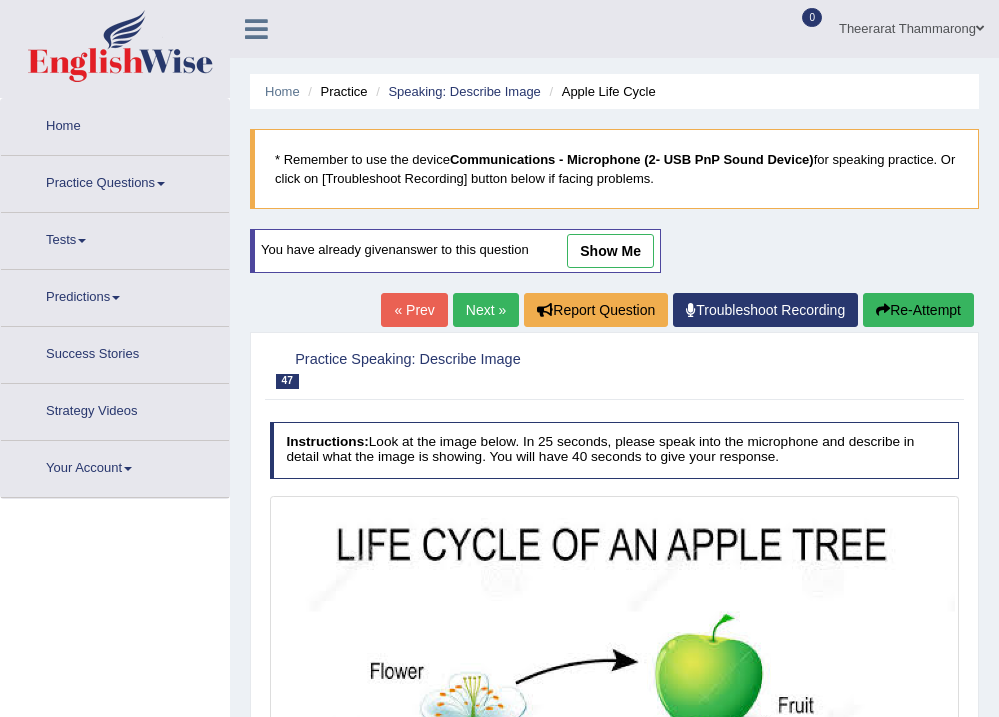 scroll, scrollTop: 257, scrollLeft: 0, axis: vertical 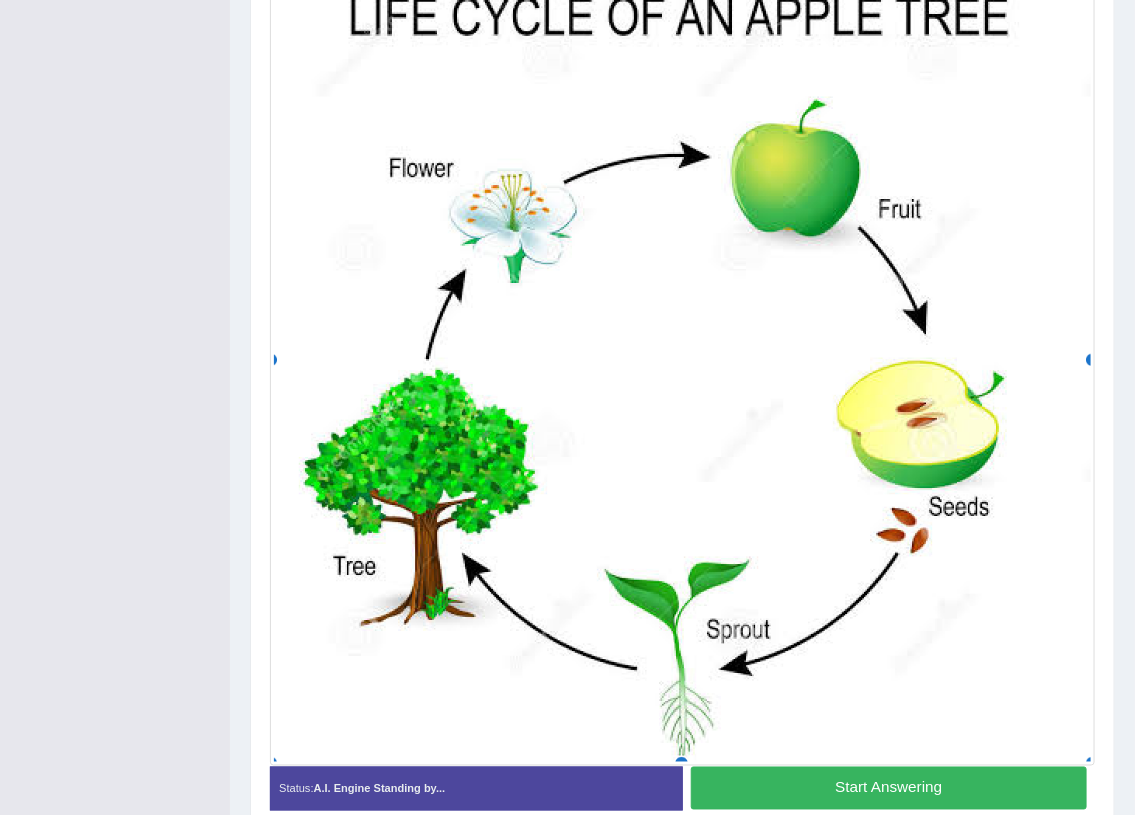 click on "Start Answering" at bounding box center (889, 788) 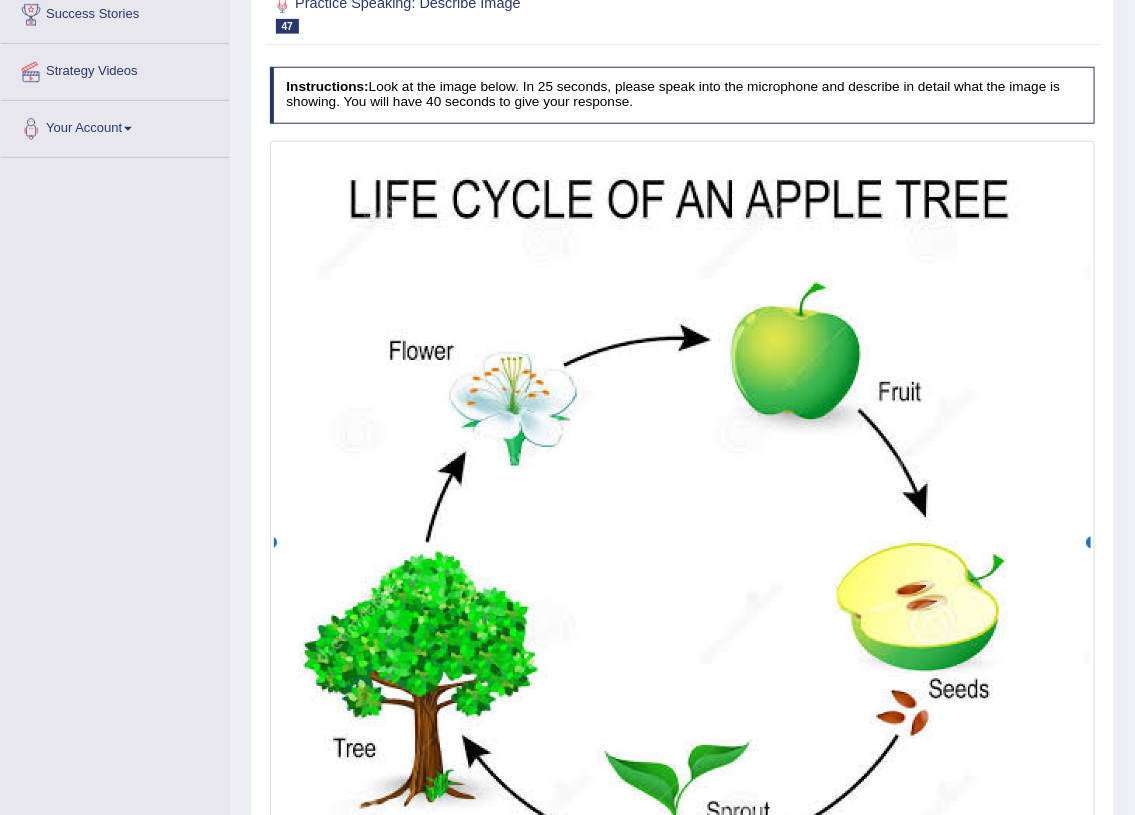 scroll, scrollTop: 612, scrollLeft: 0, axis: vertical 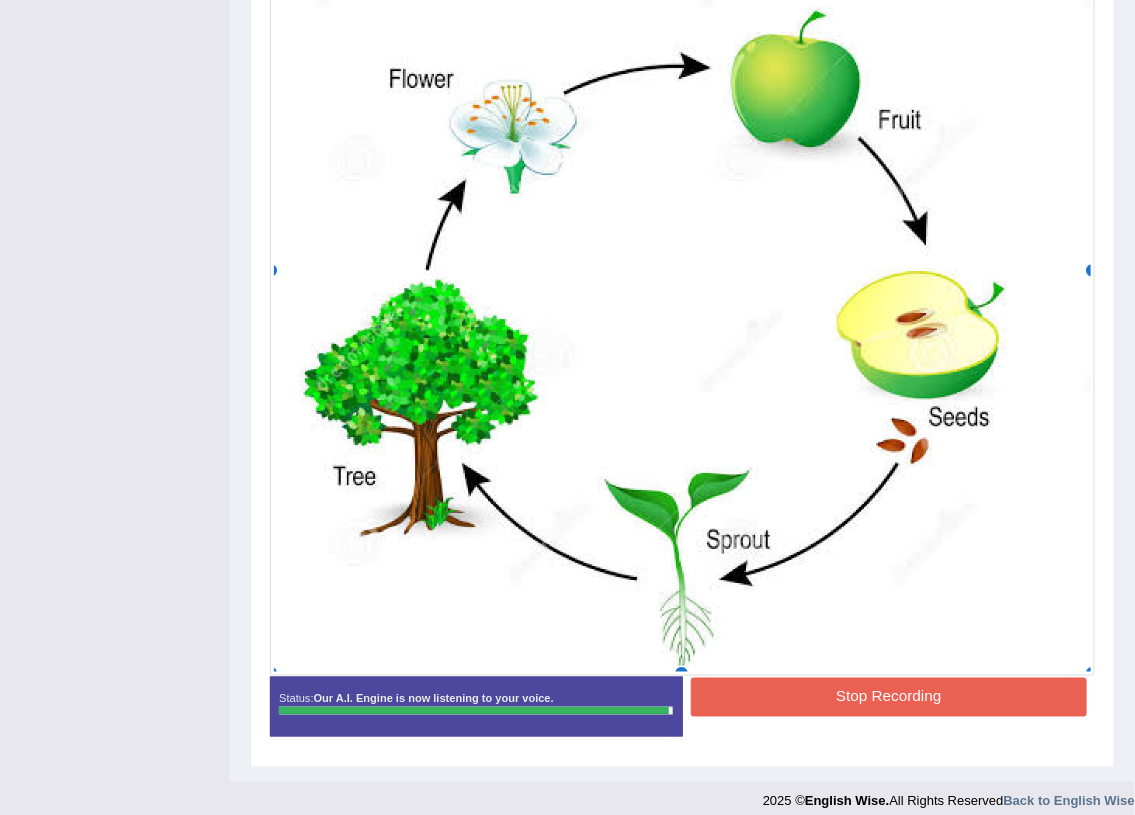 click on "Stop Recording" at bounding box center (889, 697) 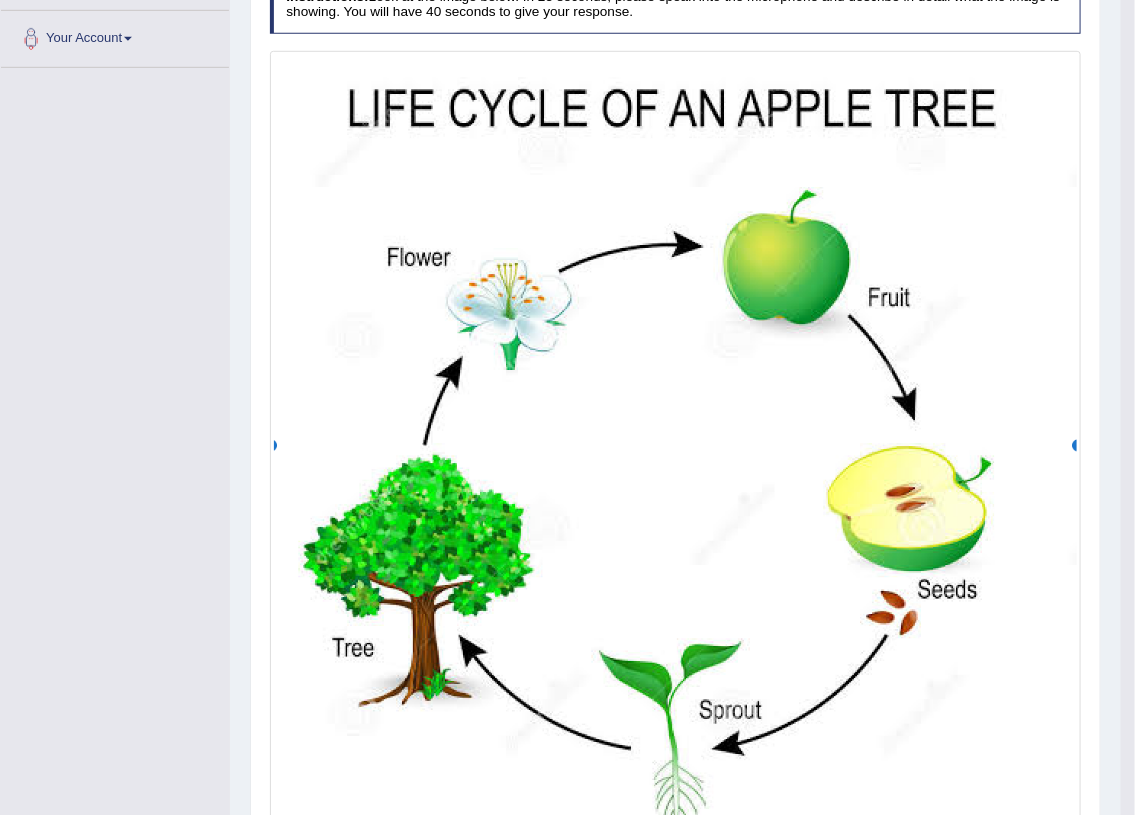 scroll, scrollTop: 158, scrollLeft: 0, axis: vertical 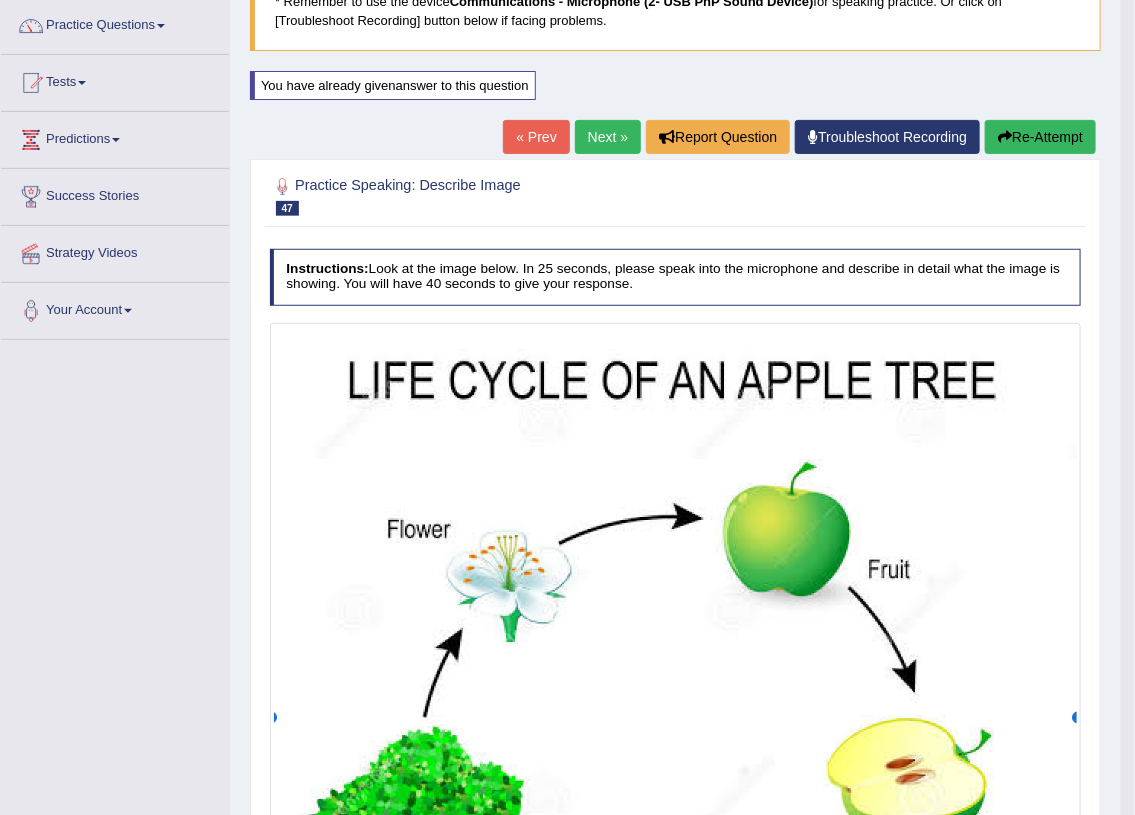 click on "Next »" at bounding box center (608, 137) 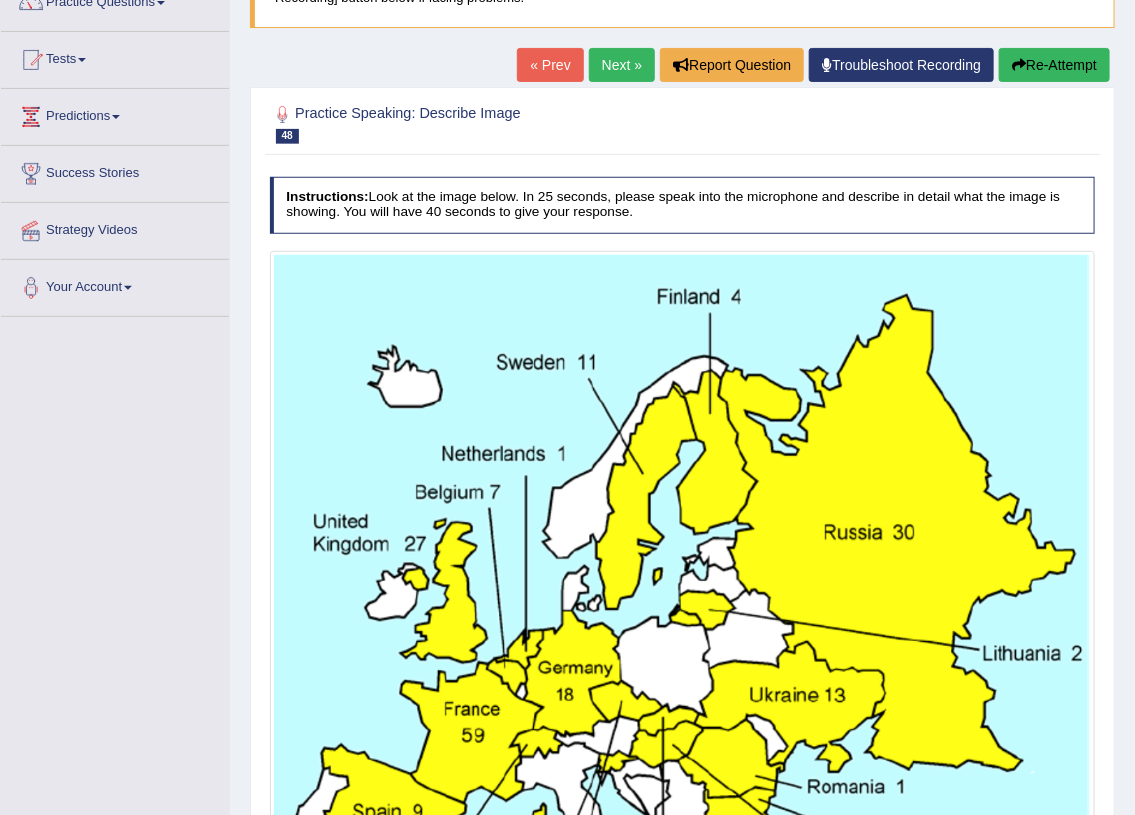 scroll, scrollTop: 272, scrollLeft: 0, axis: vertical 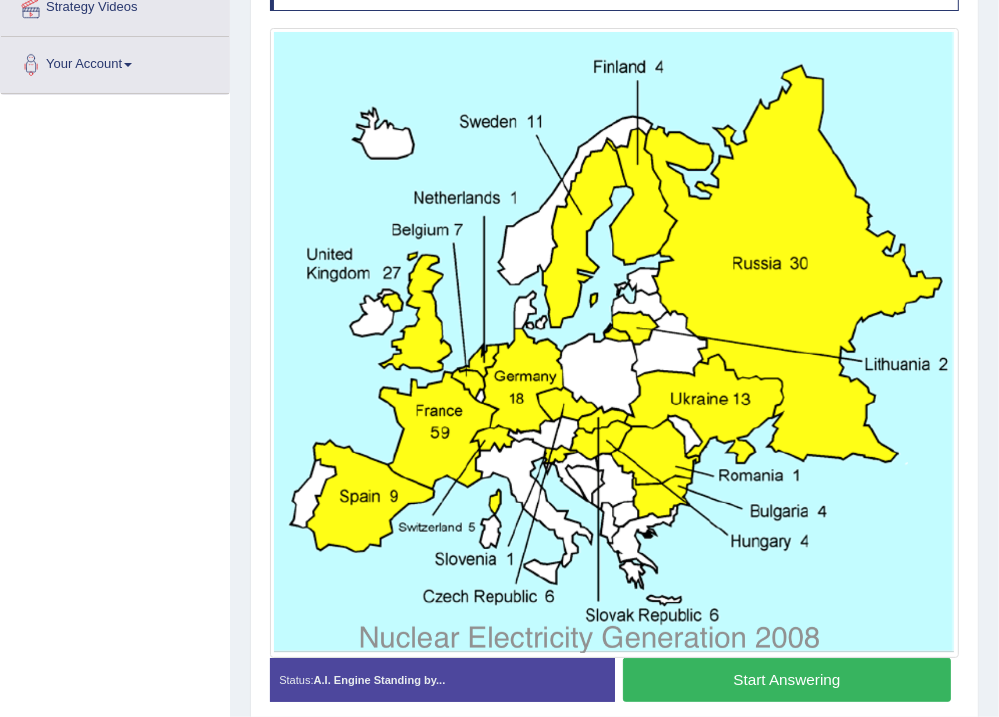 click on "Start Answering" at bounding box center (787, 679) 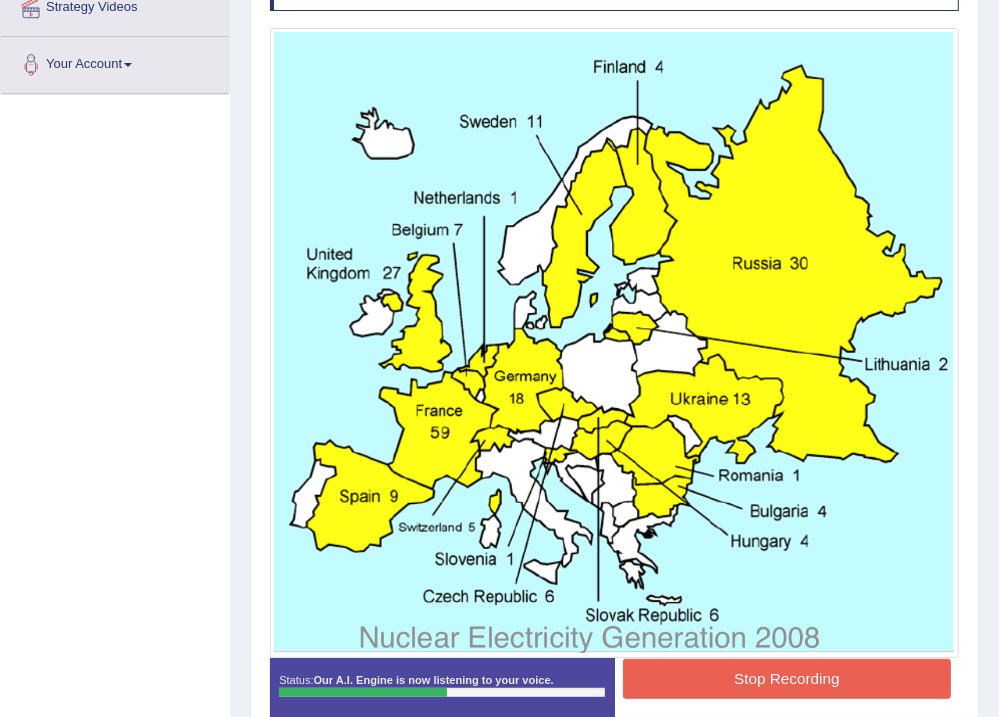 click on "Stop Recording" at bounding box center [787, 678] 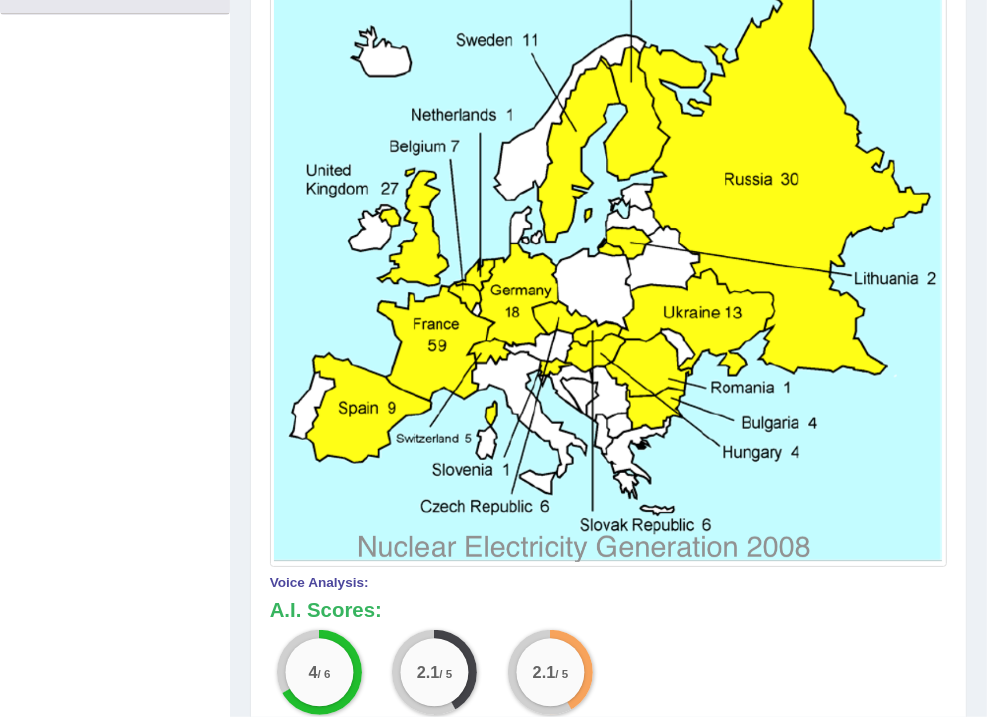 scroll, scrollTop: 164, scrollLeft: 0, axis: vertical 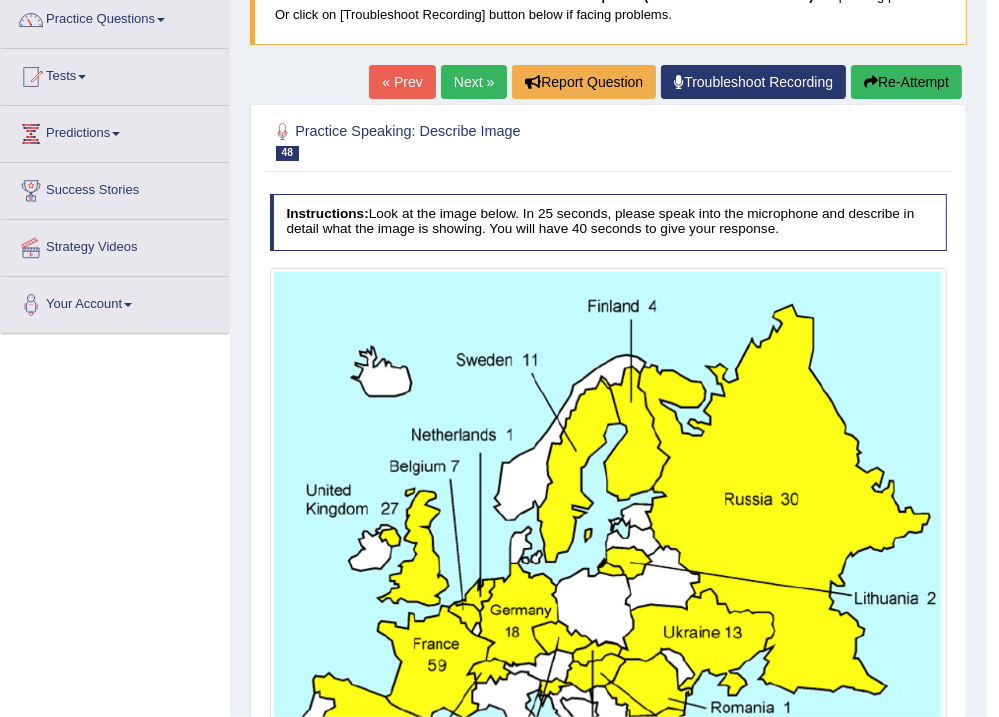 click on "Re-Attempt" at bounding box center (906, 82) 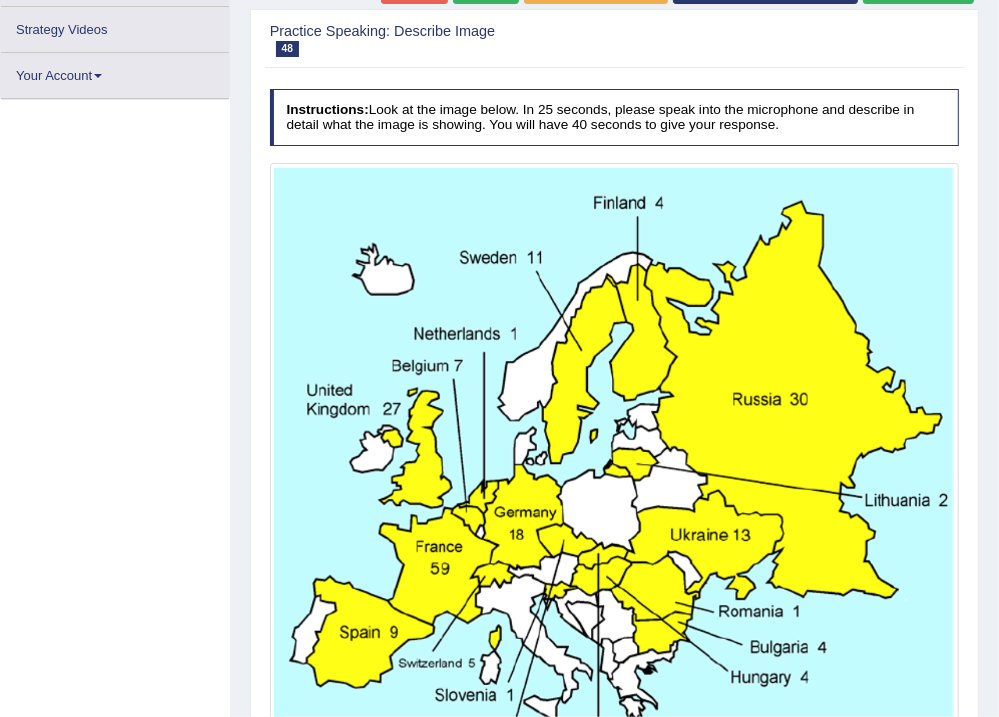 scroll, scrollTop: 367, scrollLeft: 0, axis: vertical 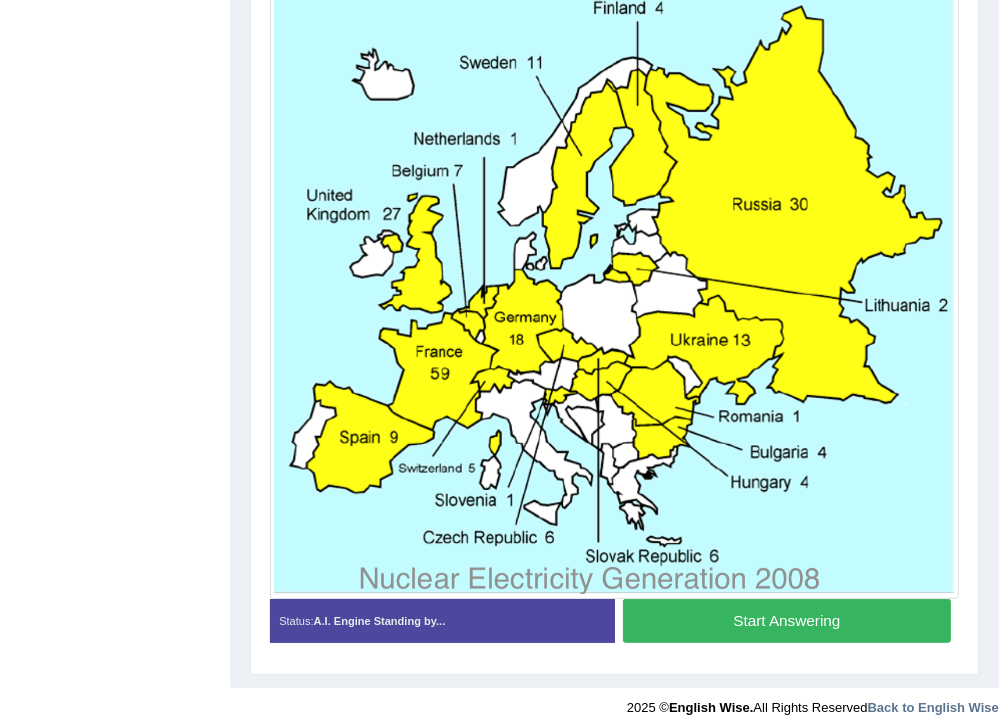 click on "Start Answering" at bounding box center [787, 620] 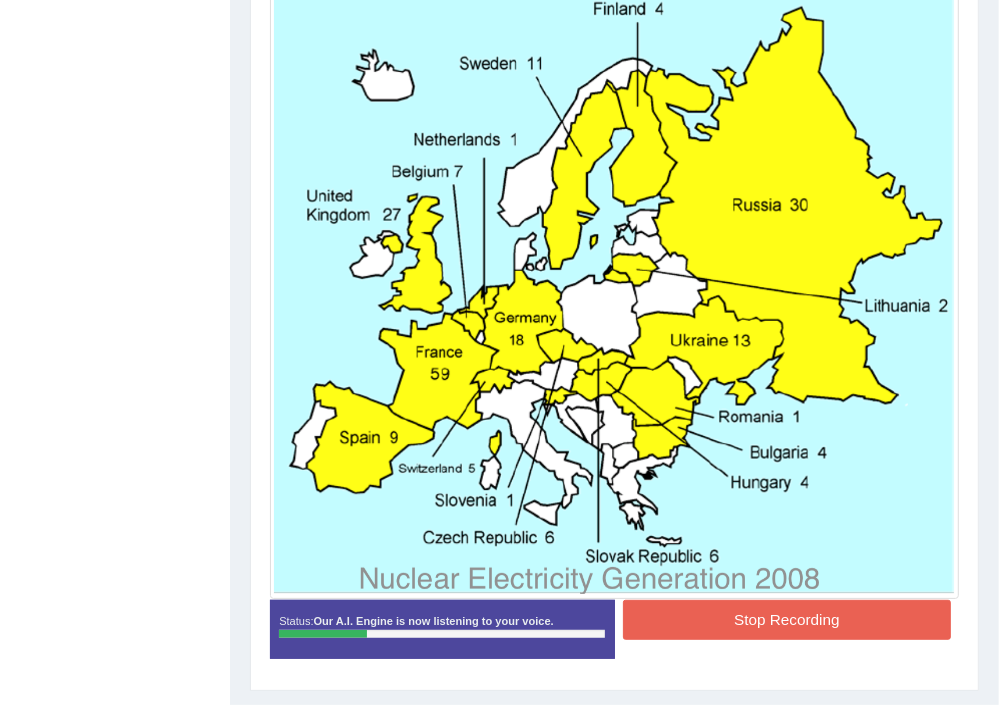 click on "Stop Recording" at bounding box center (787, 619) 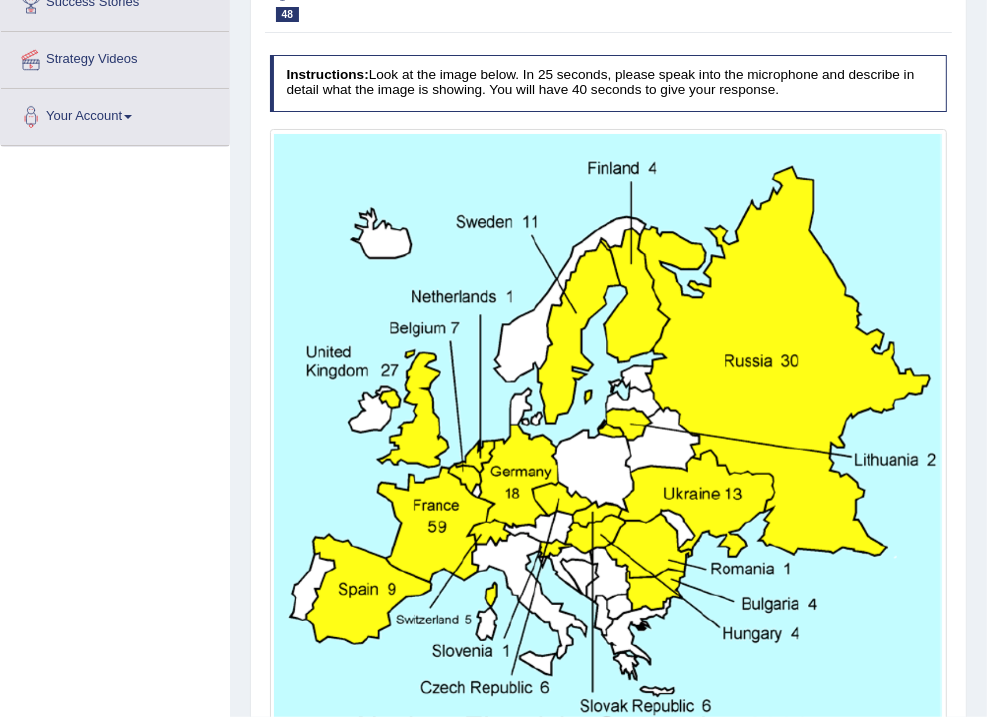 scroll, scrollTop: 192, scrollLeft: 0, axis: vertical 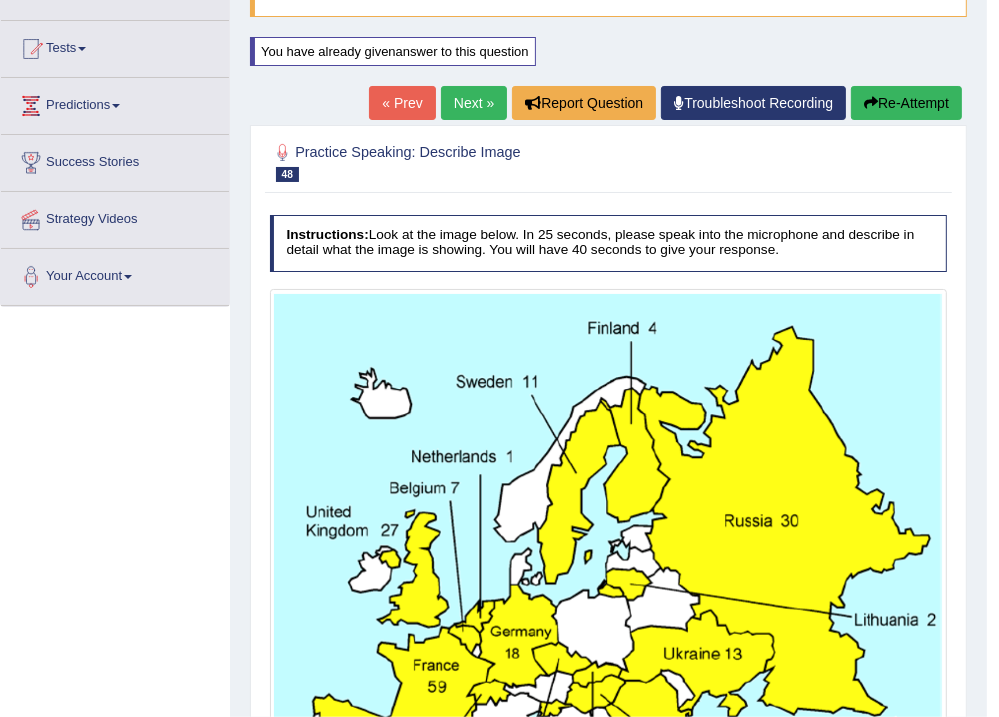 click on "Re-Attempt" at bounding box center (906, 103) 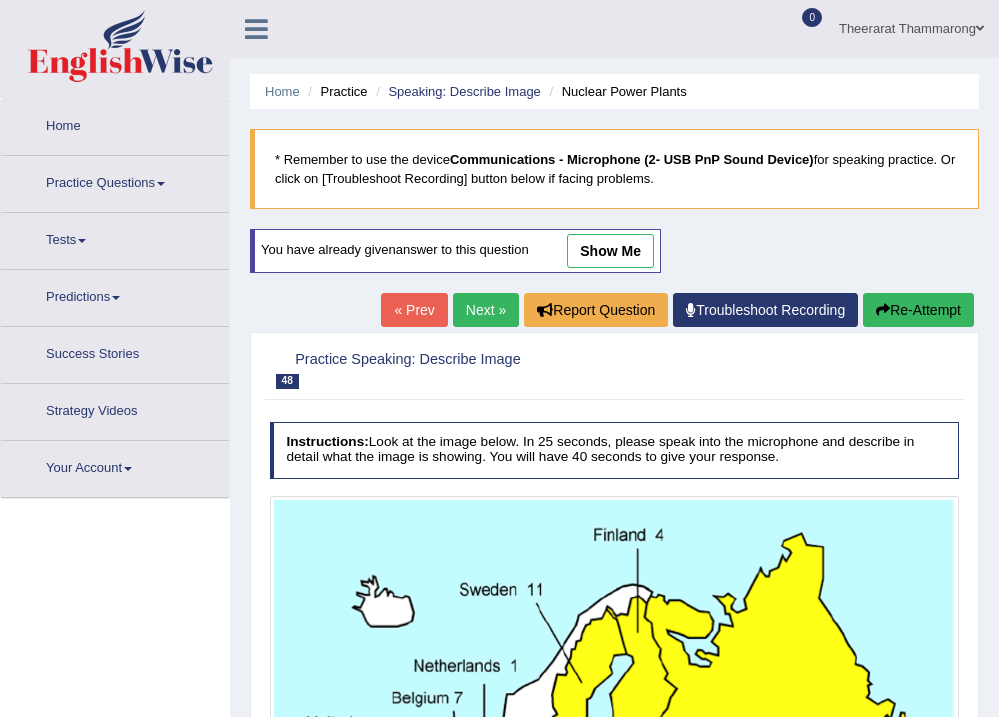 scroll, scrollTop: 219, scrollLeft: 0, axis: vertical 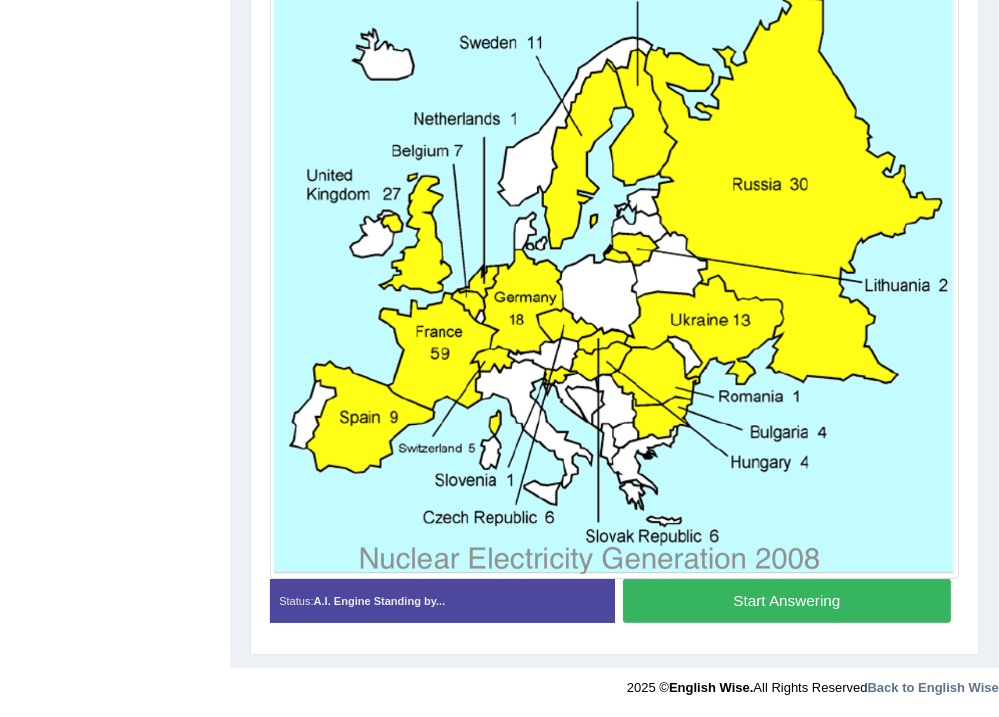 click on "Start Answering" at bounding box center [787, 600] 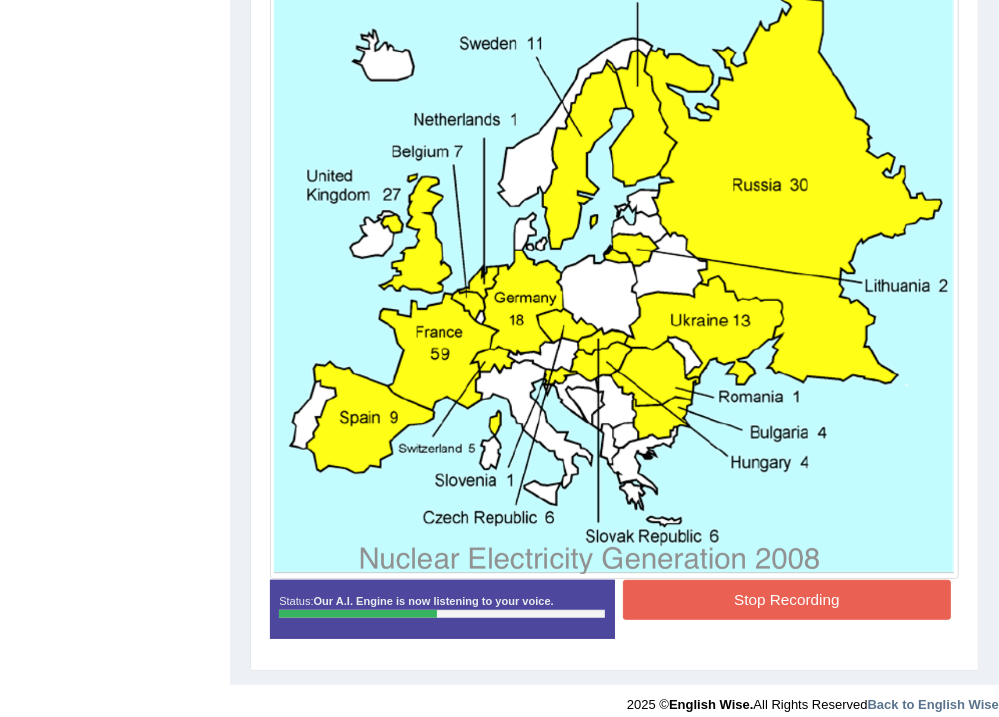 drag, startPoint x: 700, startPoint y: 598, endPoint x: 495, endPoint y: 553, distance: 209.88092 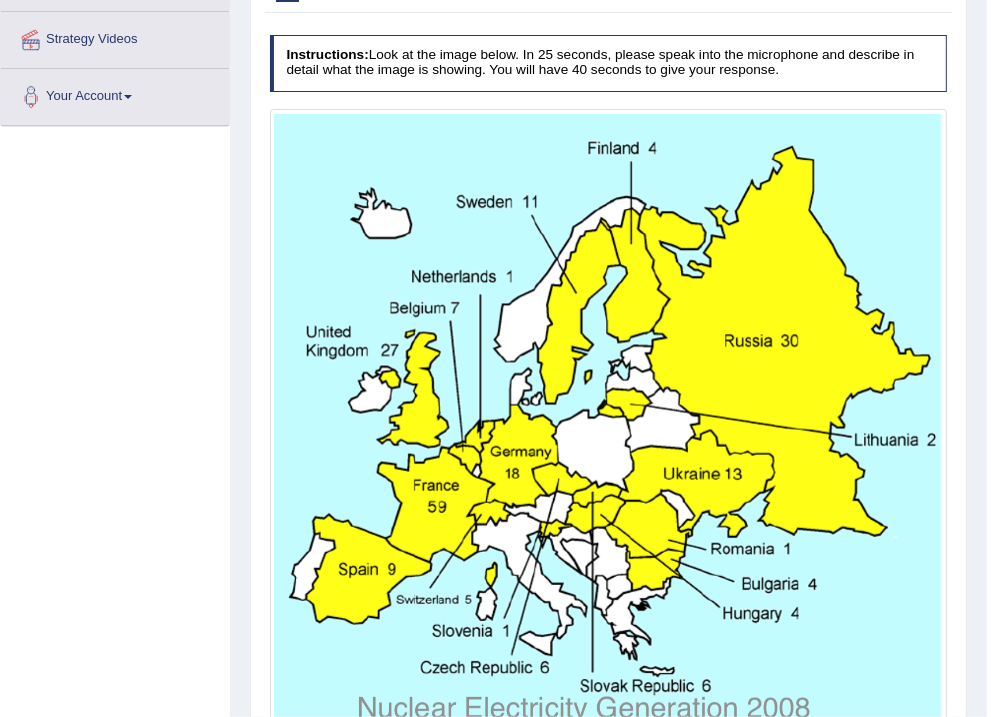 scroll, scrollTop: 212, scrollLeft: 0, axis: vertical 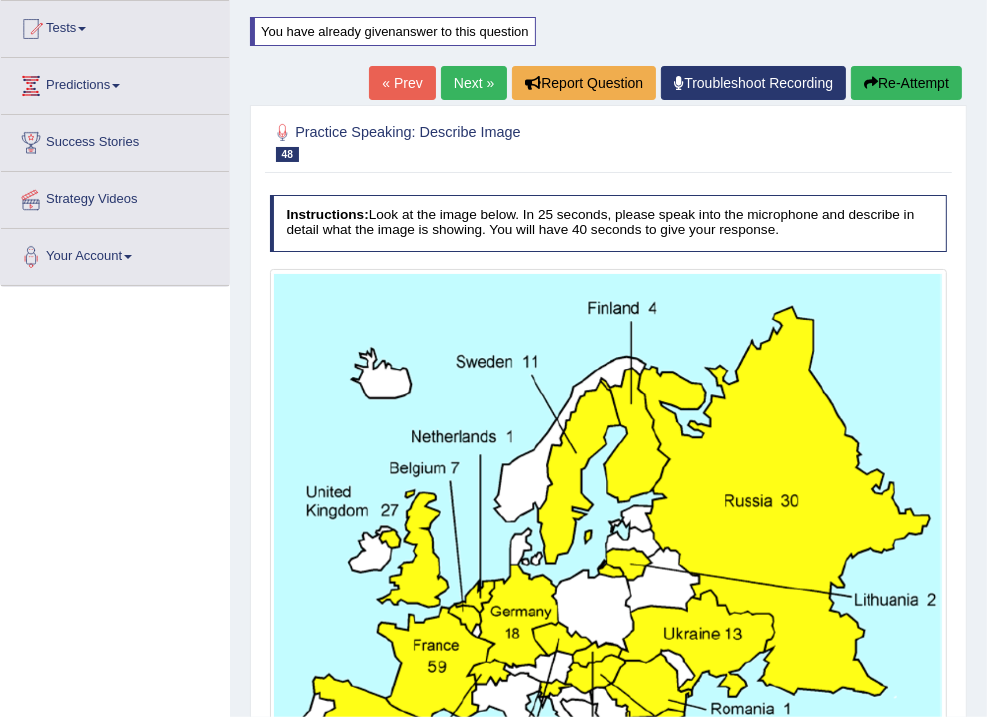 click on "Re-Attempt" at bounding box center (906, 83) 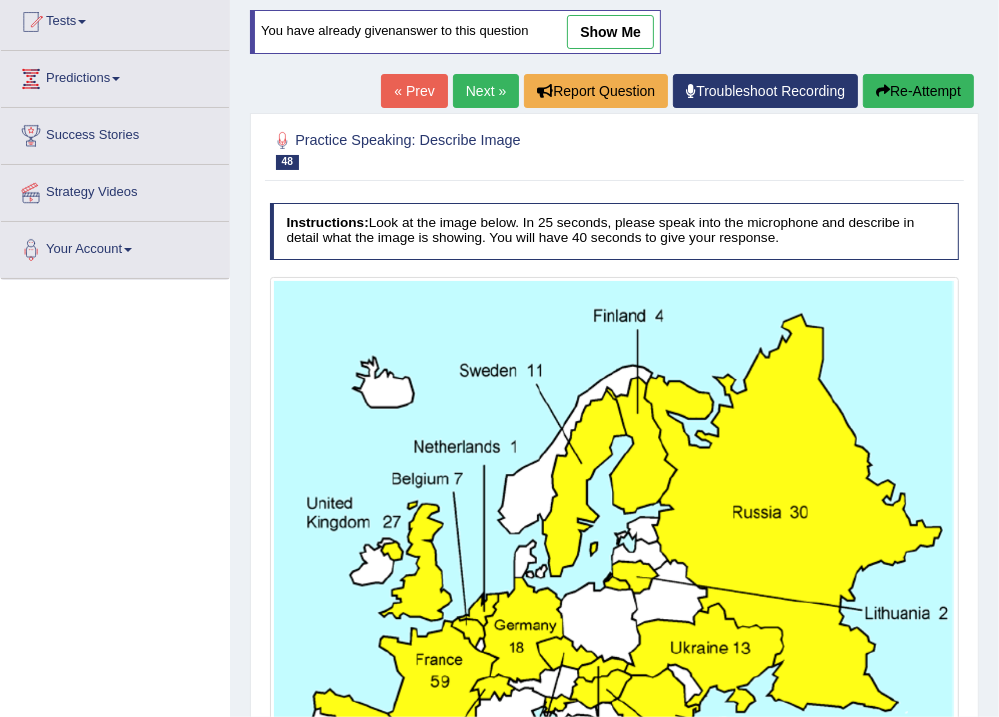 scroll, scrollTop: 379, scrollLeft: 0, axis: vertical 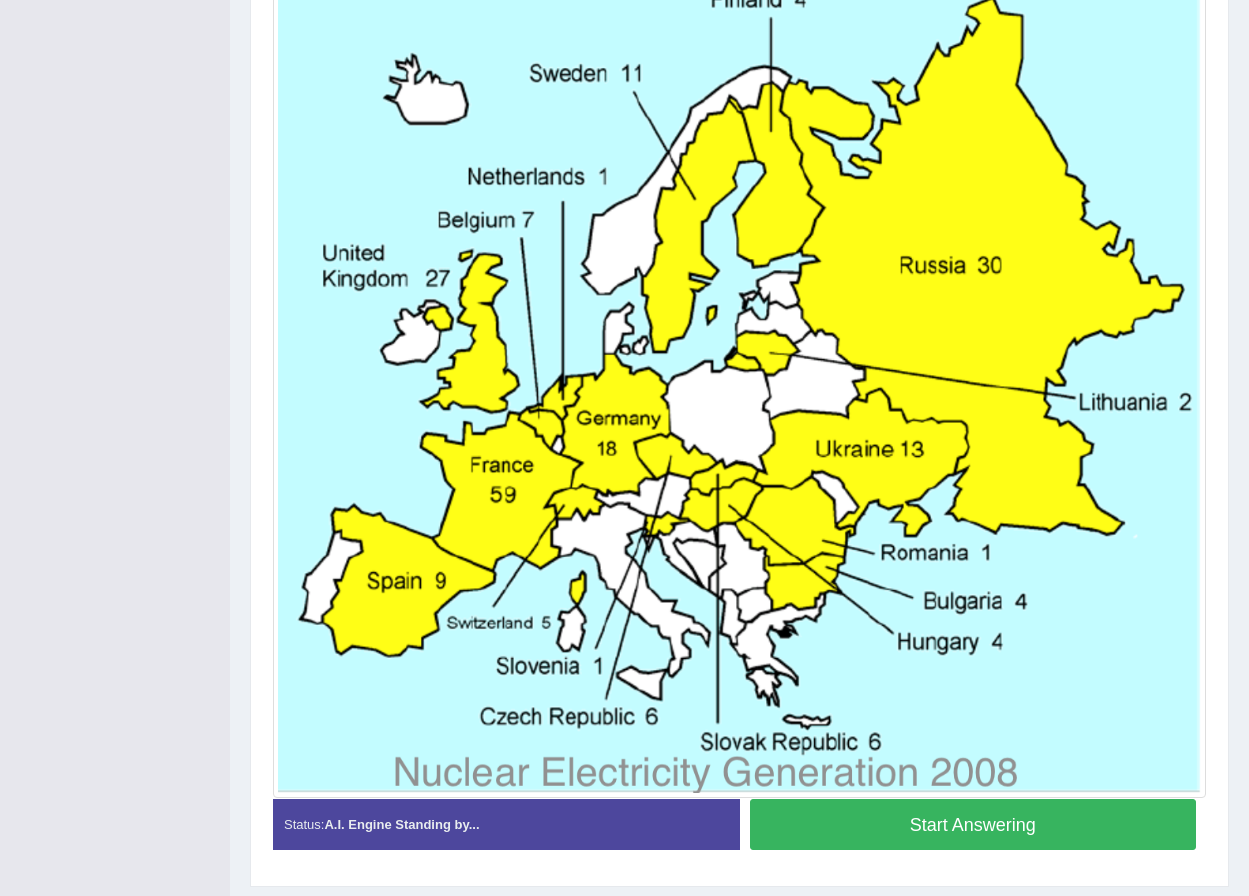 click on "Start Answering" at bounding box center [973, 824] 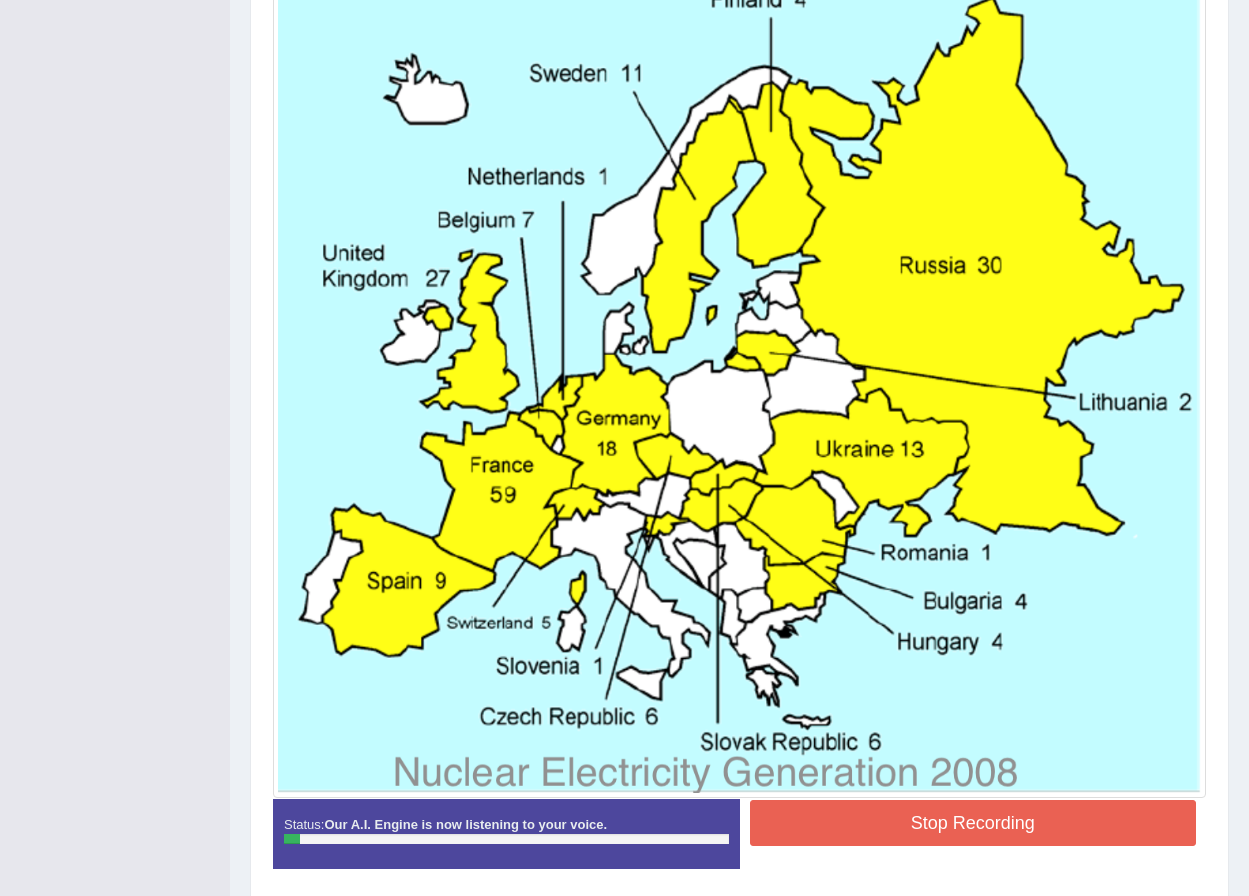 click on "Stop Recording" at bounding box center (973, 823) 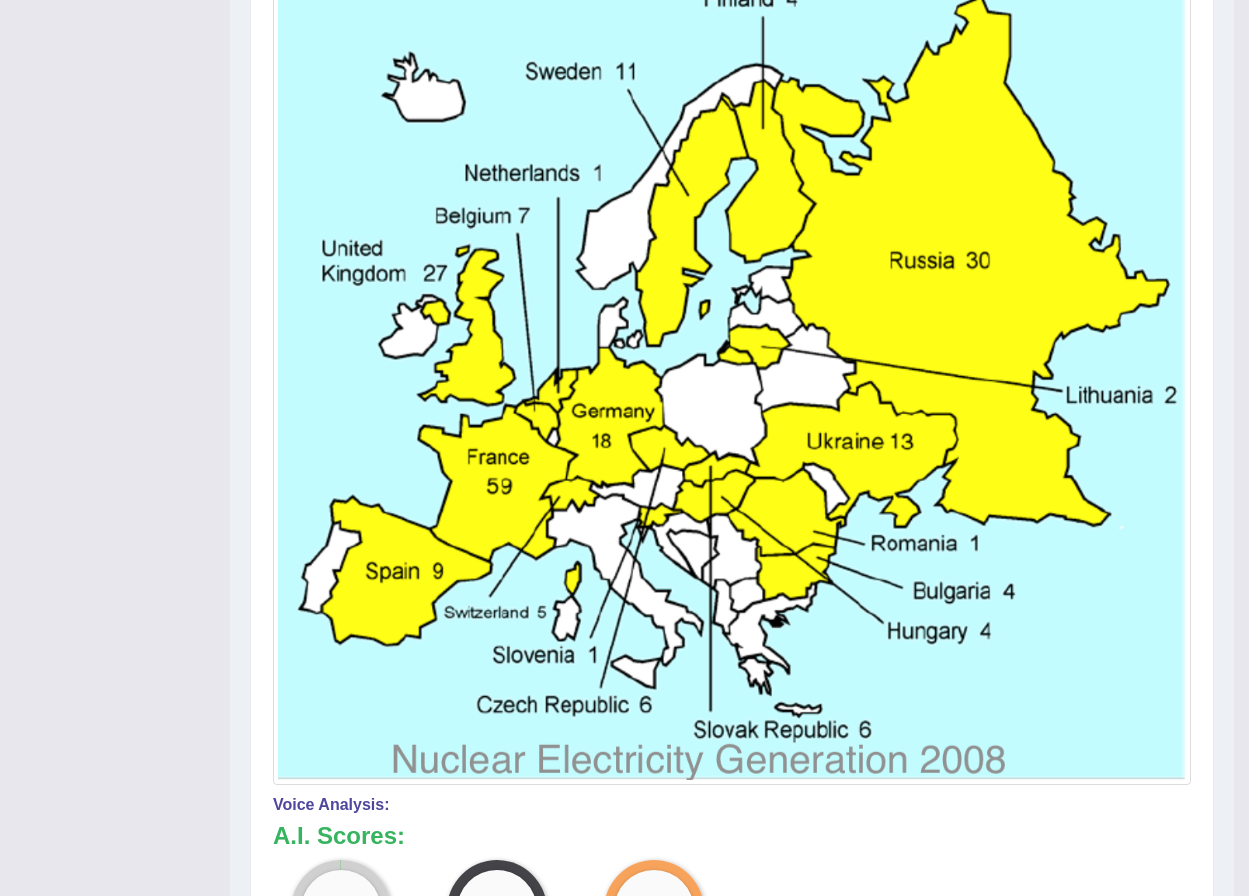 scroll, scrollTop: 225, scrollLeft: 0, axis: vertical 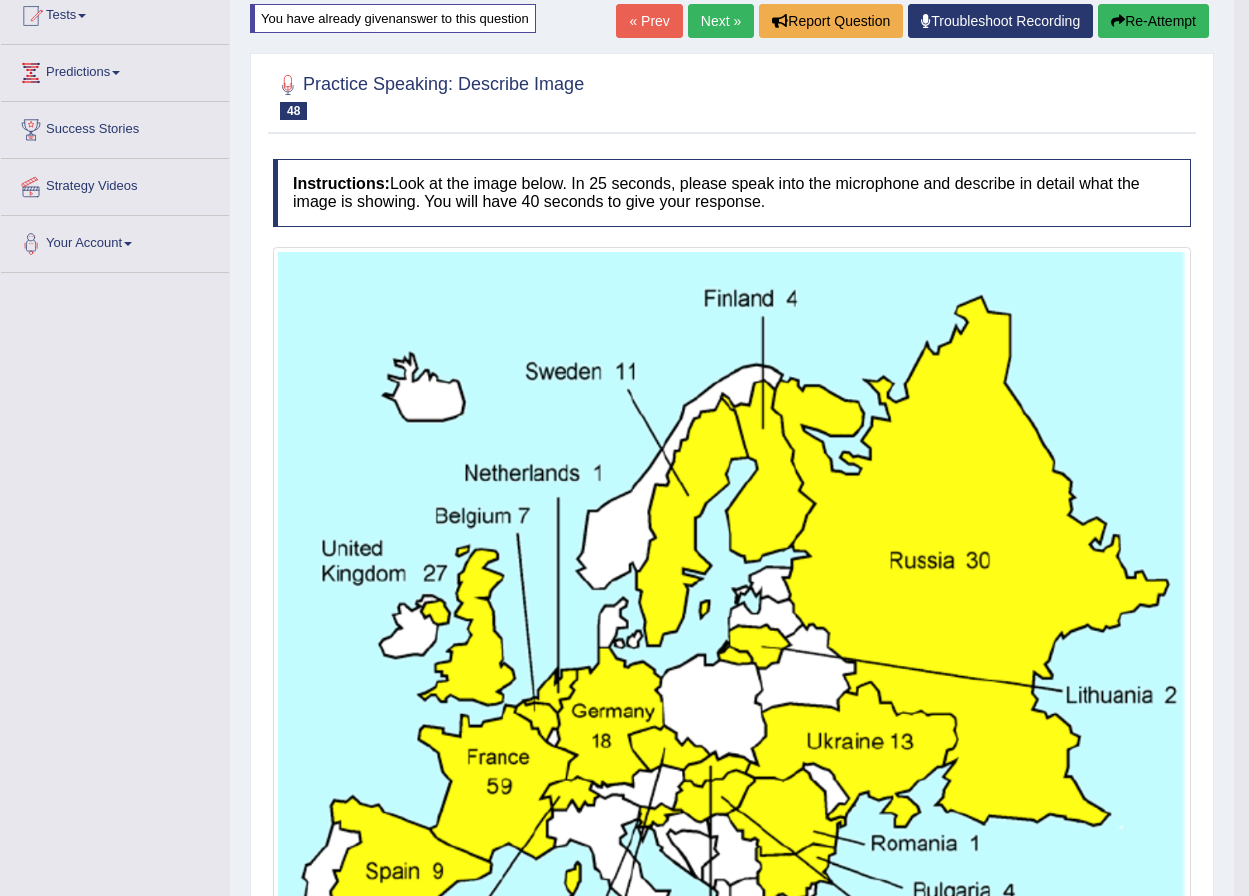 click on "Re-Attempt" at bounding box center [1153, 21] 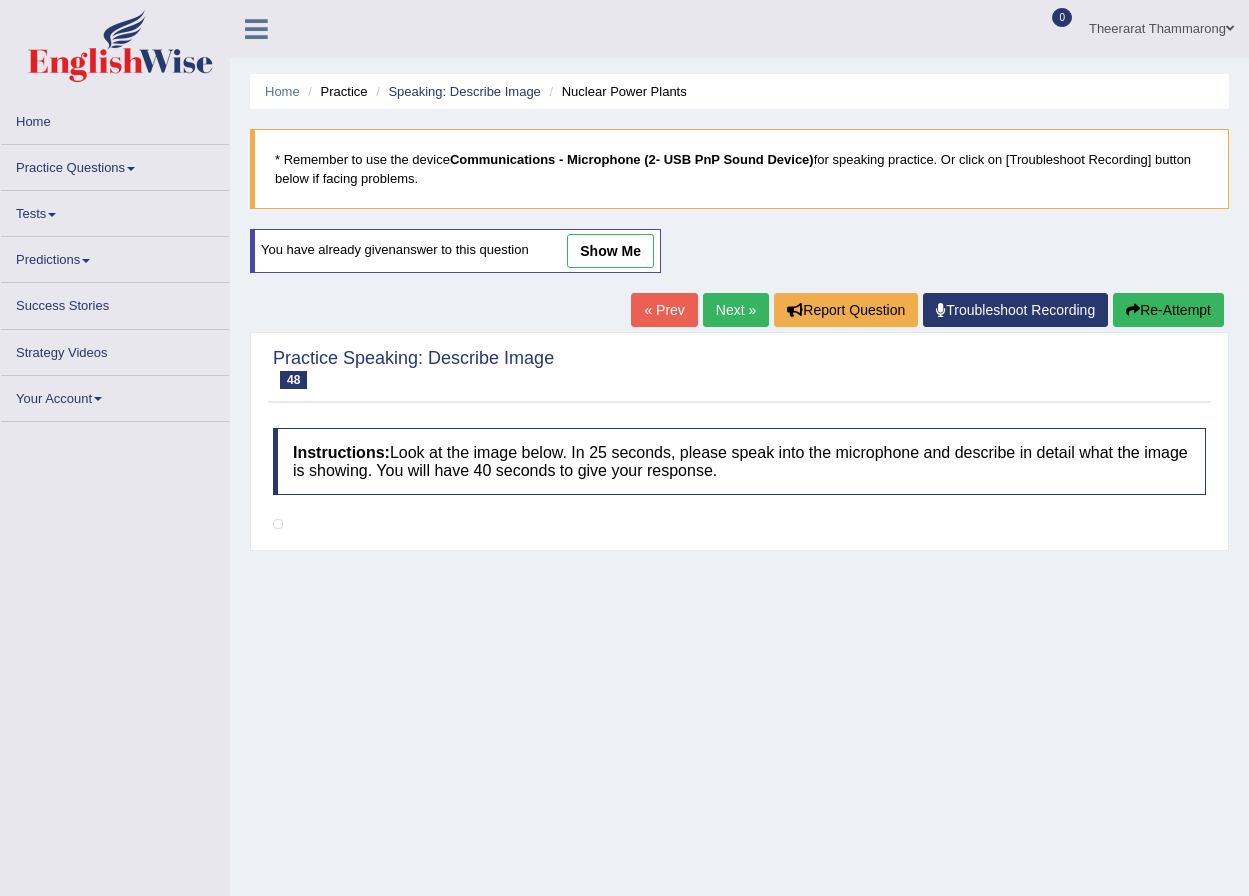 scroll, scrollTop: 0, scrollLeft: 0, axis: both 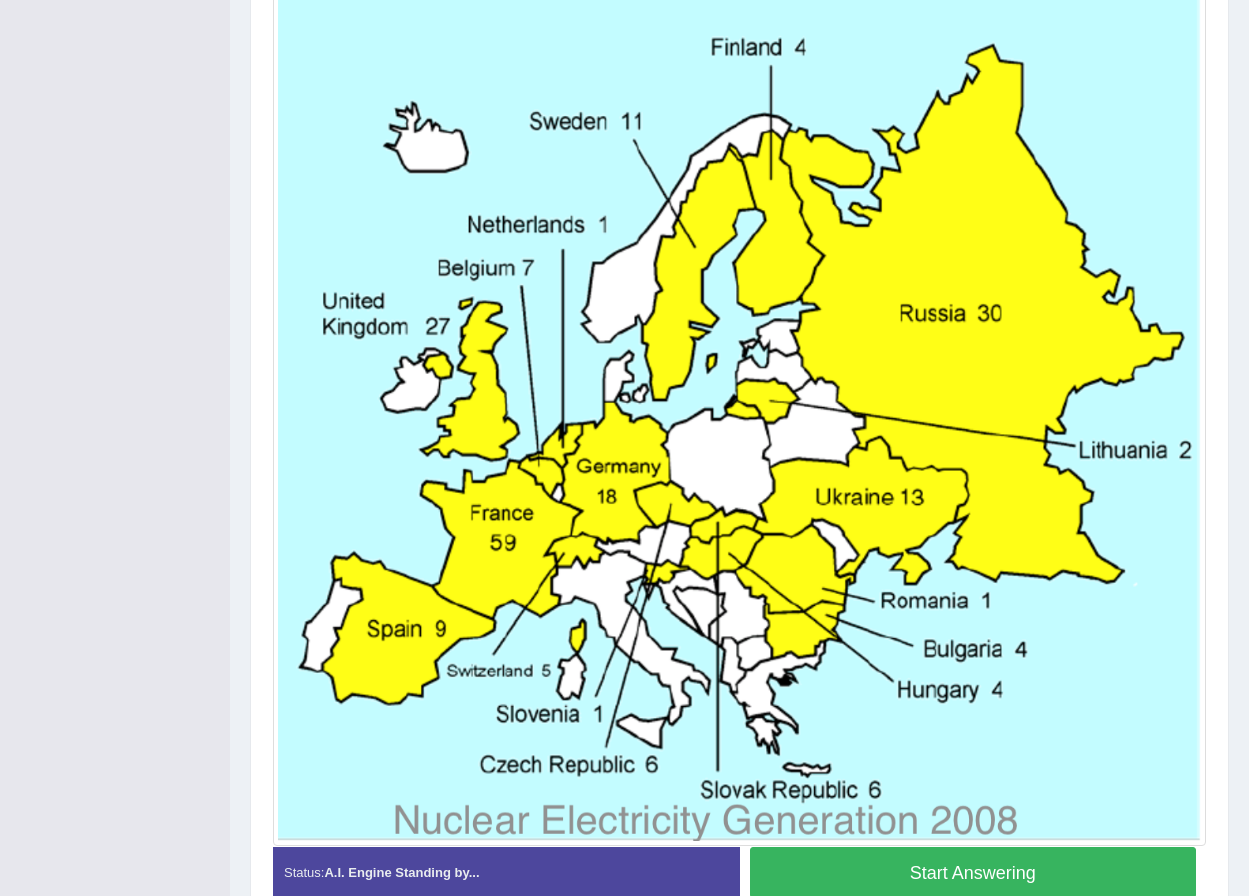 click on "Start Answering" at bounding box center (973, 872) 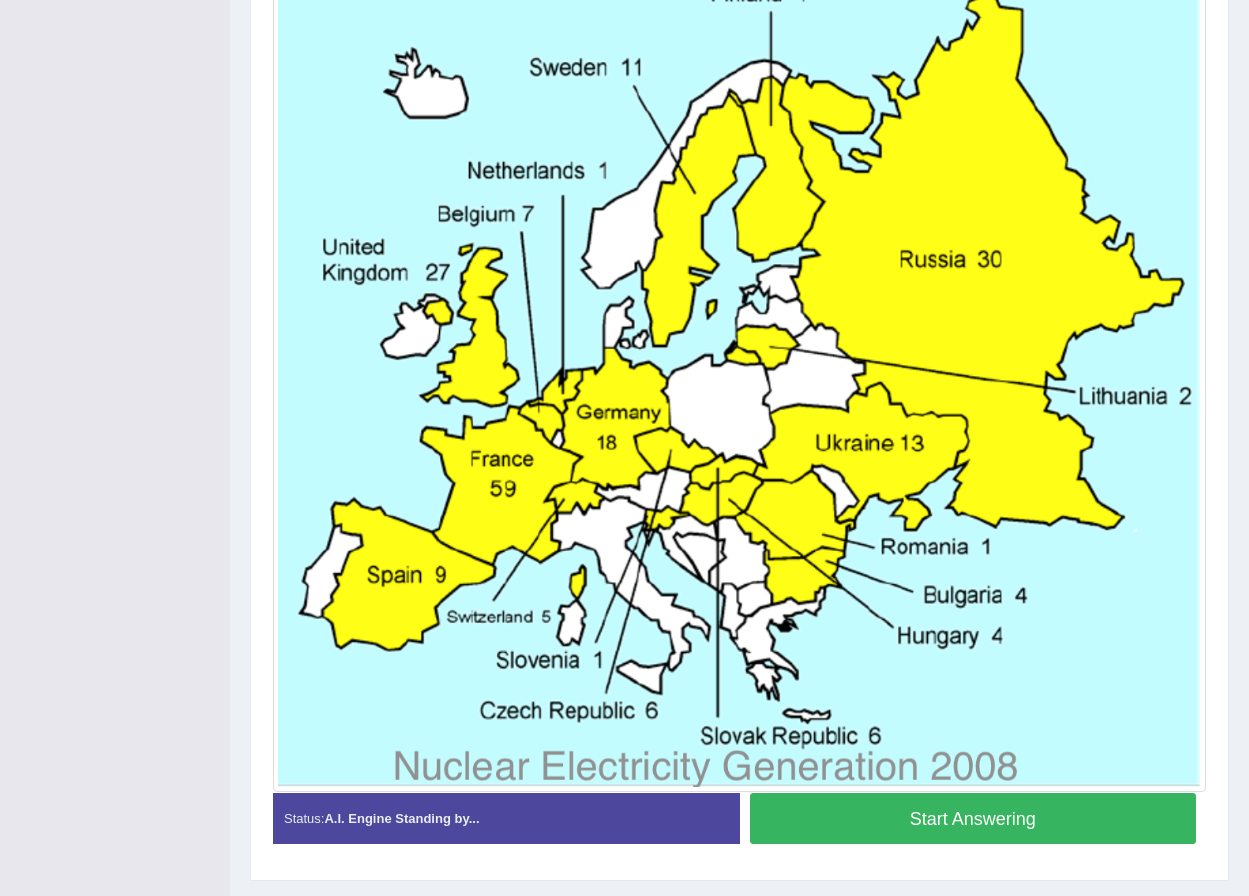 scroll, scrollTop: 477, scrollLeft: 0, axis: vertical 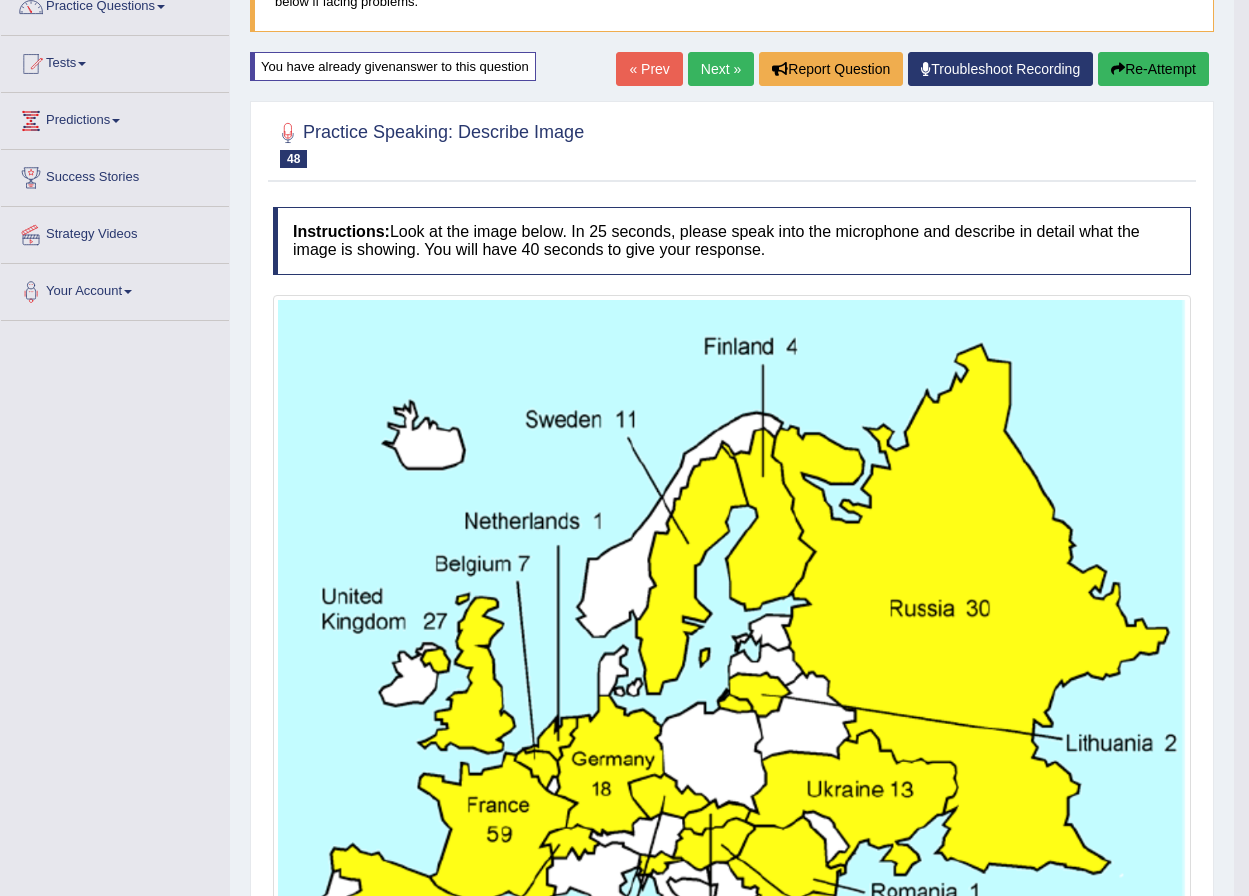 click on "Re-Attempt" at bounding box center (1153, 69) 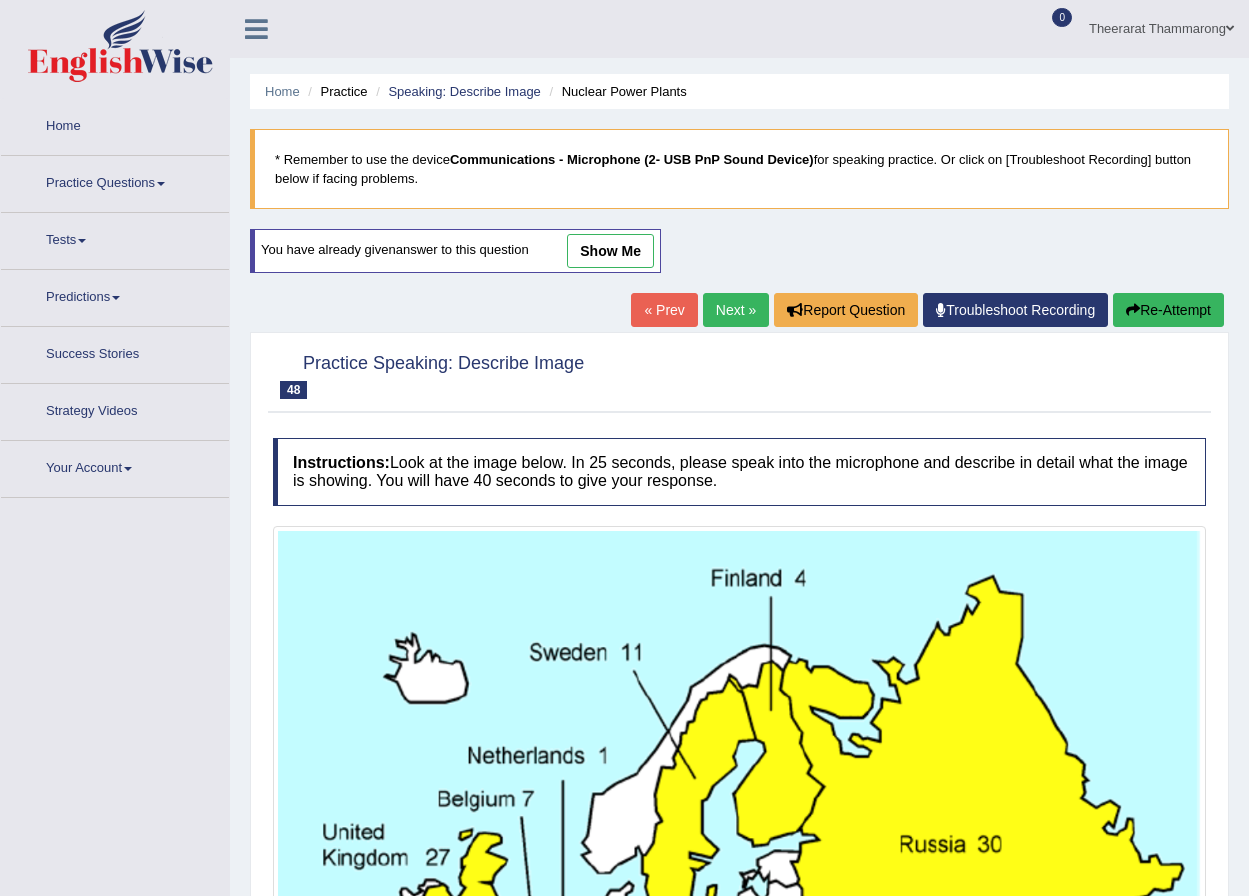scroll, scrollTop: 188, scrollLeft: 0, axis: vertical 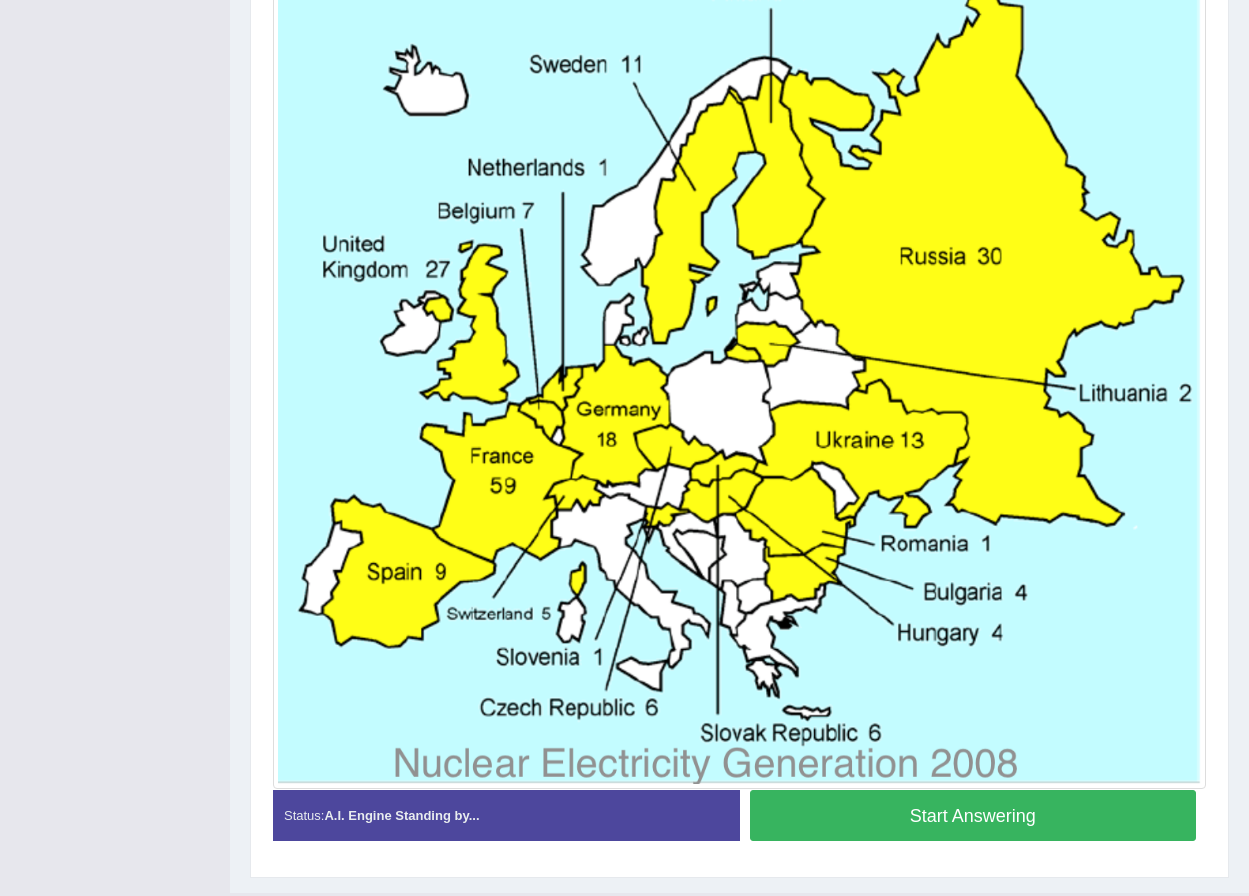 click on "Start Answering" at bounding box center [973, 815] 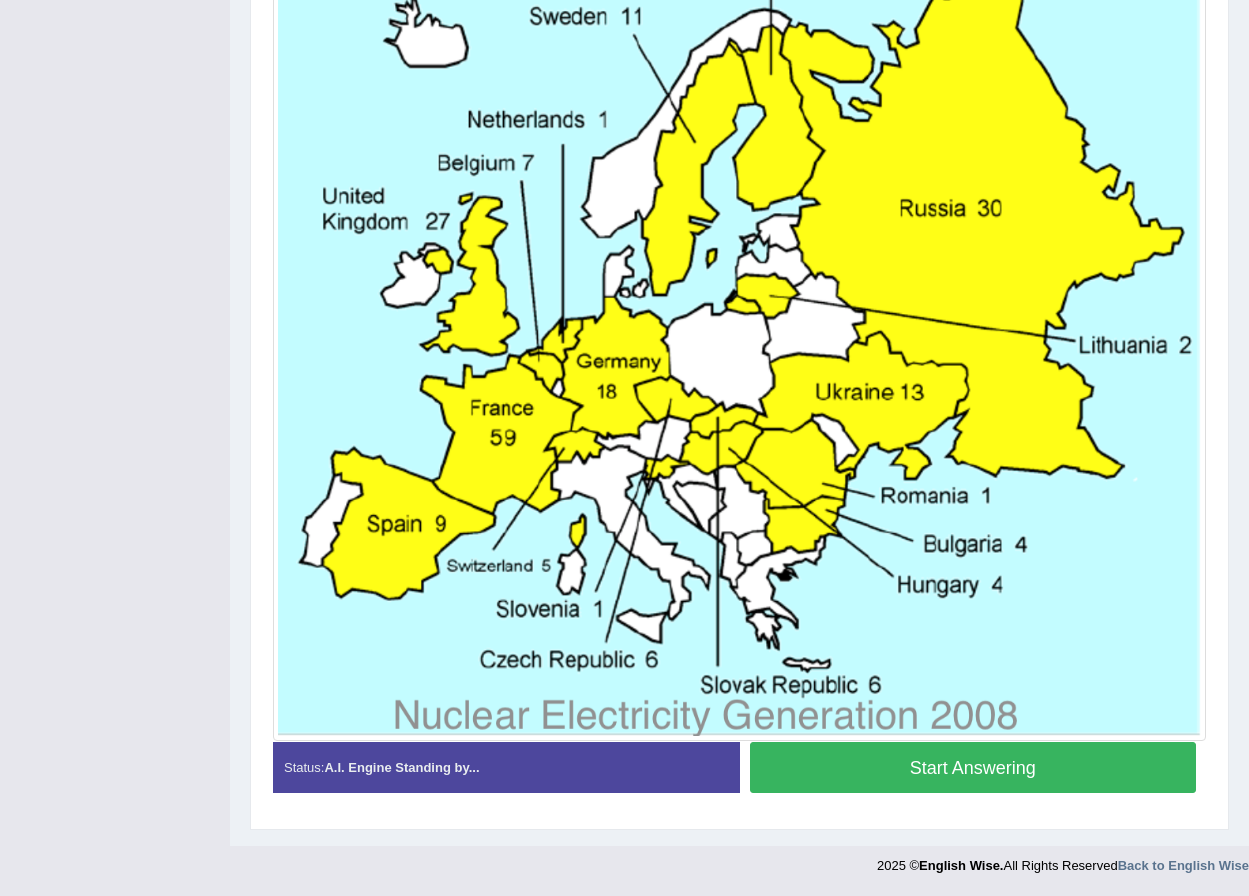 scroll, scrollTop: 534, scrollLeft: 0, axis: vertical 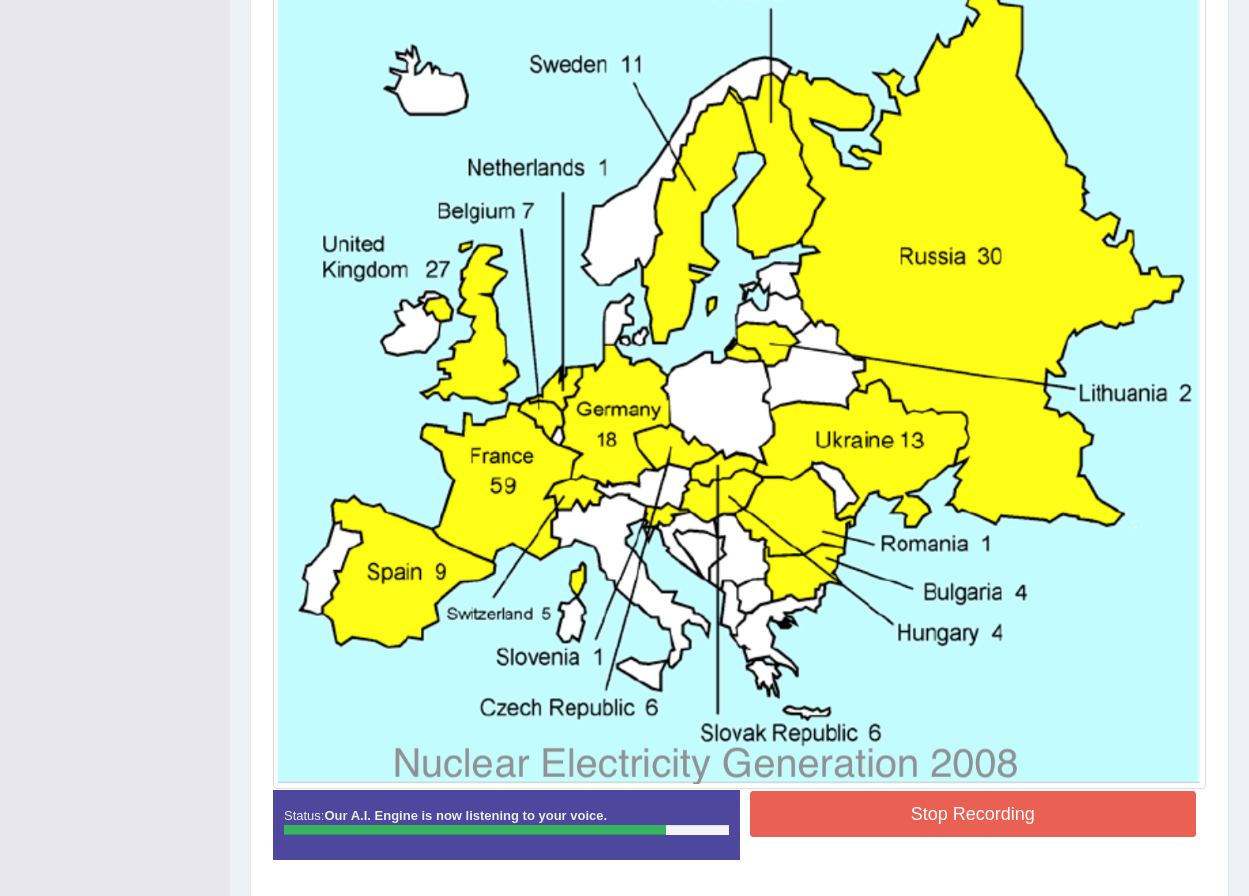 click on "Stop Recording" at bounding box center (973, 814) 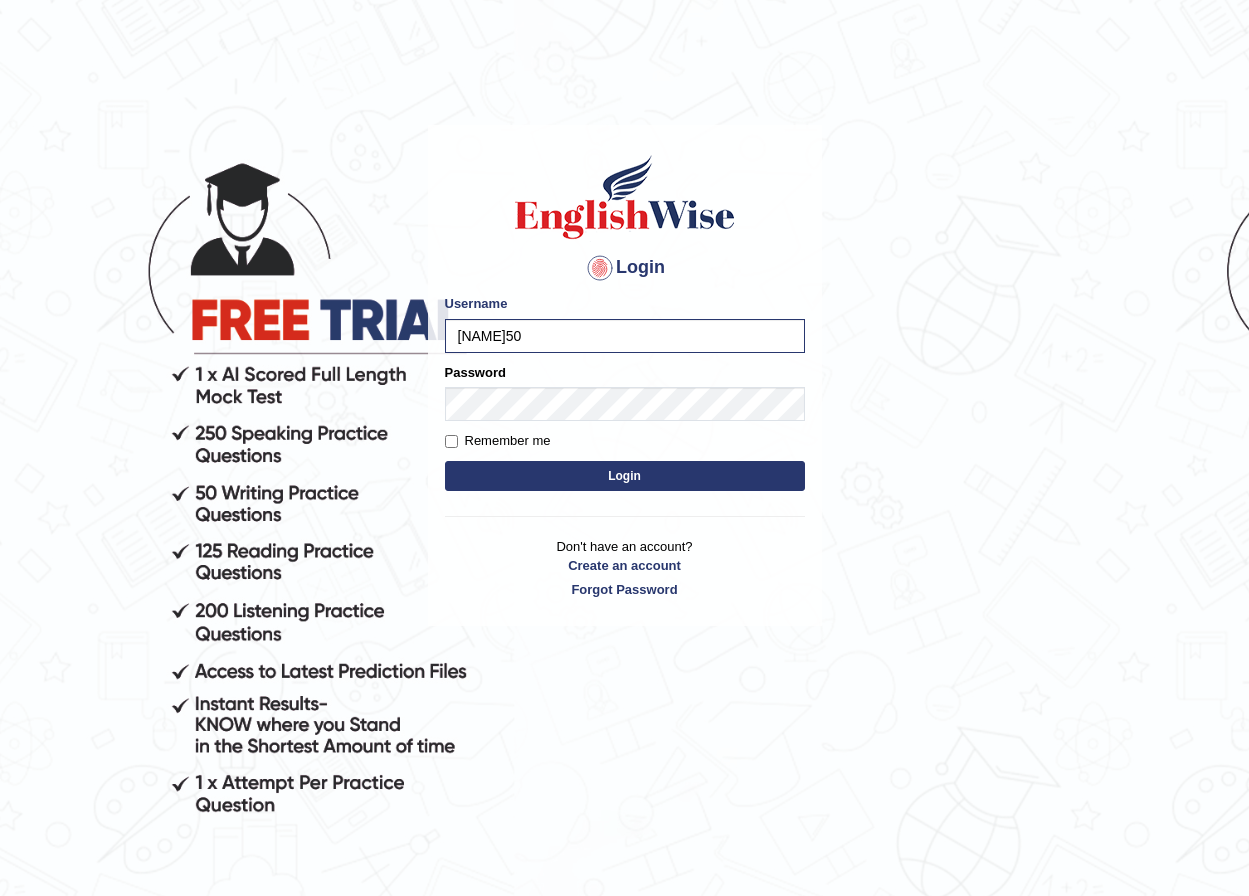 scroll, scrollTop: 0, scrollLeft: 0, axis: both 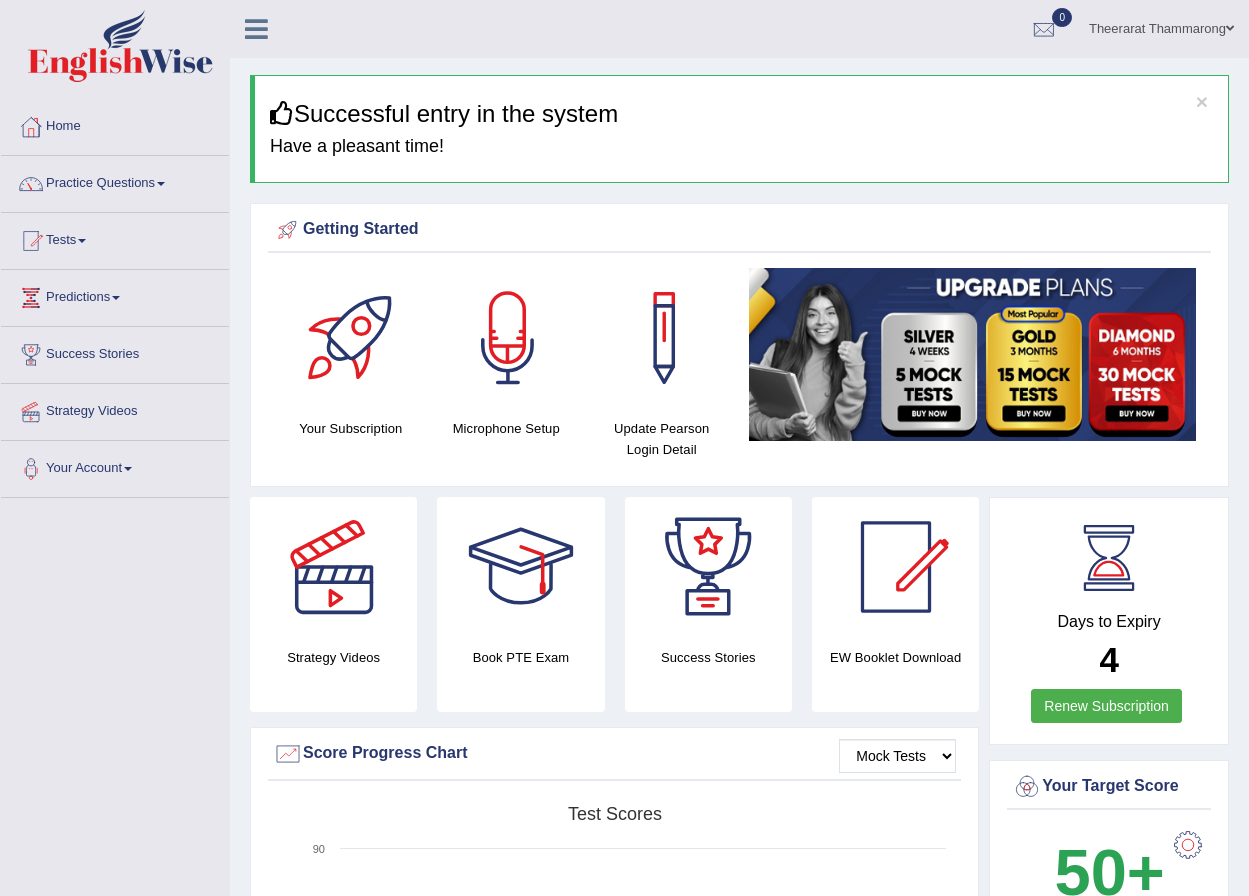 click on "Theerarat Thammarong" at bounding box center (1161, 26) 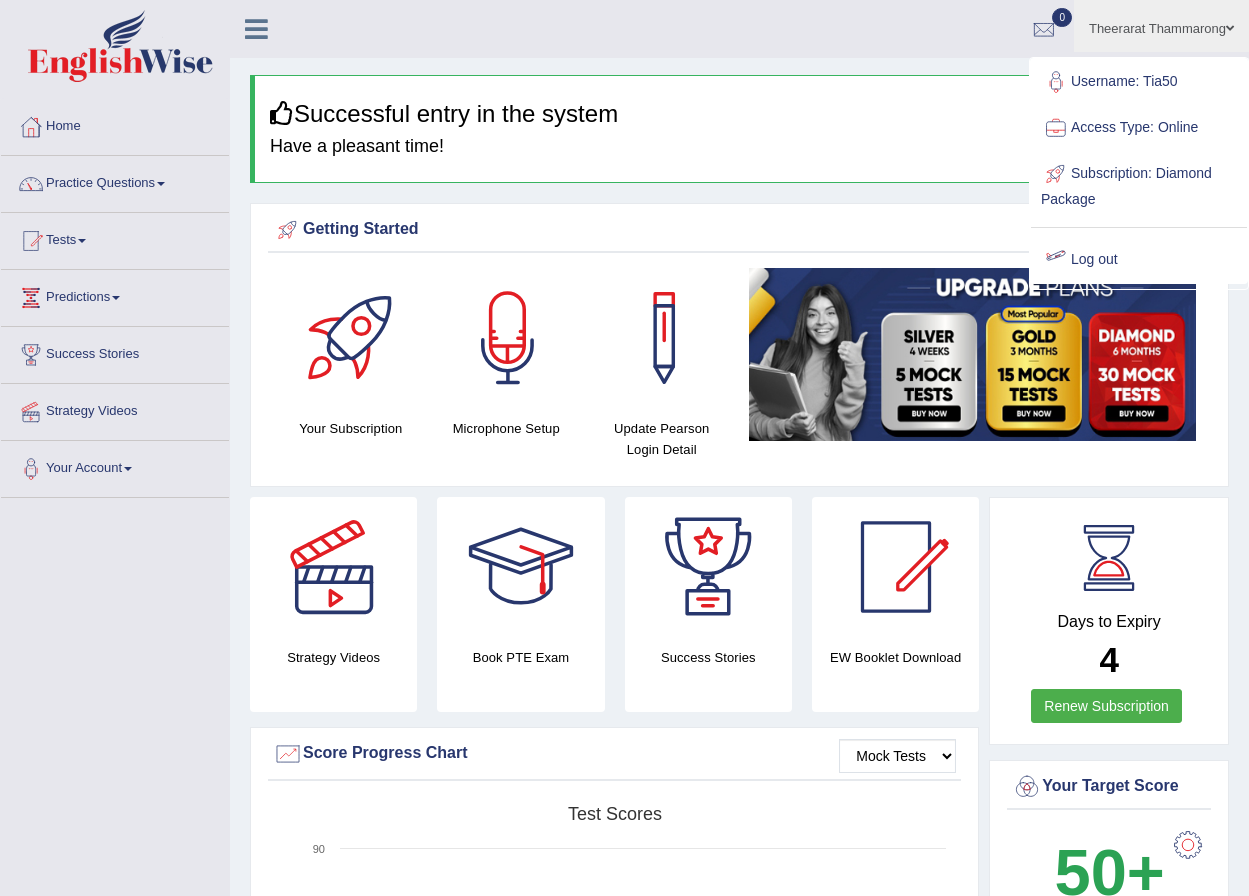 click on "Log out" at bounding box center (1139, 260) 